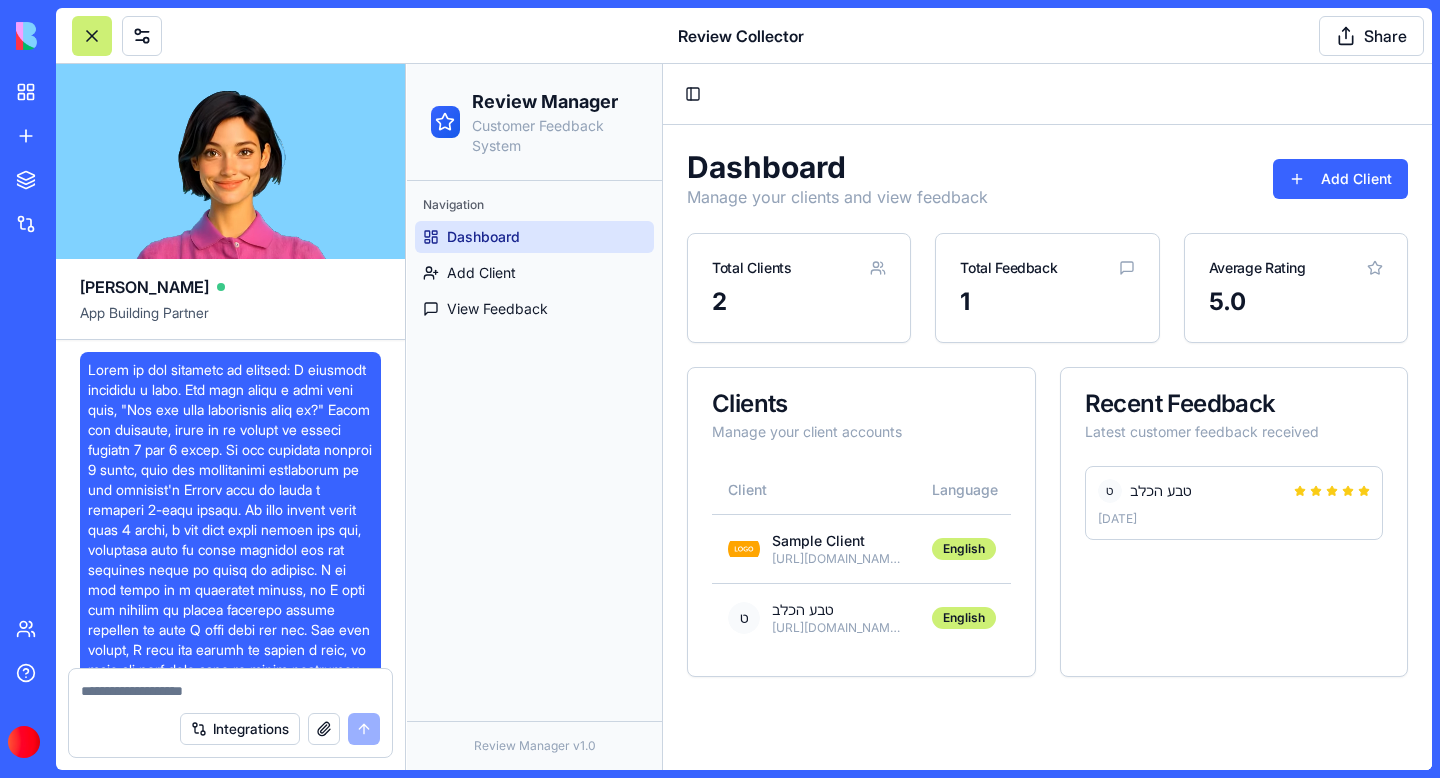 scroll, scrollTop: 0, scrollLeft: 0, axis: both 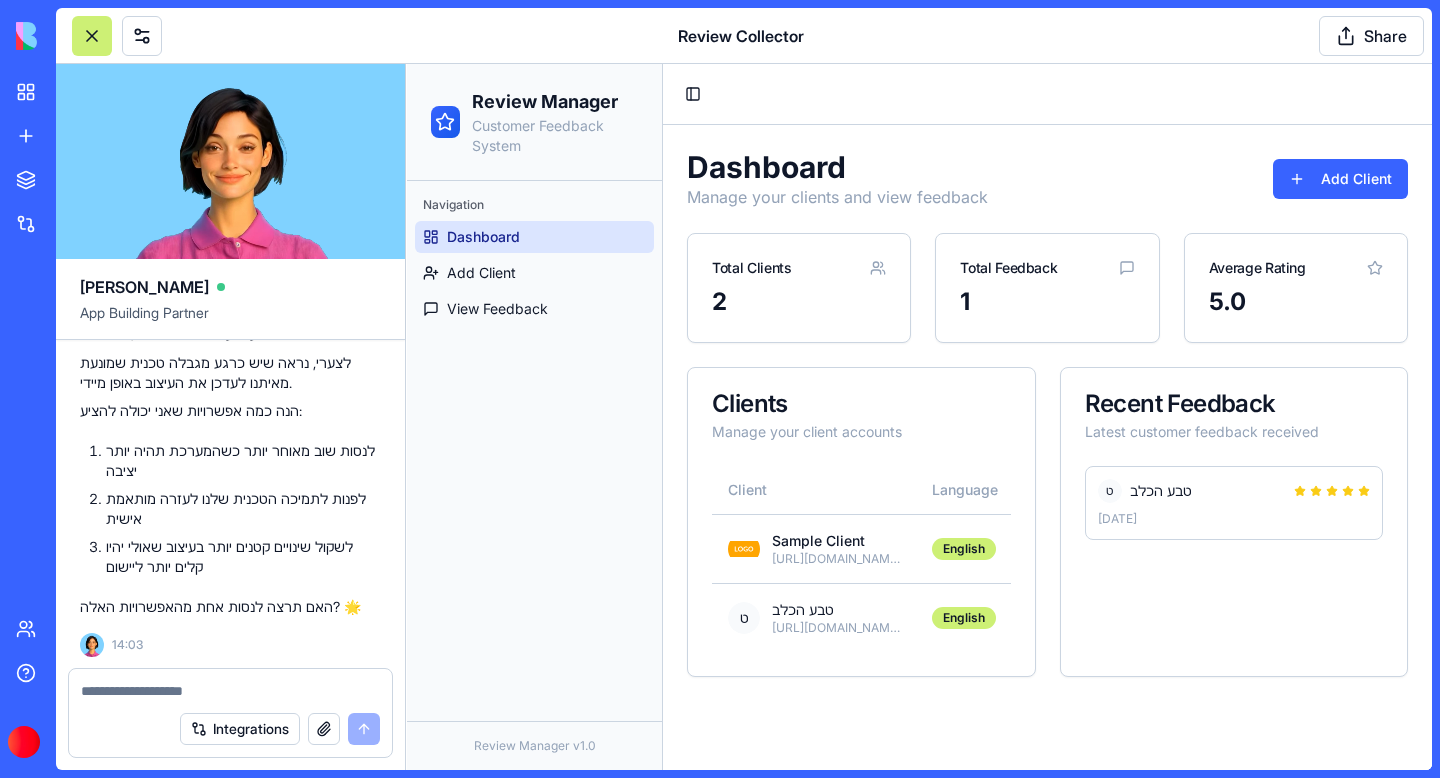 click at bounding box center (230, 691) 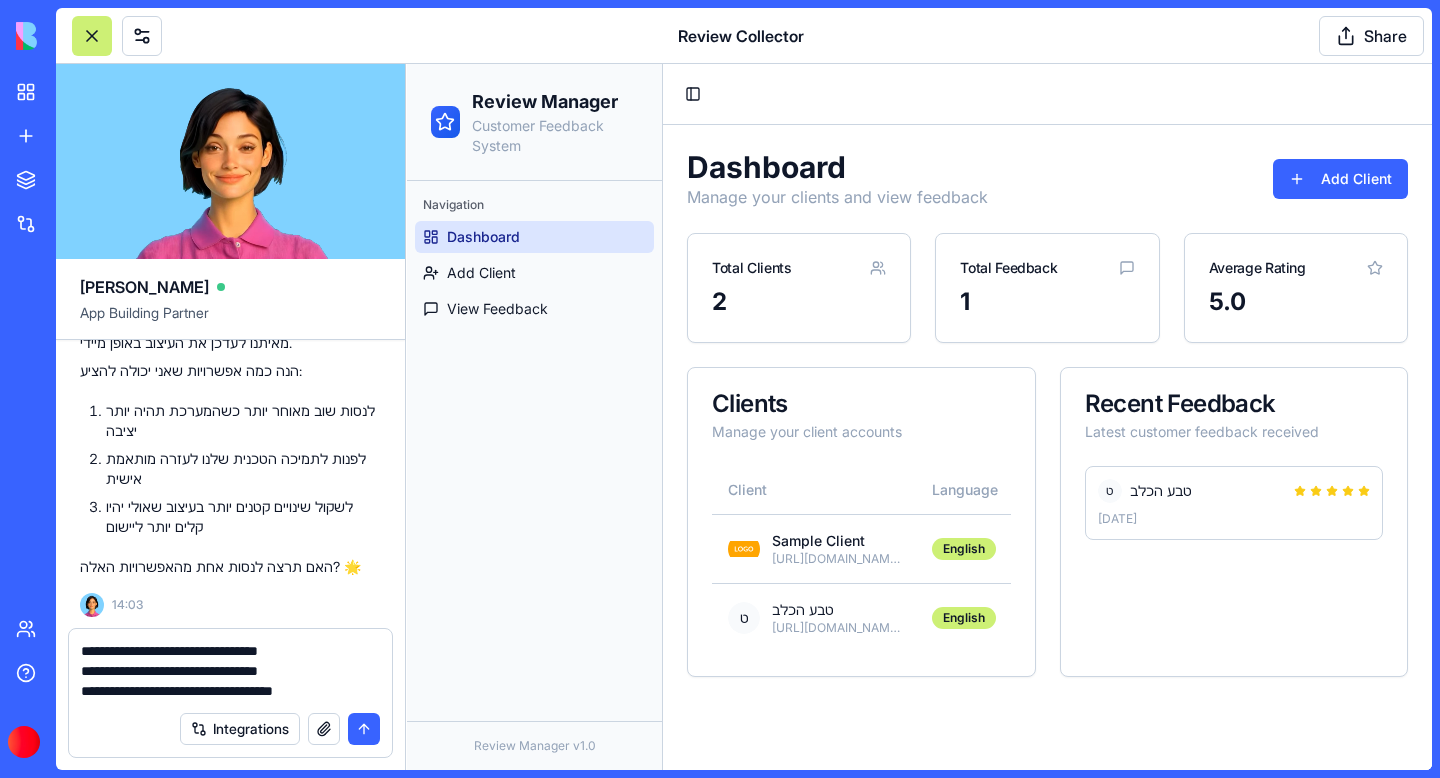 type on "**********" 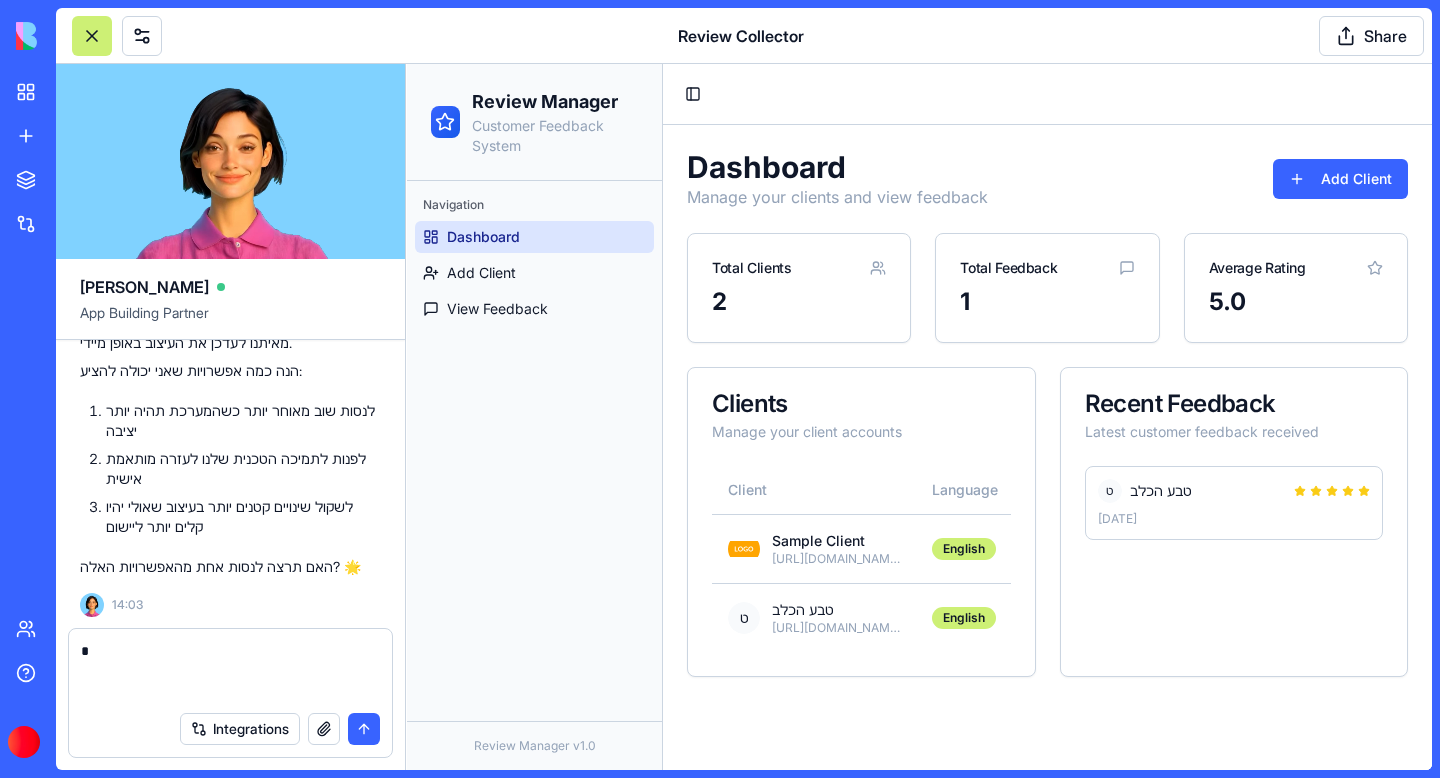 scroll, scrollTop: 4879, scrollLeft: 0, axis: vertical 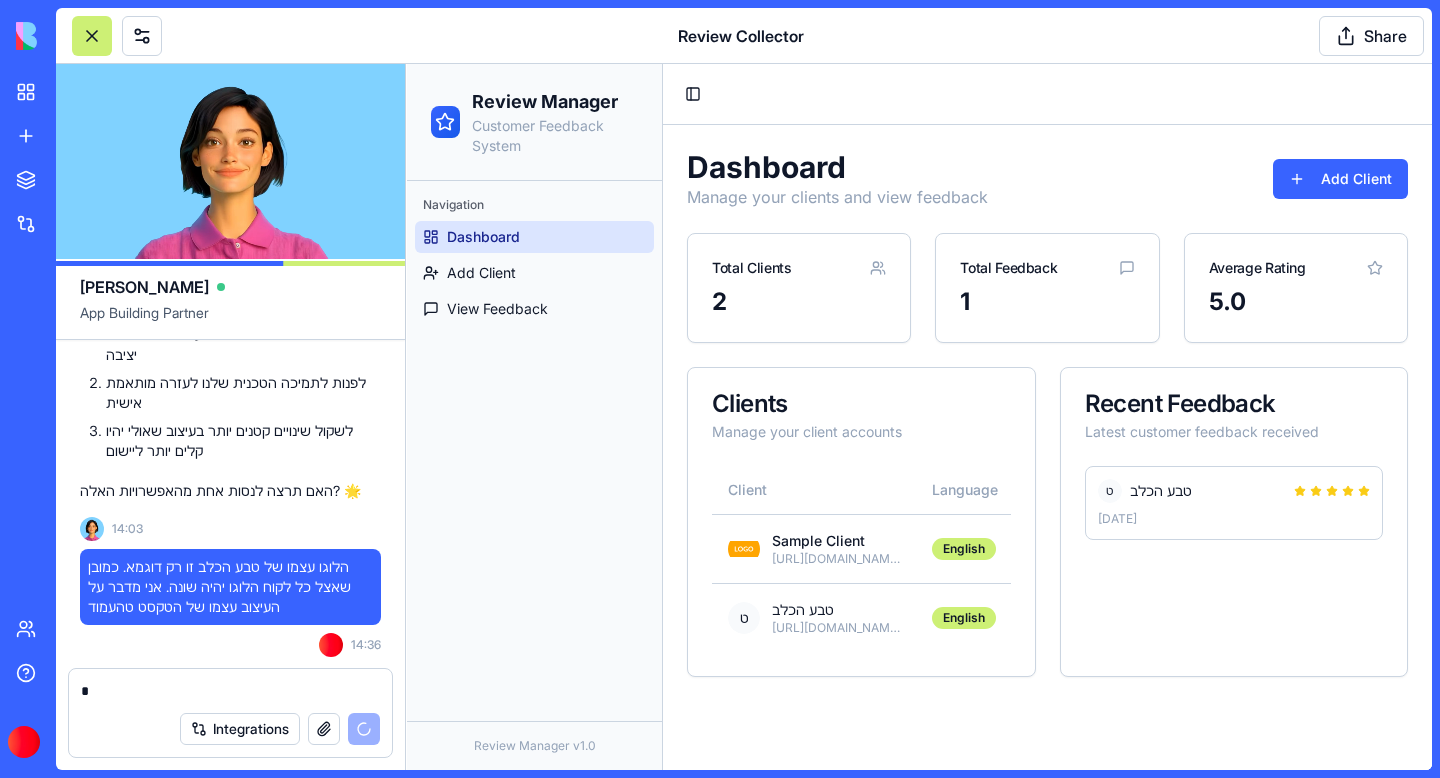 type on "*" 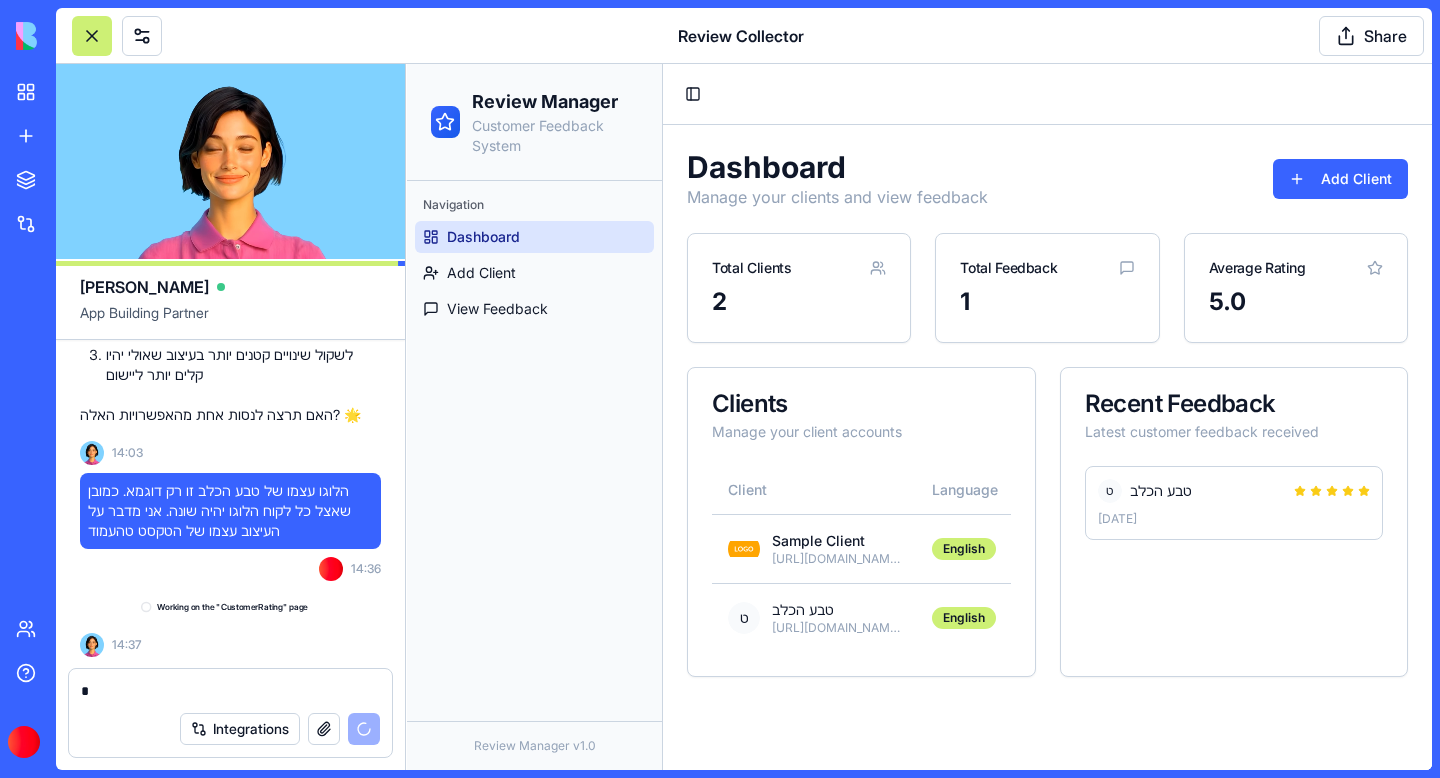 scroll, scrollTop: 4955, scrollLeft: 0, axis: vertical 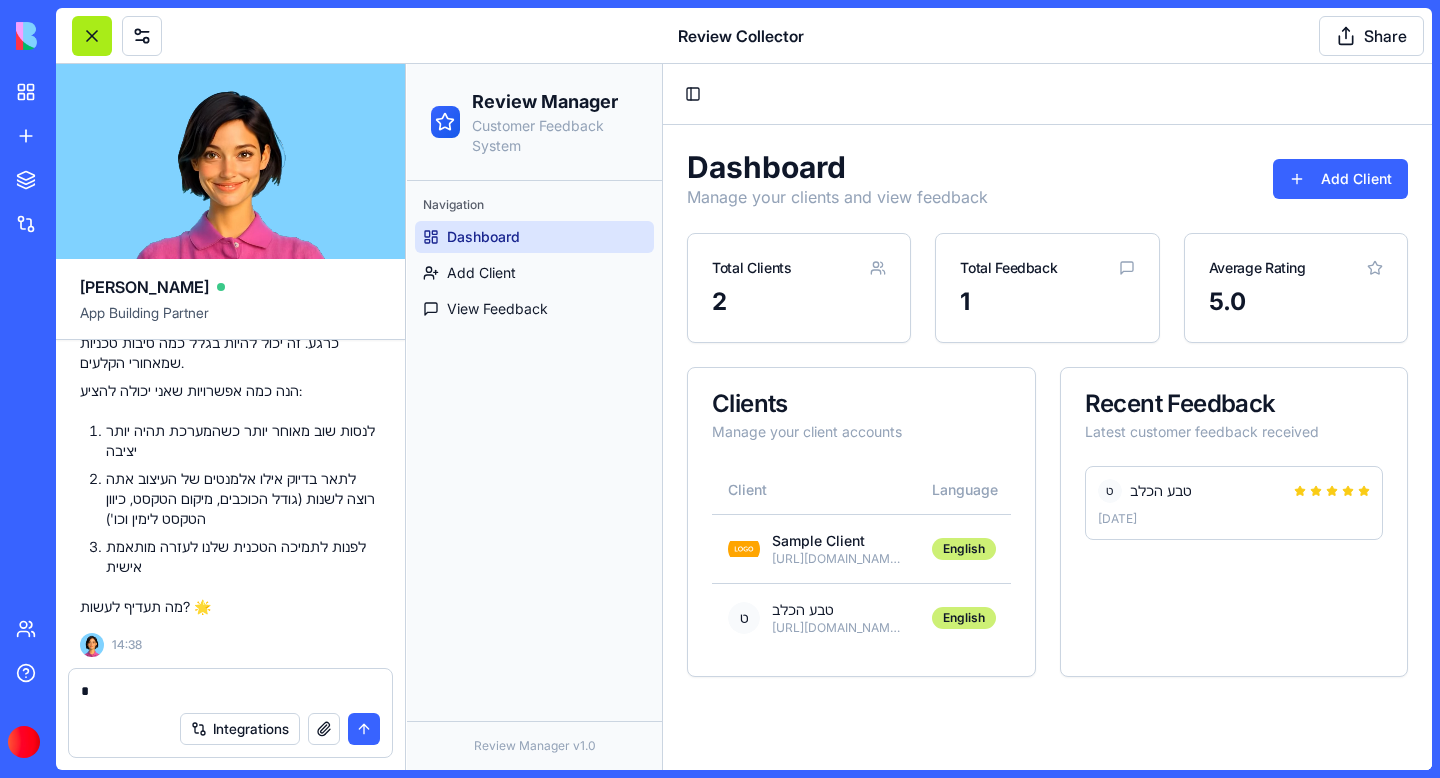 click at bounding box center [92, 36] 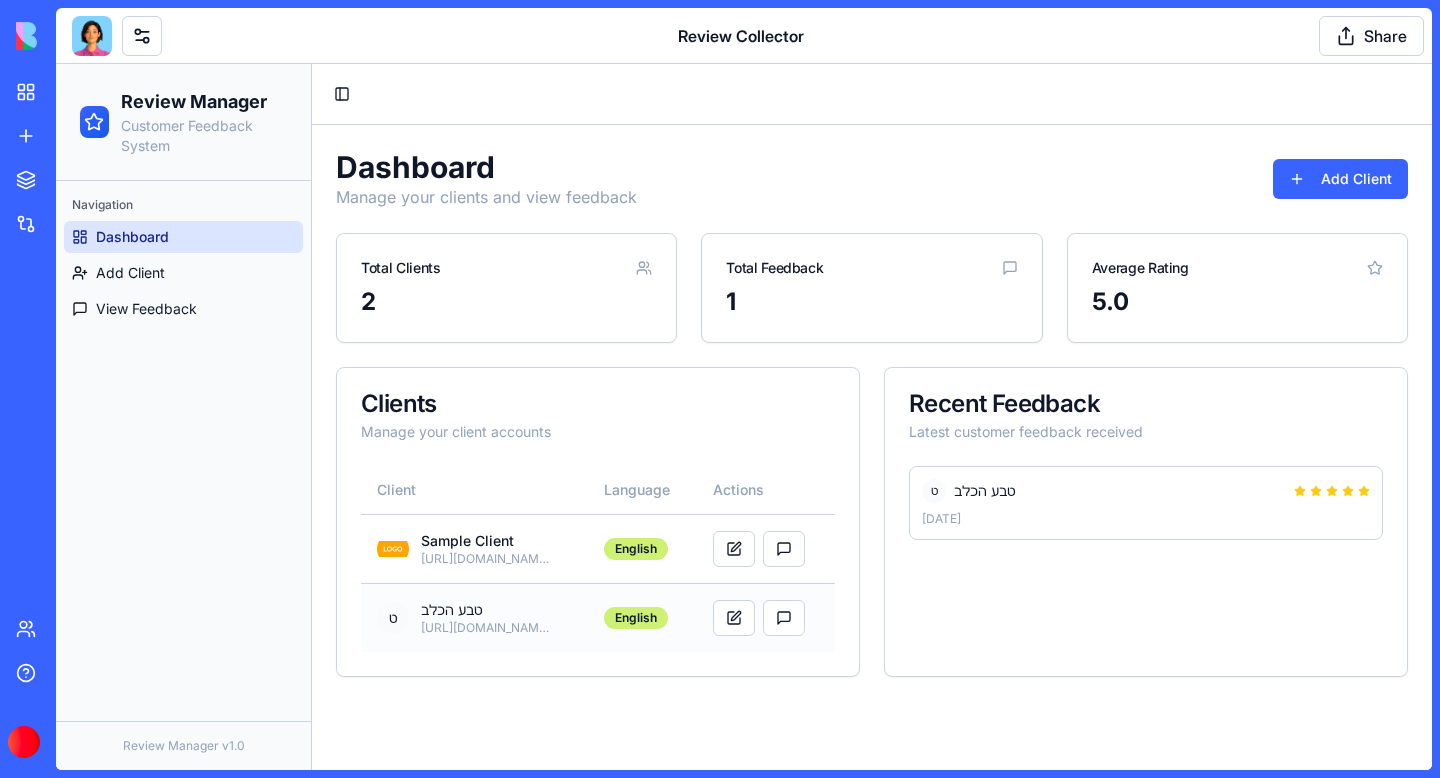 click on "ט טבע הכלב https://104f9e0a-a6b8-4631-902d-4dddf433d204-00-36wwuwf91tpoo.kirk.replit.dev/feedback/bella-vista-restaurant" at bounding box center [474, 618] 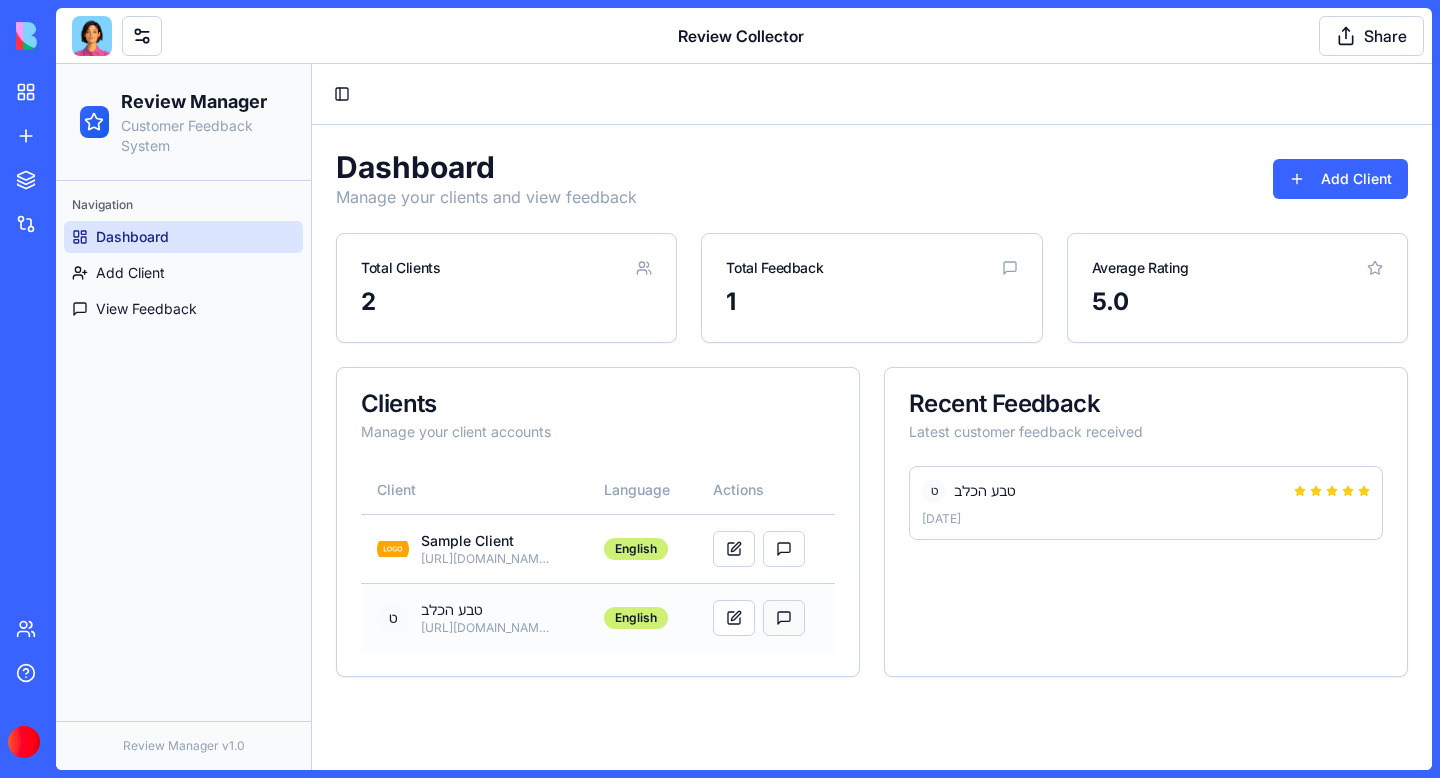 click at bounding box center [784, 618] 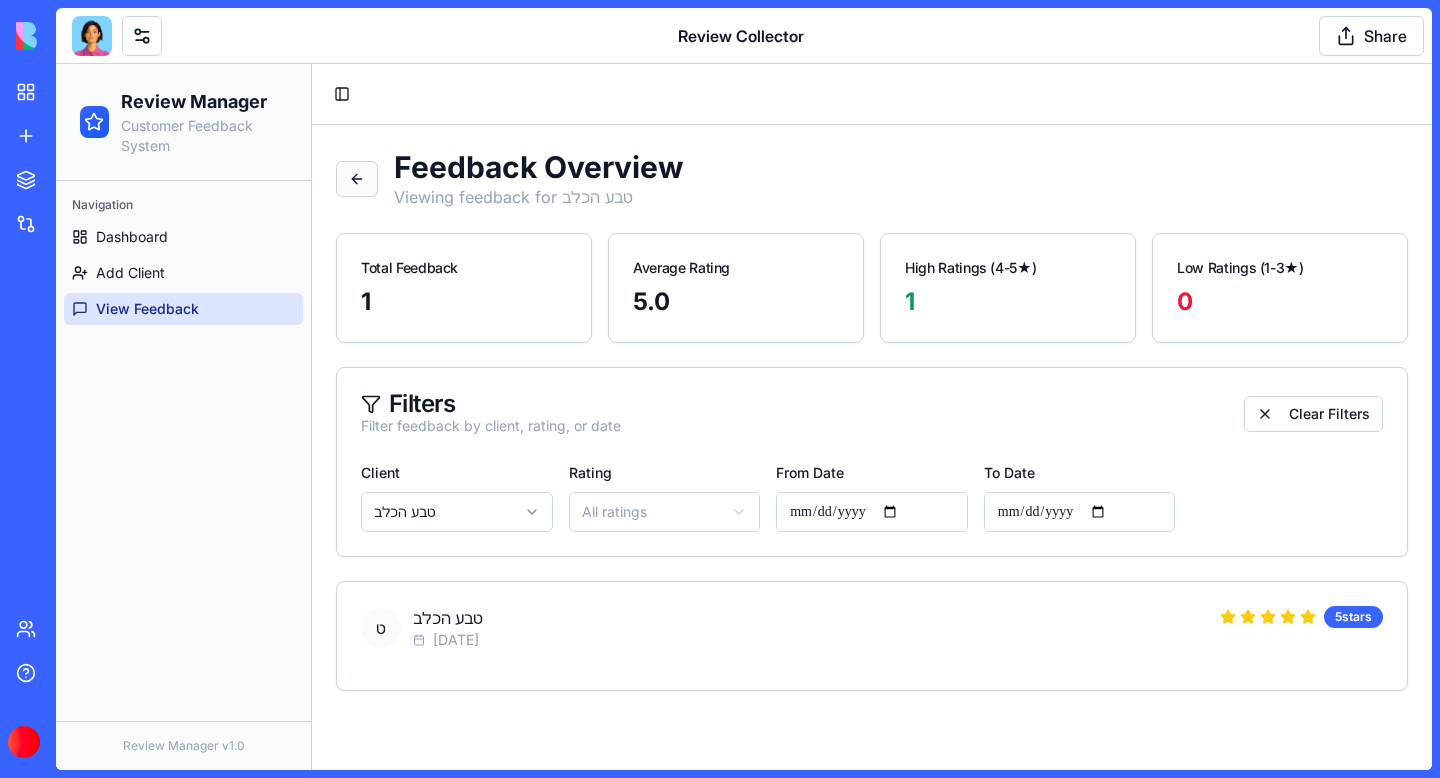 click at bounding box center (357, 179) 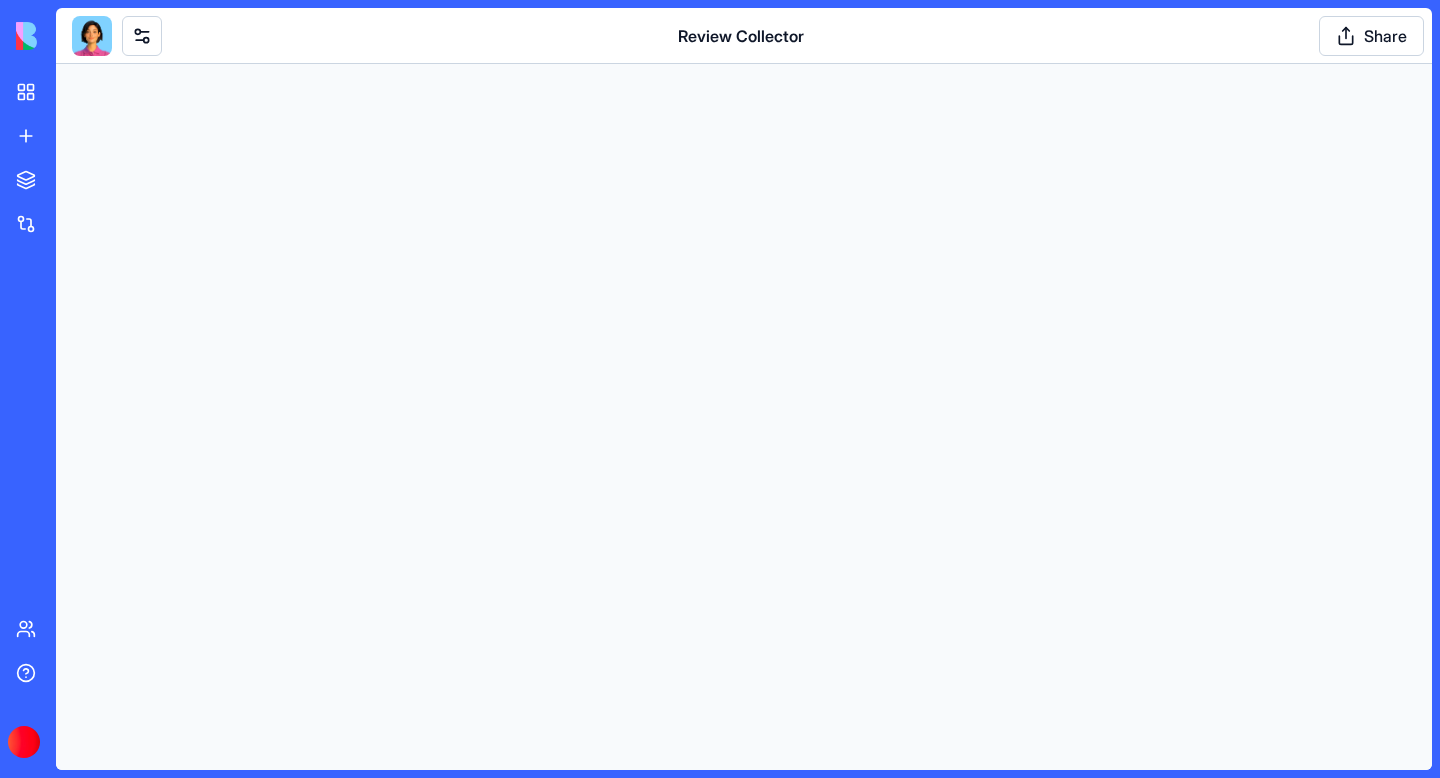 scroll, scrollTop: 0, scrollLeft: 0, axis: both 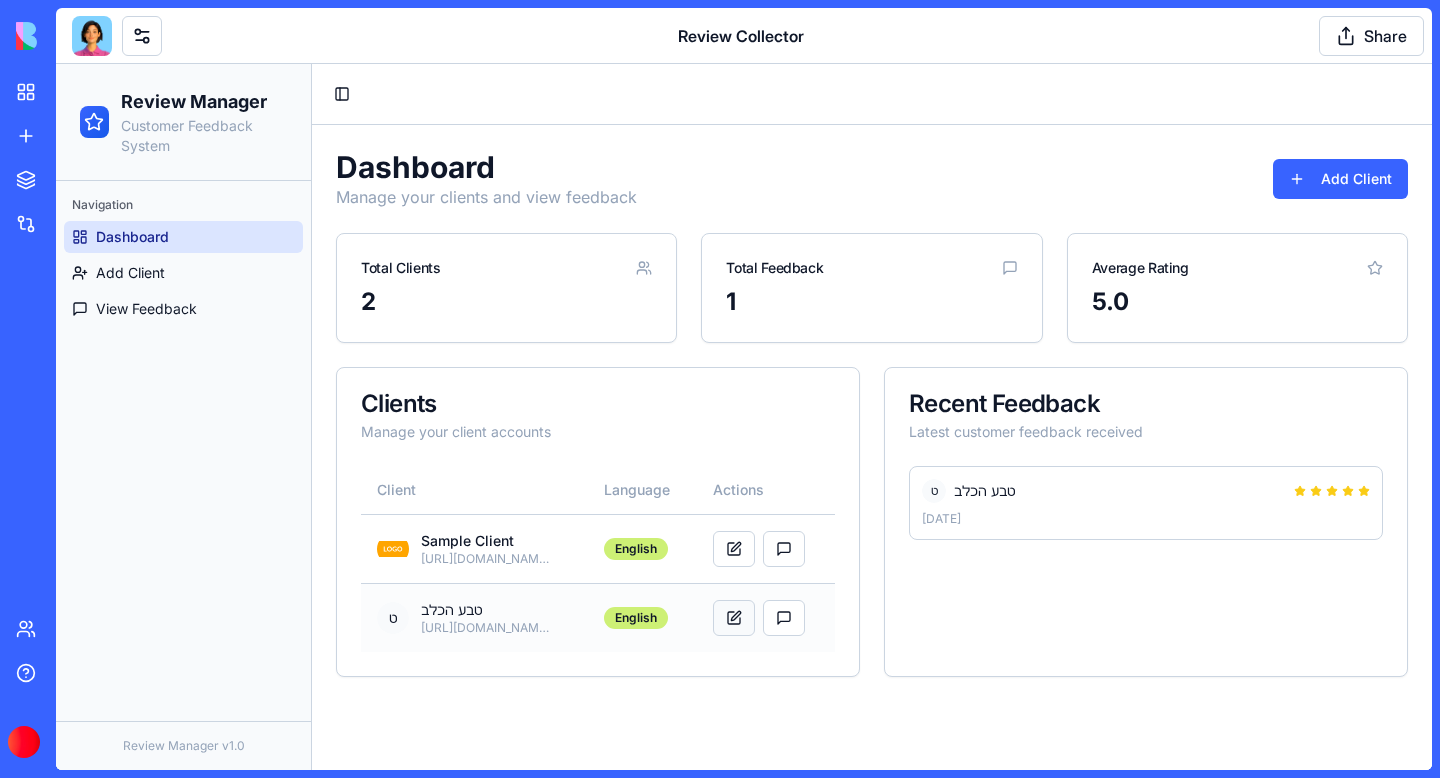 click at bounding box center (734, 618) 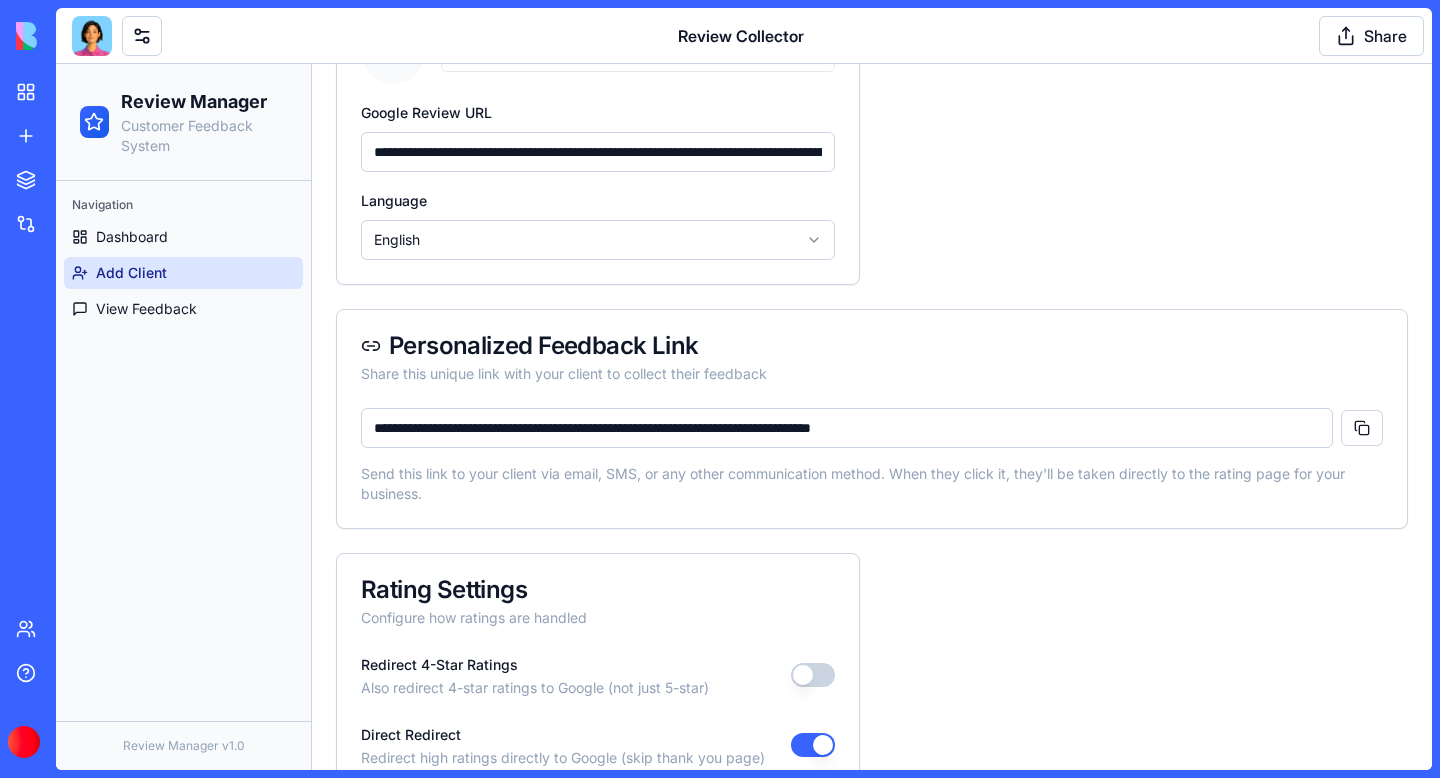 scroll, scrollTop: 454, scrollLeft: 0, axis: vertical 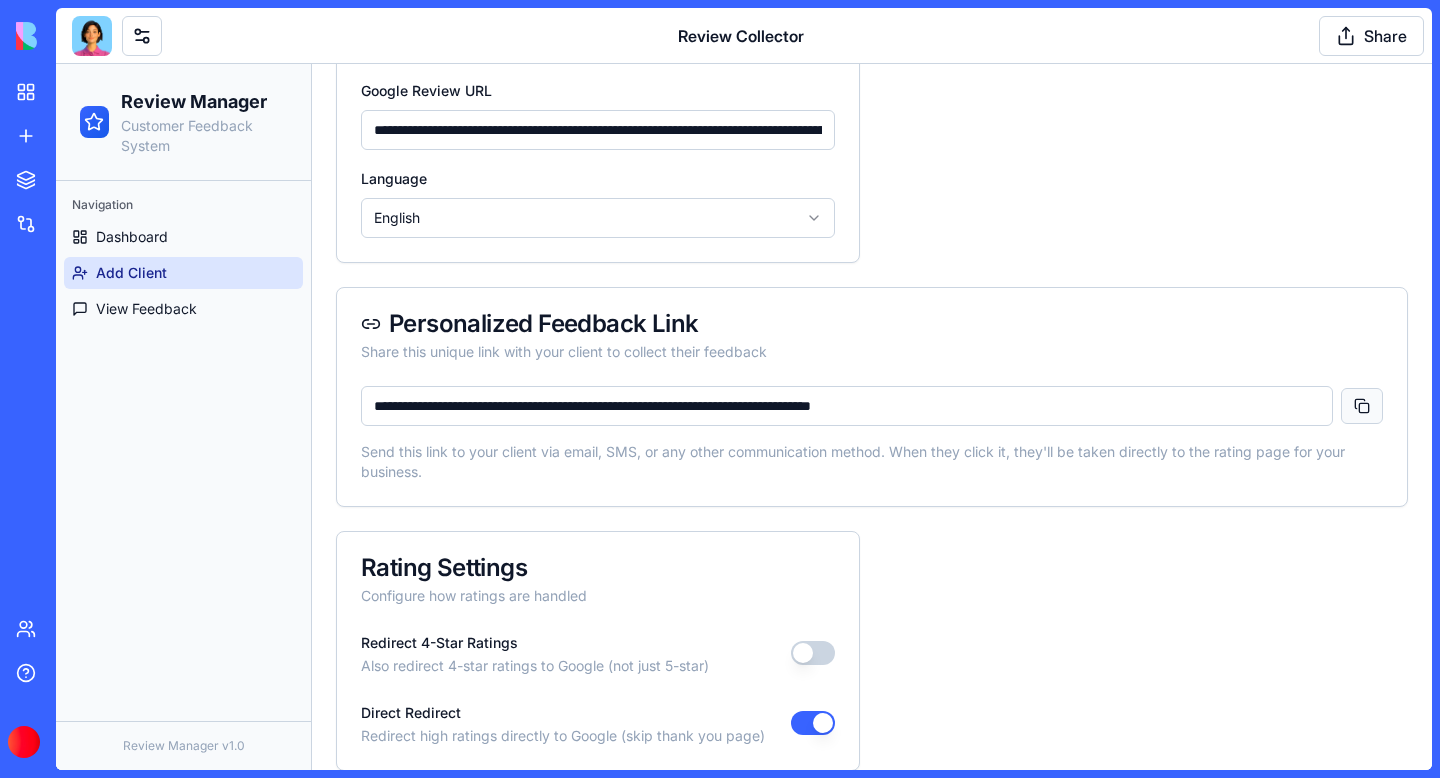 click at bounding box center [1362, 406] 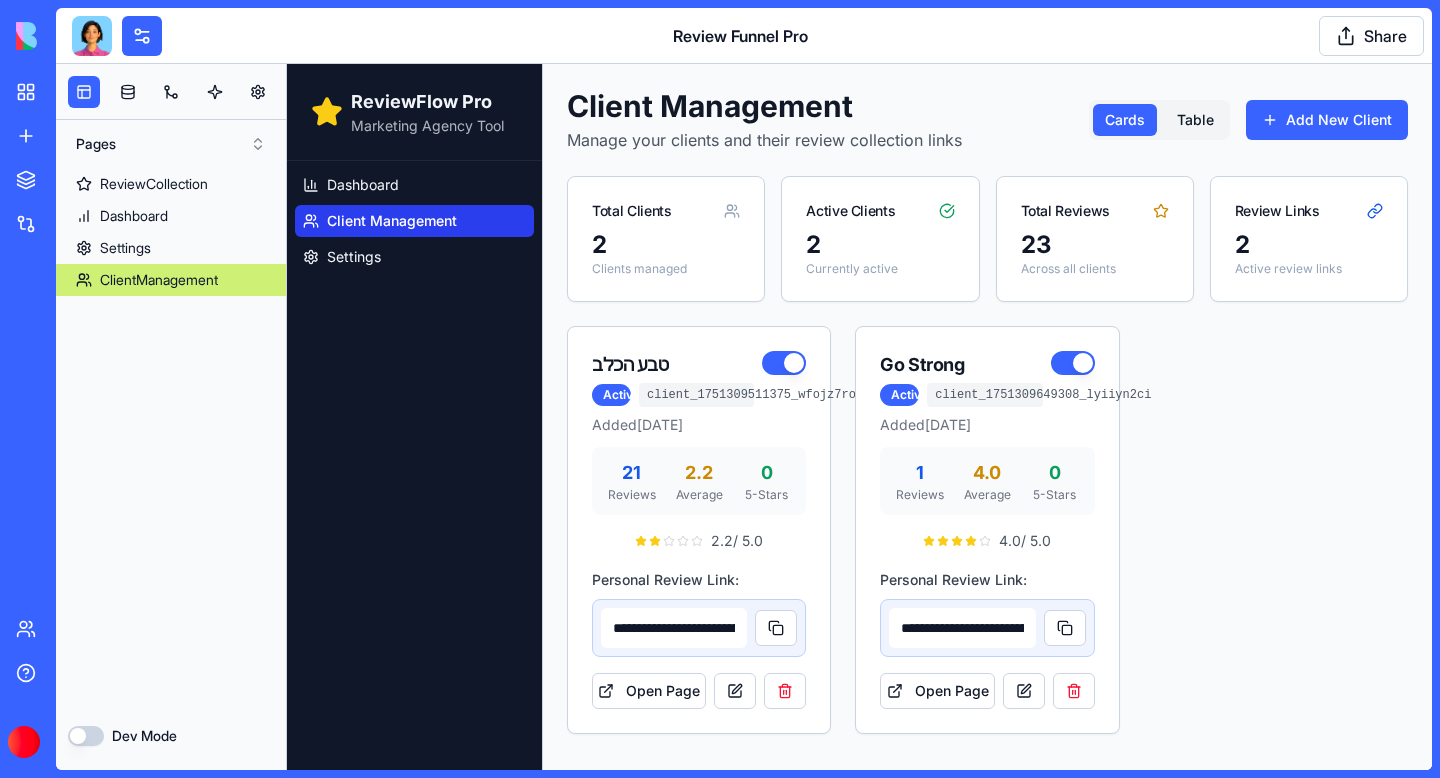 scroll, scrollTop: 0, scrollLeft: 0, axis: both 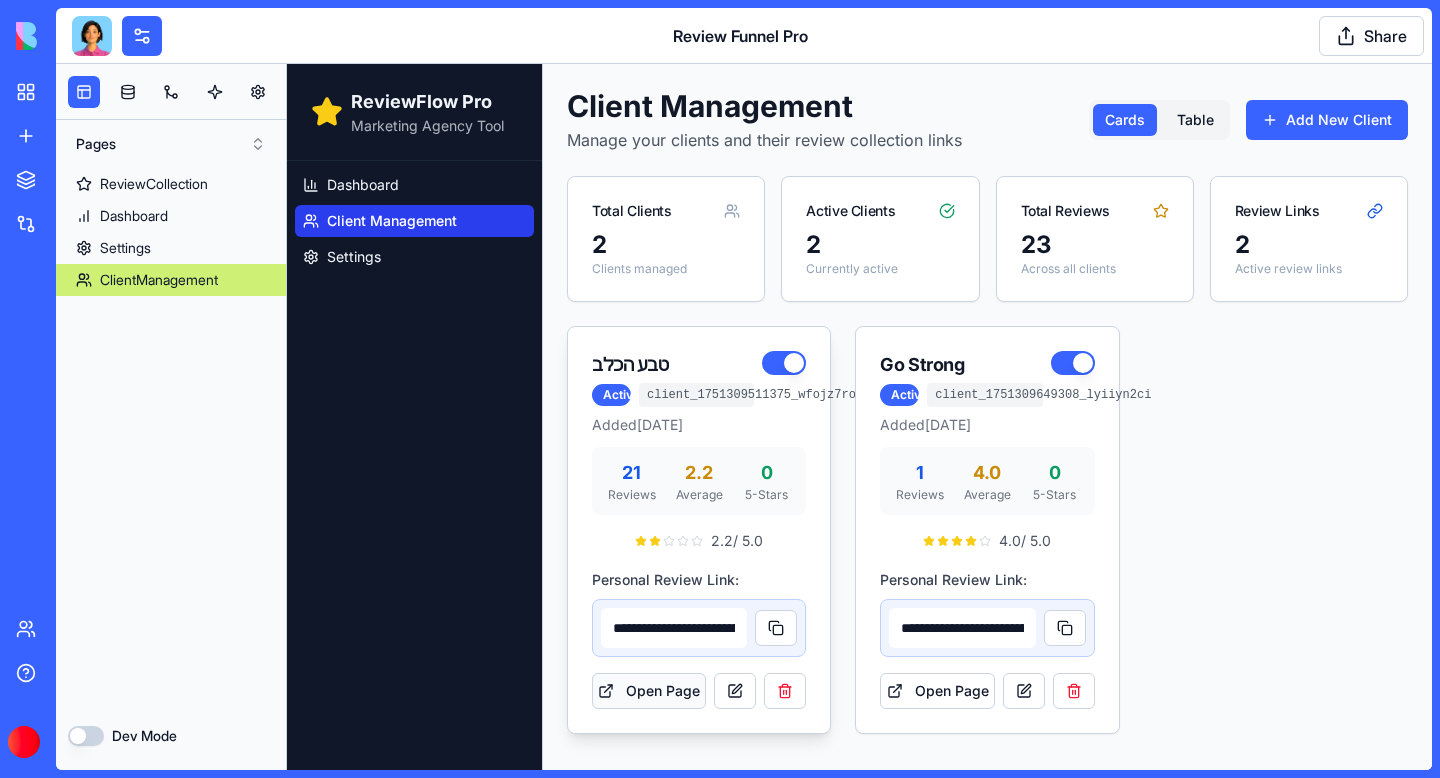 click on "Open Page" at bounding box center (649, 691) 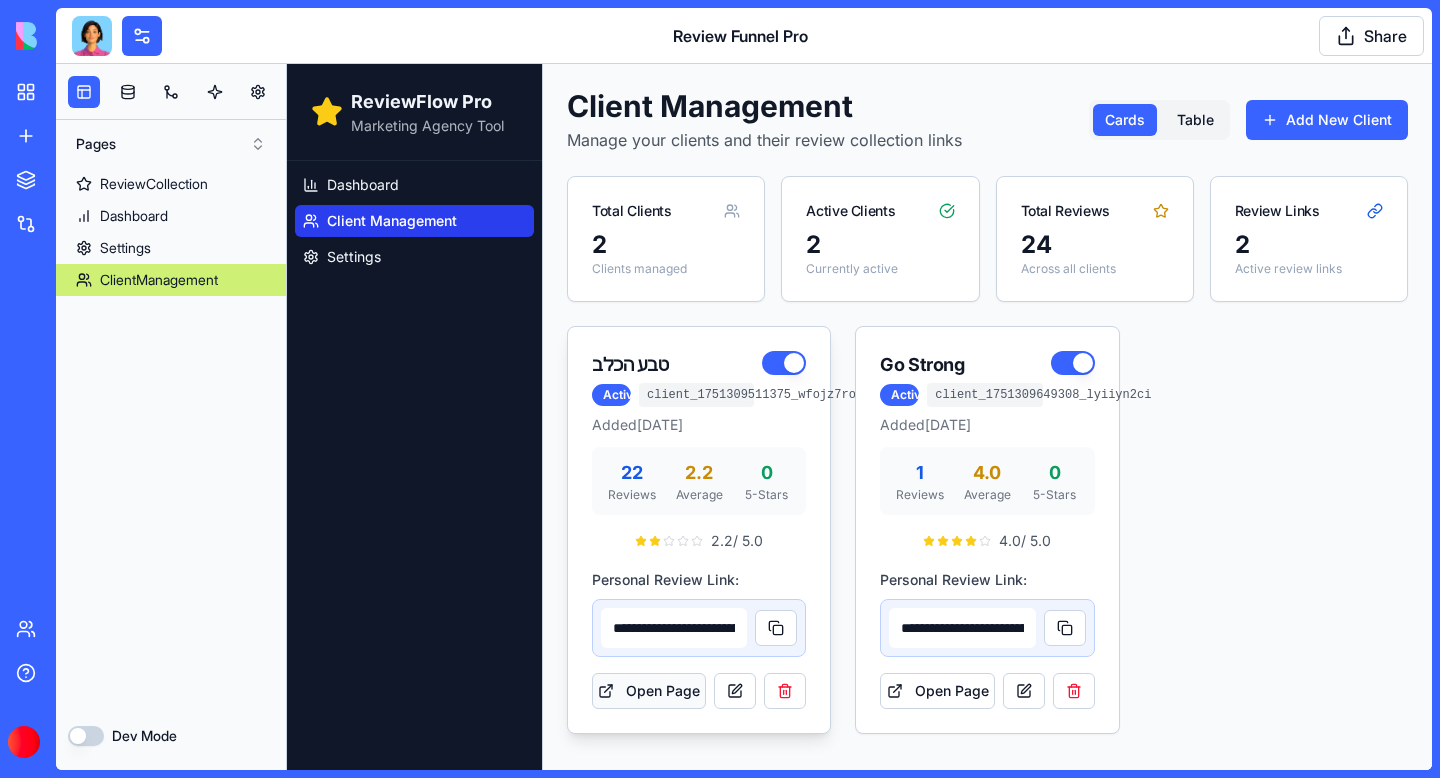 click on "Open Page" at bounding box center [649, 691] 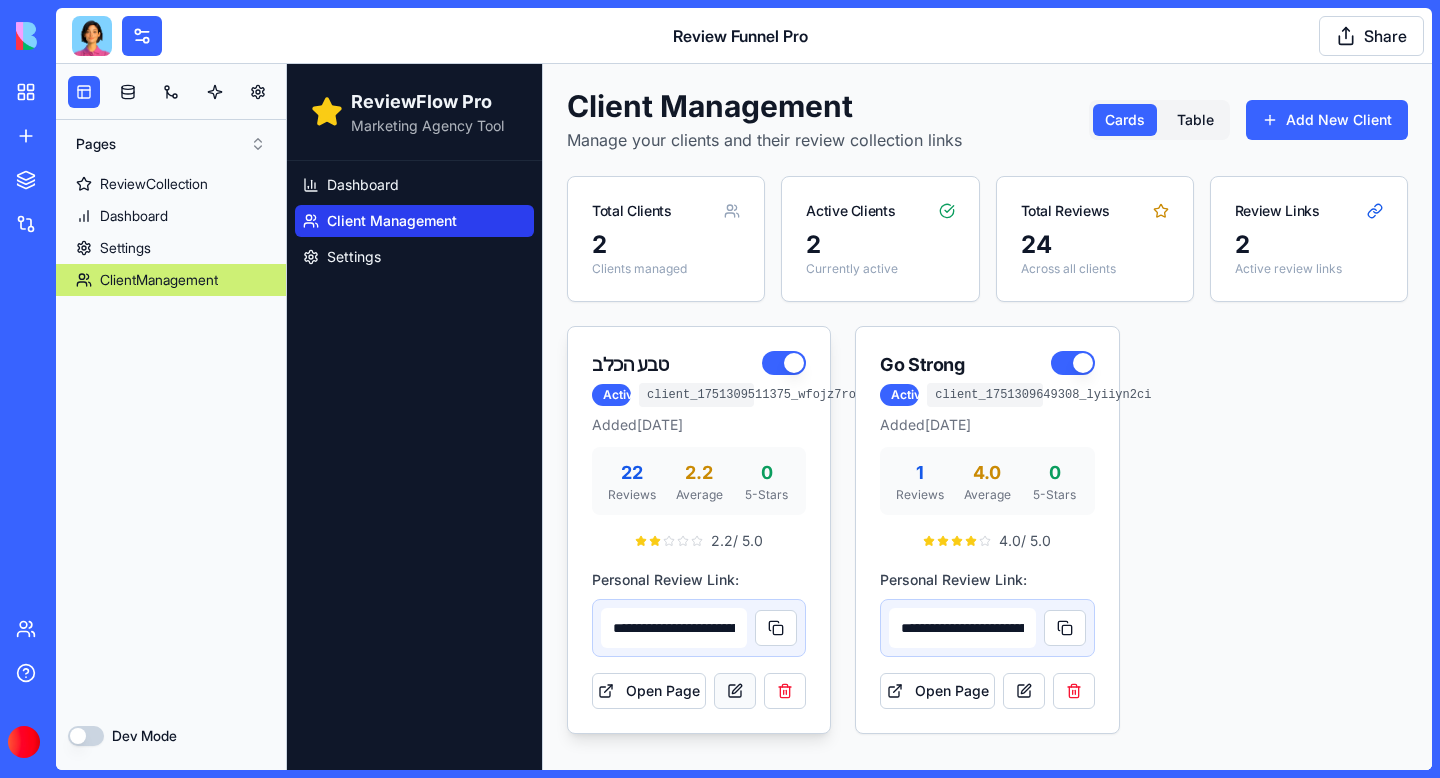 click at bounding box center [735, 691] 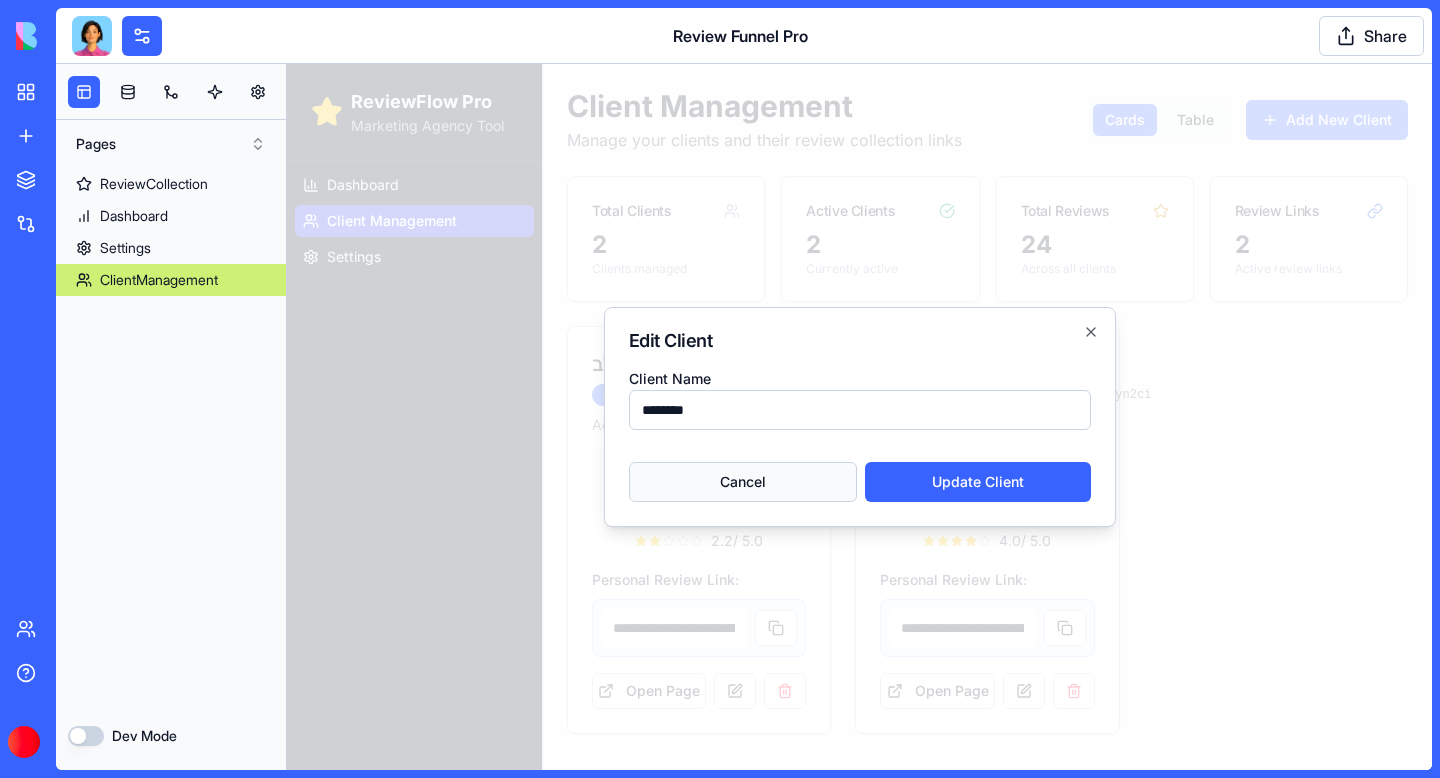 click on "Cancel" at bounding box center [743, 482] 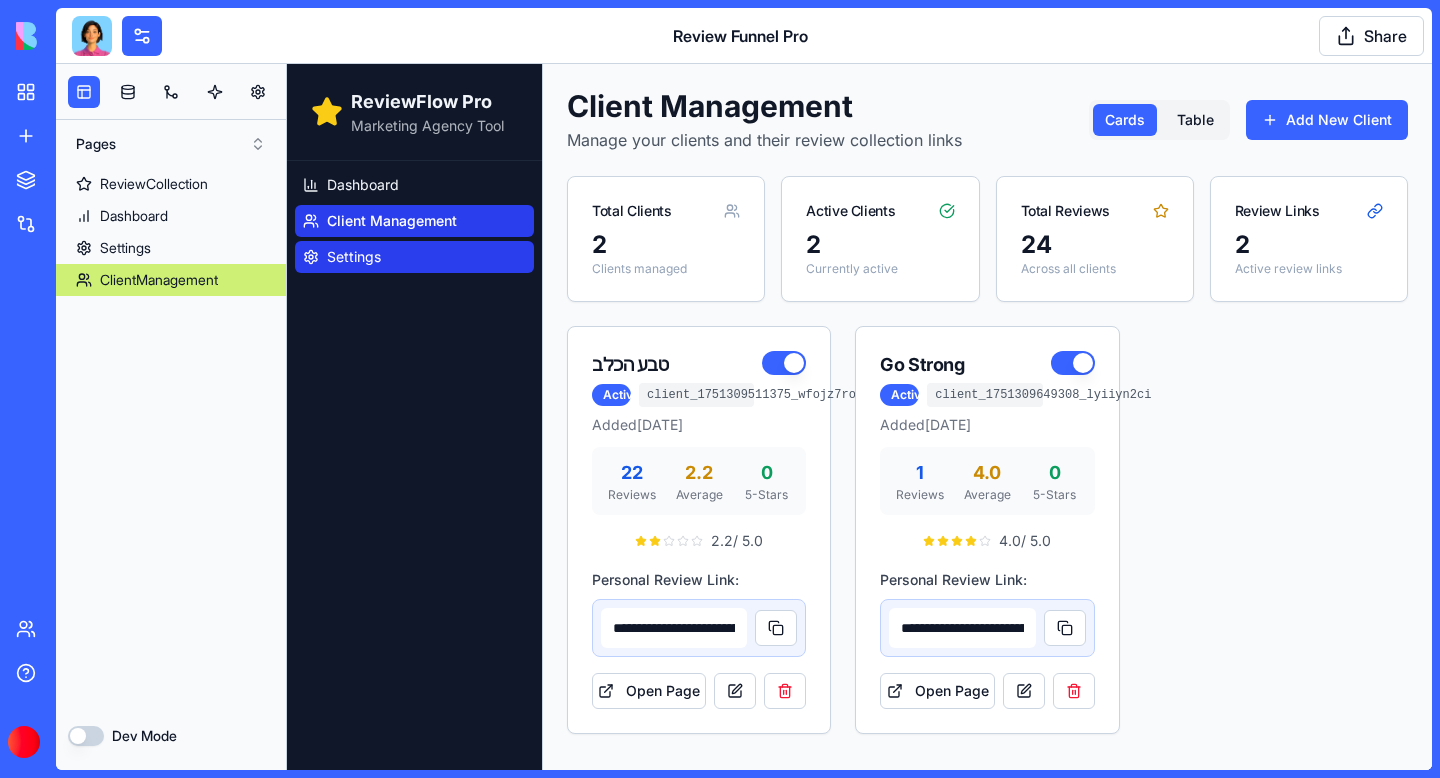 click on "Settings" at bounding box center [354, 257] 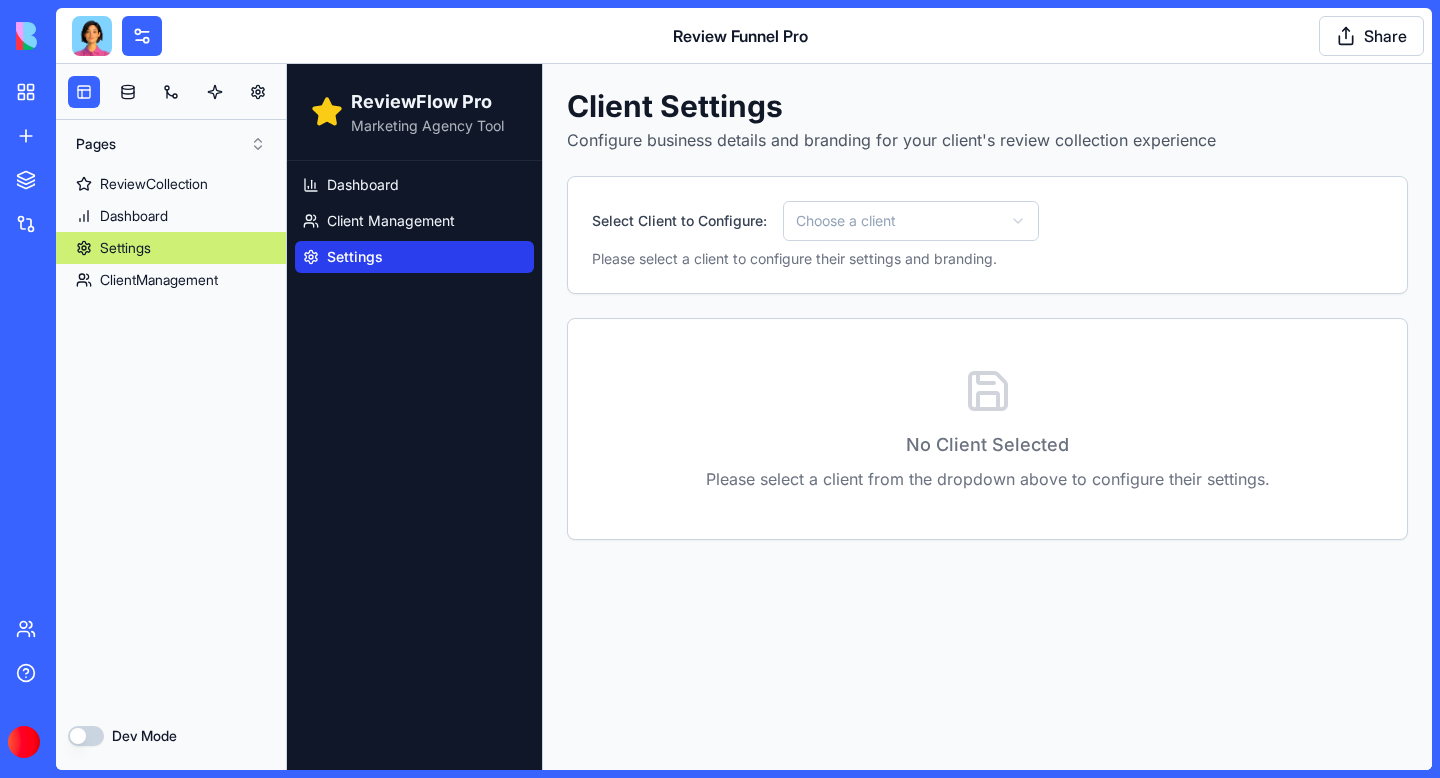 click on "ReviewFlow Pro Marketing Agency Tool Dashboard Client Management Settings Client Settings Configure business details and branding for your client's review collection experience Select Client to Configure: Choose a client Please select a client to configure their settings and branding. No Client Selected Please select a client from the dropdown above to configure their settings." at bounding box center (859, 417) 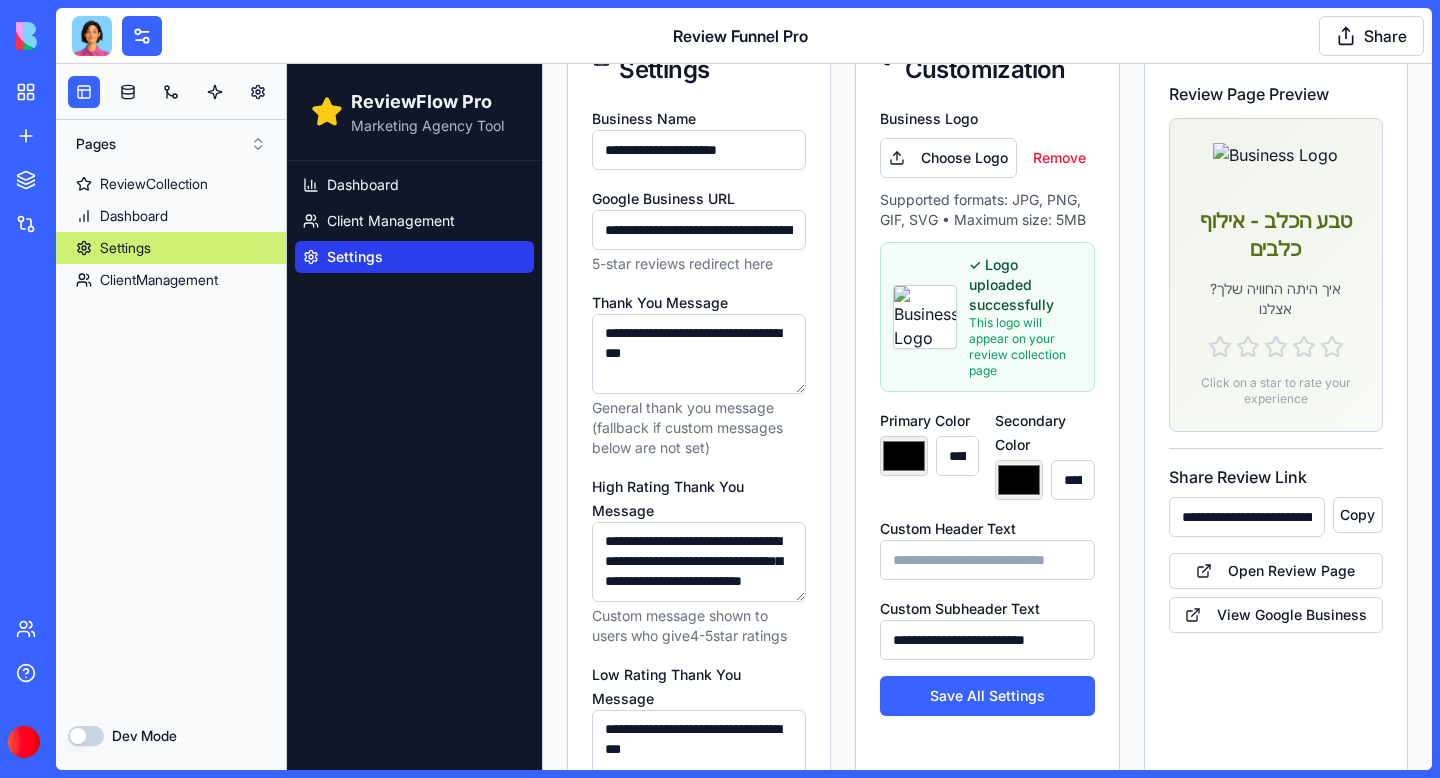 scroll, scrollTop: 312, scrollLeft: 0, axis: vertical 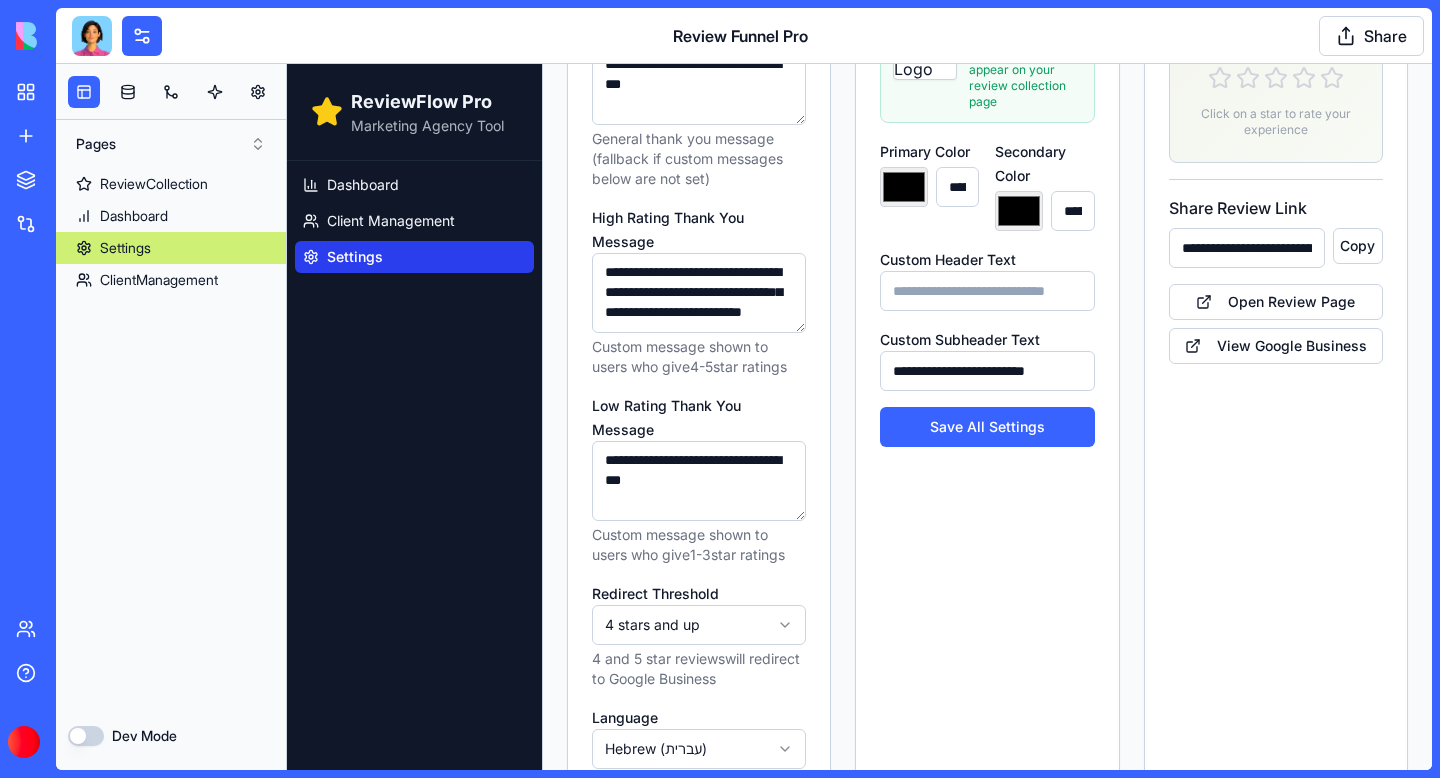 drag, startPoint x: 675, startPoint y: 311, endPoint x: 635, endPoint y: 267, distance: 59.464275 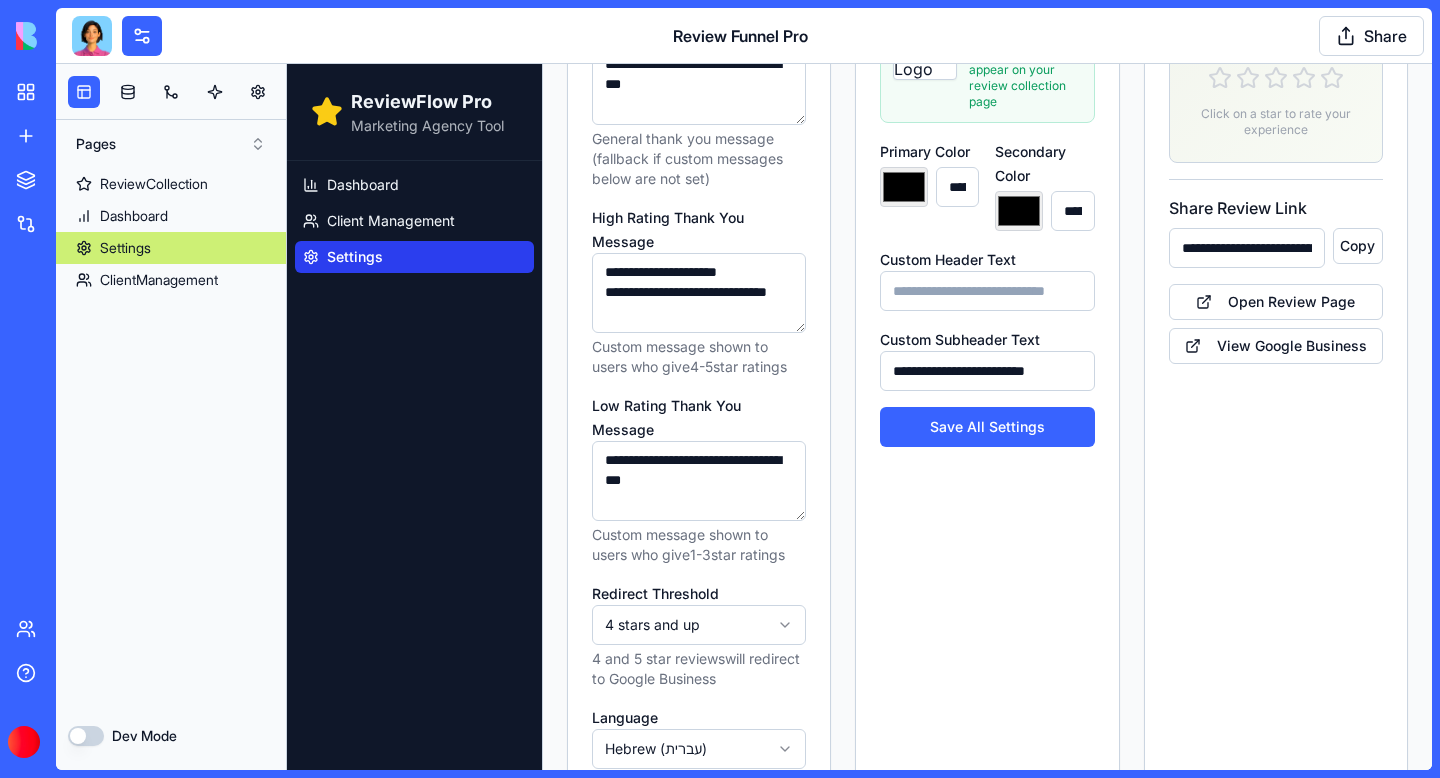 scroll, scrollTop: 8, scrollLeft: 0, axis: vertical 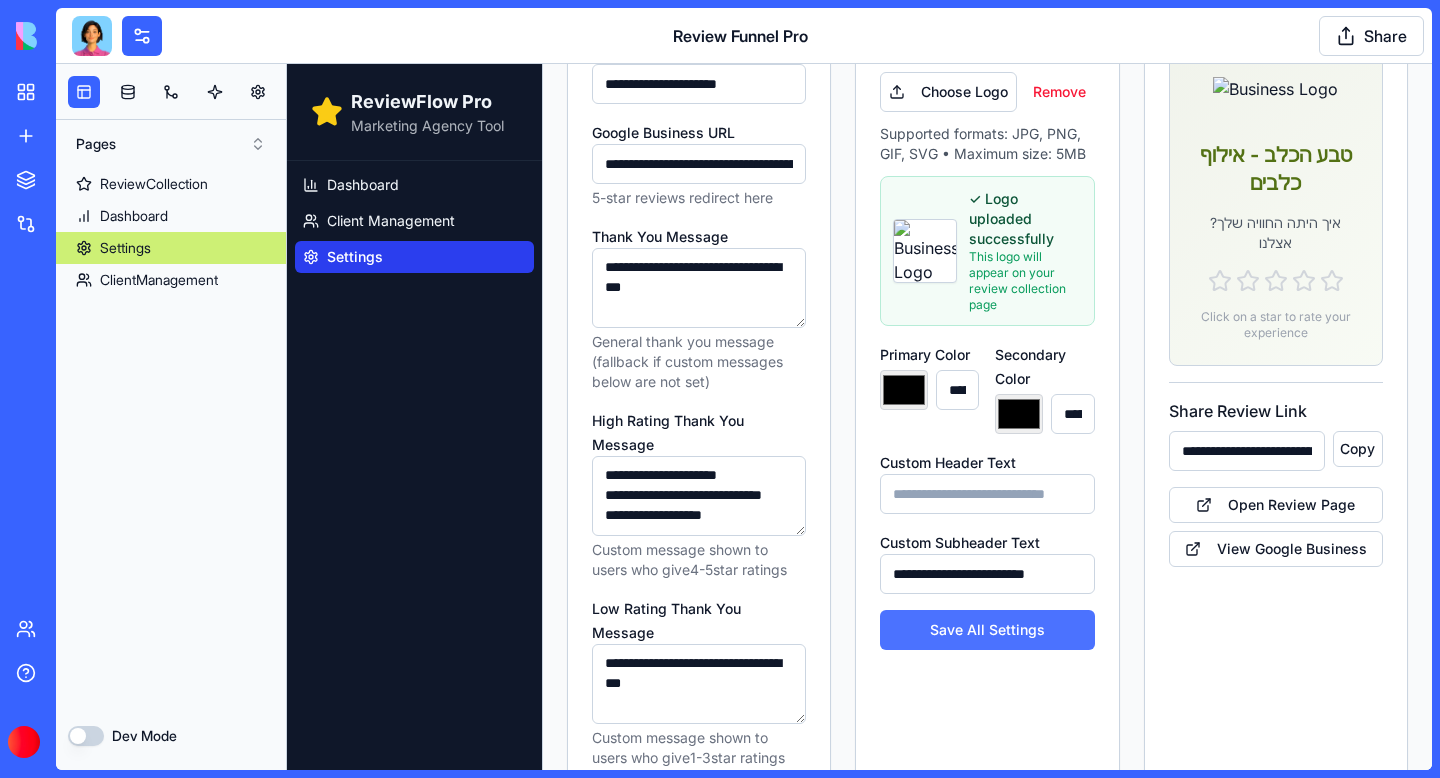 type on "**********" 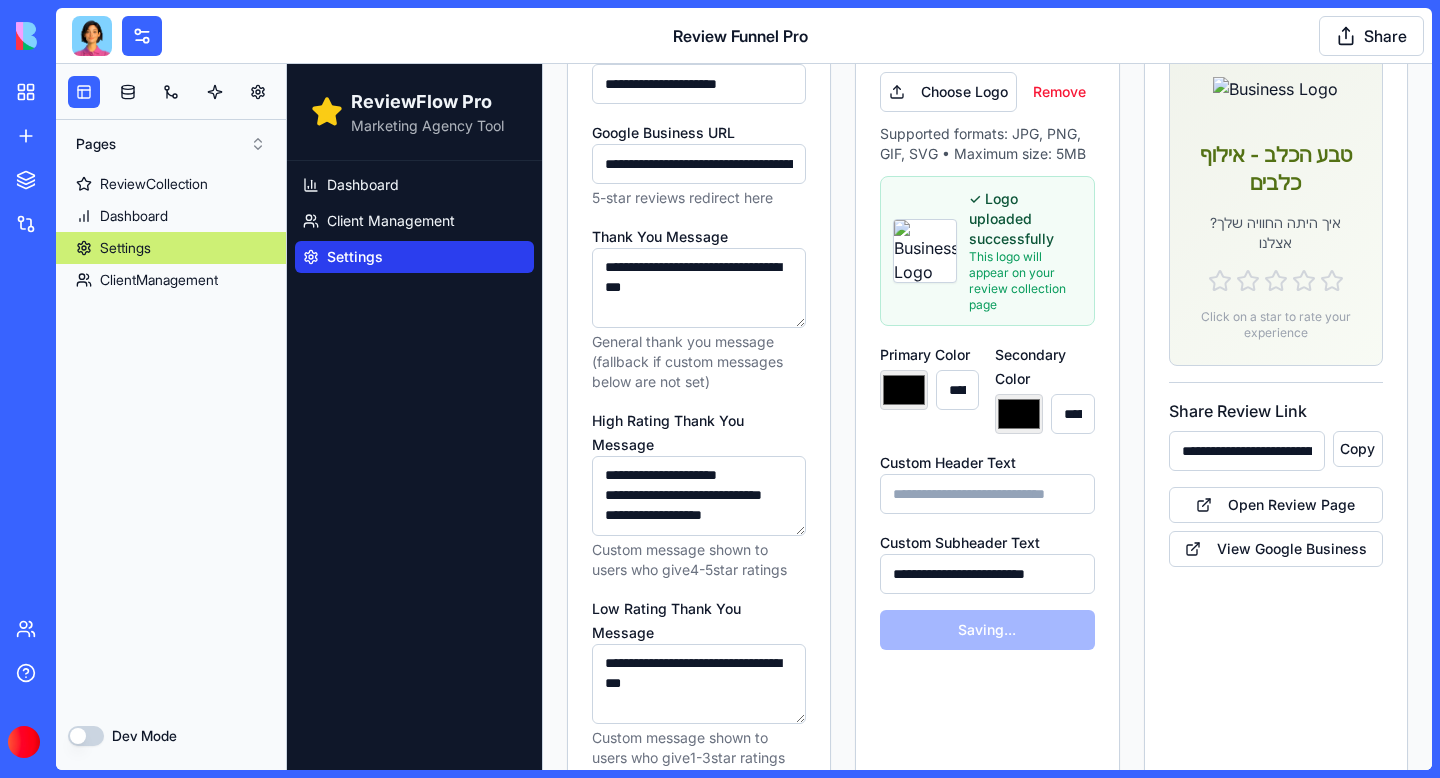 type on "*******" 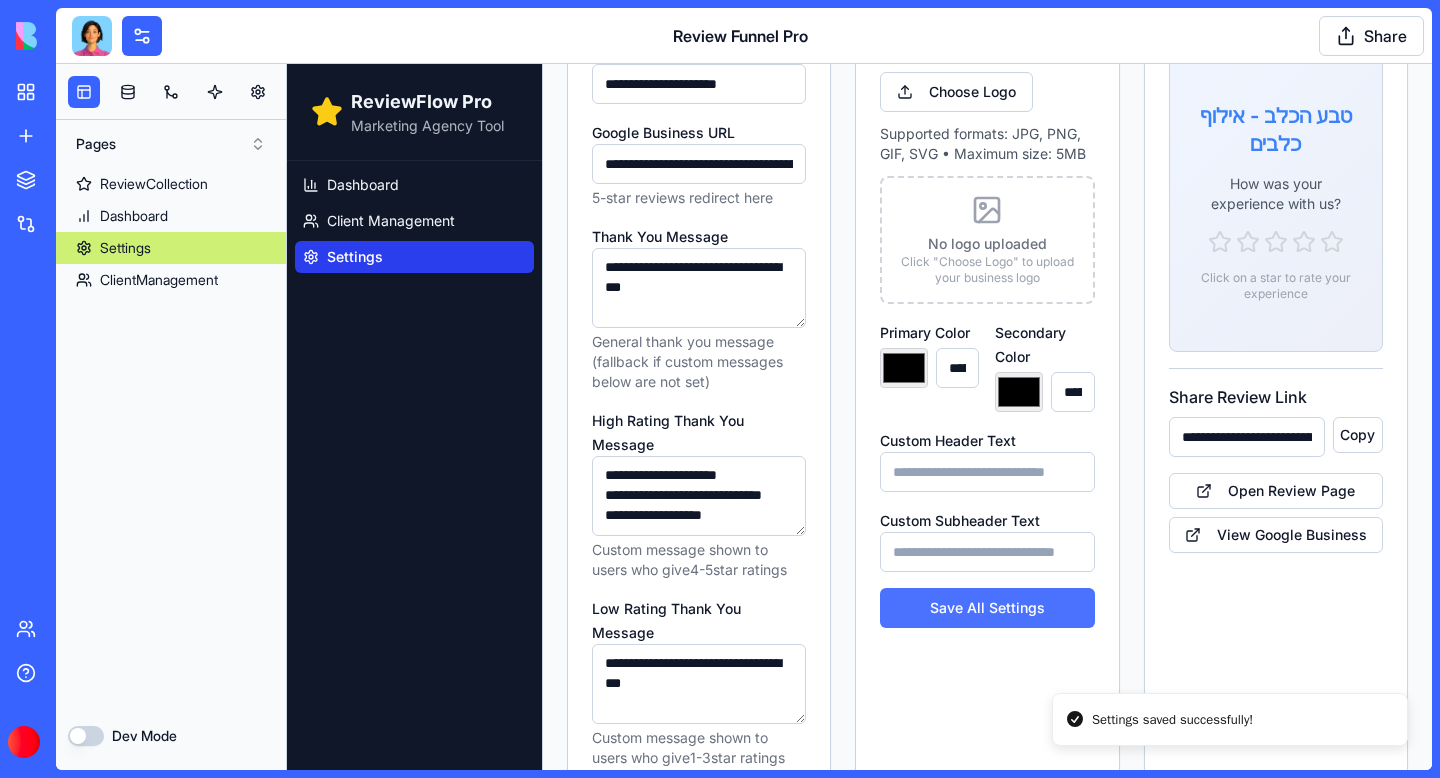 type on "*******" 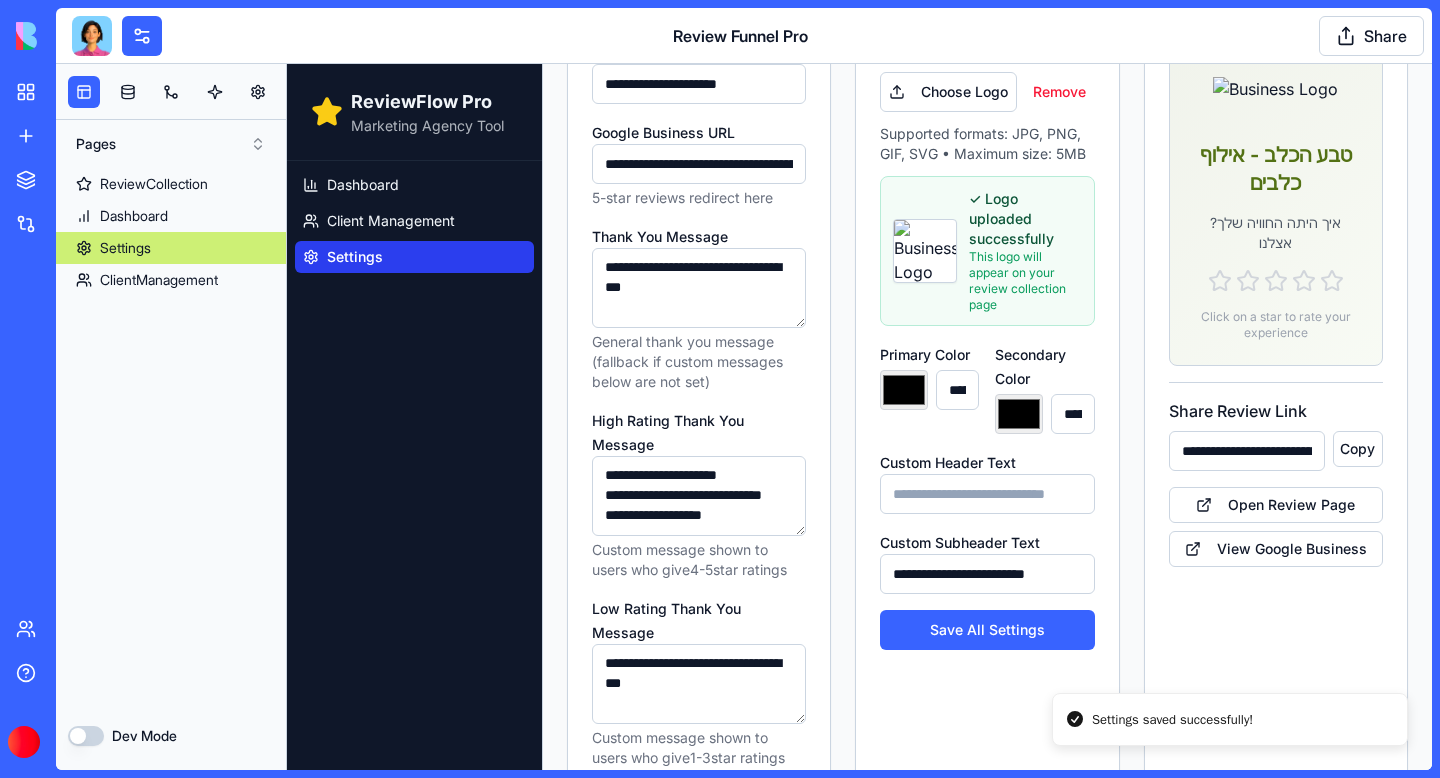 scroll, scrollTop: 0, scrollLeft: 0, axis: both 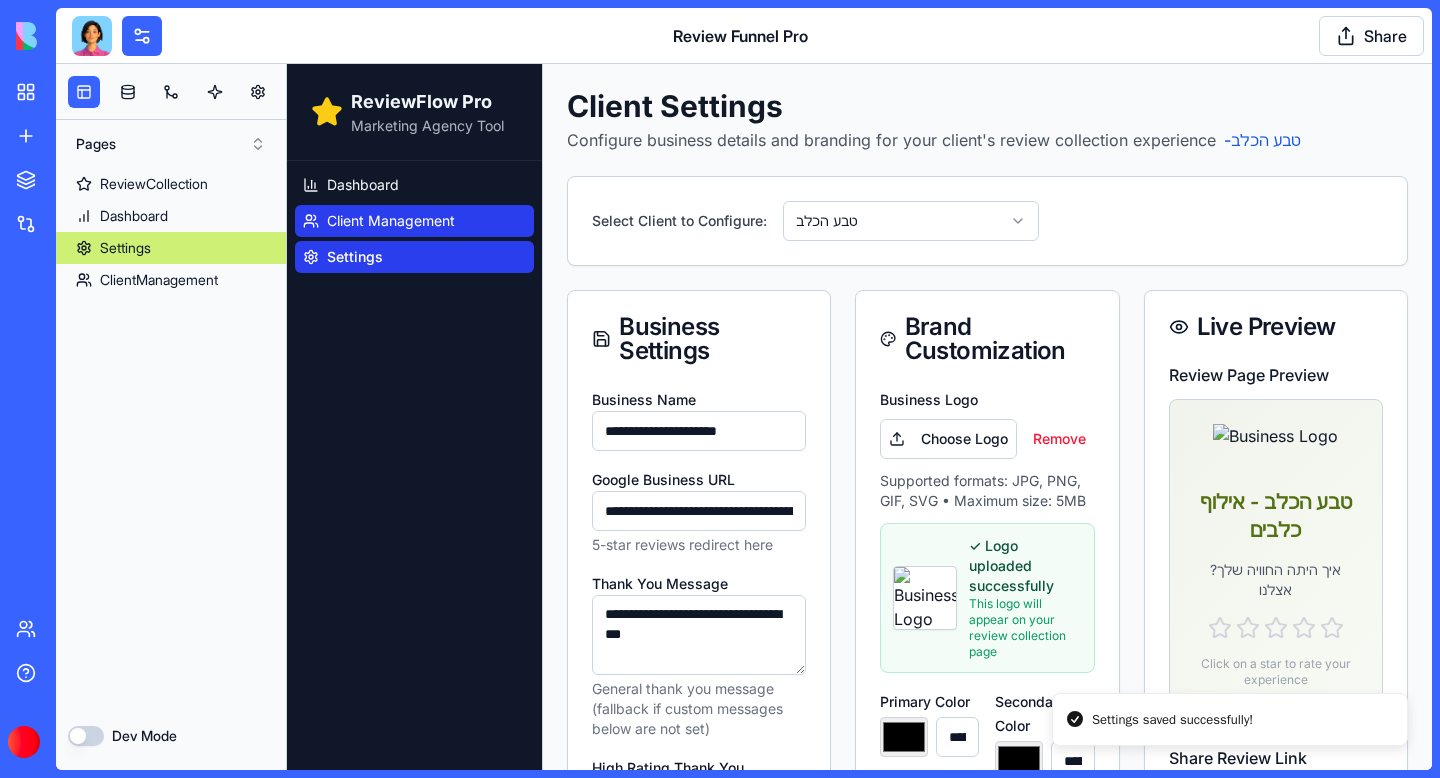 click on "Client Management" at bounding box center (391, 221) 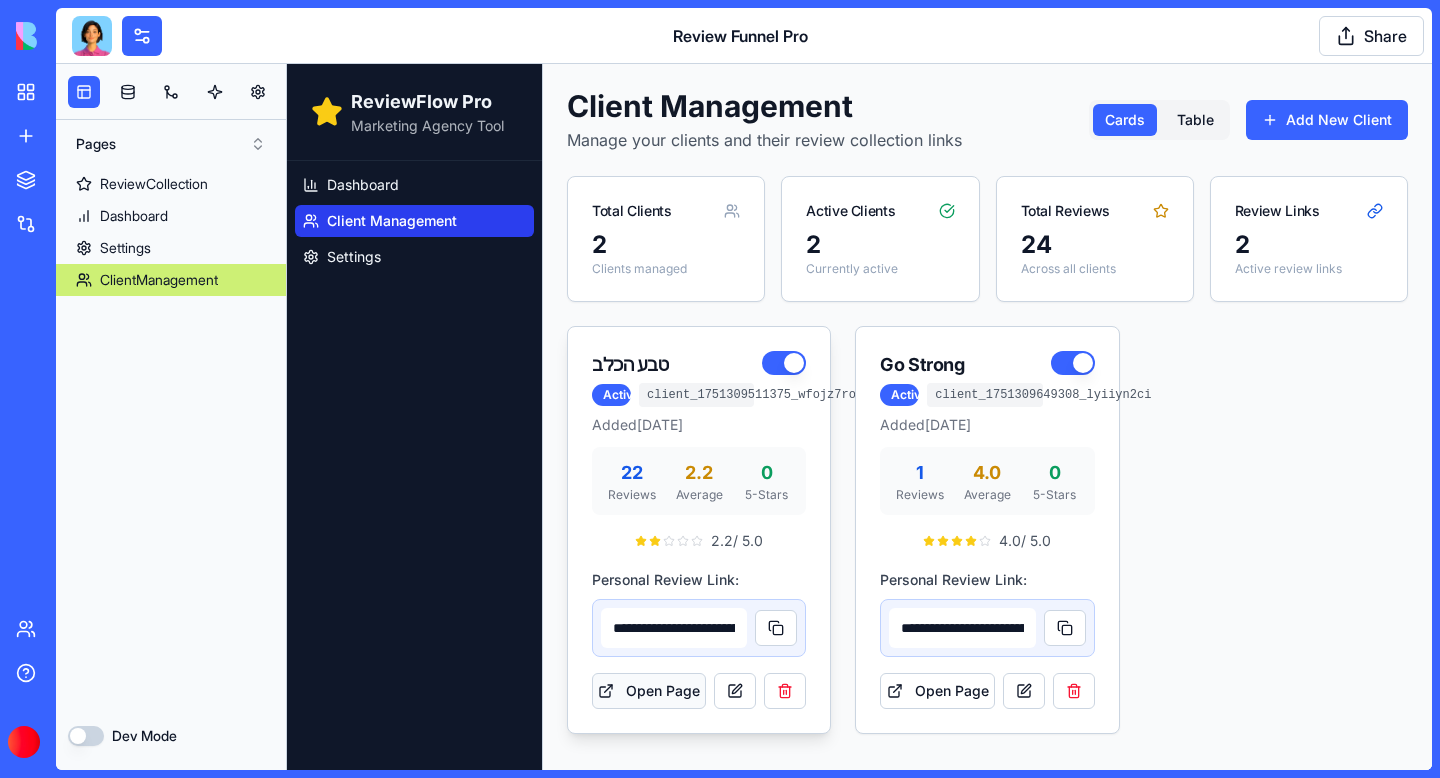 click on "Open Page" at bounding box center [649, 691] 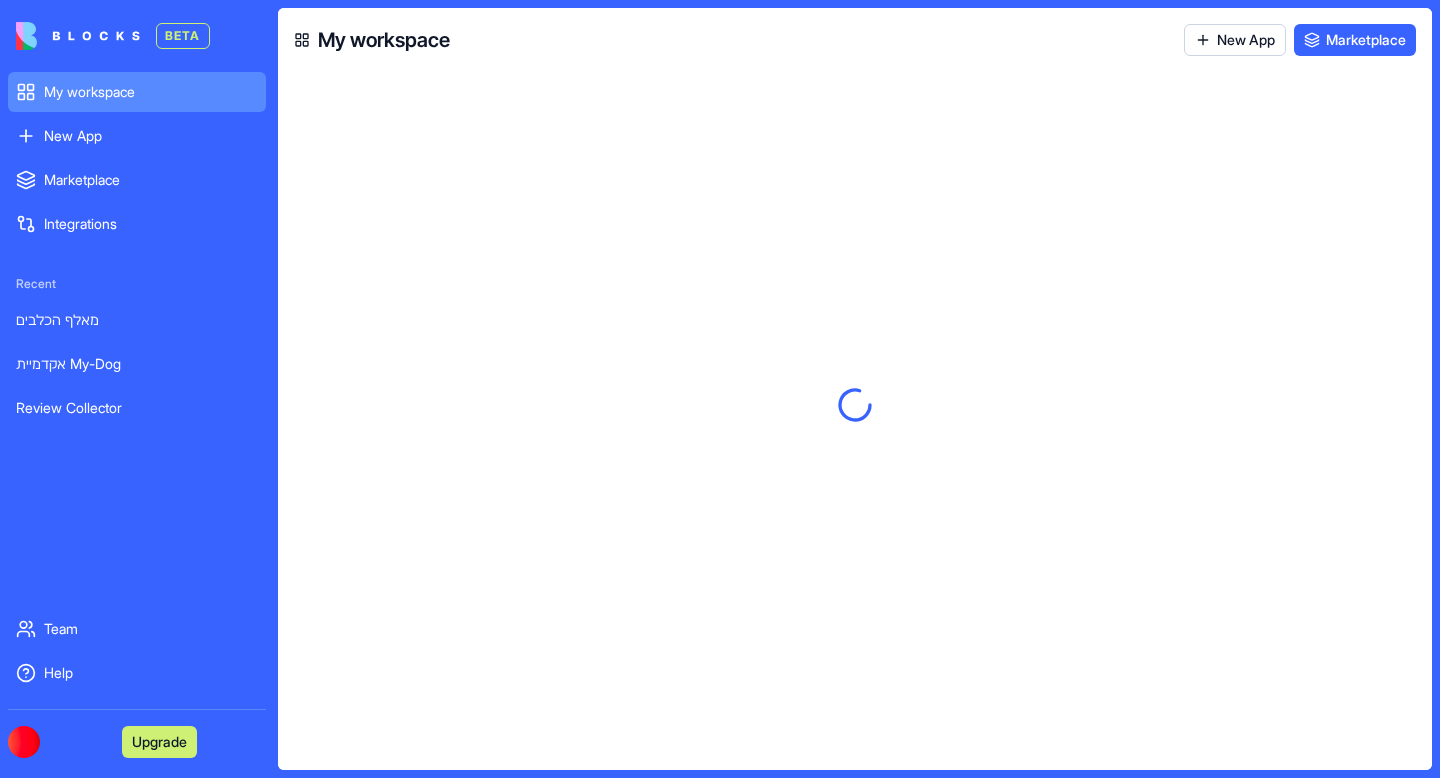 scroll, scrollTop: 0, scrollLeft: 0, axis: both 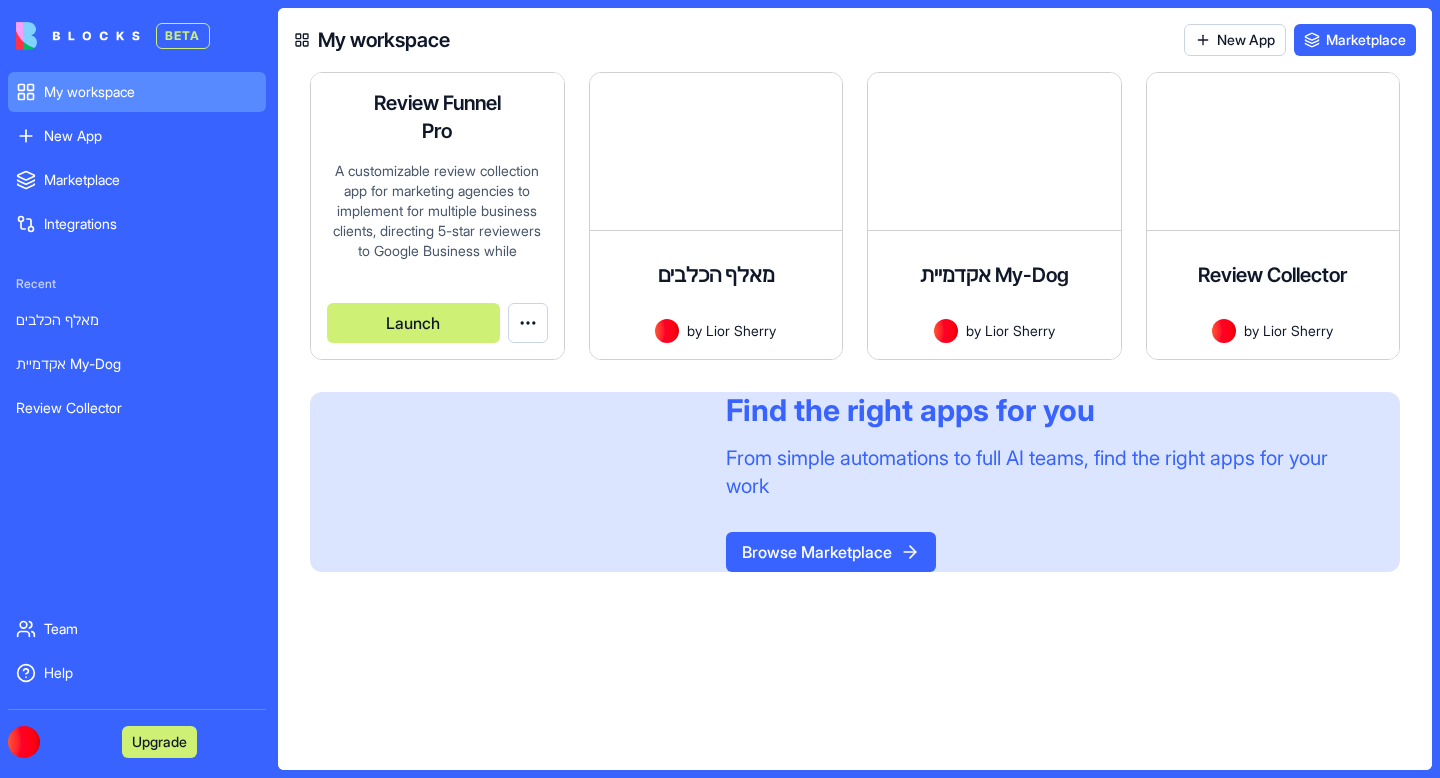 click on "A customizable review collection app for marketing agencies to implement for multiple business clients, directing 5-star reviewers to Google Business while collecting private feedback from others." at bounding box center [437, 212] 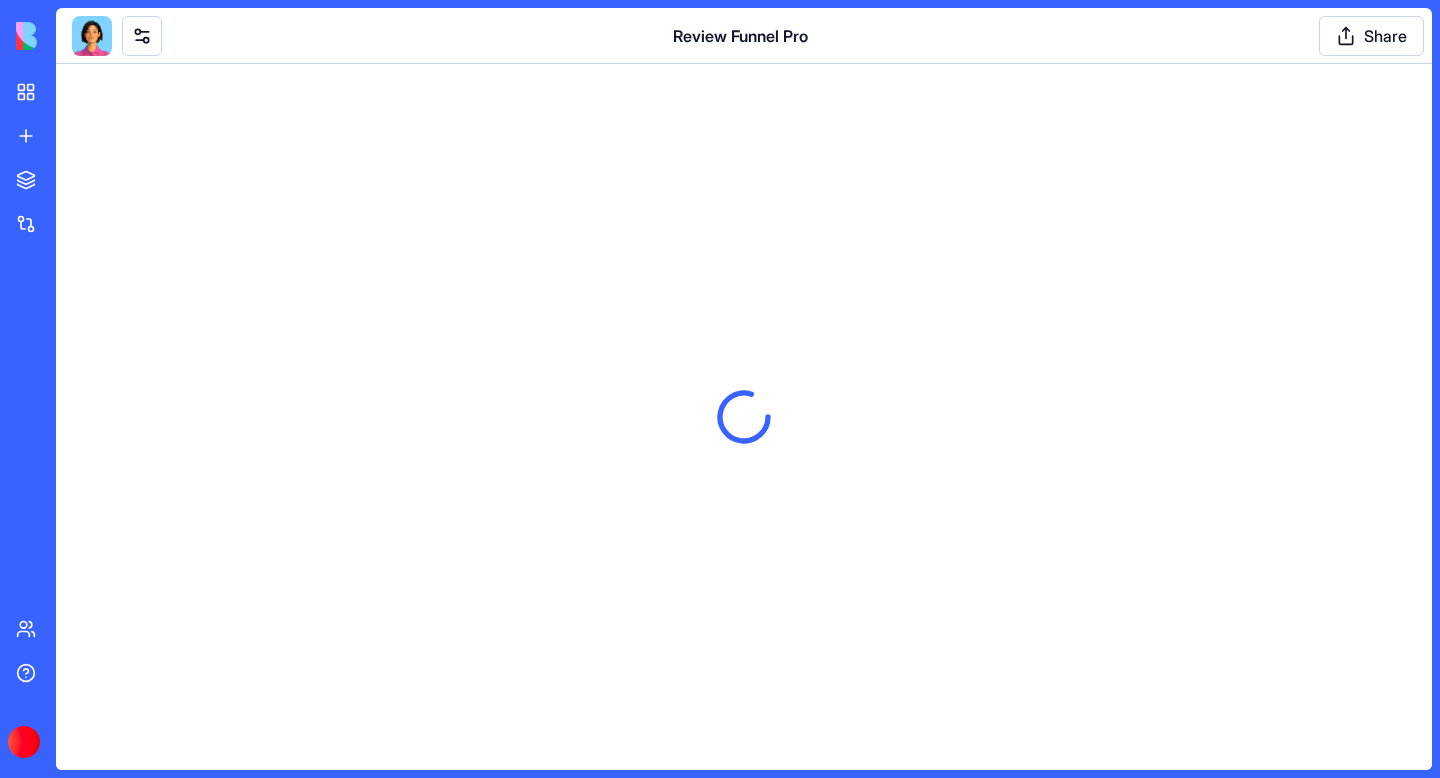 scroll, scrollTop: 0, scrollLeft: 0, axis: both 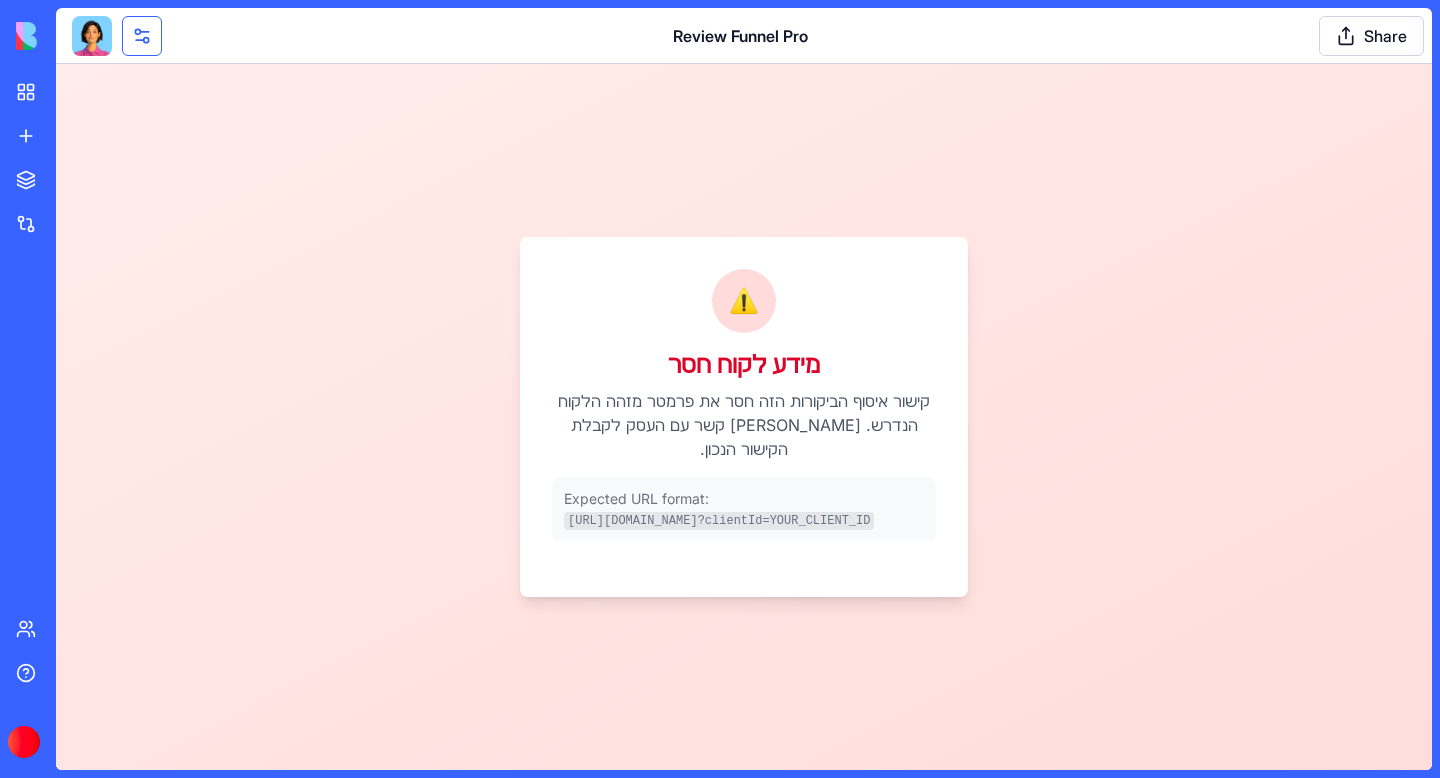 click at bounding box center [142, 36] 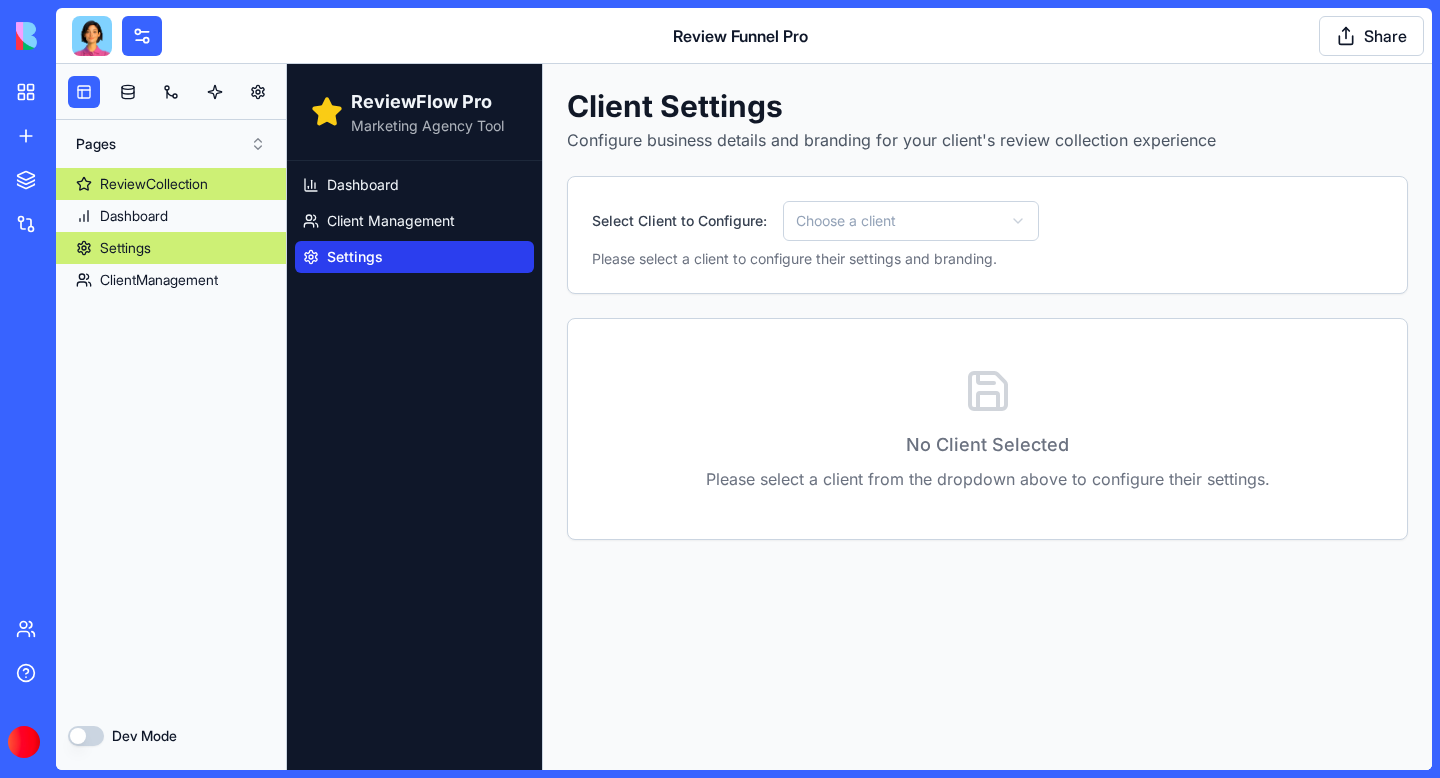 click on "Settings" at bounding box center (171, 248) 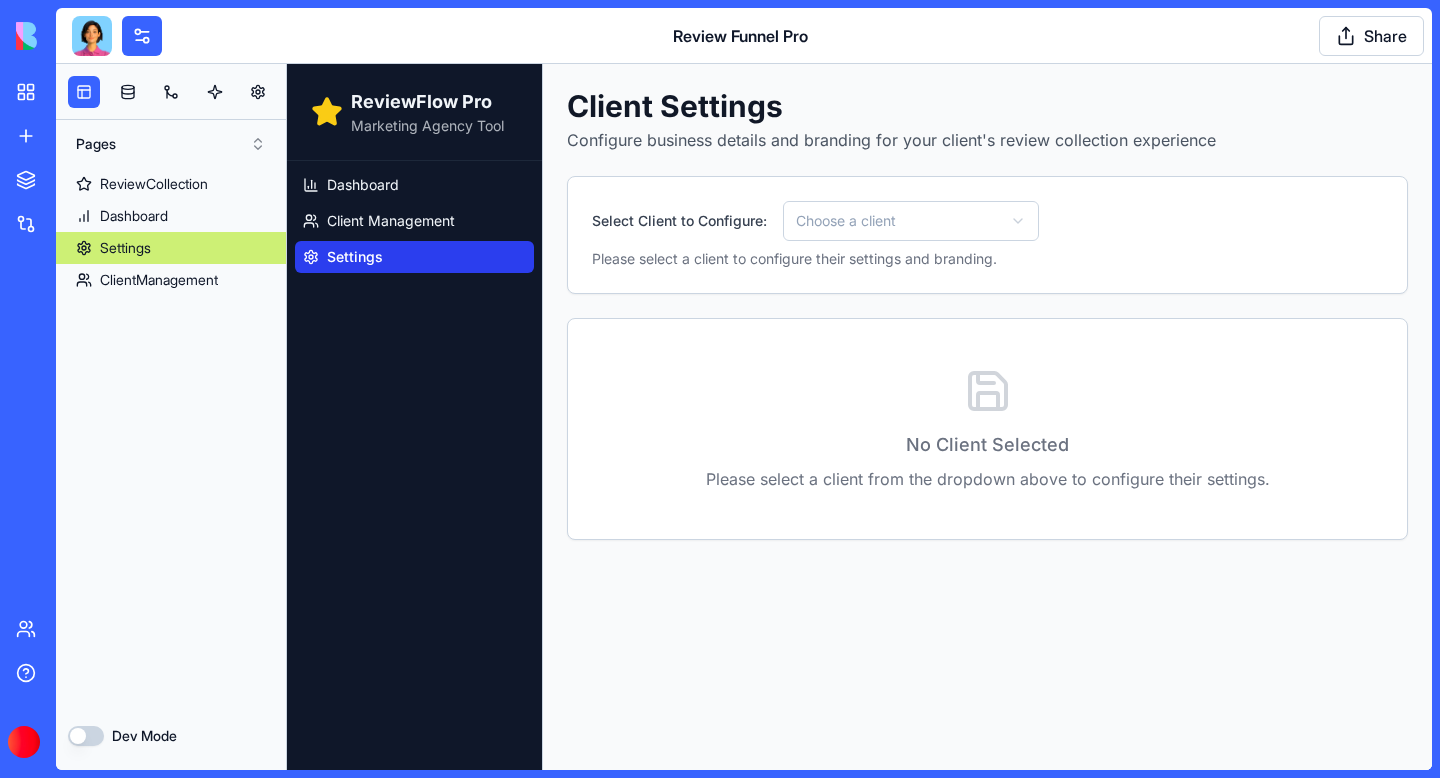 click at bounding box center [92, 36] 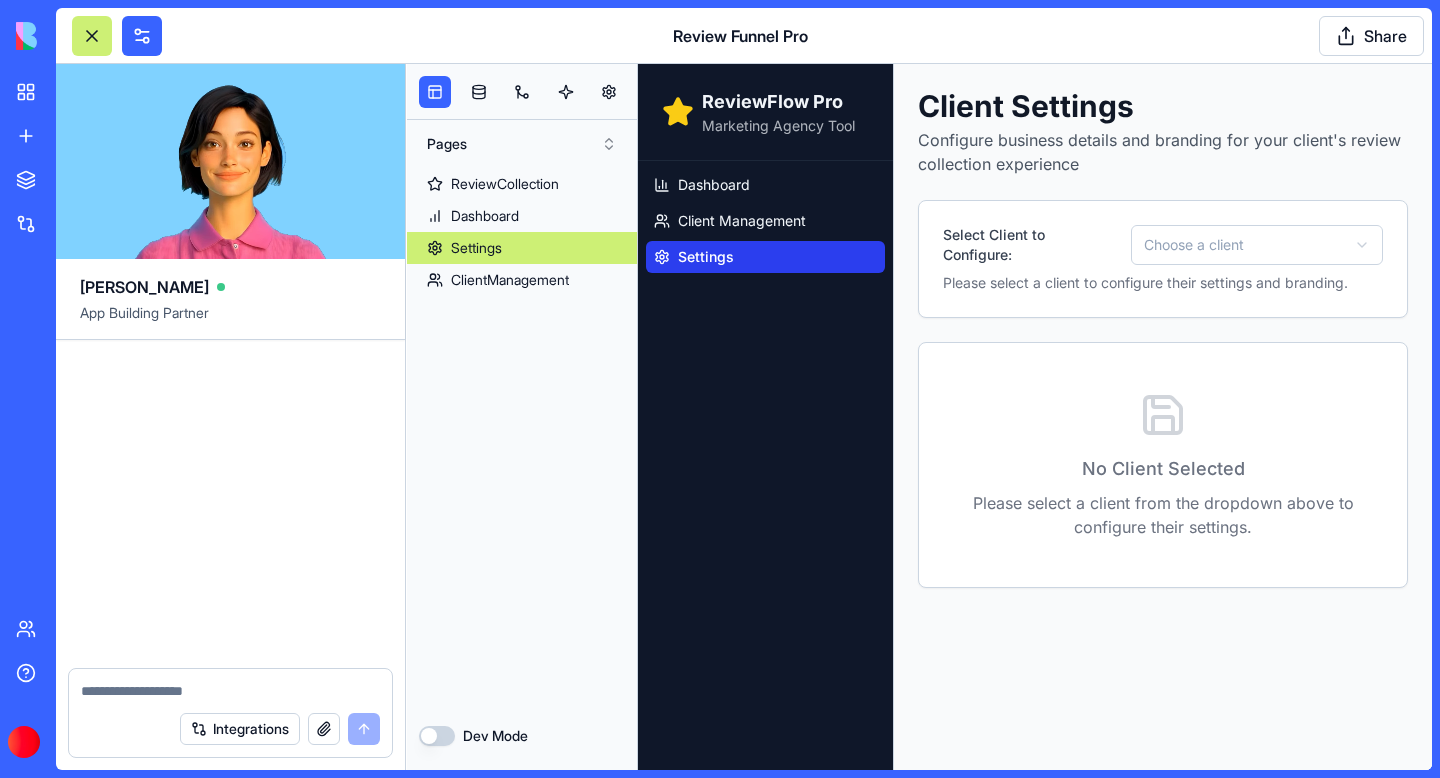 scroll, scrollTop: 41398, scrollLeft: 0, axis: vertical 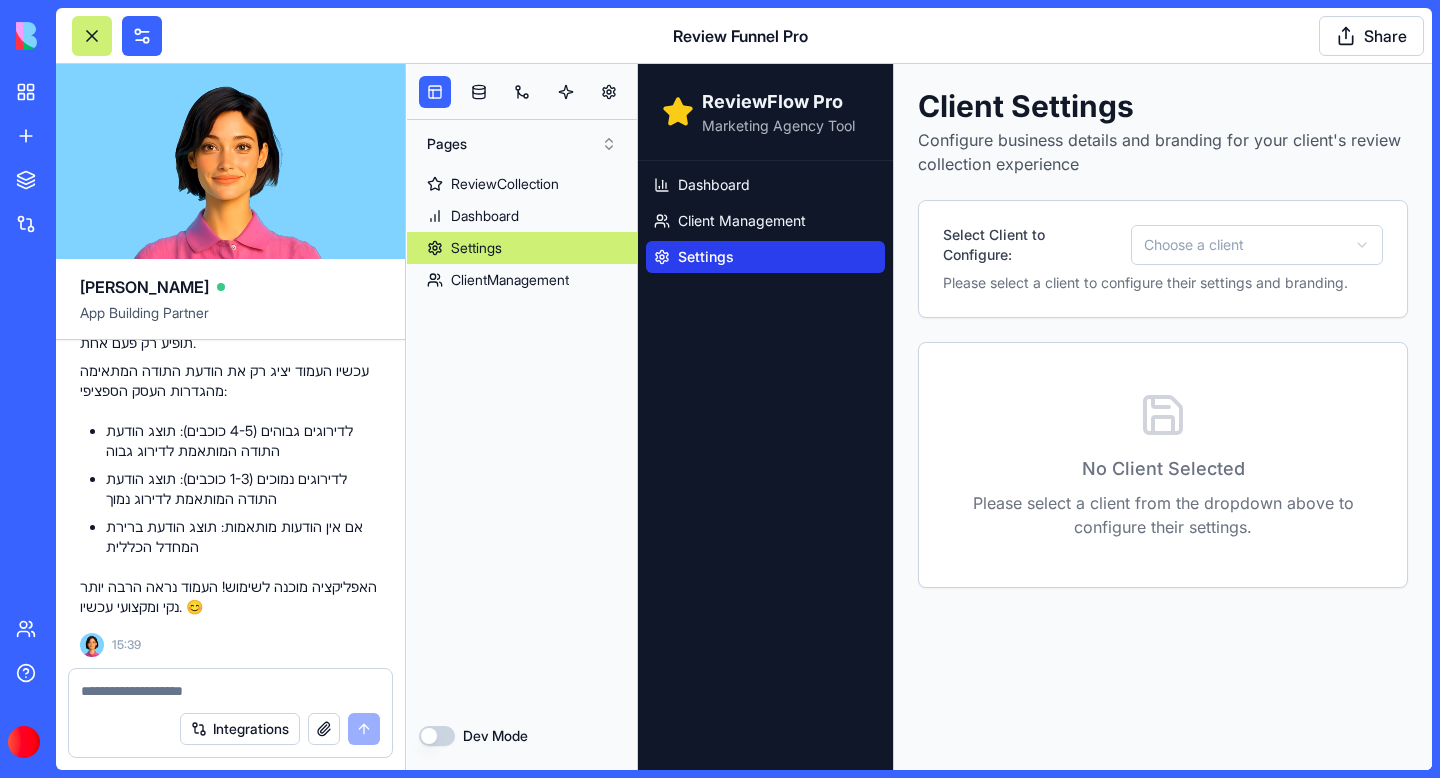 click at bounding box center [230, 691] 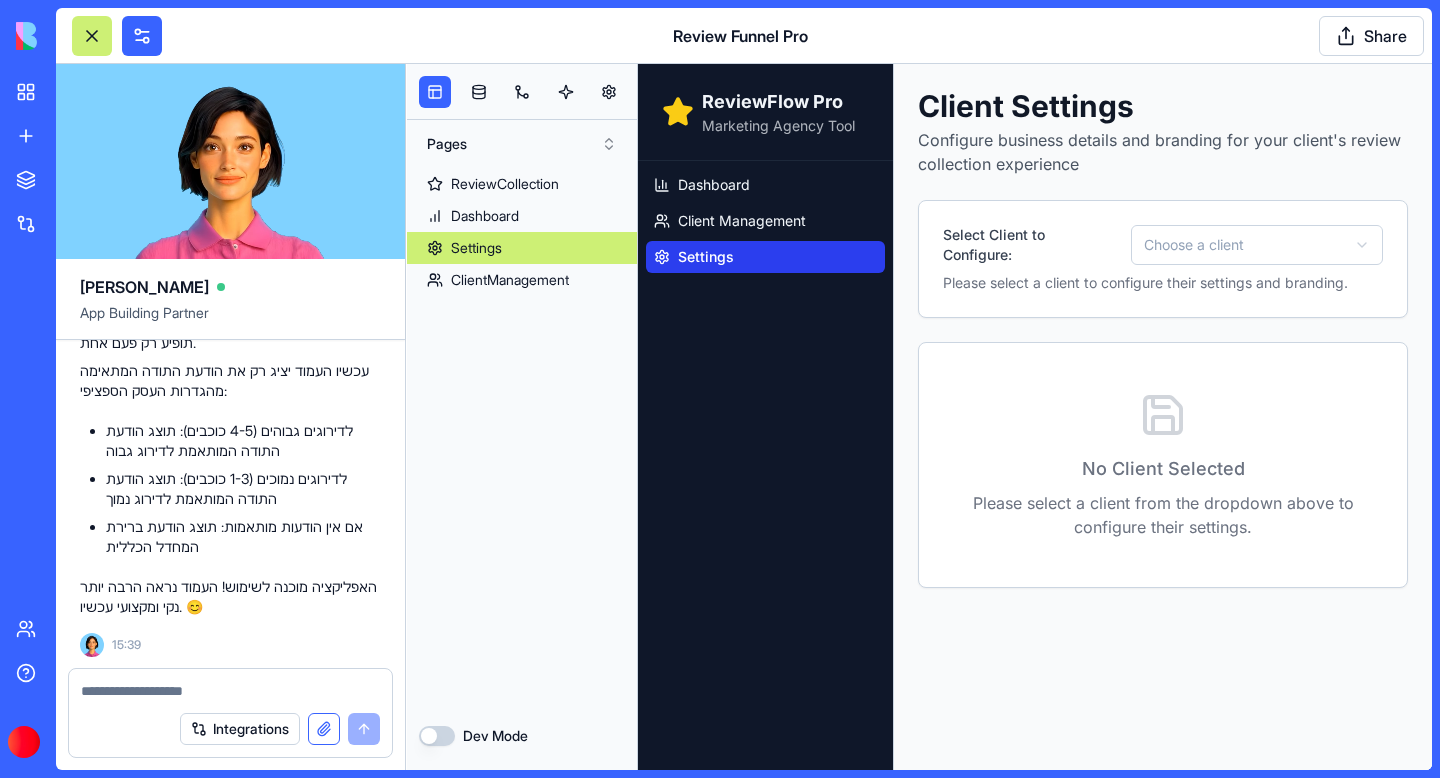 click at bounding box center (324, 729) 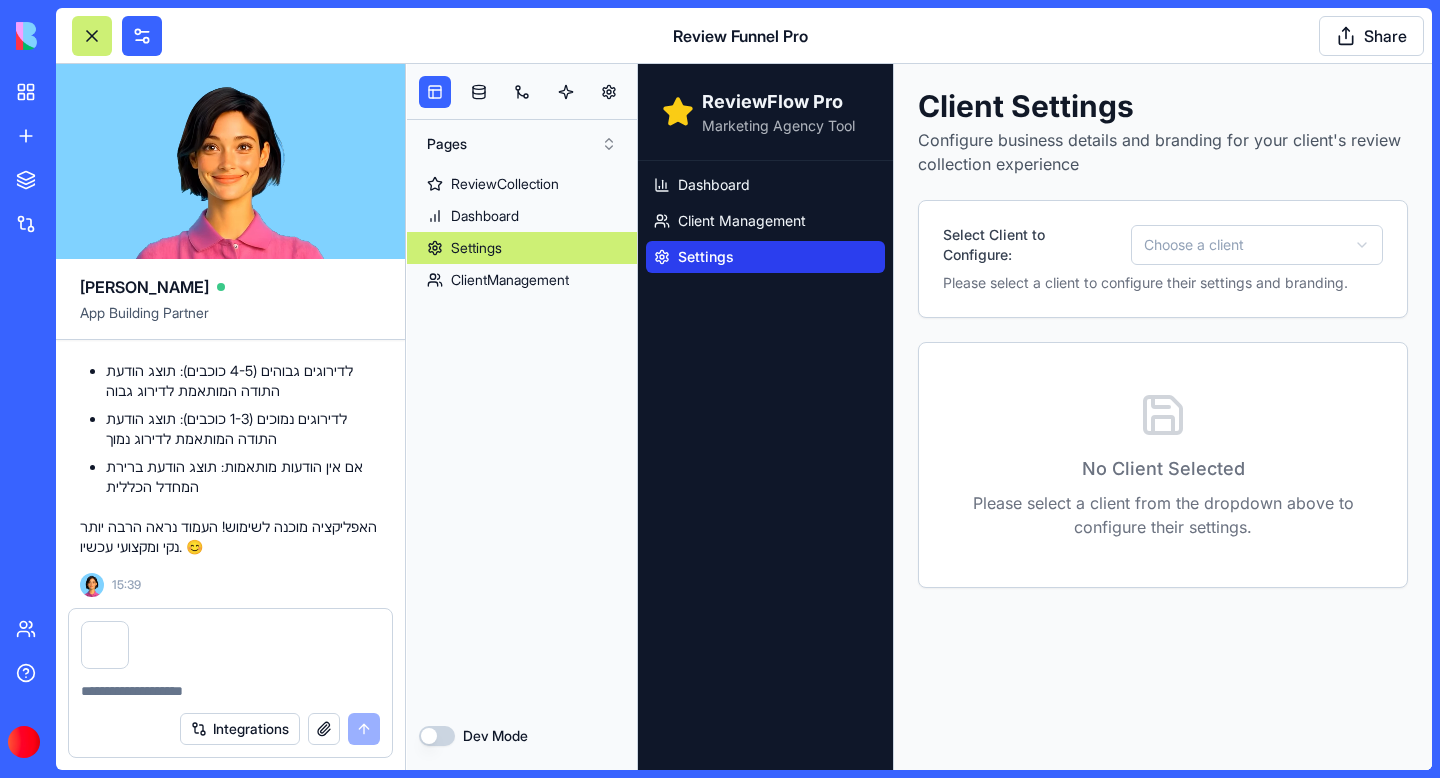 click at bounding box center [230, 691] 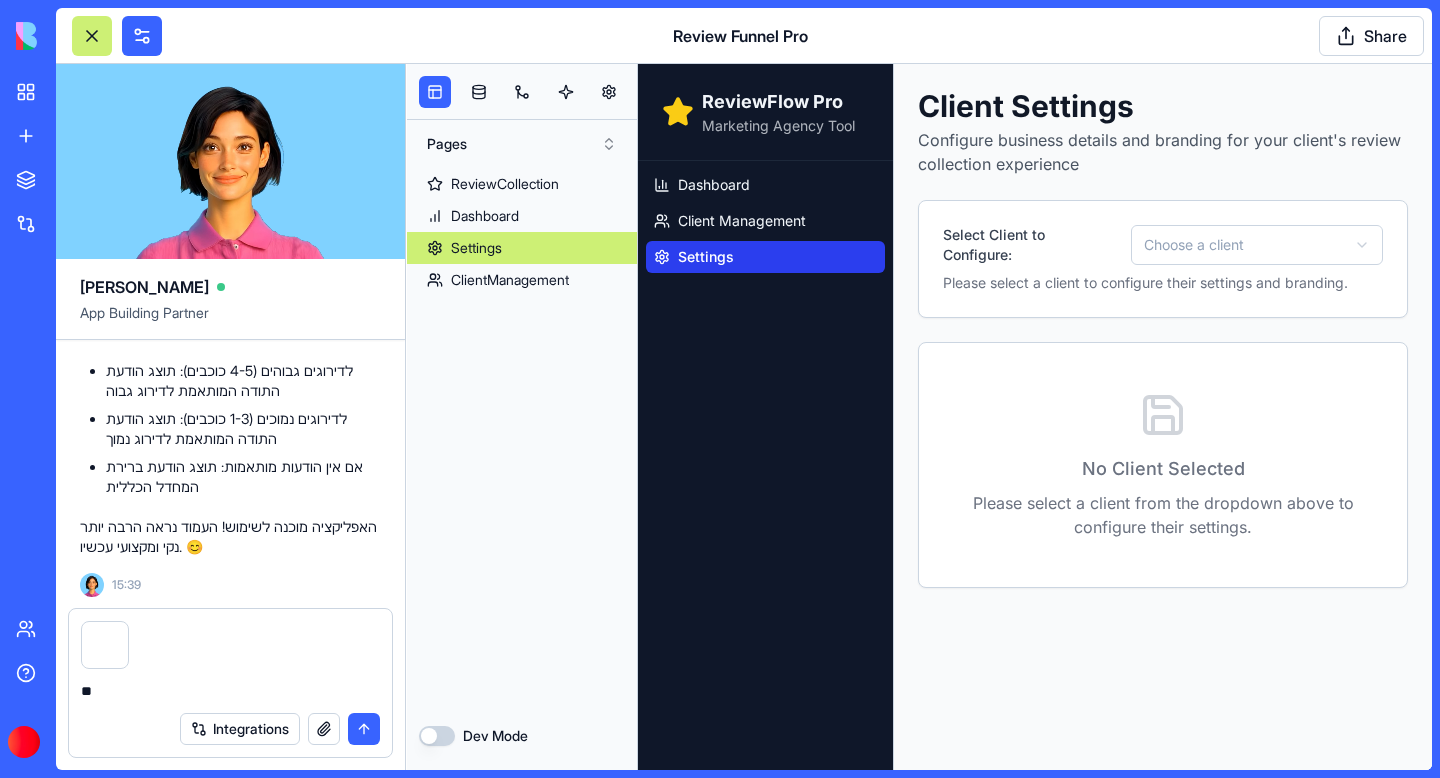 type on "*" 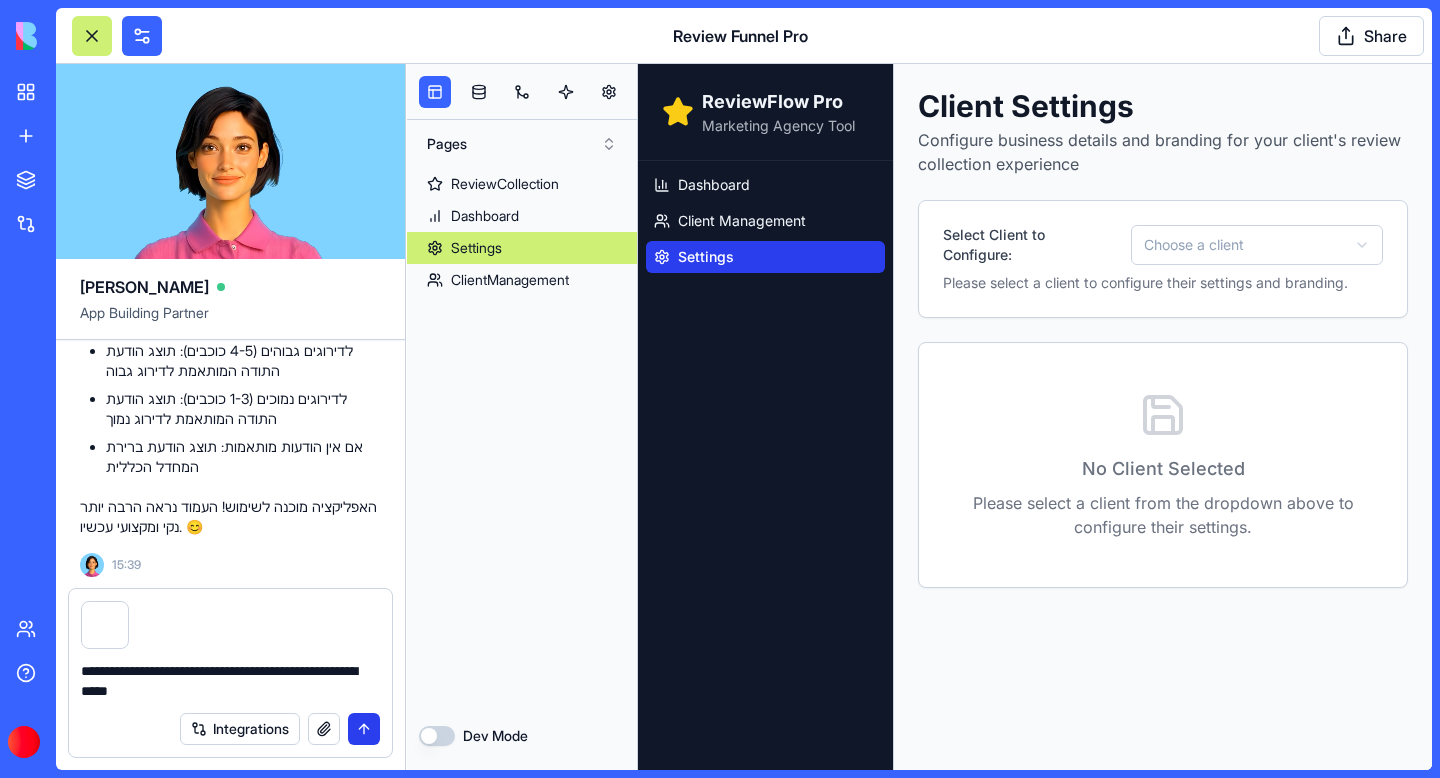 type on "**********" 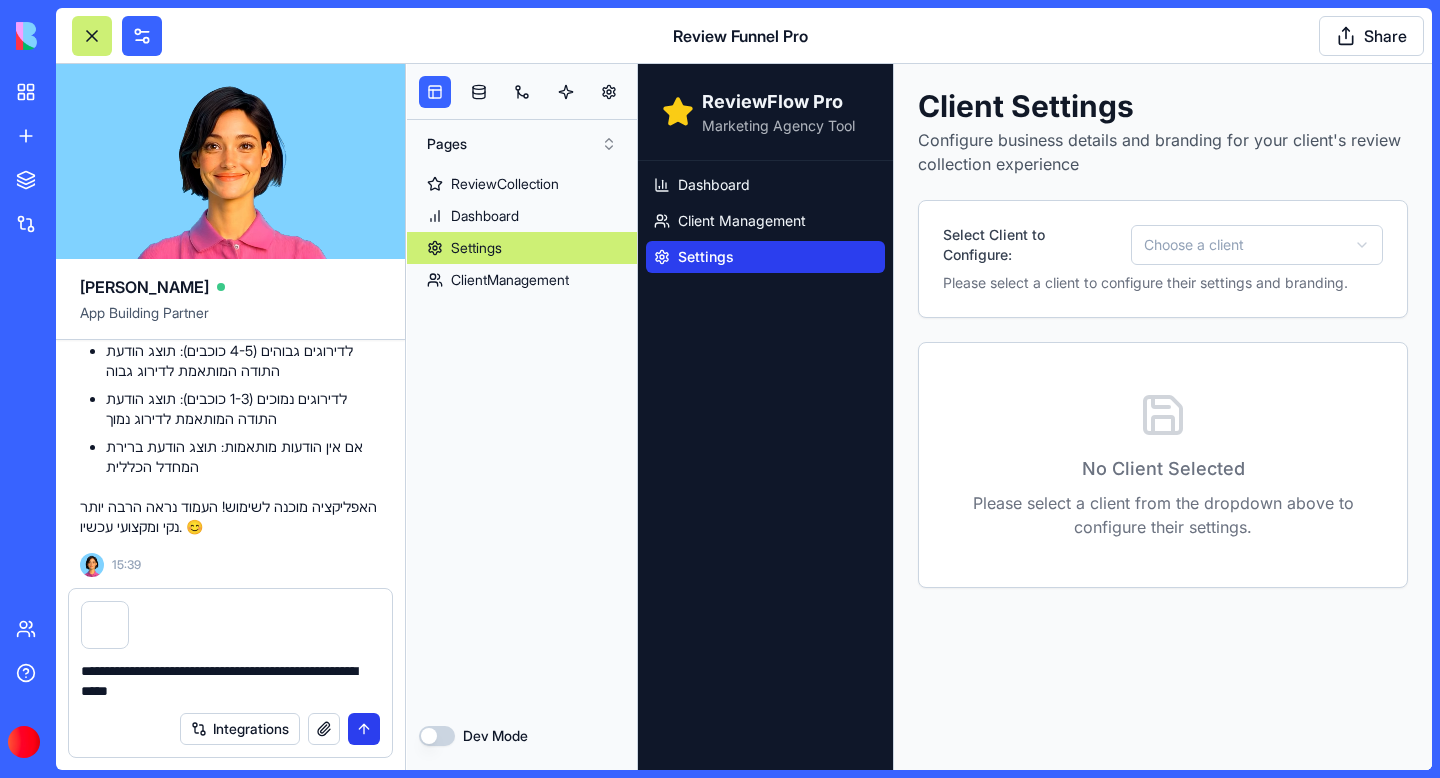click at bounding box center (364, 729) 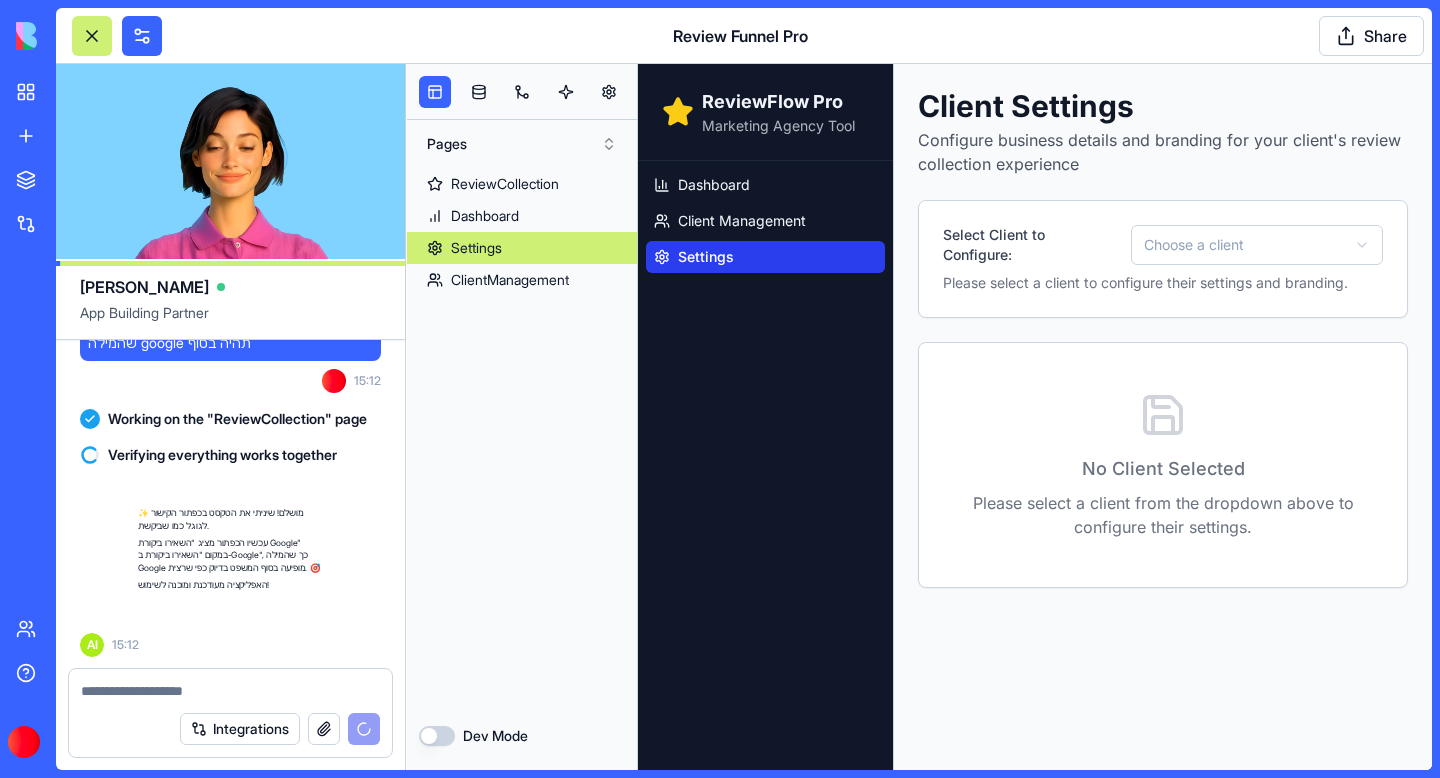 scroll, scrollTop: 41854, scrollLeft: 0, axis: vertical 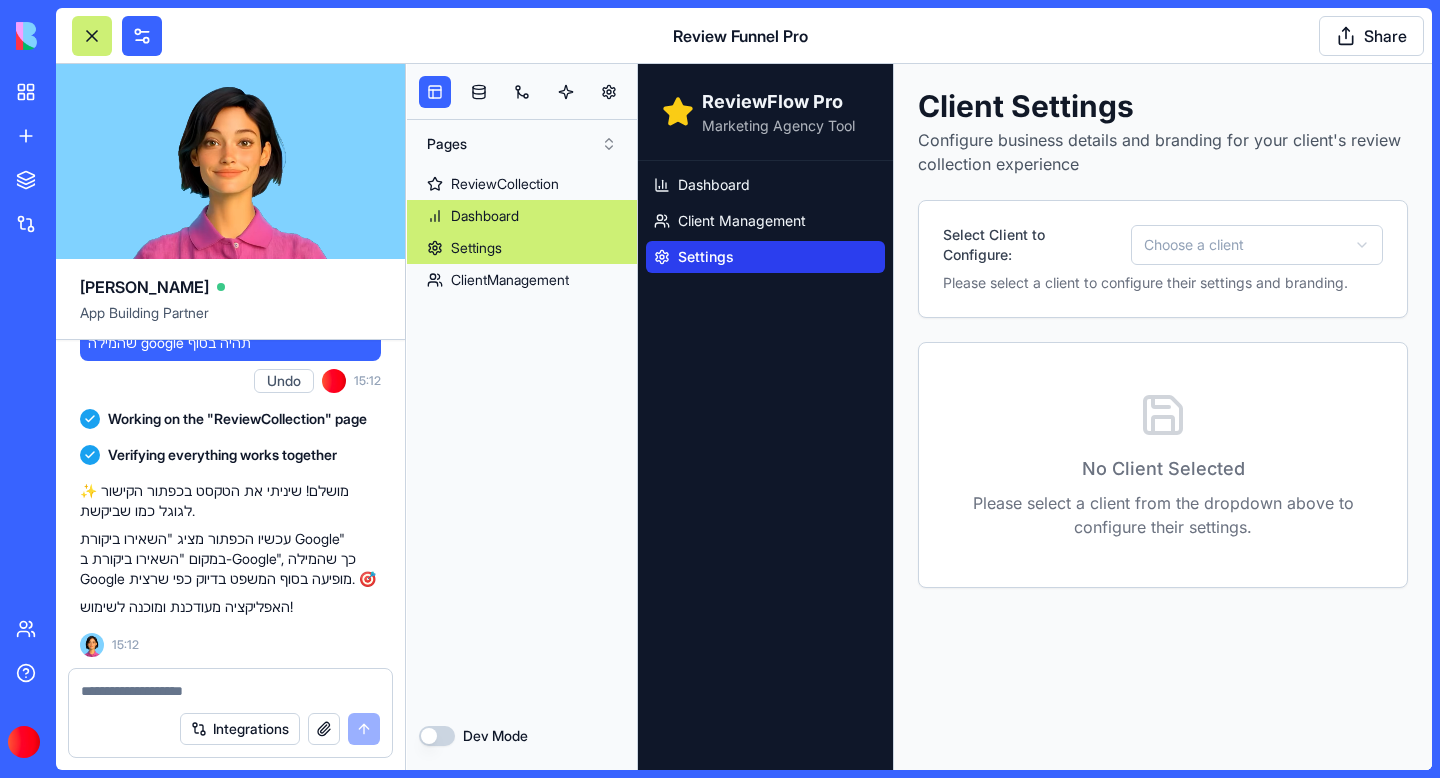 click on "Dashboard" at bounding box center [485, 216] 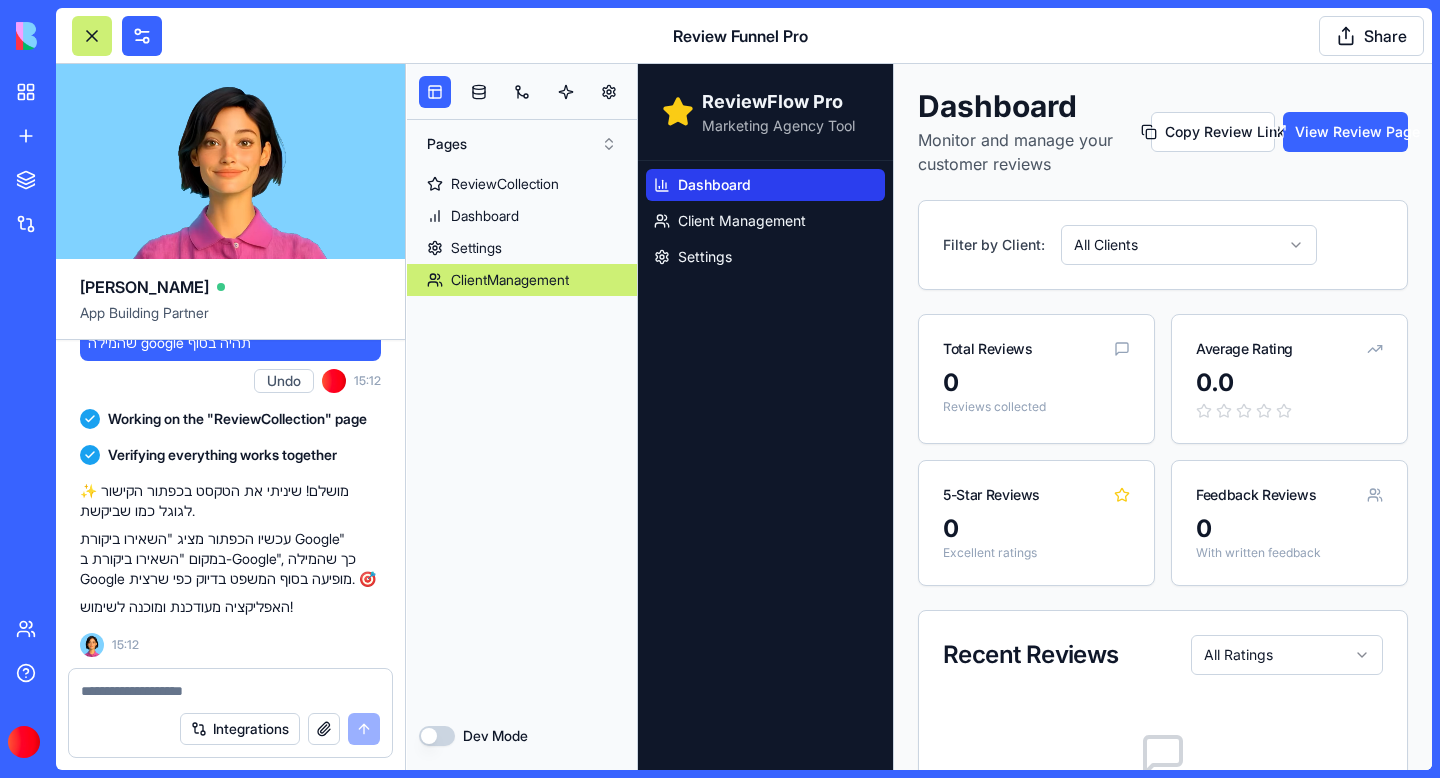 click on "ClientManagement" at bounding box center (510, 280) 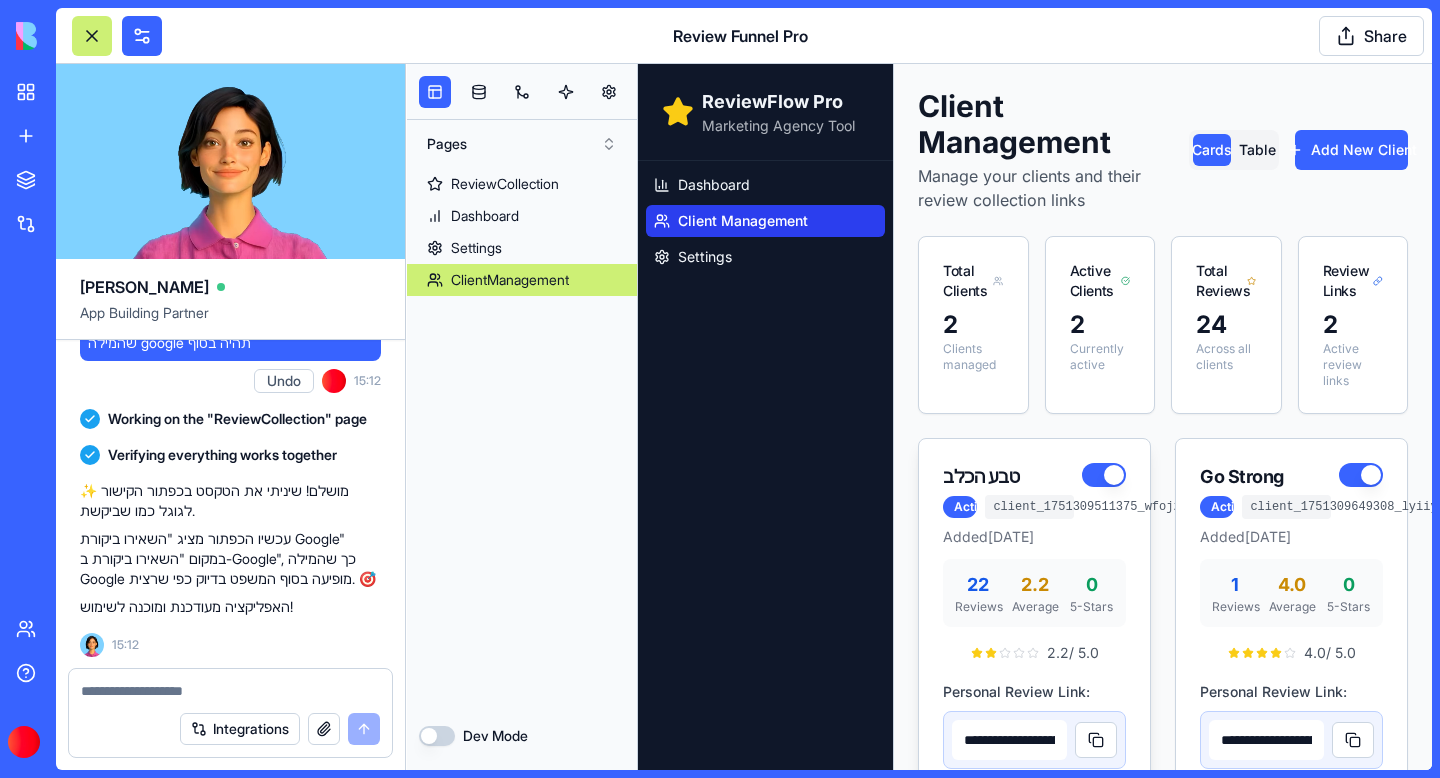 scroll, scrollTop: 120, scrollLeft: 0, axis: vertical 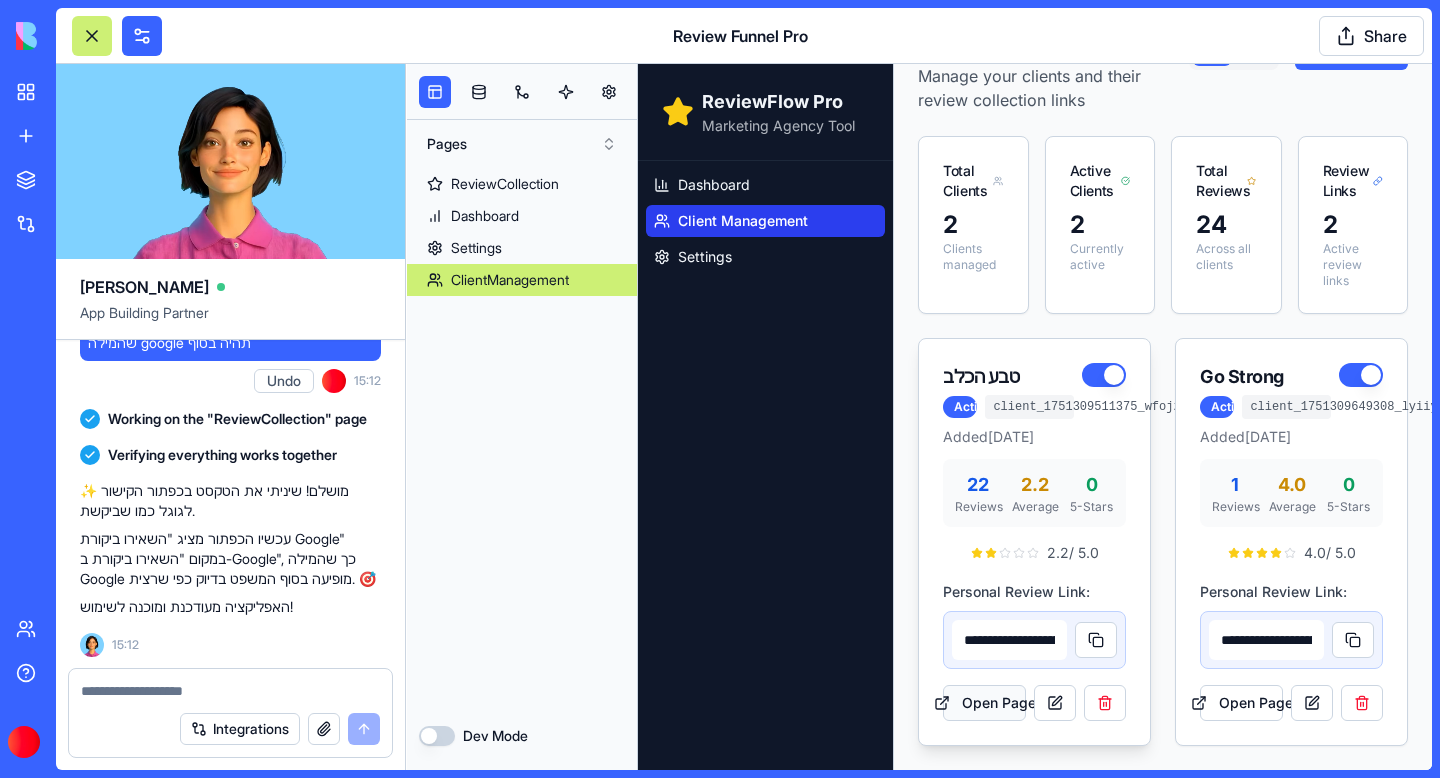 click on "Open Page" at bounding box center [984, 703] 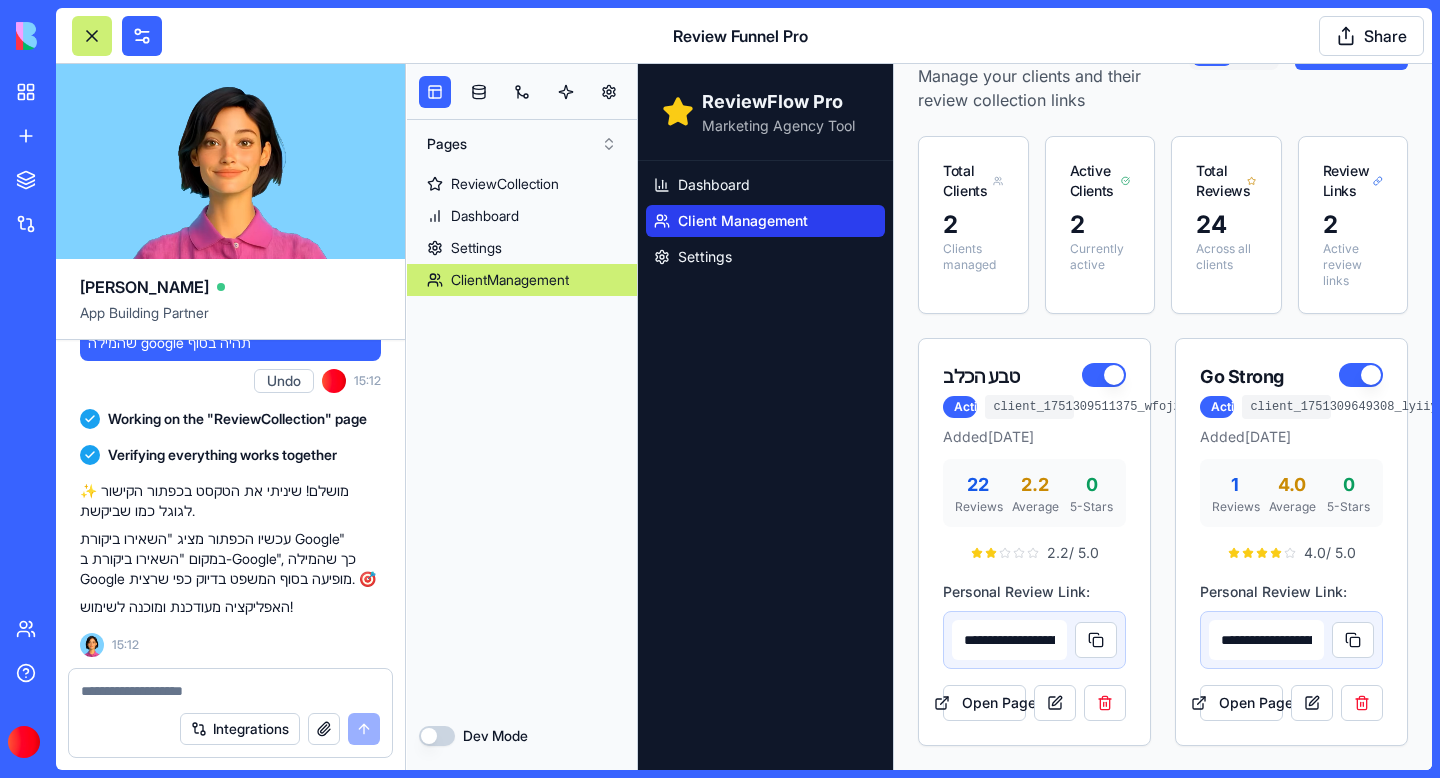 click at bounding box center (230, 685) 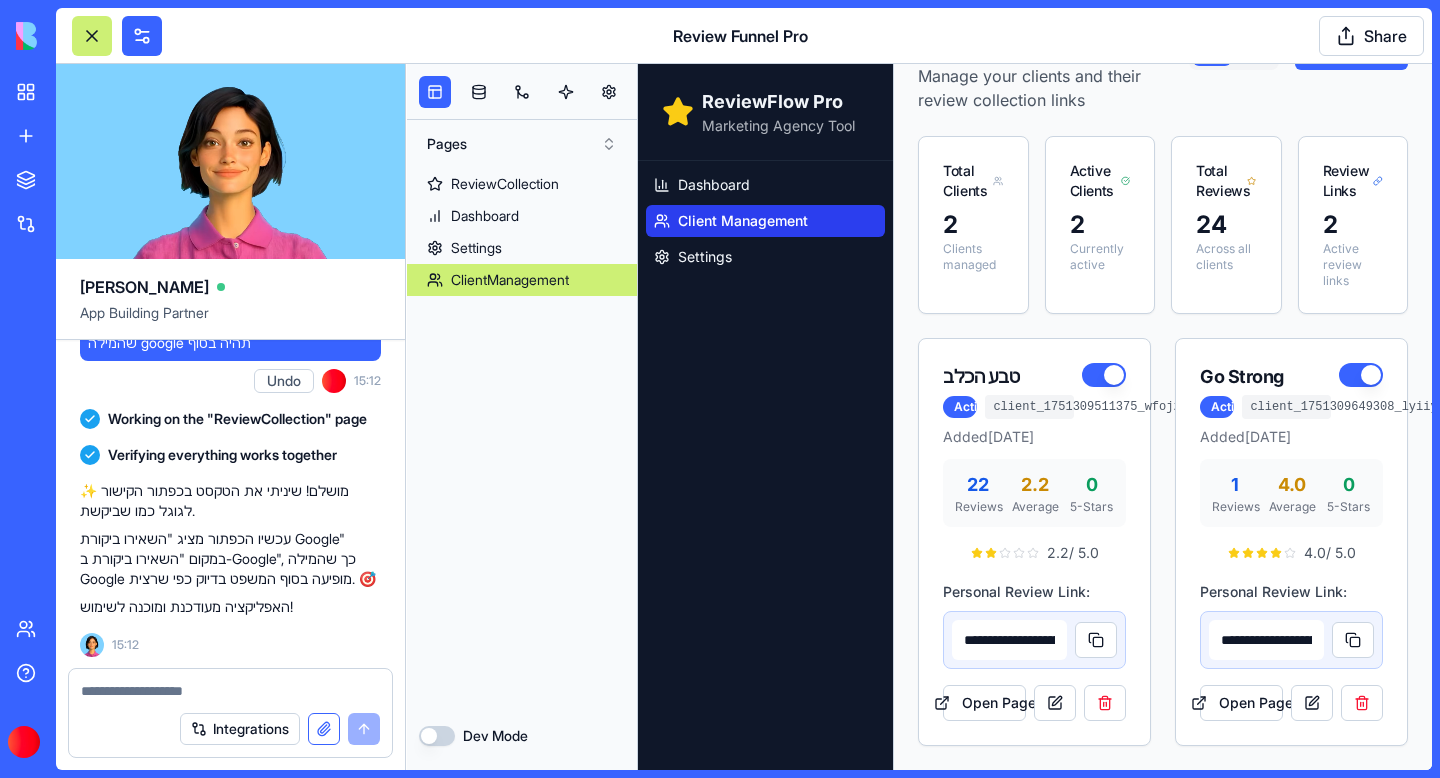 click at bounding box center (324, 729) 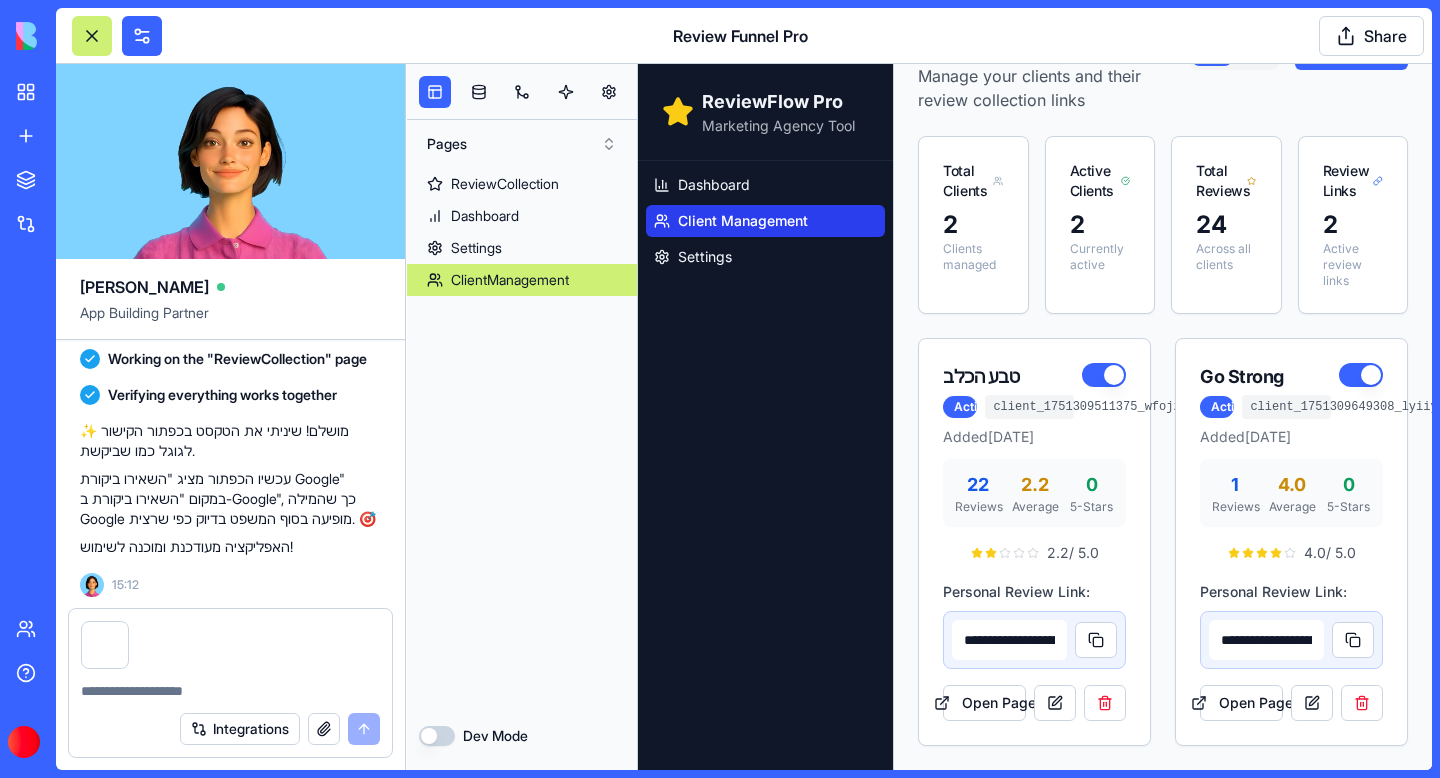 click at bounding box center [230, 691] 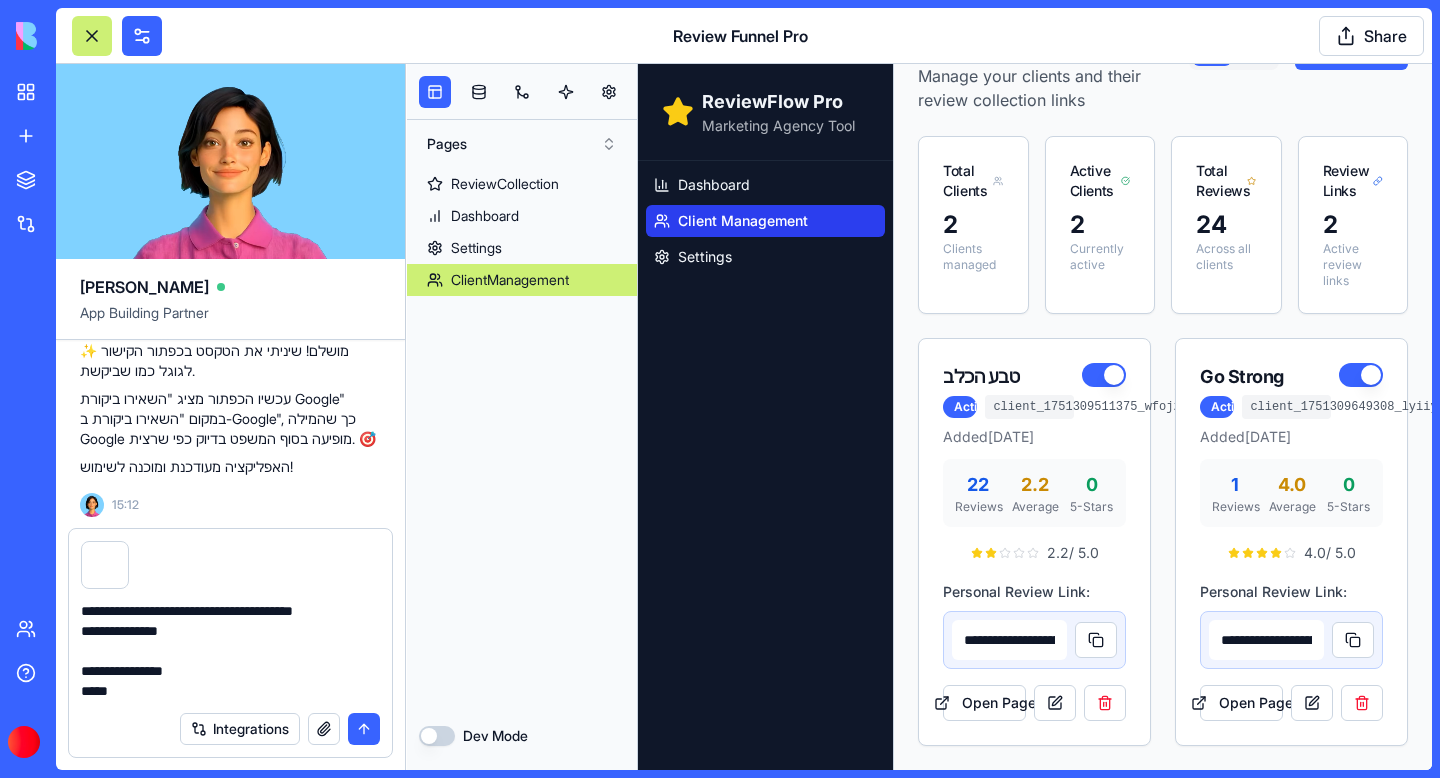 type on "**********" 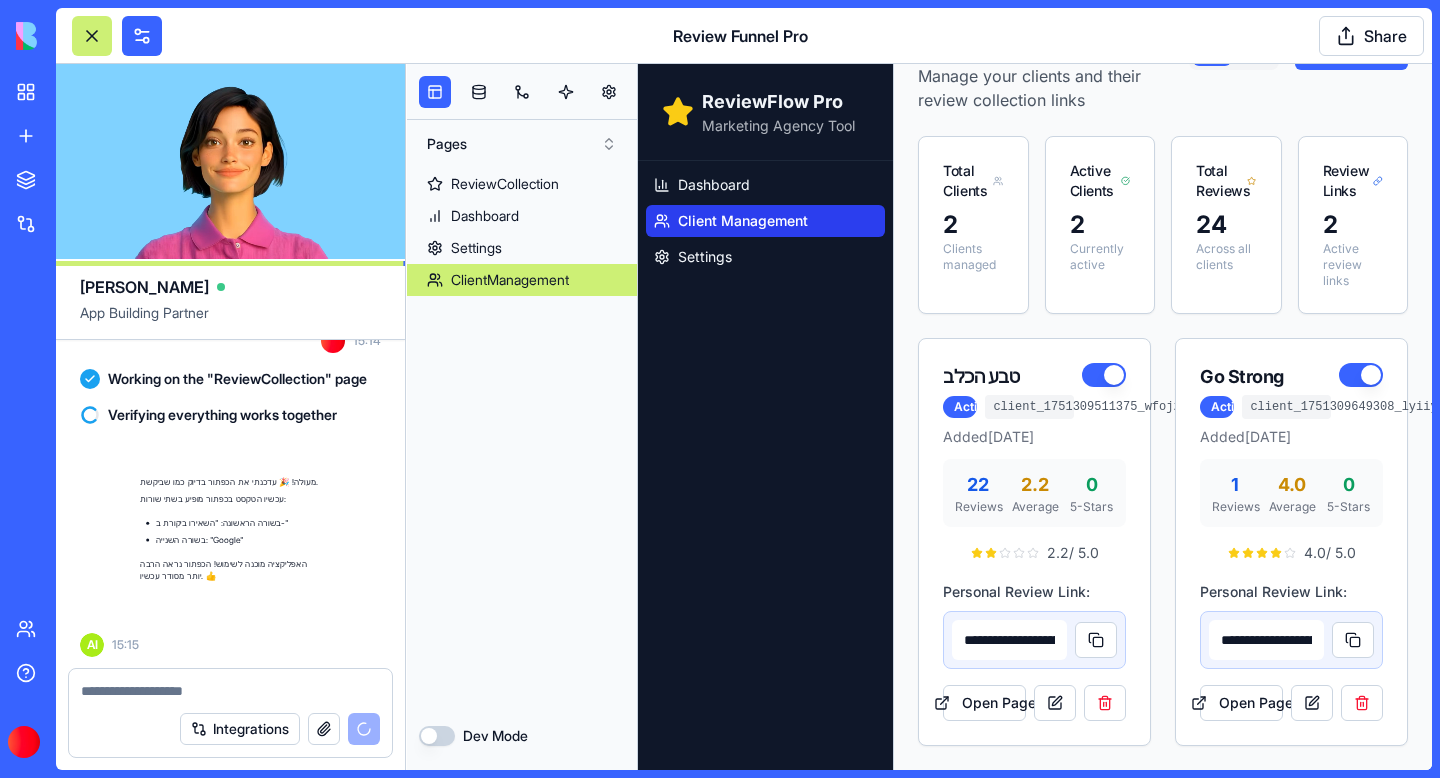 scroll, scrollTop: 42370, scrollLeft: 0, axis: vertical 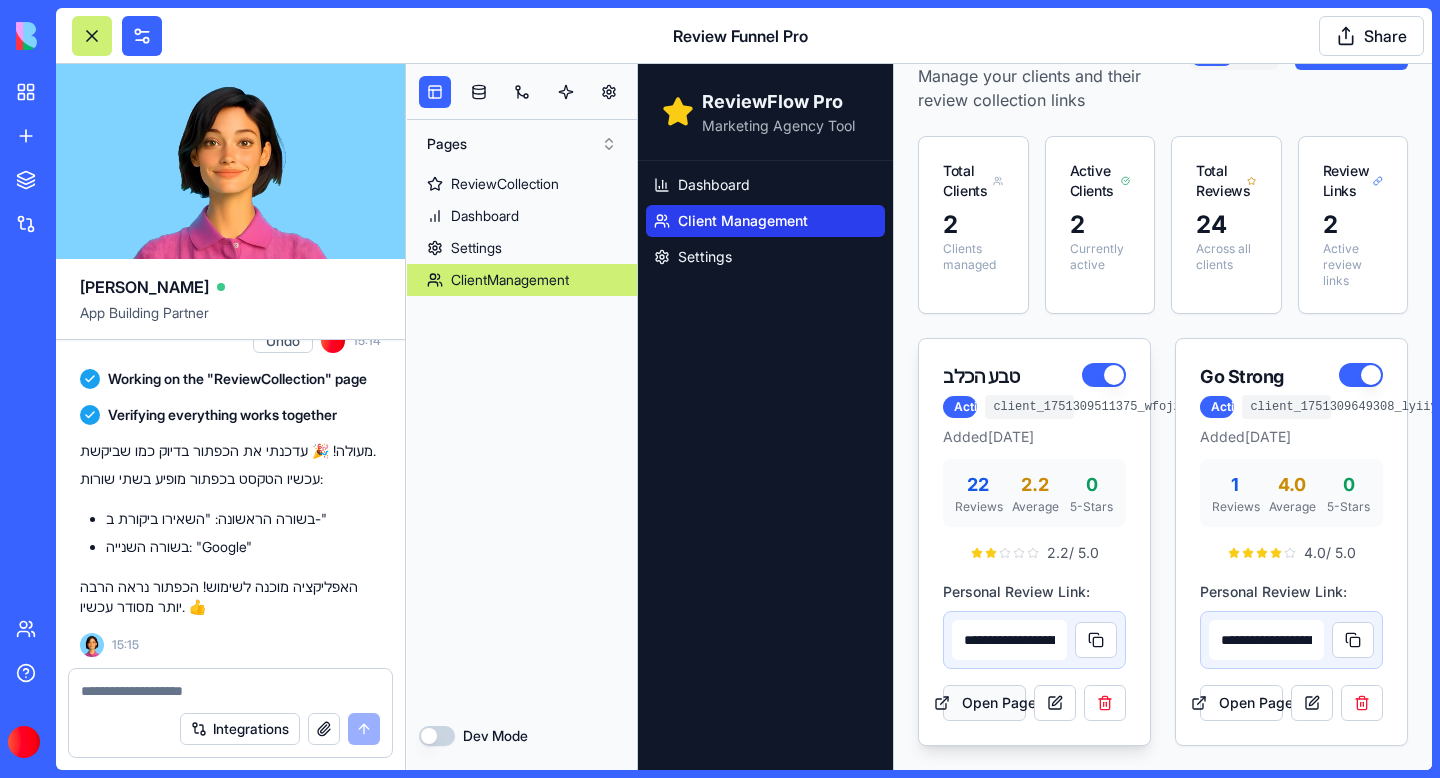 click on "Open Page" at bounding box center (984, 703) 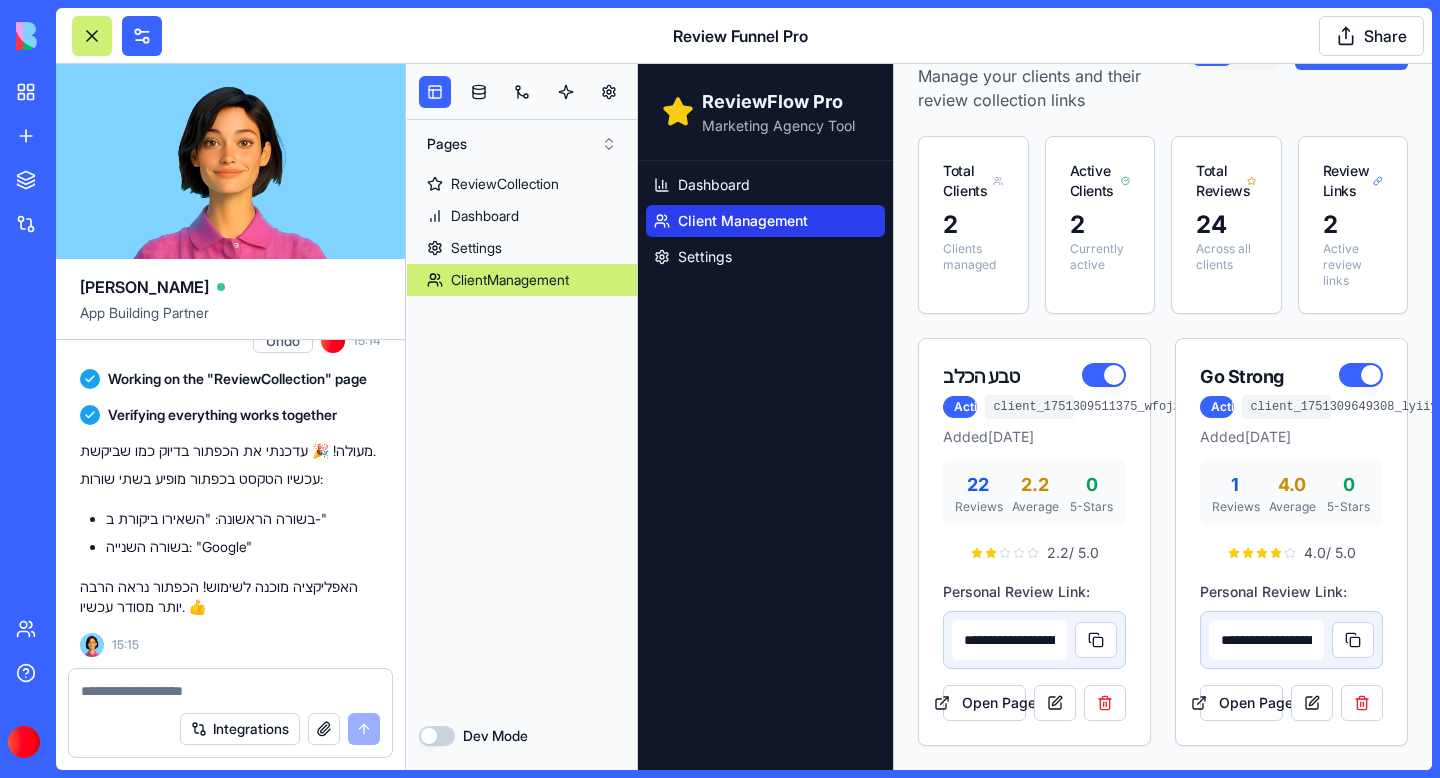 click at bounding box center (230, 691) 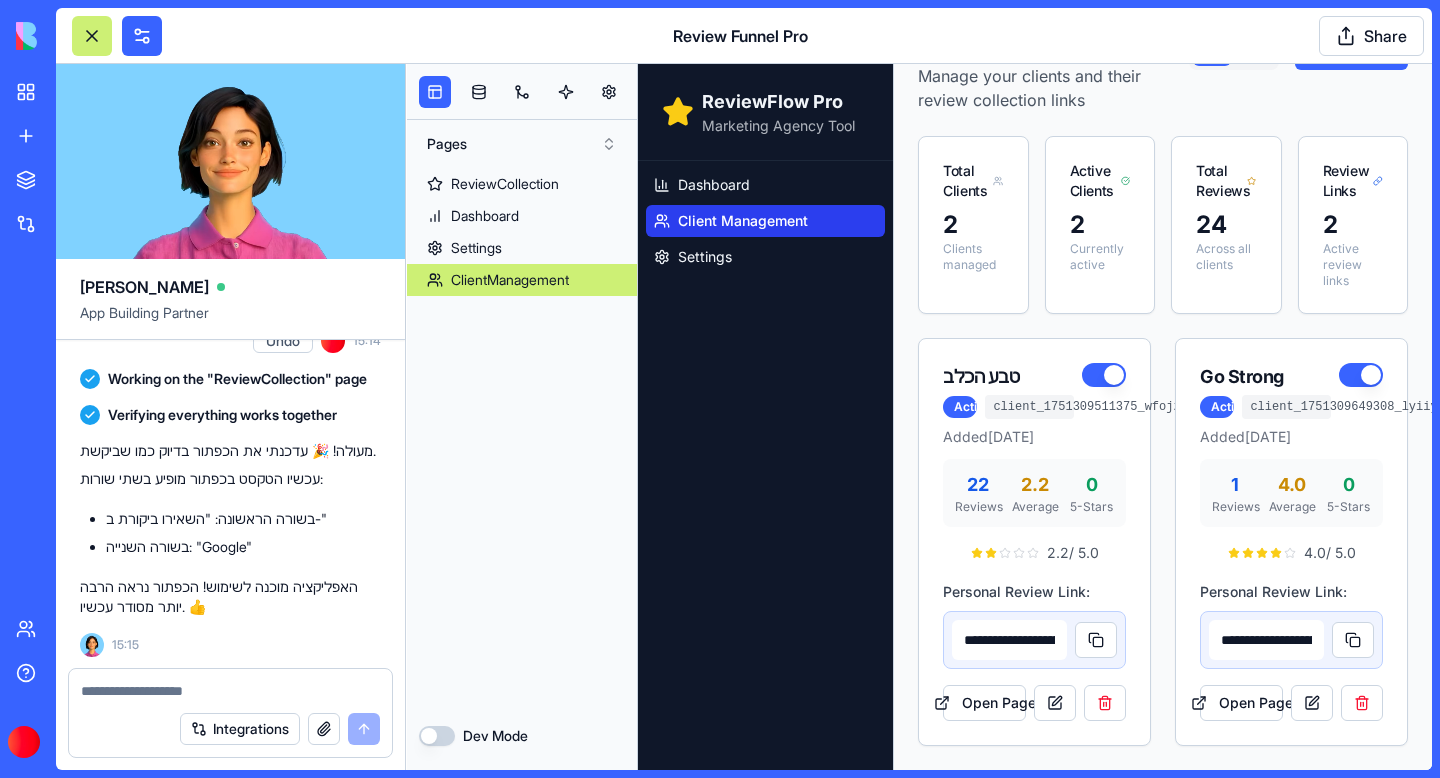 type on "*" 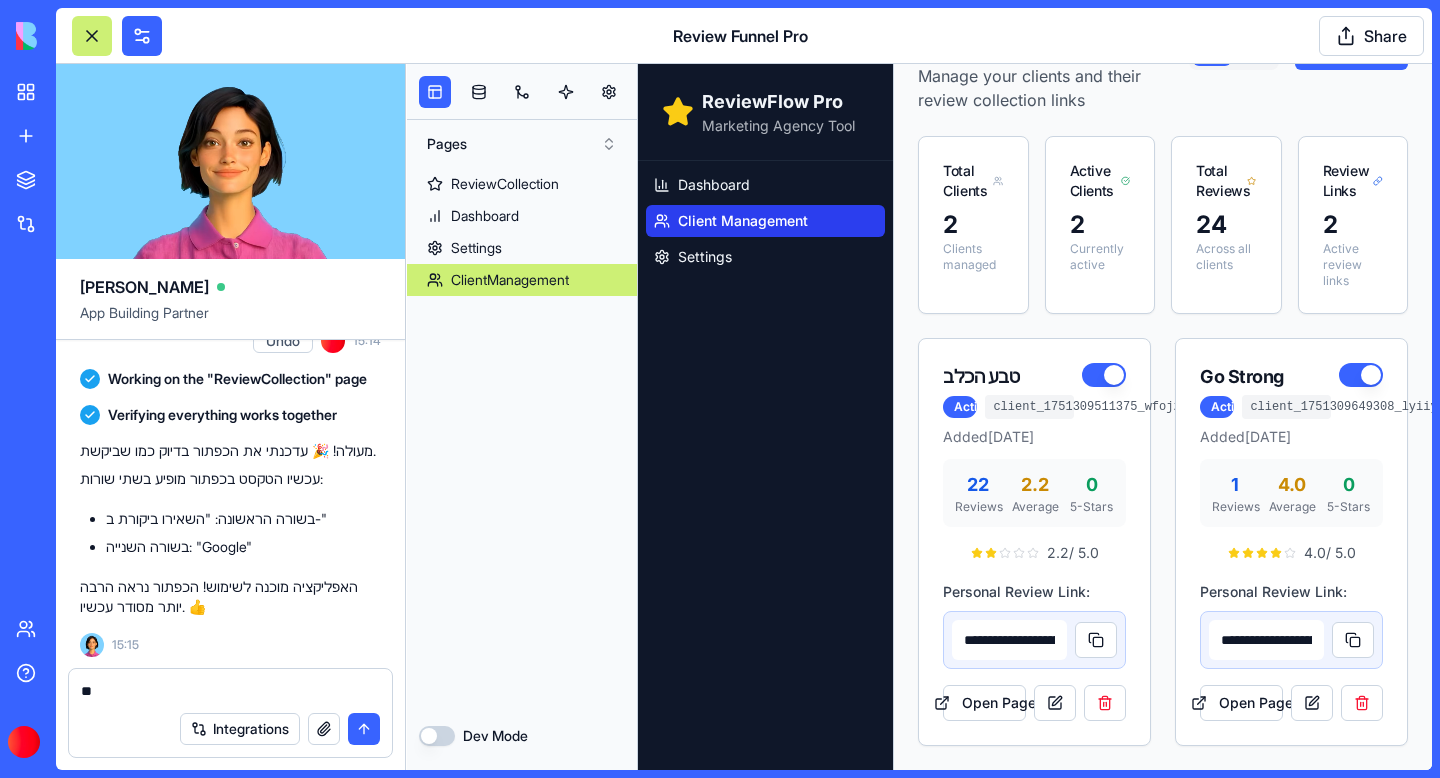 type on "*" 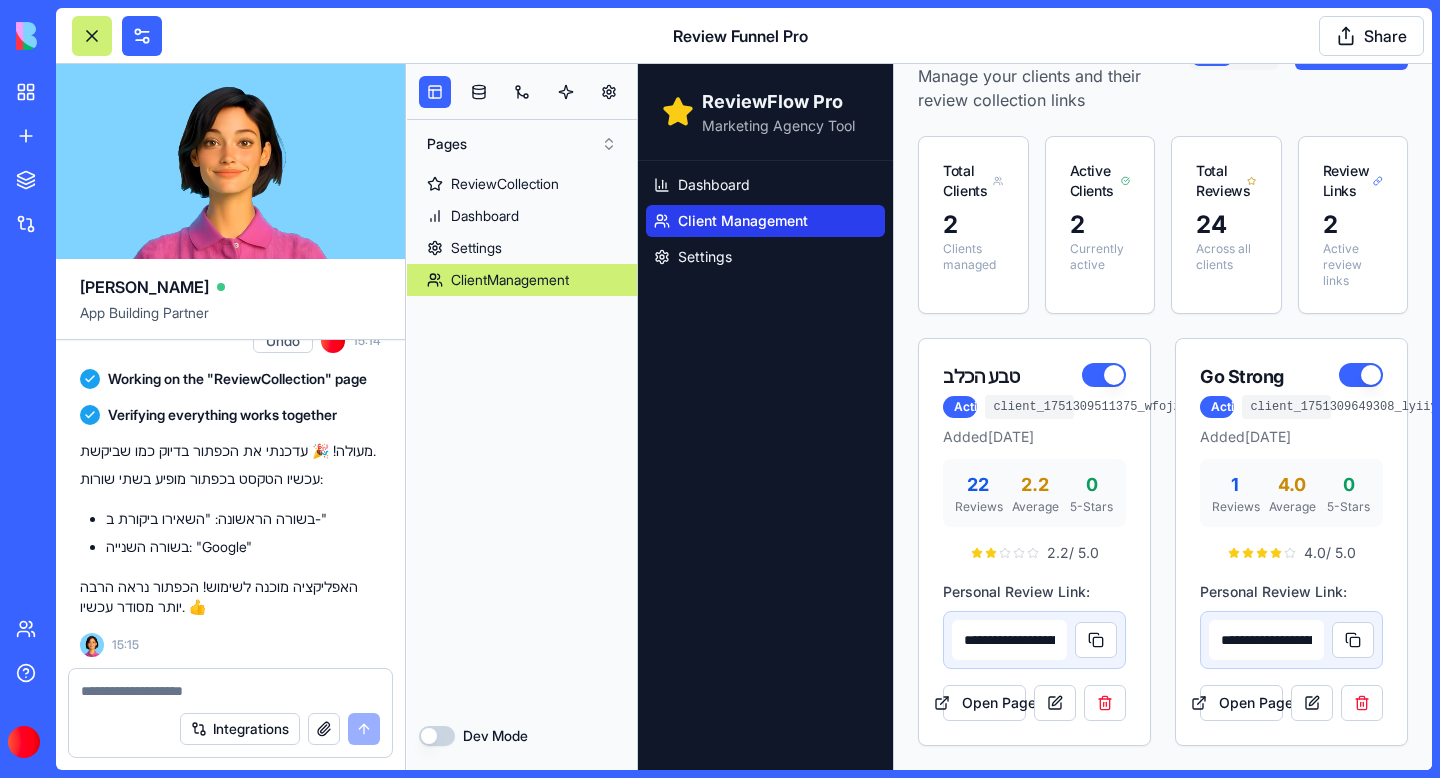 type on "*" 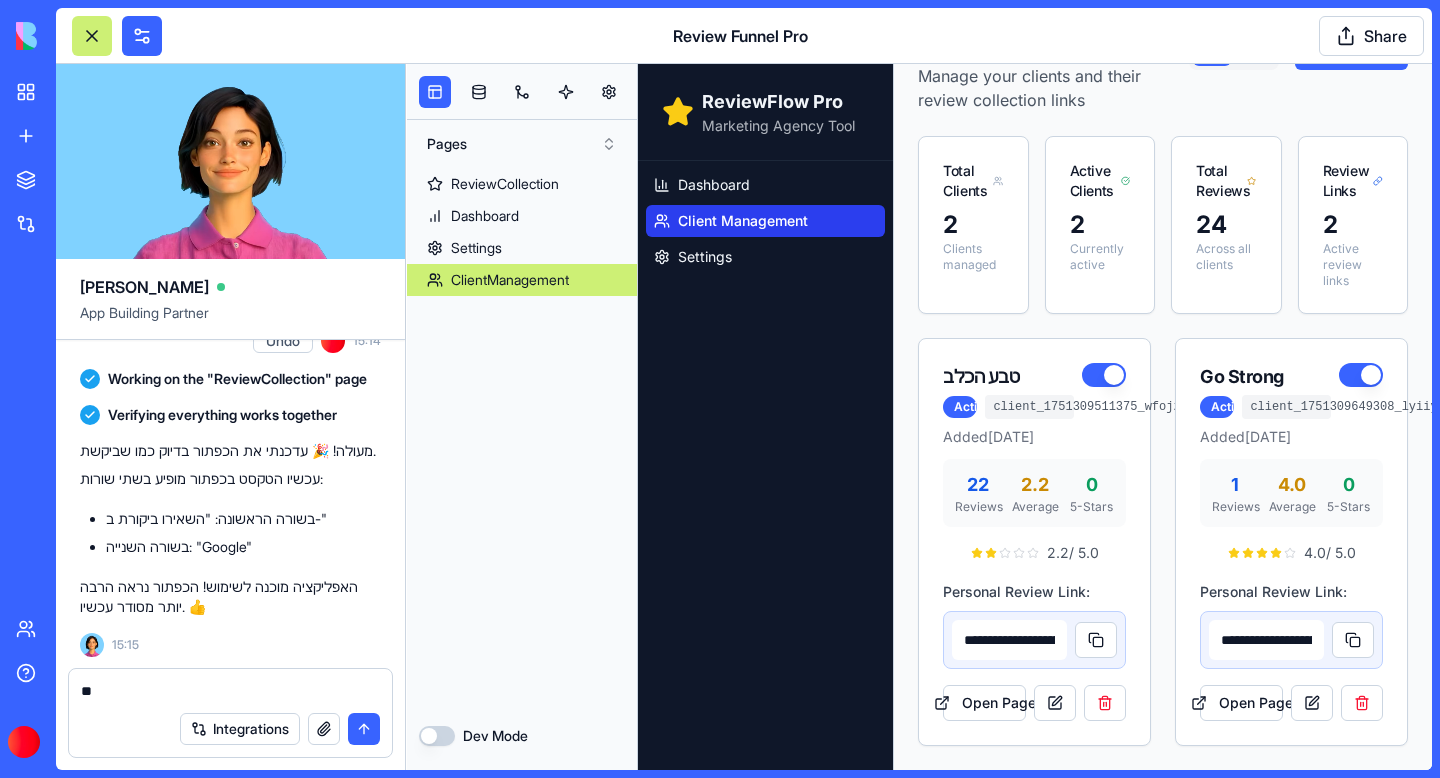 type on "*" 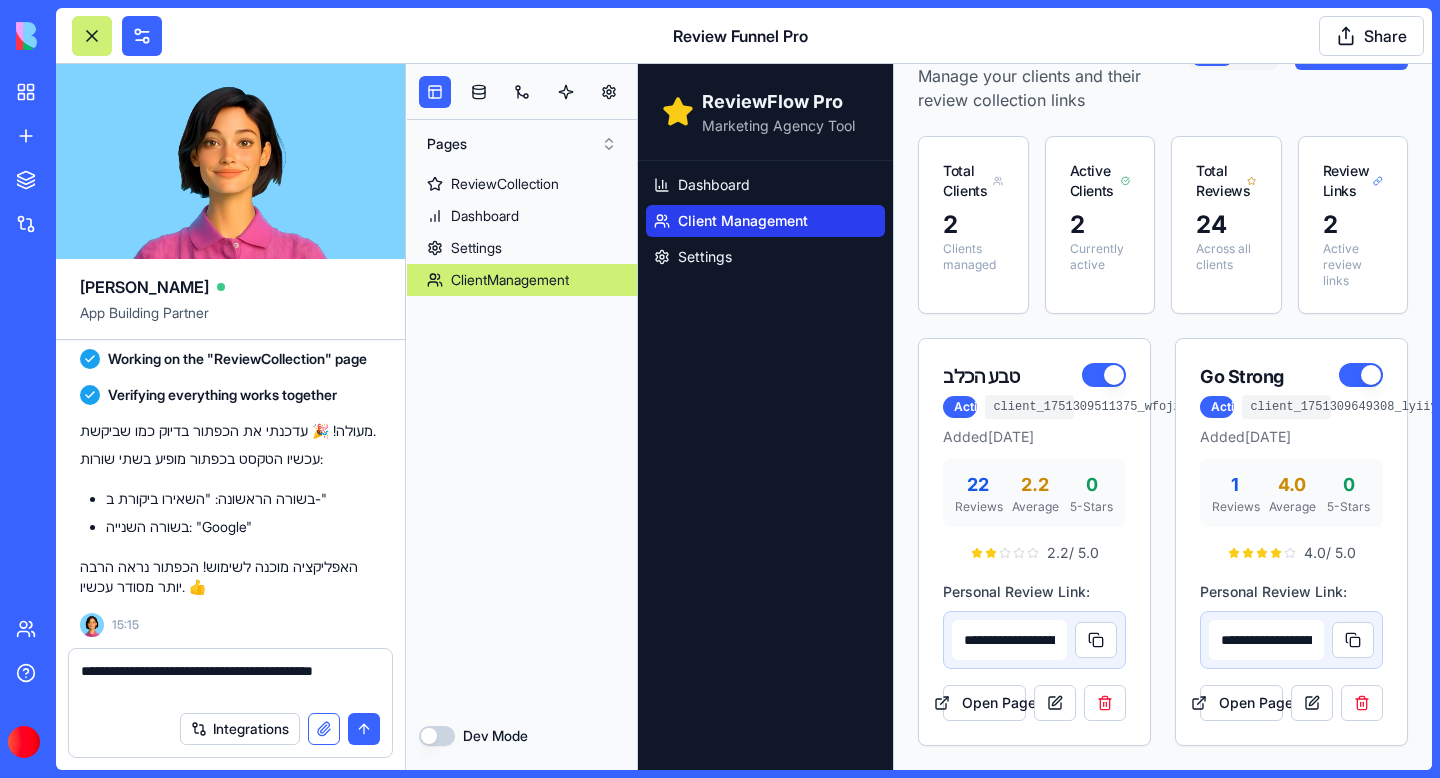 type on "**********" 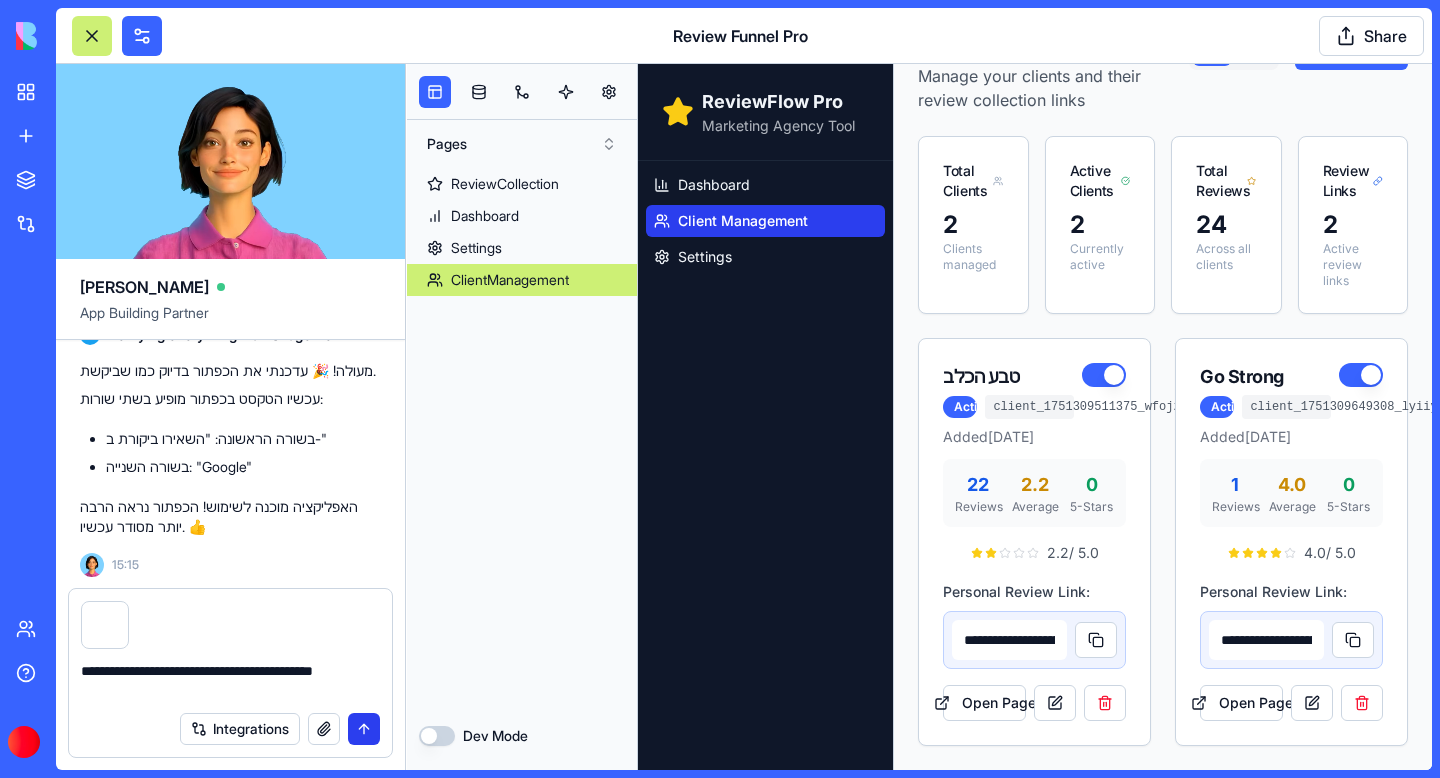 click at bounding box center (364, 729) 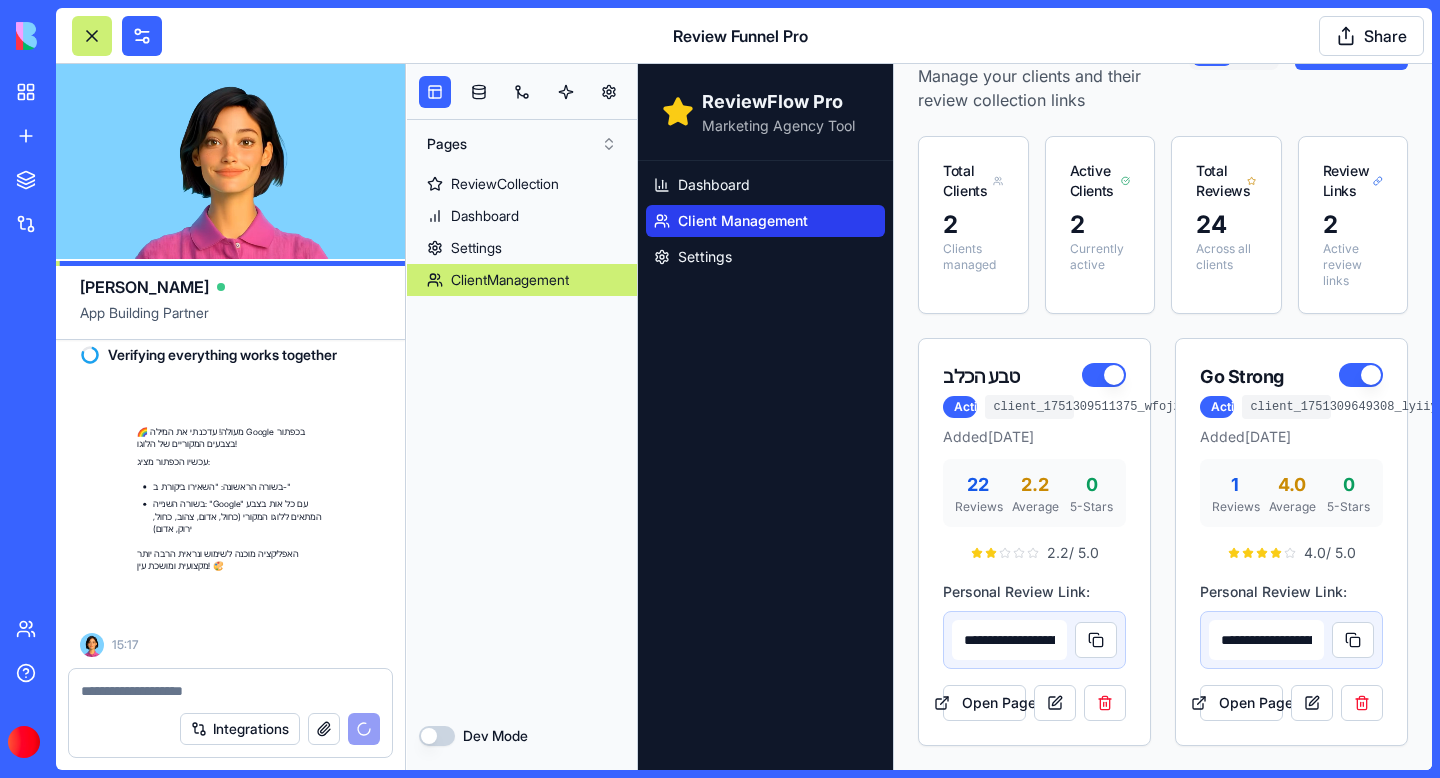 scroll, scrollTop: 42906, scrollLeft: 0, axis: vertical 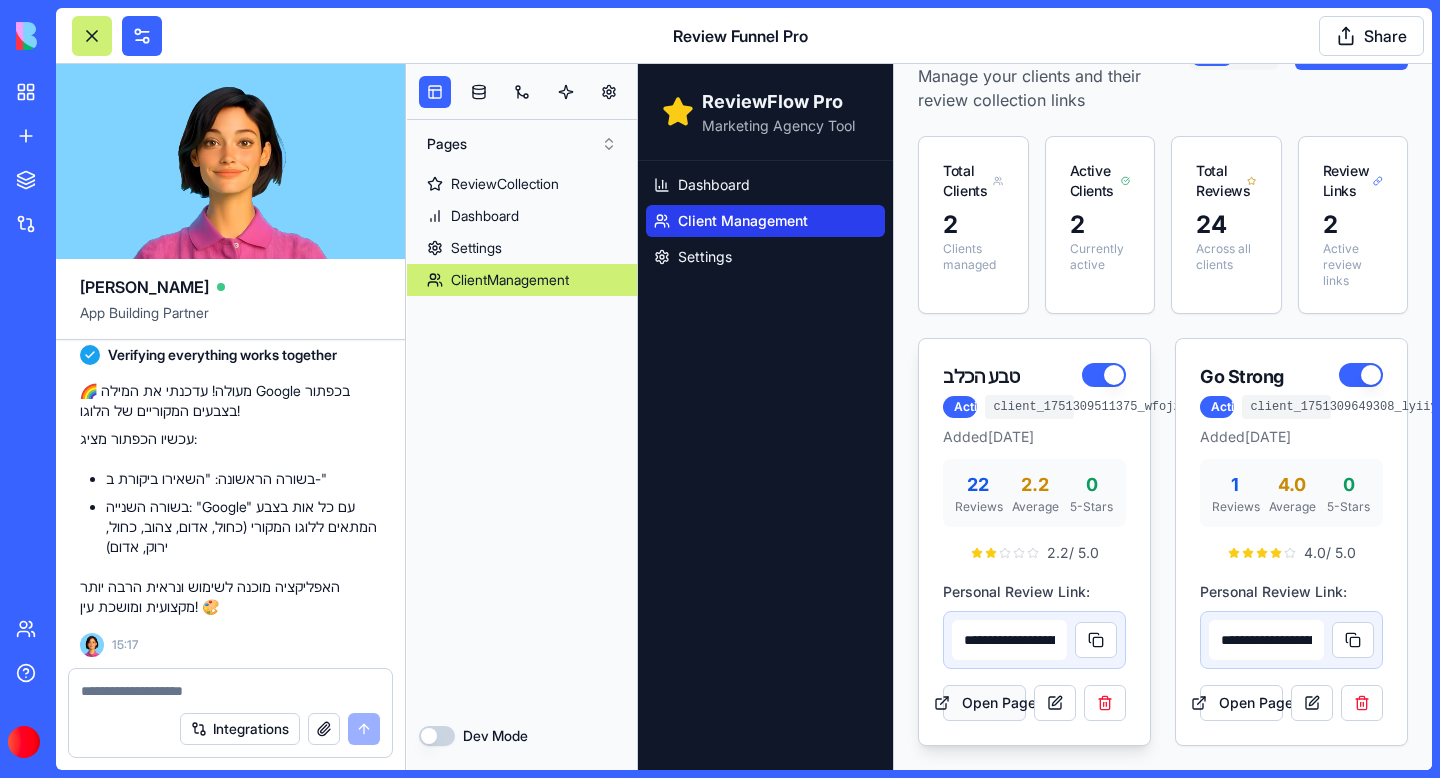 click on "Open Page" at bounding box center (984, 703) 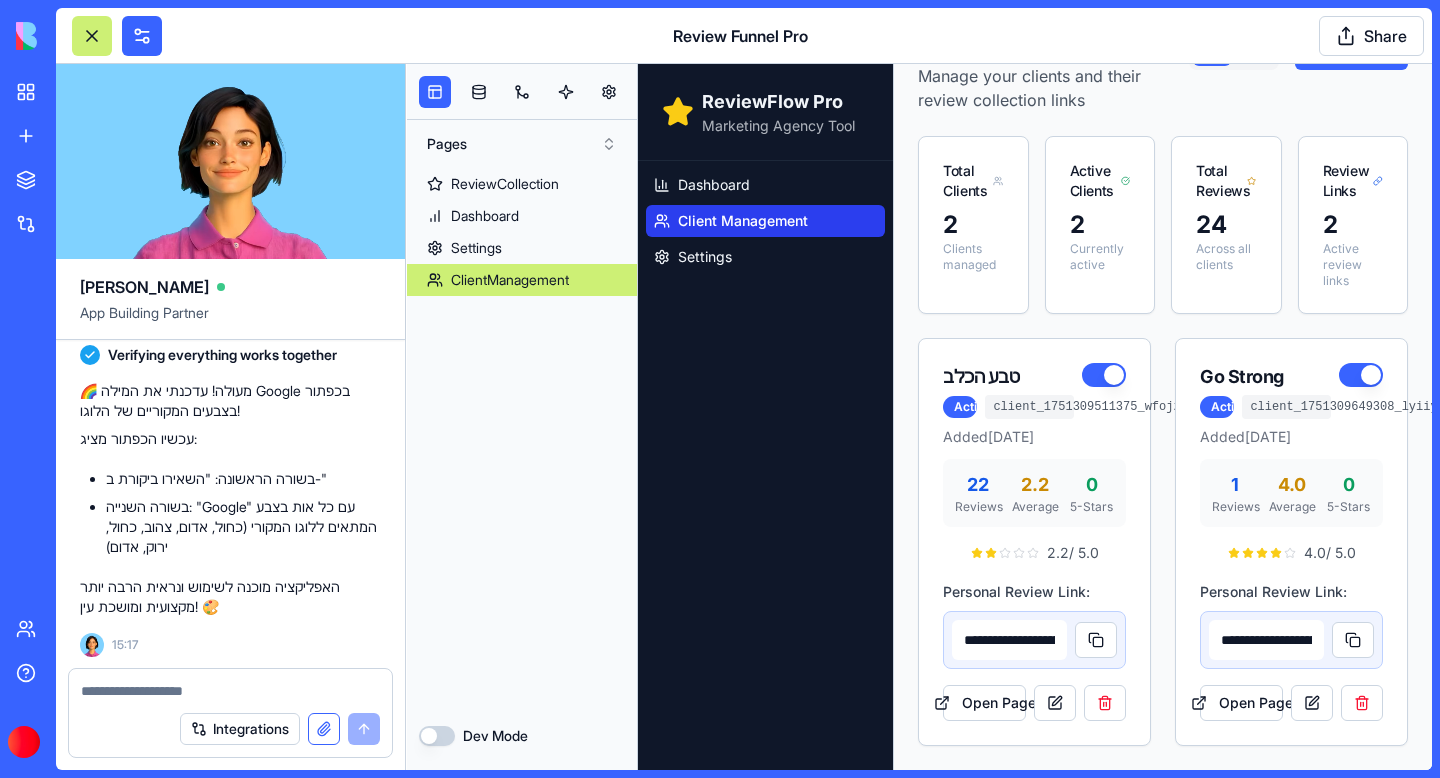 click at bounding box center [324, 729] 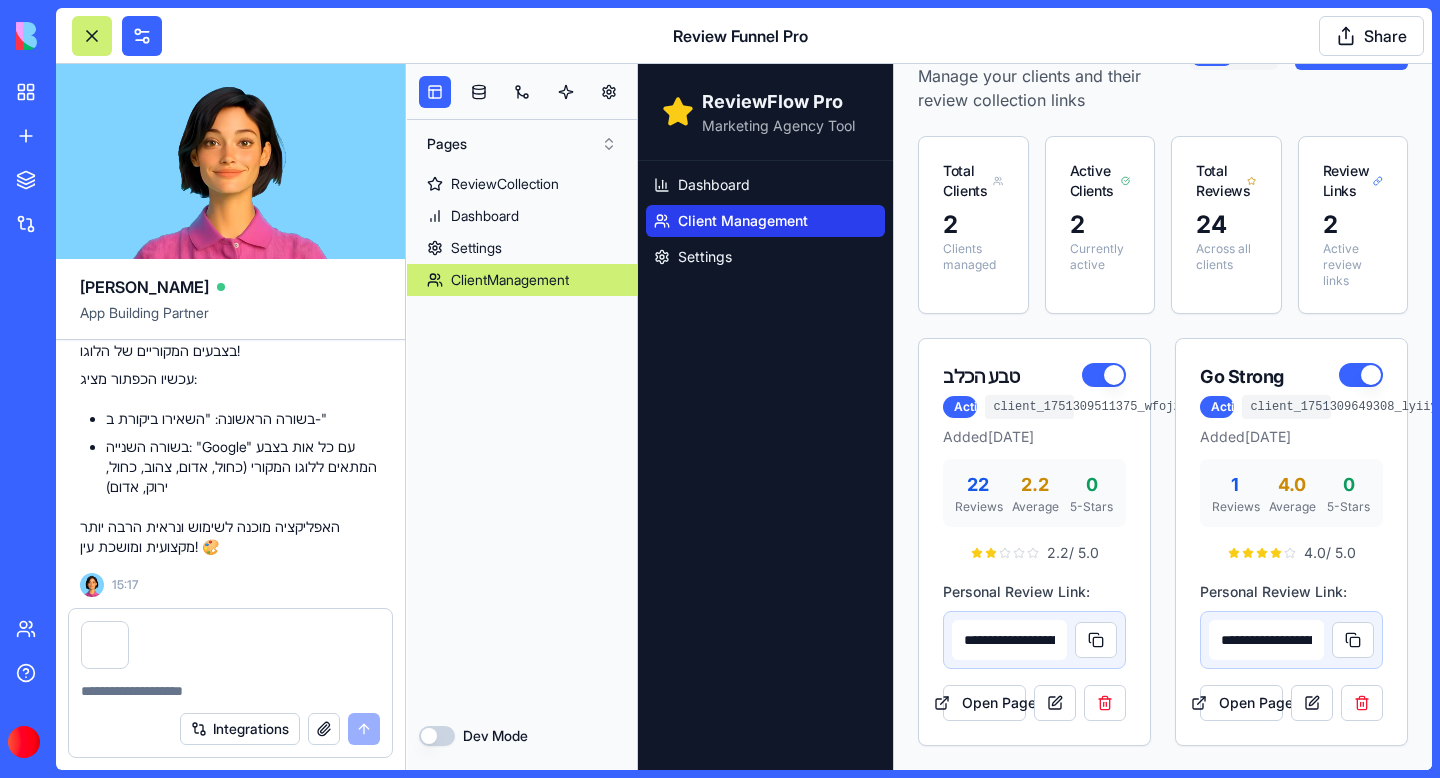click at bounding box center (230, 691) 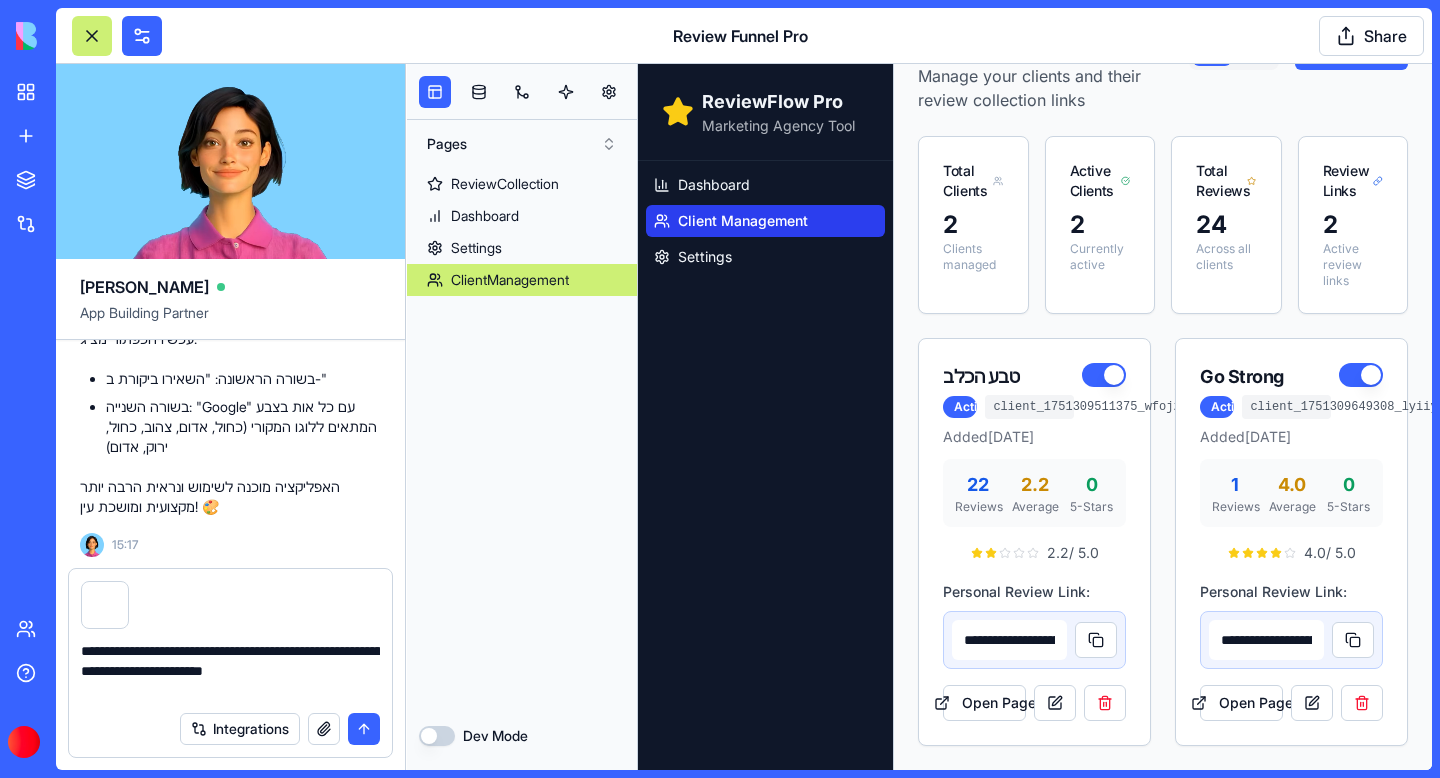 type on "**********" 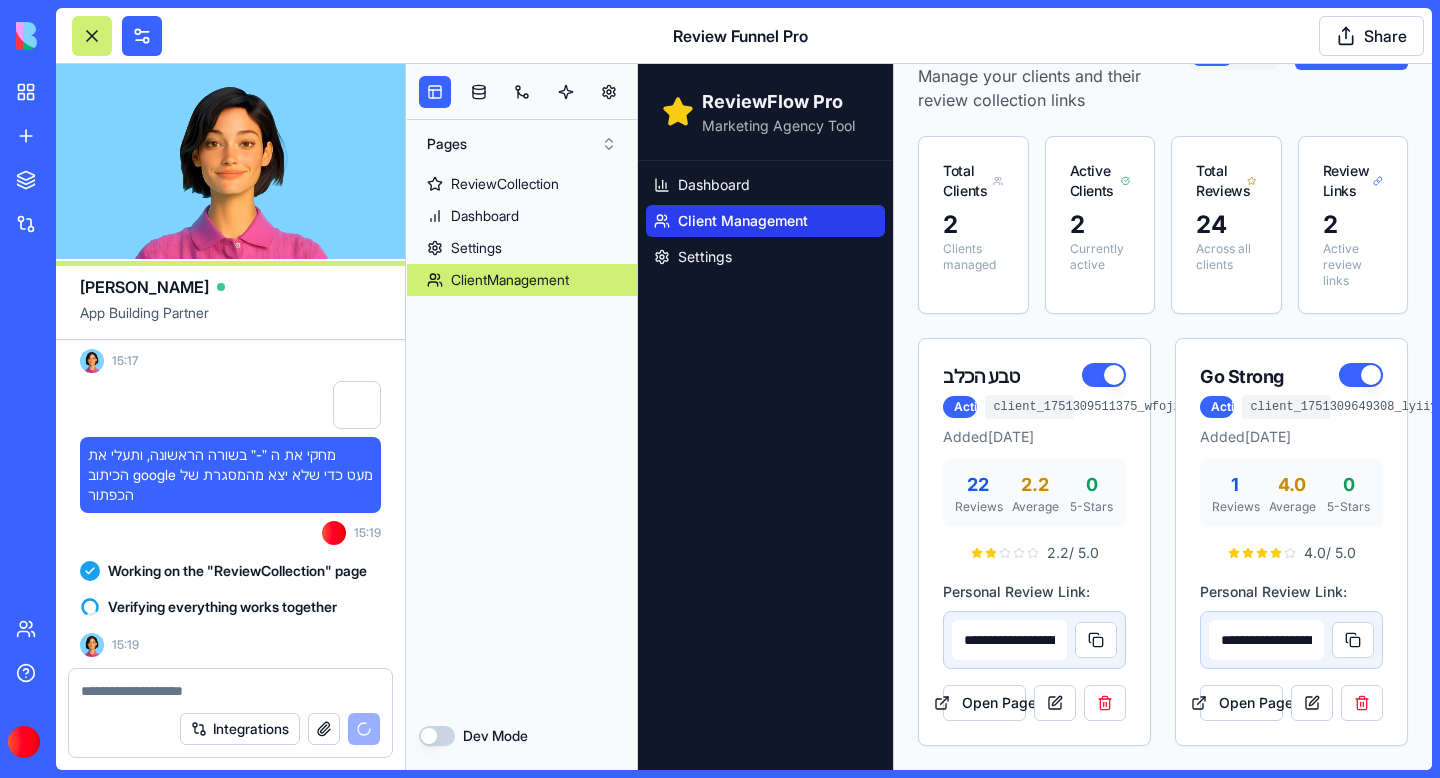 scroll, scrollTop: 43482, scrollLeft: 0, axis: vertical 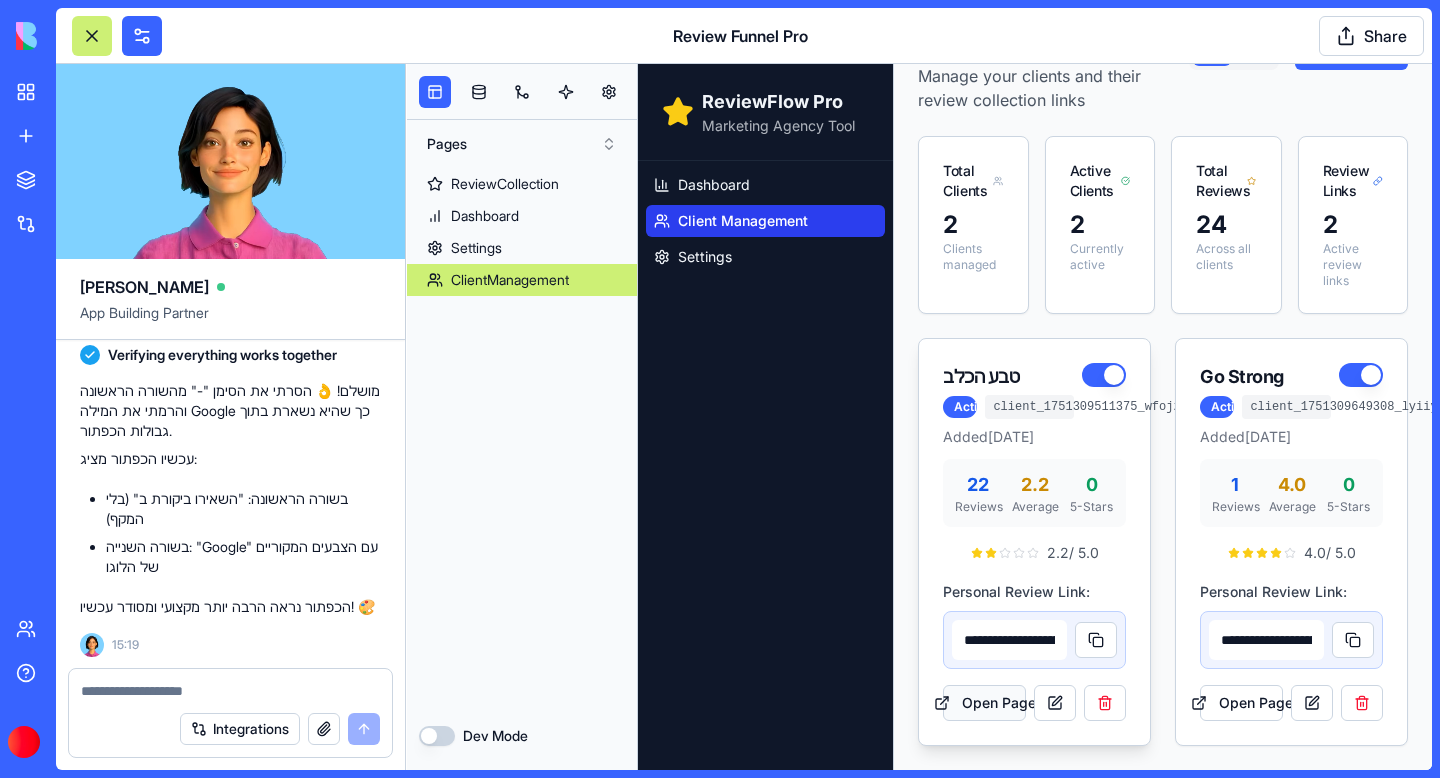 click on "Open Page" at bounding box center (984, 703) 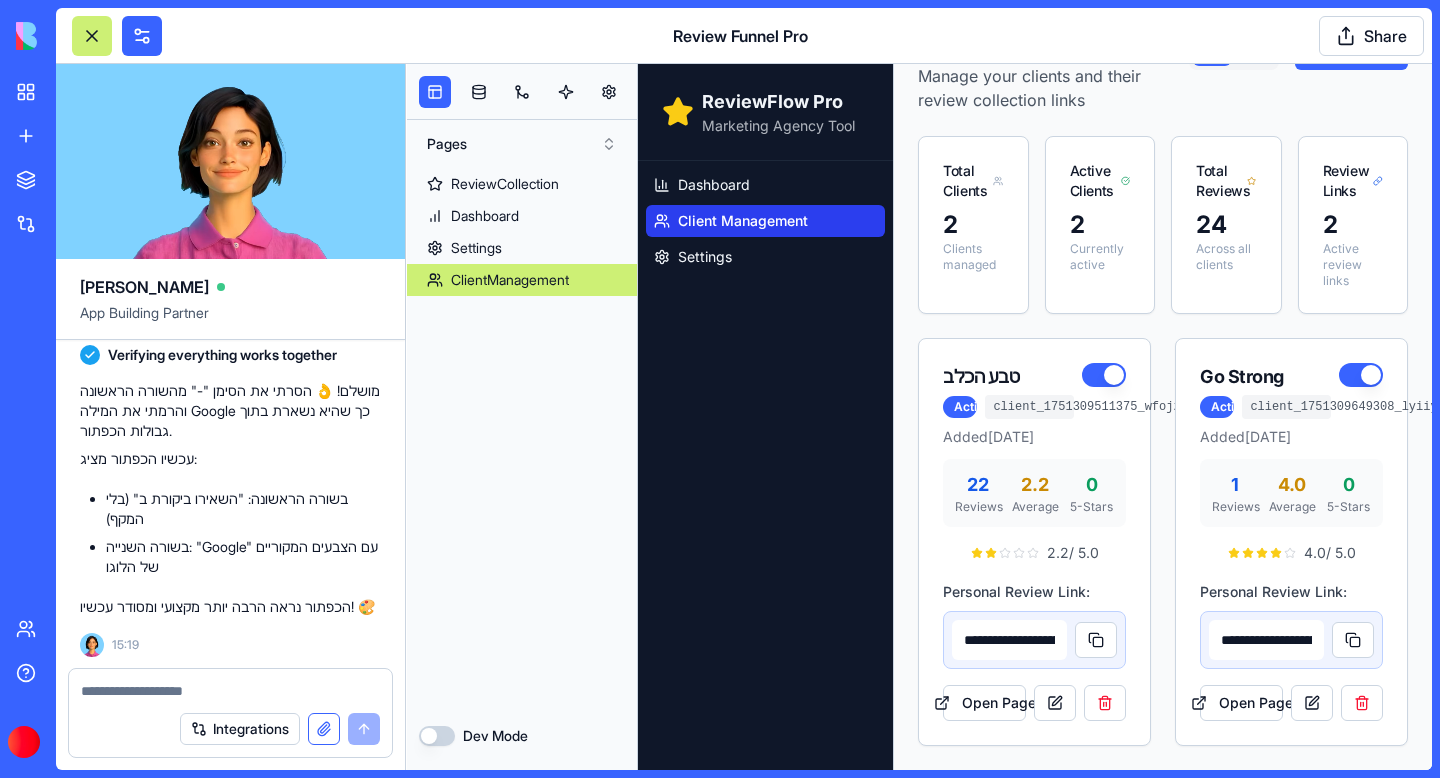 click at bounding box center [324, 729] 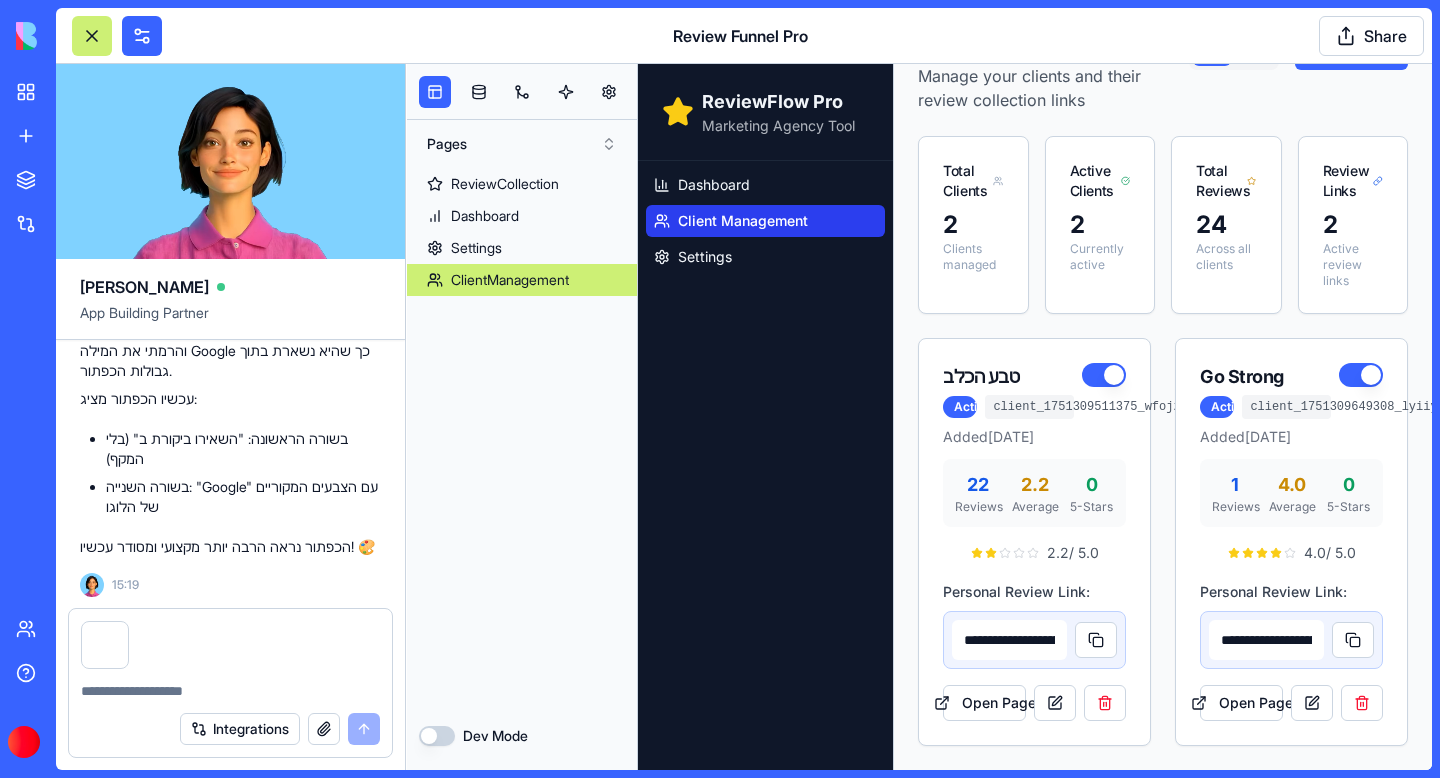 click at bounding box center [230, 691] 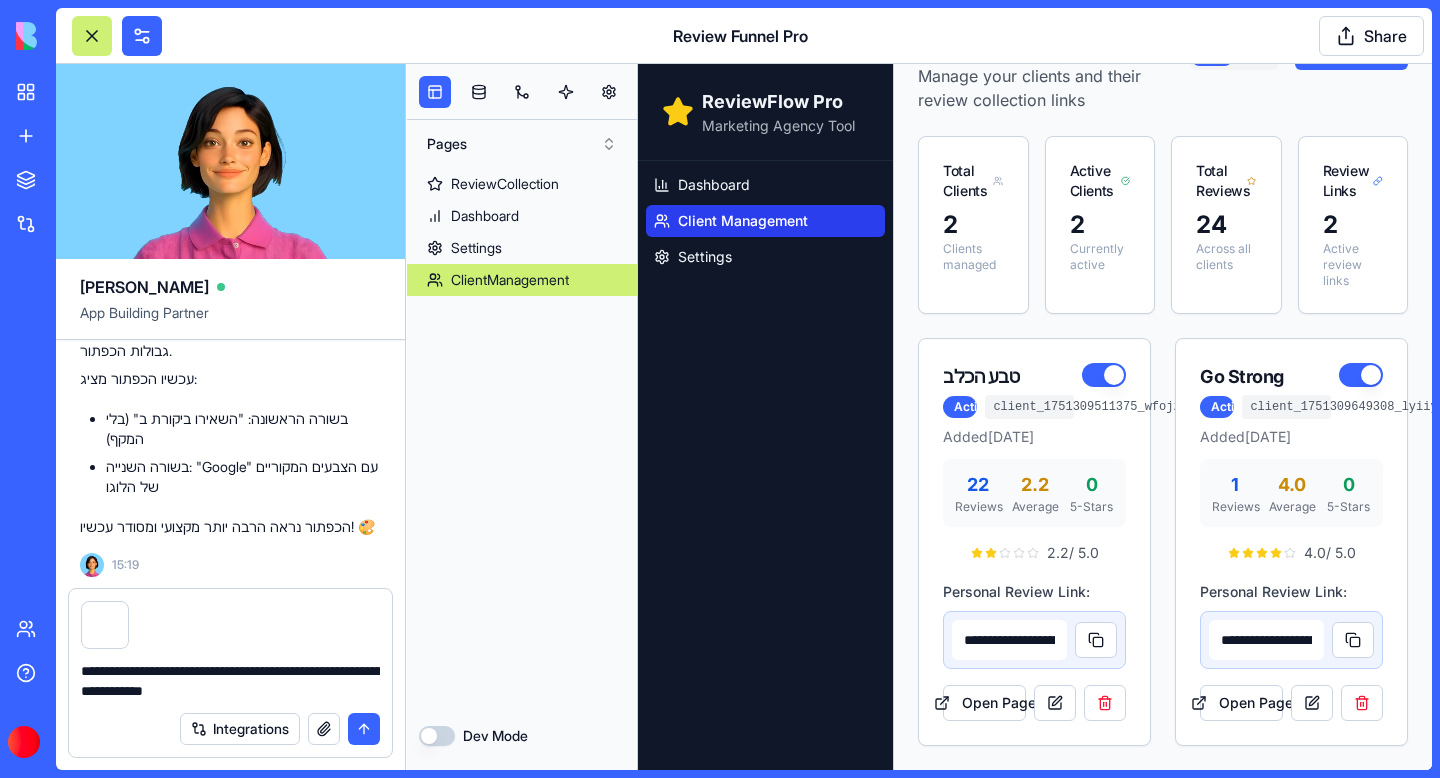 type on "**********" 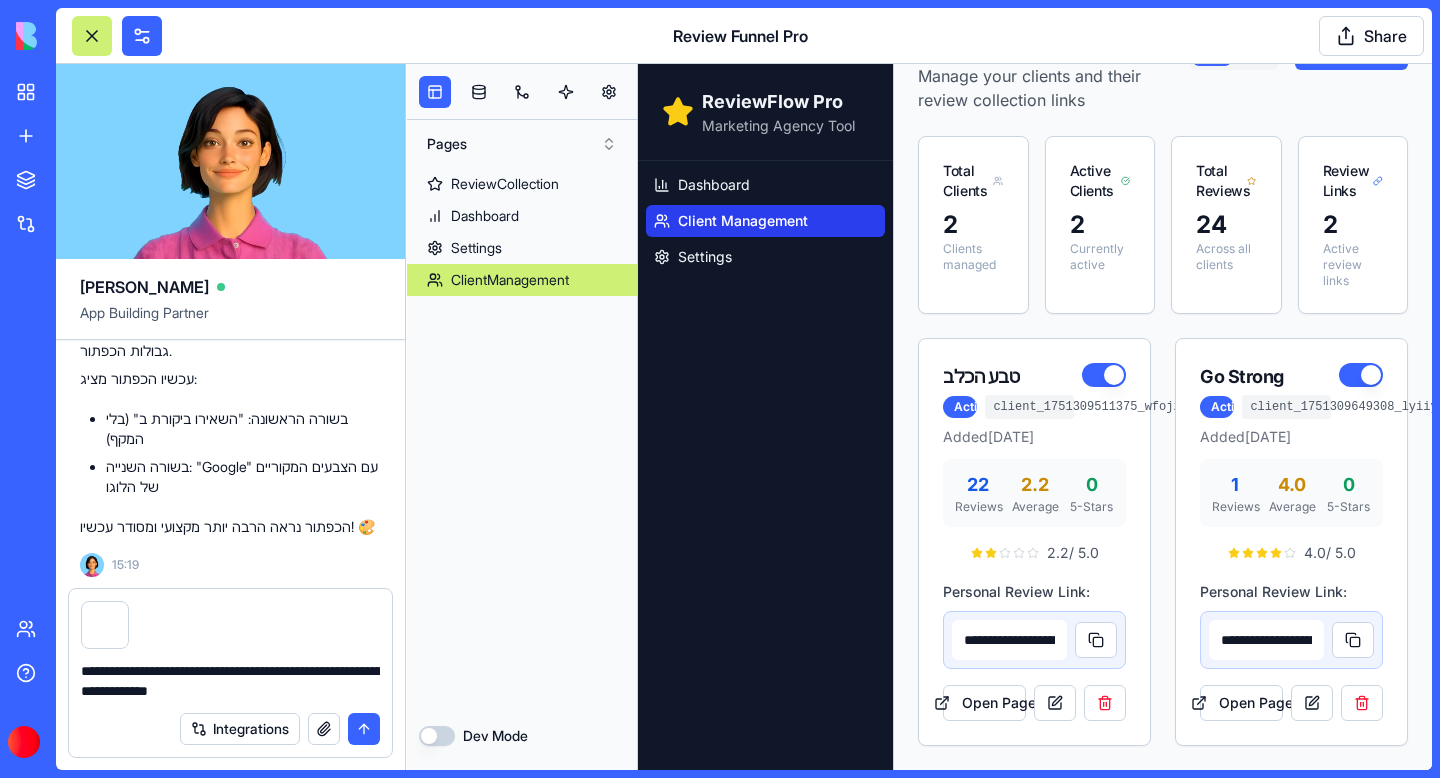 type 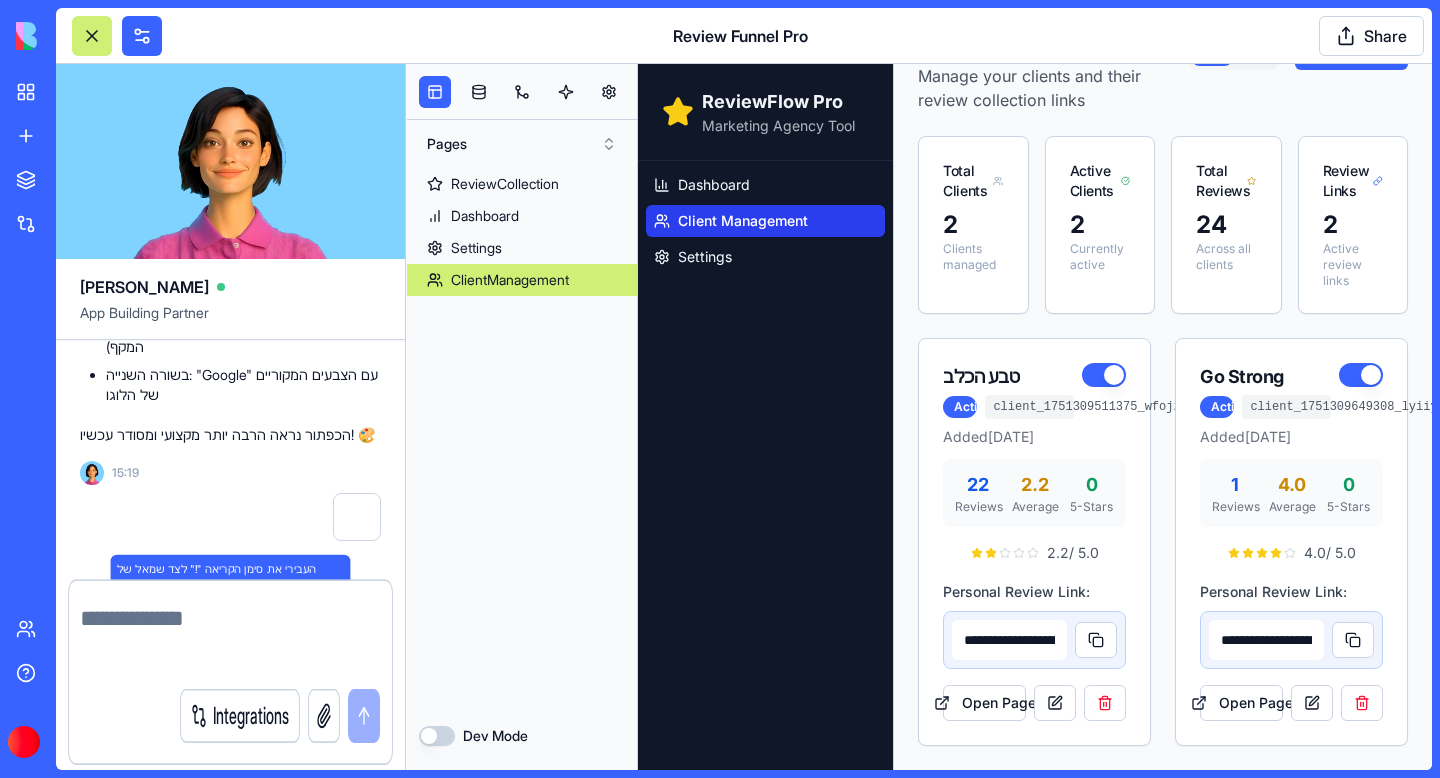 scroll, scrollTop: 43634, scrollLeft: 0, axis: vertical 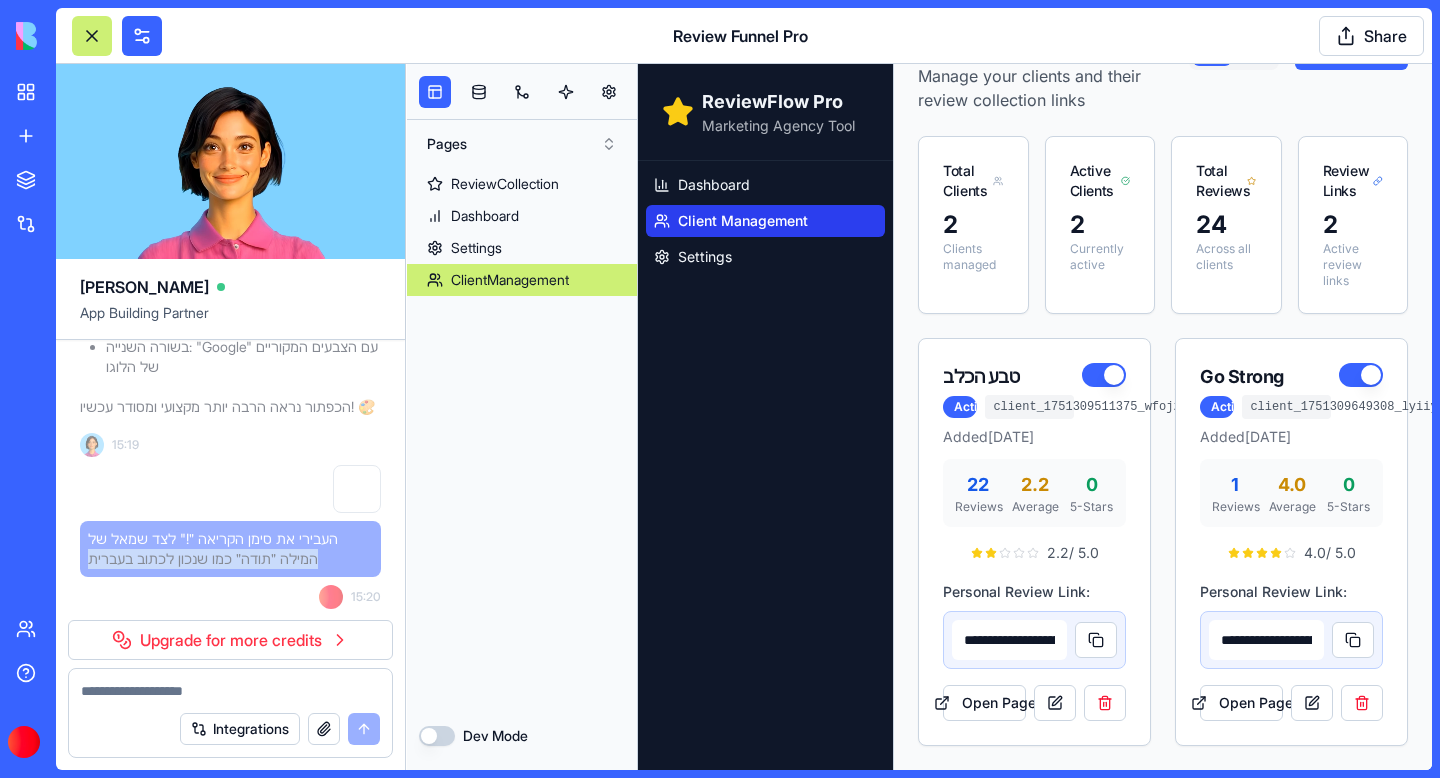 drag, startPoint x: 353, startPoint y: 529, endPoint x: 87, endPoint y: 602, distance: 275.83508 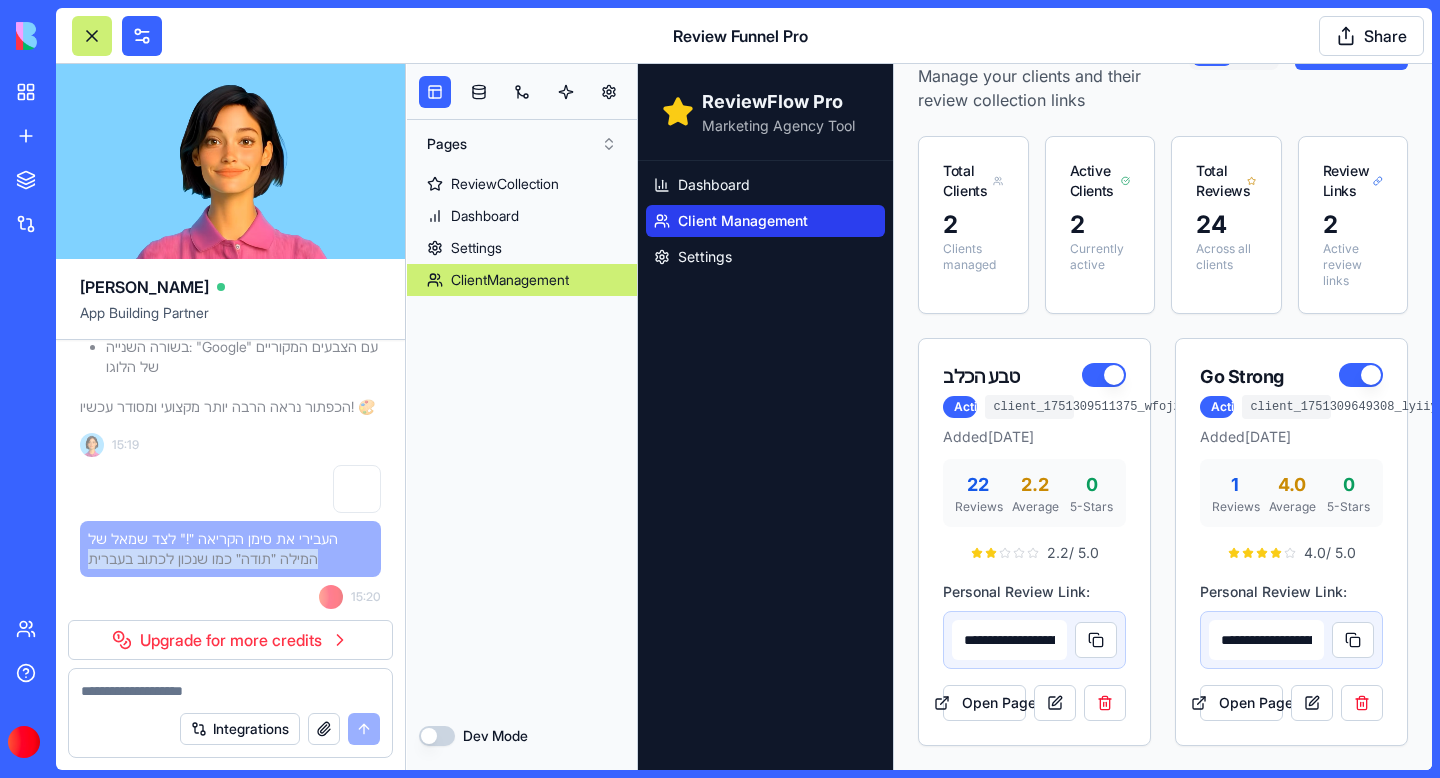 click on "העבירי את סימן הקריאה ״!" לצד שמאל של המילה ״תודה״ כמו שנכון לכתוב בעברית 15:20" at bounding box center (230, 537) 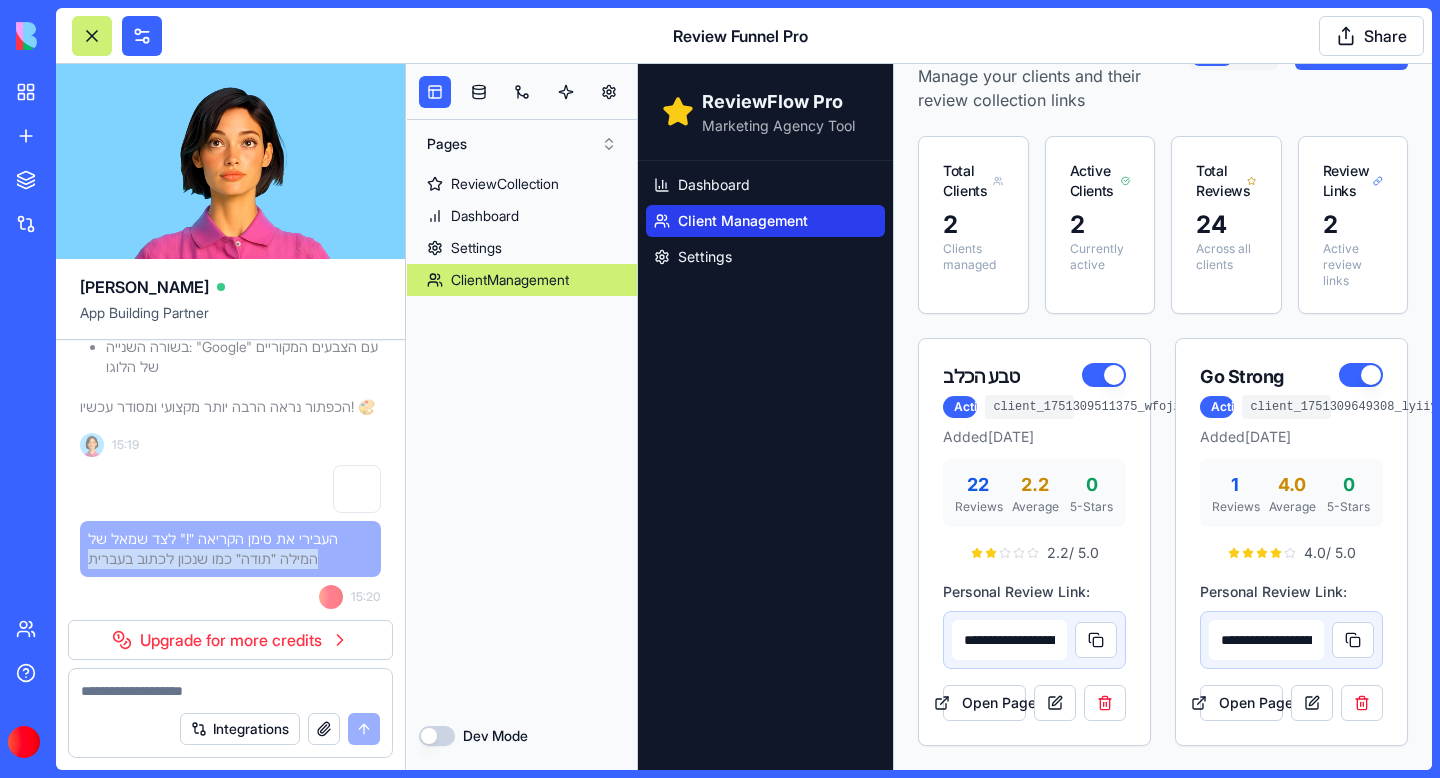 click on "העבירי את סימן הקריאה ״!" לצד שמאל של המילה ״תודה״ כמו שנכון לכתוב בעברית" at bounding box center (230, 549) 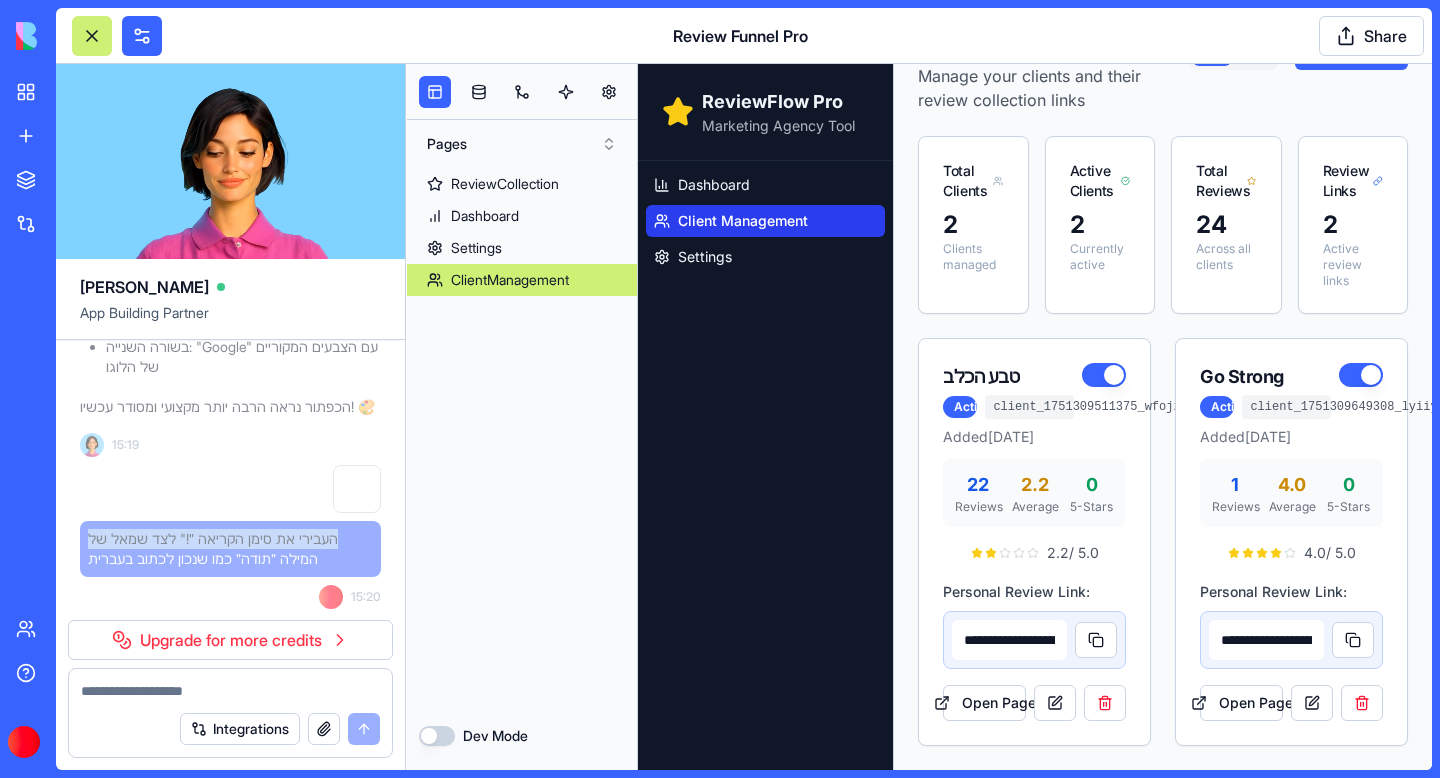 drag, startPoint x: 84, startPoint y: 557, endPoint x: 358, endPoint y: 522, distance: 276.22635 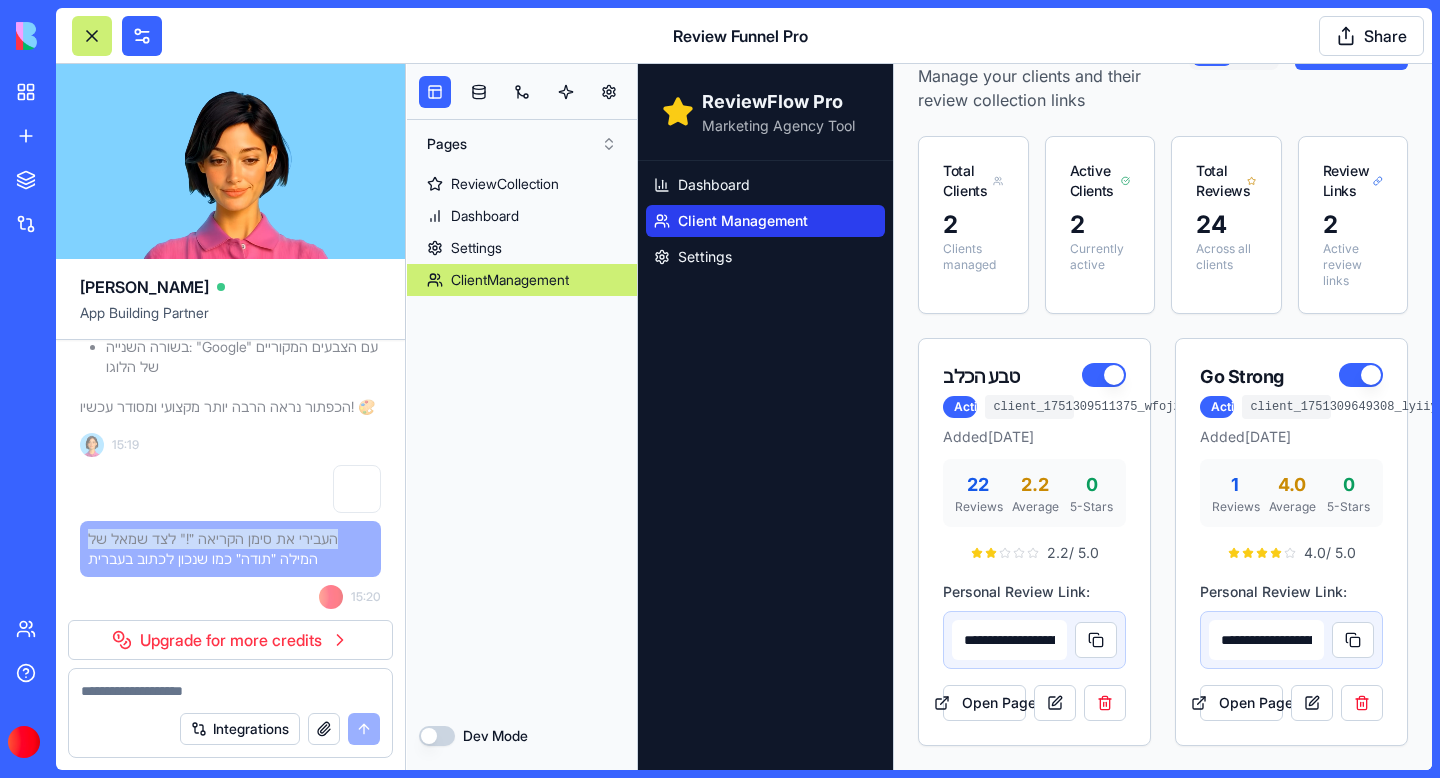 click on "העבירי את סימן הקריאה ״!" לצד שמאל של המילה ״תודה״ כמו שנכון לכתוב בעברית" at bounding box center (230, 549) 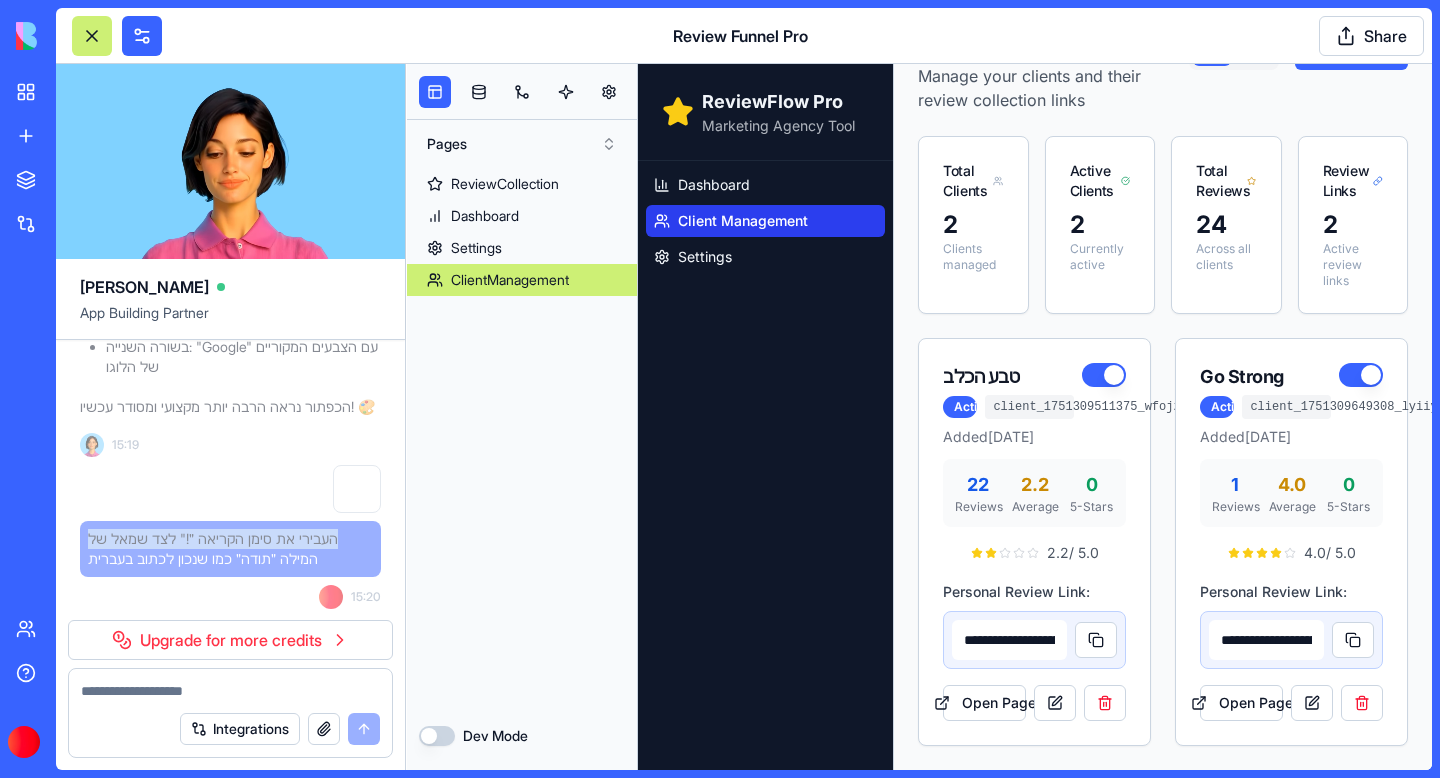 click on "העבירי את סימן הקריאה ״!" לצד שמאל של המילה ״תודה״ כמו שנכון לכתוב בעברית" at bounding box center (230, 549) 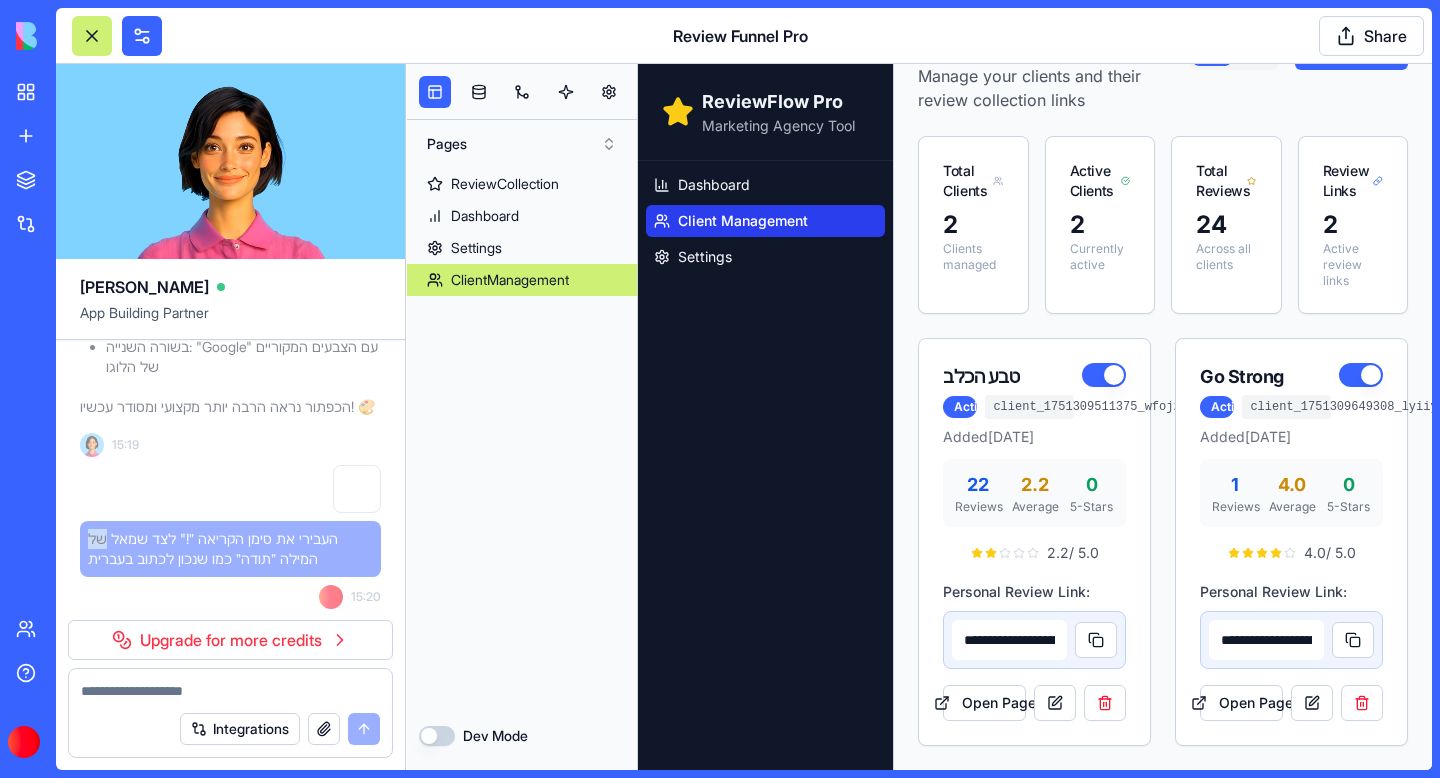 click on "העבירי את סימן הקריאה ״!" לצד שמאל של המילה ״תודה״ כמו שנכון לכתוב בעברית" at bounding box center (230, 549) 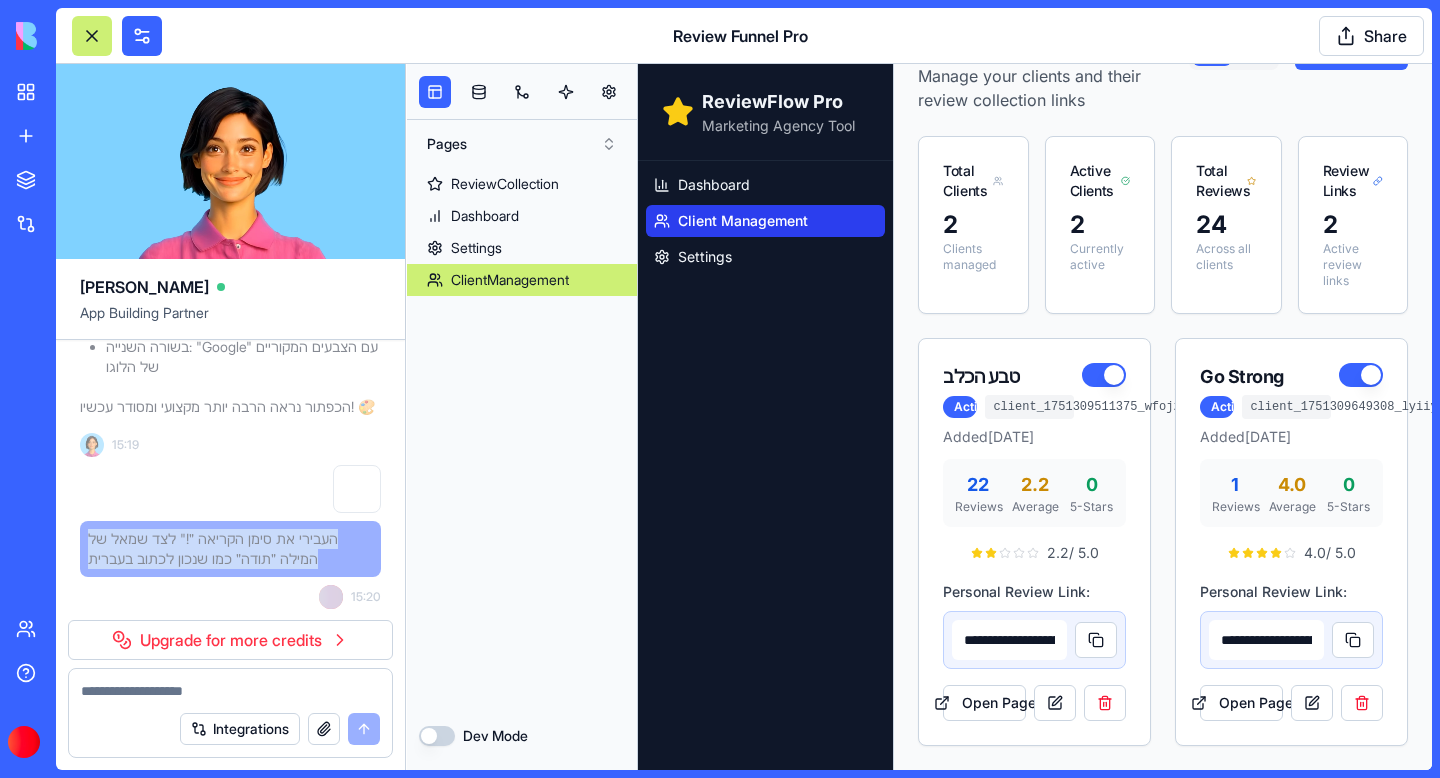 click on "העבירי את סימן הקריאה ״!" לצד שמאל של המילה ״תודה״ כמו שנכון לכתוב בעברית" at bounding box center [230, 549] 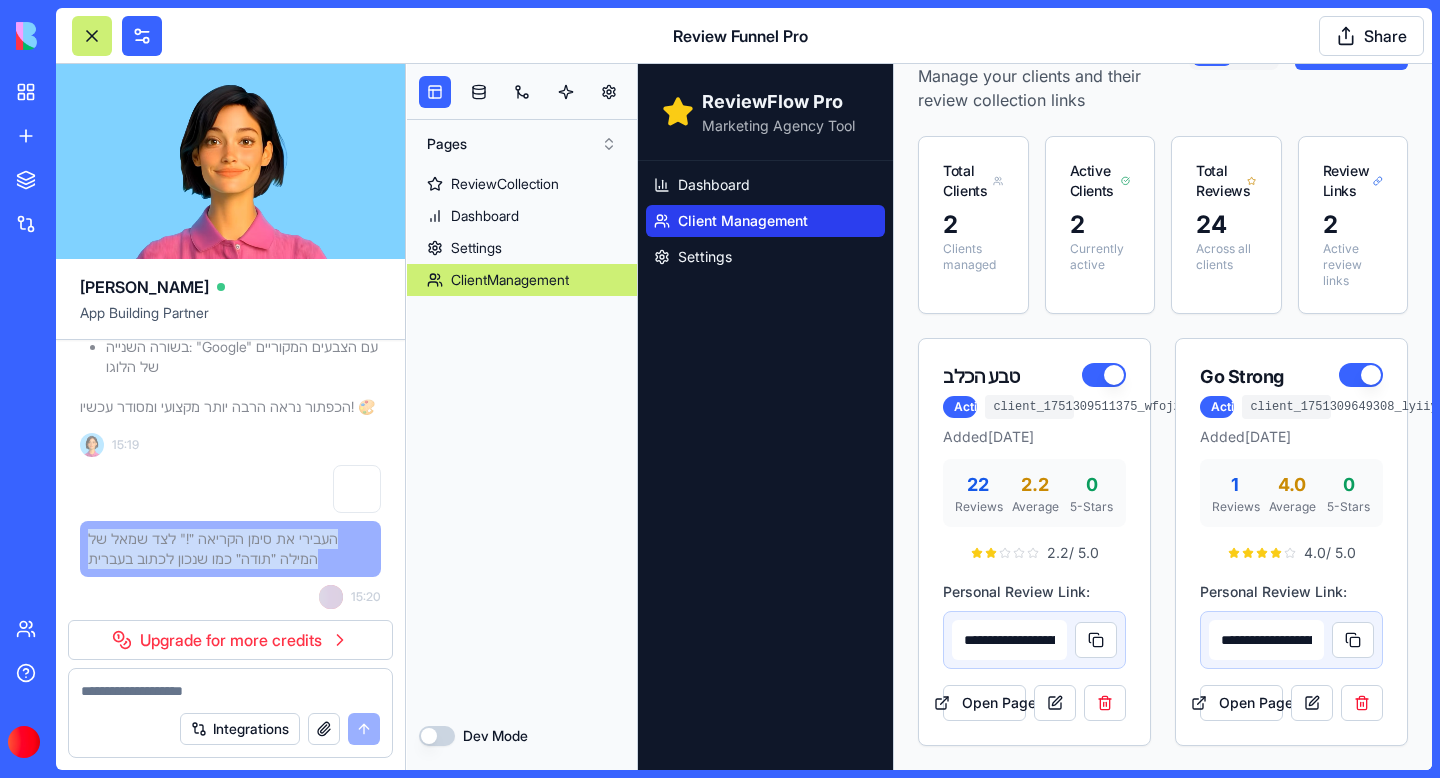 click on "העבירי את סימן הקריאה ״!" לצד שמאל של המילה ״תודה״ כמו שנכון לכתוב בעברית" at bounding box center [230, 549] 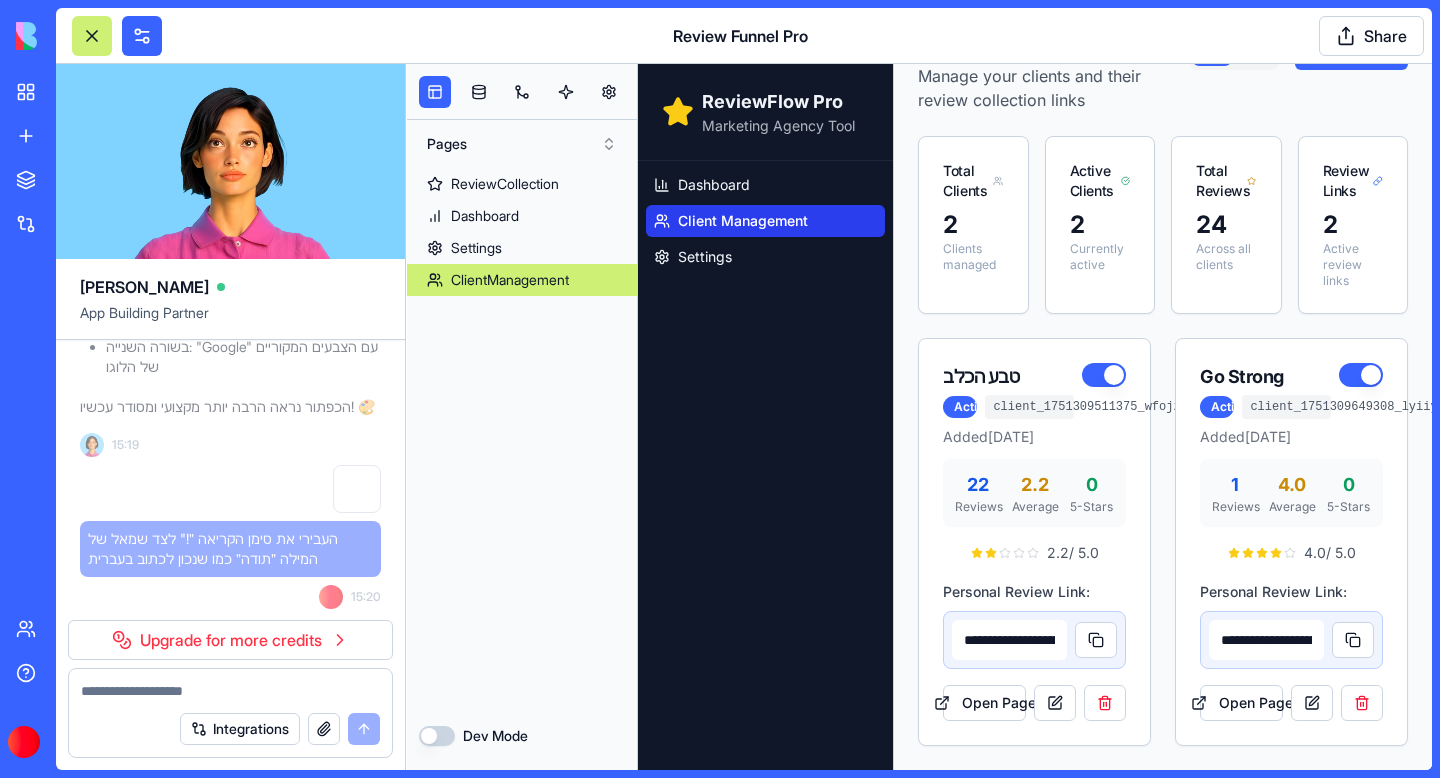click on "ReviewCollection Dashboard Settings ClientManagement" at bounding box center [522, 435] 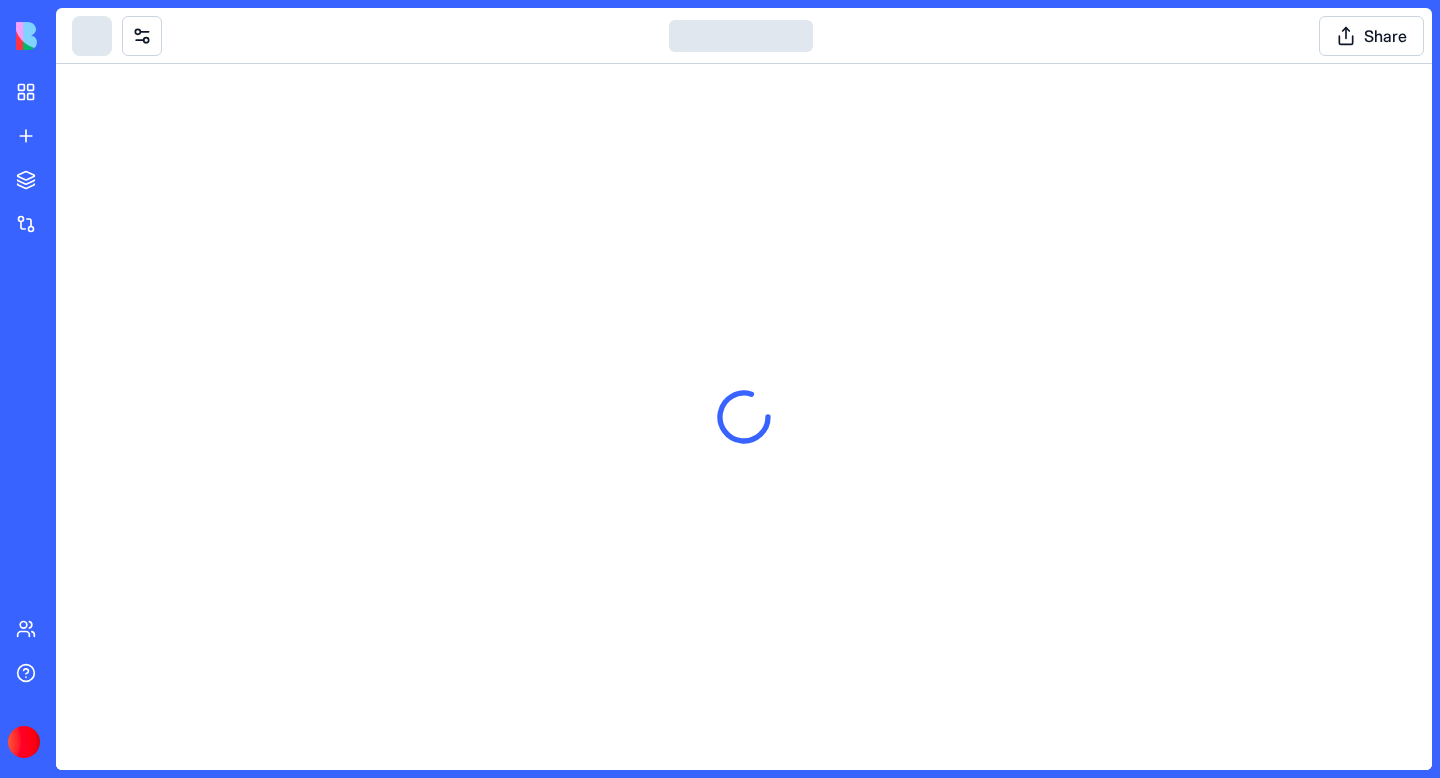 scroll, scrollTop: 0, scrollLeft: 0, axis: both 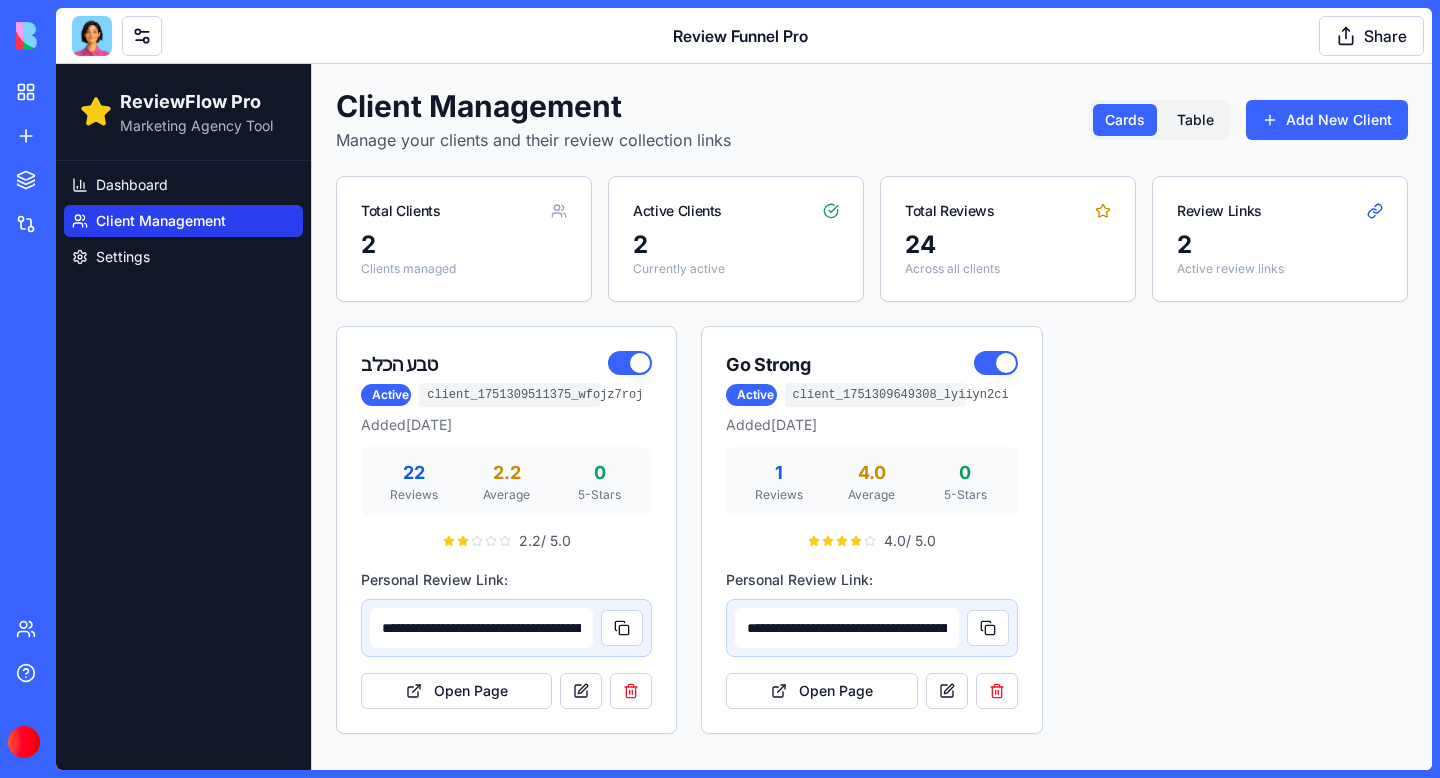 click at bounding box center [92, 36] 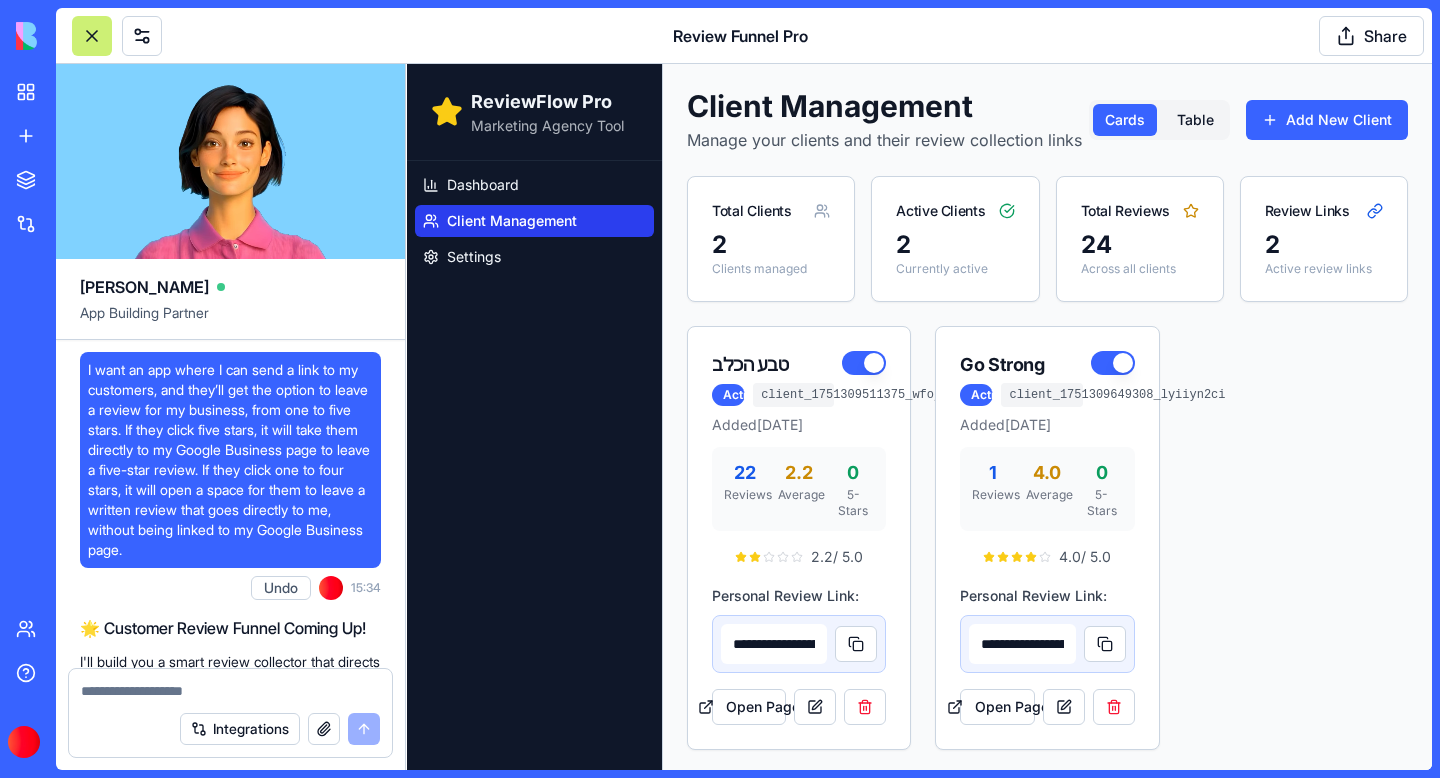 scroll, scrollTop: 43482, scrollLeft: 0, axis: vertical 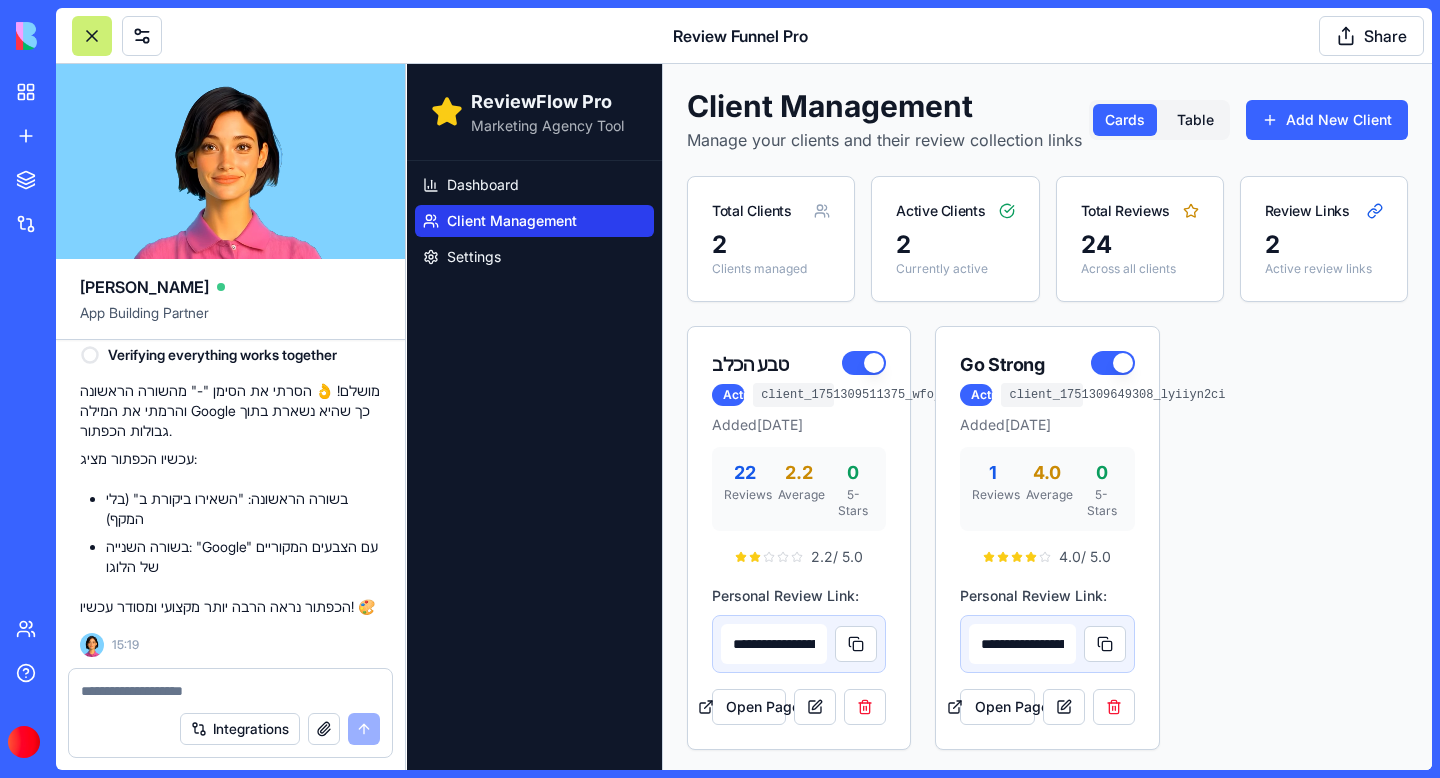 click at bounding box center (230, 691) 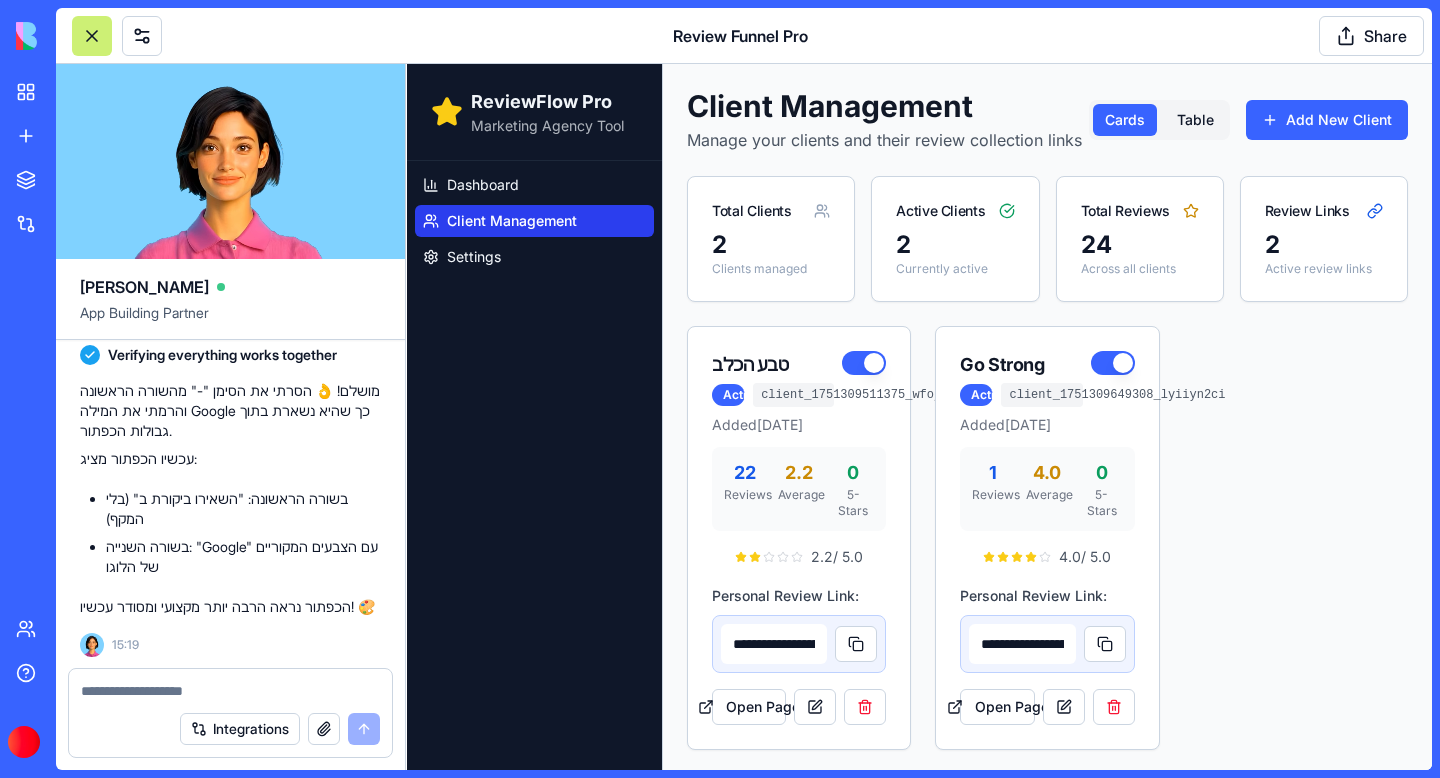 paste on "**********" 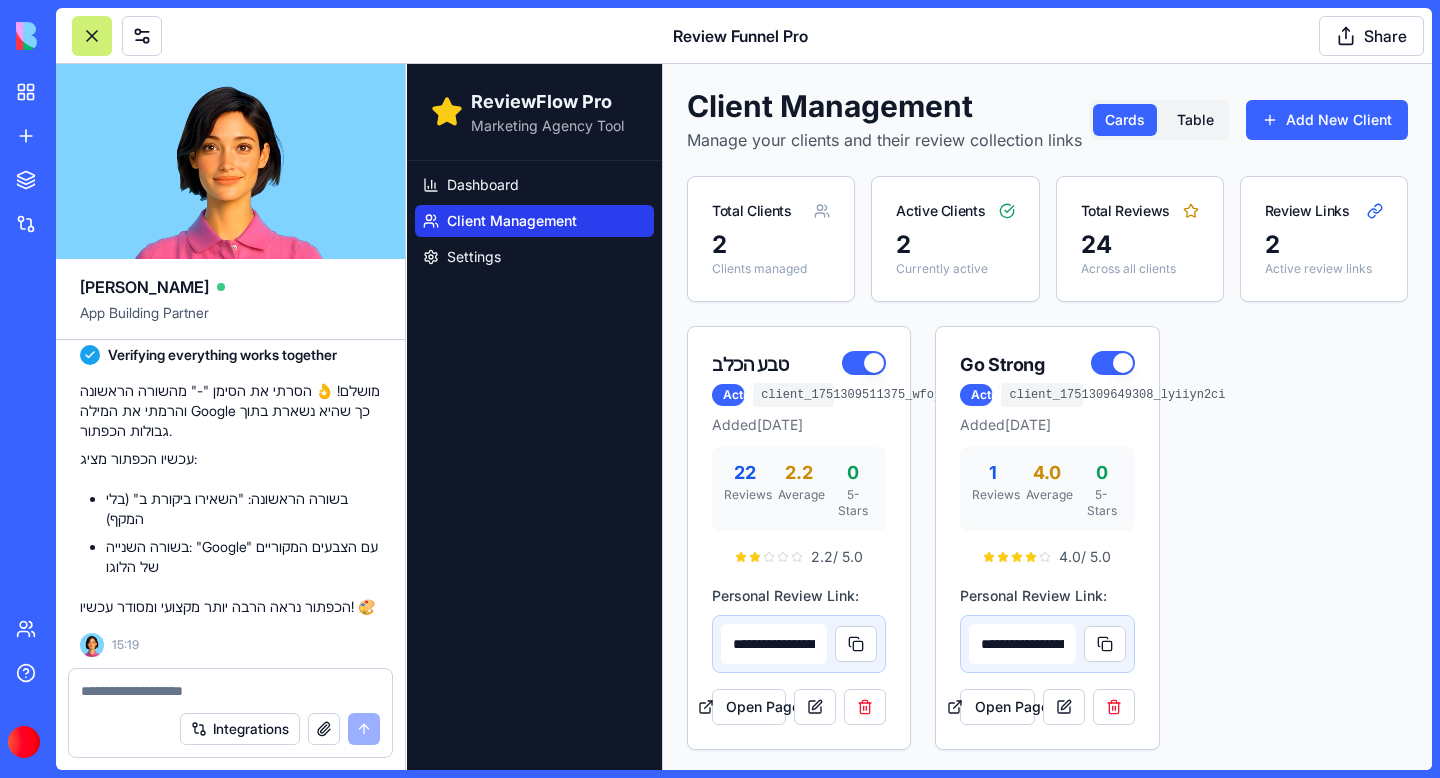 type on "**********" 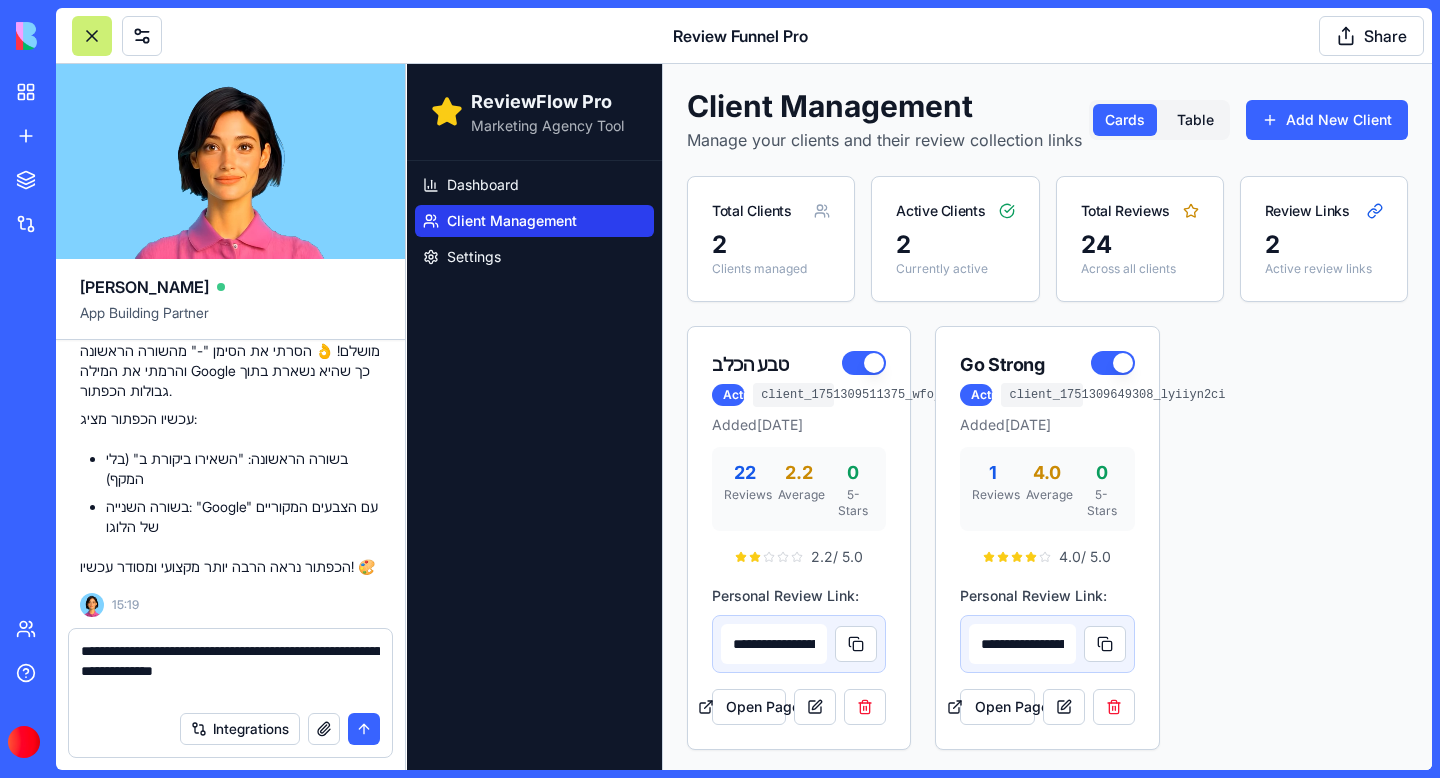 type 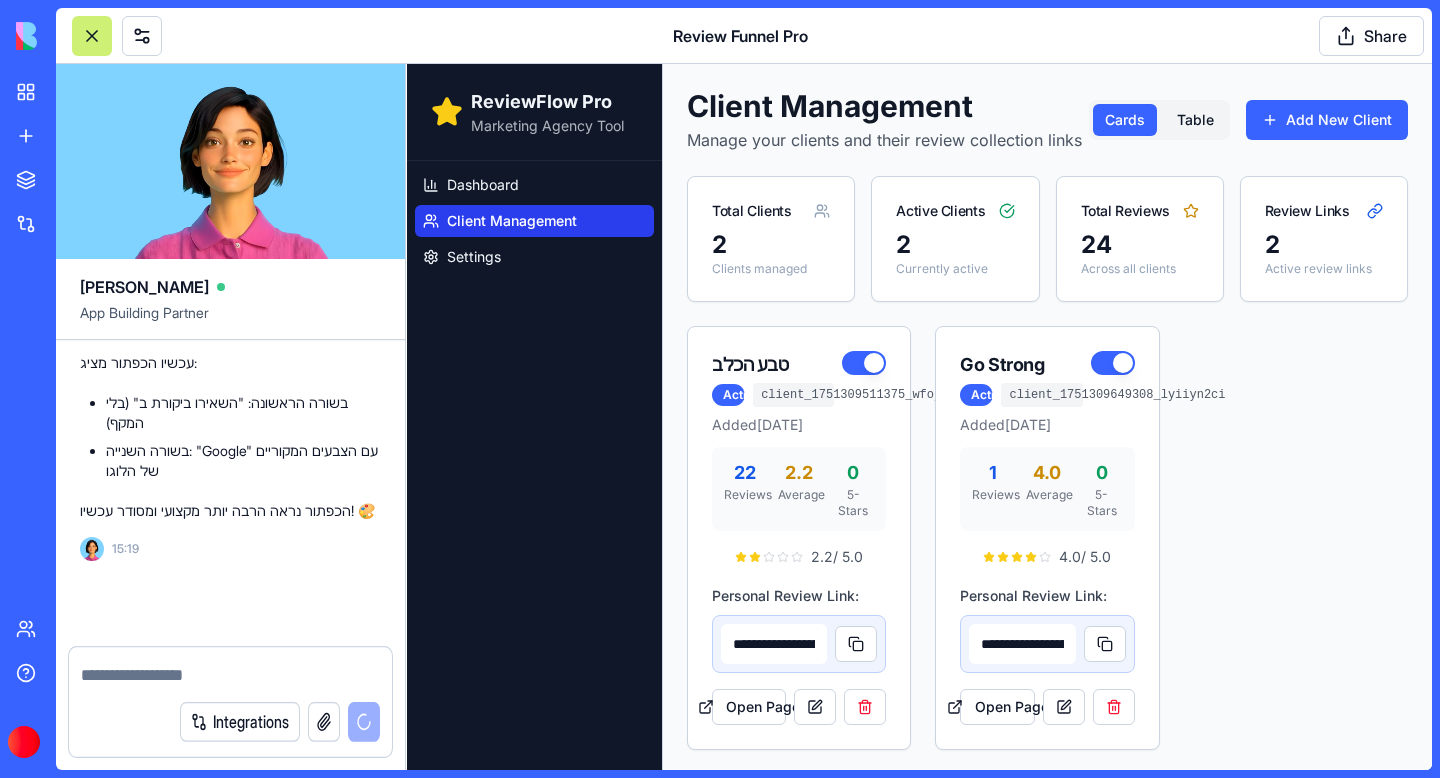 scroll, scrollTop: 43578, scrollLeft: 0, axis: vertical 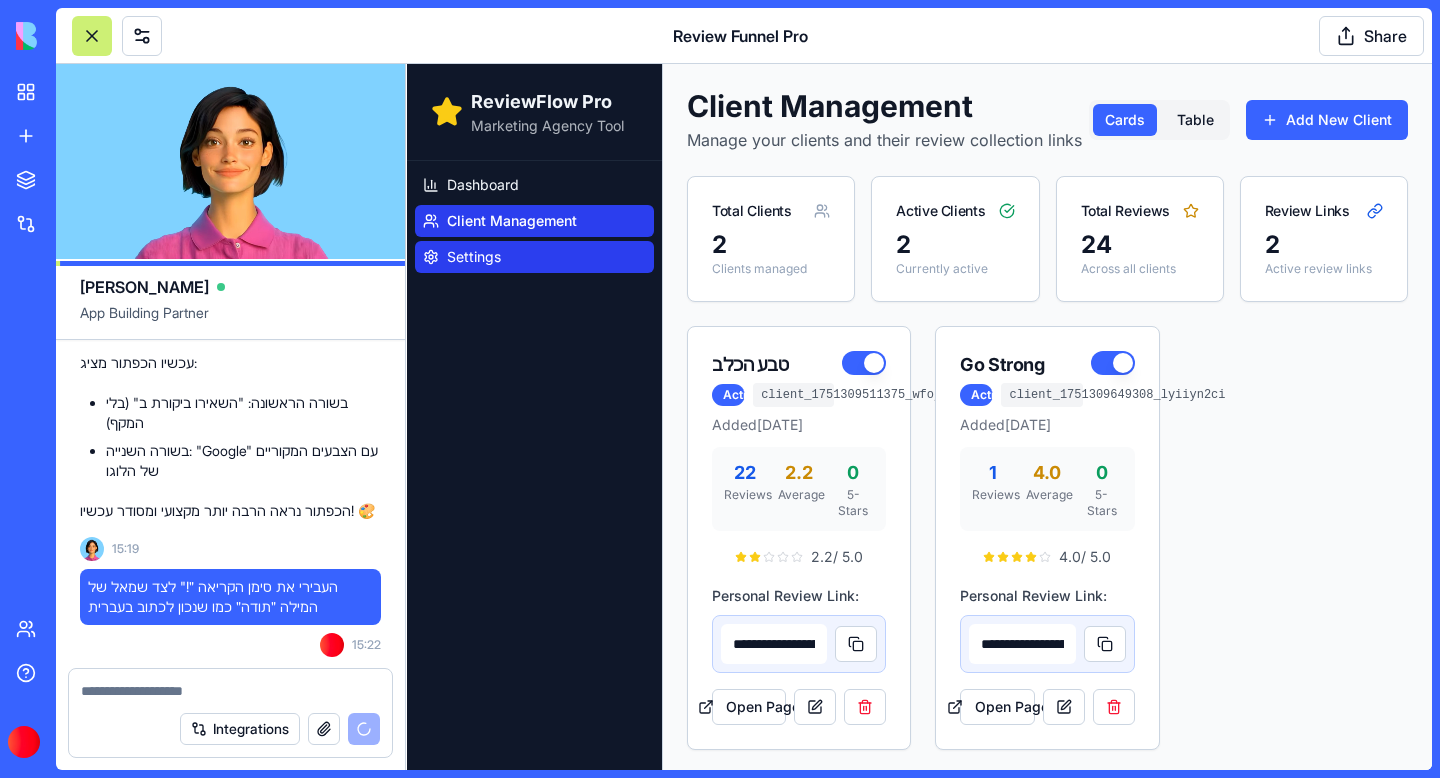 click on "Settings" at bounding box center [474, 257] 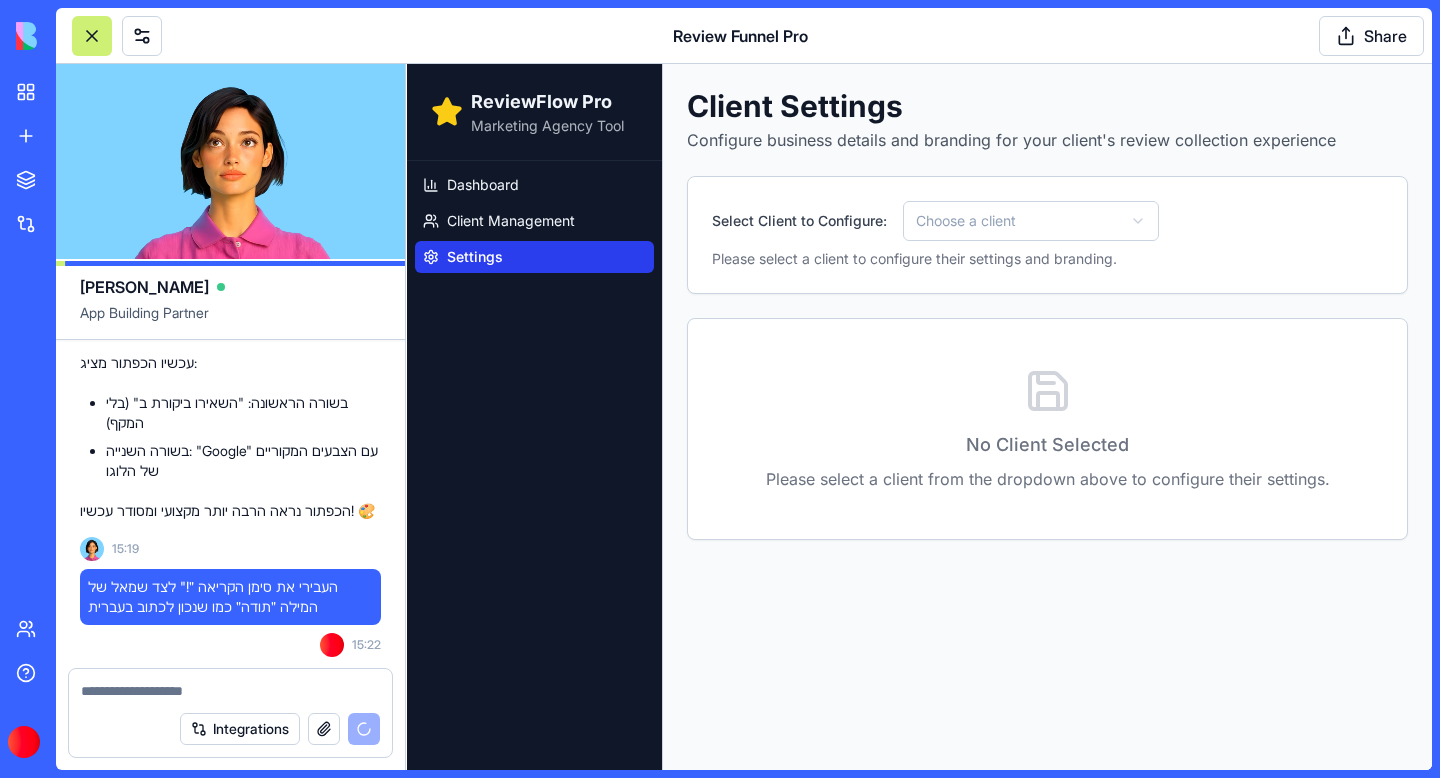 click on "ReviewFlow Pro Marketing Agency Tool Dashboard Client Management Settings Client Settings Configure business details and branding for your client's review collection experience Select Client to Configure: Choose a client Please select a client to configure their settings and branding. No Client Selected Please select a client from the dropdown above to configure their settings." at bounding box center (919, 417) 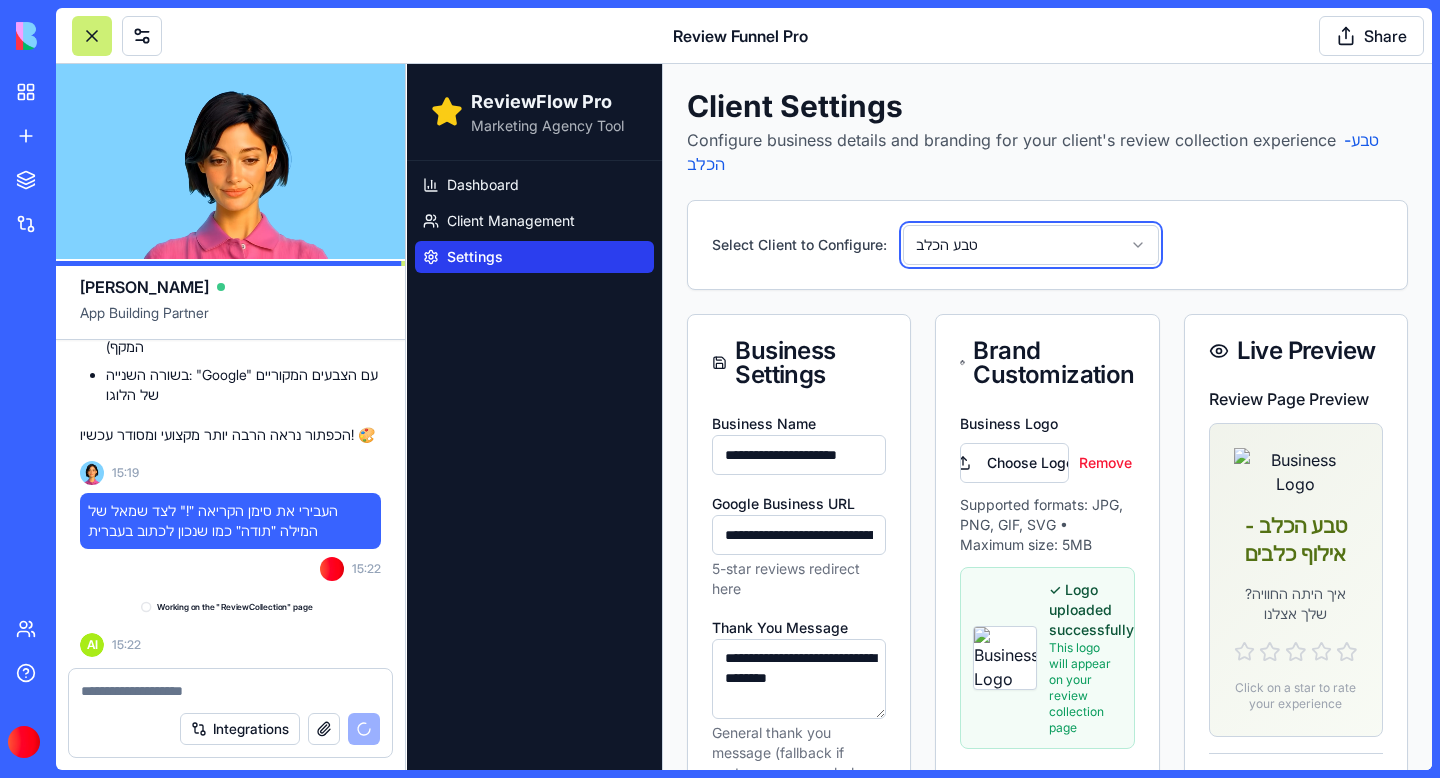 scroll, scrollTop: 43674, scrollLeft: 0, axis: vertical 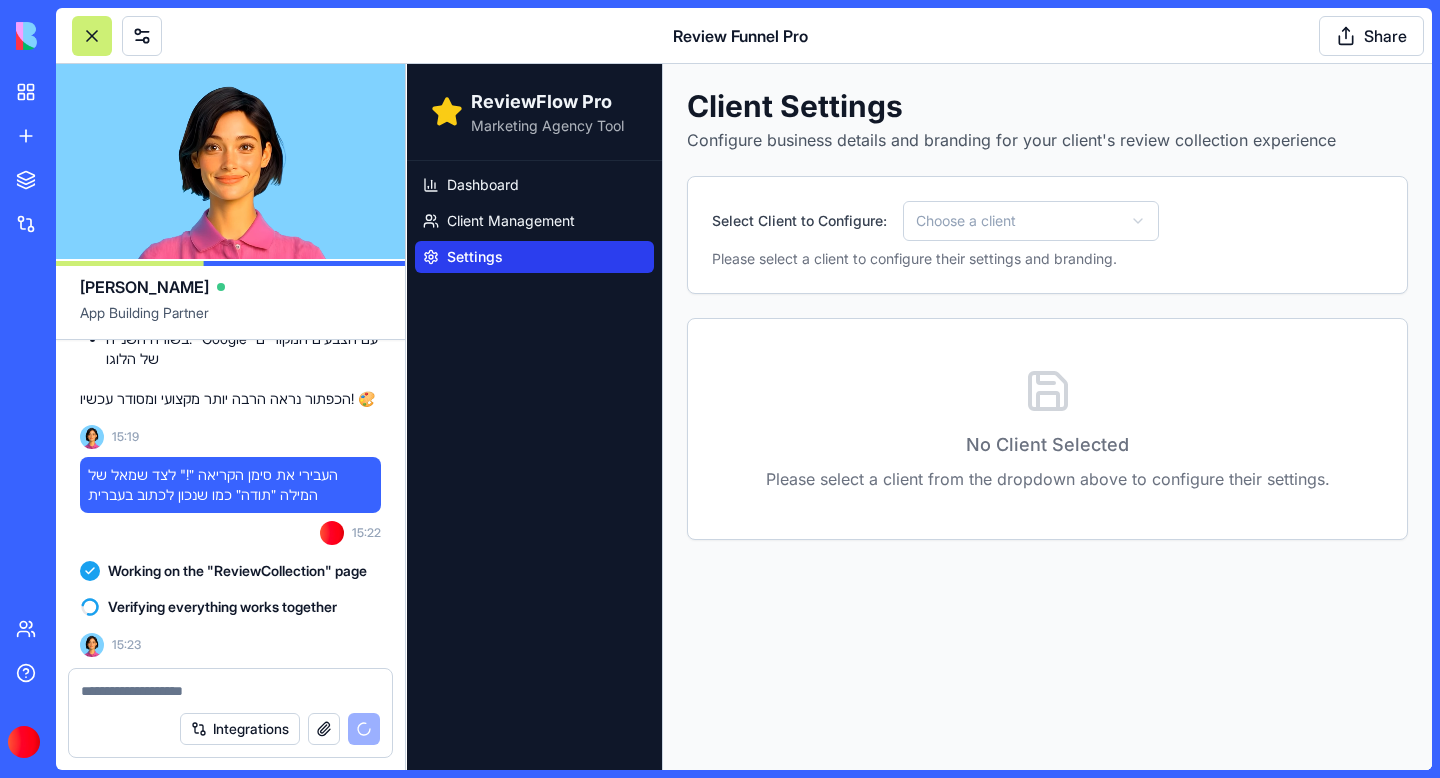 drag, startPoint x: 780, startPoint y: 508, endPoint x: 743, endPoint y: 502, distance: 37.48333 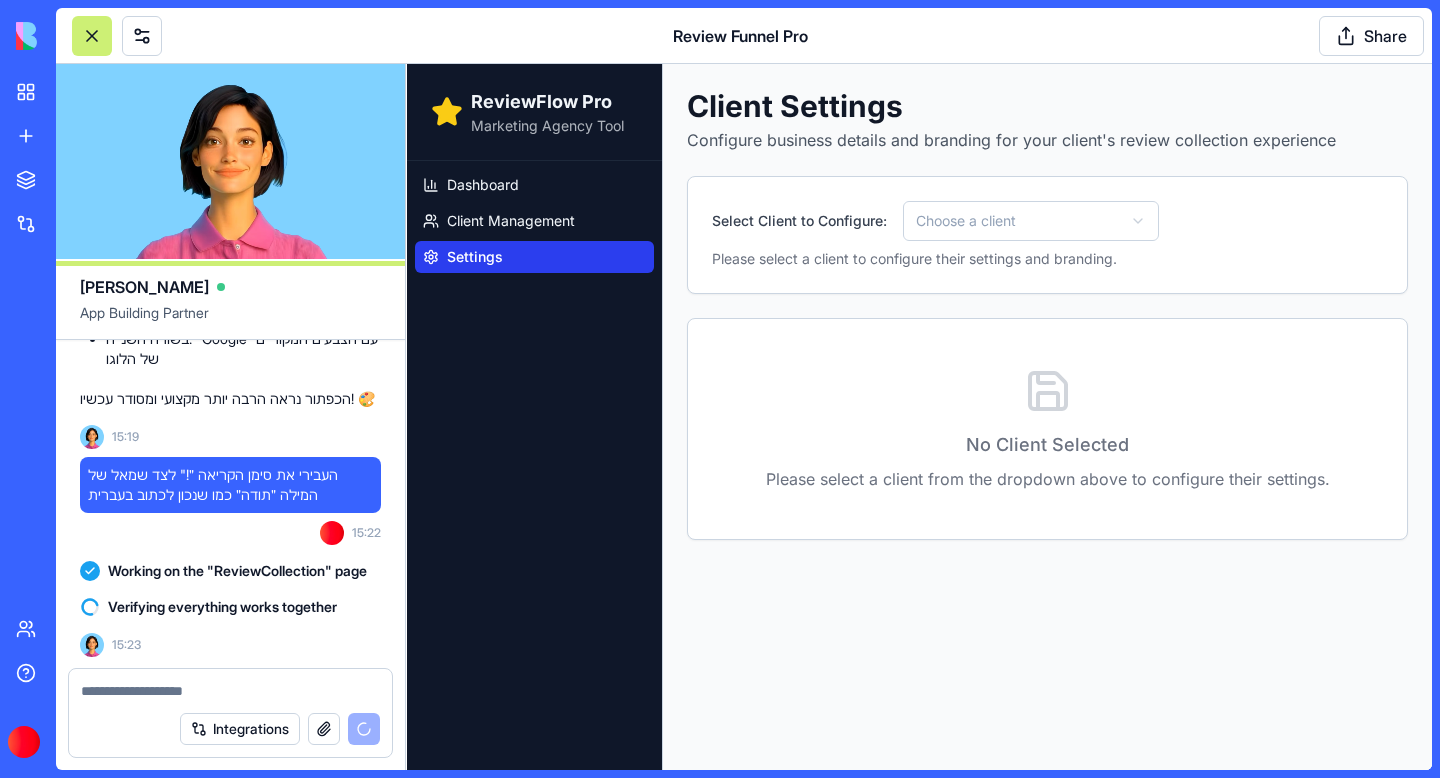 click on "ReviewFlow Pro Marketing Agency Tool Dashboard Client Management Settings Client Settings Configure business details and branding for your client's review collection experience Select Client to Configure: Choose a client Please select a client to configure their settings and branding. No Client Selected Please select a client from the dropdown above to configure their settings." at bounding box center (919, 417) 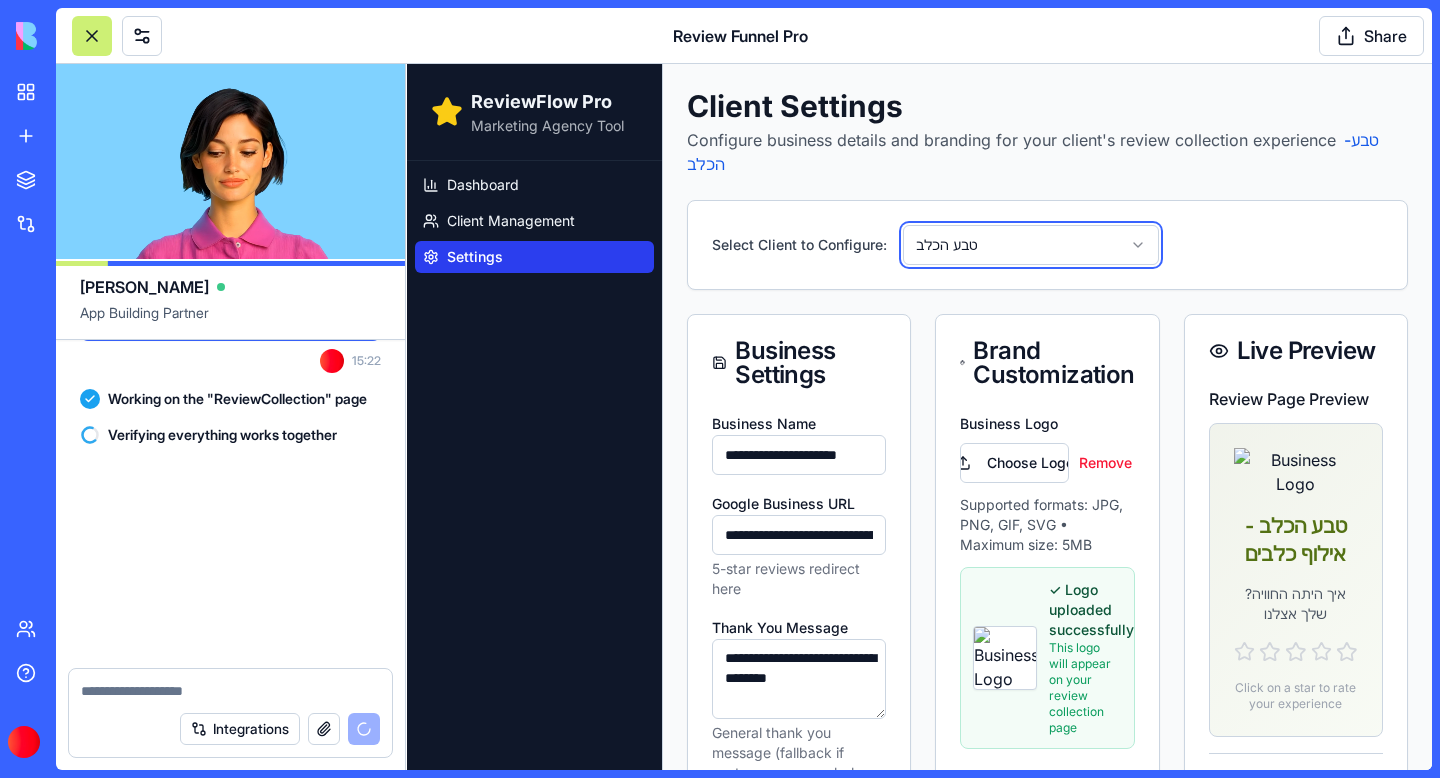 scroll, scrollTop: 43882, scrollLeft: 0, axis: vertical 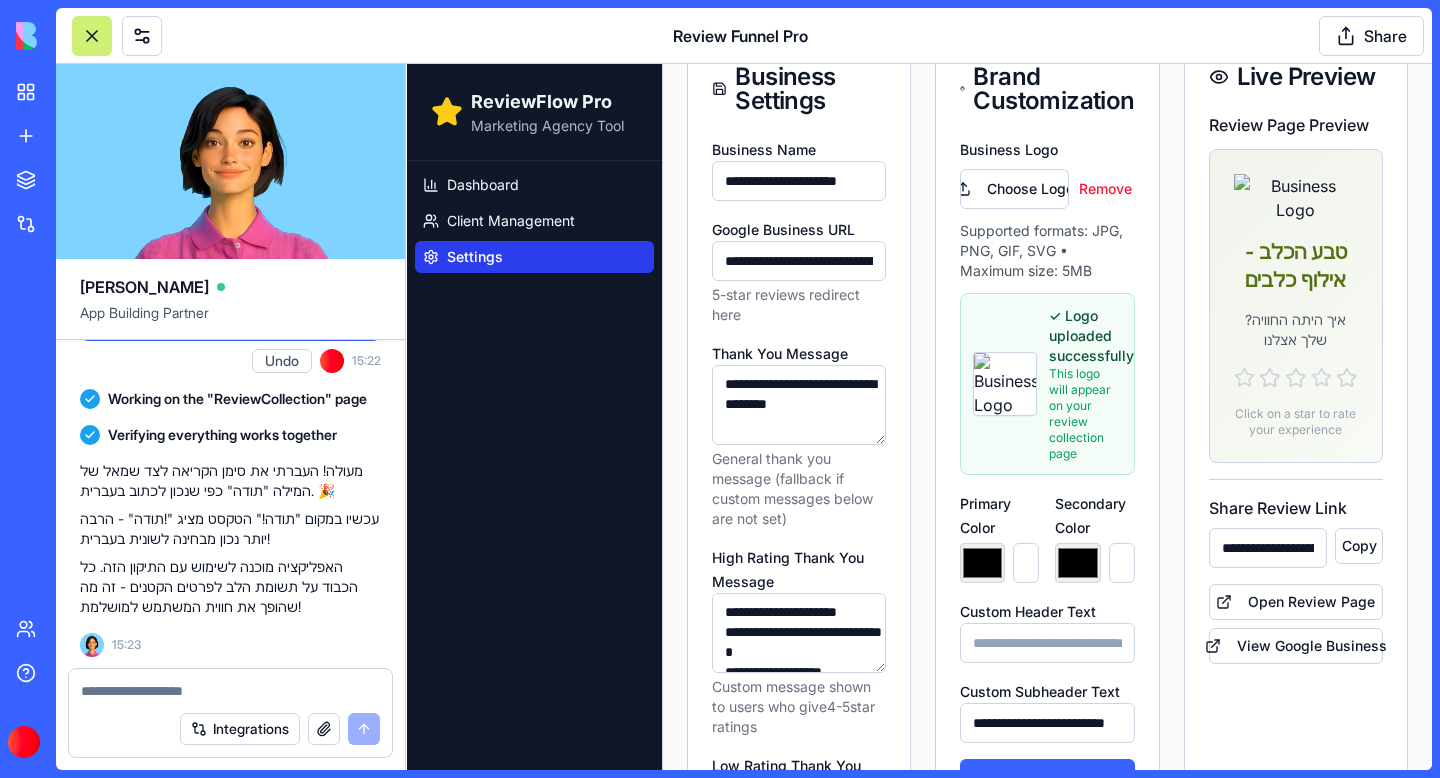 click on "**********" at bounding box center [799, 633] 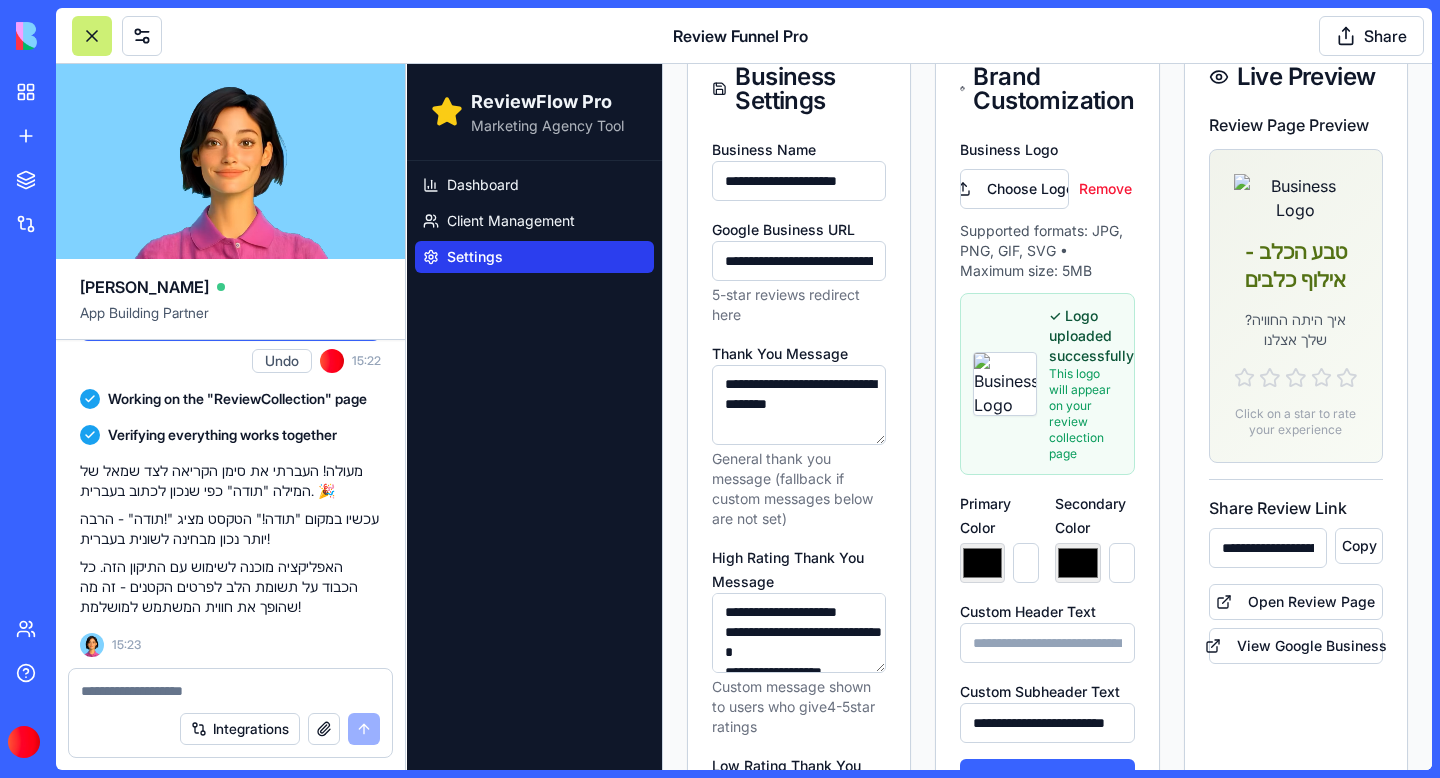 drag, startPoint x: 789, startPoint y: 630, endPoint x: 797, endPoint y: 599, distance: 32.01562 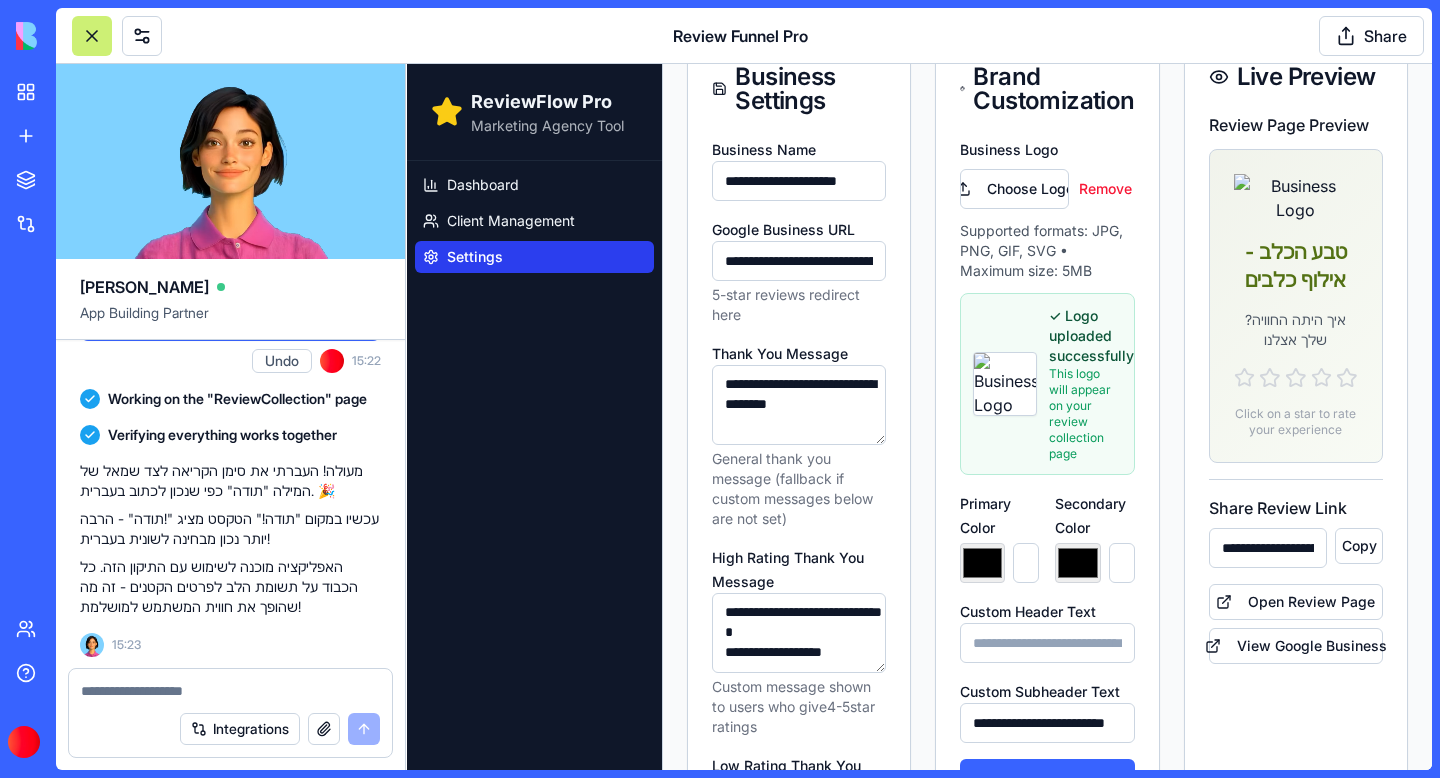 drag, startPoint x: 726, startPoint y: 652, endPoint x: 752, endPoint y: 654, distance: 26.076809 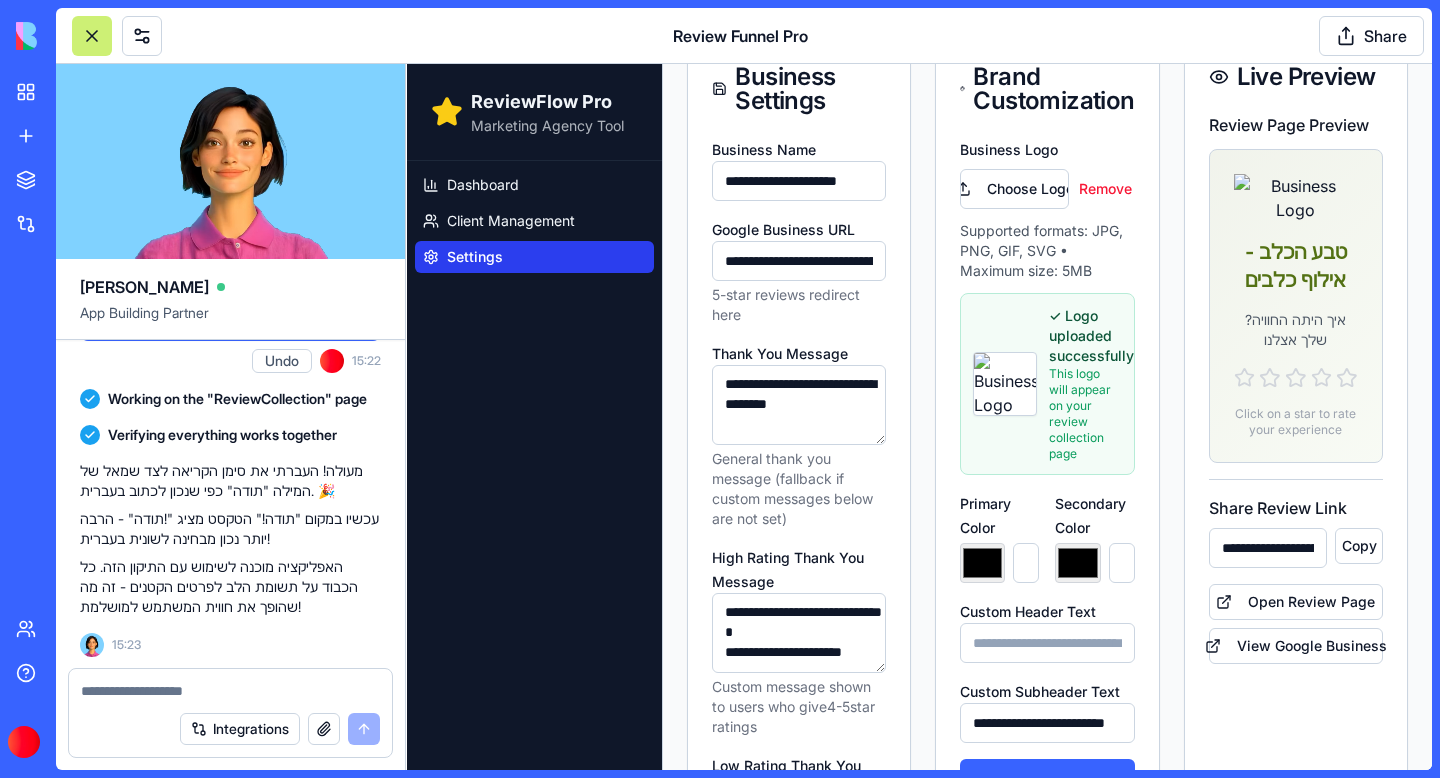 scroll, scrollTop: 8, scrollLeft: 0, axis: vertical 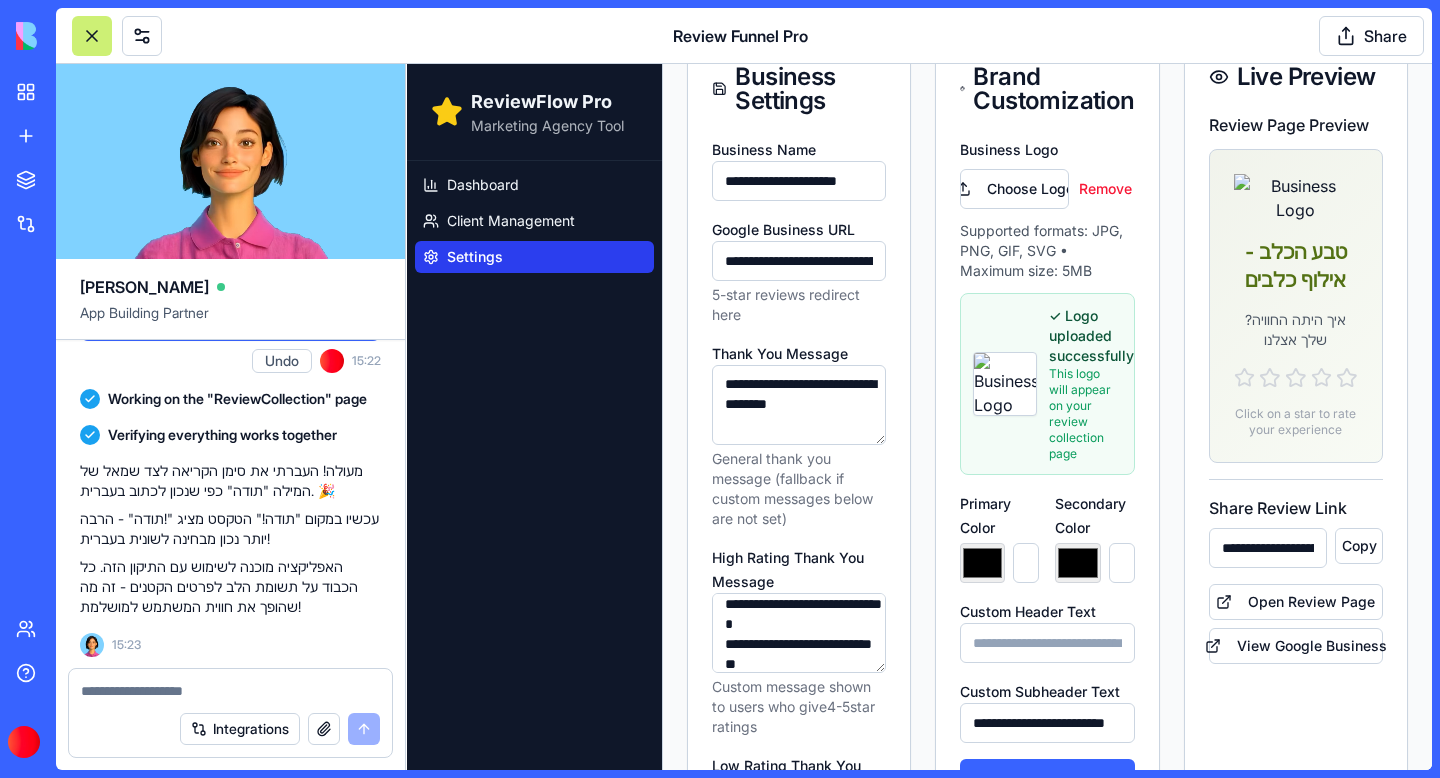 click on "**********" at bounding box center [799, 633] 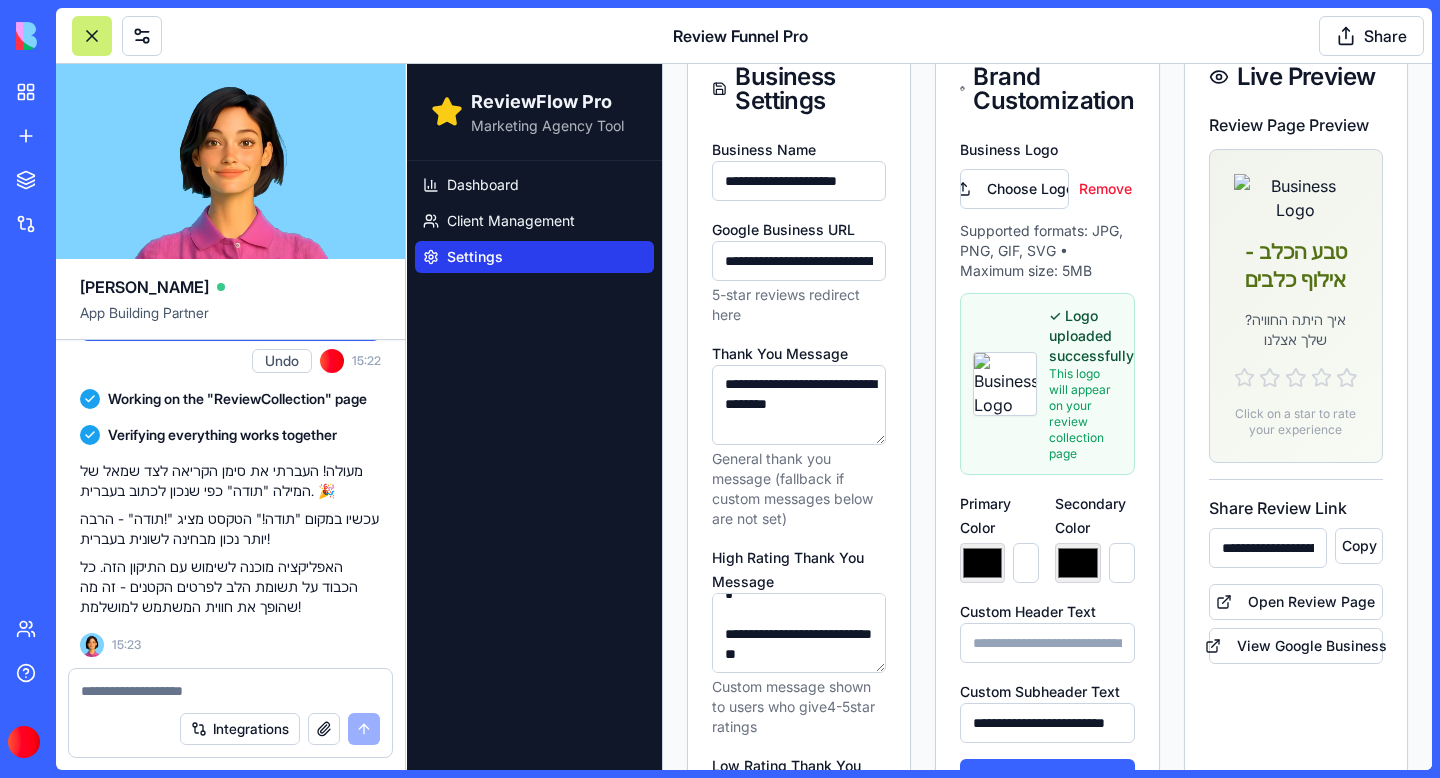 scroll, scrollTop: 0, scrollLeft: 0, axis: both 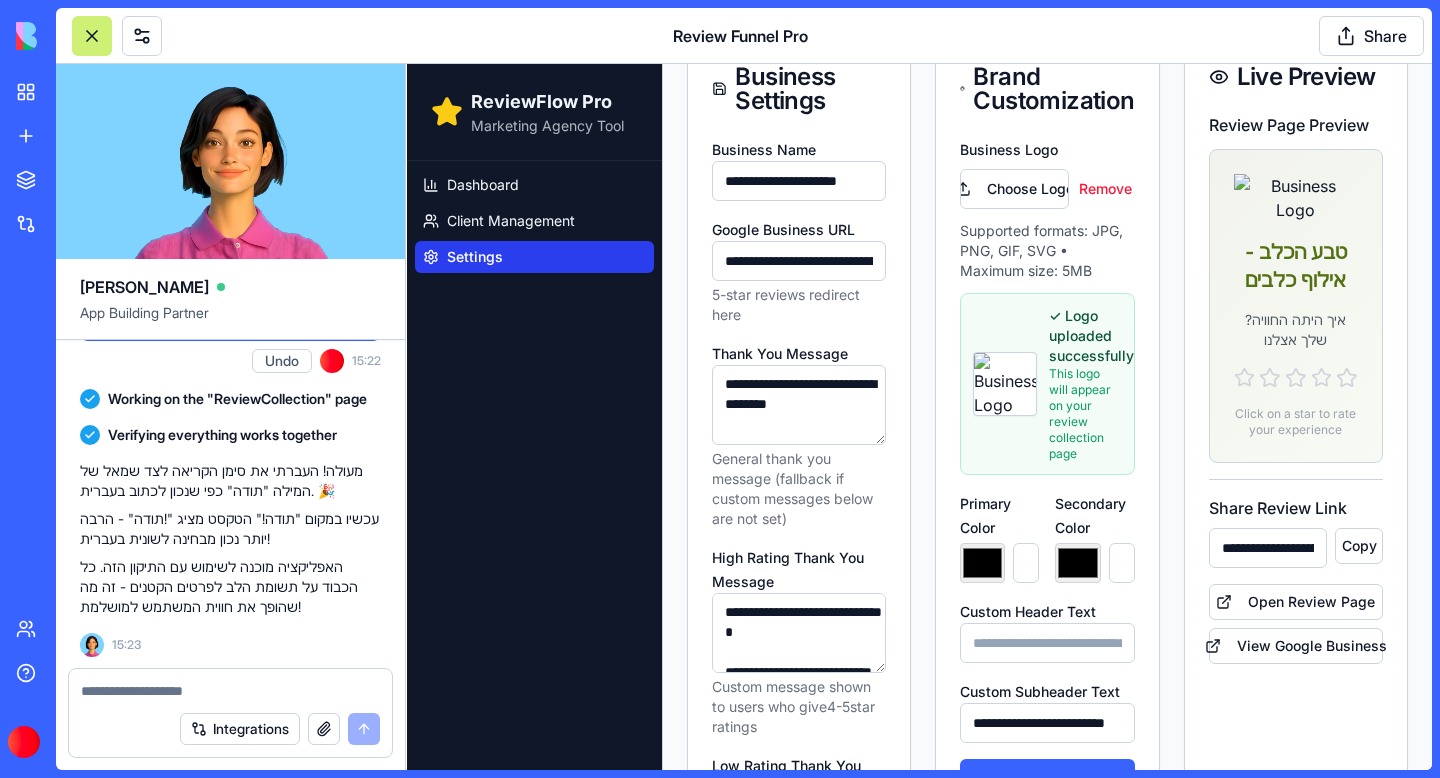 drag, startPoint x: 820, startPoint y: 634, endPoint x: 726, endPoint y: 608, distance: 97.52948 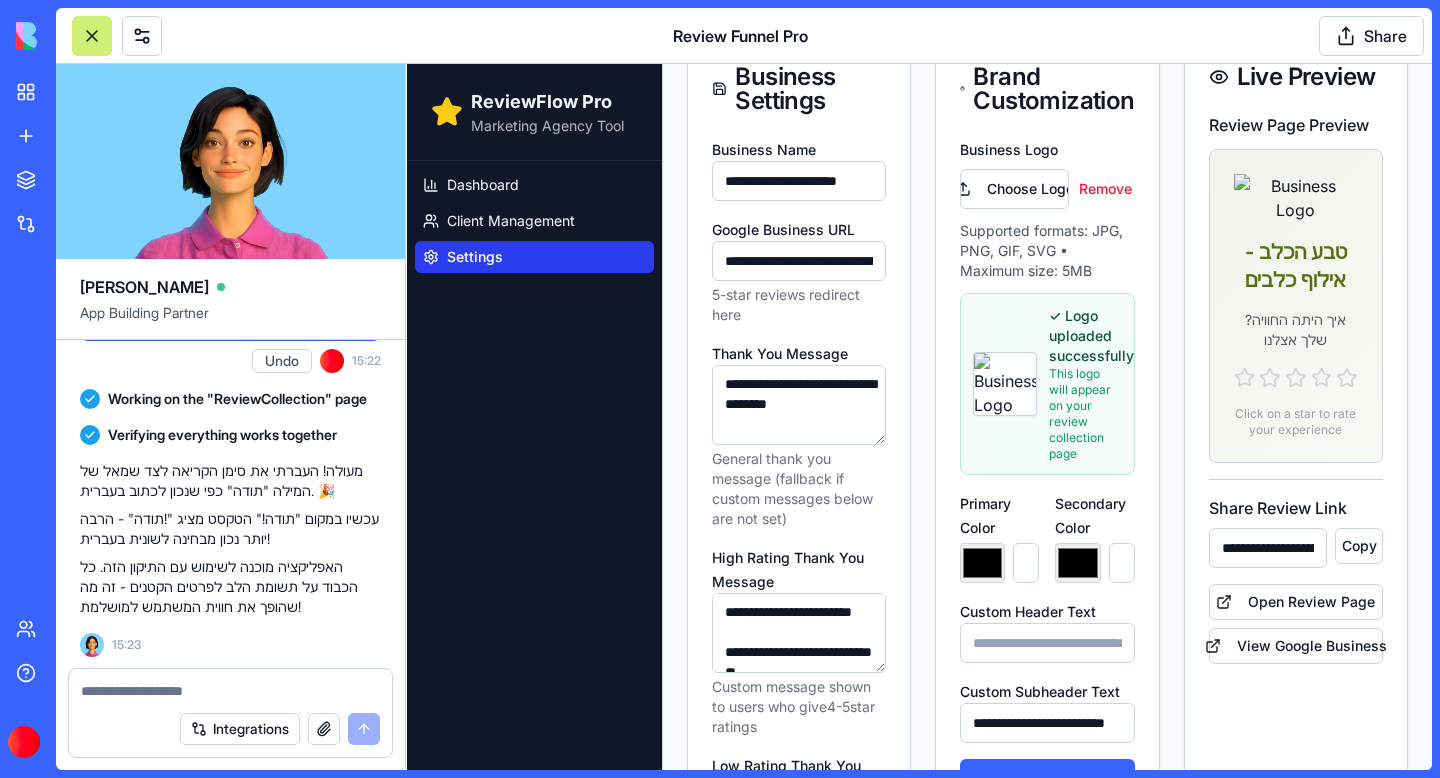 scroll, scrollTop: 38, scrollLeft: 0, axis: vertical 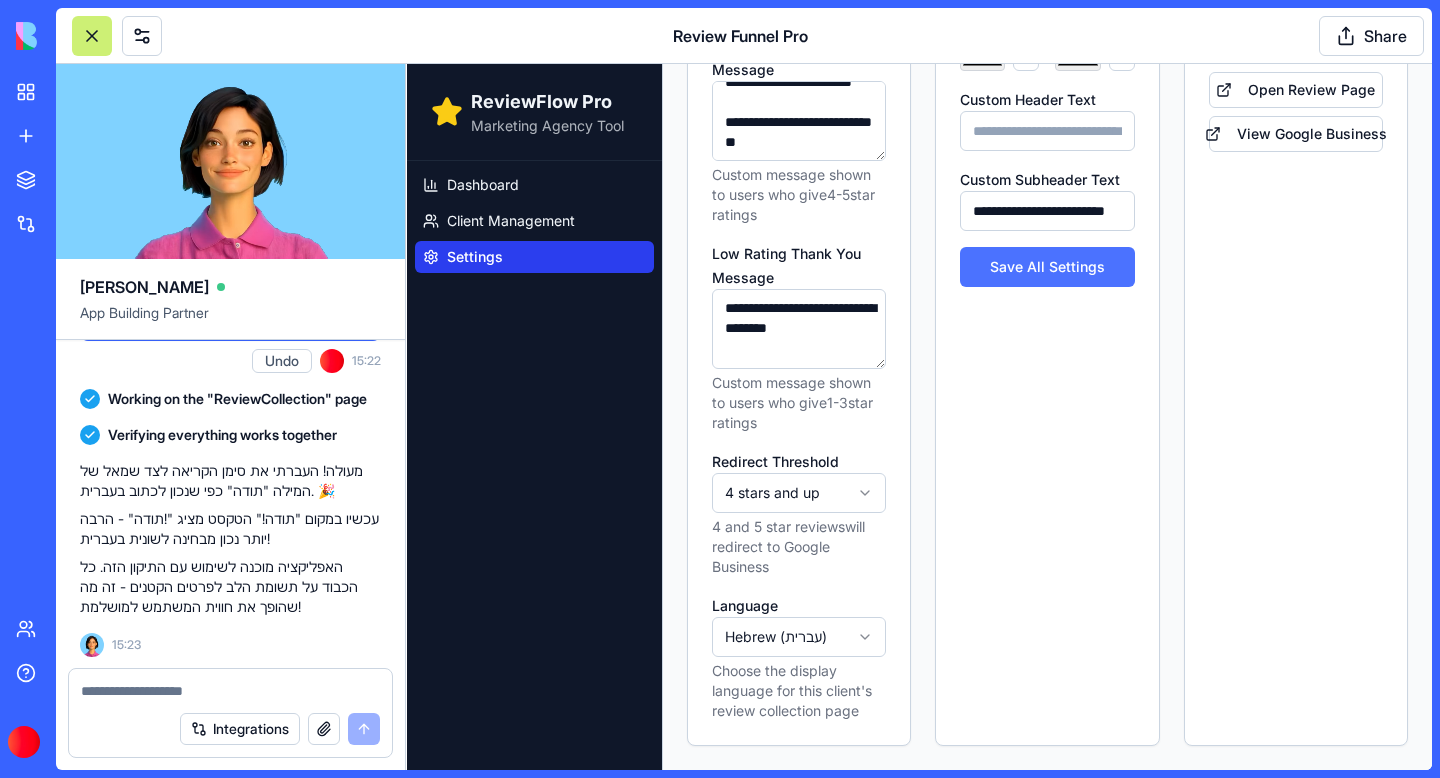 click on "Save All Settings" at bounding box center [1047, 267] 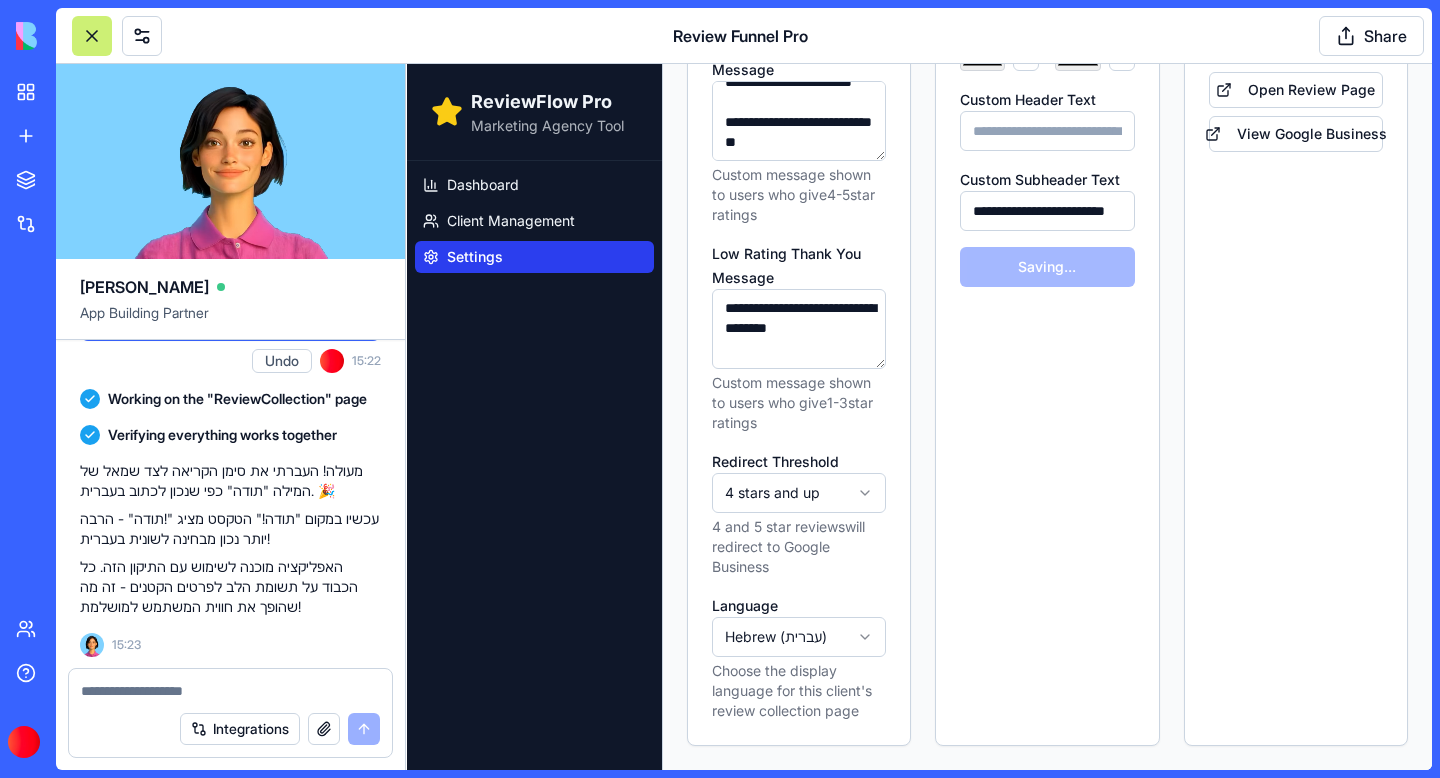 type on "**********" 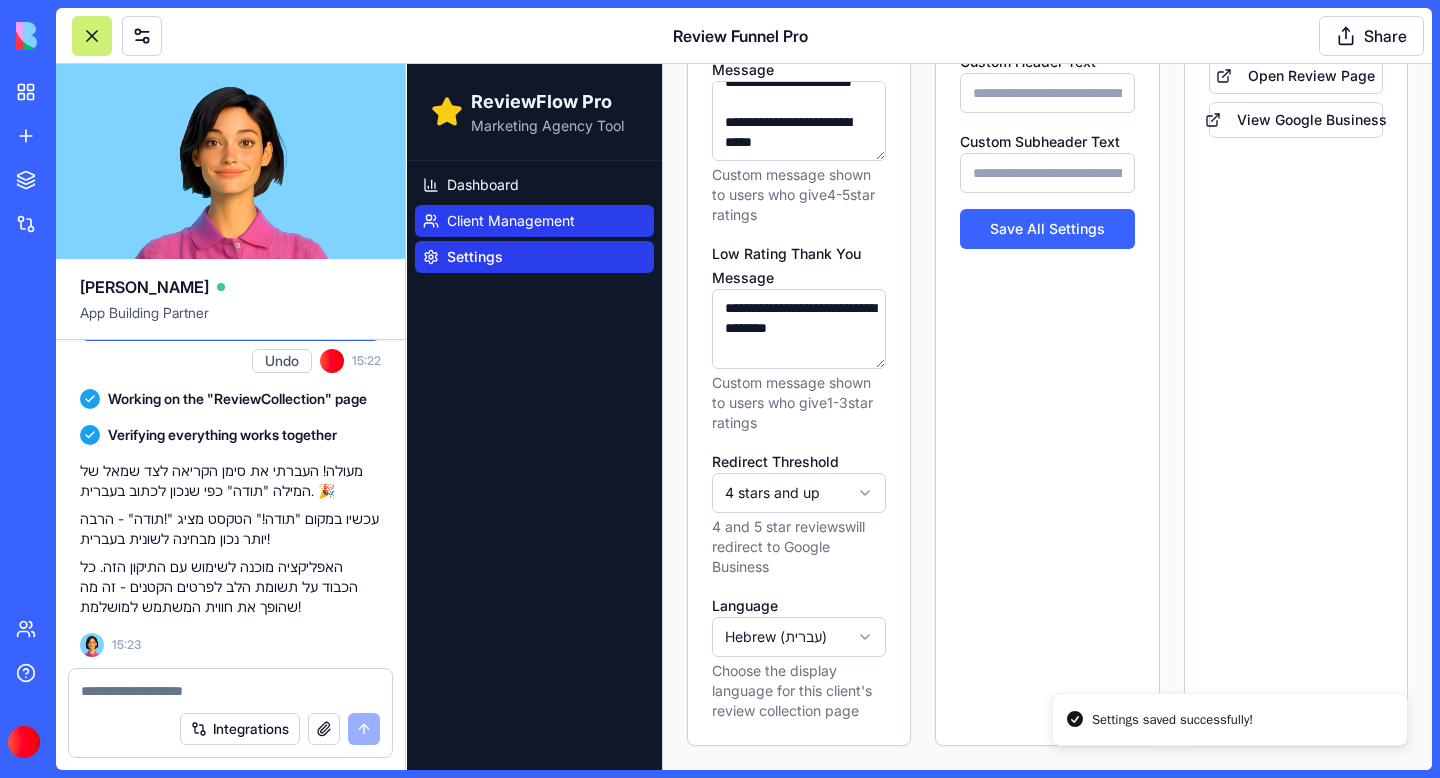 type on "*******" 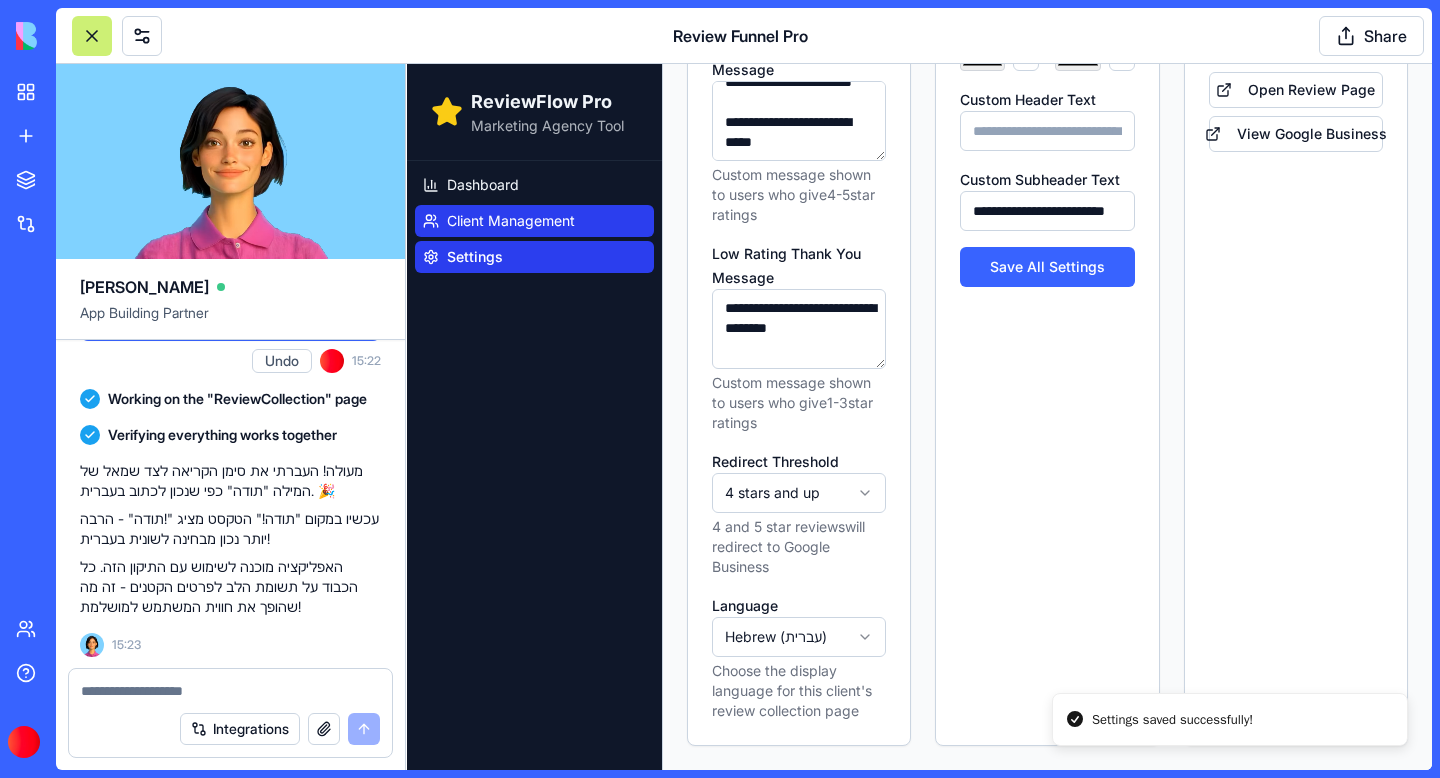 click on "Client Management" at bounding box center [511, 221] 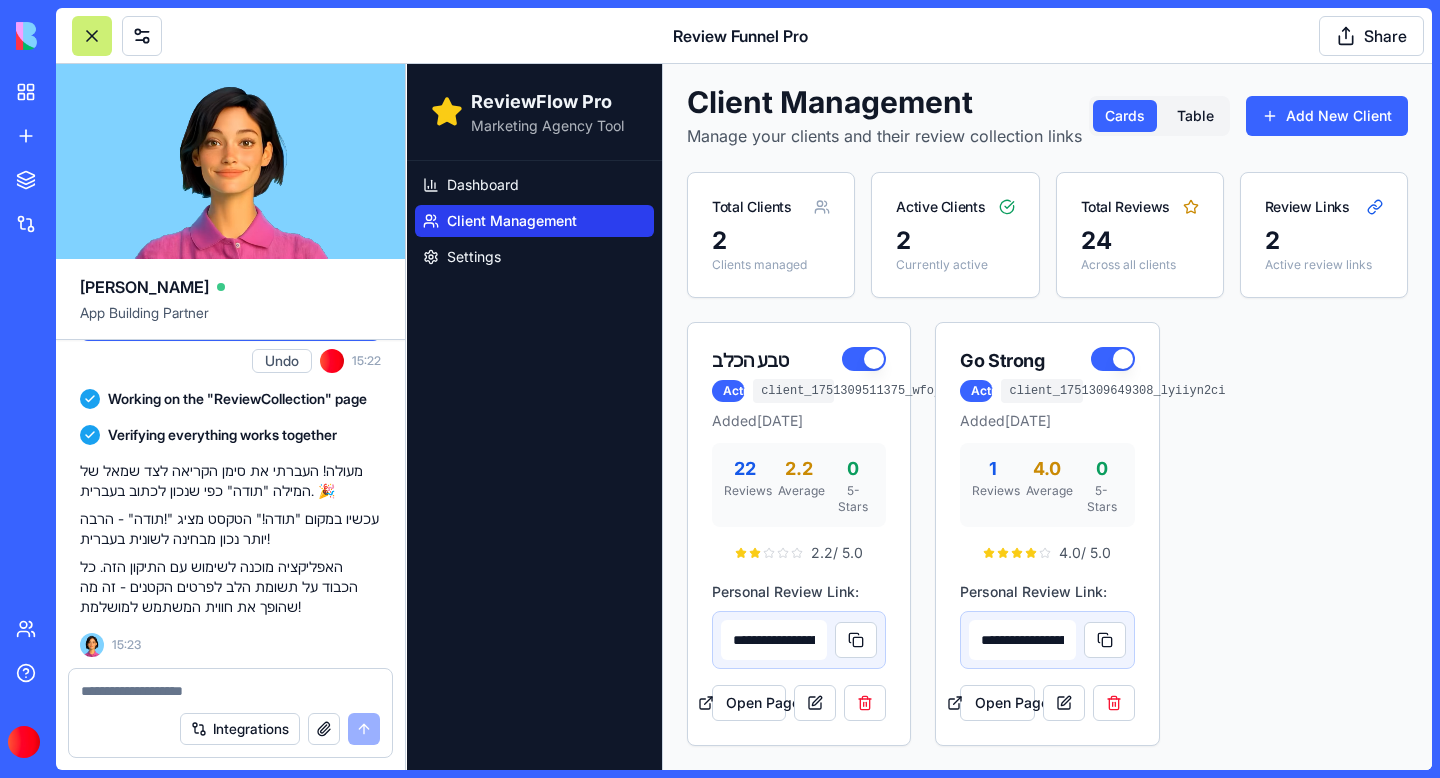 scroll, scrollTop: 8, scrollLeft: 0, axis: vertical 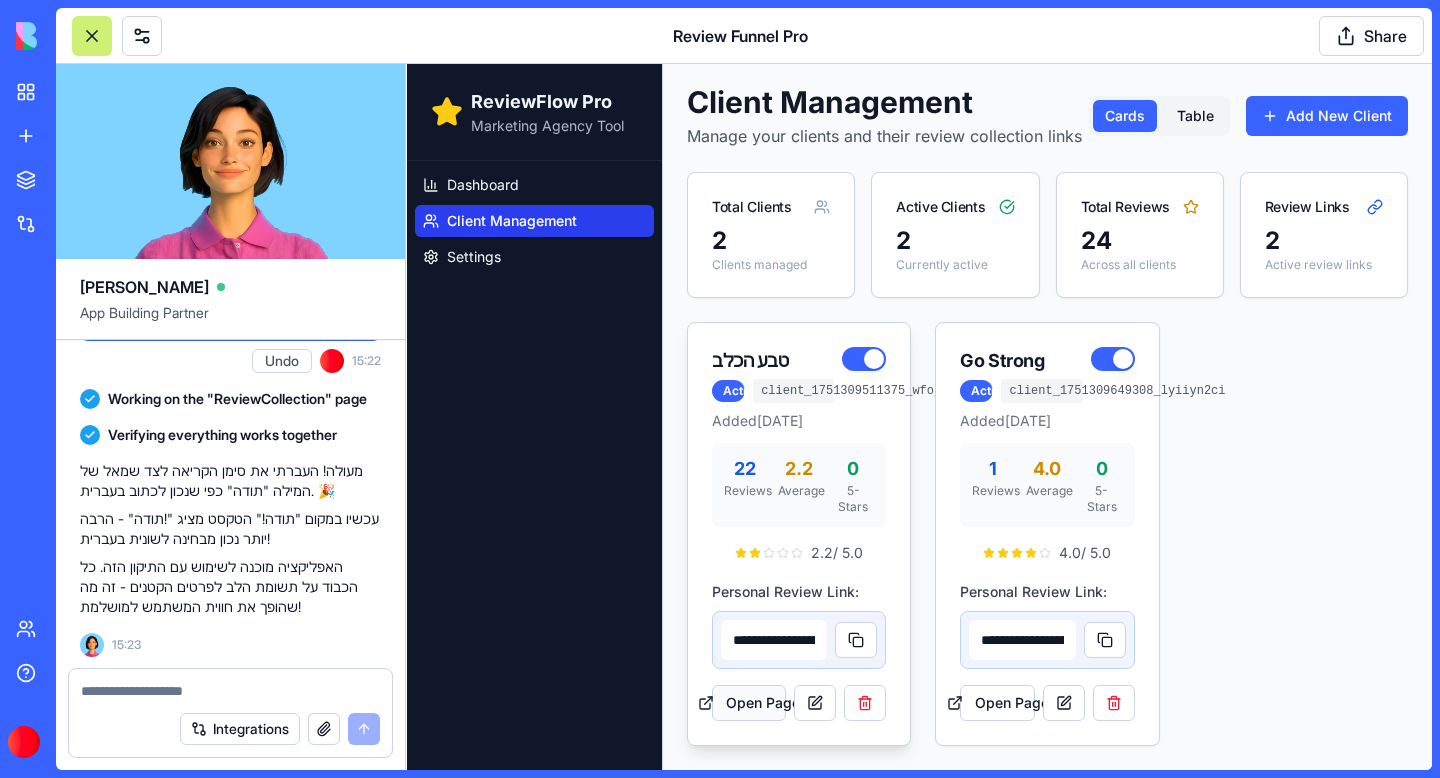 click on "Open Page" at bounding box center (749, 703) 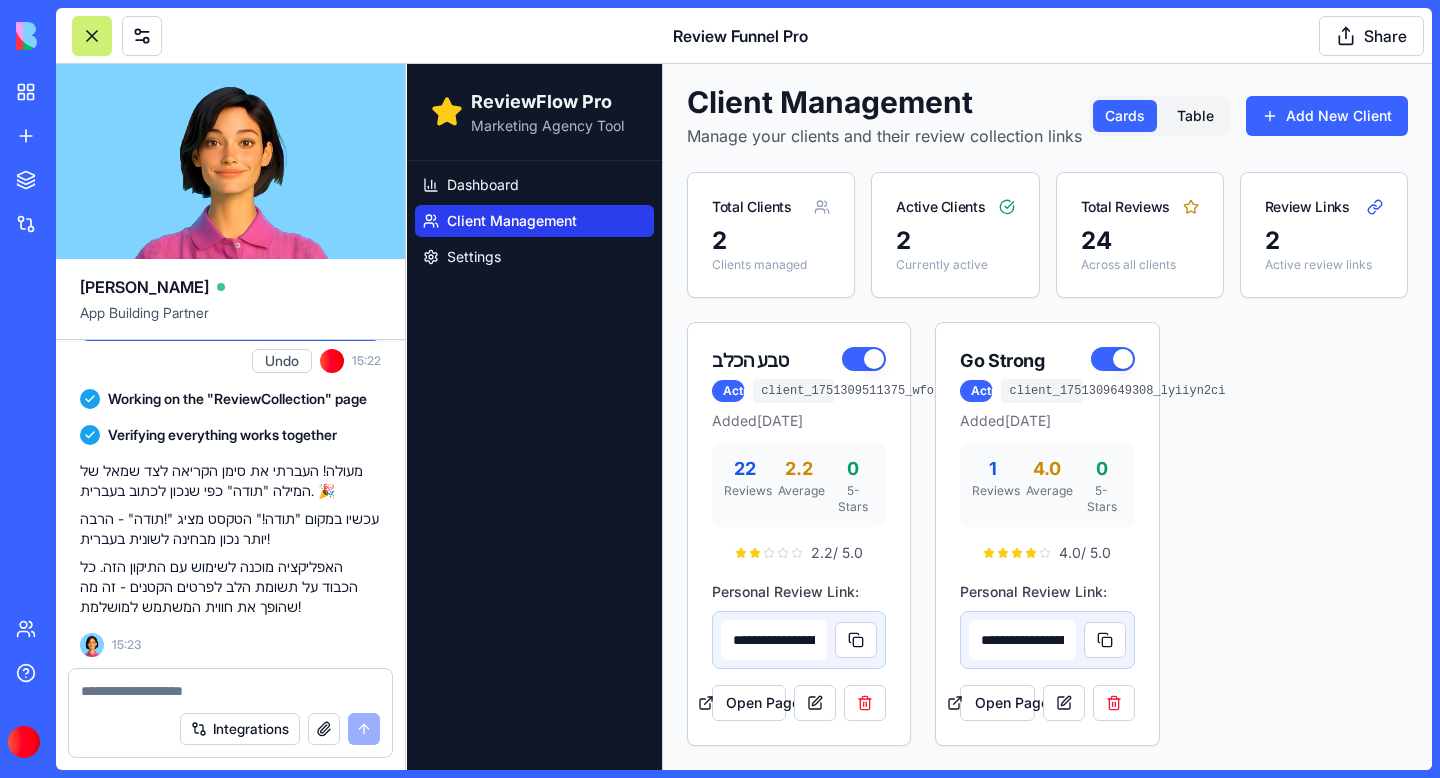 click at bounding box center [230, 685] 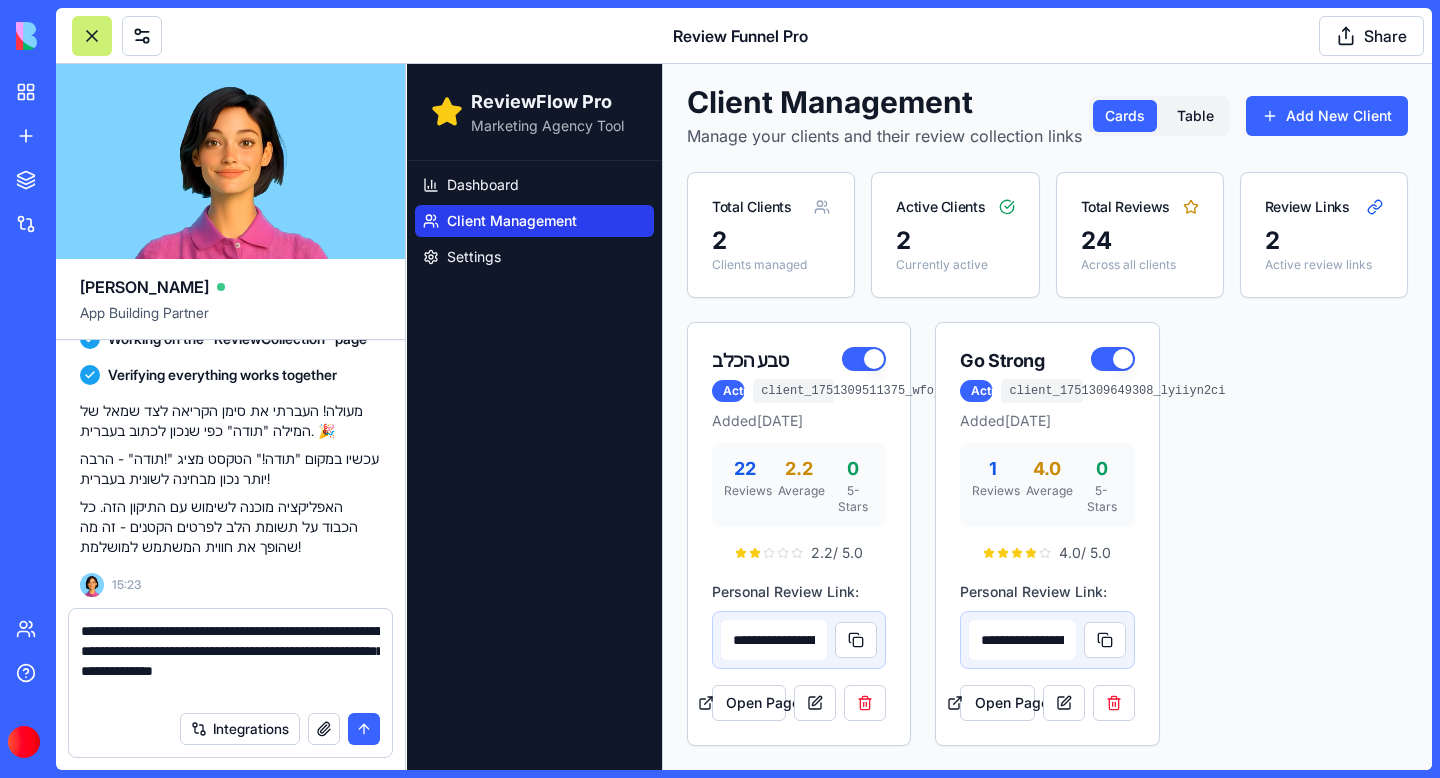 type on "**********" 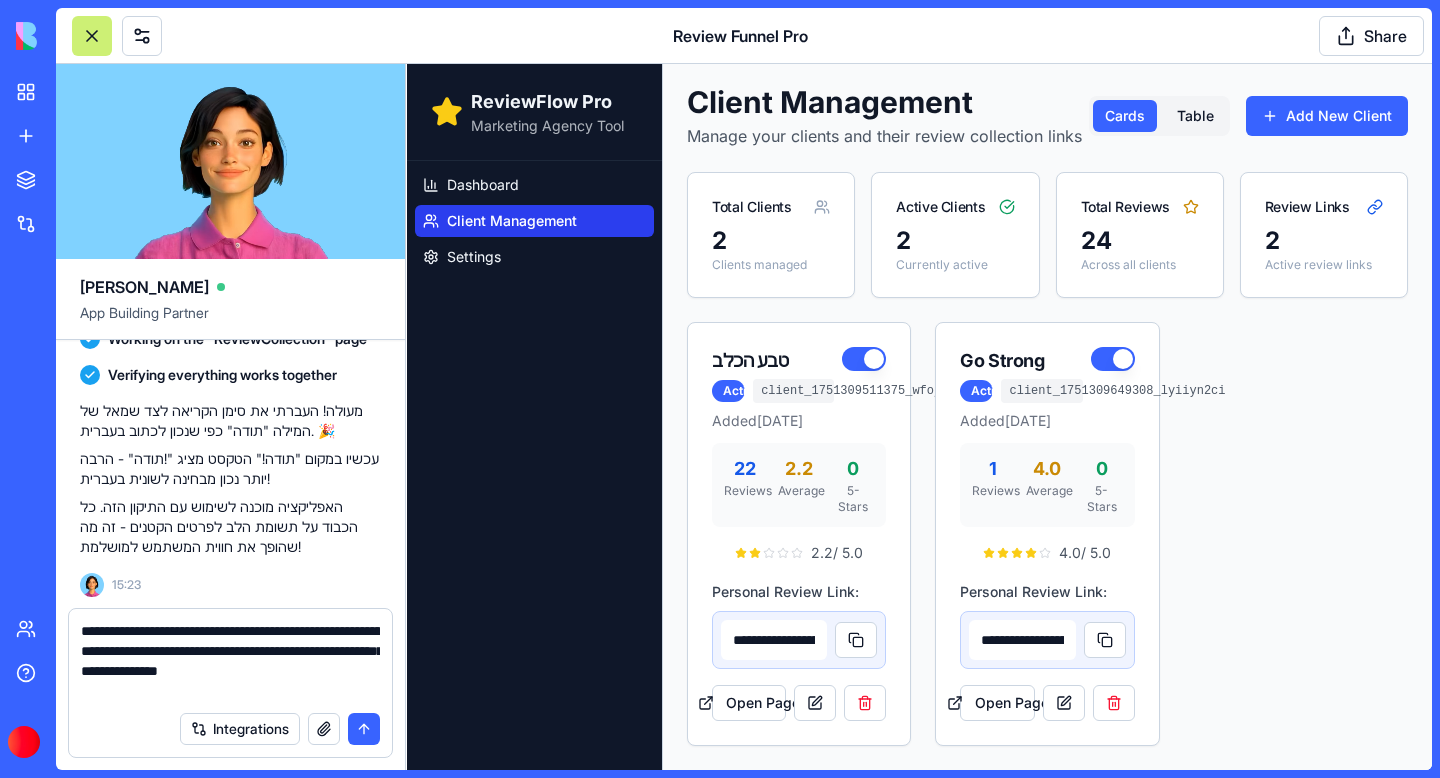 type 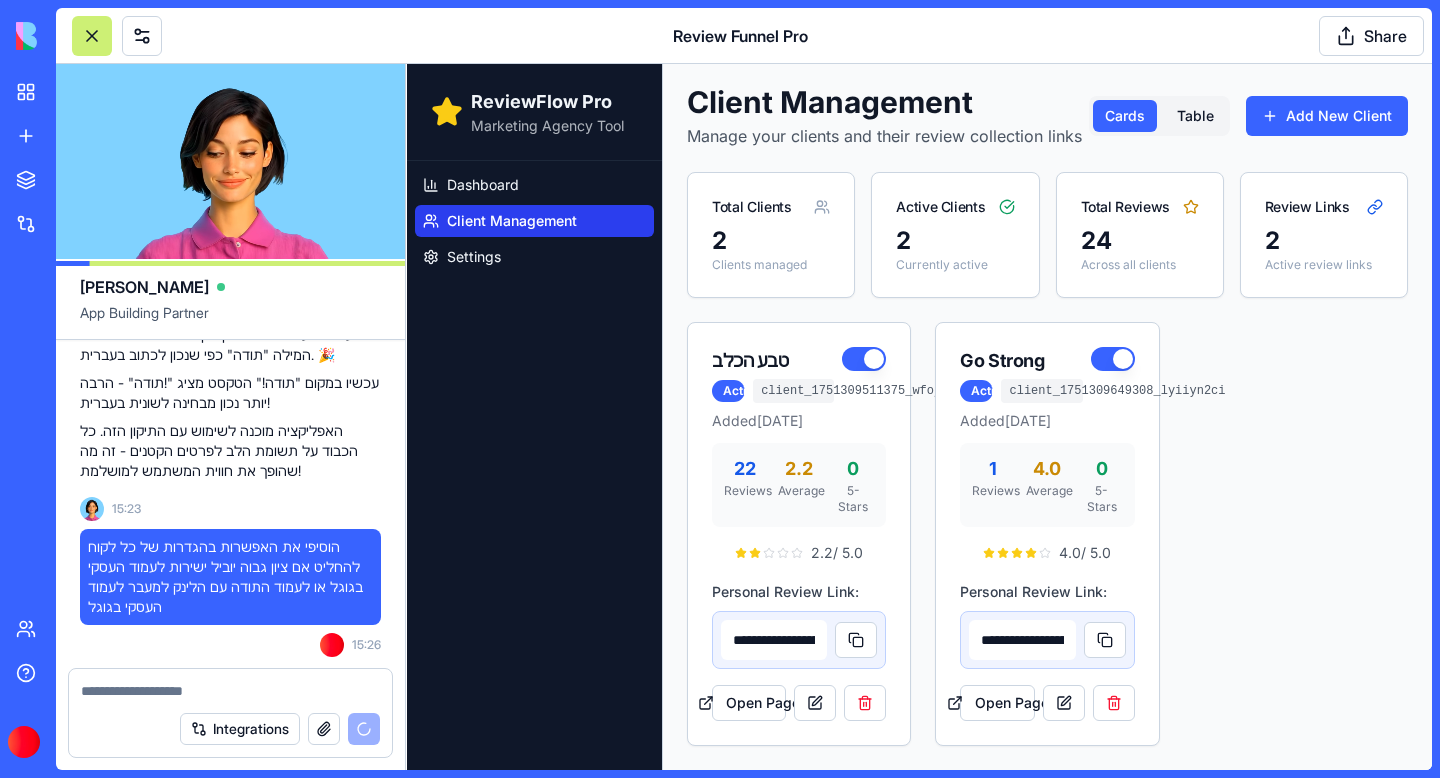 scroll, scrollTop: 44094, scrollLeft: 0, axis: vertical 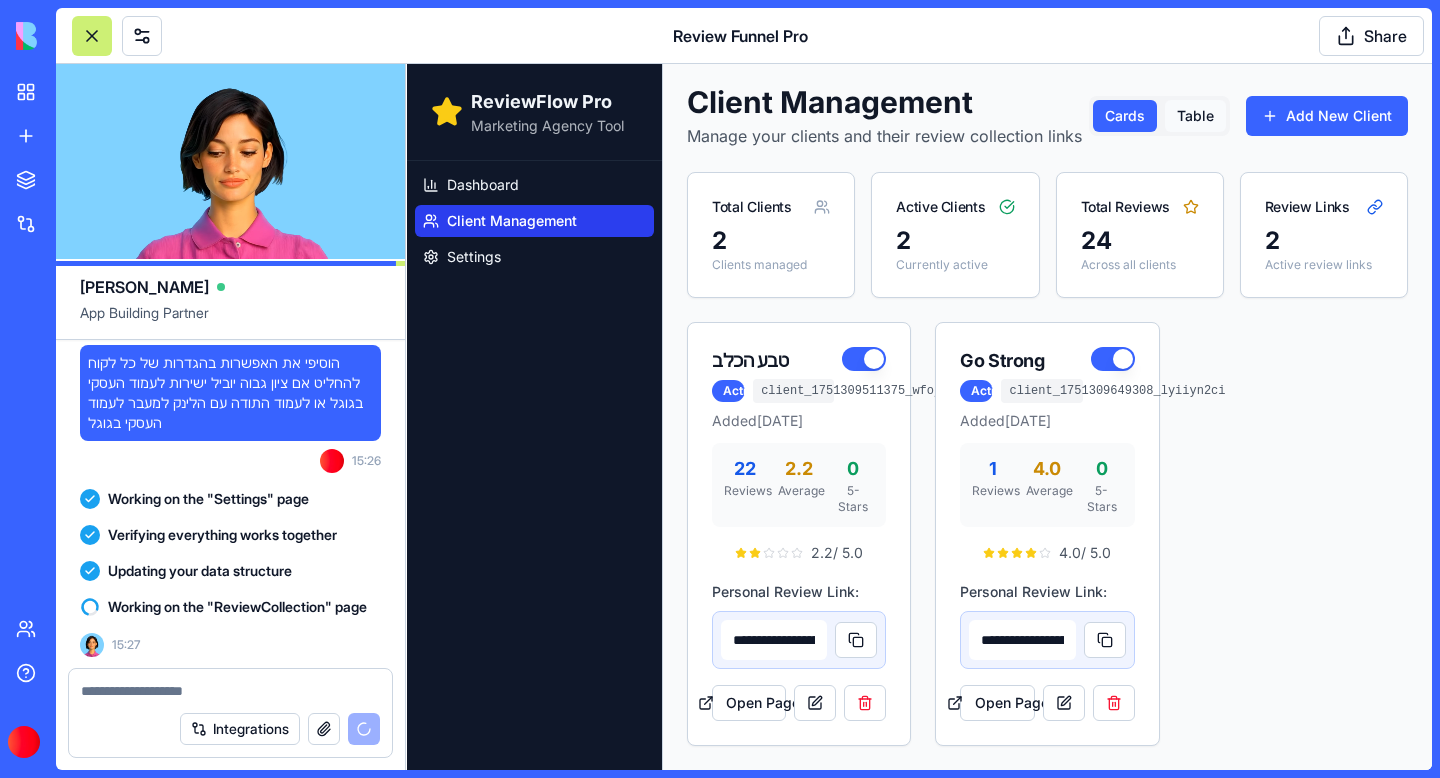 click on "Table" at bounding box center (1195, 116) 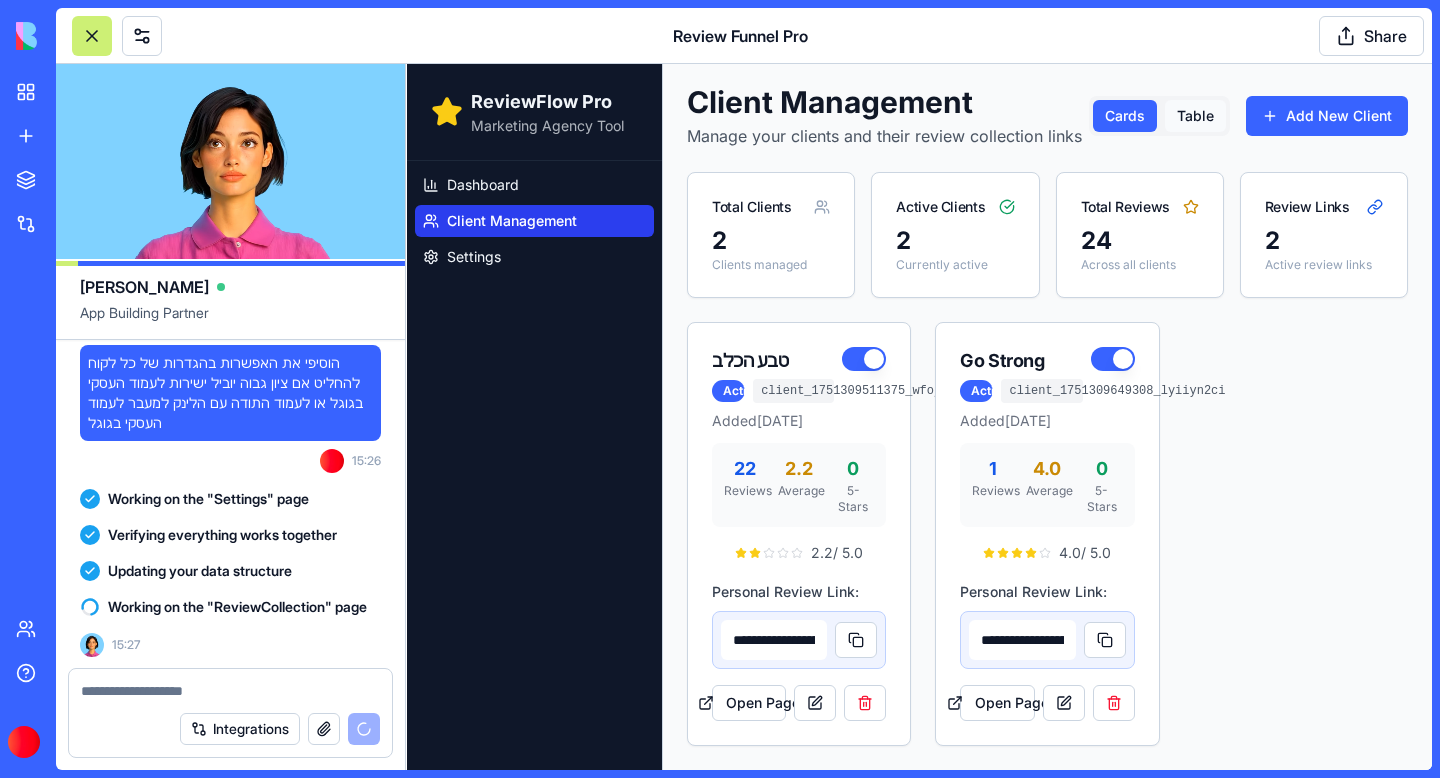 scroll, scrollTop: 0, scrollLeft: 0, axis: both 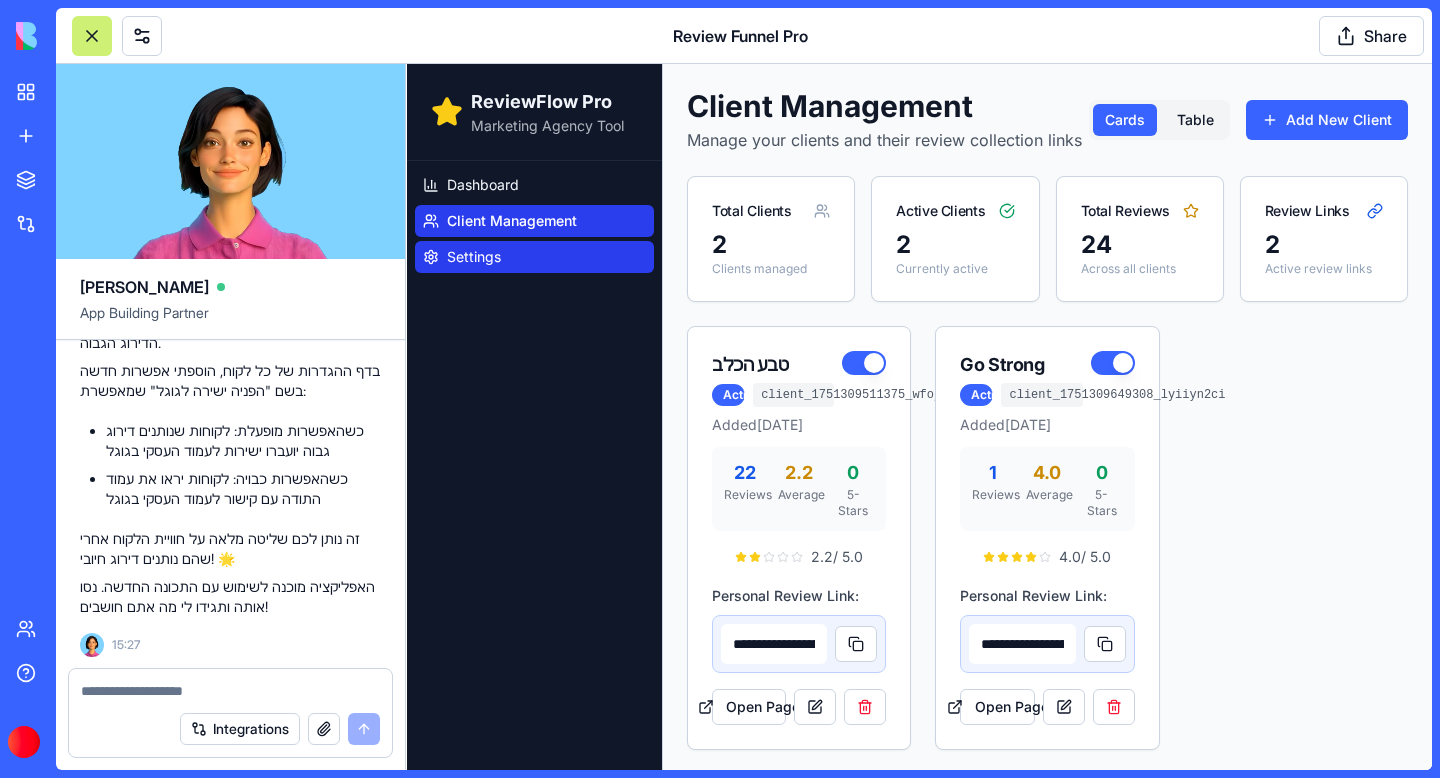 click on "Settings" at bounding box center [474, 257] 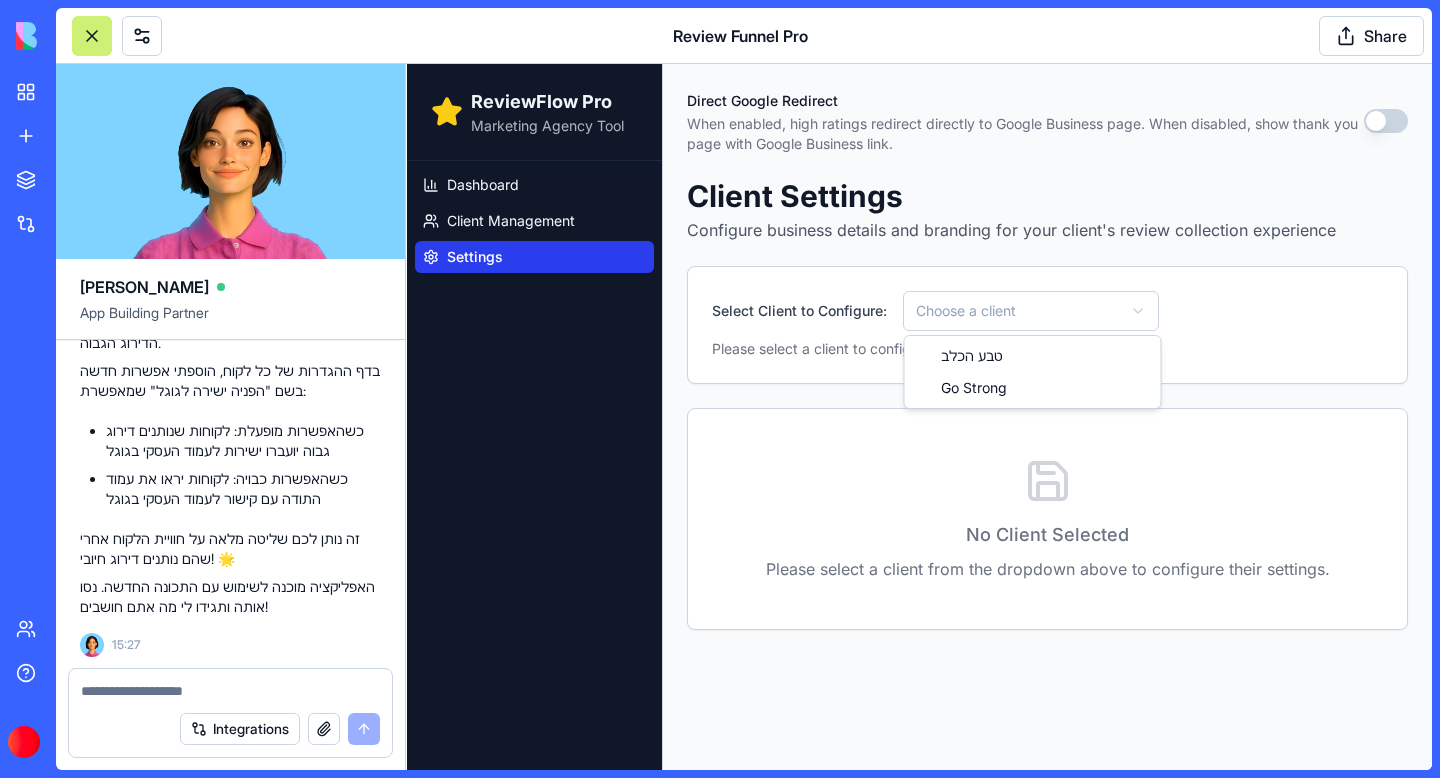 click on "ReviewFlow Pro Marketing Agency Tool Dashboard Client Management Settings Direct Google Redirect When enabled, high ratings redirect directly to Google Business page. When disabled, show thank you page with Google Business link. Client Settings Configure business details and branding for your client's review collection experience Select Client to Configure: Choose a client Please select a client to configure their settings and branding. No Client Selected Please select a client from the dropdown above to configure their settings.
טבע הכלב Go Strong" at bounding box center (919, 417) 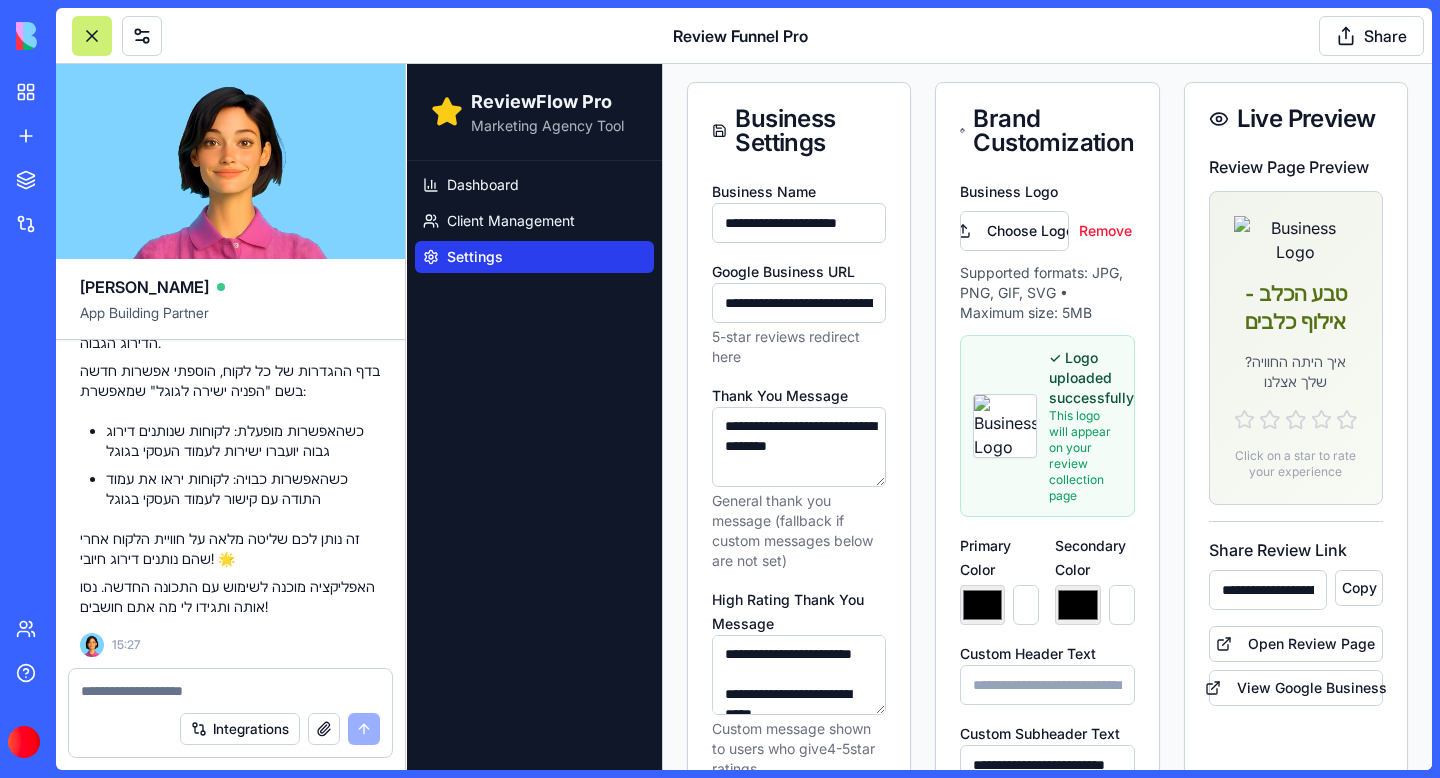 scroll, scrollTop: 323, scrollLeft: 0, axis: vertical 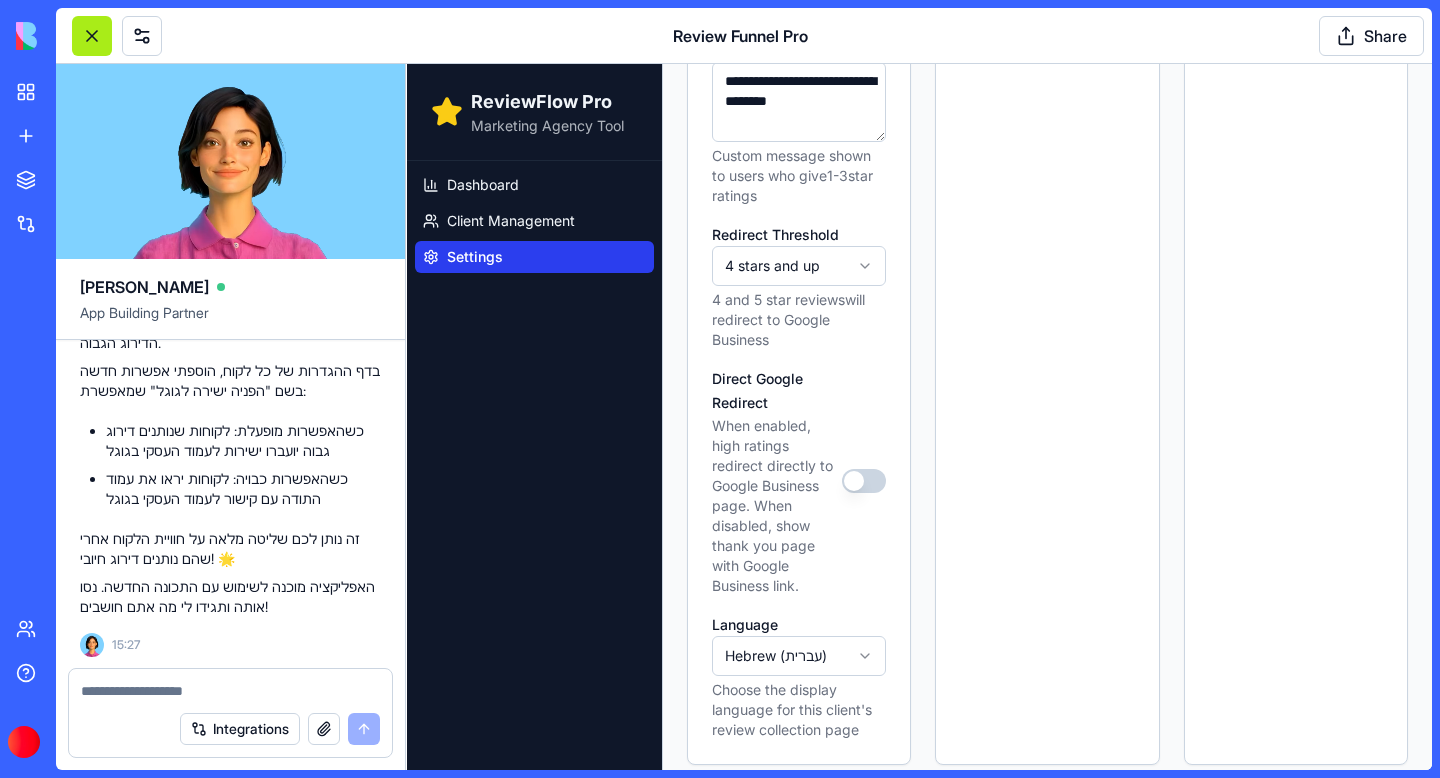 click at bounding box center [92, 36] 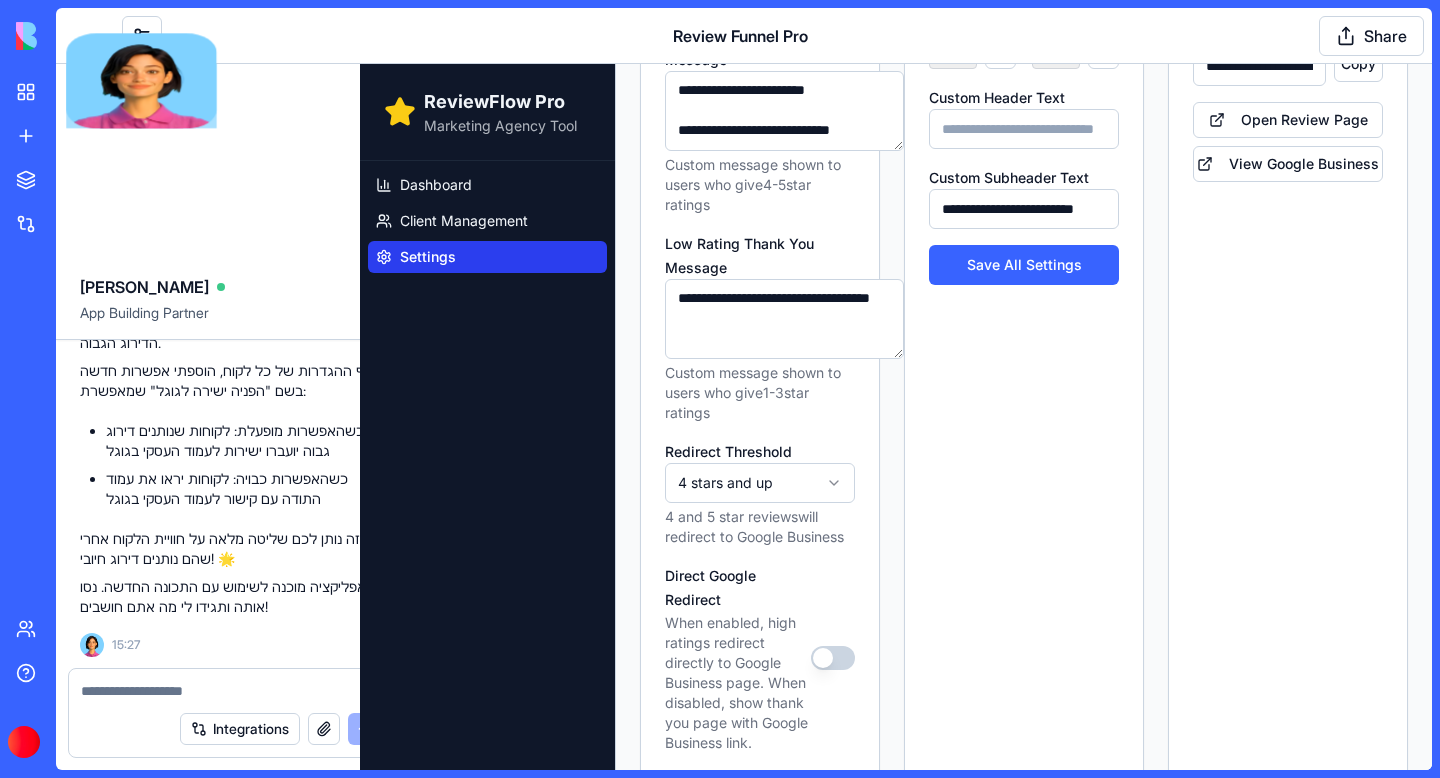 scroll, scrollTop: 762, scrollLeft: 0, axis: vertical 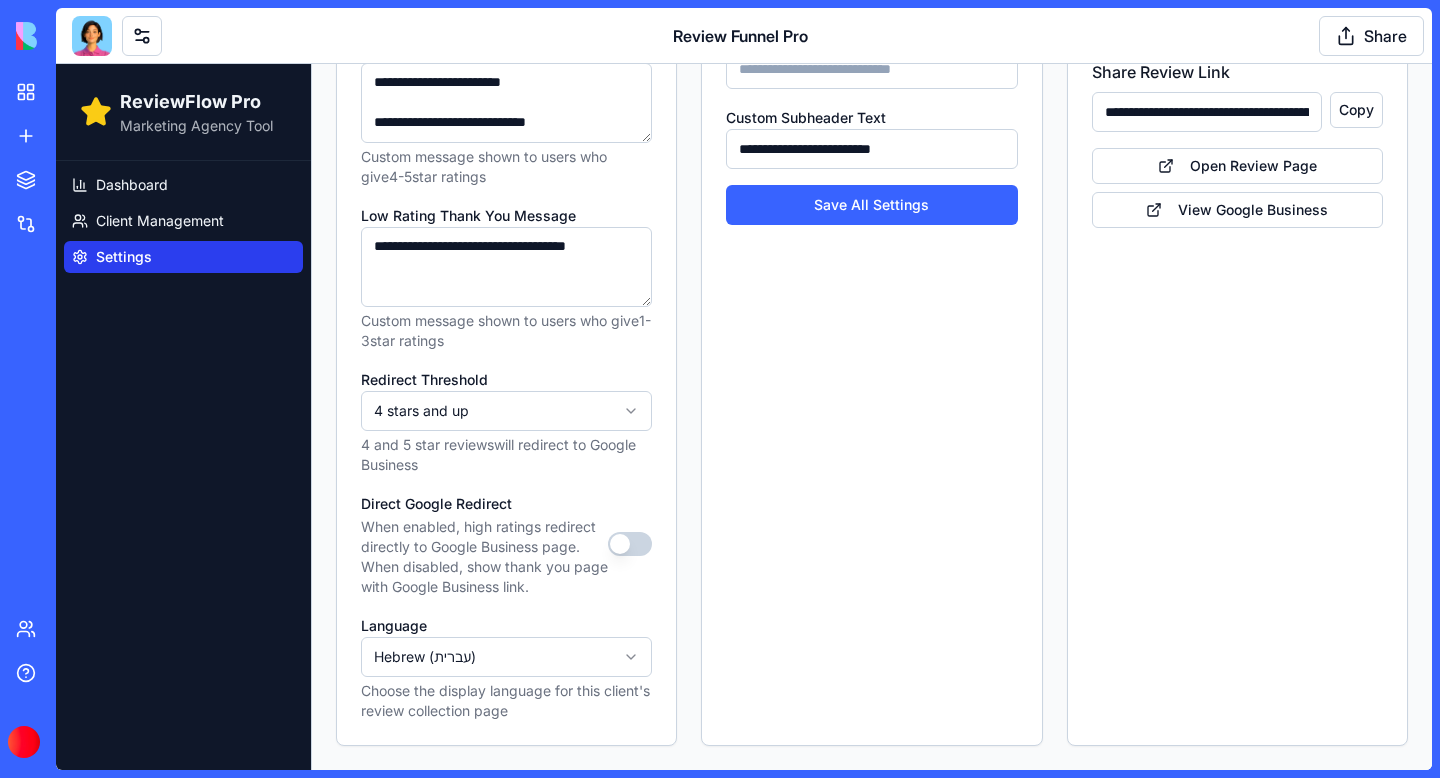 click on "Direct Google Redirect" at bounding box center [630, 544] 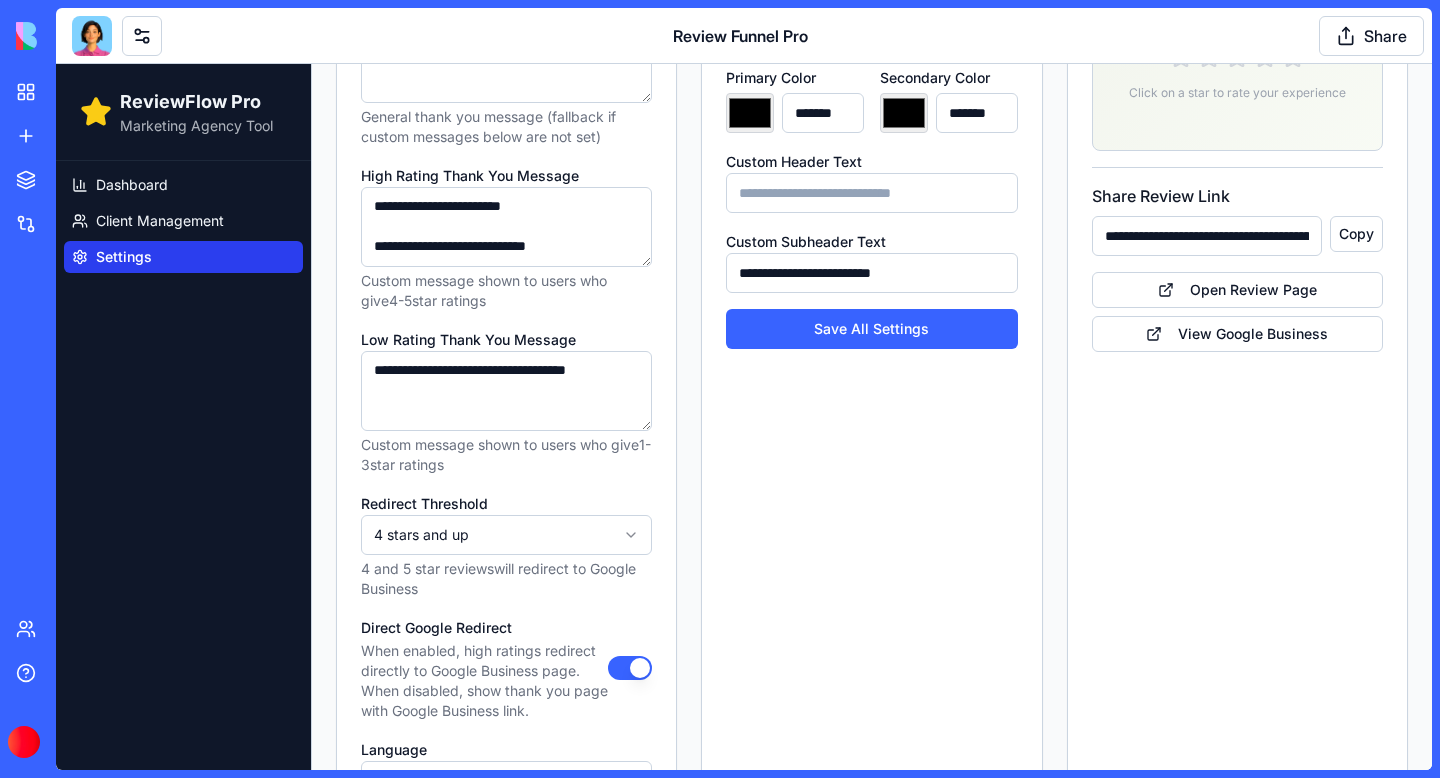 scroll, scrollTop: 616, scrollLeft: 0, axis: vertical 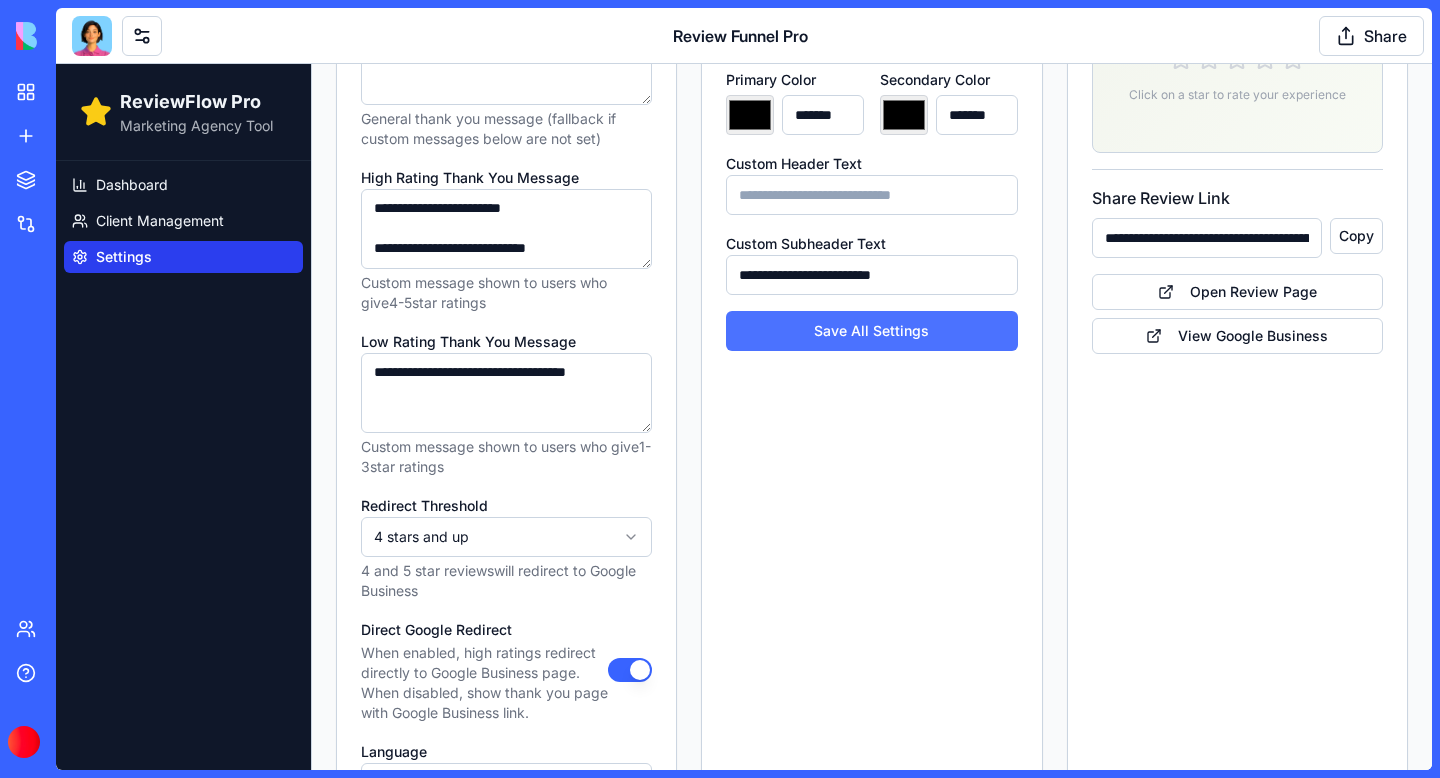 click on "Save All Settings" at bounding box center [871, 331] 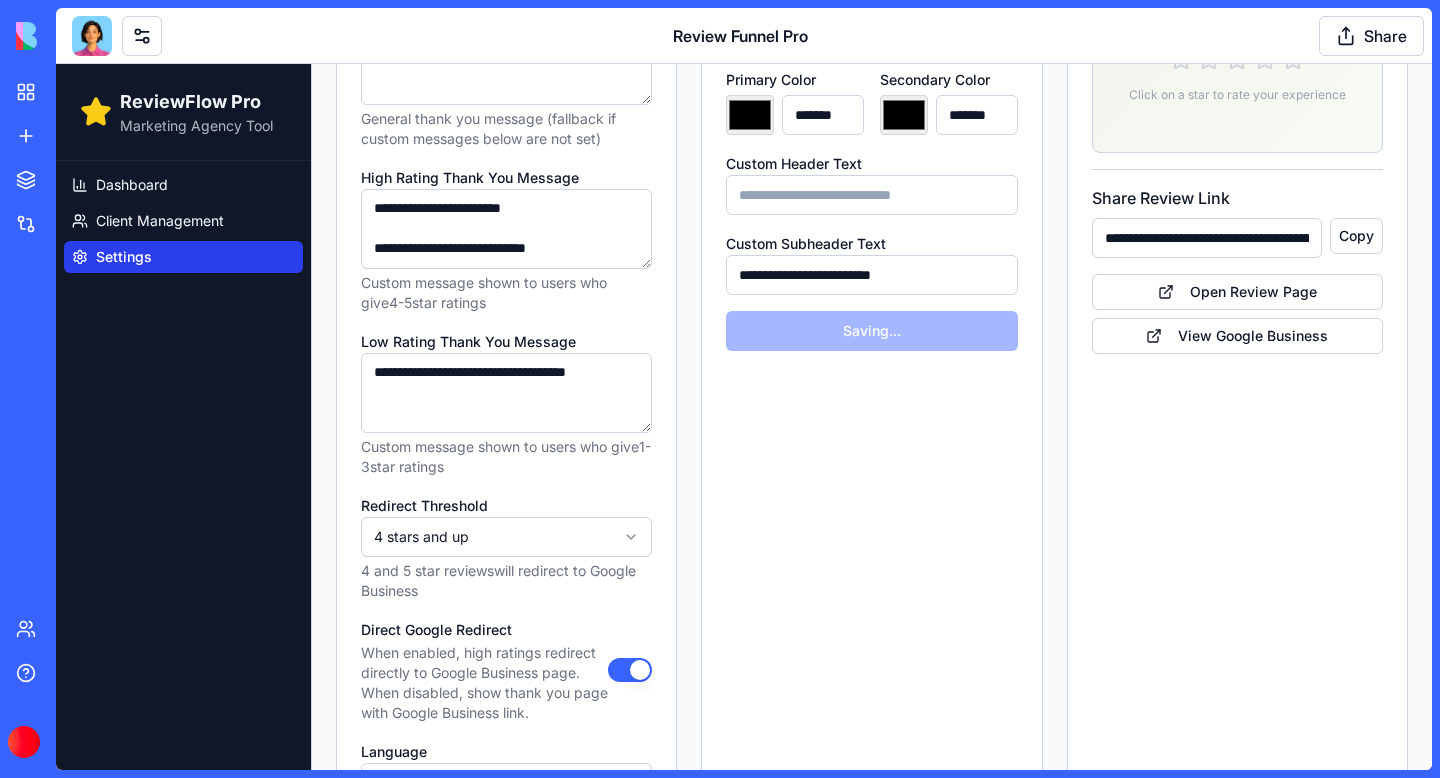 type on "*******" 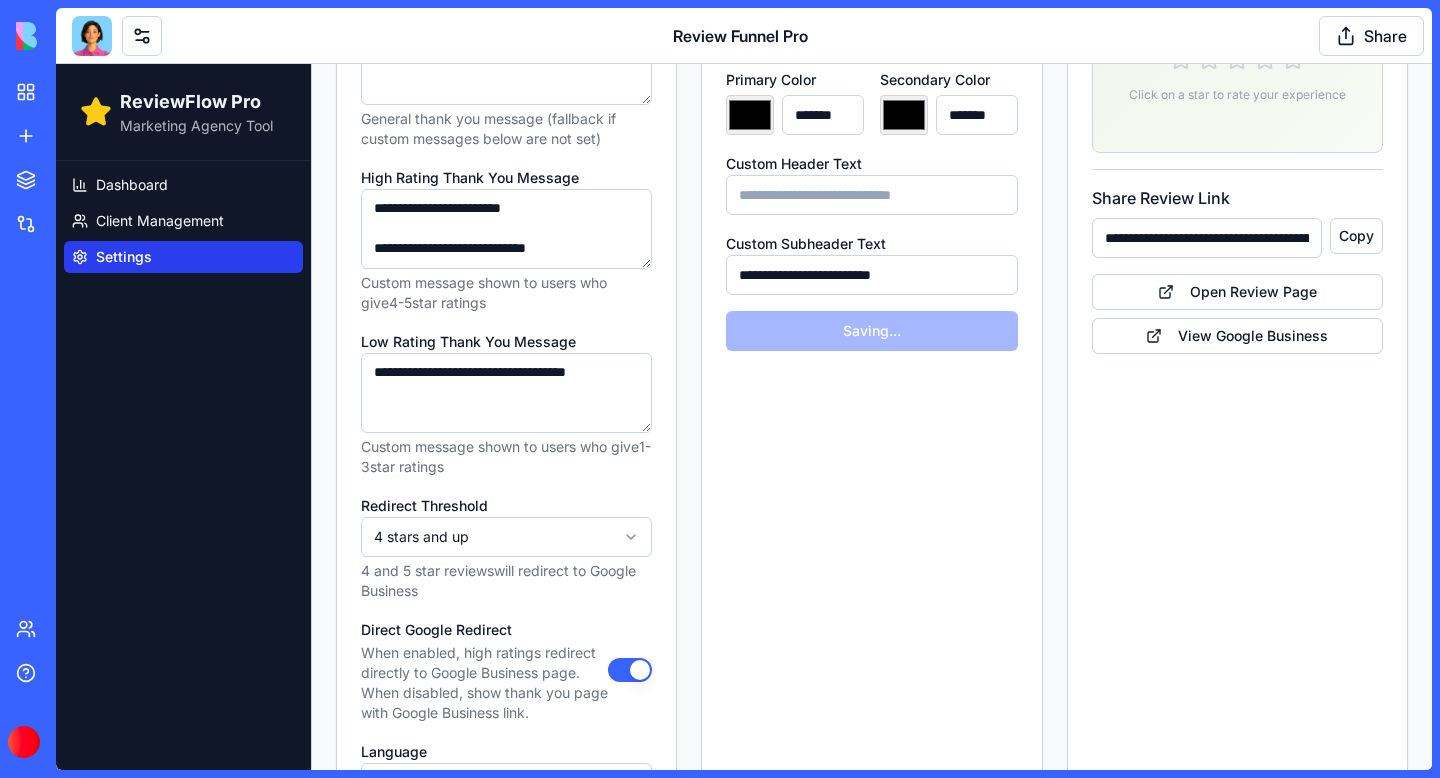 type on "*******" 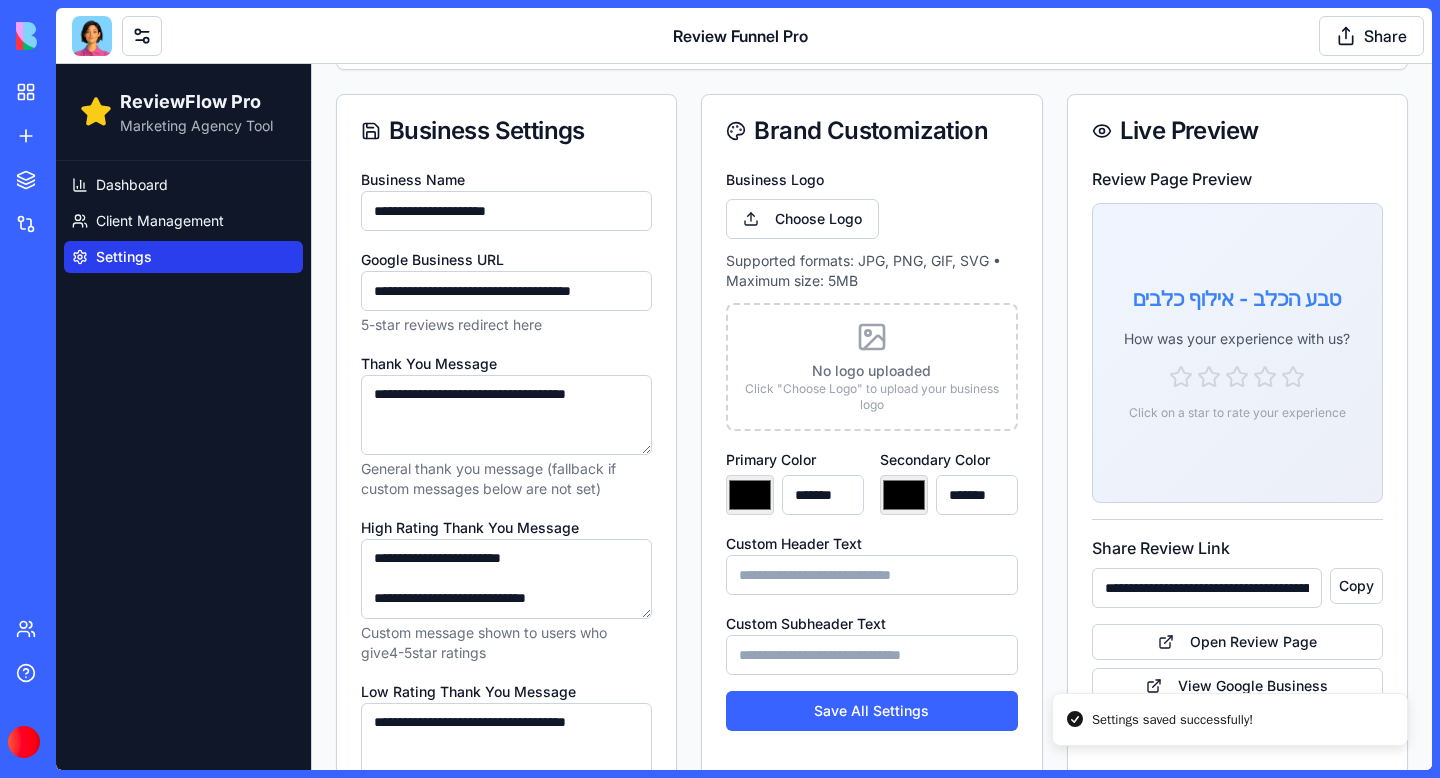 type on "*******" 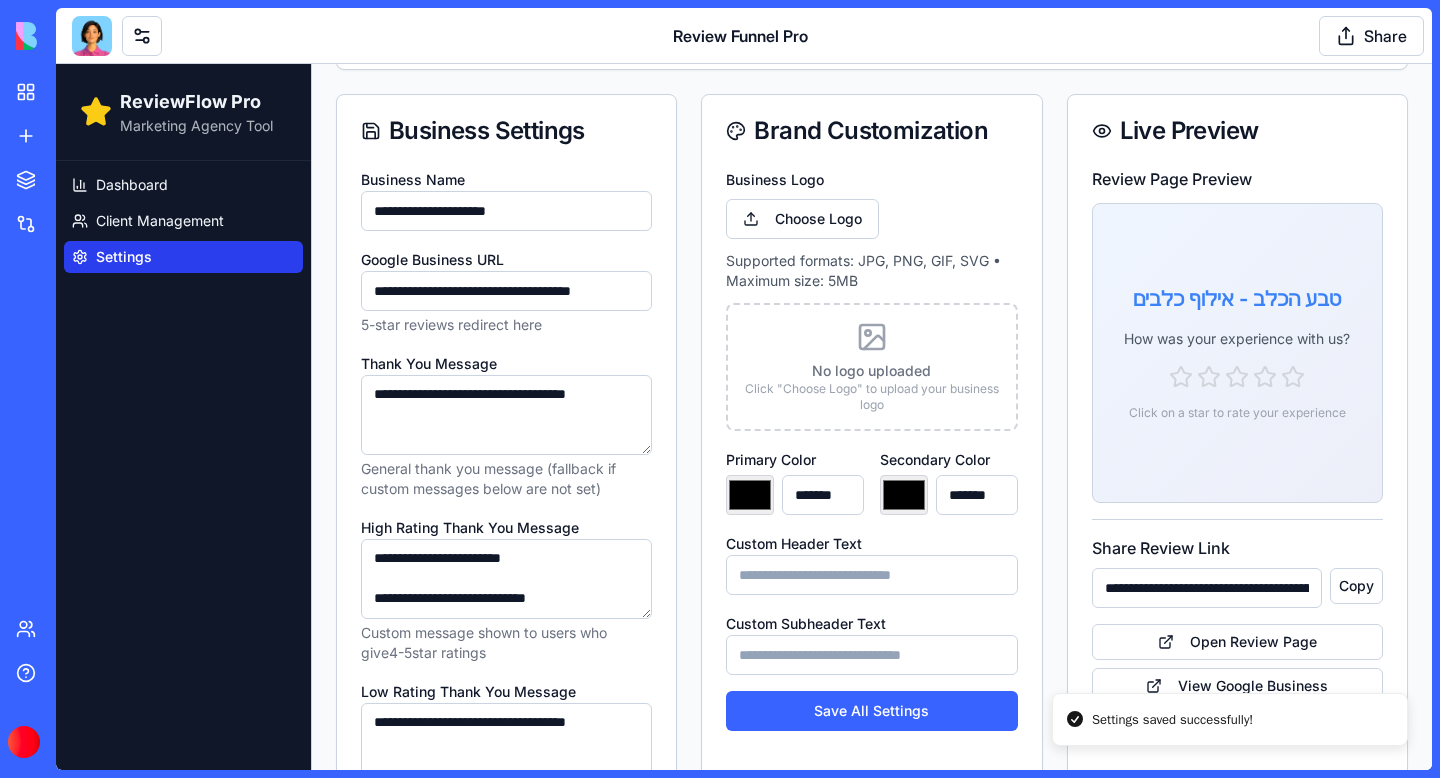 type on "*******" 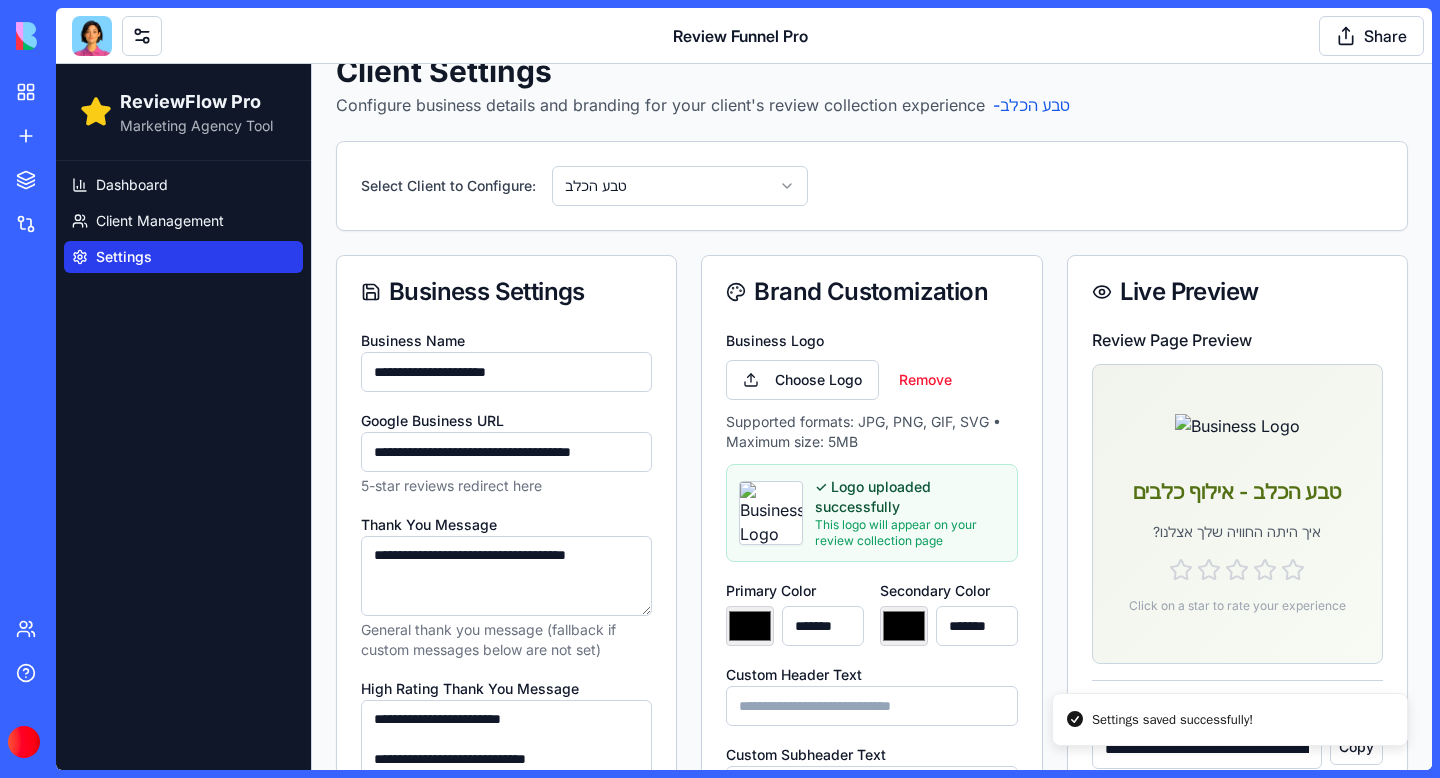 scroll, scrollTop: 99, scrollLeft: 0, axis: vertical 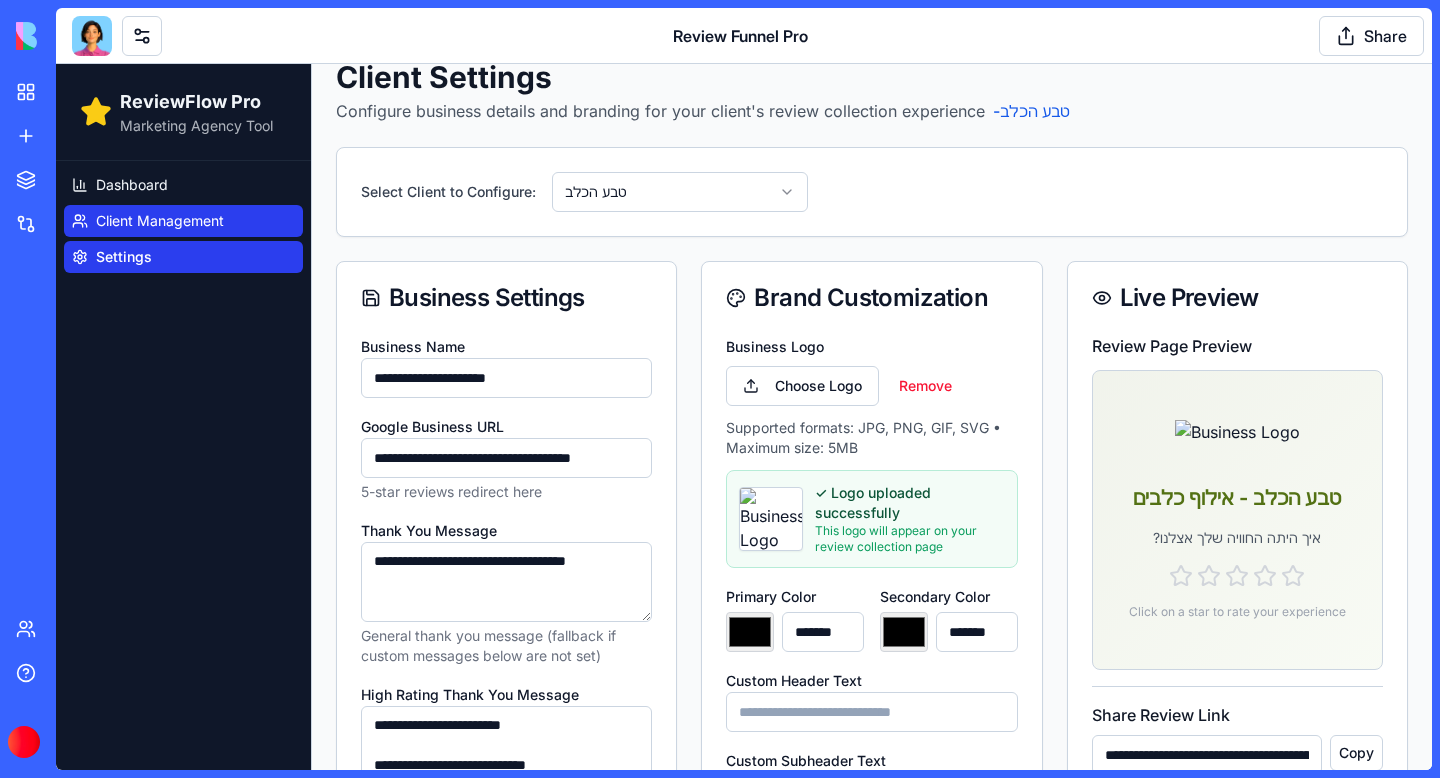 click on "Client Management" at bounding box center [160, 221] 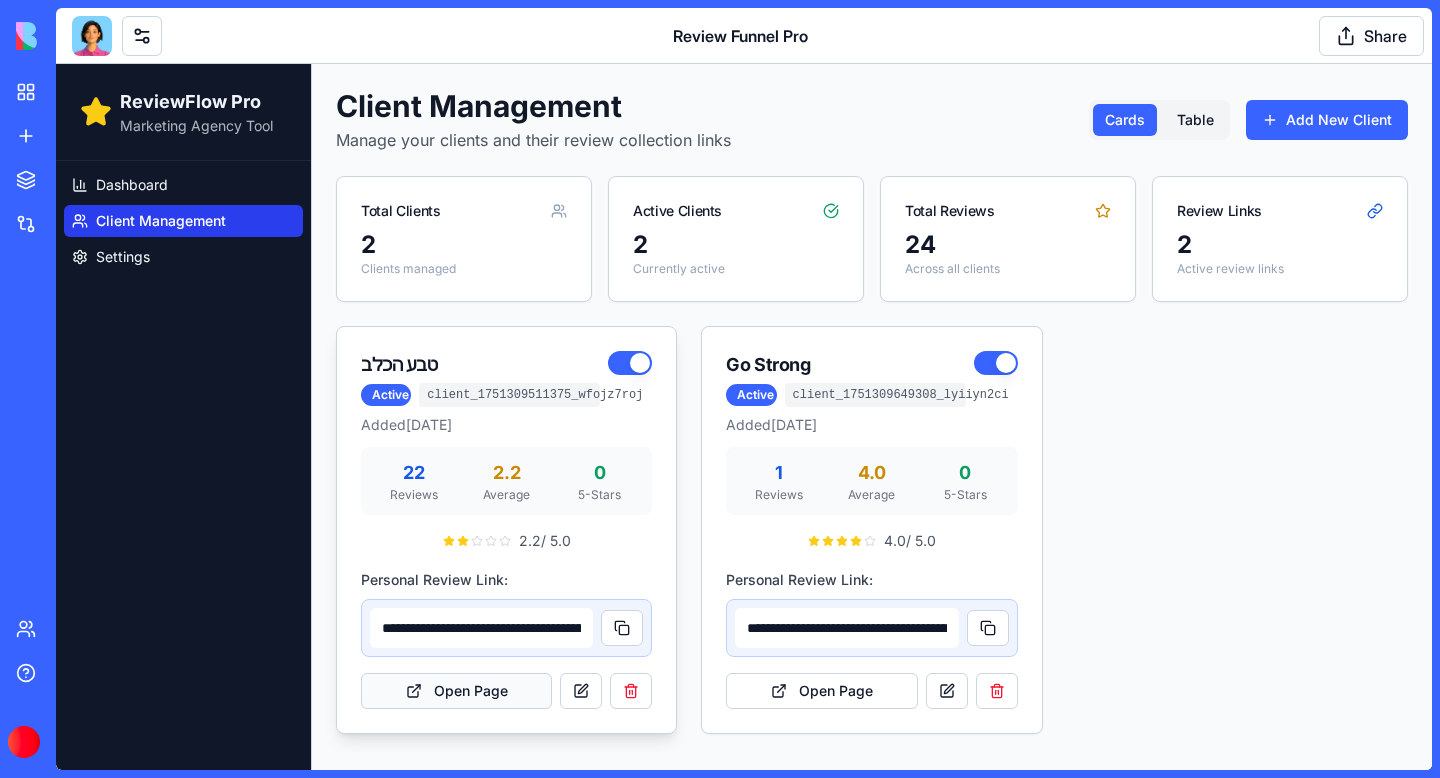 click on "Open Page" at bounding box center [456, 691] 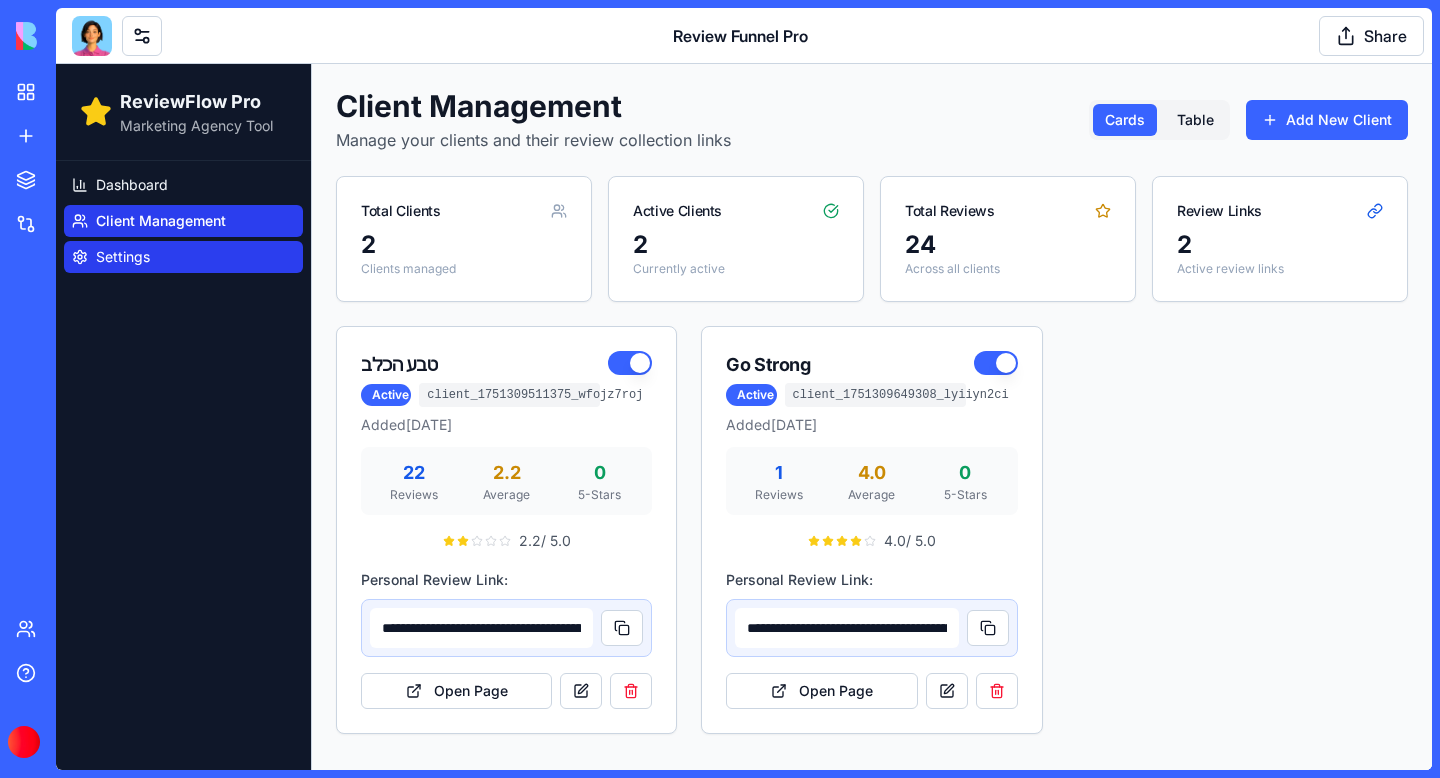 click on "Settings" at bounding box center [123, 257] 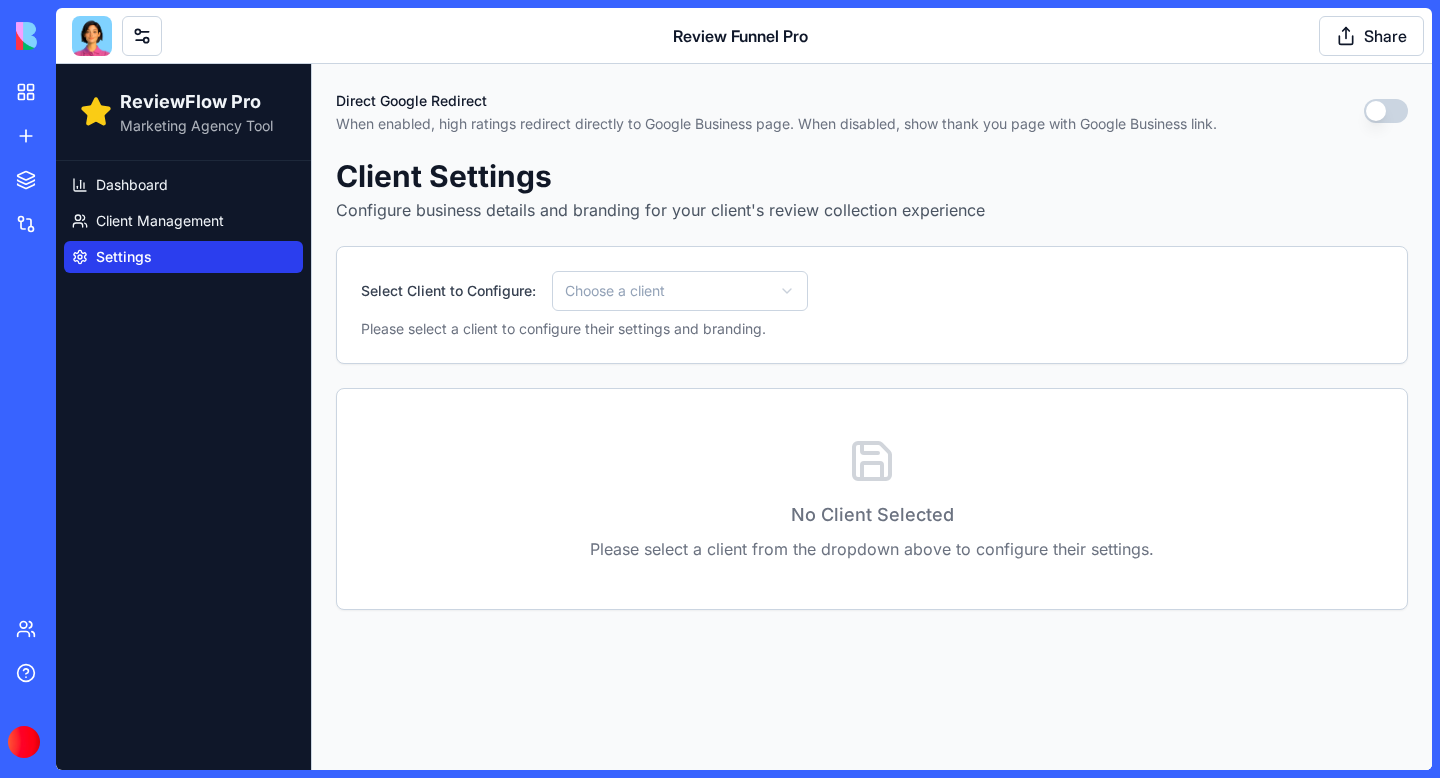 click on "ReviewFlow Pro Marketing Agency Tool Dashboard Client Management Settings Direct Google Redirect When enabled, high ratings redirect directly to Google Business page. When disabled, show thank you page with Google Business link. Client Settings Configure business details and branding for your client's review collection experience Select Client to Configure: Choose a client Please select a client to configure their settings and branding. No Client Selected Please select a client from the dropdown above to configure their settings." at bounding box center (744, 417) 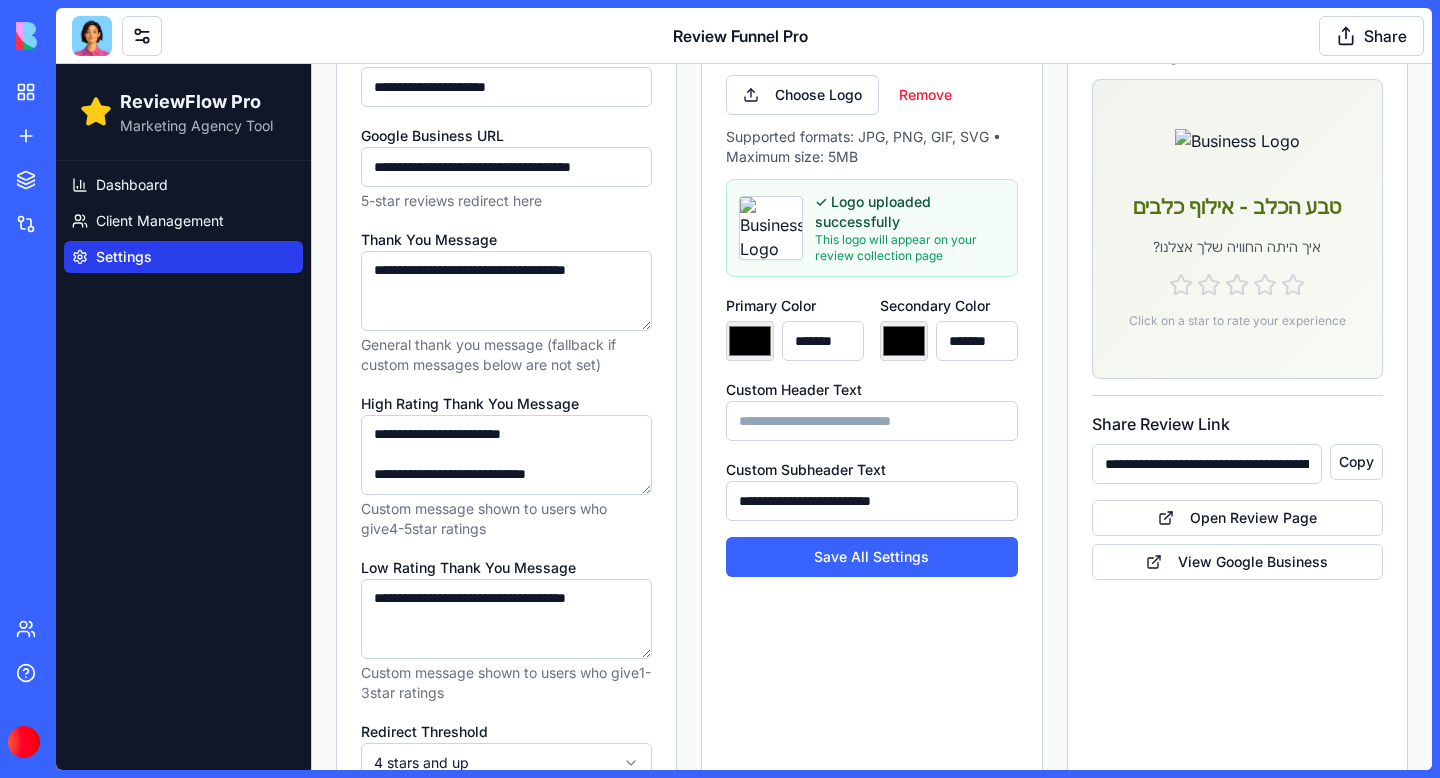 scroll, scrollTop: 742, scrollLeft: 0, axis: vertical 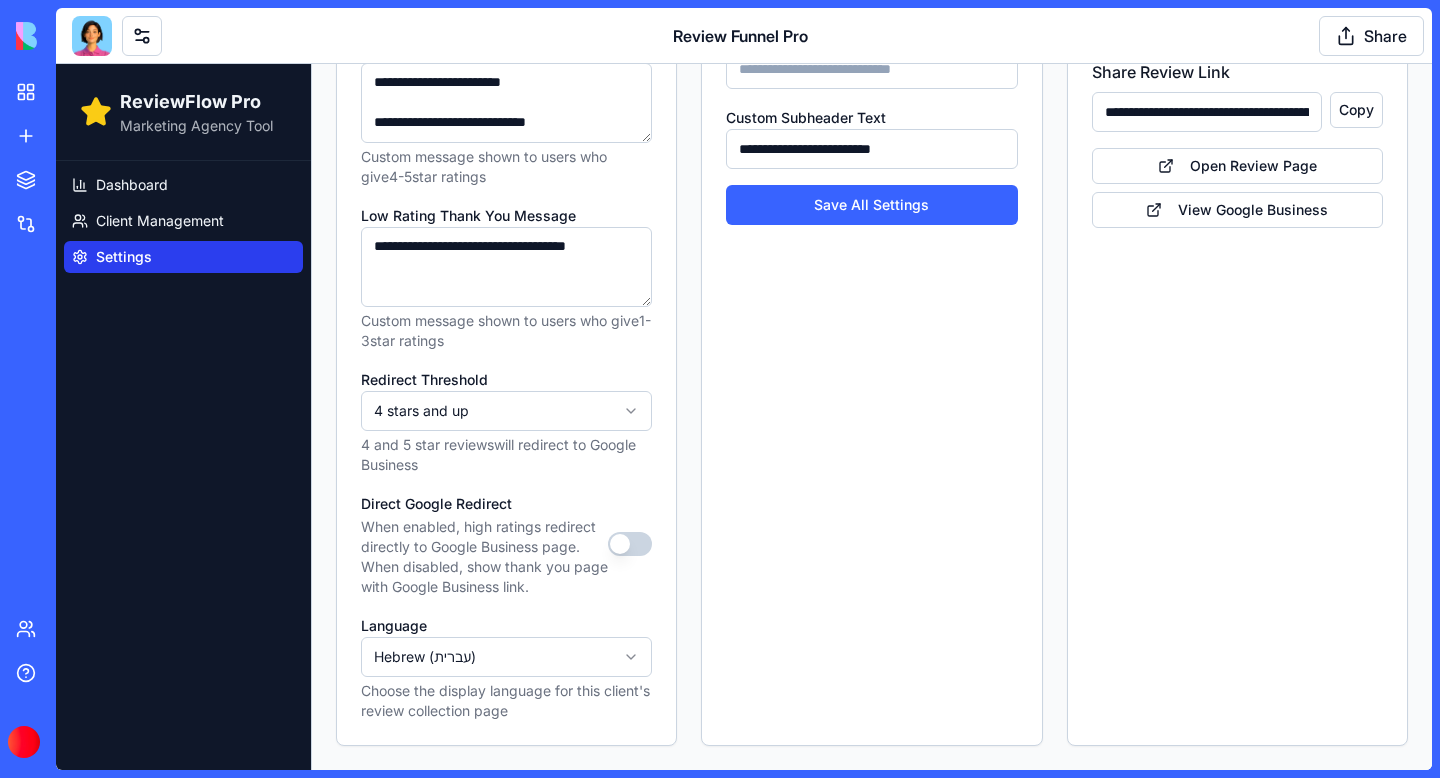 click on "Direct Google Redirect" at bounding box center (630, 544) 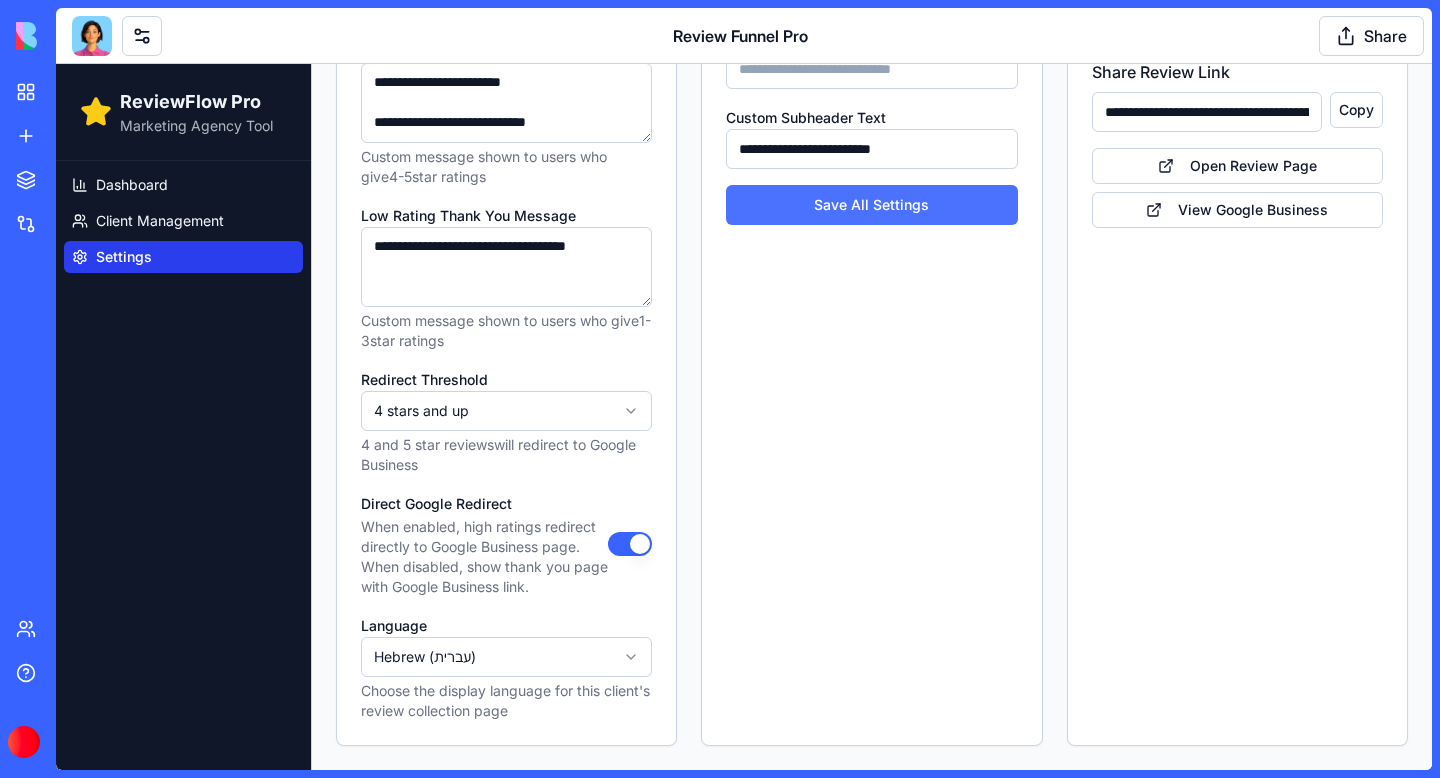 click on "Save All Settings" at bounding box center [871, 205] 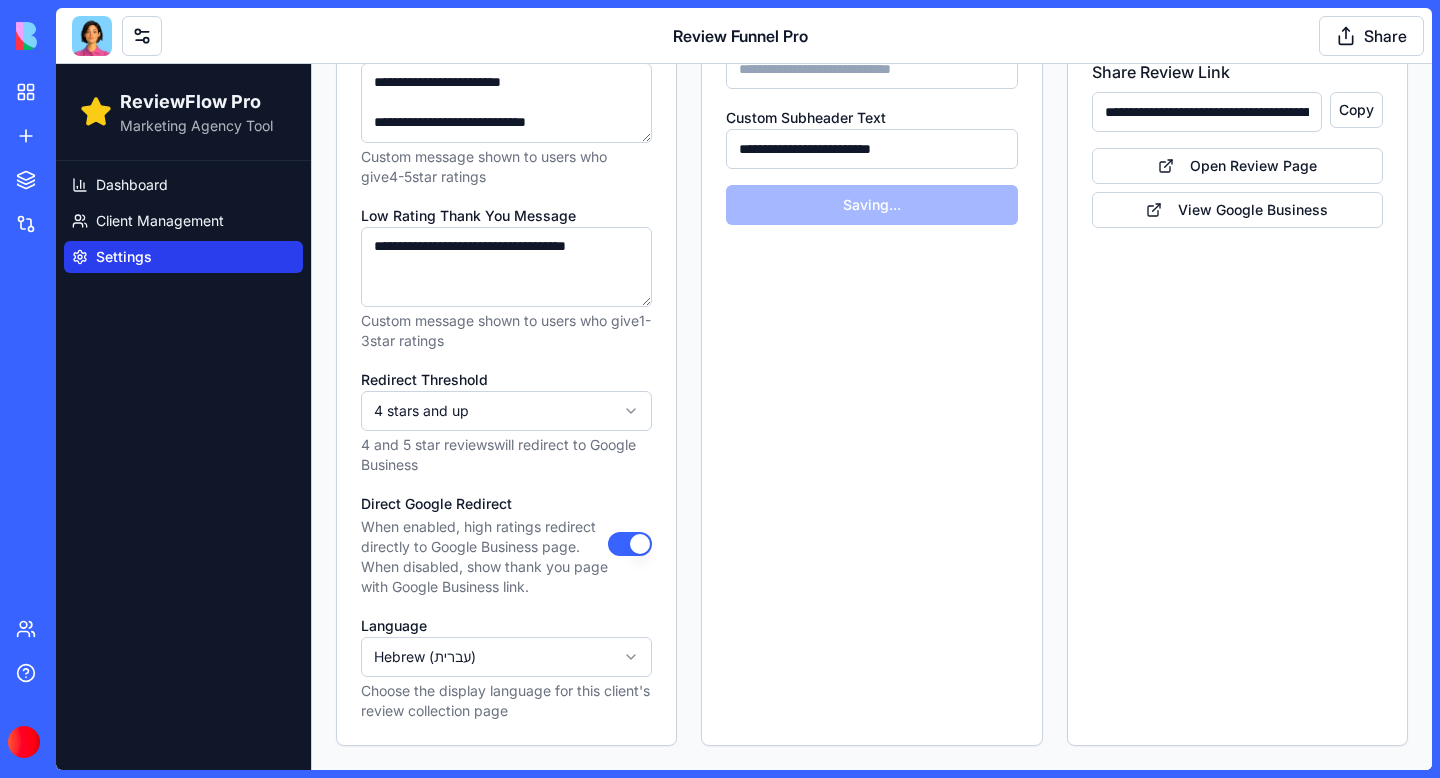 type on "*******" 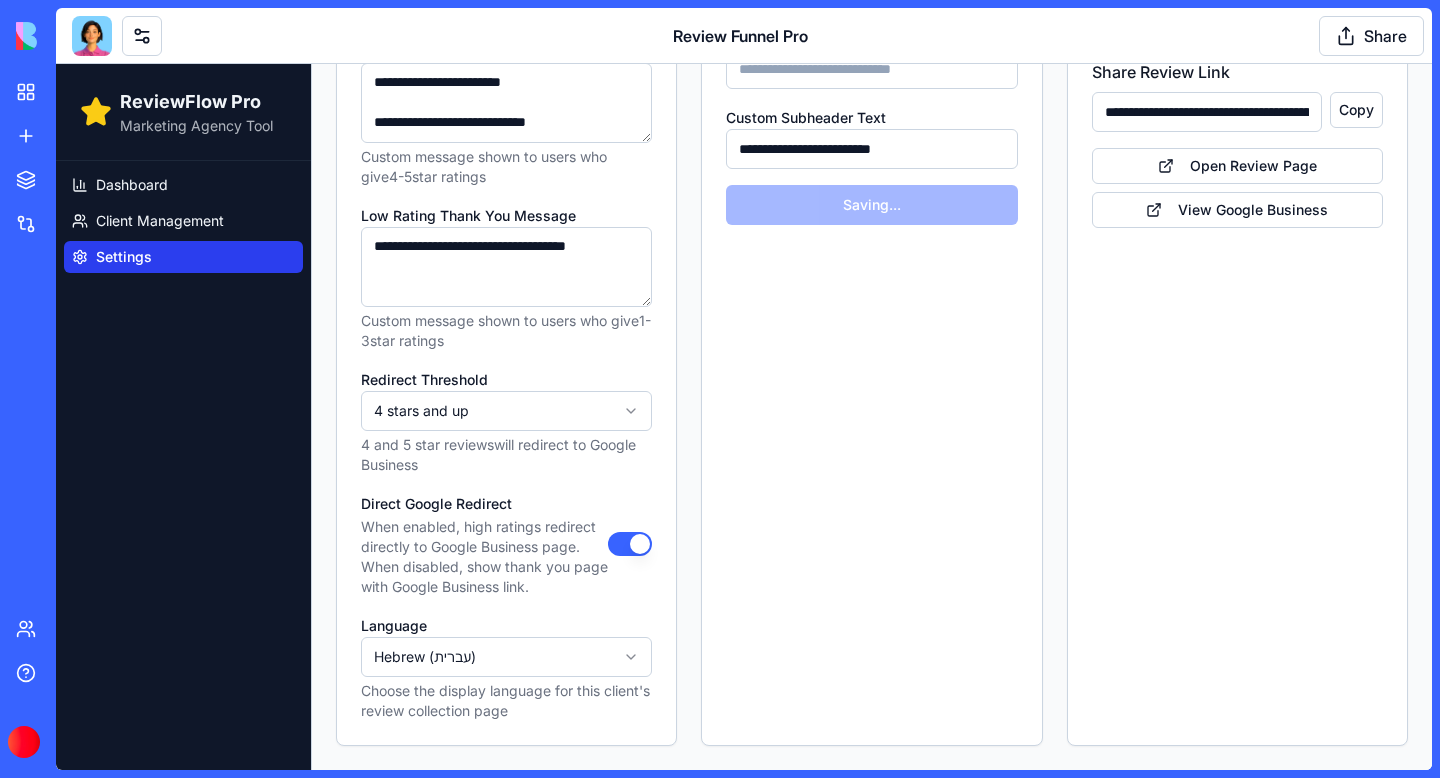type on "*******" 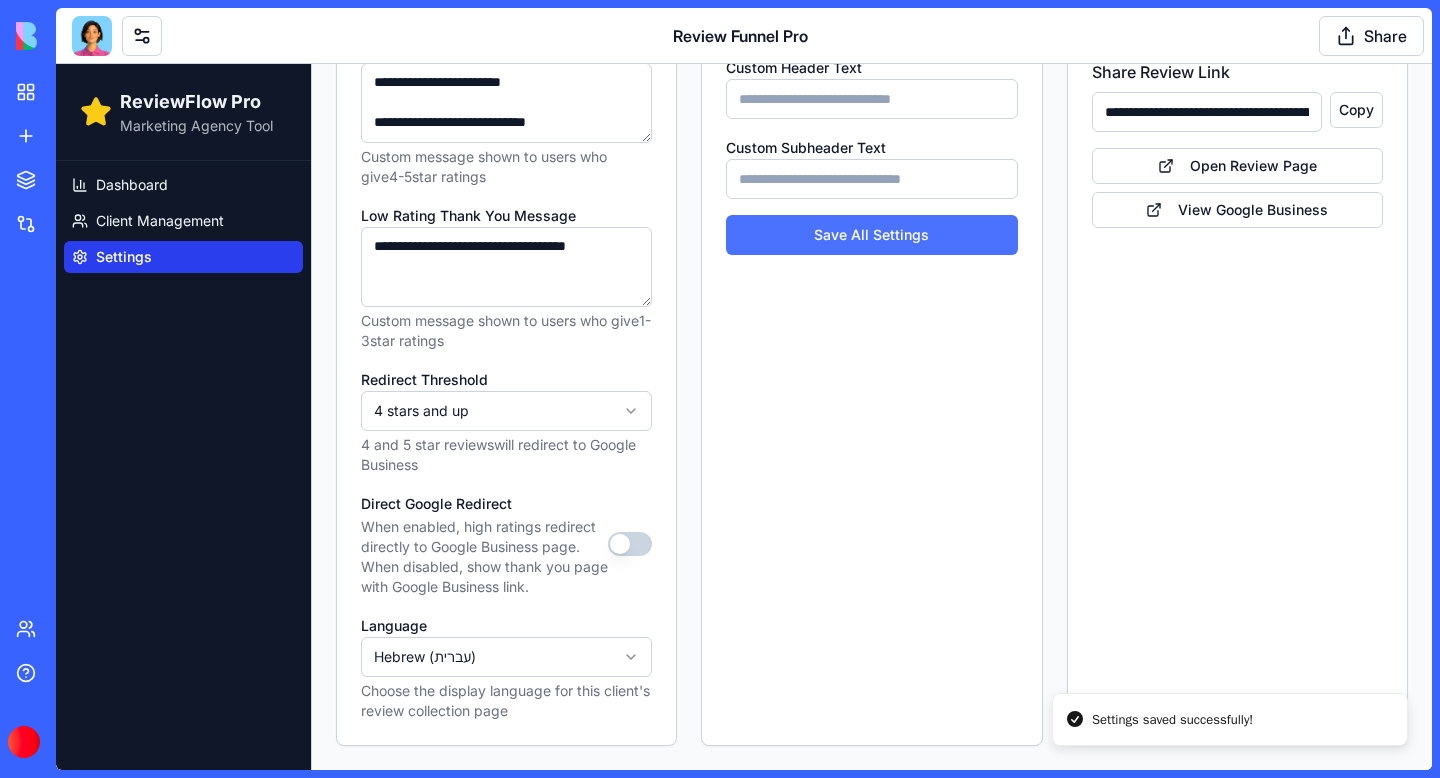 type on "*******" 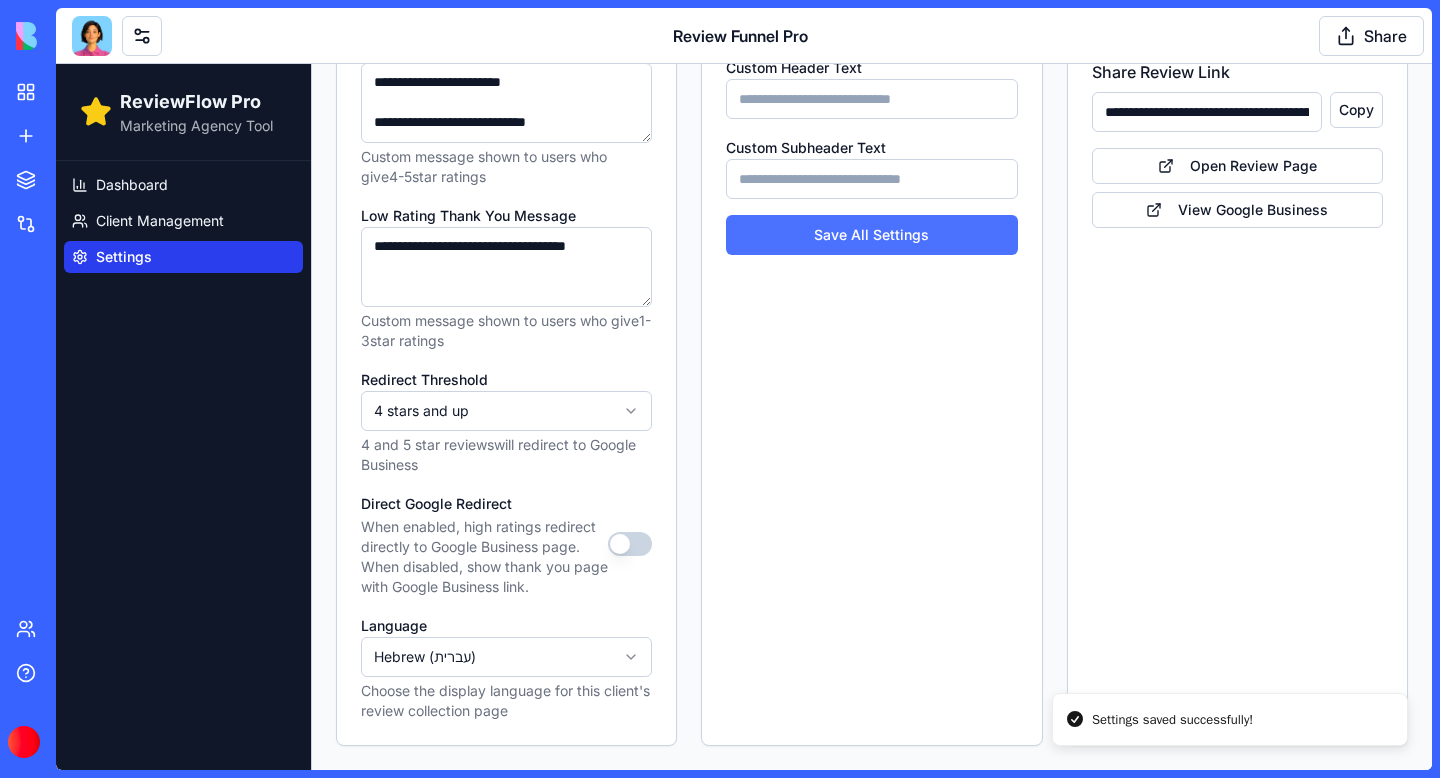 type on "*******" 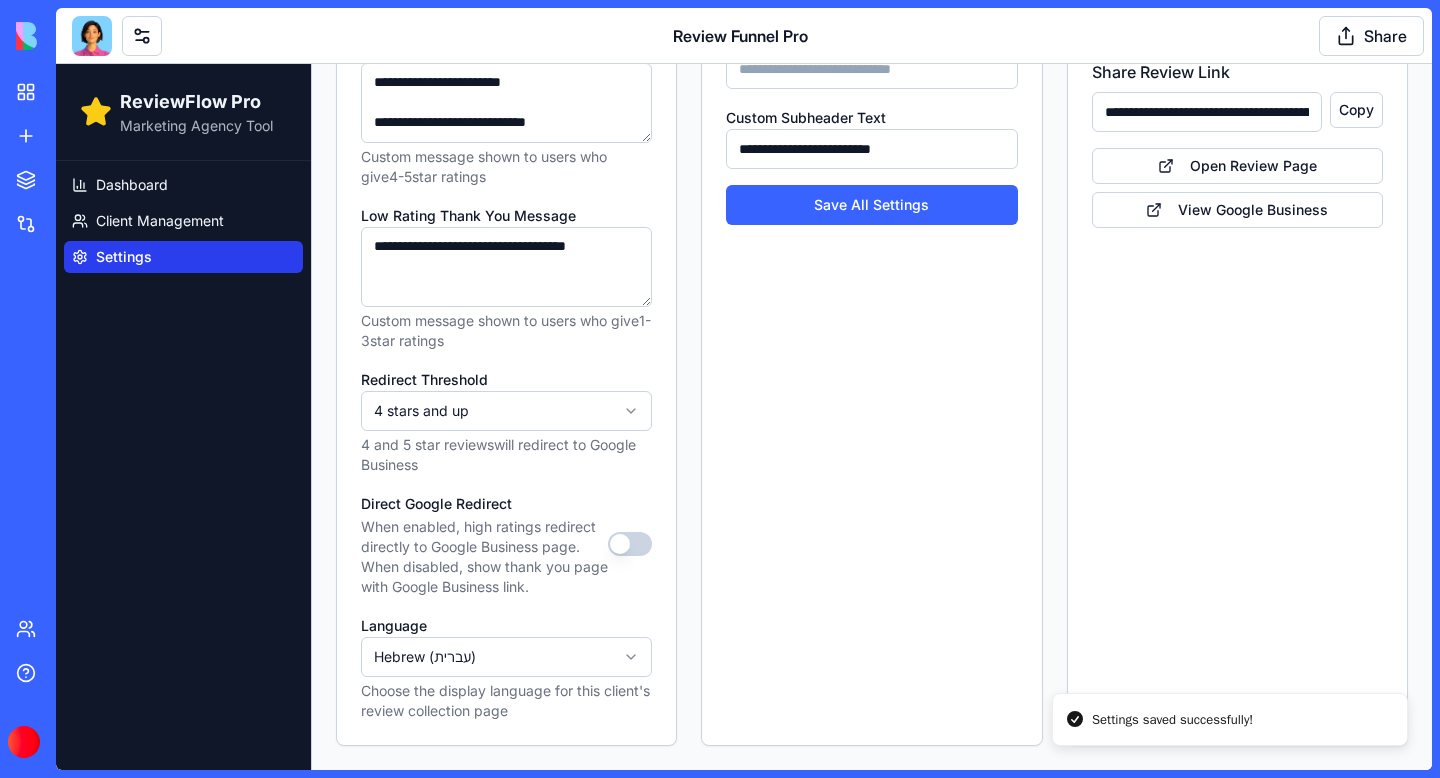 click on "Direct Google Redirect" at bounding box center (630, 544) 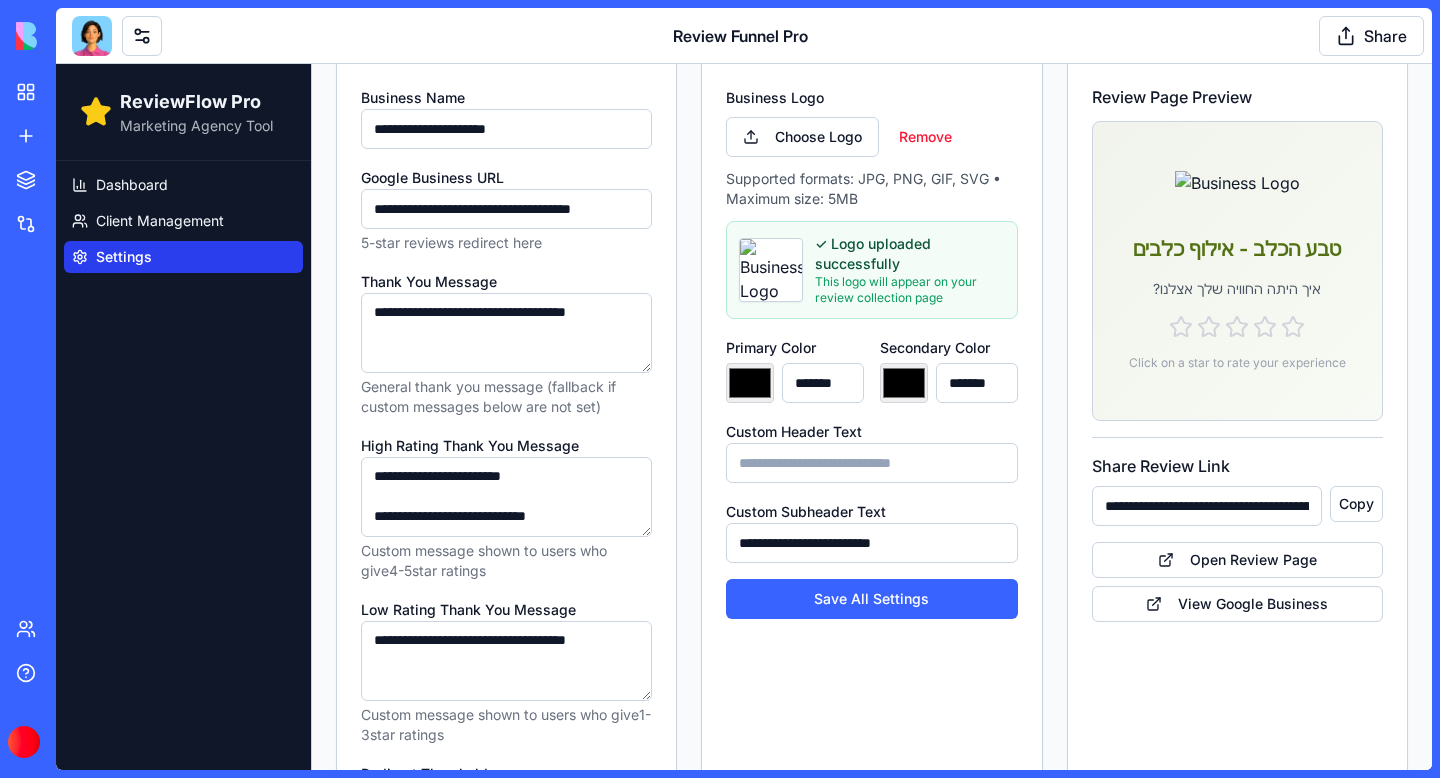 scroll, scrollTop: 339, scrollLeft: 0, axis: vertical 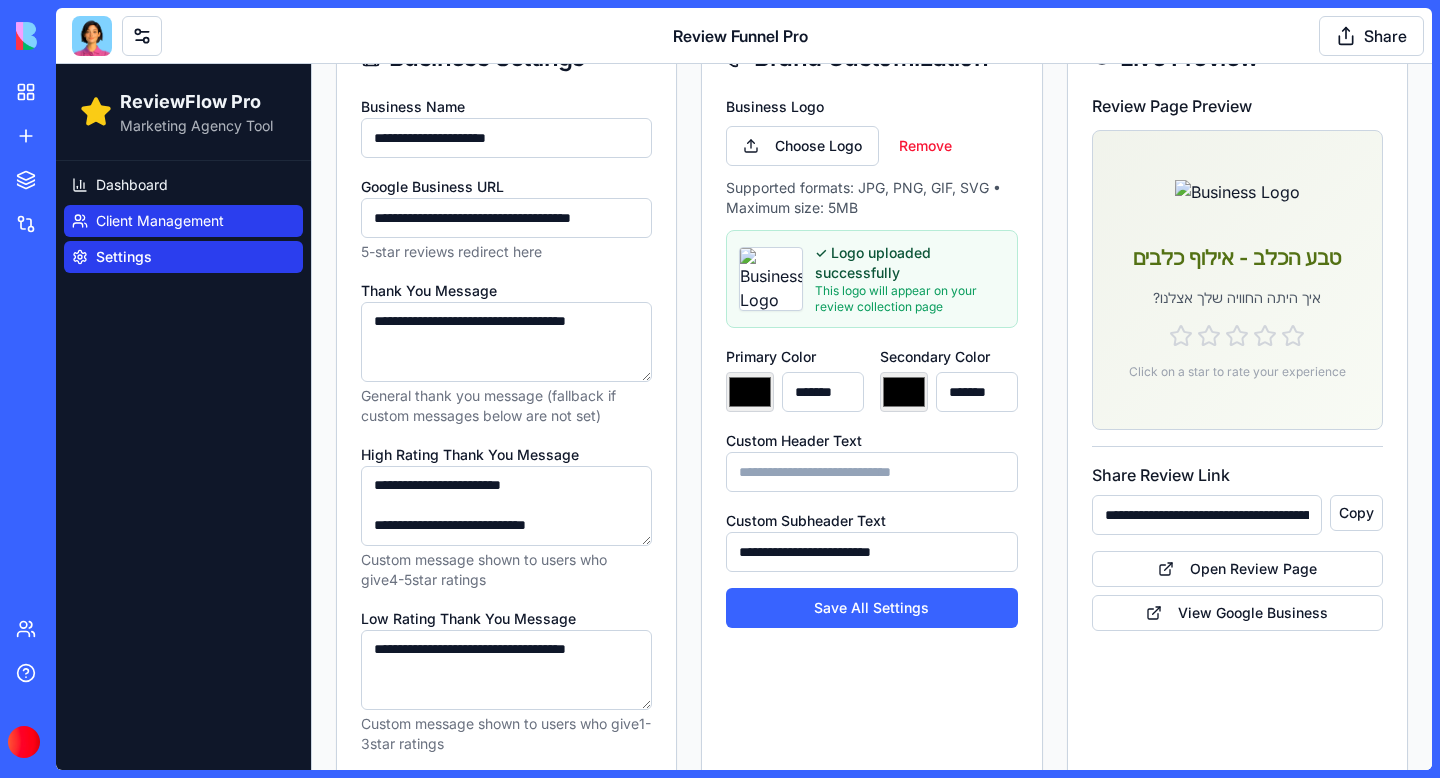 click on "Client Management" at bounding box center [160, 221] 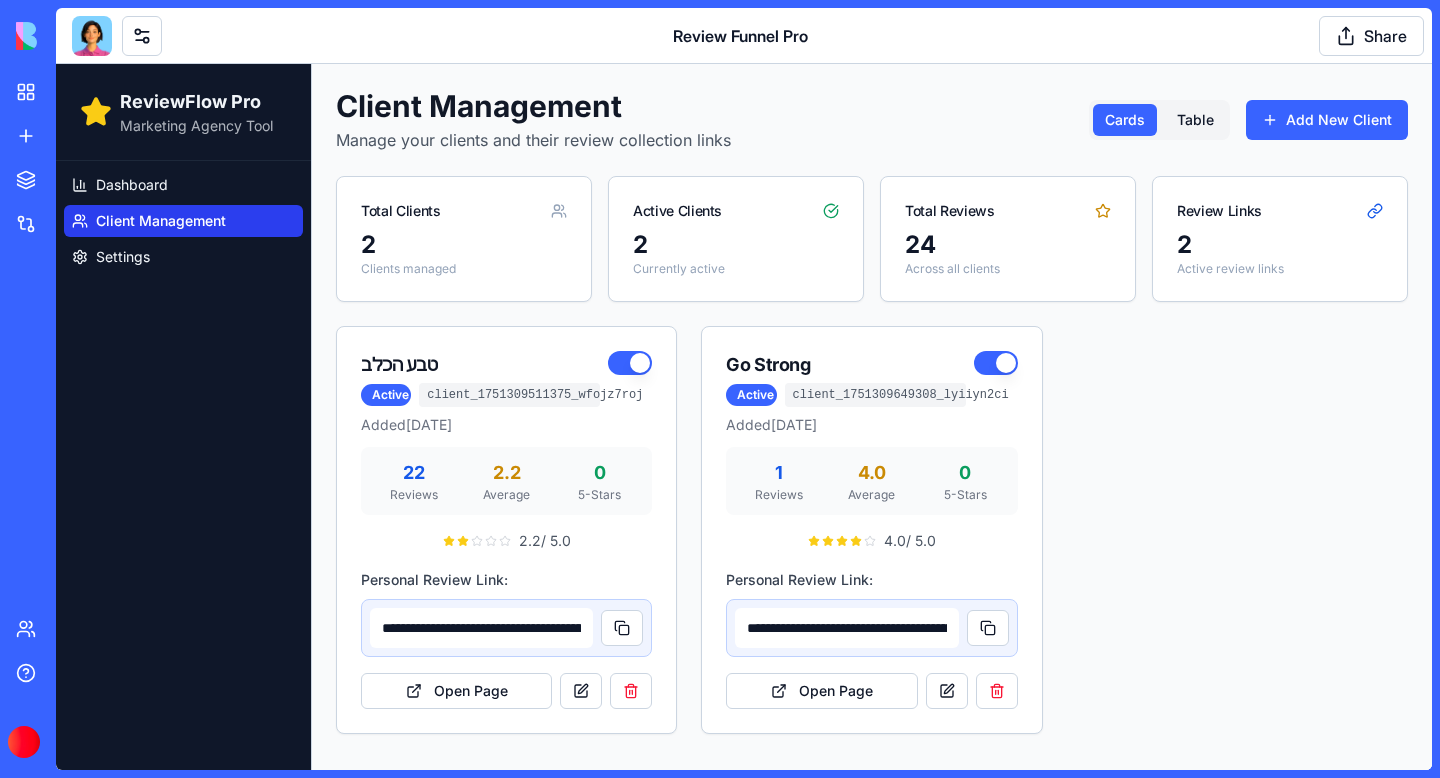 scroll, scrollTop: 0, scrollLeft: 0, axis: both 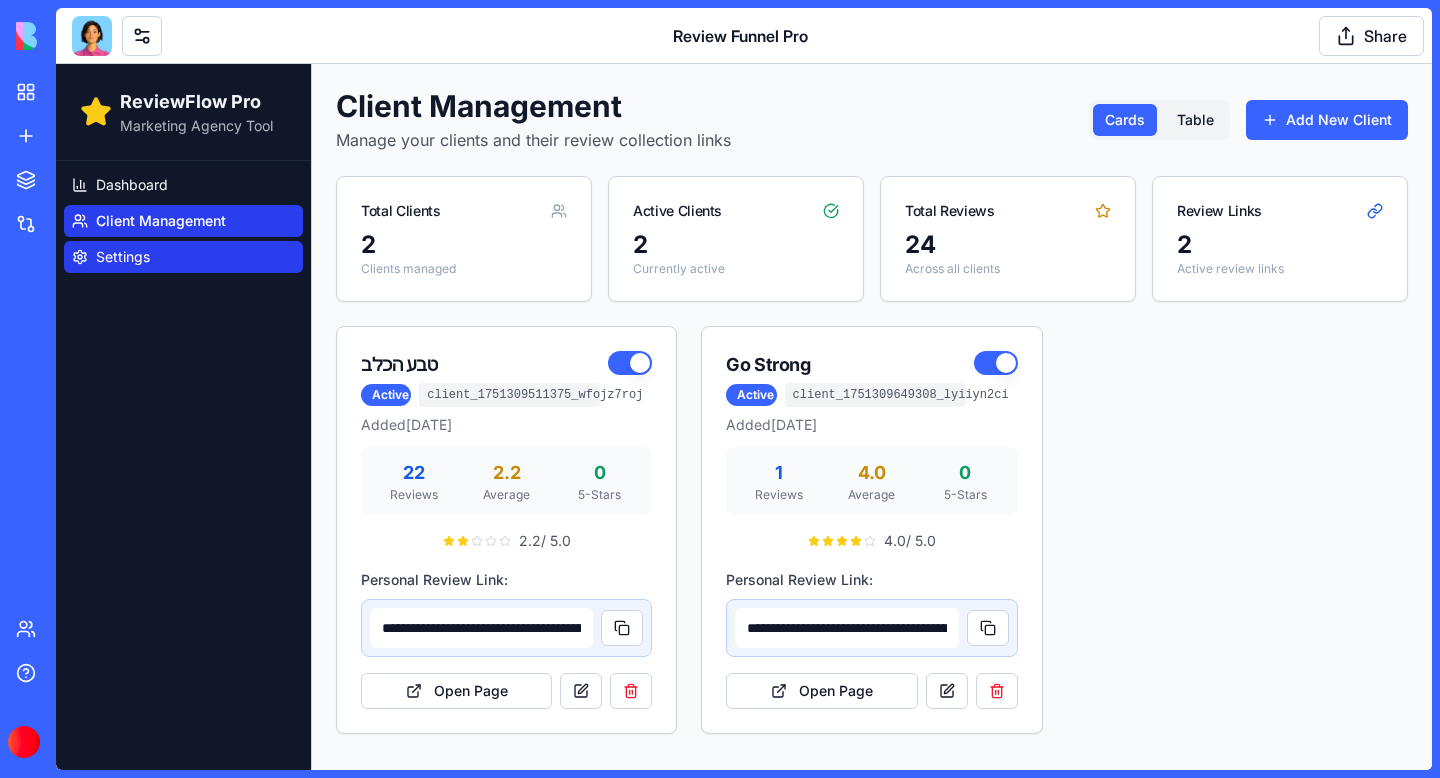 click on "Settings" at bounding box center (123, 257) 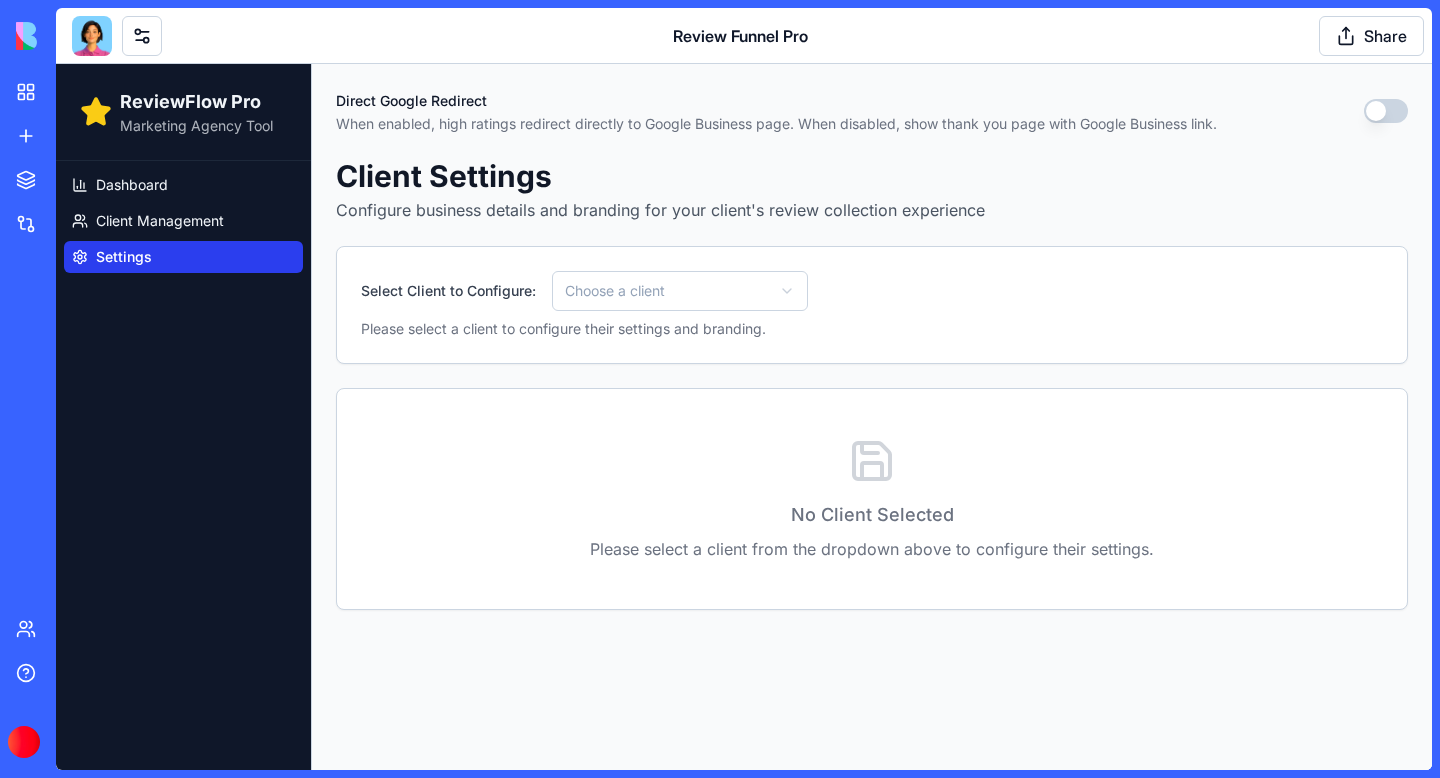 click on "ReviewFlow Pro Marketing Agency Tool Dashboard Client Management Settings Direct Google Redirect When enabled, high ratings redirect directly to Google Business page. When disabled, show thank you page with Google Business link. Client Settings Configure business details and branding for your client's review collection experience Select Client to Configure: Choose a client Please select a client to configure their settings and branding. No Client Selected Please select a client from the dropdown above to configure their settings." at bounding box center (744, 417) 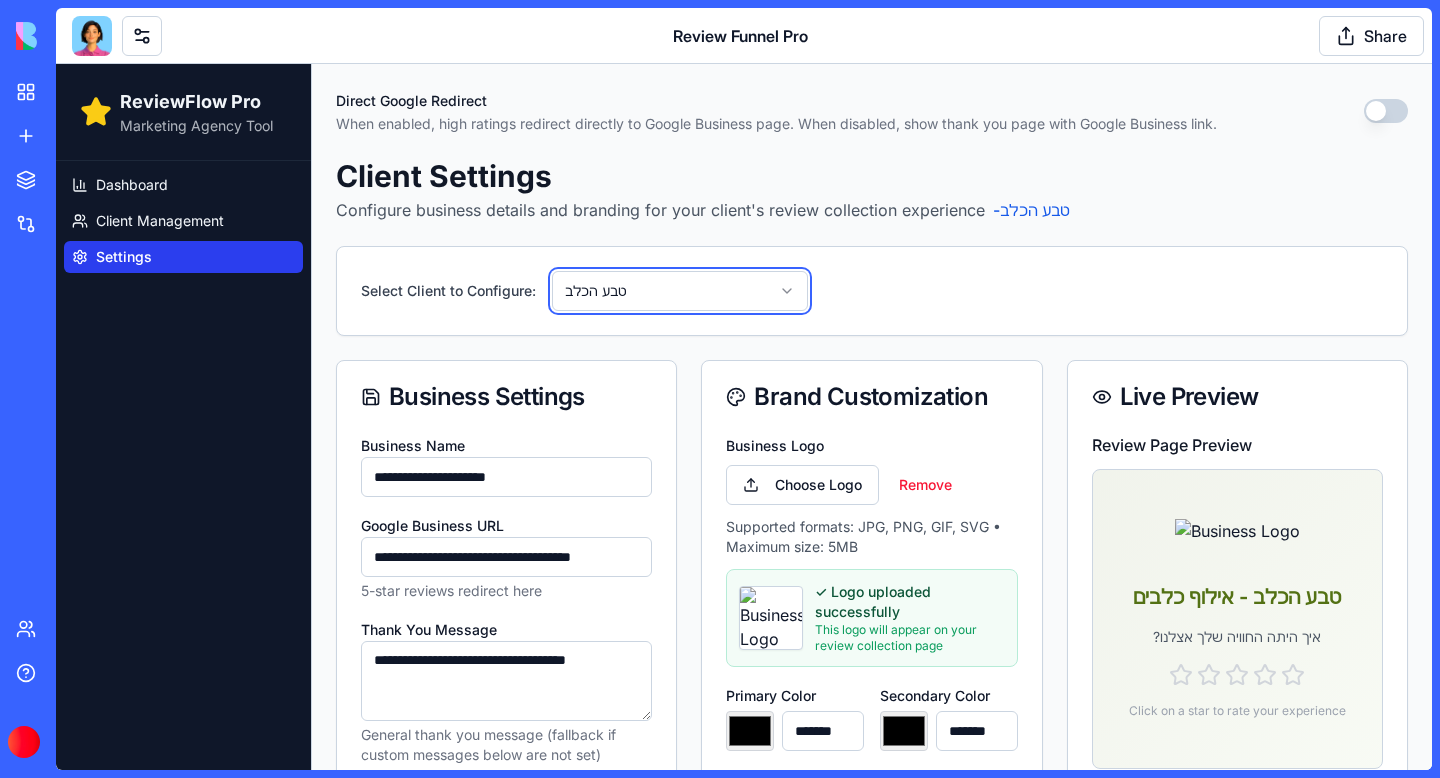 scroll, scrollTop: 742, scrollLeft: 0, axis: vertical 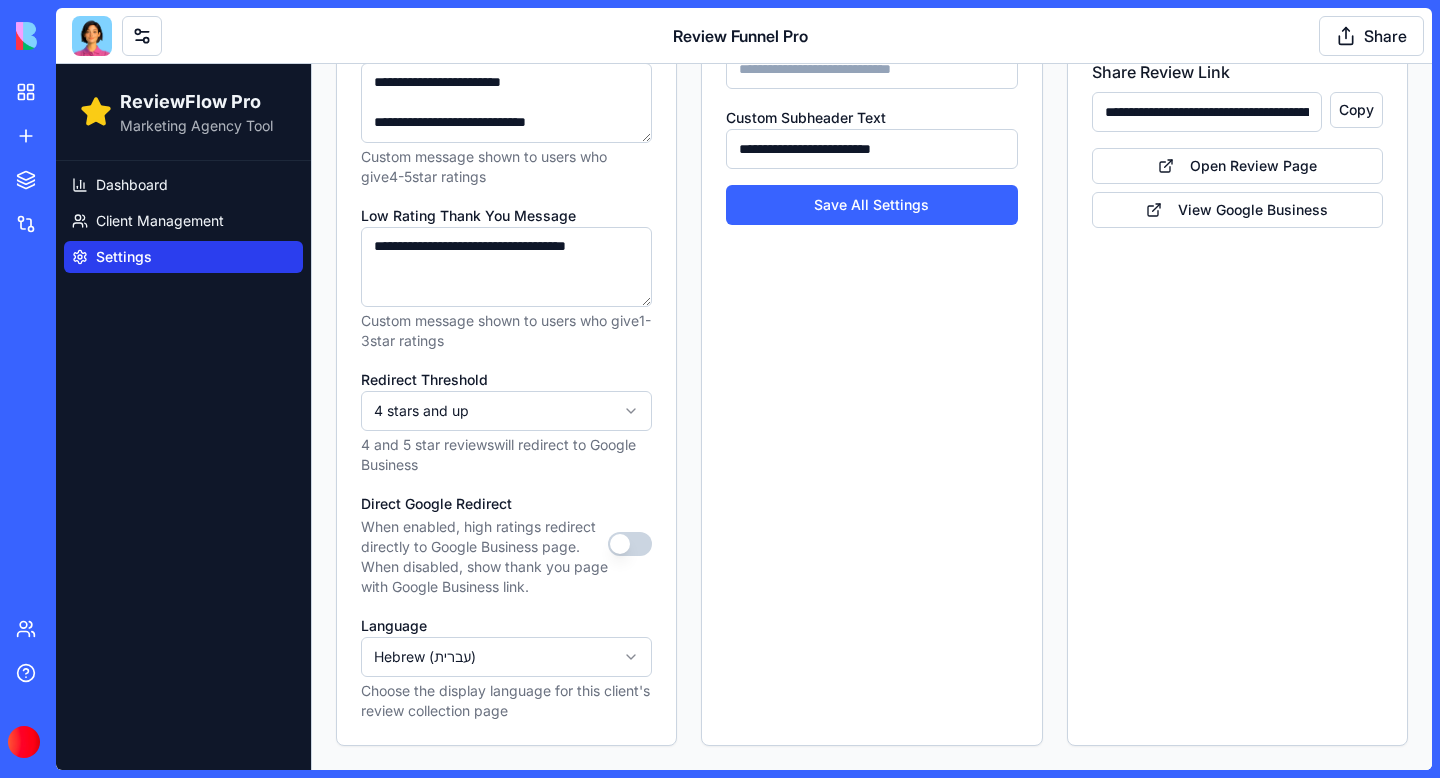 click at bounding box center (92, 36) 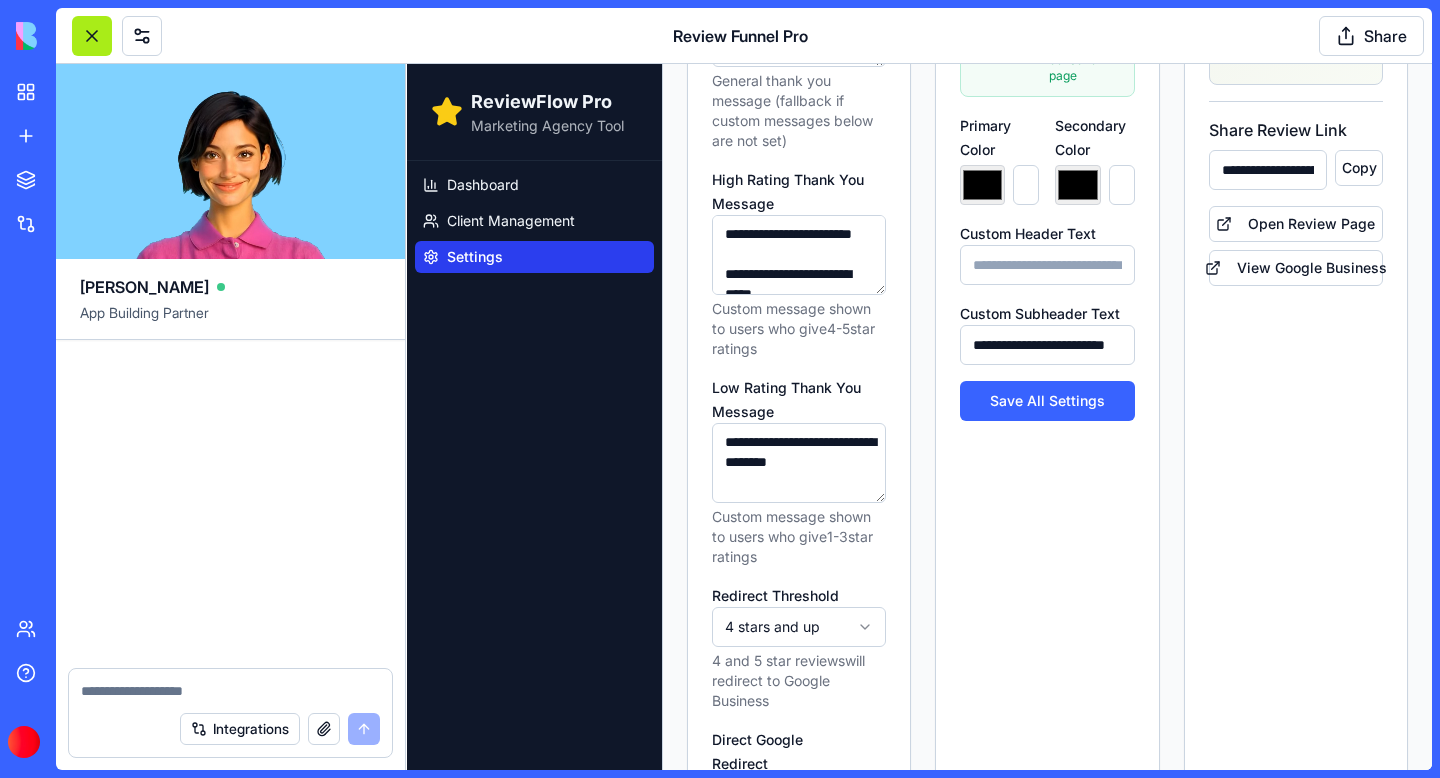 scroll, scrollTop: 44562, scrollLeft: 0, axis: vertical 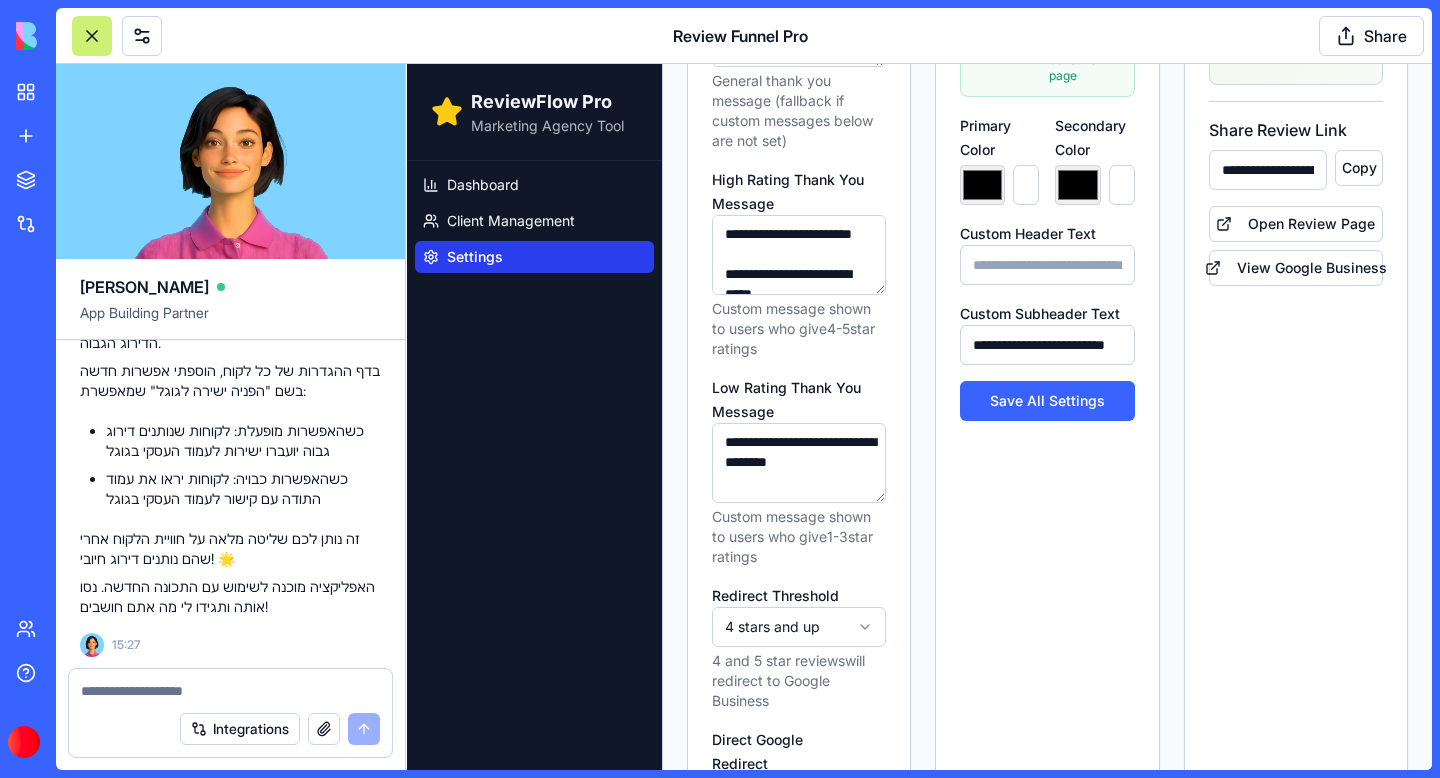 click at bounding box center (230, 691) 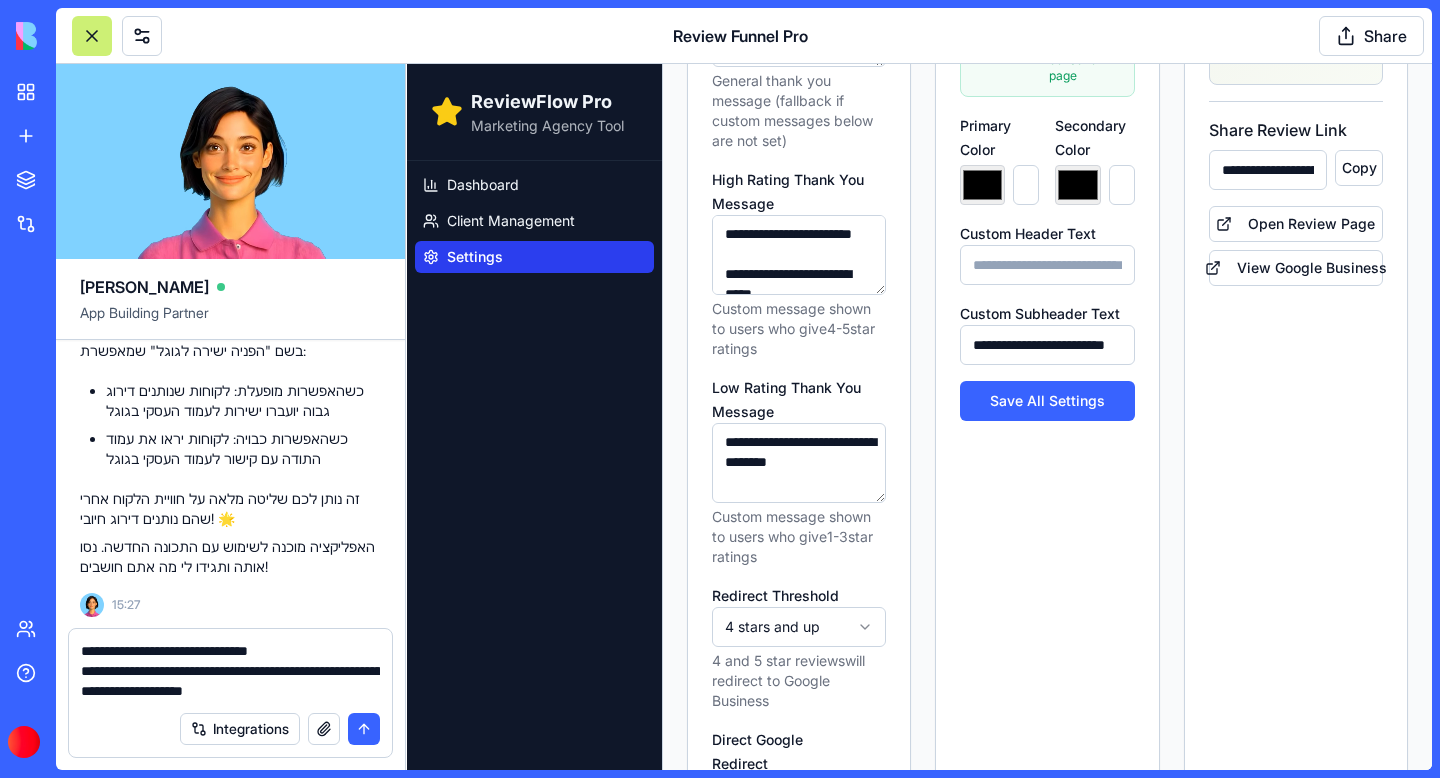 type on "**********" 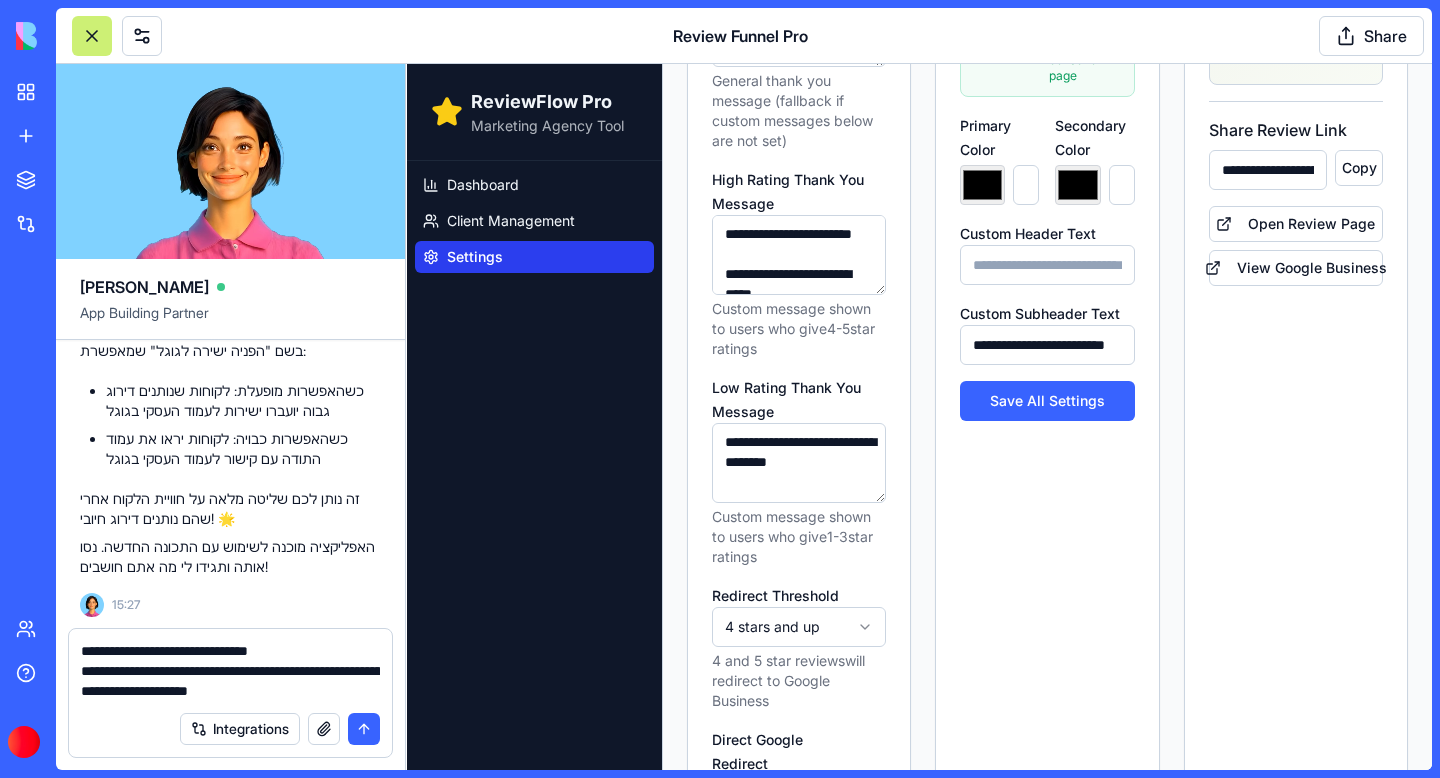 type 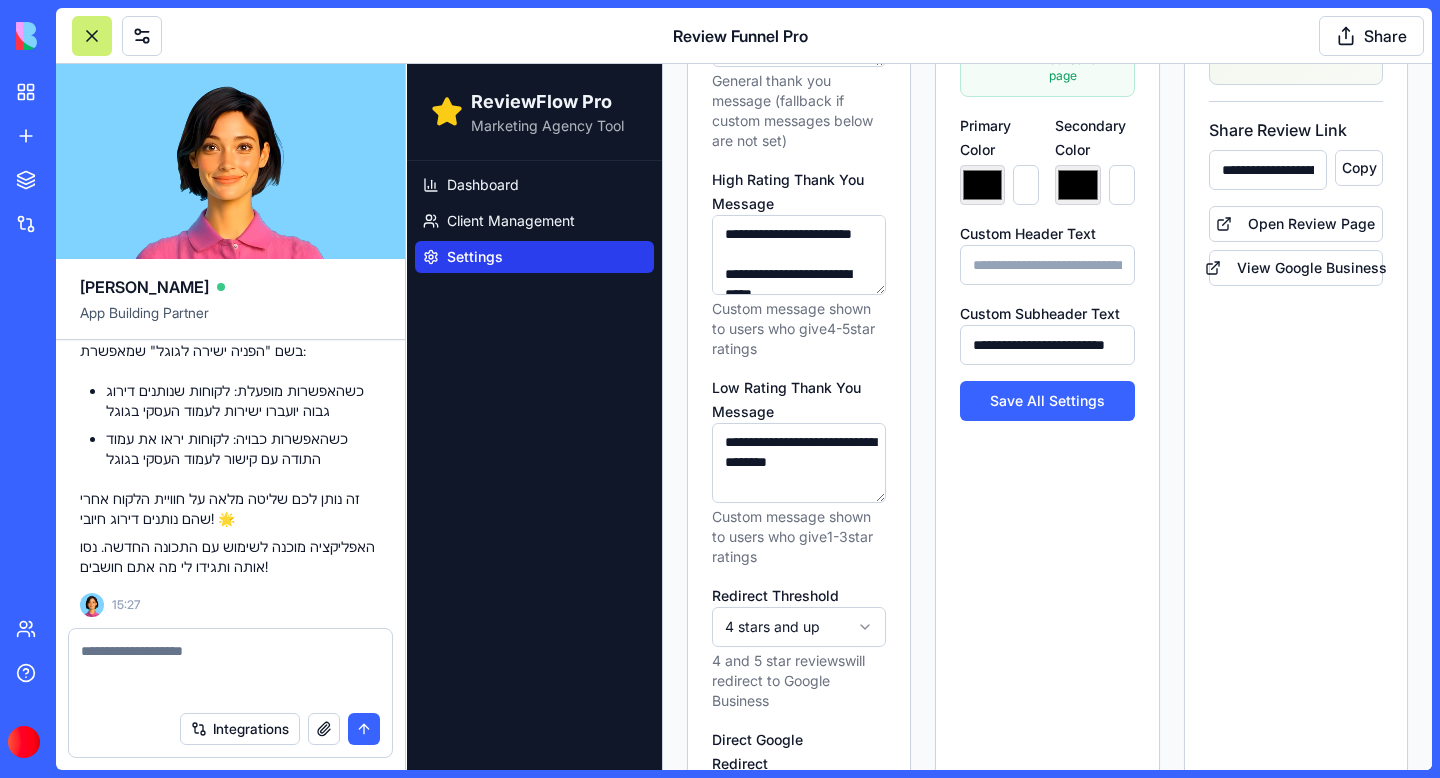 scroll, scrollTop: 44678, scrollLeft: 0, axis: vertical 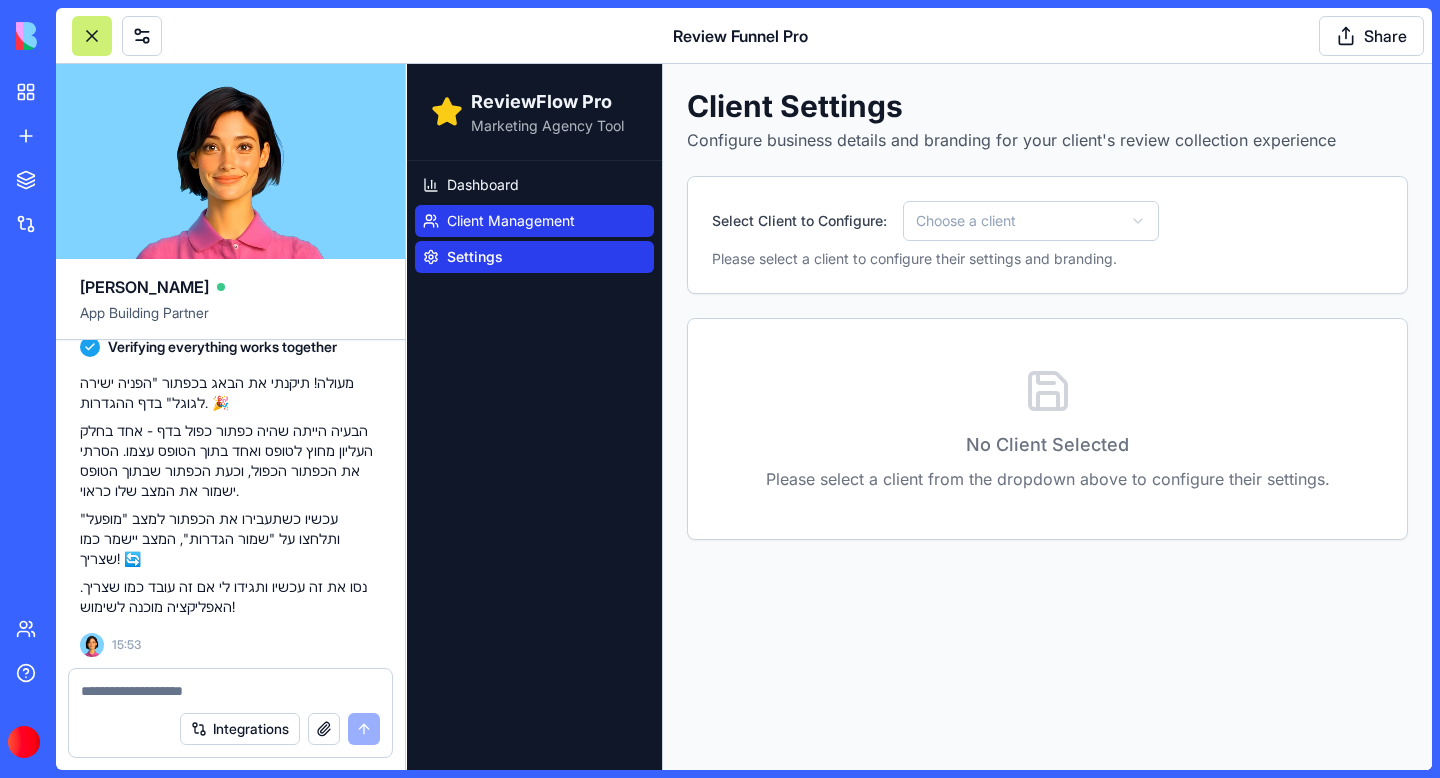 click on "Client Management" at bounding box center (511, 221) 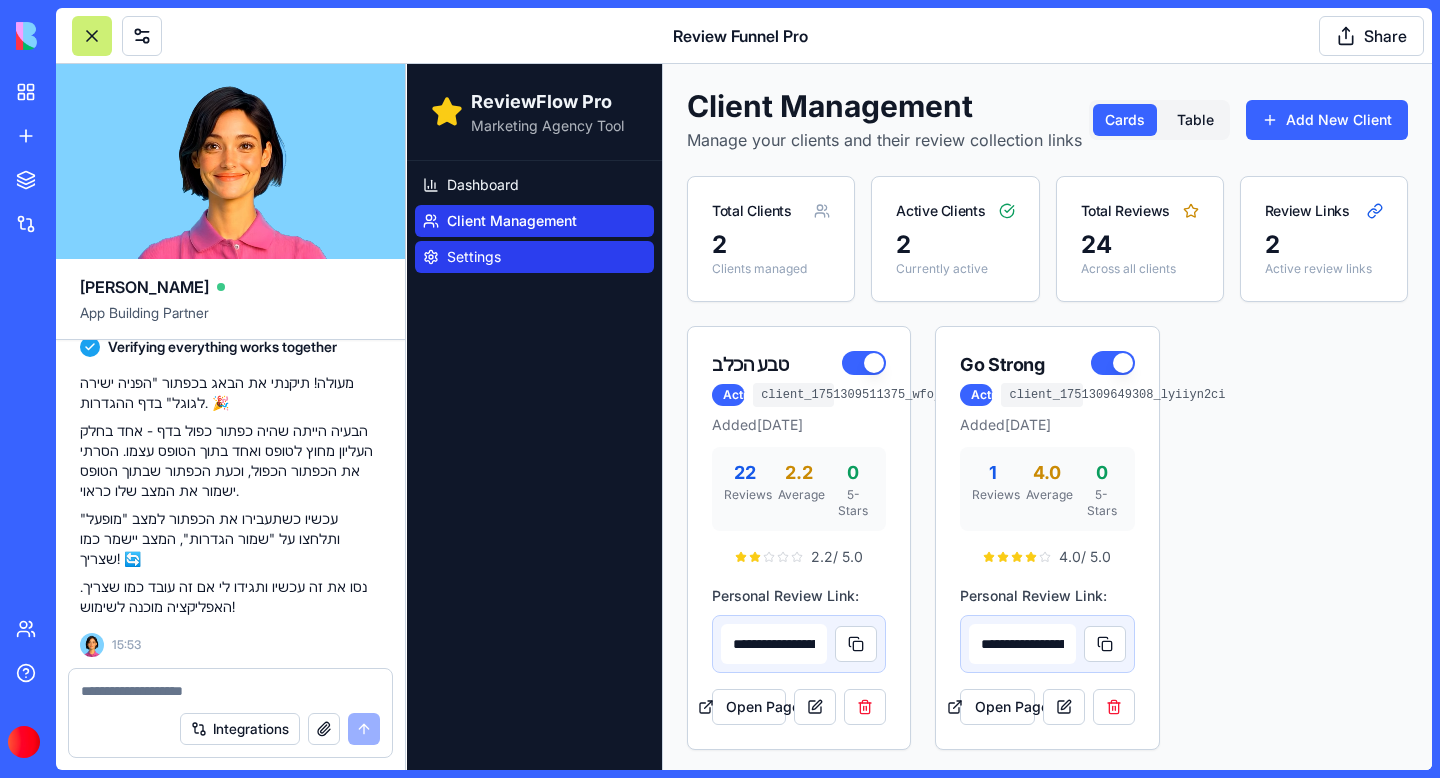 click on "Settings" at bounding box center [534, 257] 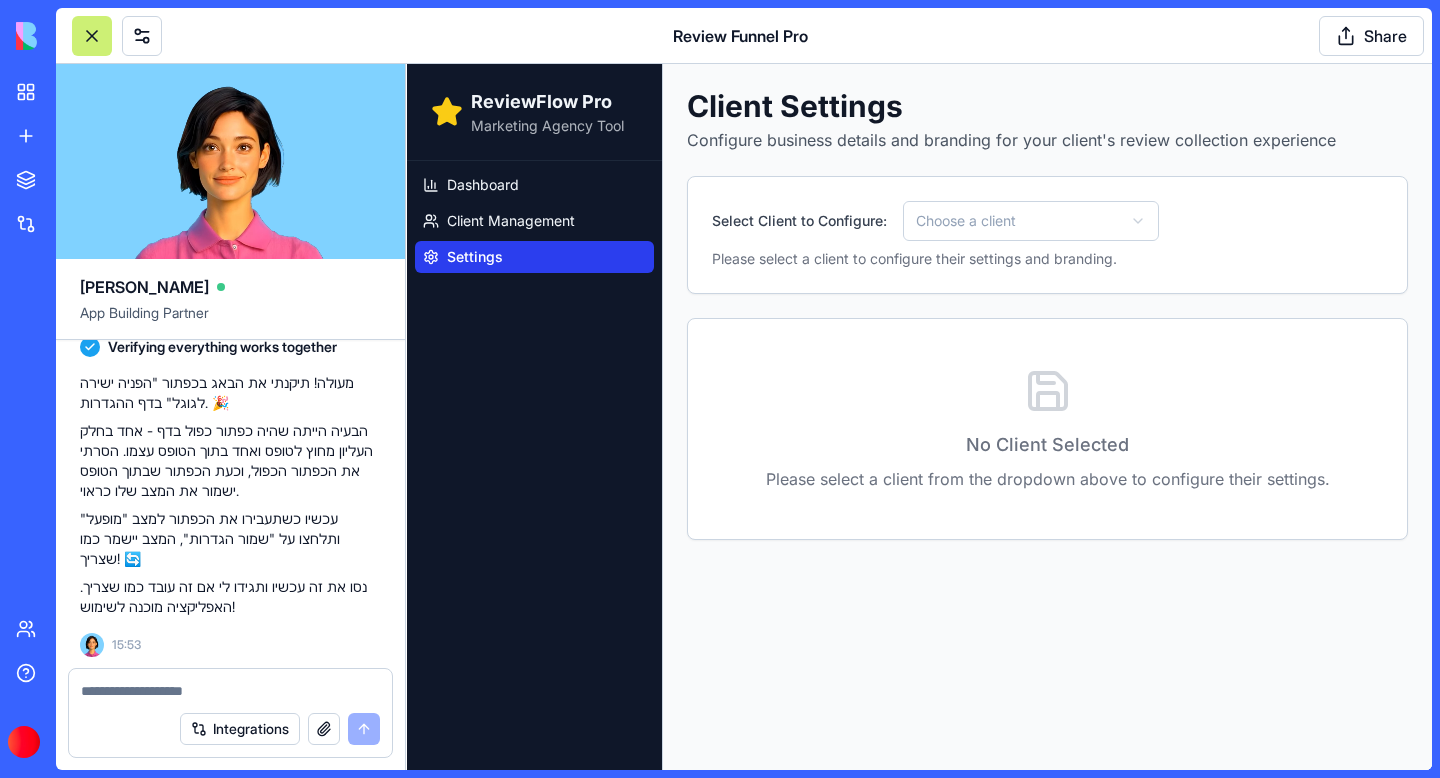 click on "Select Client to Configure: Choose a client Please select a client to configure their settings and branding." at bounding box center (1047, 235) 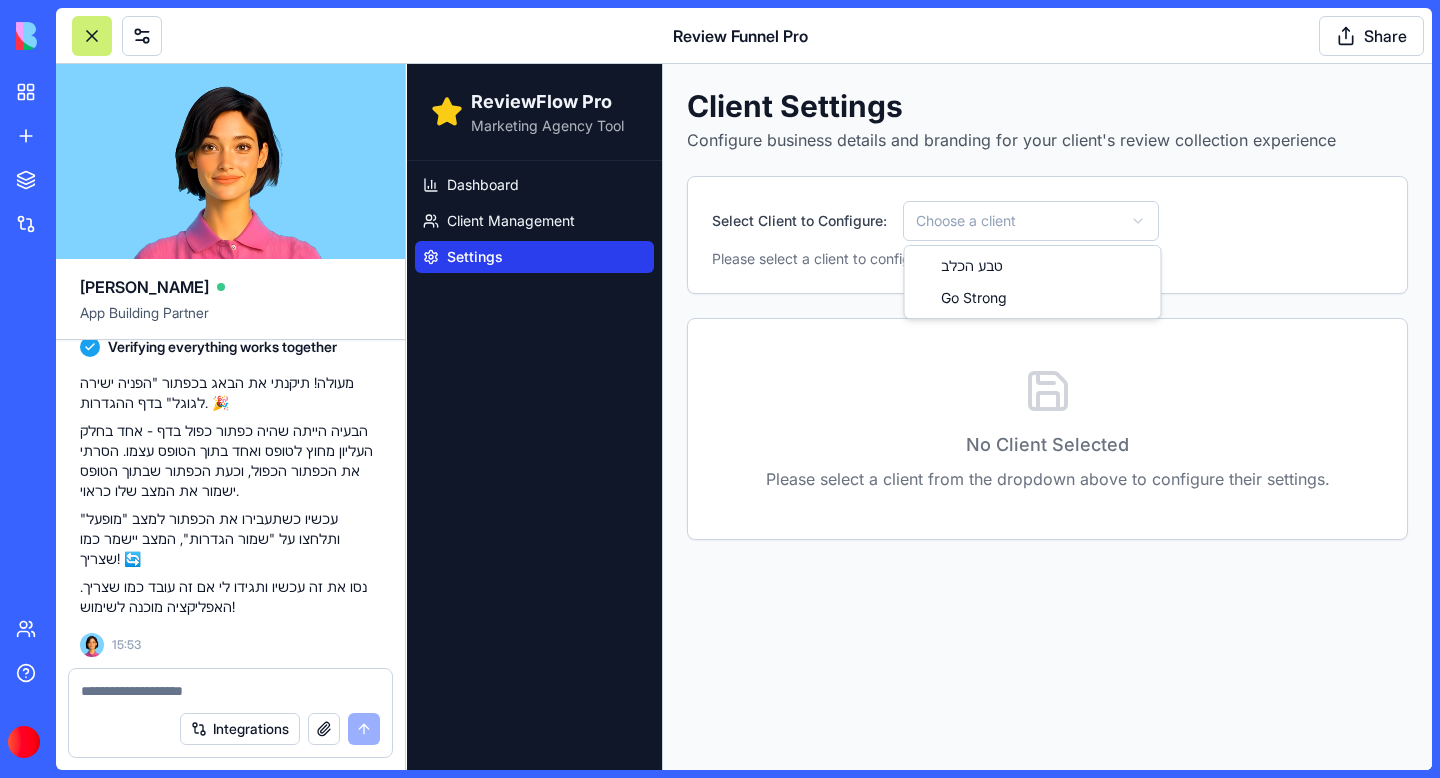 click on "ReviewFlow Pro Marketing Agency Tool Dashboard Client Management Settings Client Settings Configure business details and branding for your client's review collection experience Select Client to Configure: Choose a client Please select a client to configure their settings and branding. No Client Selected Please select a client from the dropdown above to configure their settings.
טבע הכלב Go Strong" at bounding box center [919, 417] 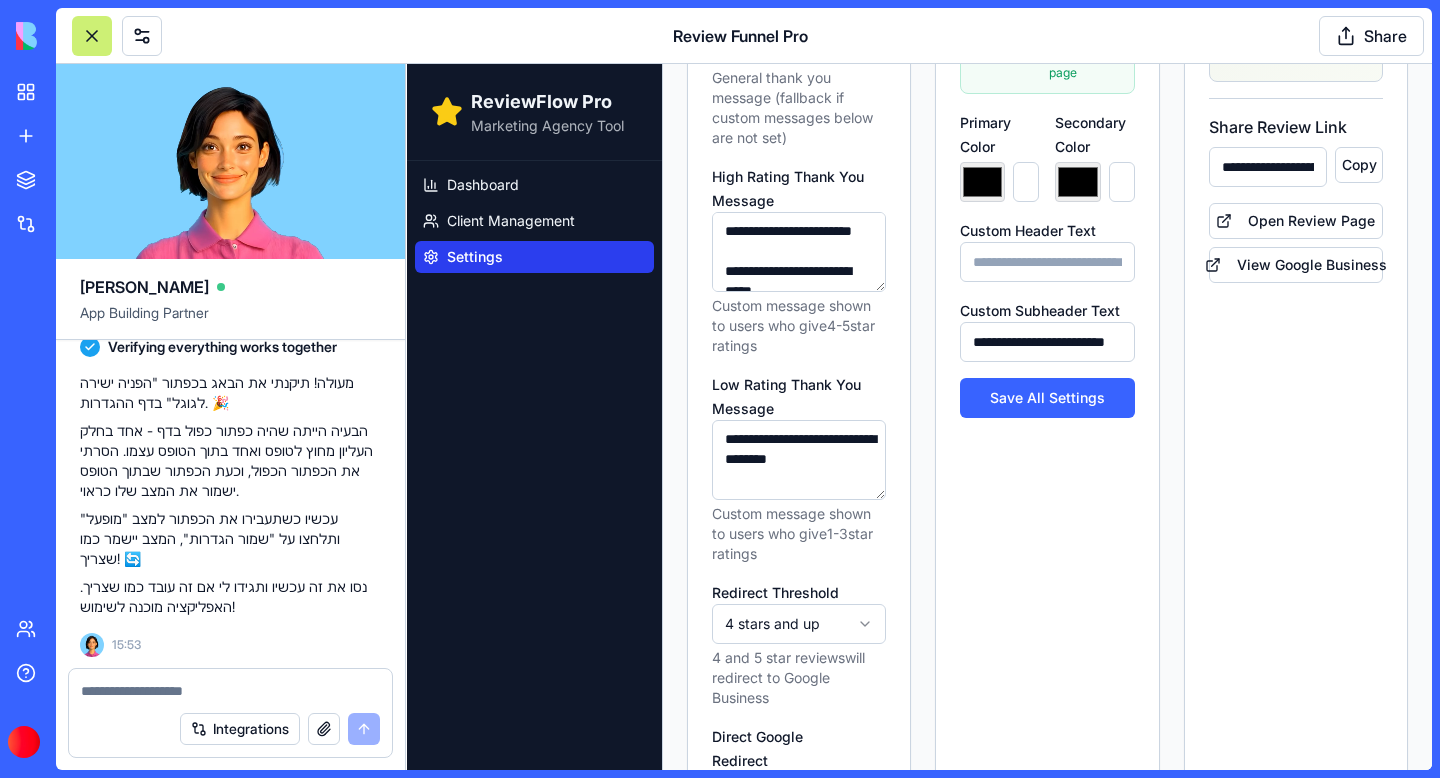 scroll, scrollTop: 1032, scrollLeft: 0, axis: vertical 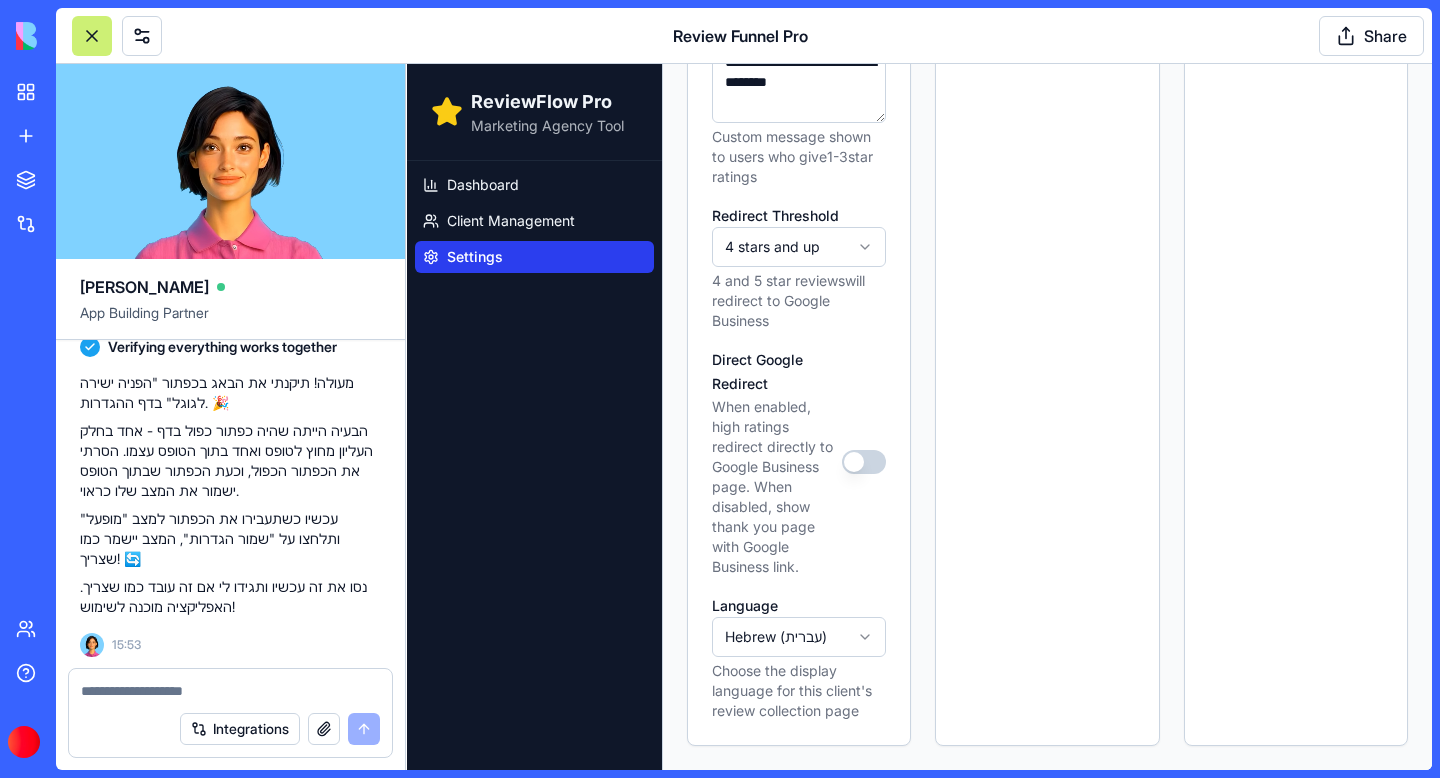 click on "Direct Google Redirect" at bounding box center [864, 462] 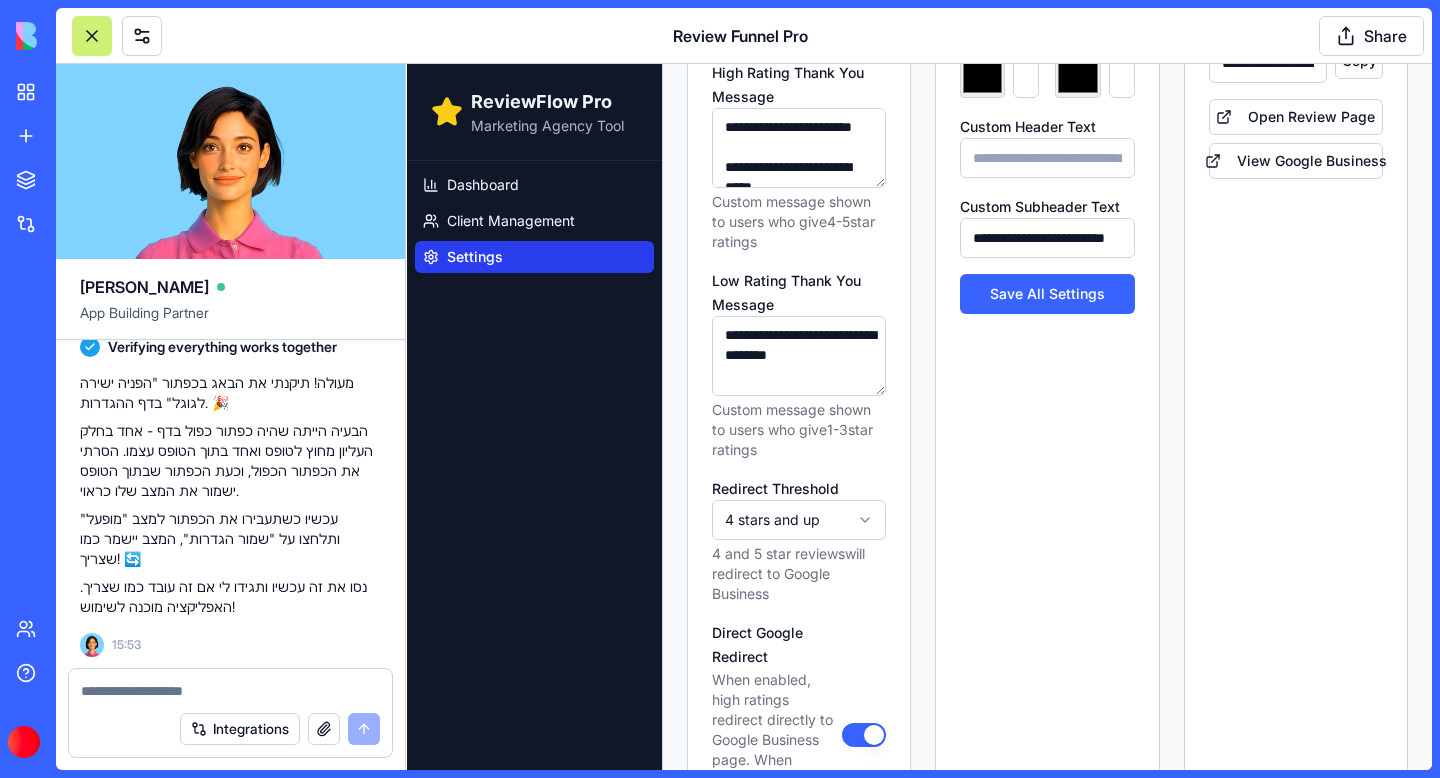 scroll, scrollTop: 758, scrollLeft: 0, axis: vertical 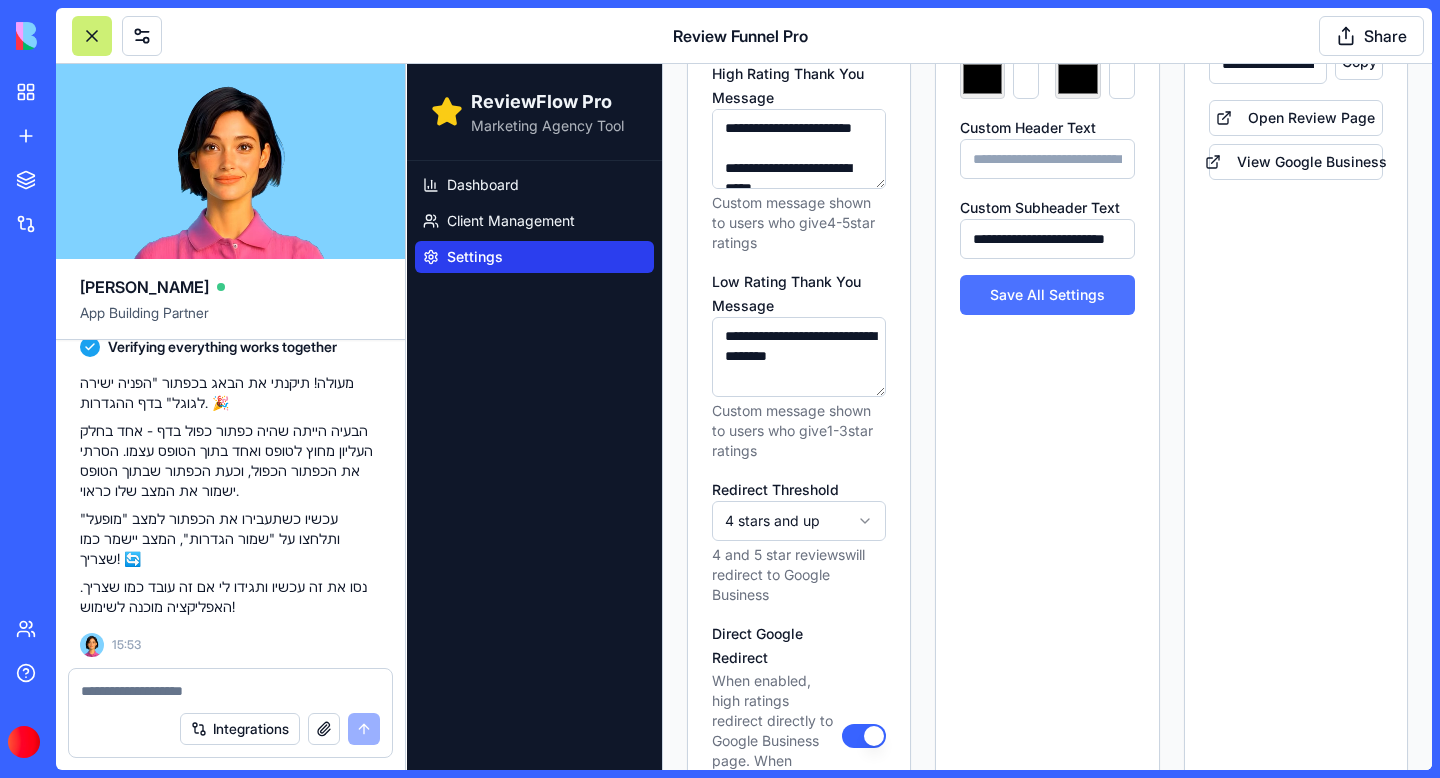 click on "Save All Settings" at bounding box center (1047, 295) 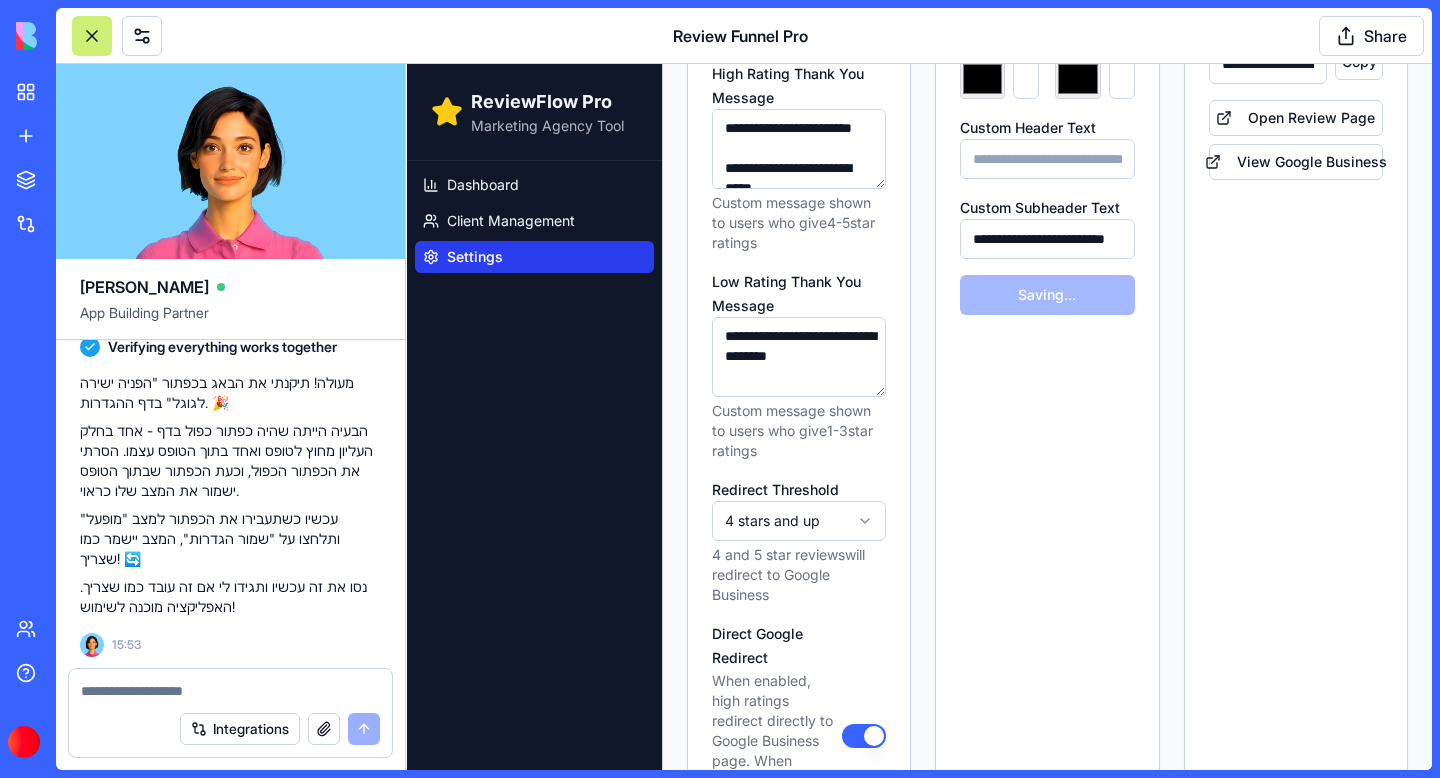 type on "*******" 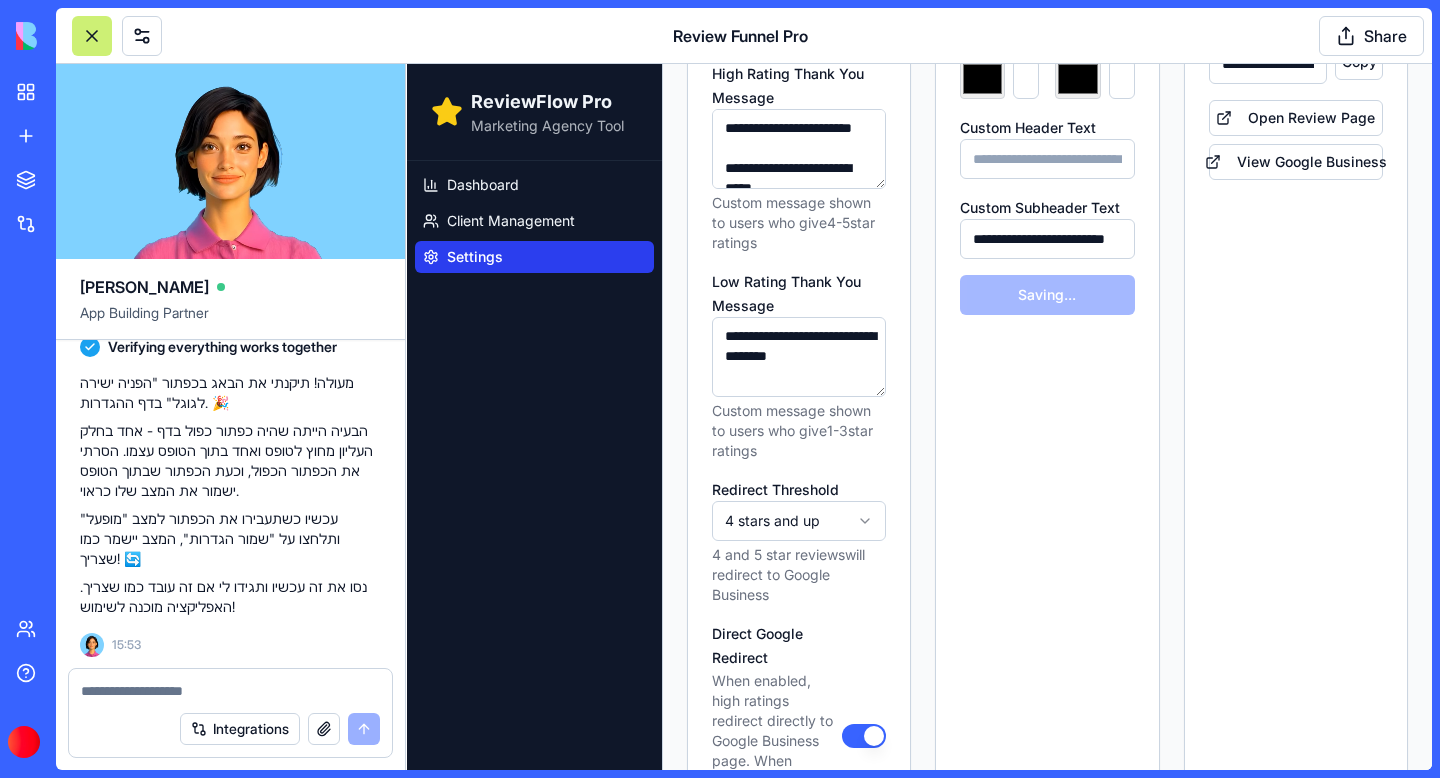 type on "*******" 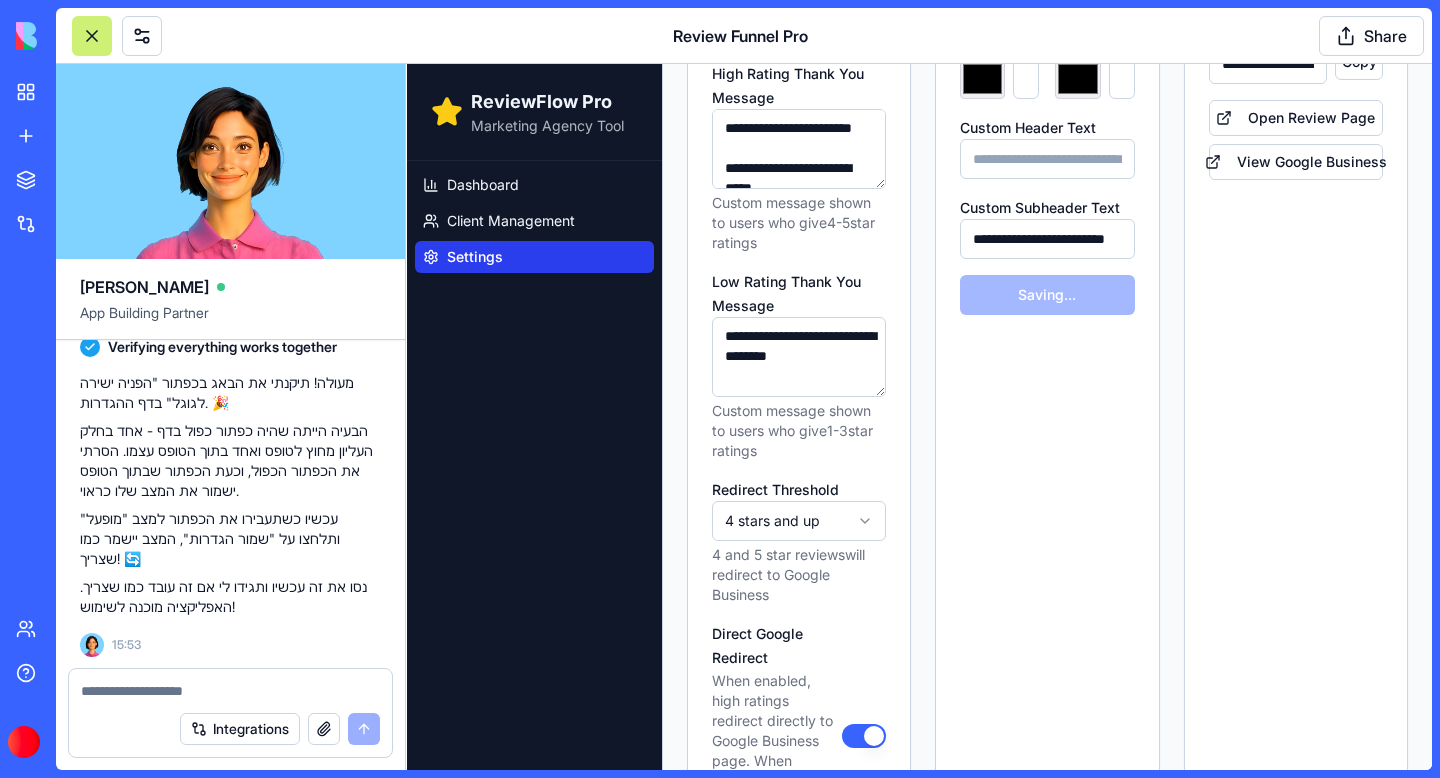 type on "*******" 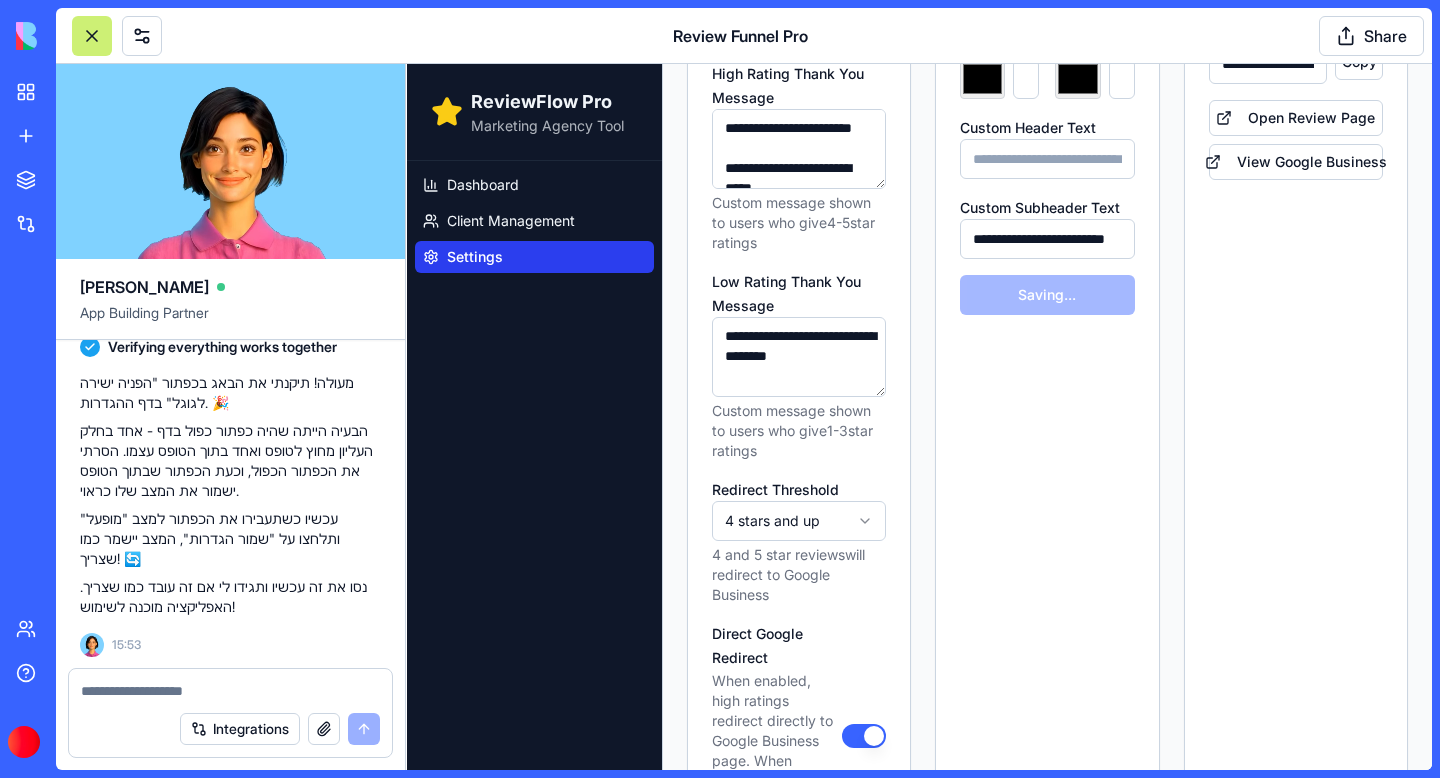 type on "*******" 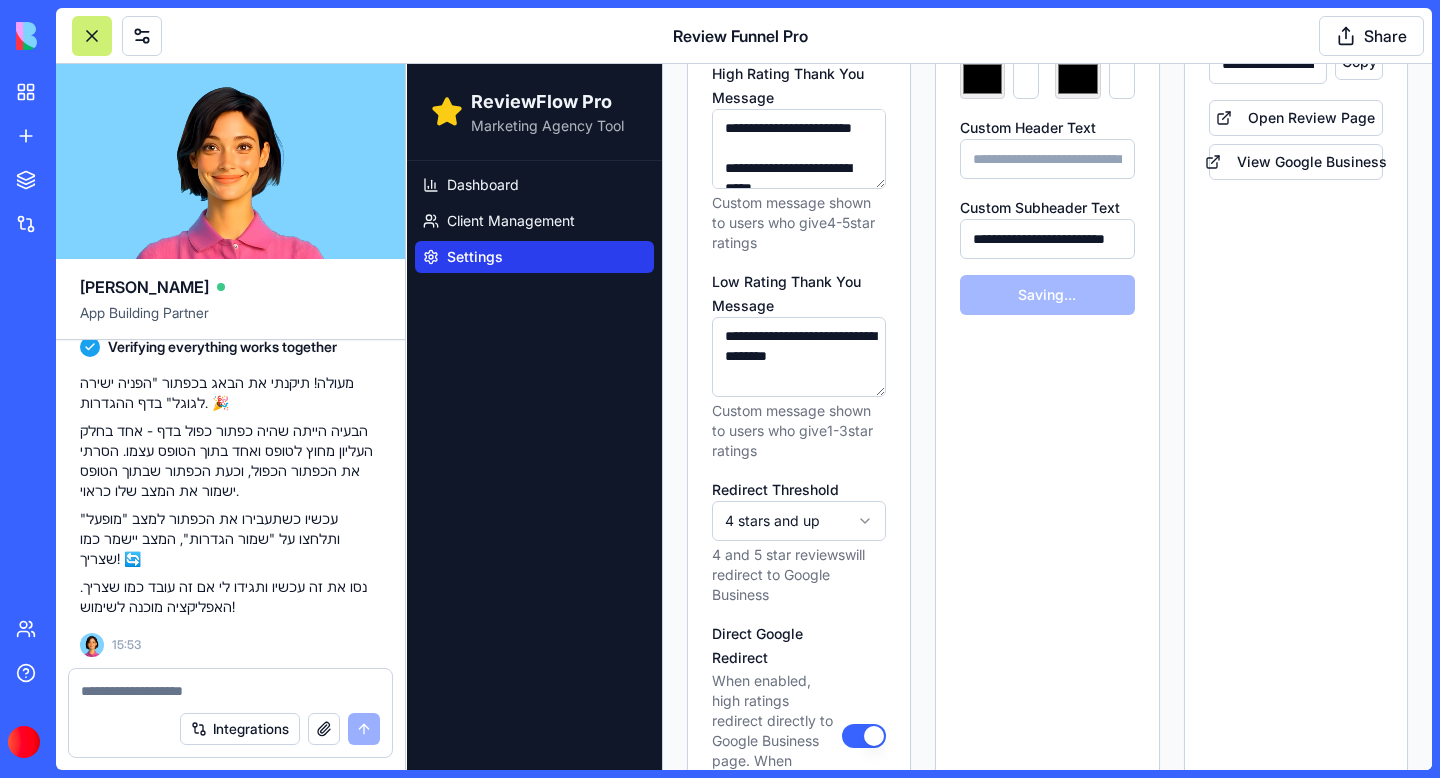 type 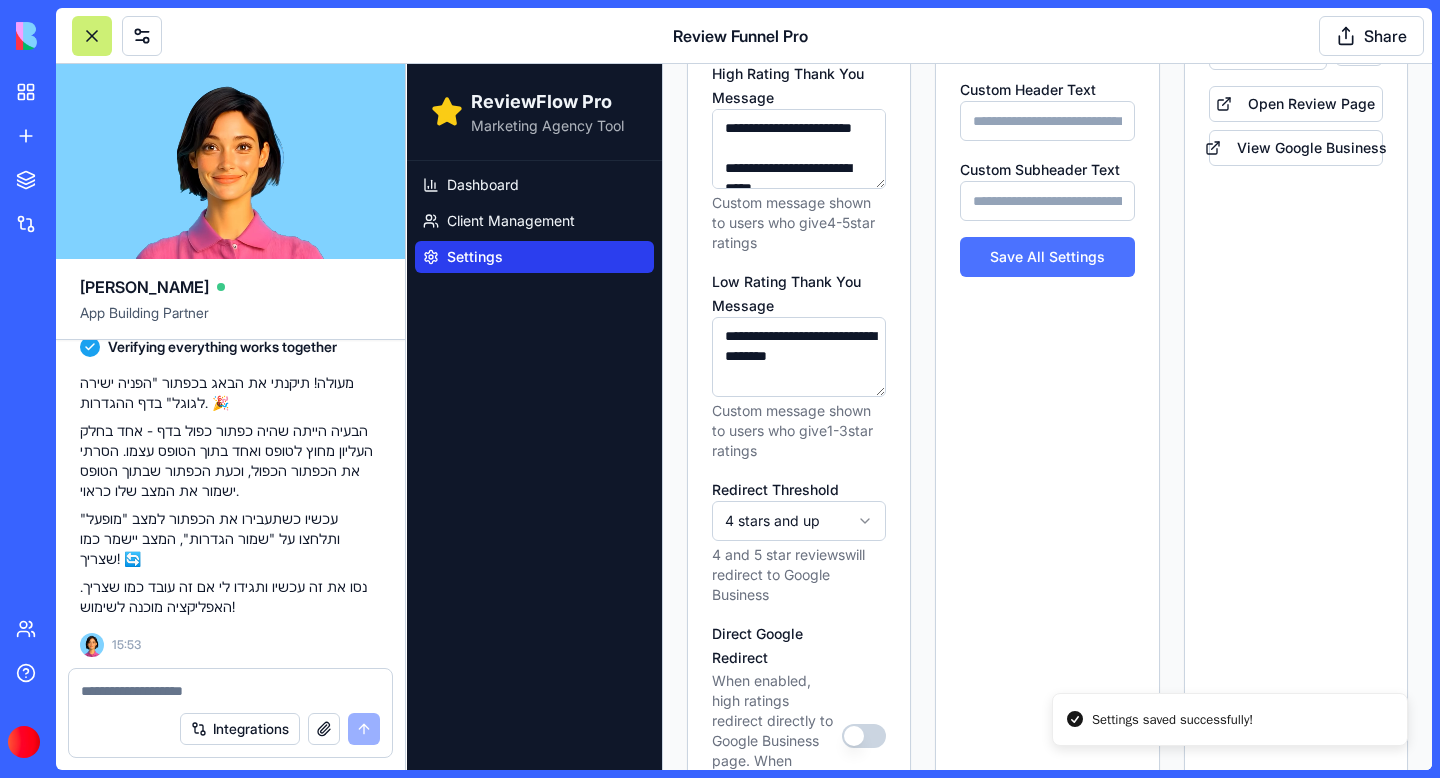 type on "*******" 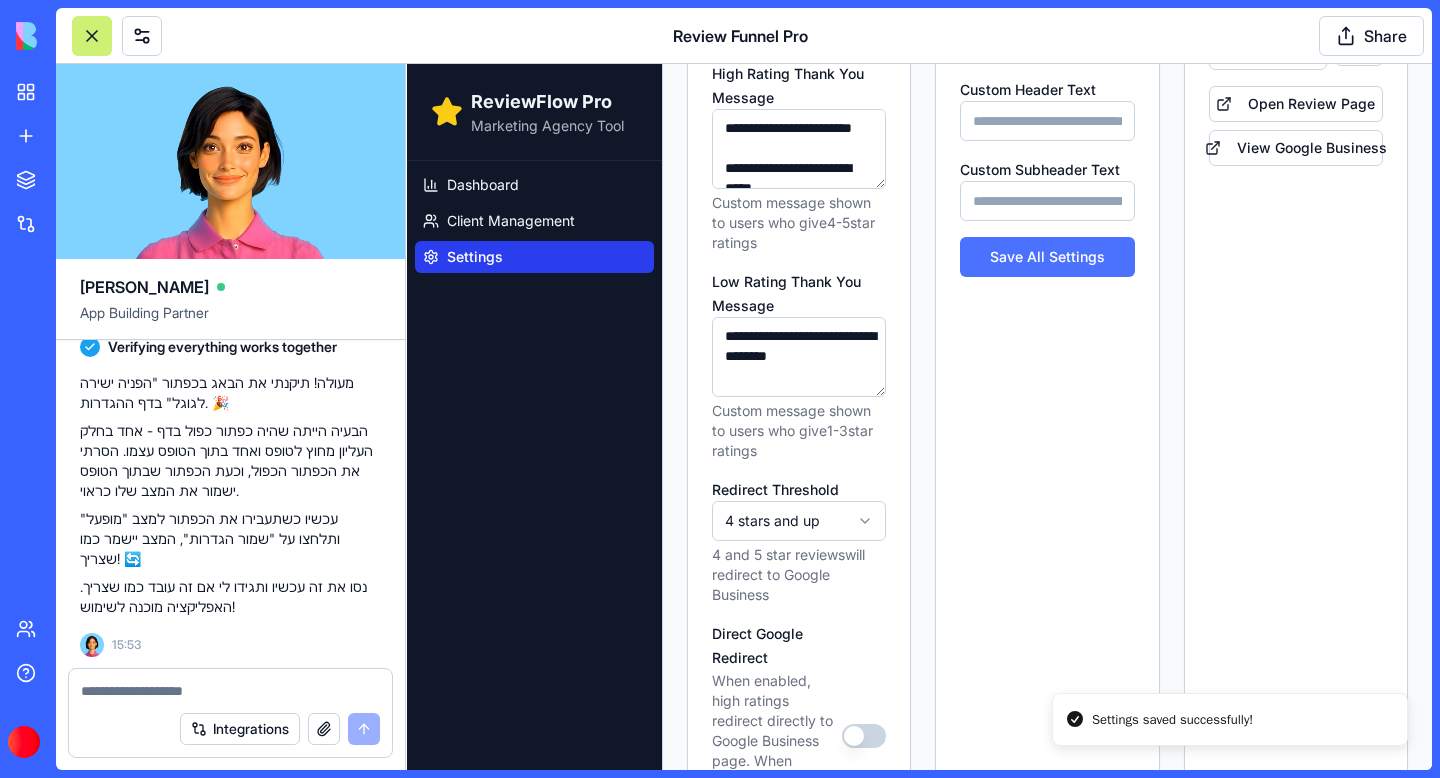 type on "*******" 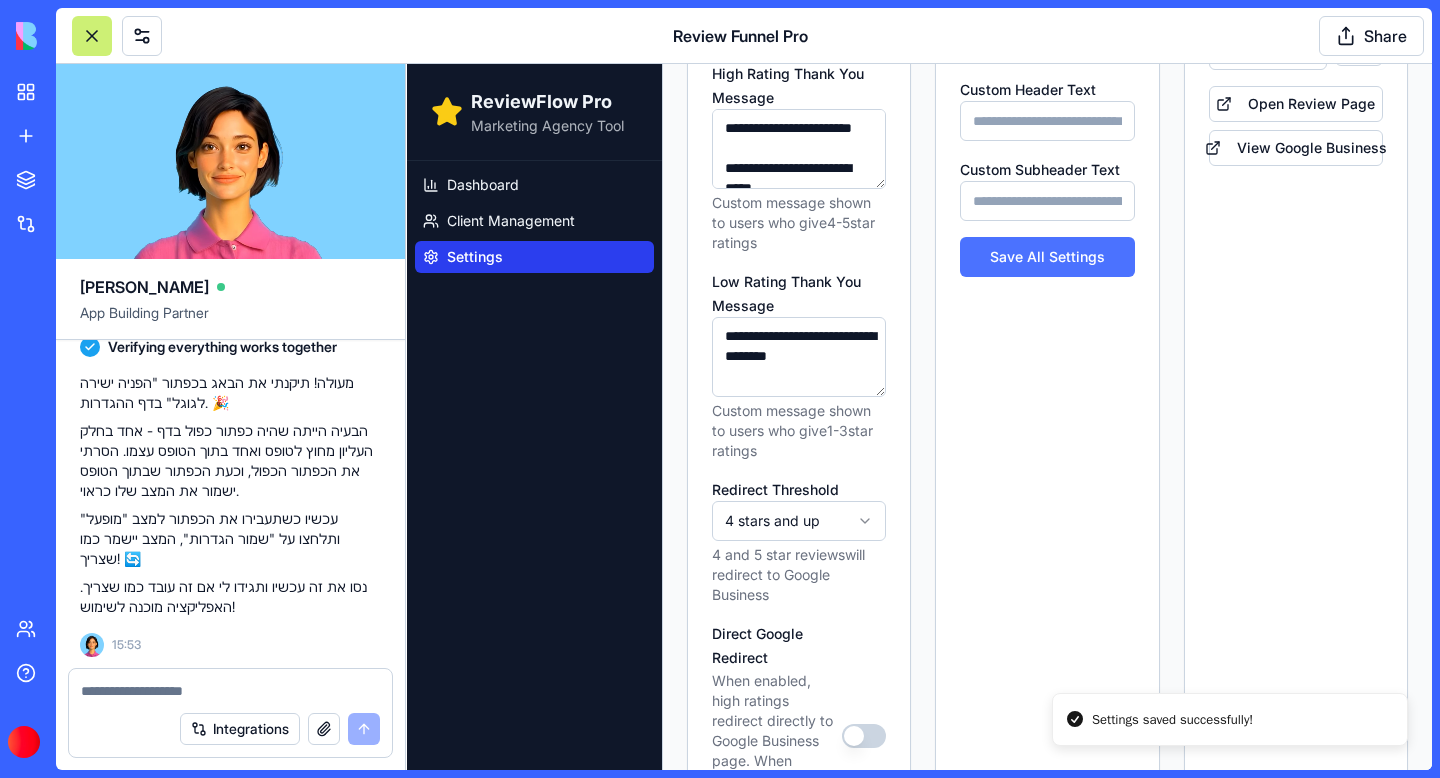 type on "*******" 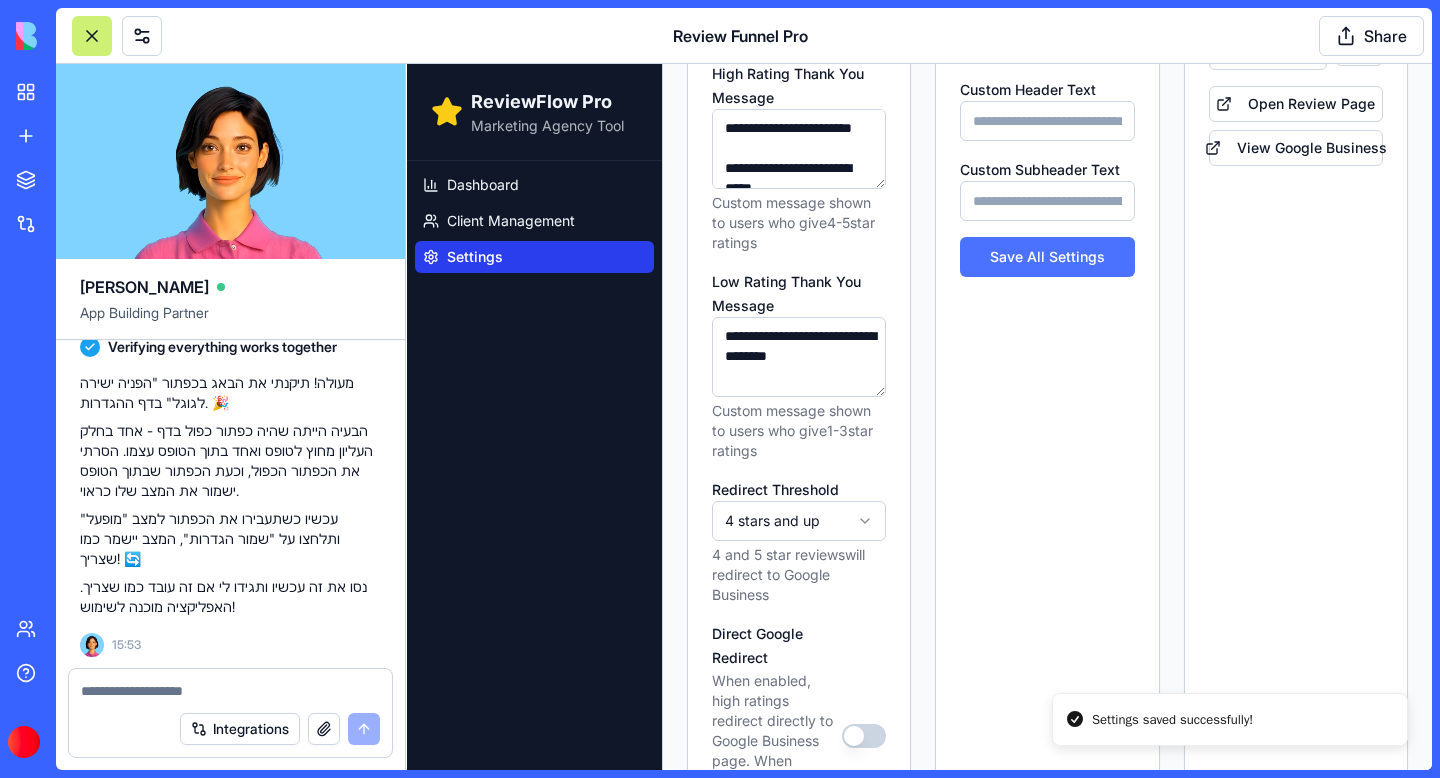 type on "*******" 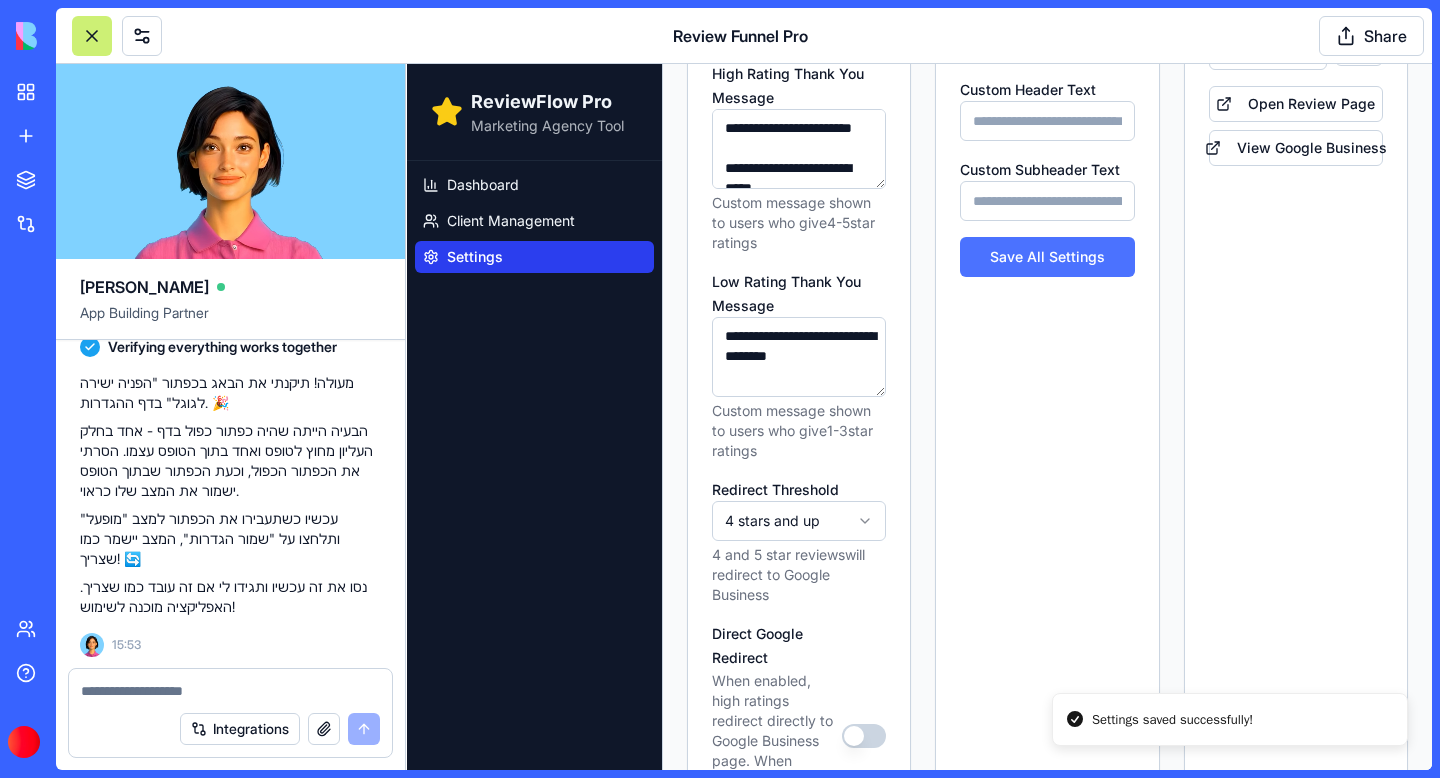 type on "**********" 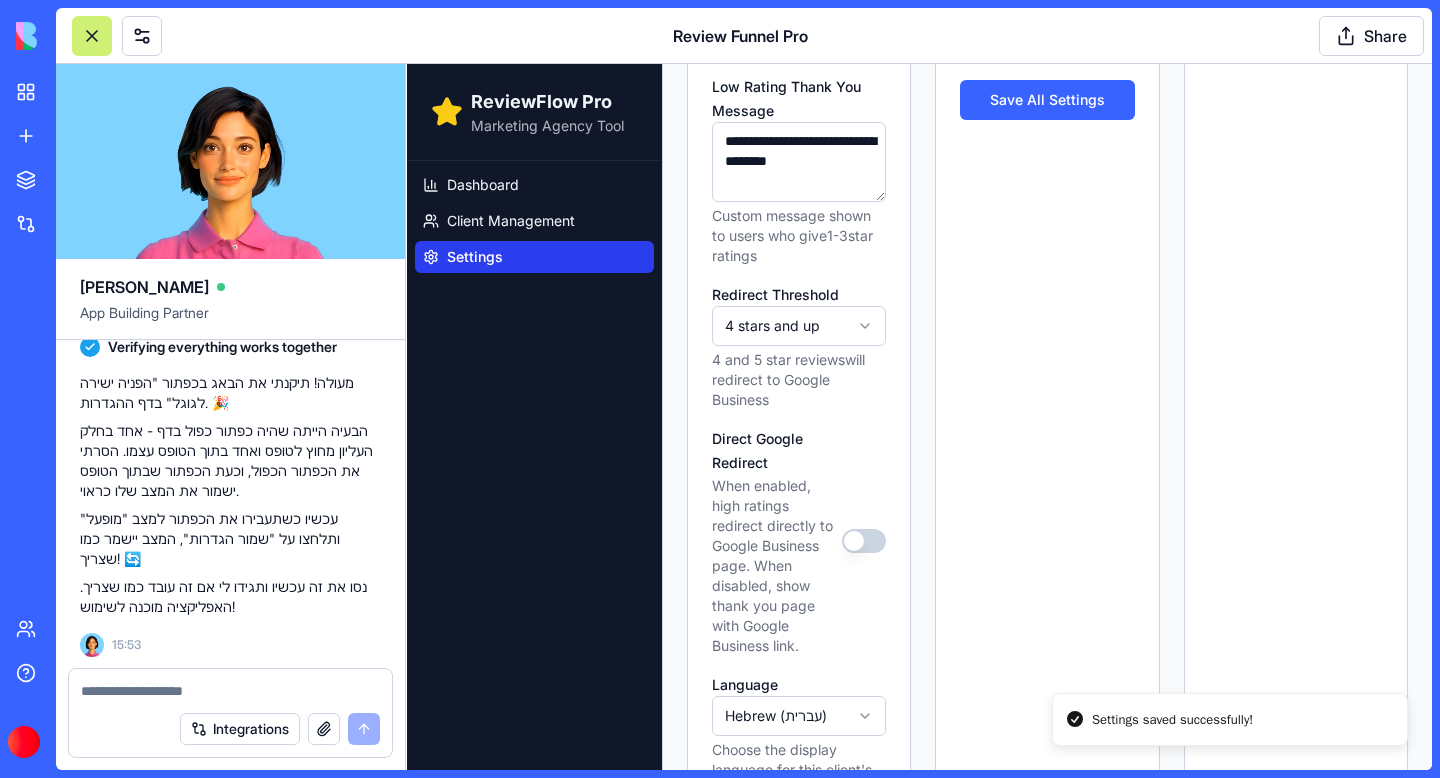 scroll, scrollTop: 988, scrollLeft: 0, axis: vertical 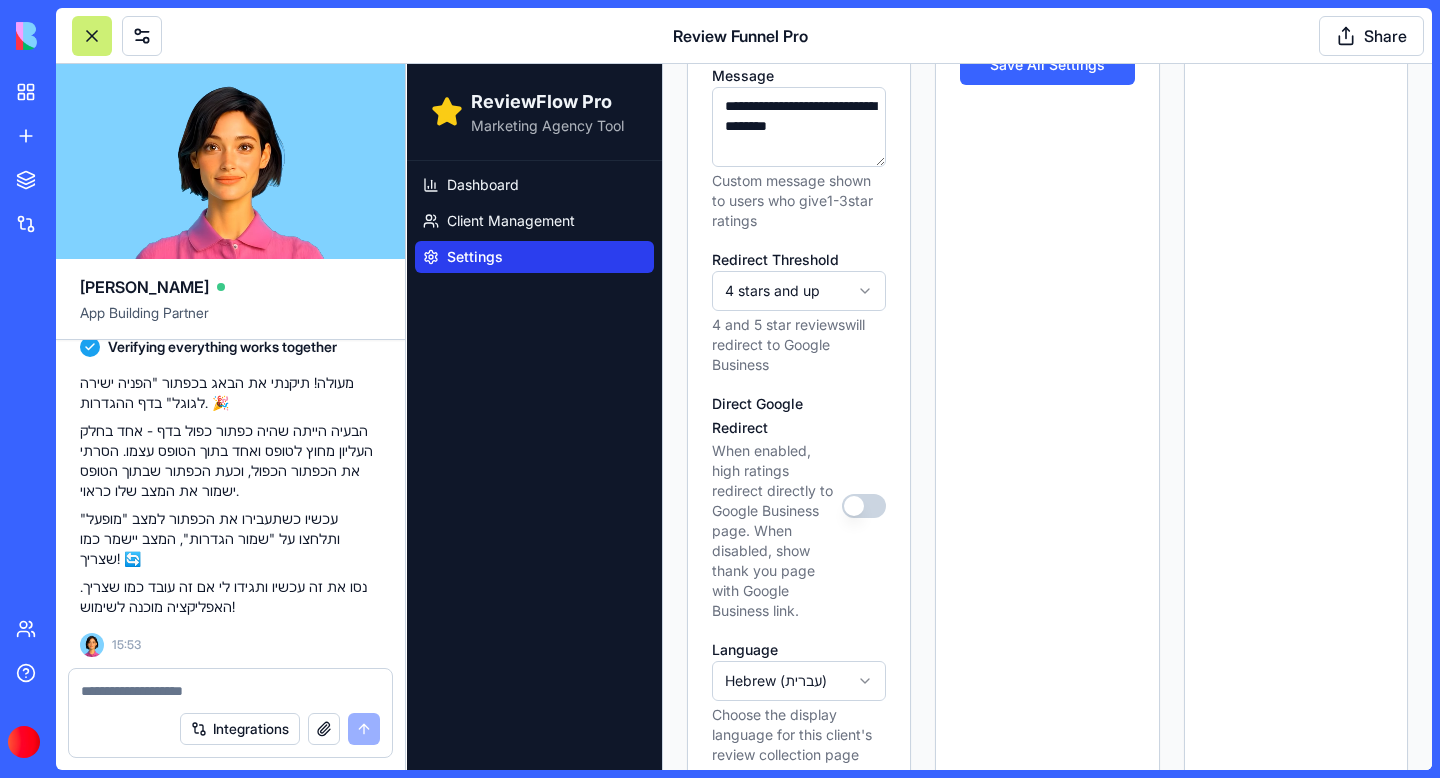 click on "Direct Google Redirect" at bounding box center (864, 506) 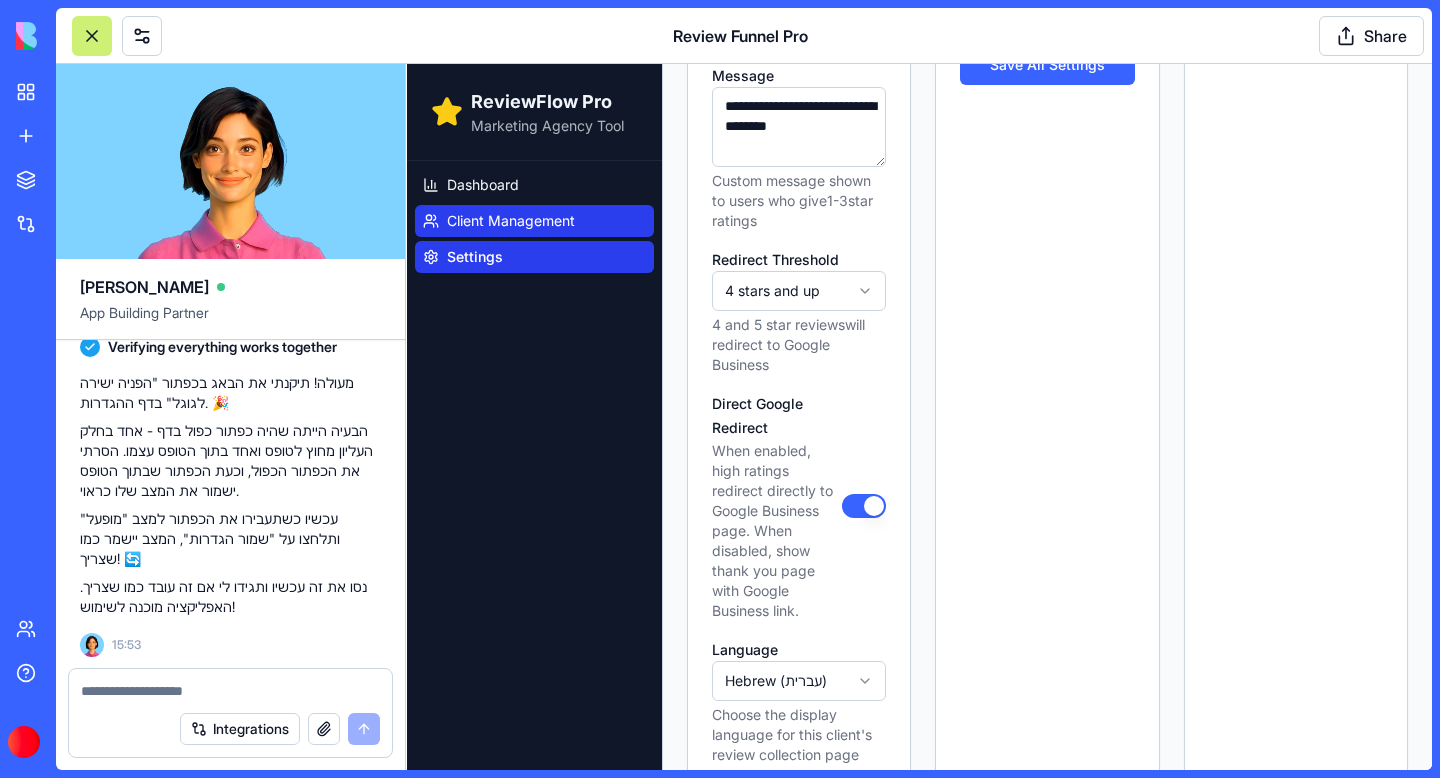 click on "Client Management" at bounding box center (511, 221) 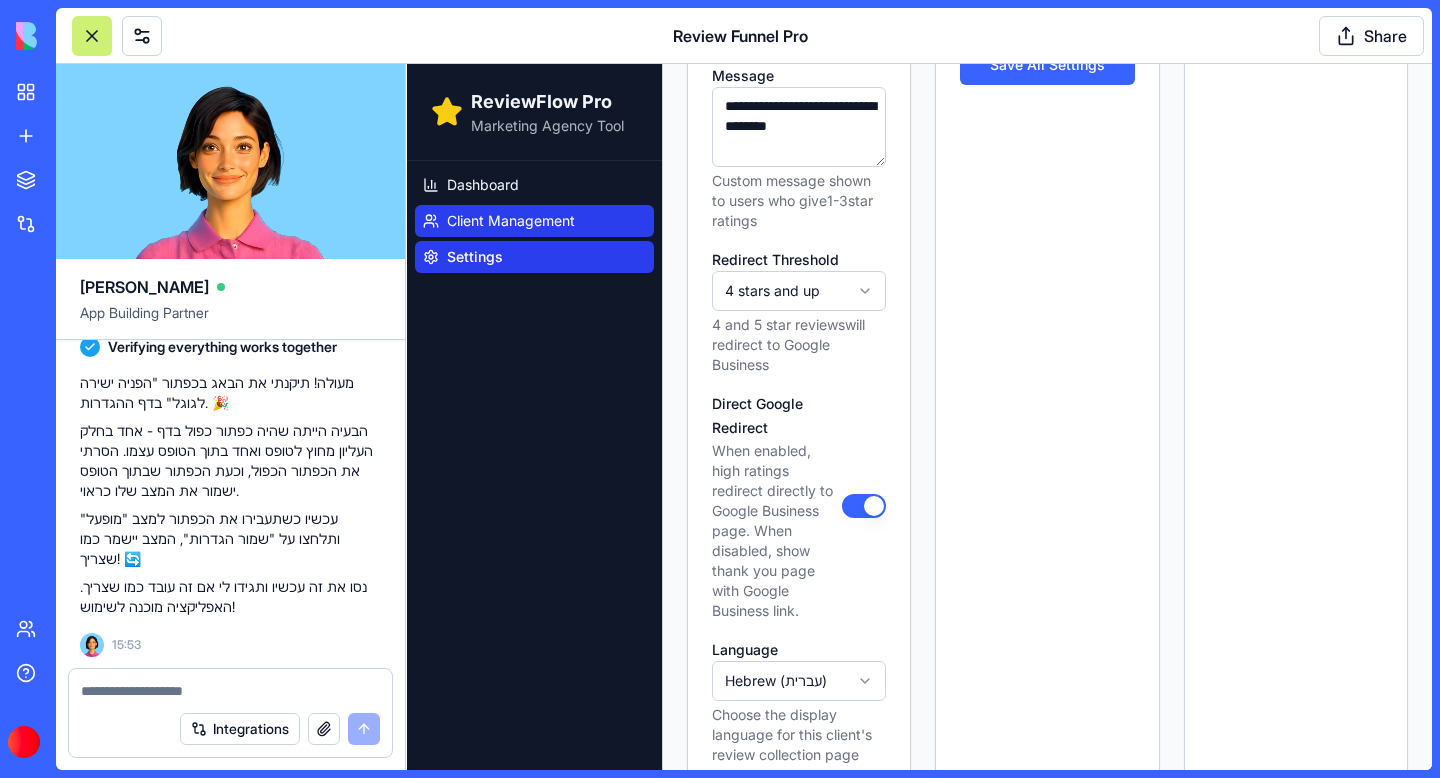 scroll, scrollTop: 8, scrollLeft: 0, axis: vertical 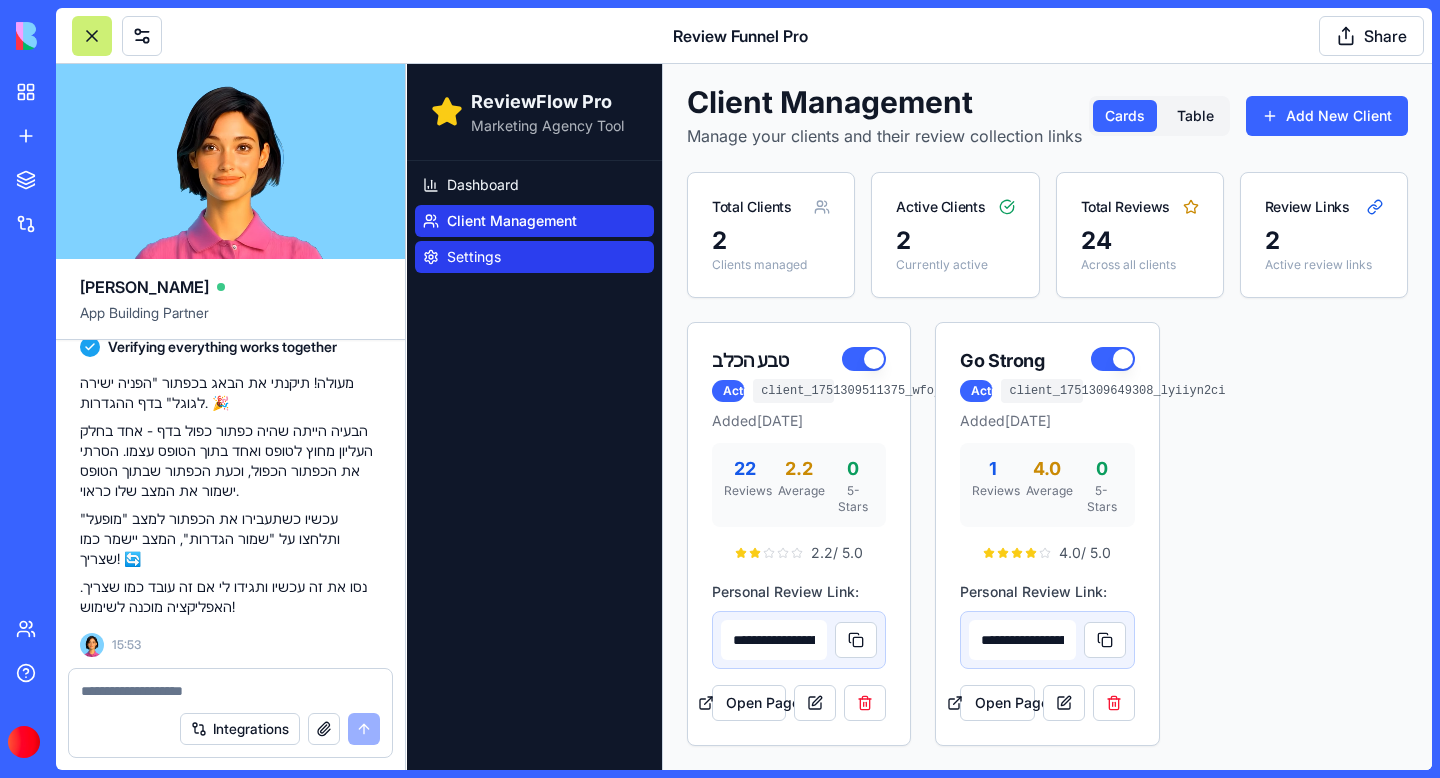 click on "Settings" at bounding box center (474, 257) 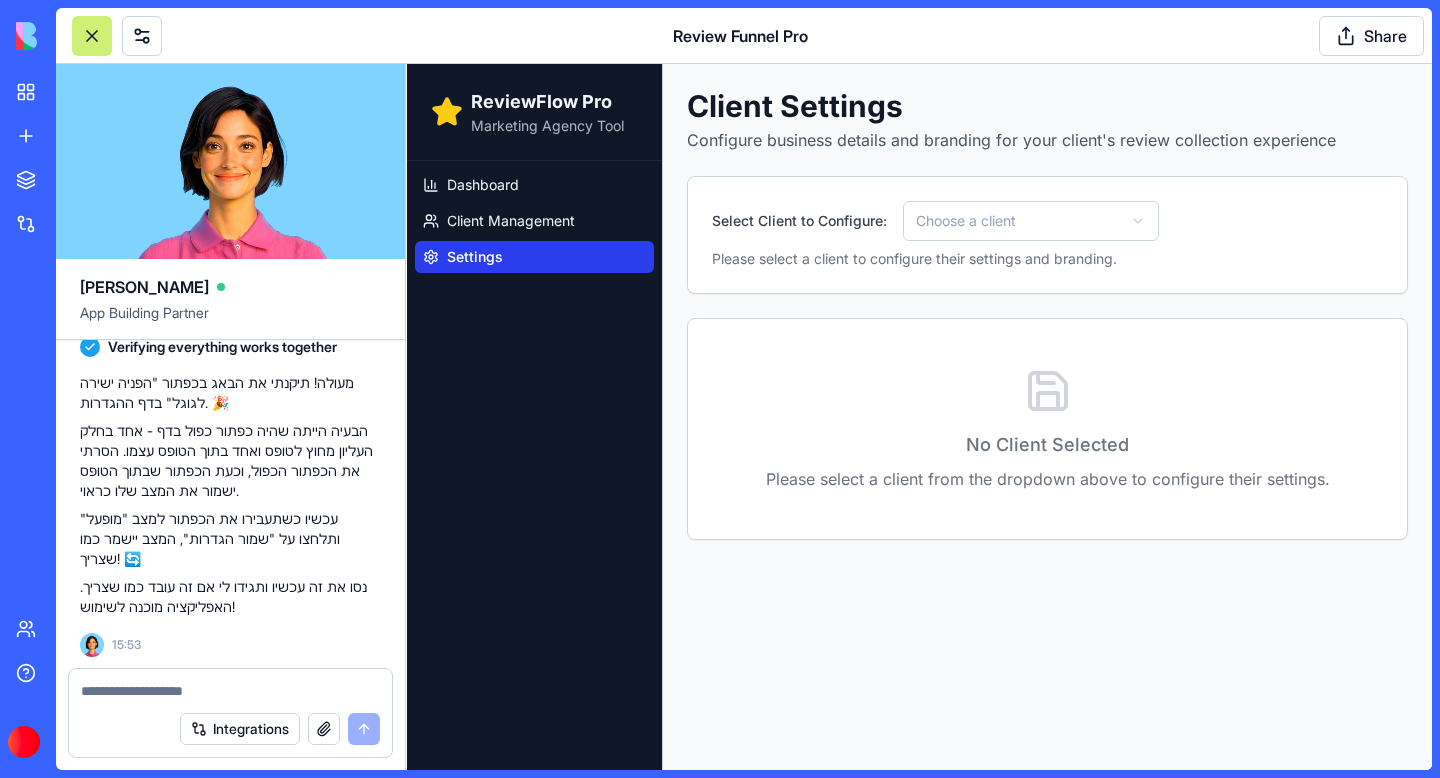 scroll, scrollTop: 0, scrollLeft: 0, axis: both 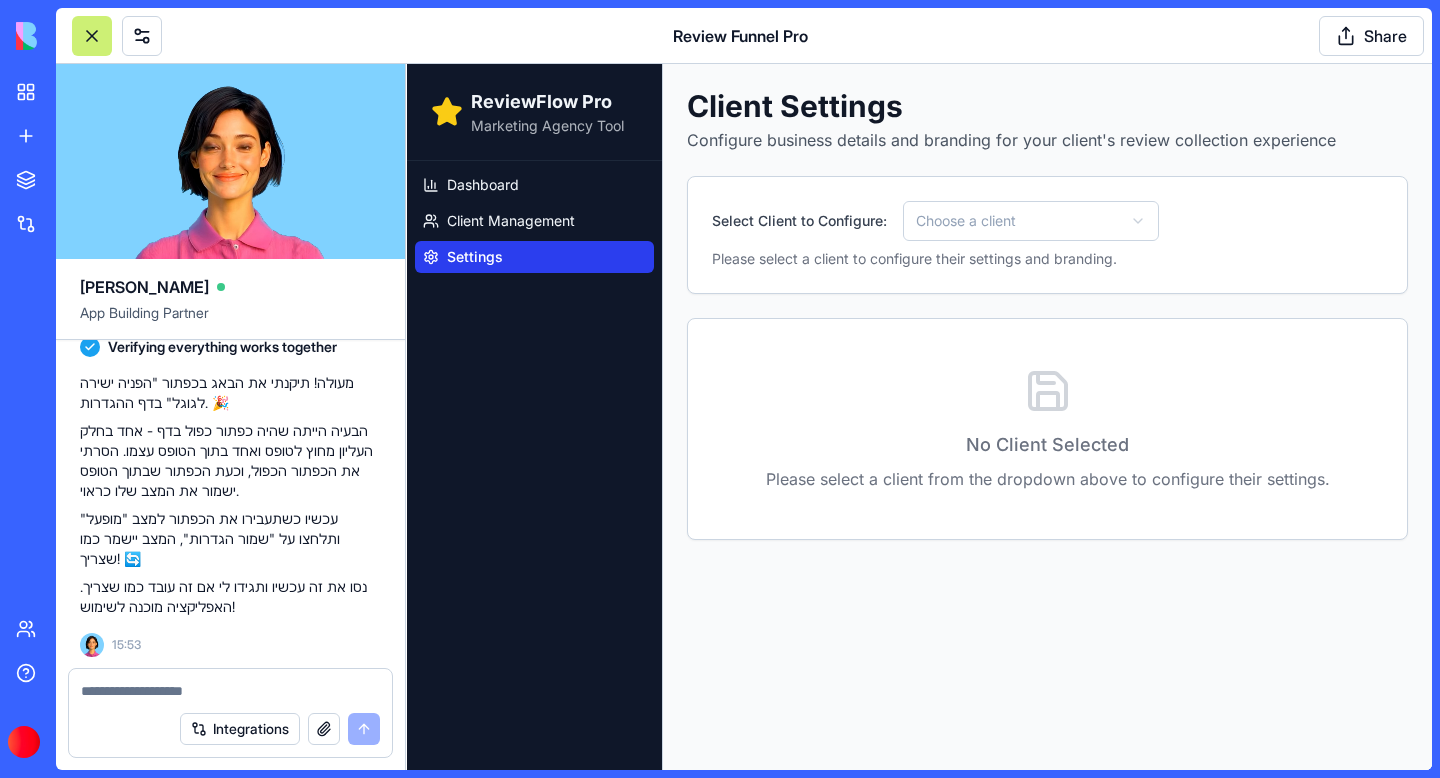 click on "ReviewFlow Pro Marketing Agency Tool Dashboard Client Management Settings Client Settings Configure business details and branding for your client's review collection experience Select Client to Configure: Choose a client Please select a client to configure their settings and branding. No Client Selected Please select a client from the dropdown above to configure their settings." at bounding box center [919, 417] 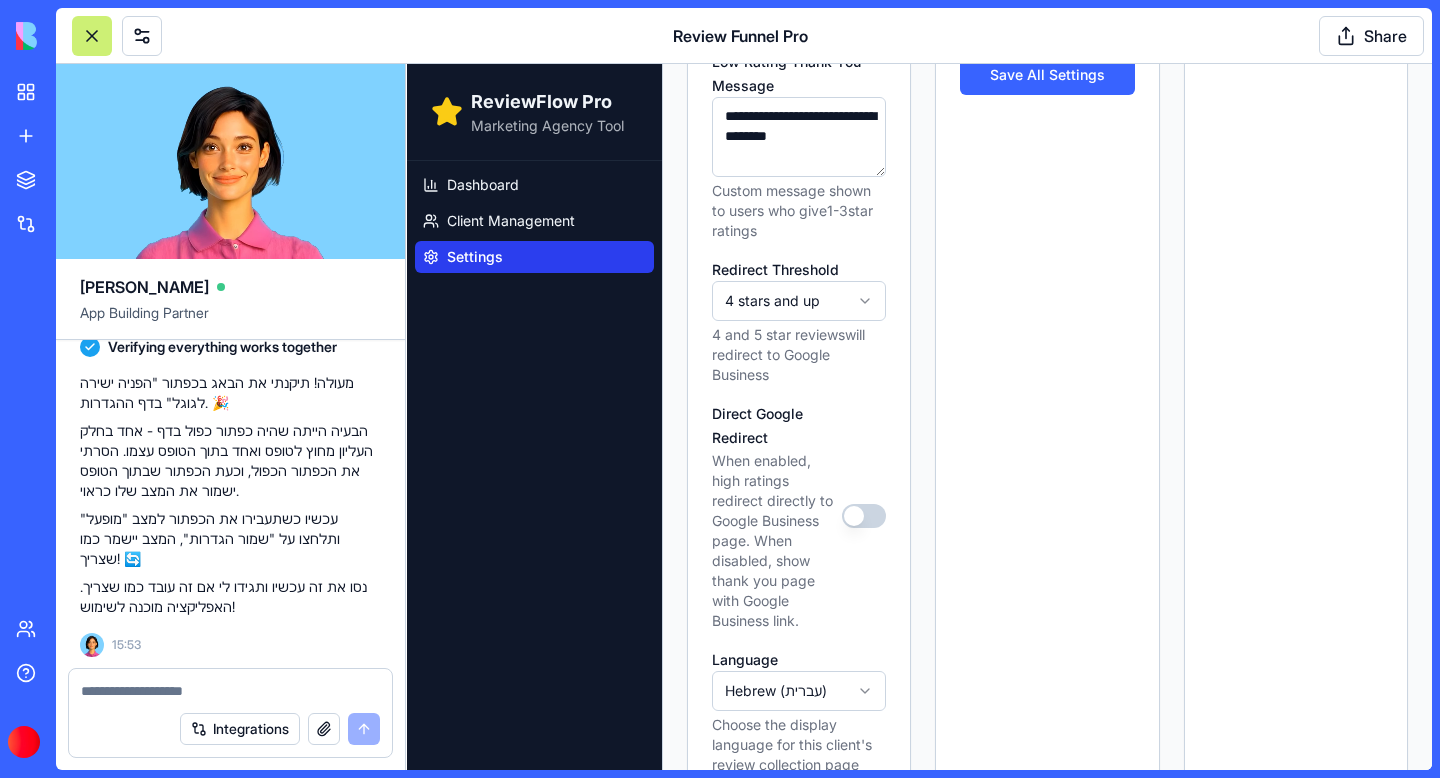 scroll, scrollTop: 1003, scrollLeft: 0, axis: vertical 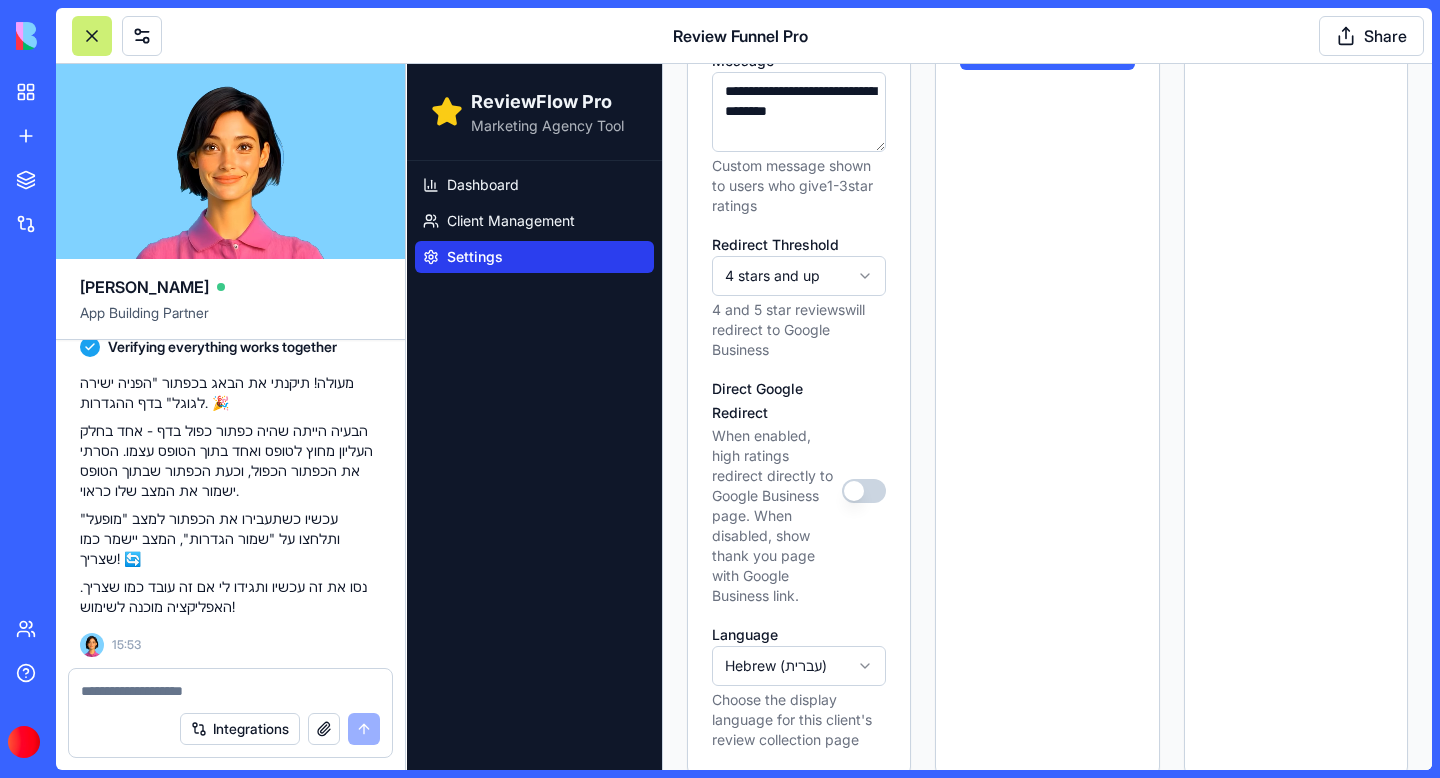 click on "Direct Google Redirect" at bounding box center [864, 491] 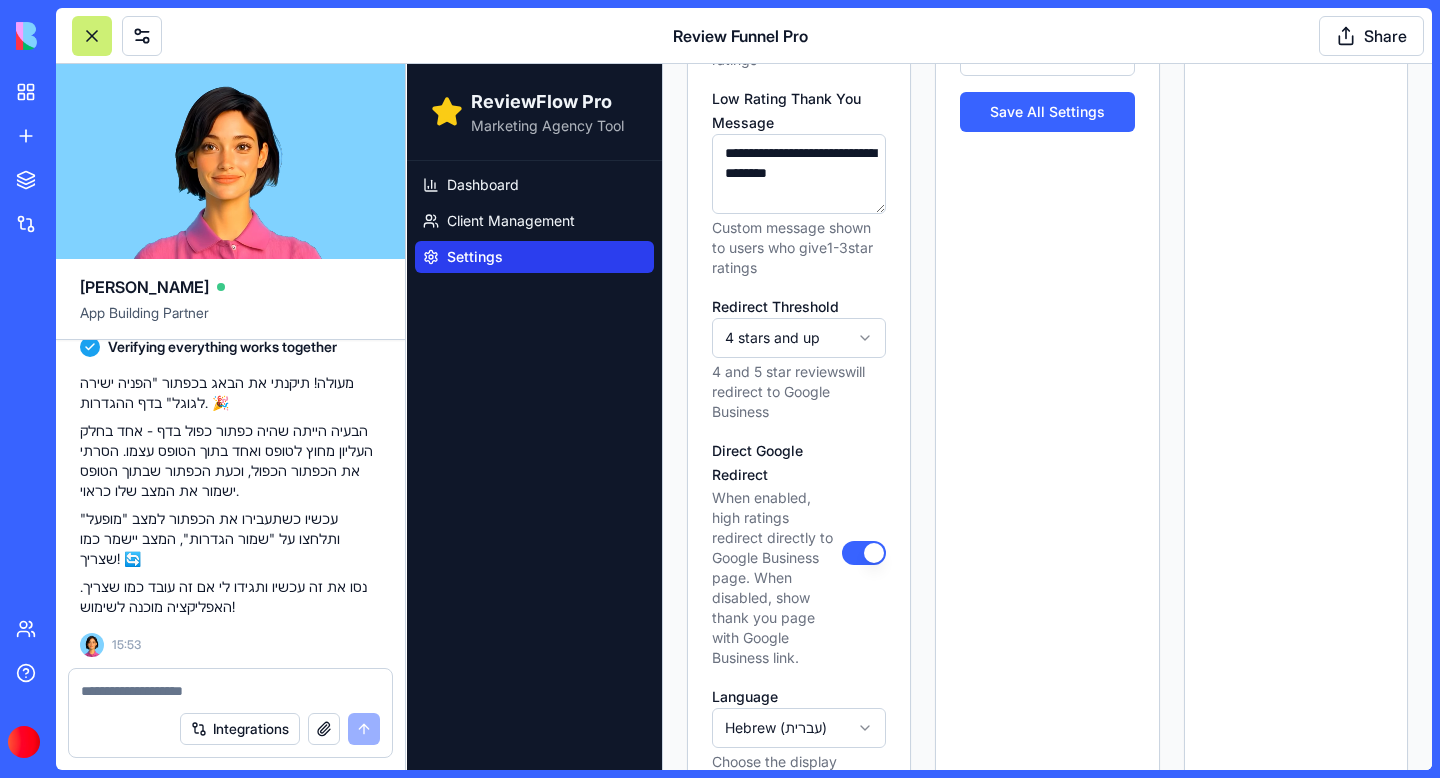 scroll, scrollTop: 933, scrollLeft: 0, axis: vertical 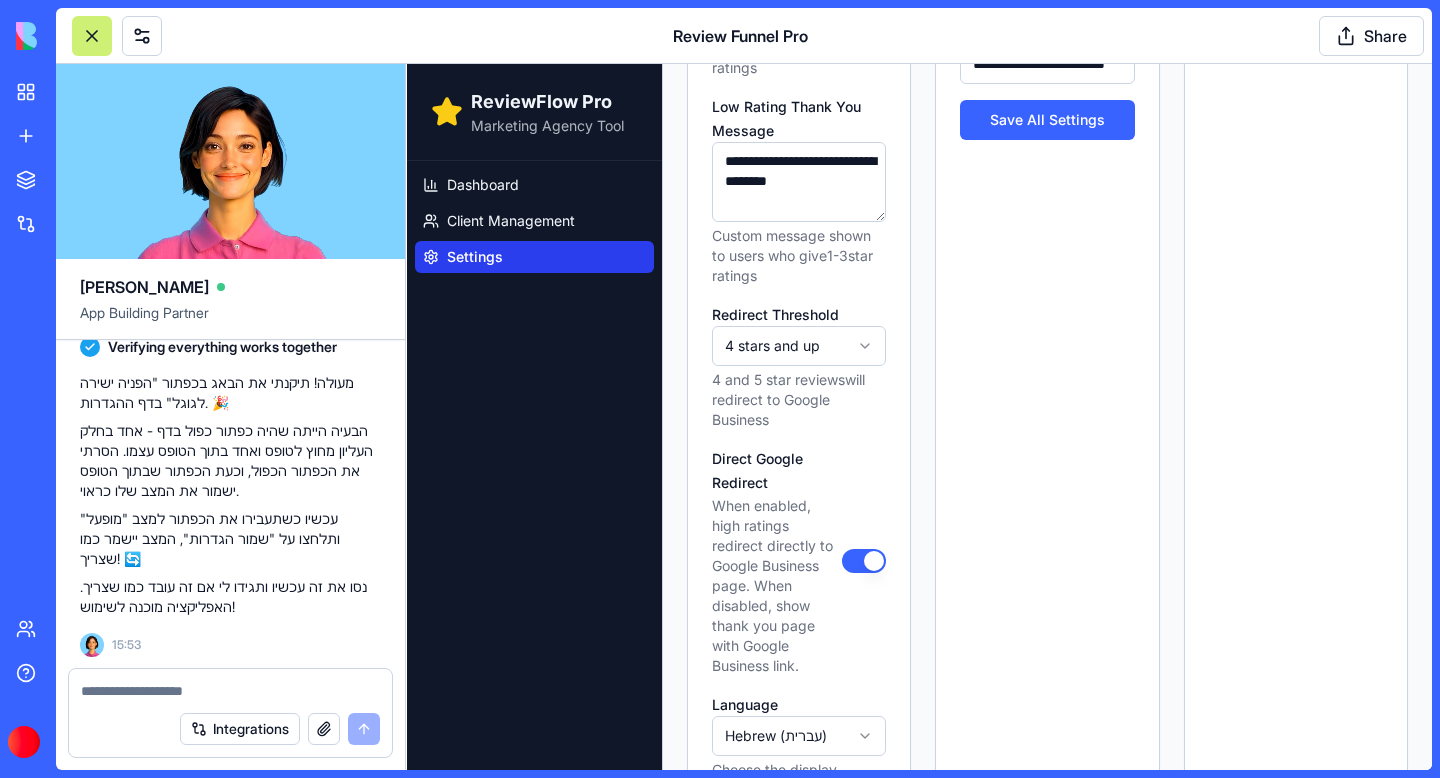 click on "Save All Settings" at bounding box center (1047, 120) 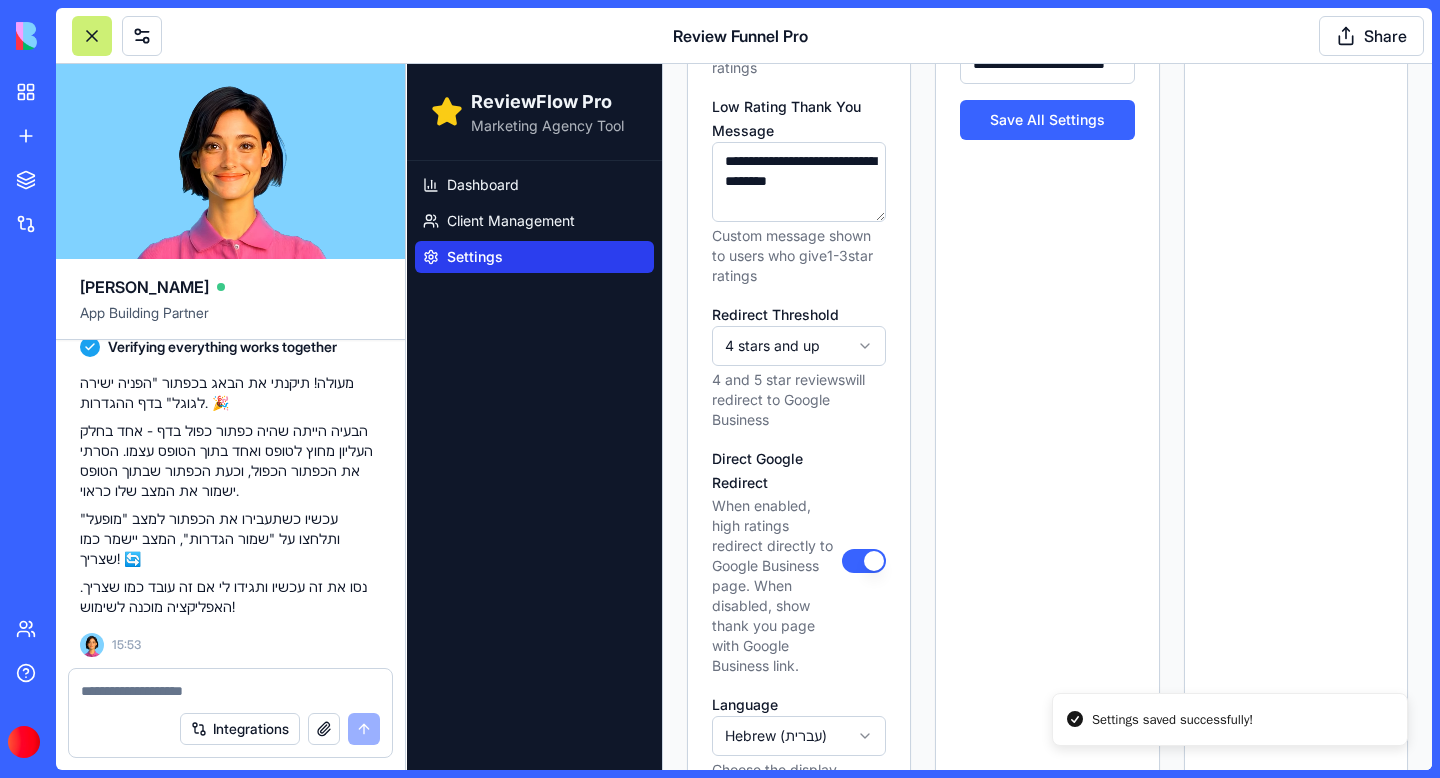 type on "*******" 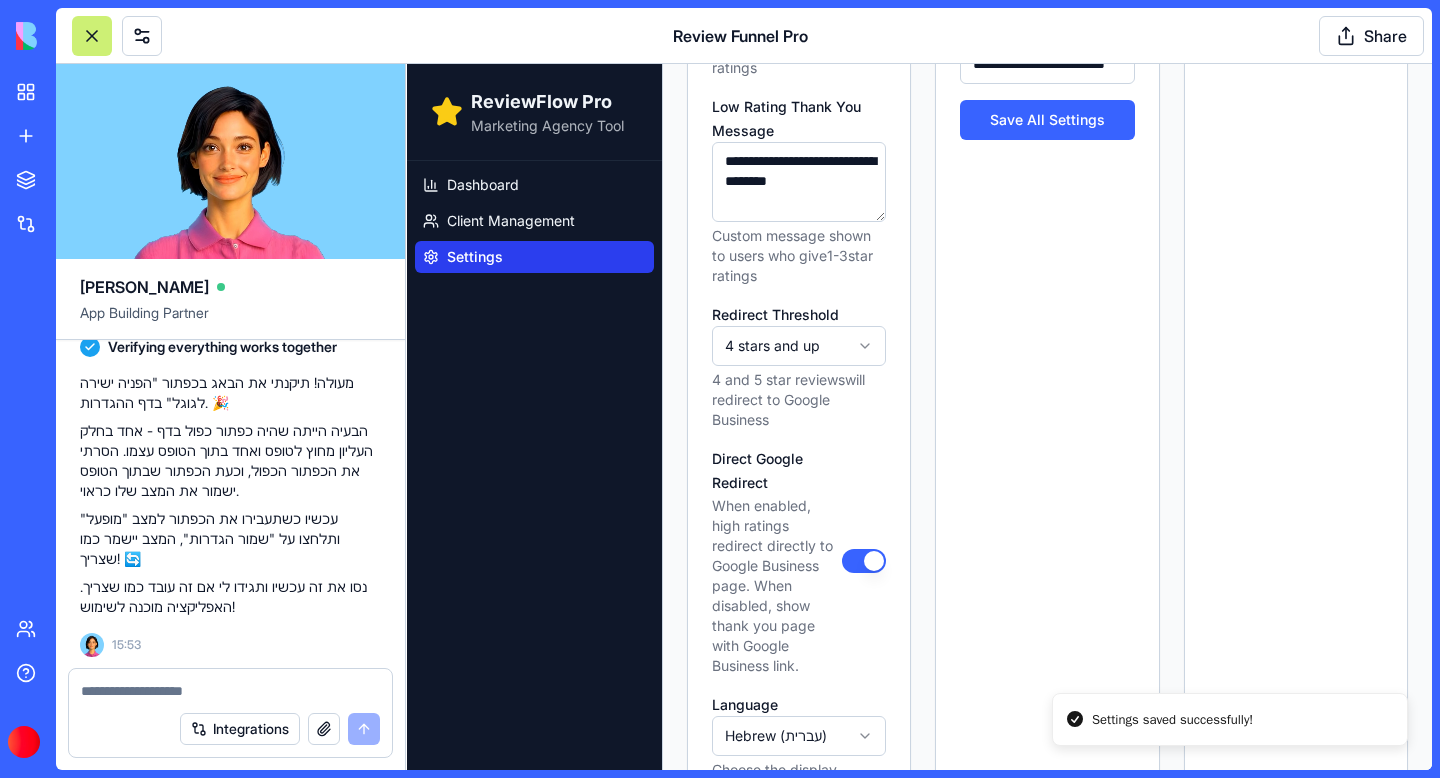 type on "*******" 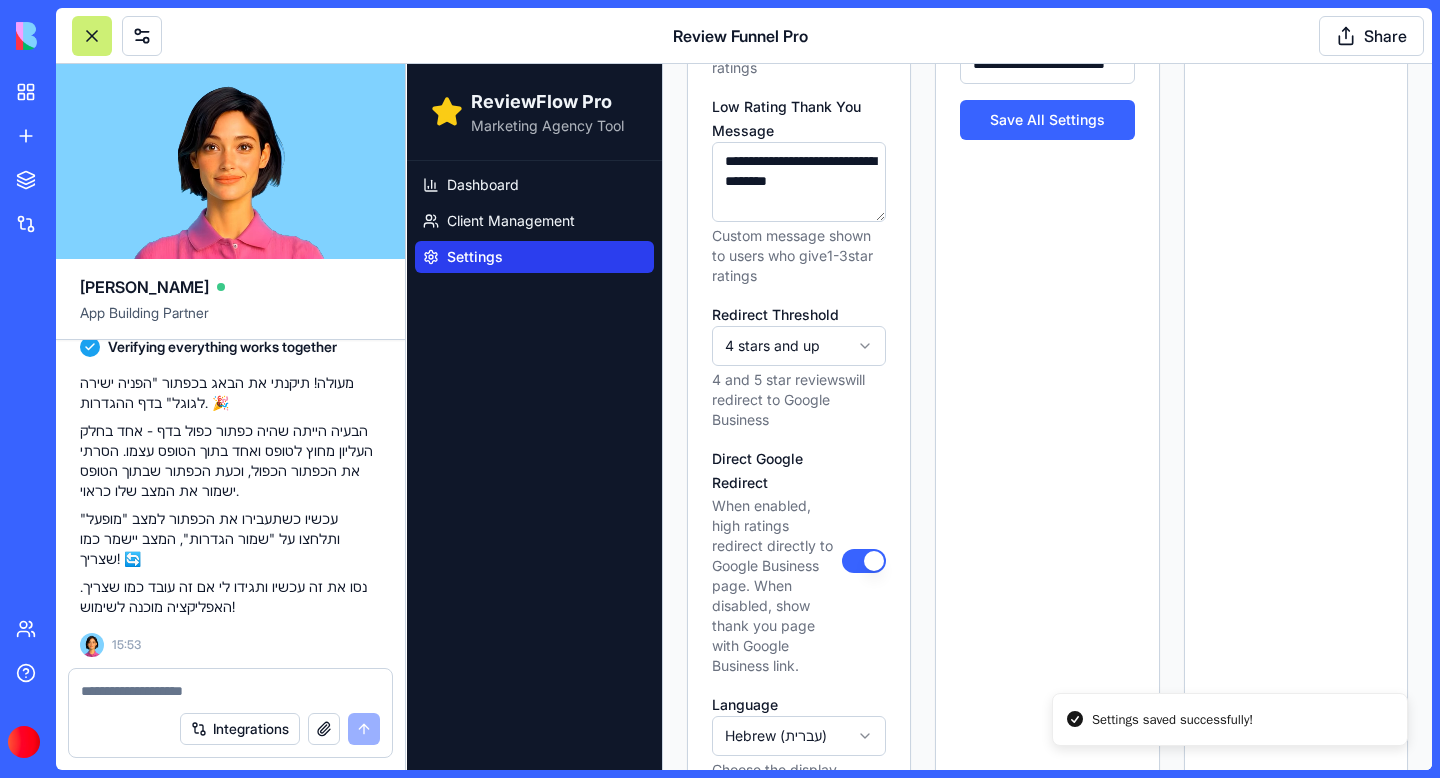 type on "*******" 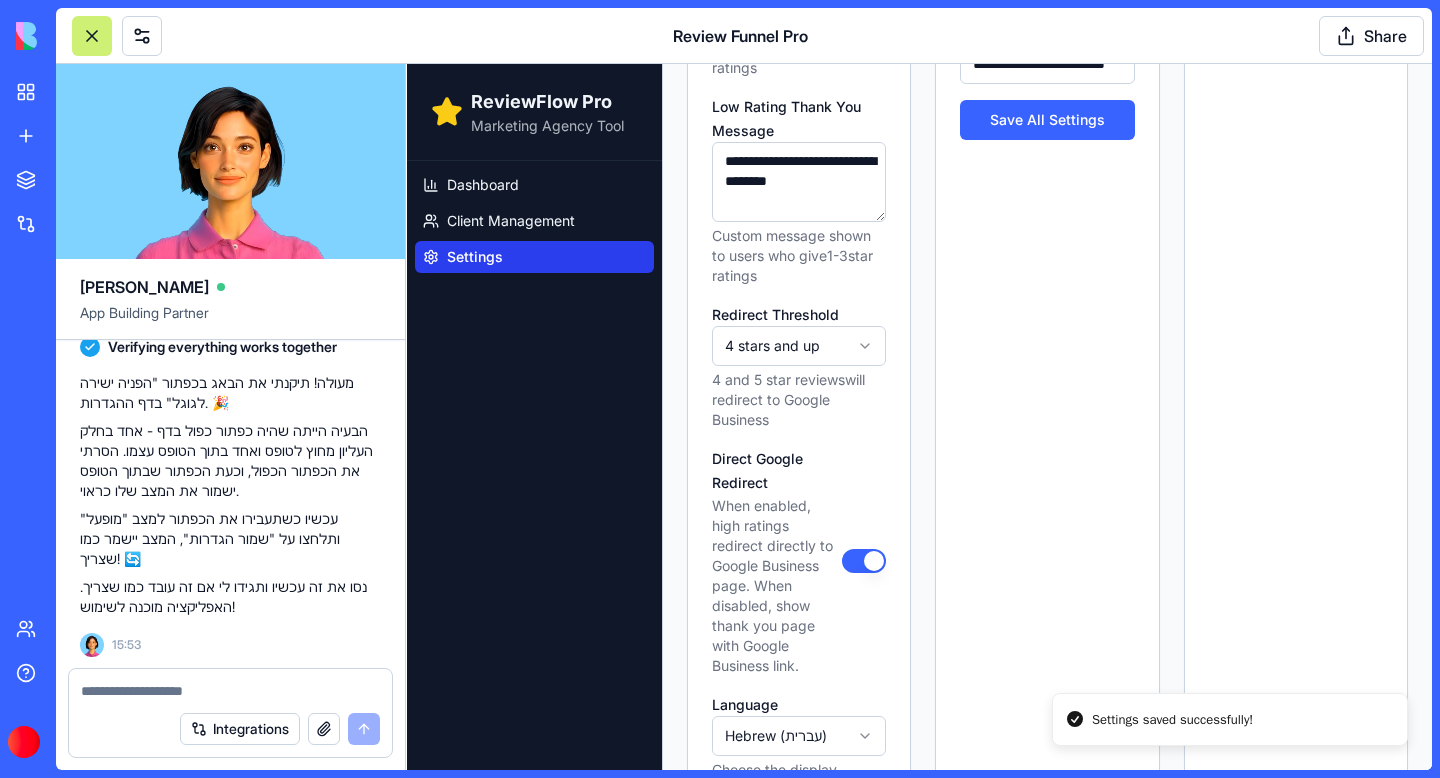 type on "*******" 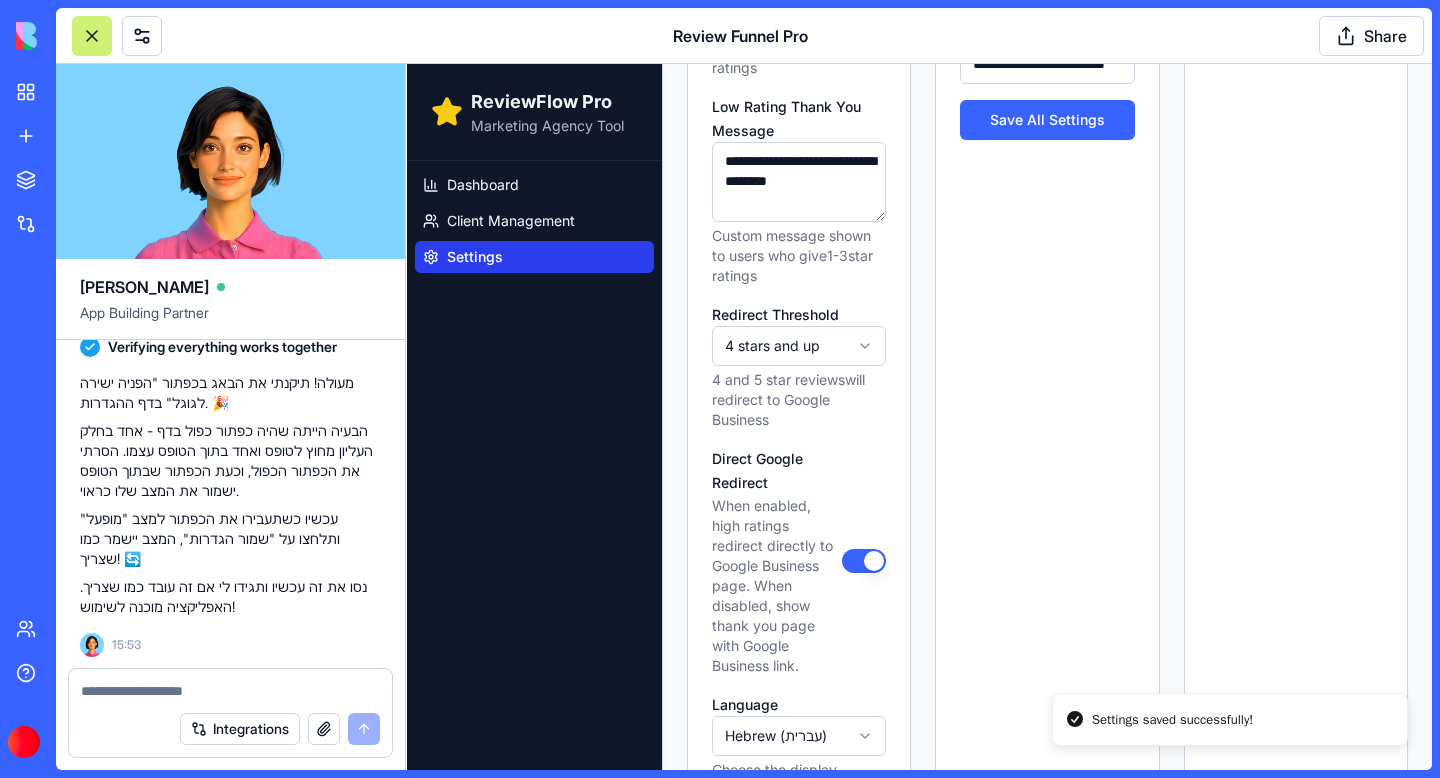 type 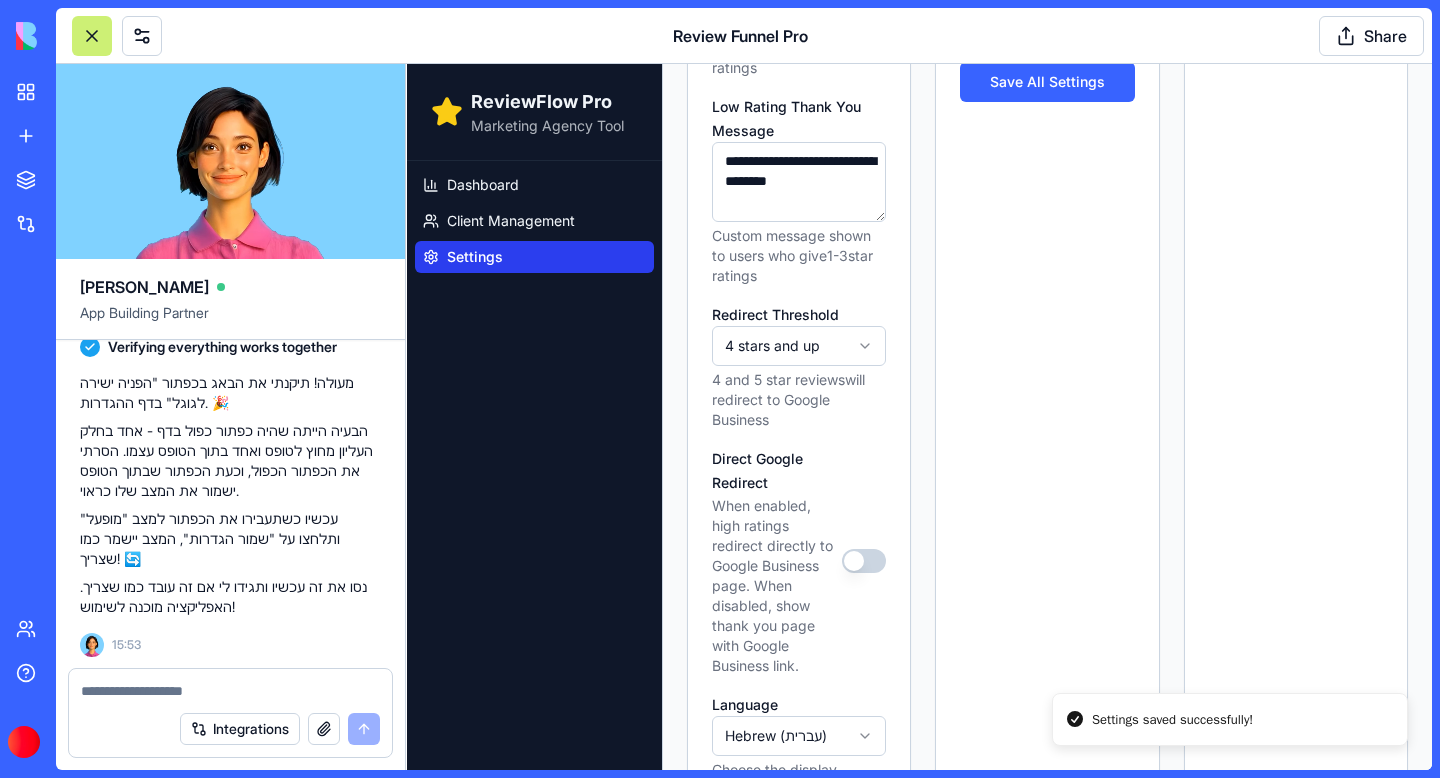 type on "*******" 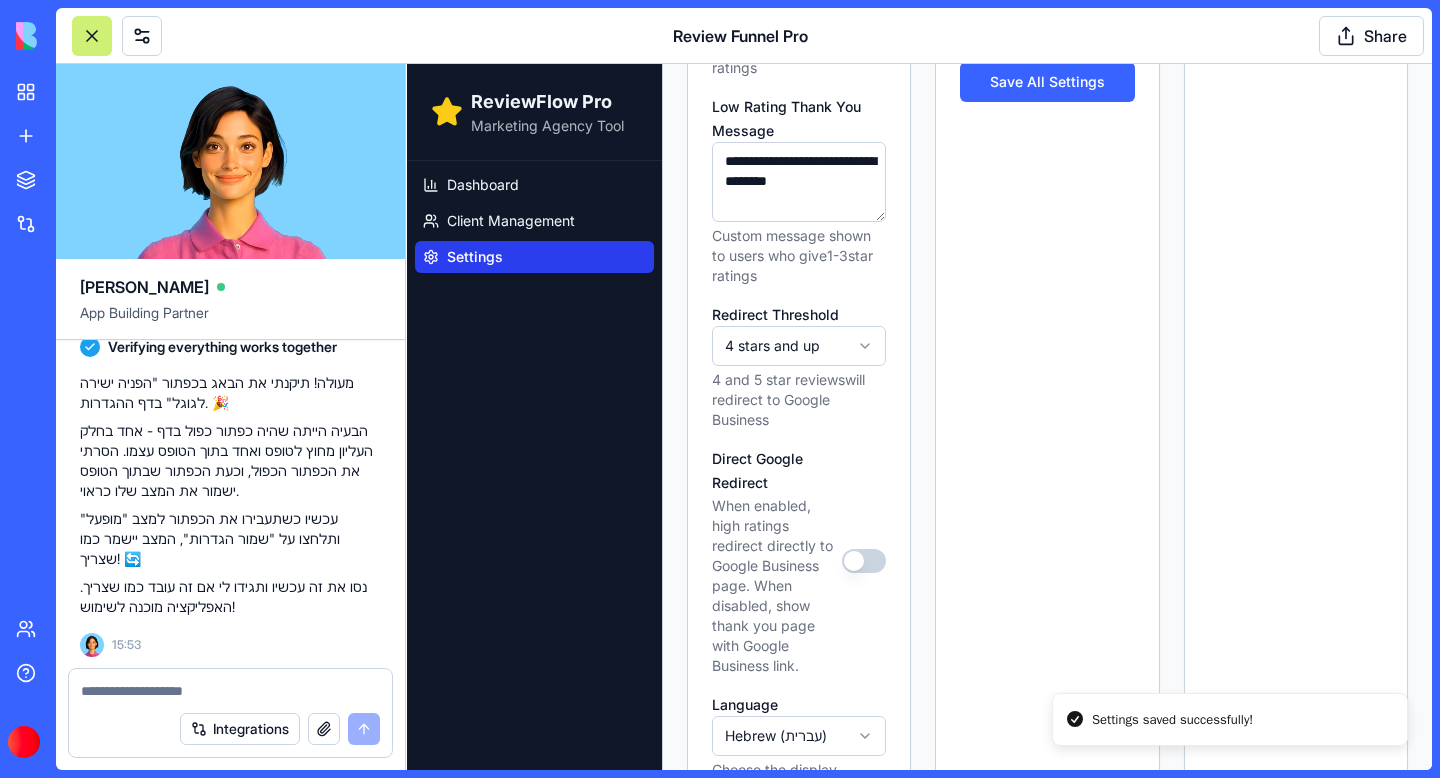 type on "*******" 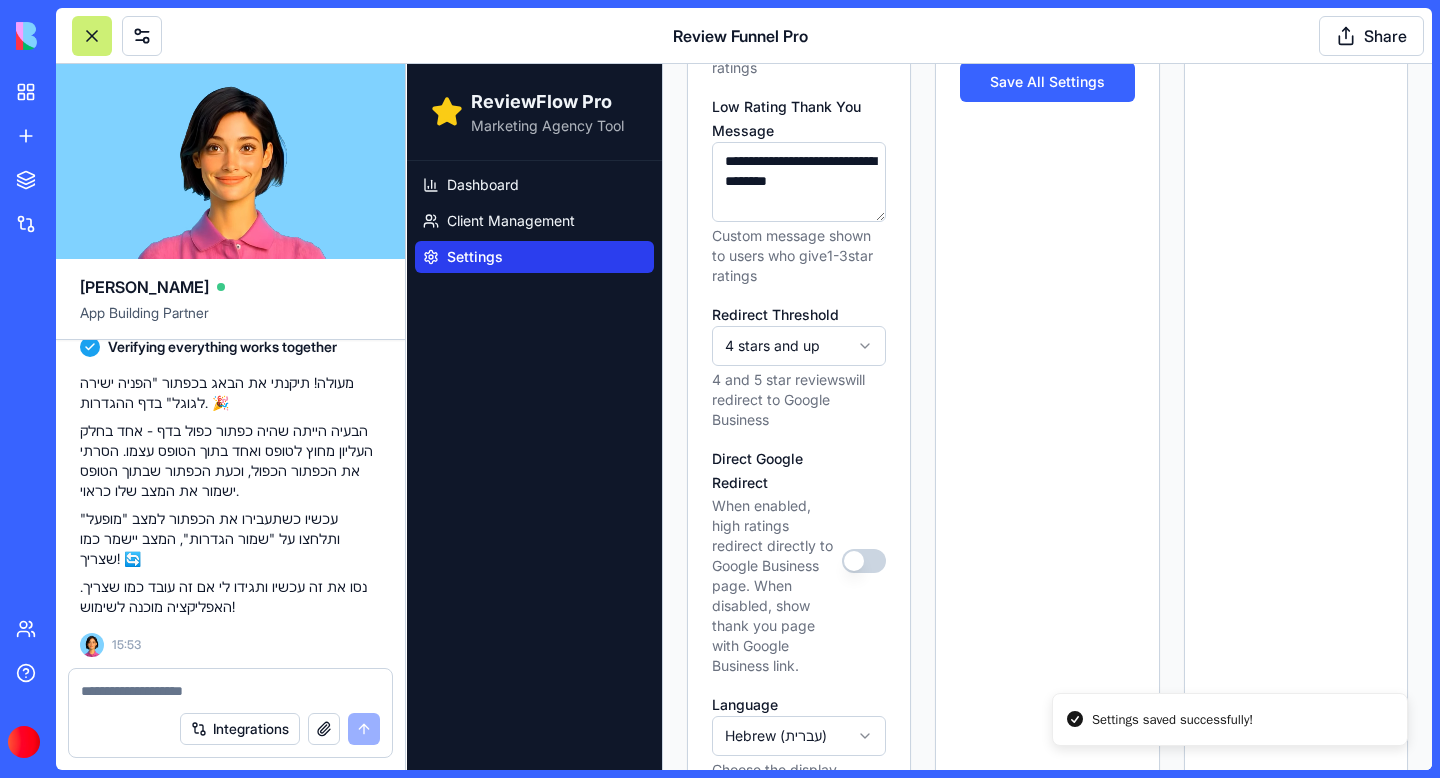 type on "*******" 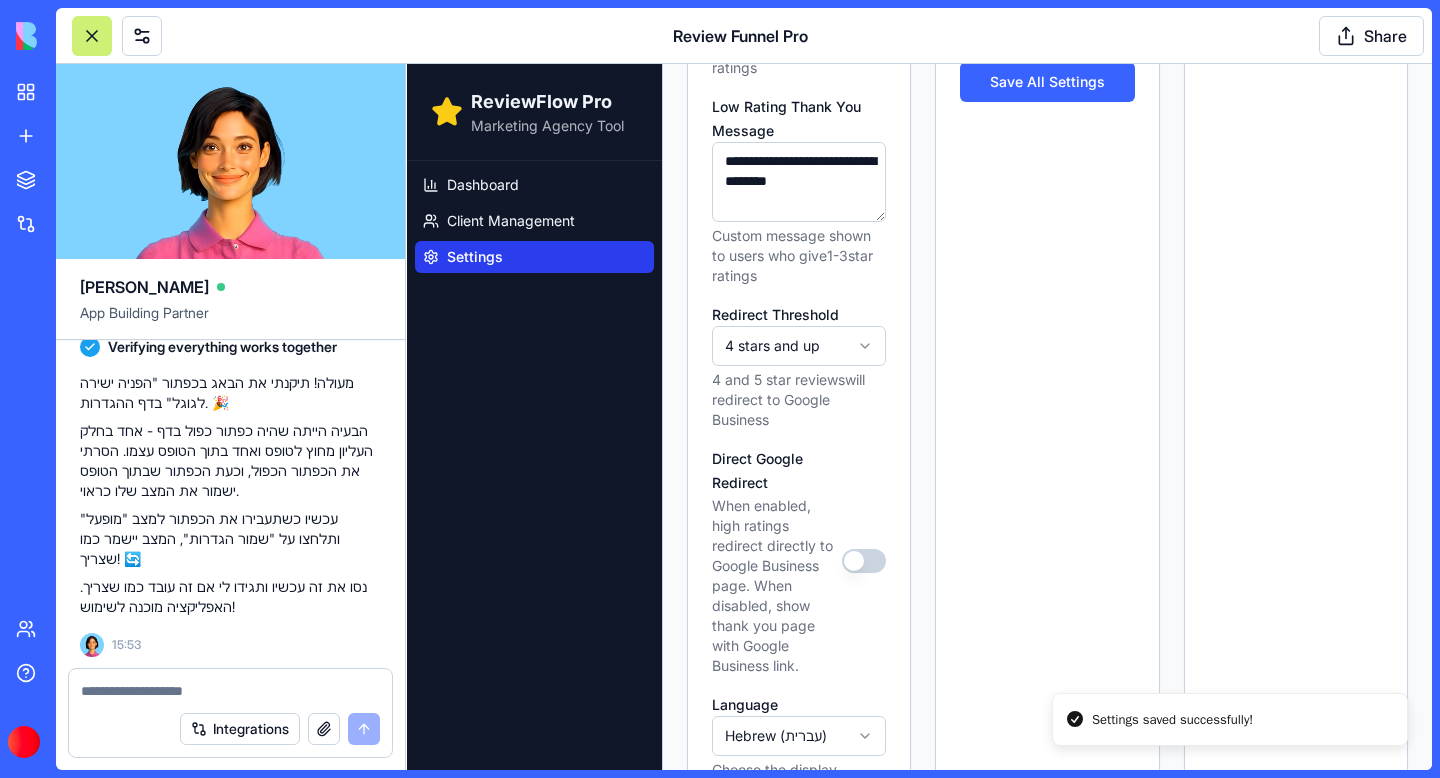 type on "*******" 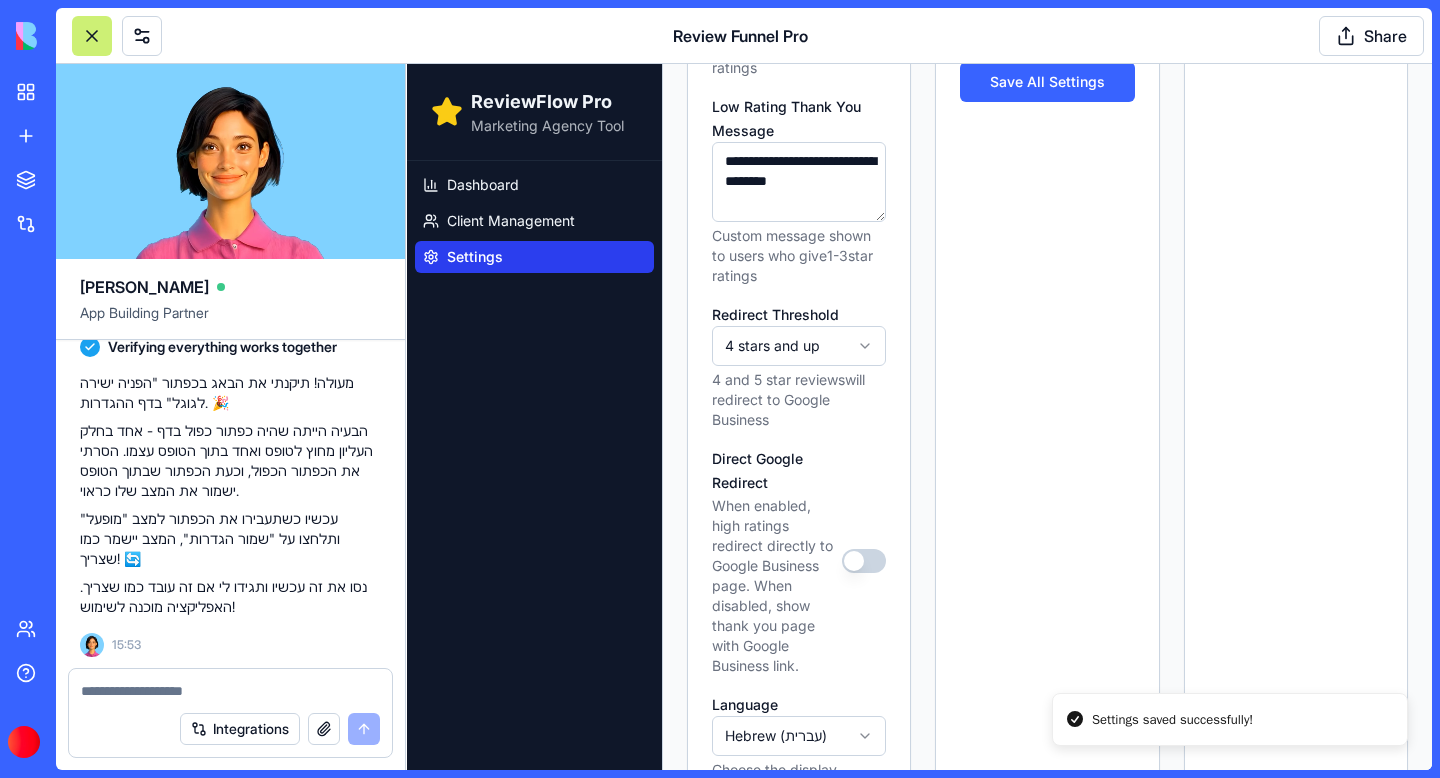 type on "**********" 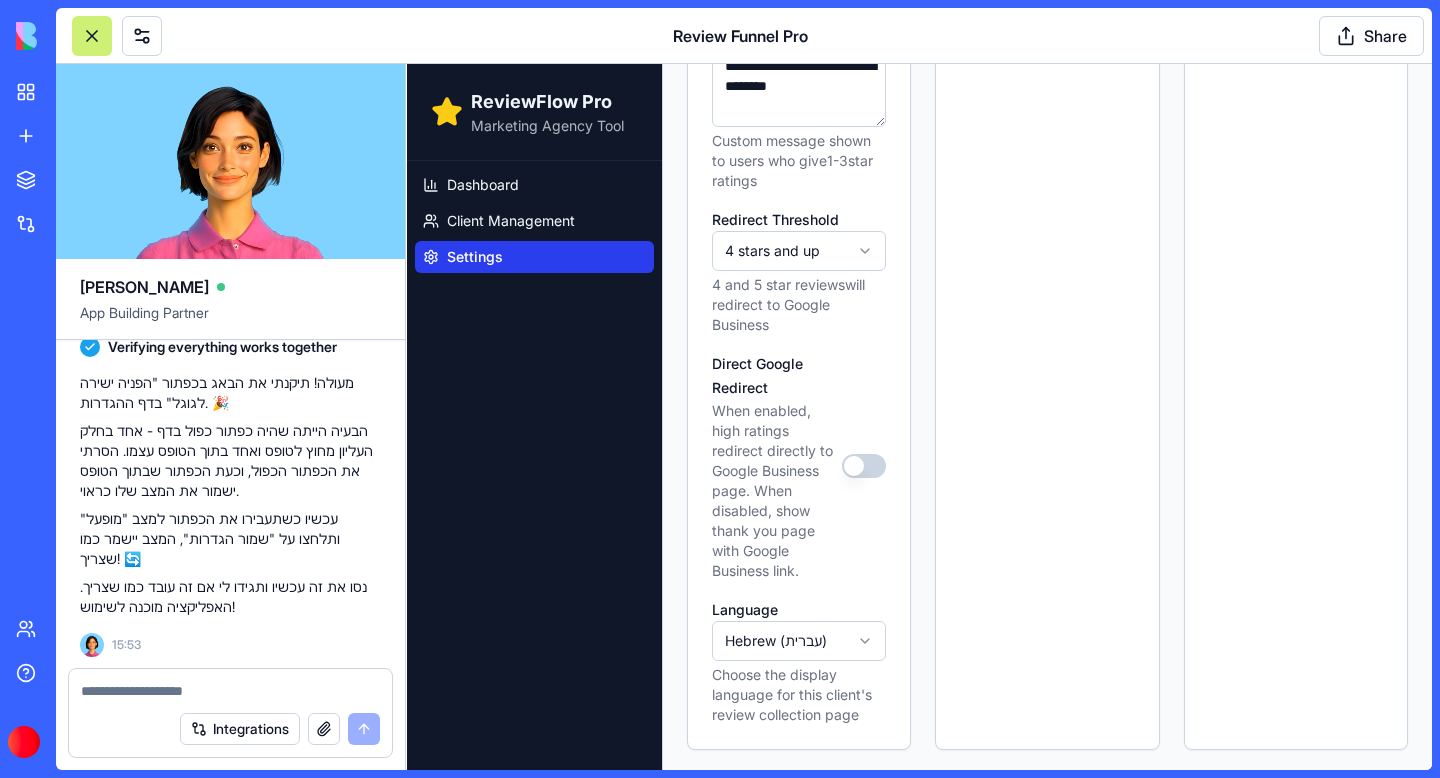 scroll, scrollTop: 1032, scrollLeft: 0, axis: vertical 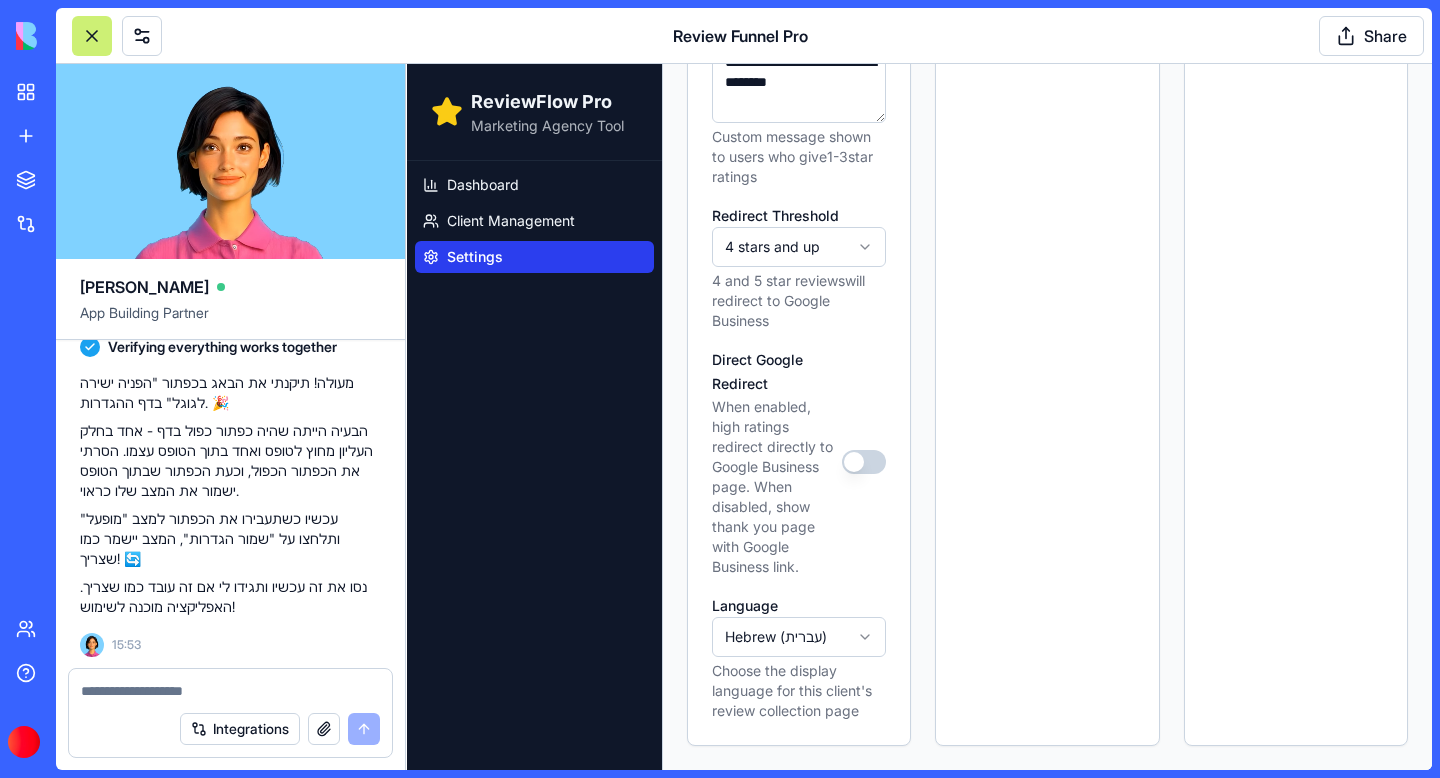 click at bounding box center (230, 691) 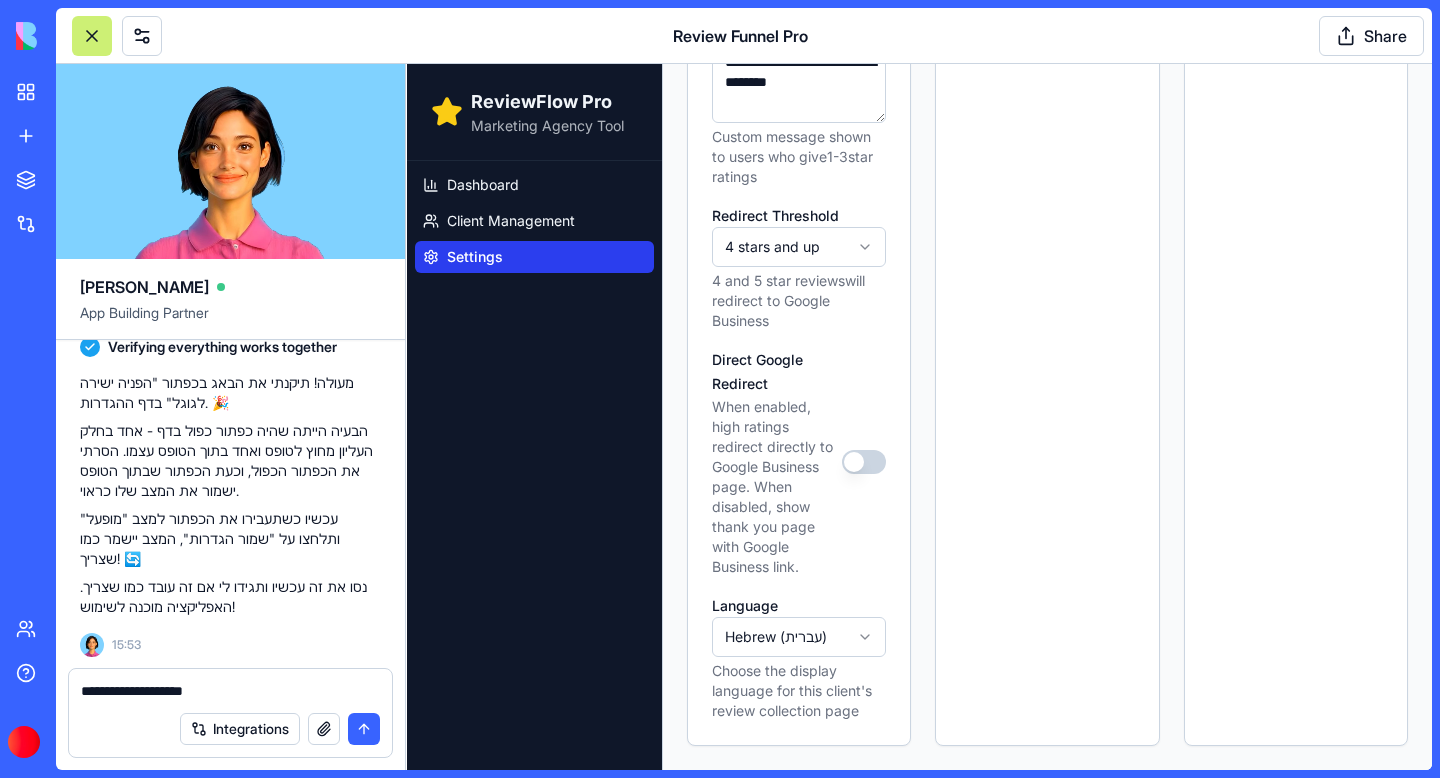 type on "**********" 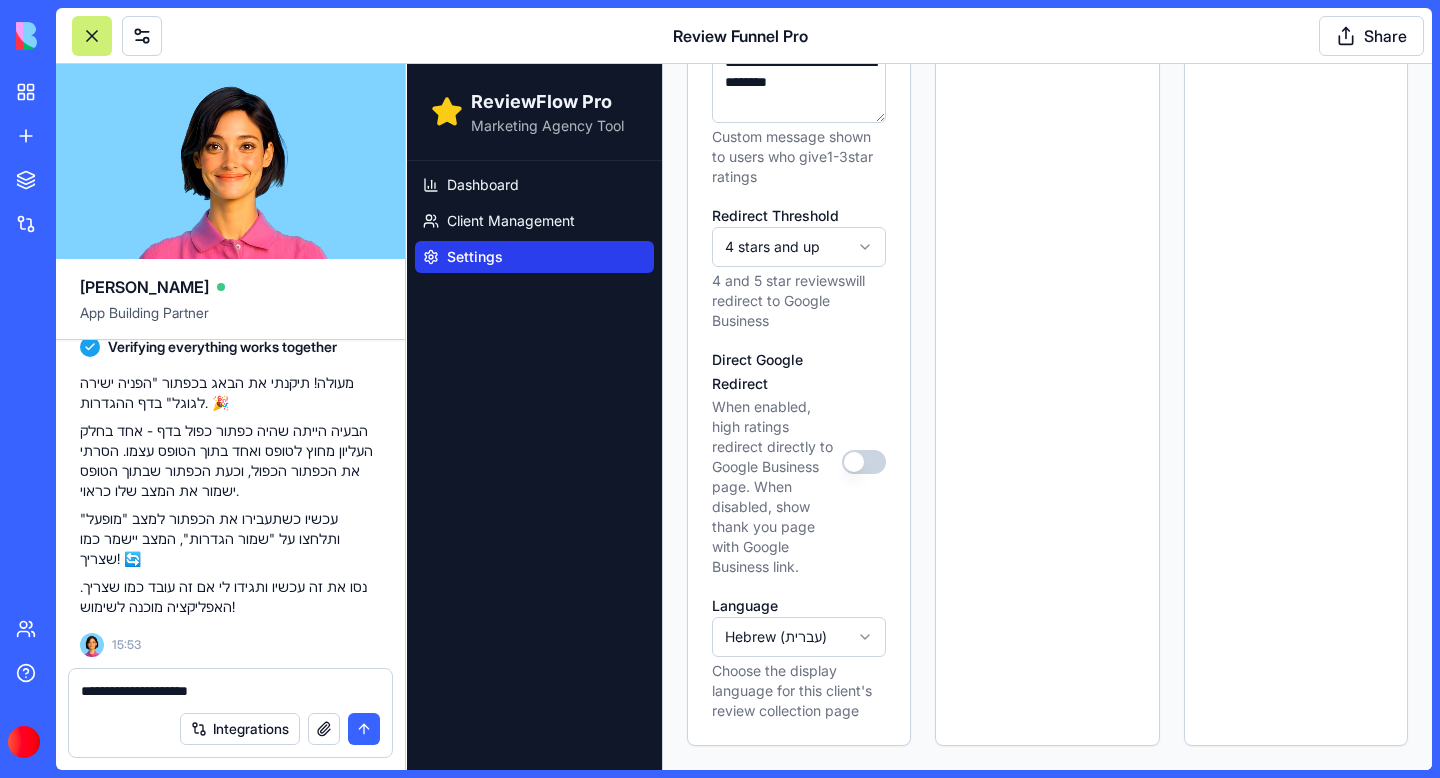 type 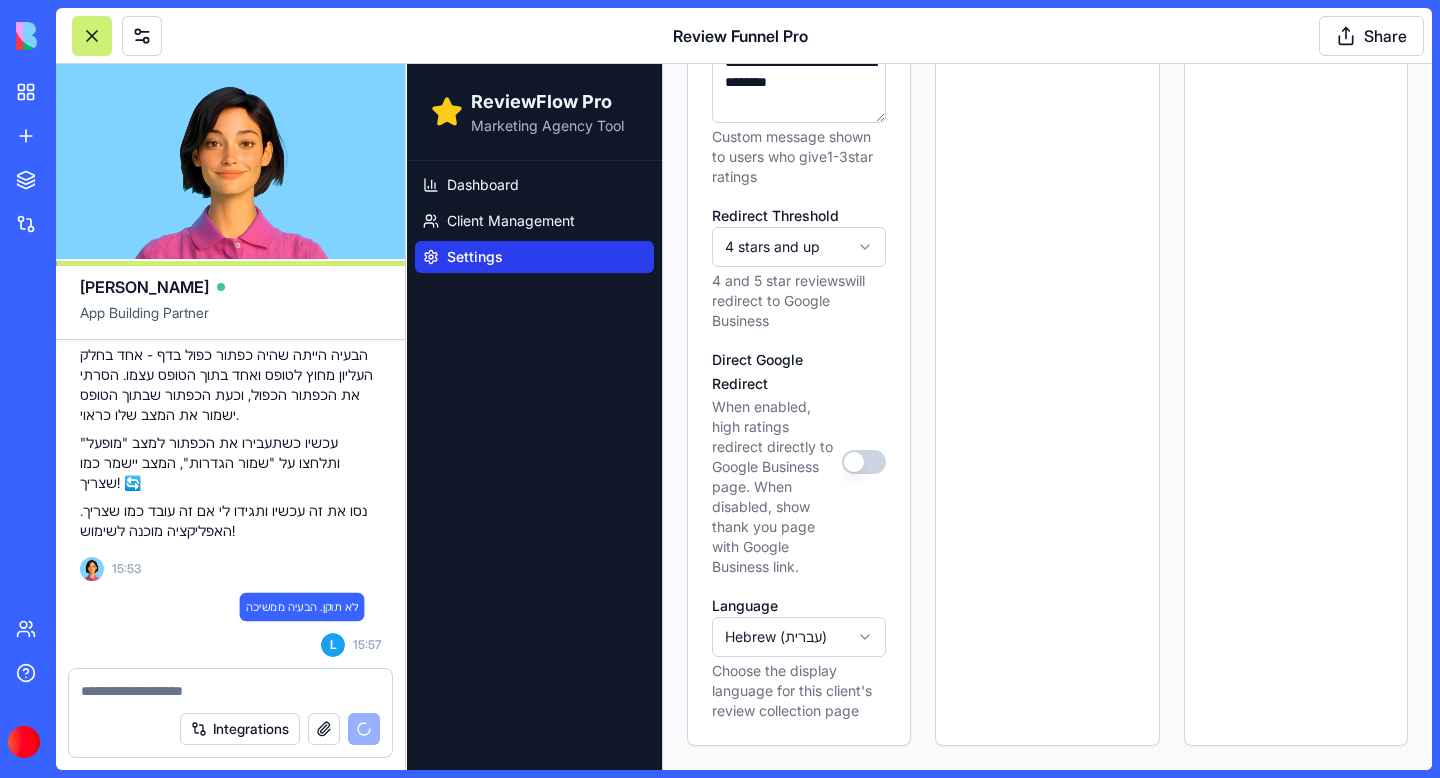 scroll, scrollTop: 45306, scrollLeft: 0, axis: vertical 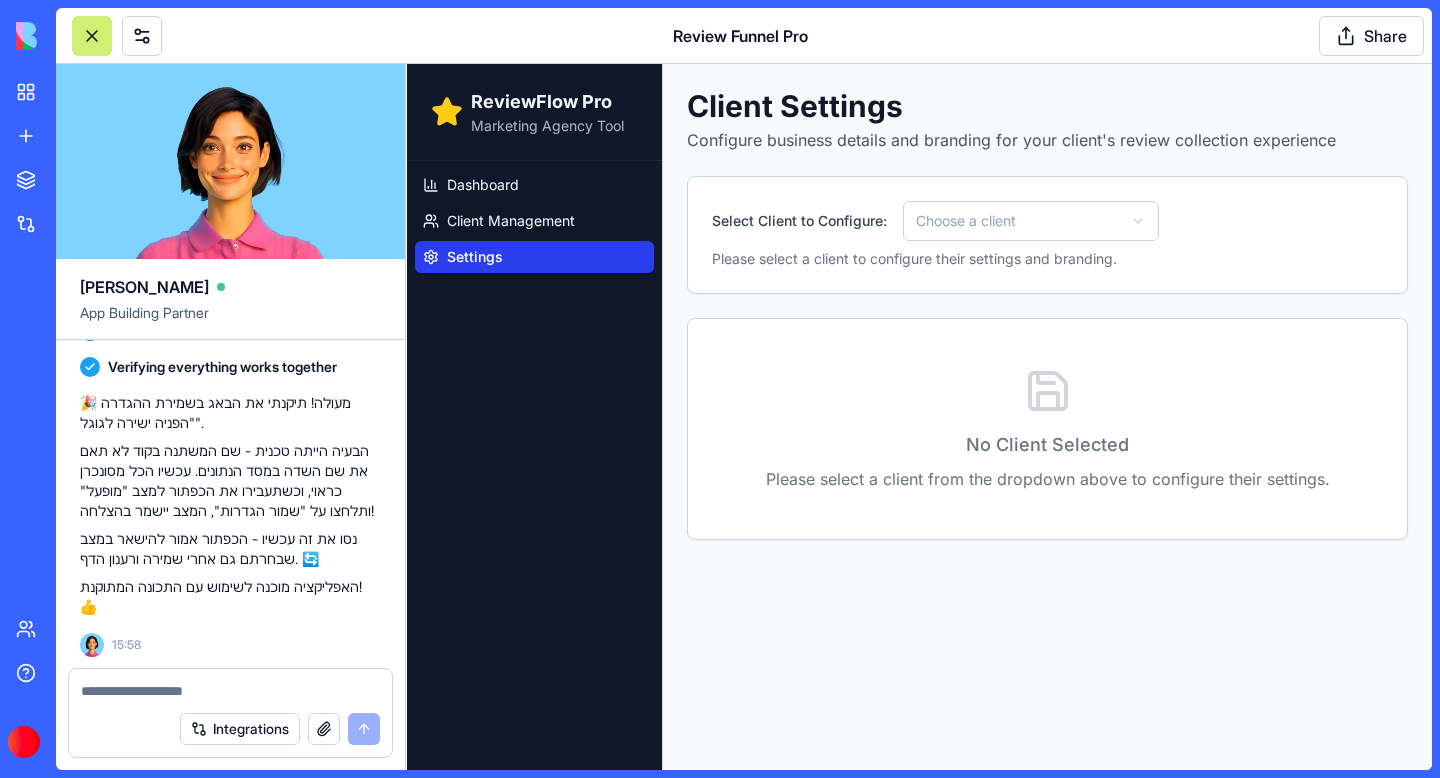 click on "ReviewFlow Pro Marketing Agency Tool Dashboard Client Management Settings Client Settings Configure business details and branding for your client's review collection experience Select Client to Configure: Choose a client Please select a client to configure their settings and branding. No Client Selected Please select a client from the dropdown above to configure their settings." at bounding box center (919, 417) 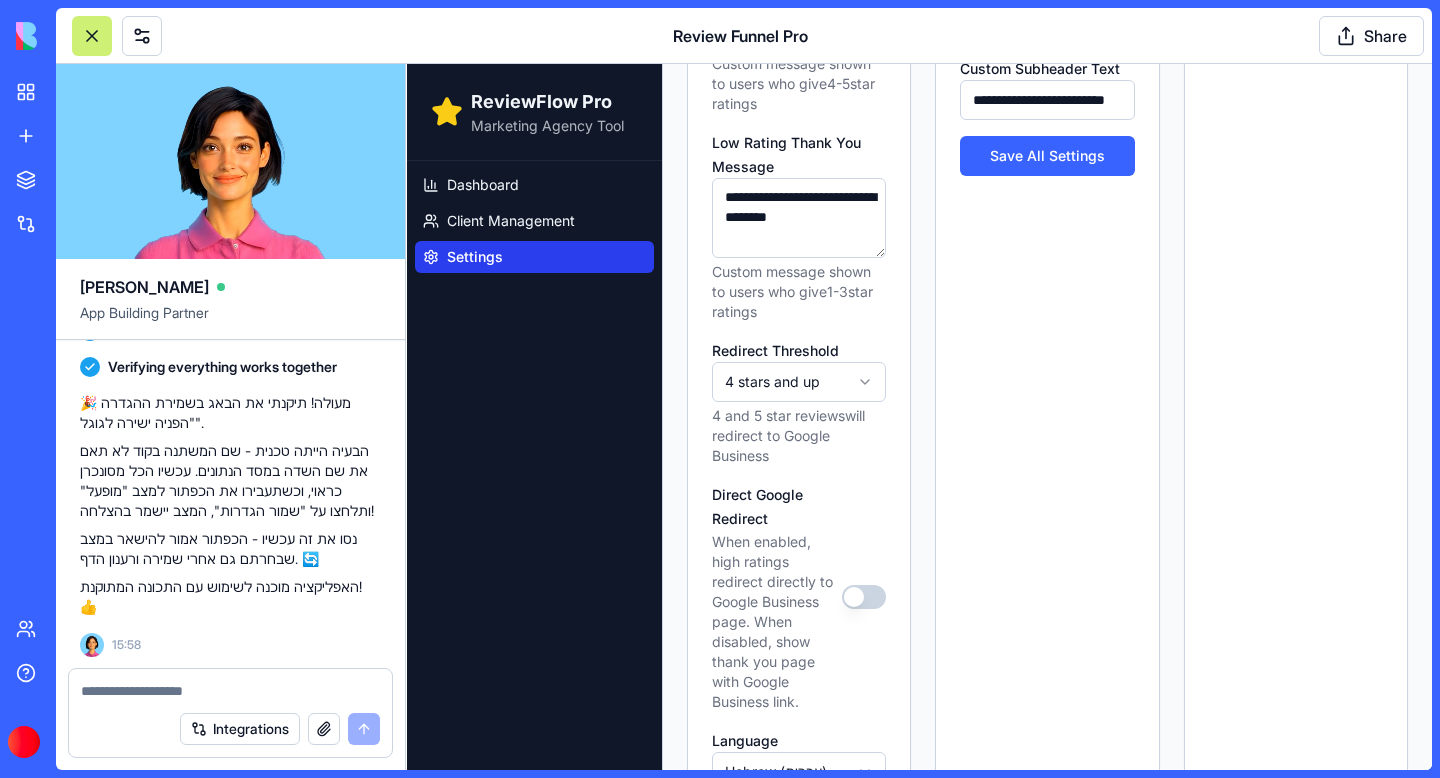 scroll, scrollTop: 894, scrollLeft: 0, axis: vertical 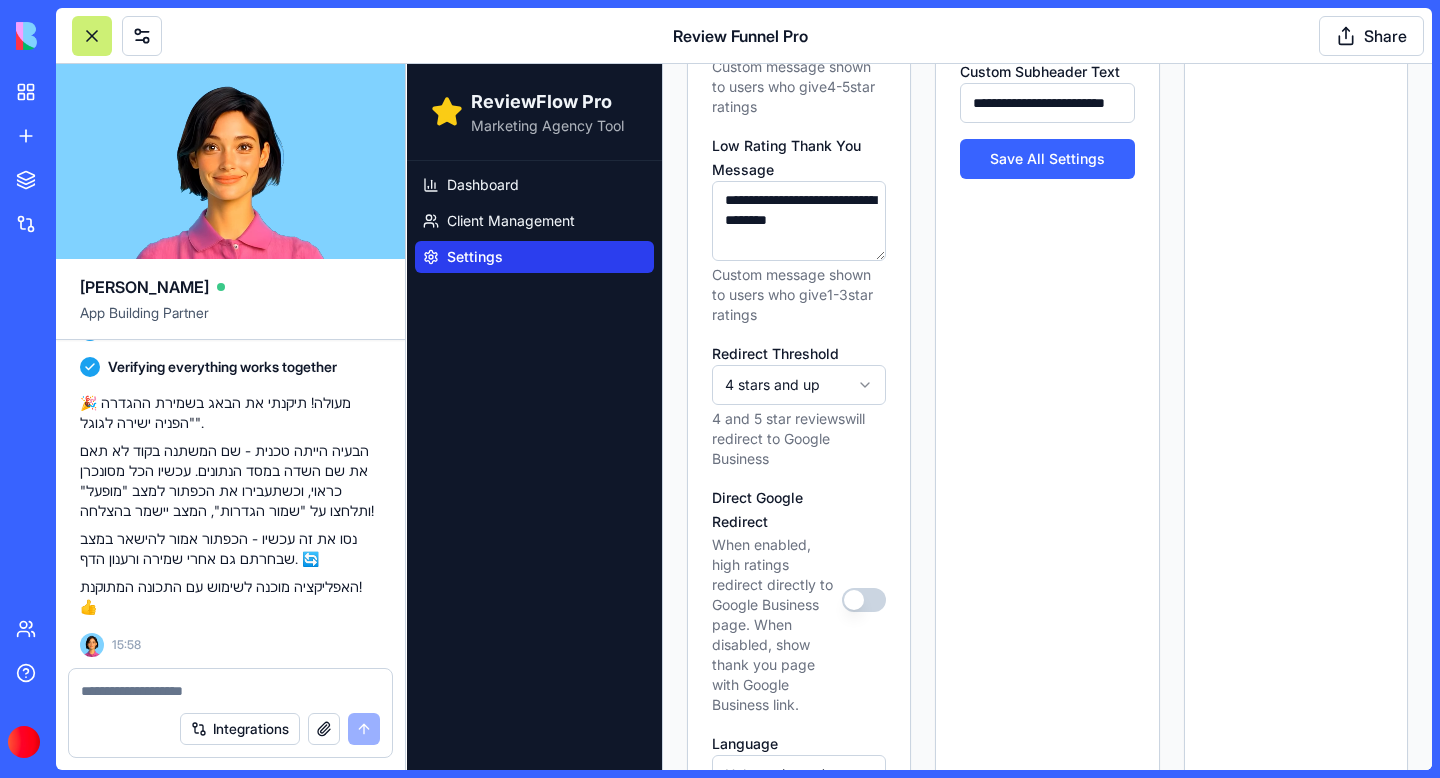 click on "Direct Google Redirect When enabled, high ratings redirect directly to Google Business page. When disabled, show thank you page with Google Business link." at bounding box center [799, 600] 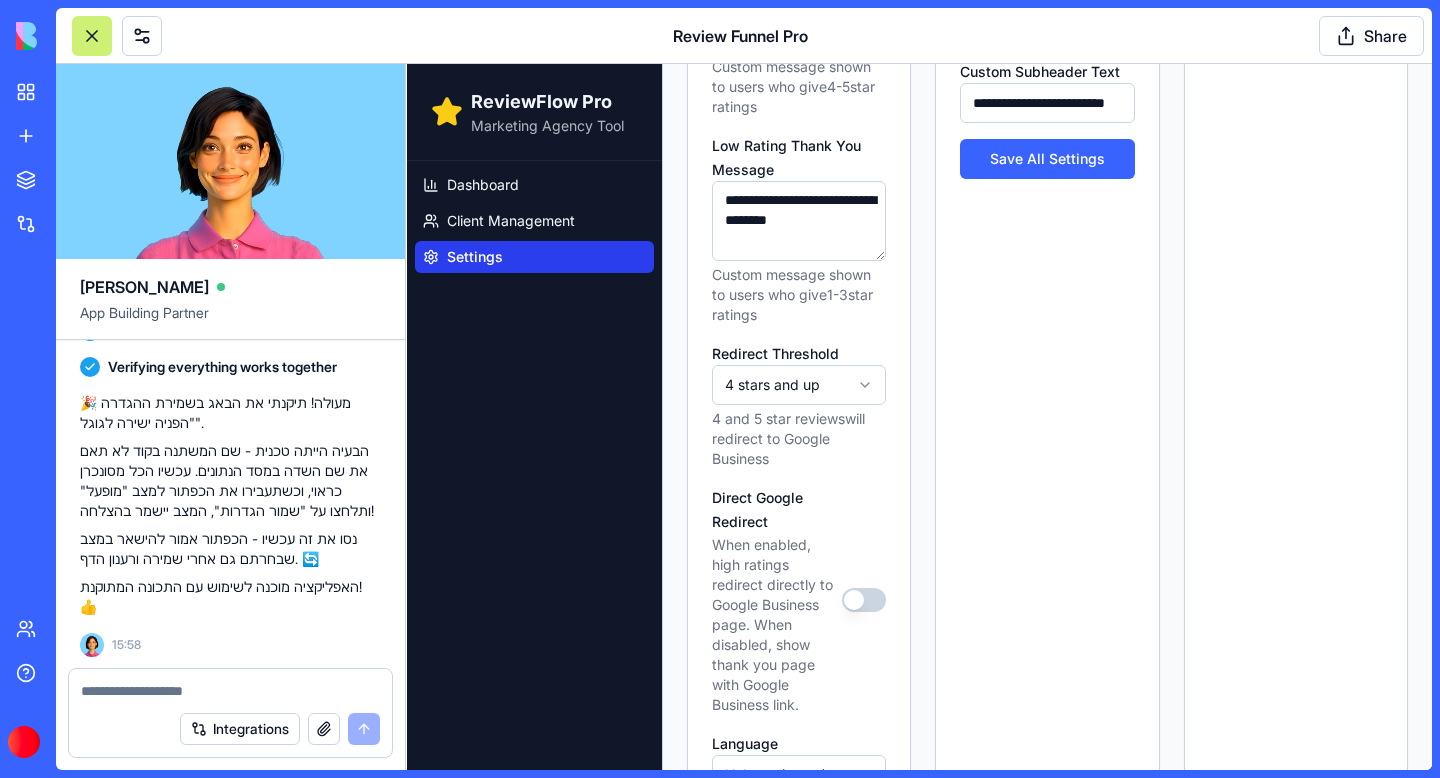click on "Direct Google Redirect When enabled, high ratings redirect directly to Google Business page. When disabled, show thank you page with Google Business link." at bounding box center [799, 600] 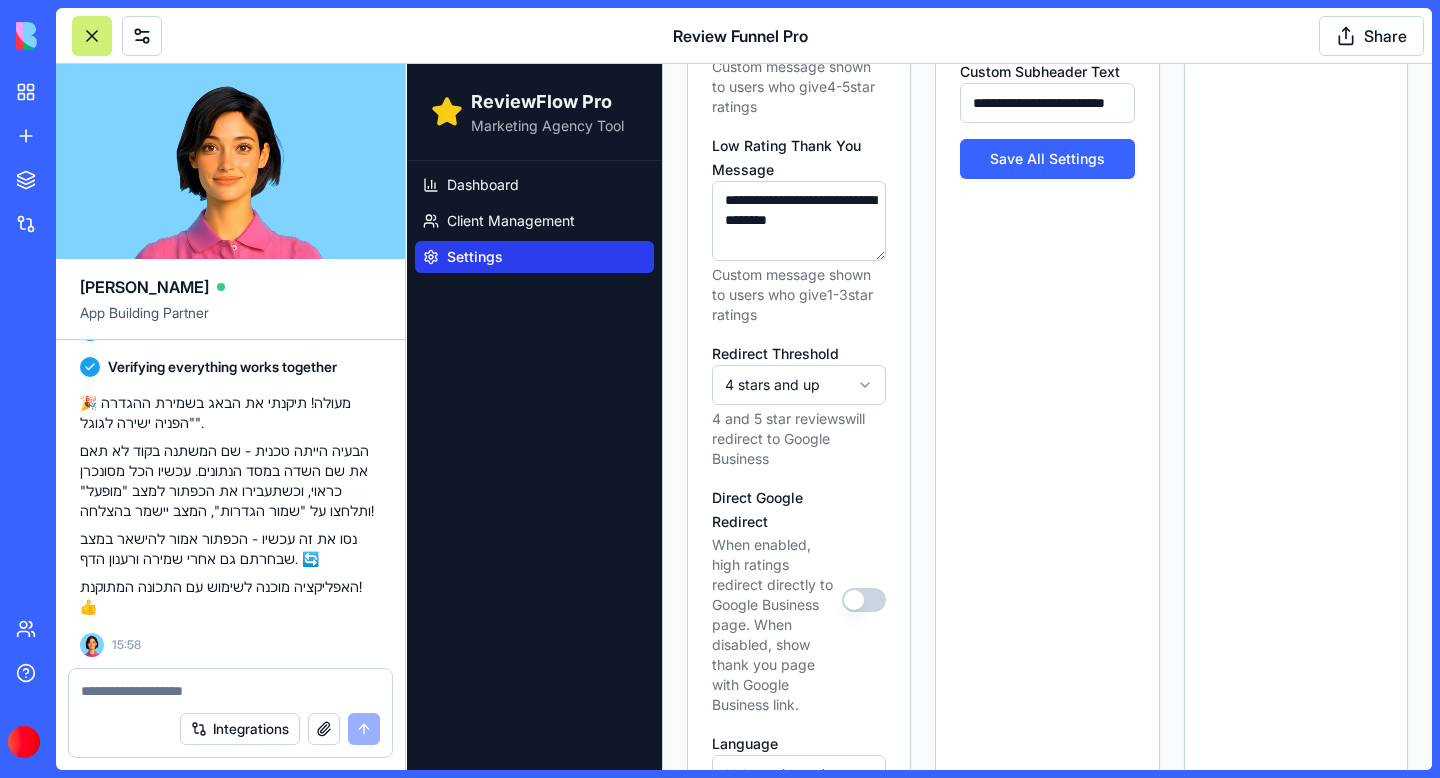 click on "Direct Google Redirect" at bounding box center [864, 600] 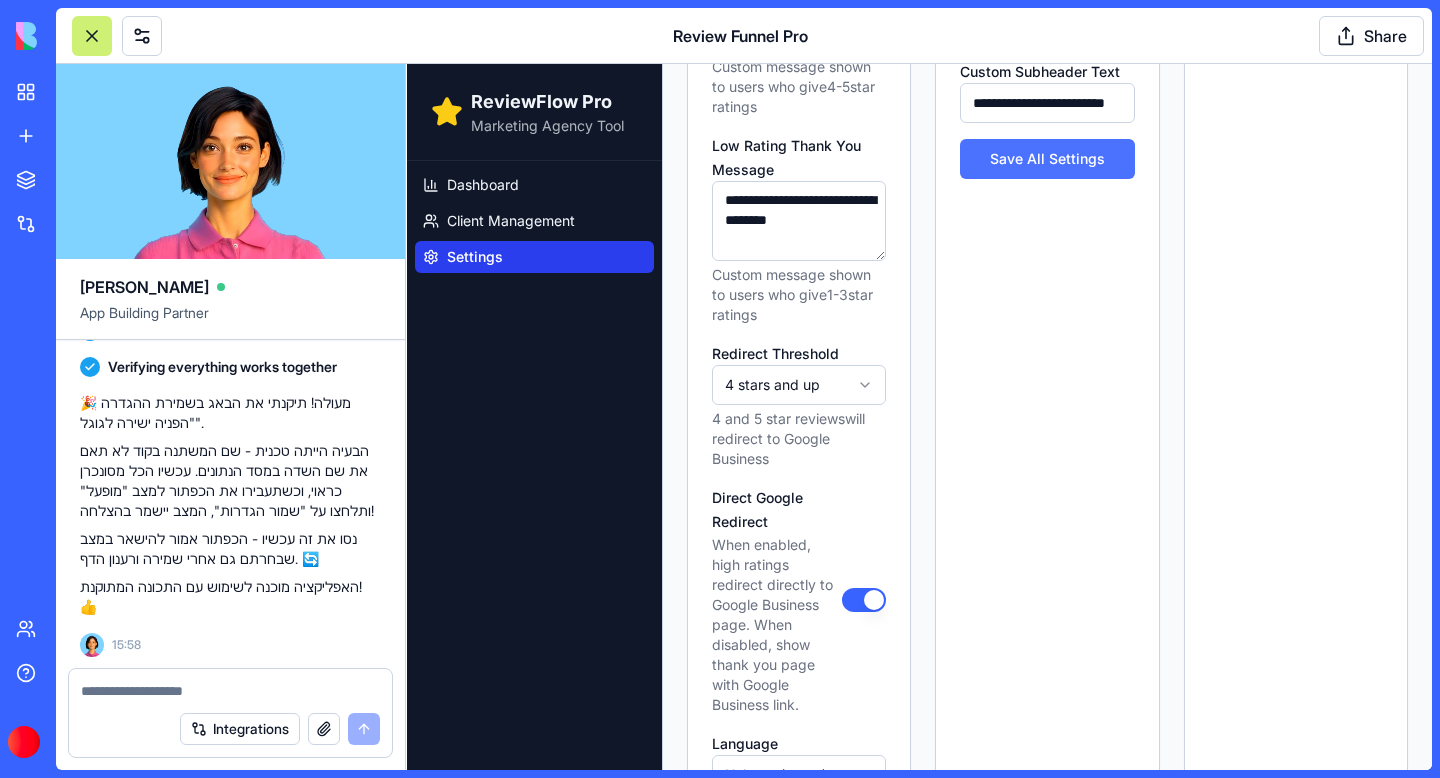 click on "Save All Settings" at bounding box center (1047, 159) 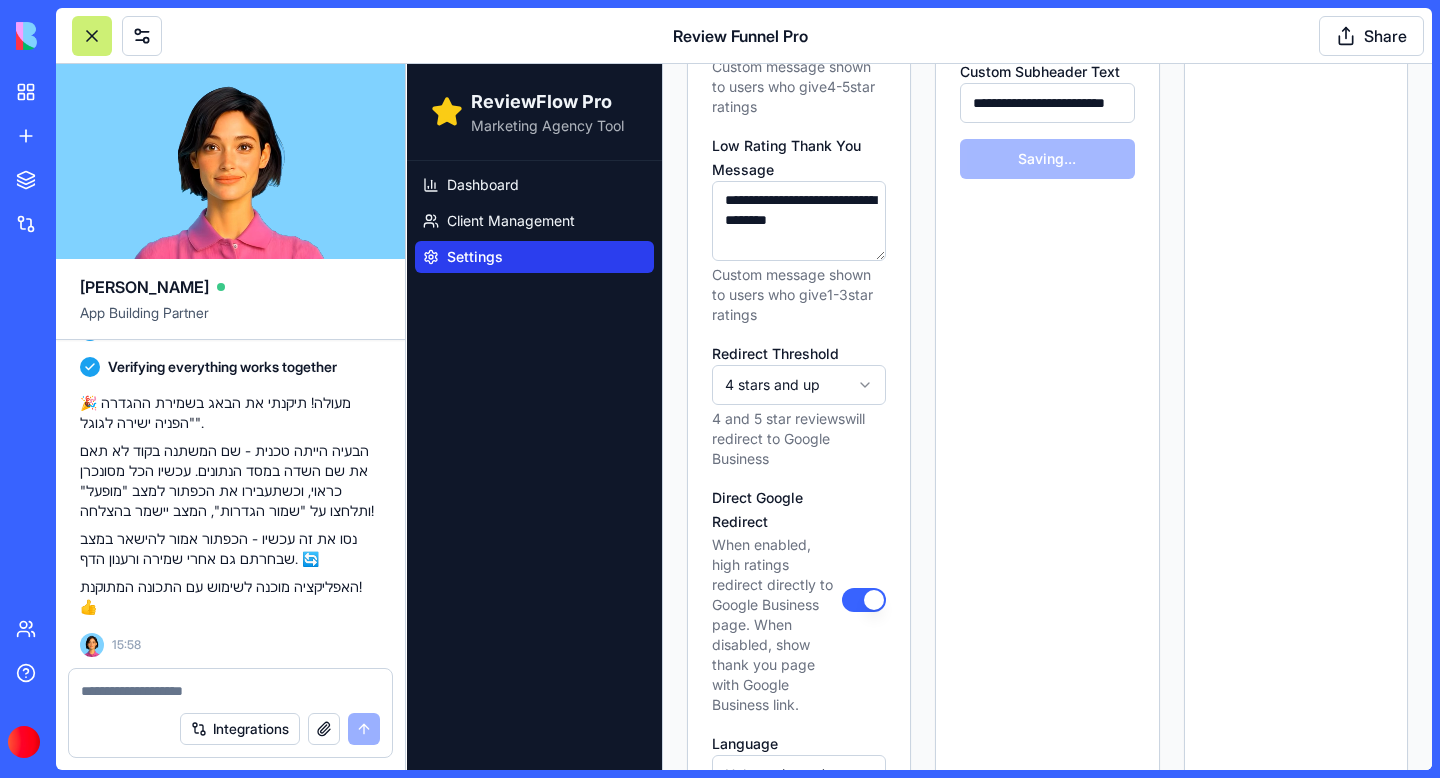 type on "*******" 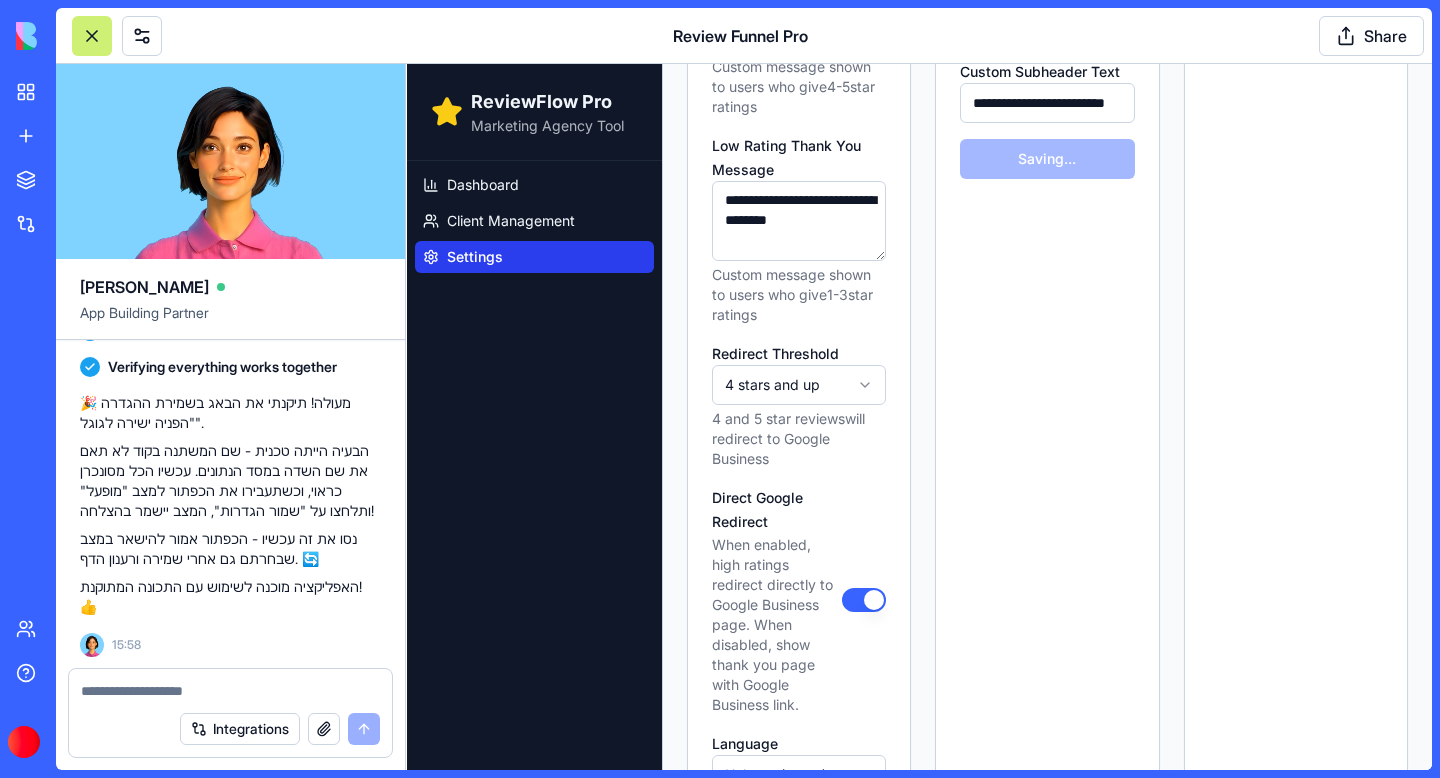 type on "*******" 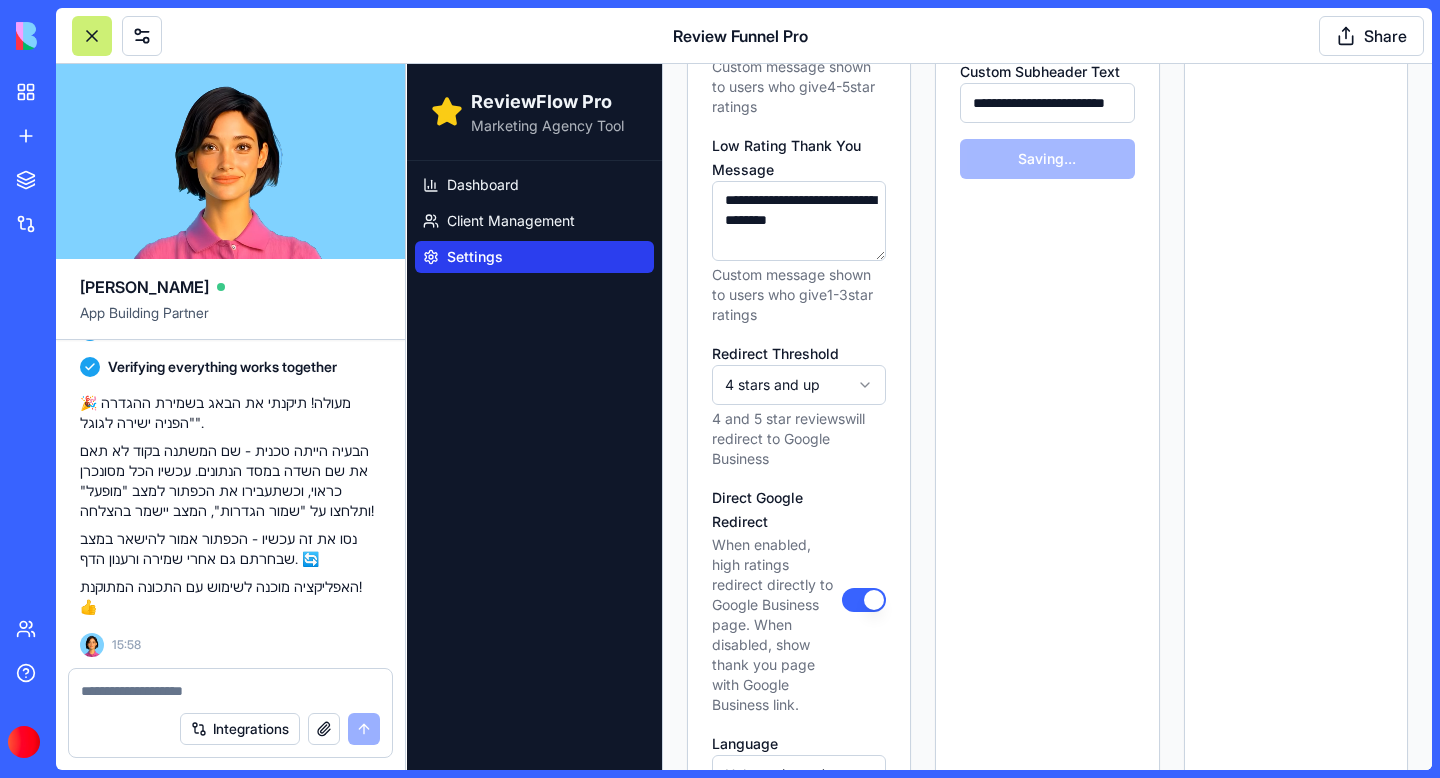 type on "*******" 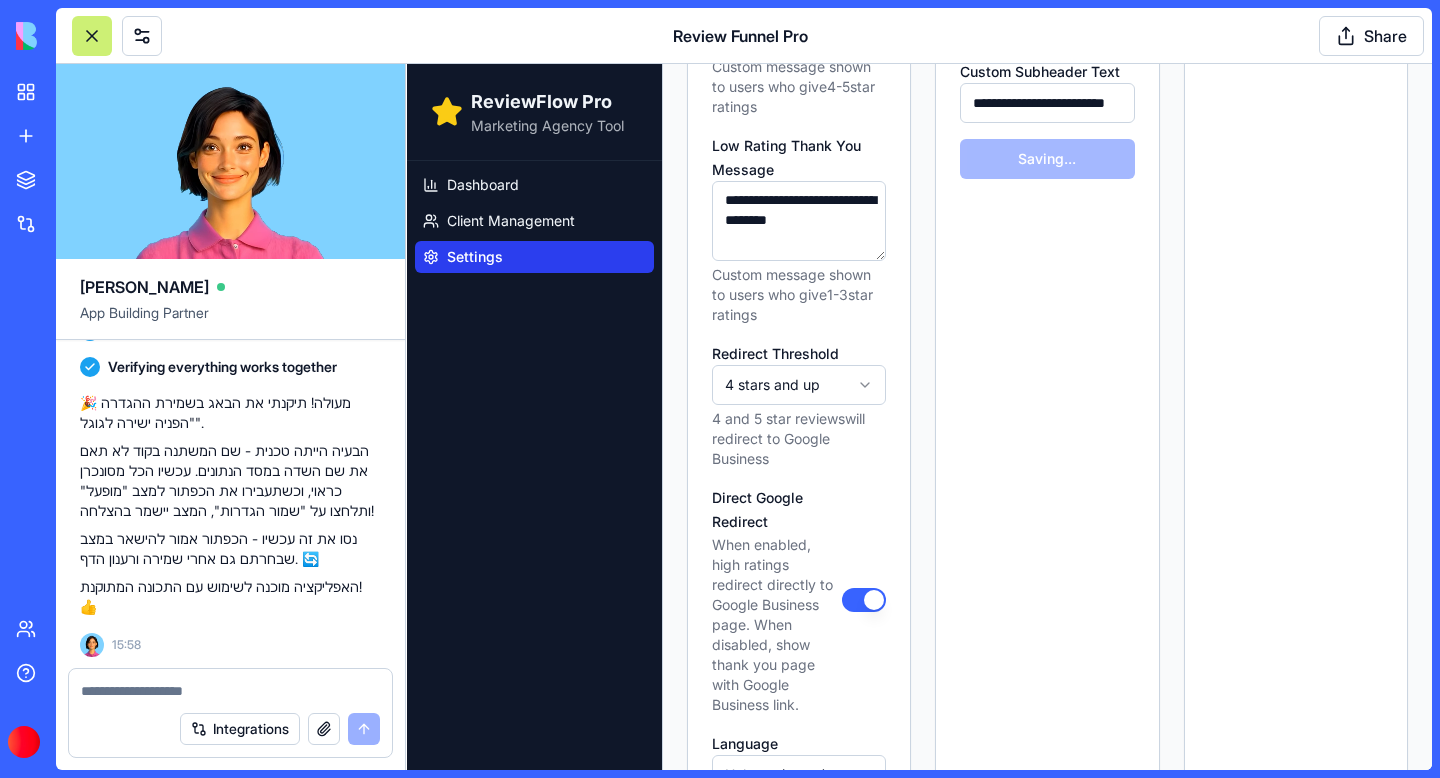 type on "*******" 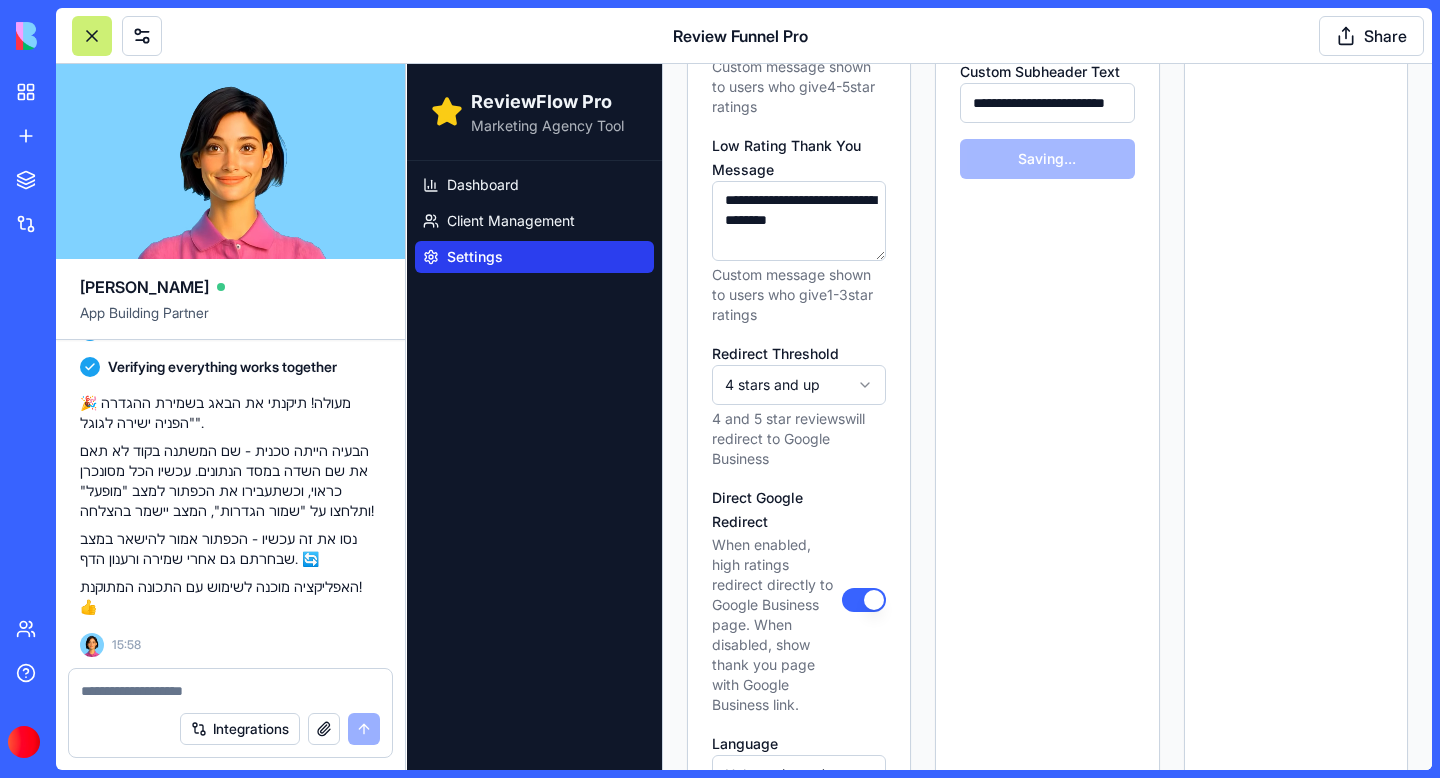 type 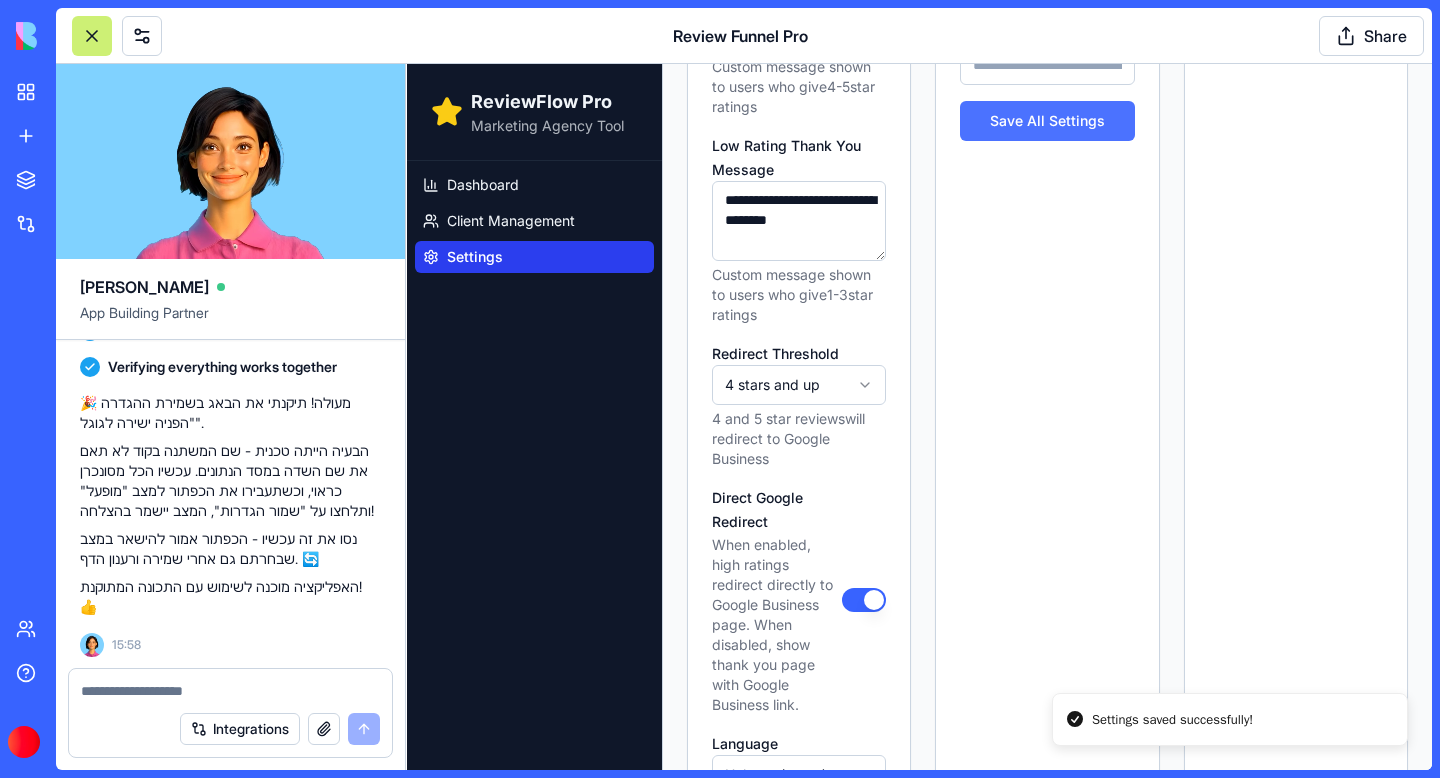 type on "*******" 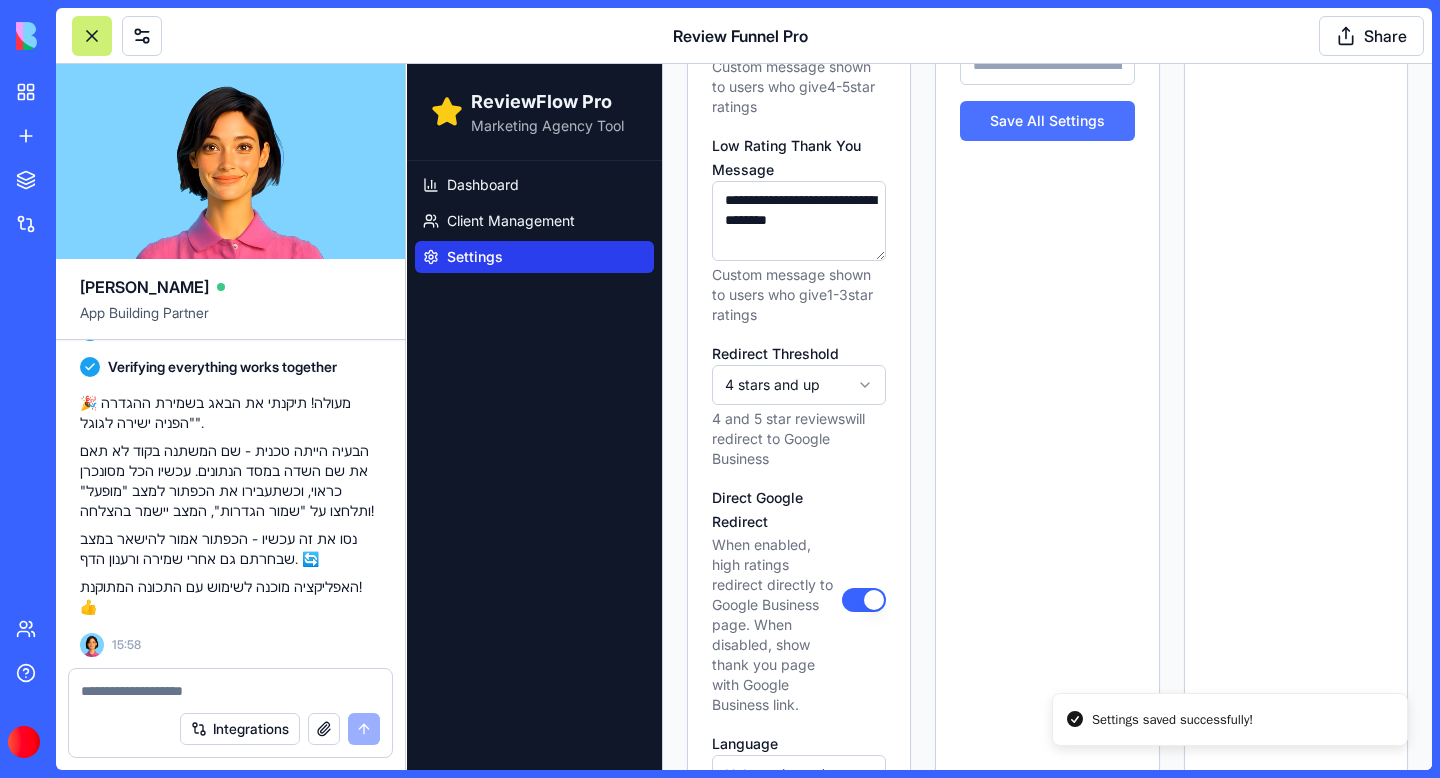 type on "*******" 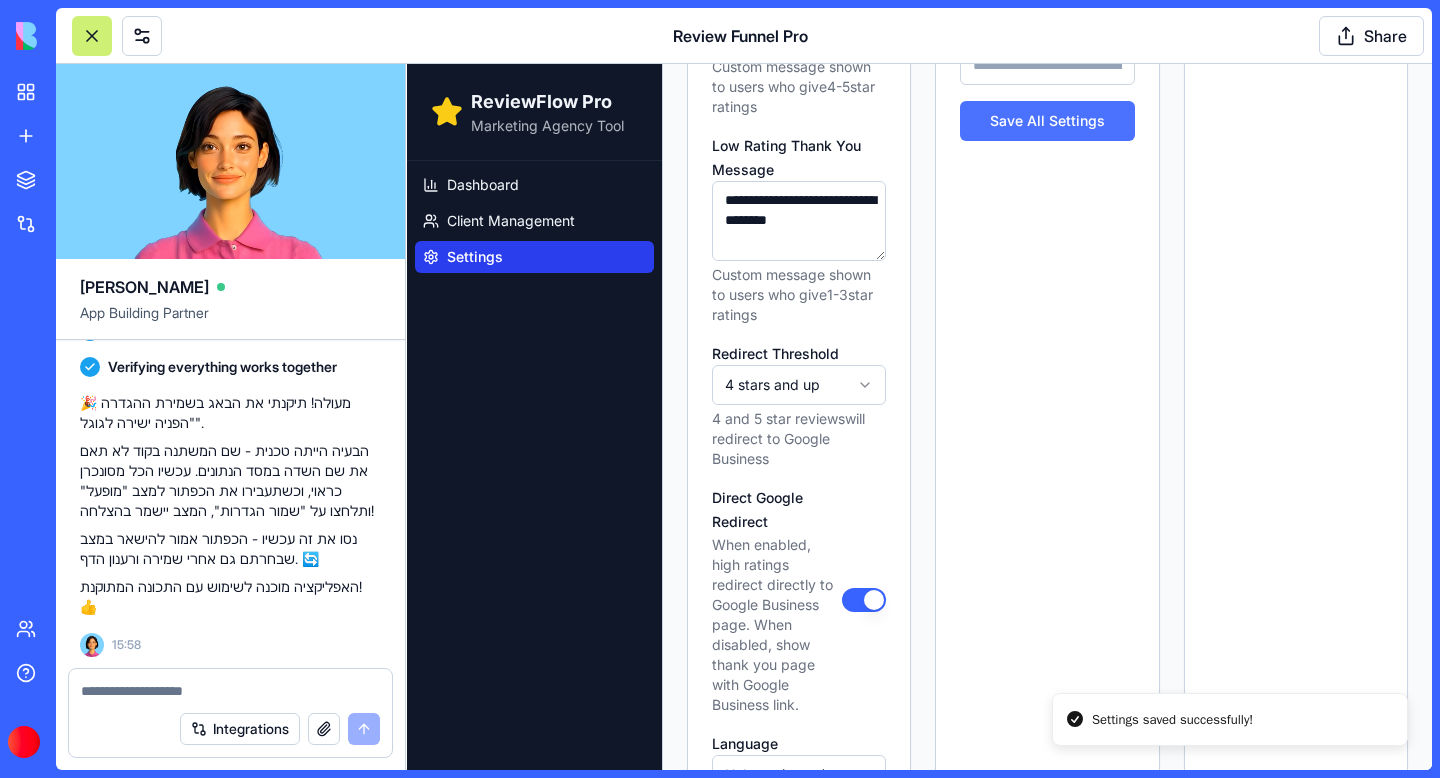 type on "*******" 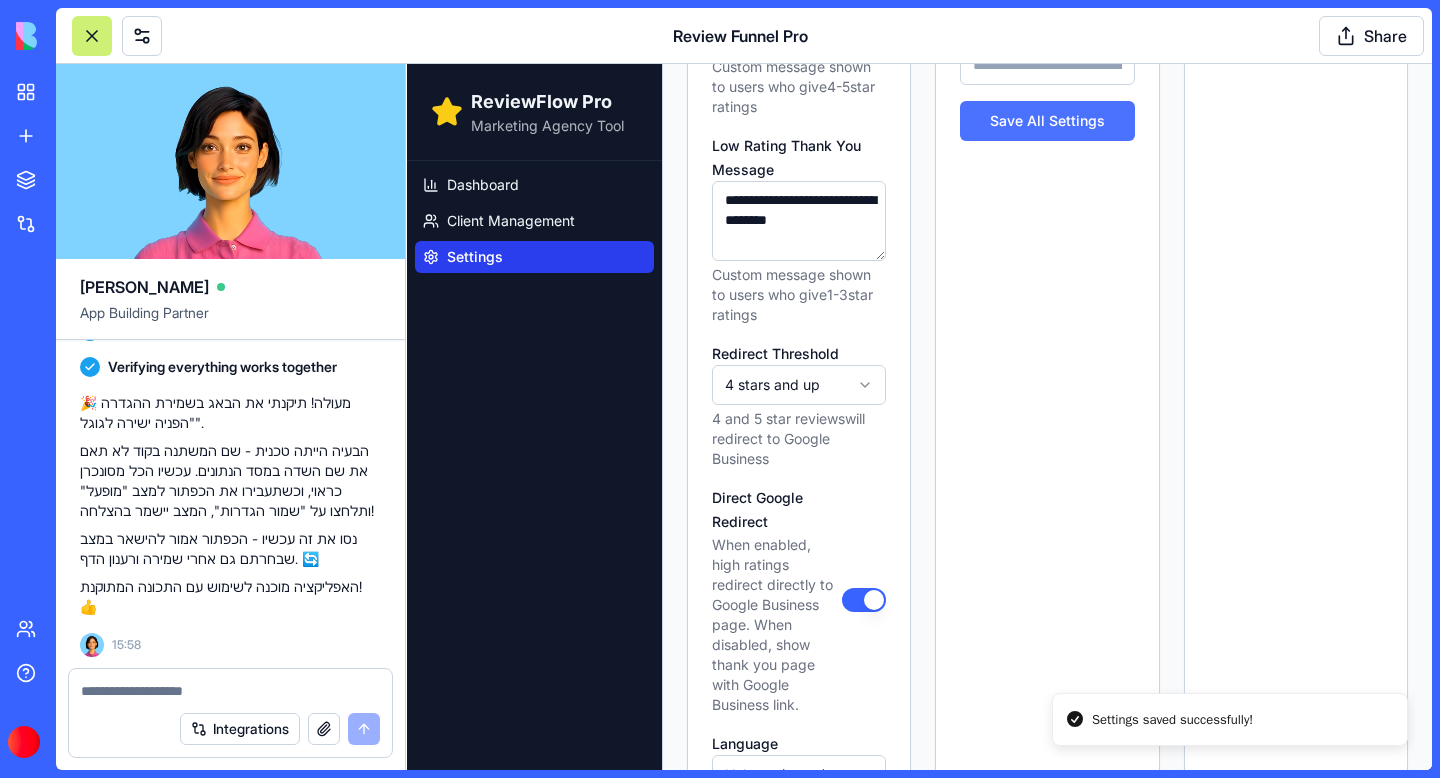 type on "*******" 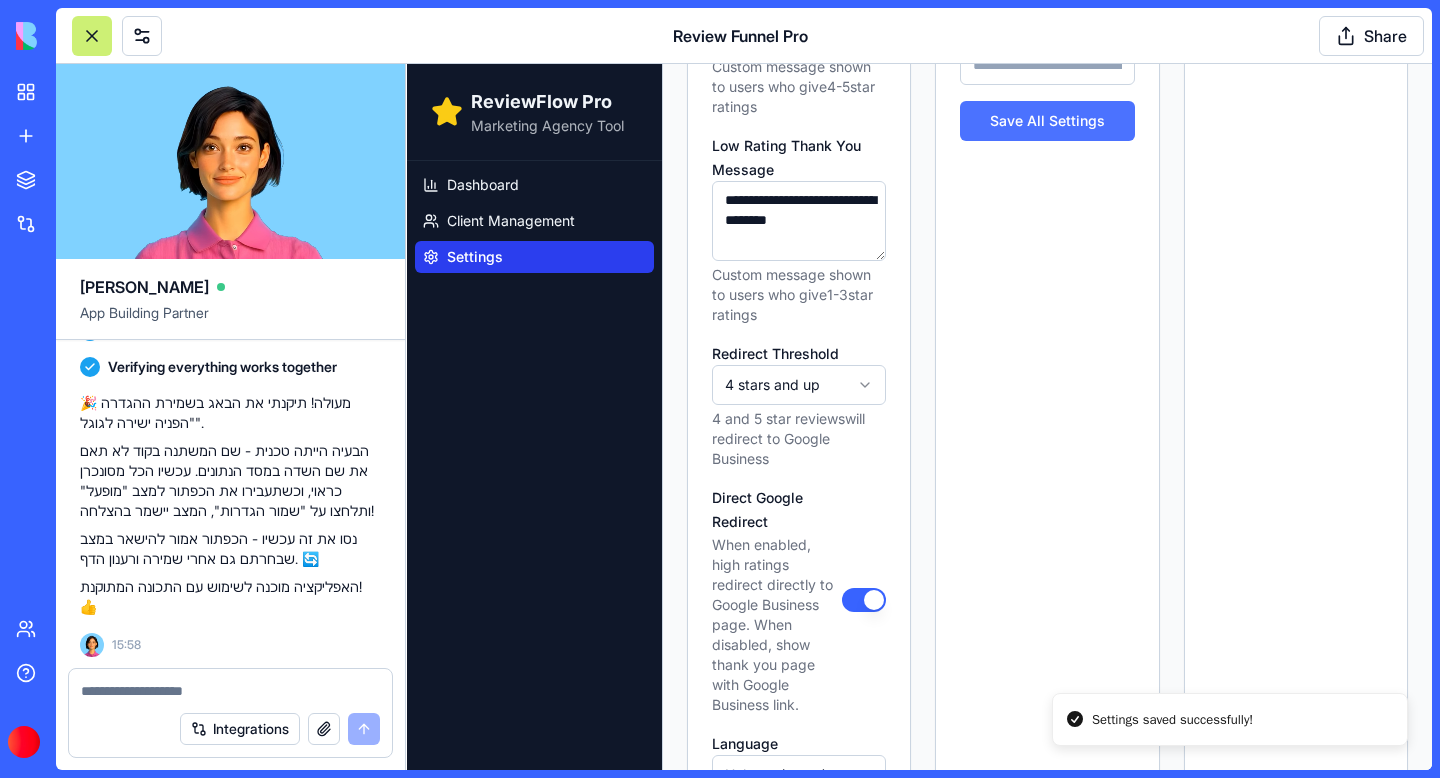 type on "**********" 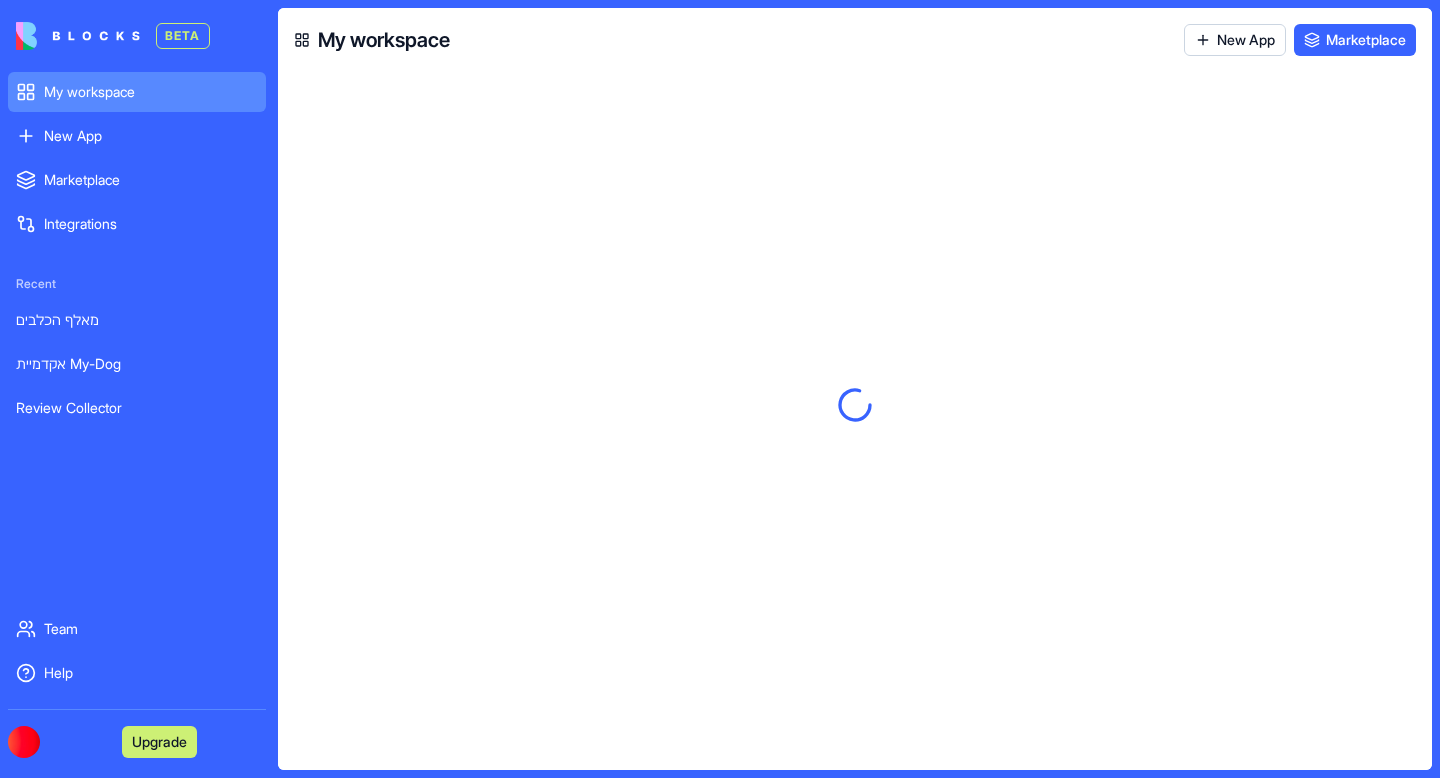 scroll, scrollTop: 0, scrollLeft: 0, axis: both 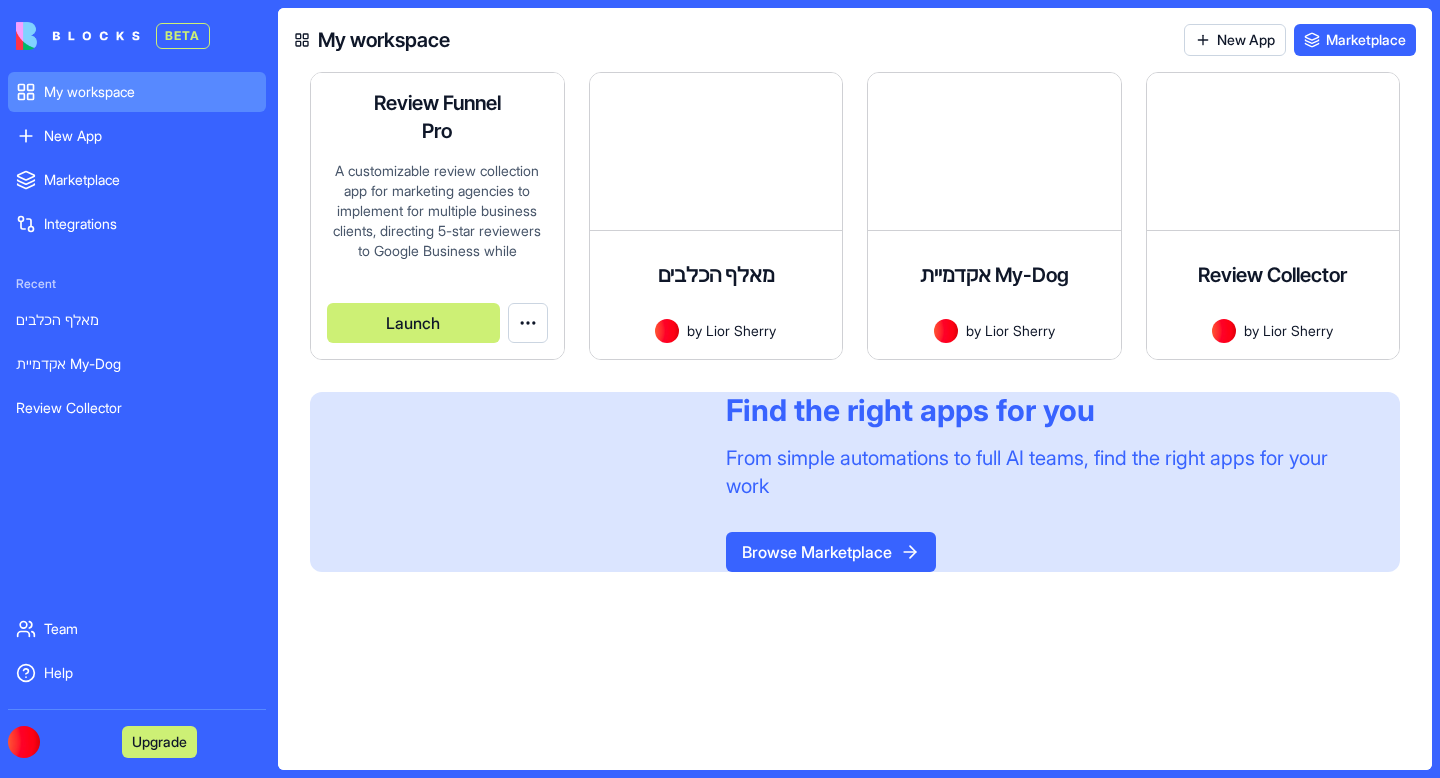 click on "Review Funnel Pro" at bounding box center (437, 117) 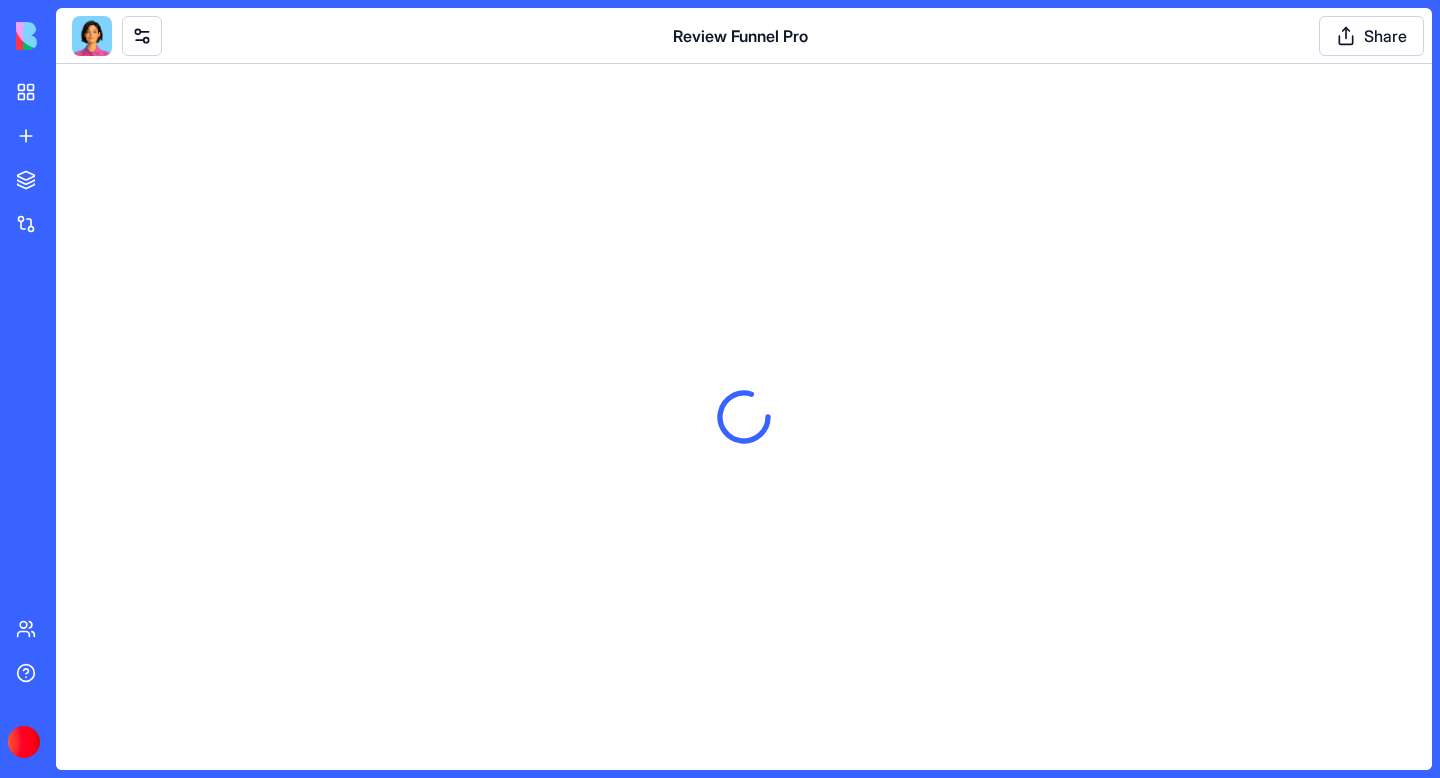 scroll, scrollTop: 0, scrollLeft: 0, axis: both 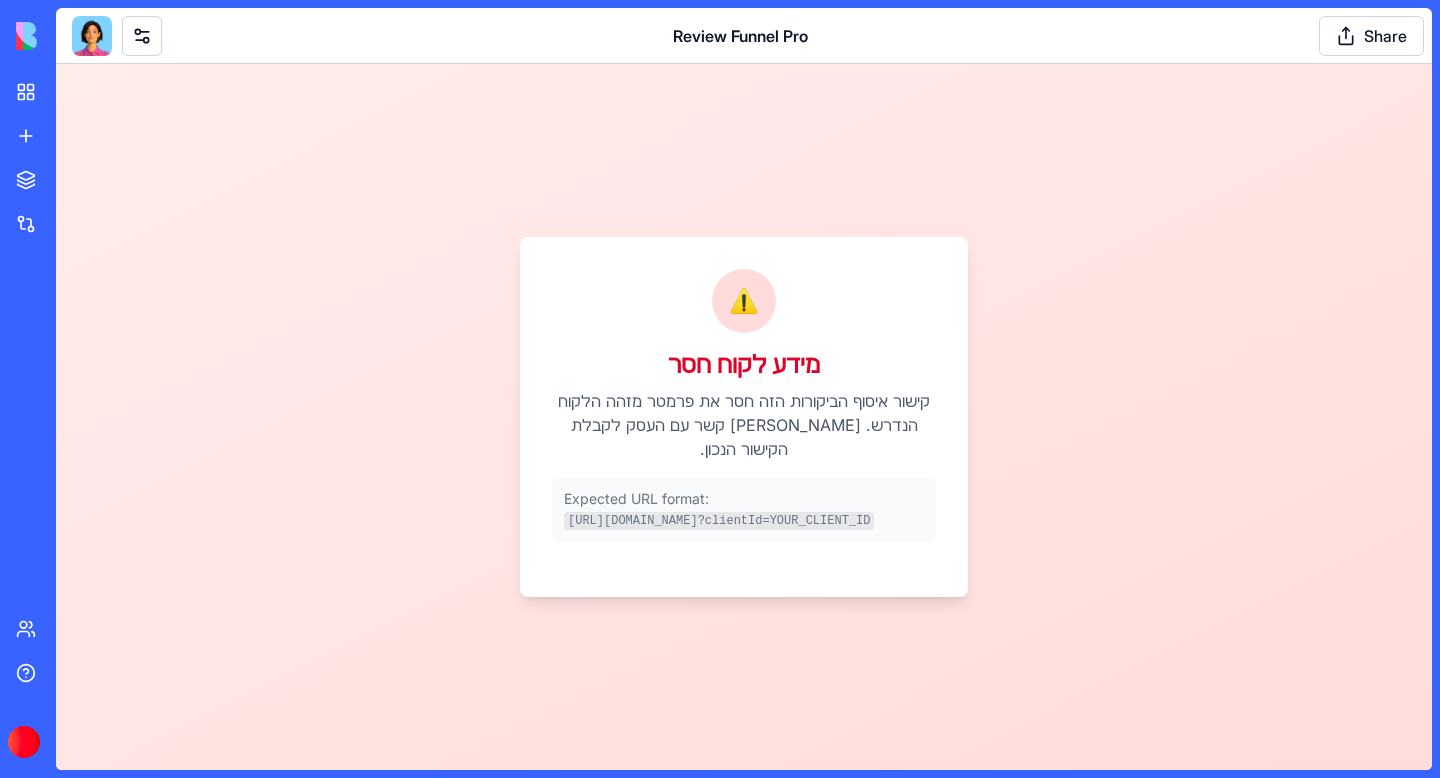 click at bounding box center (92, 36) 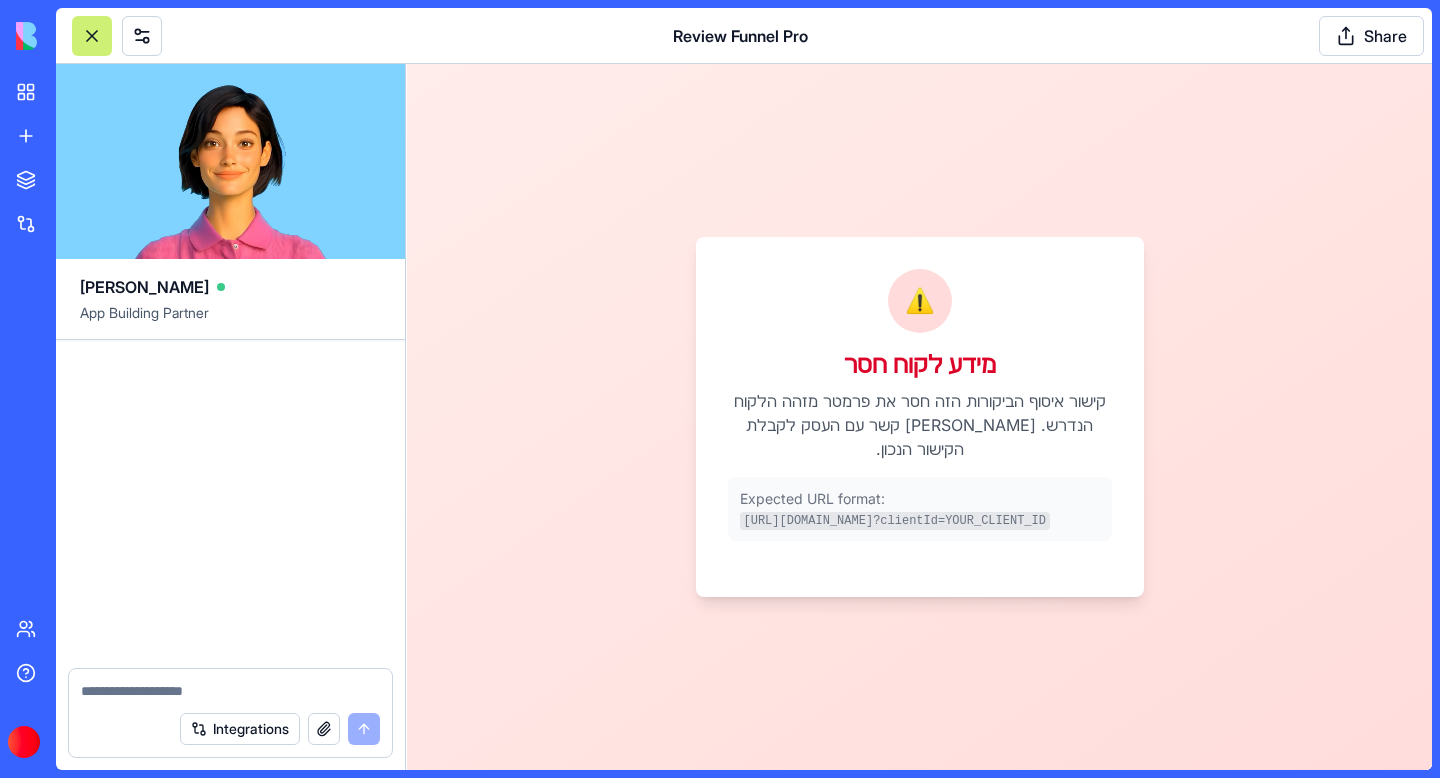 scroll, scrollTop: 45810, scrollLeft: 0, axis: vertical 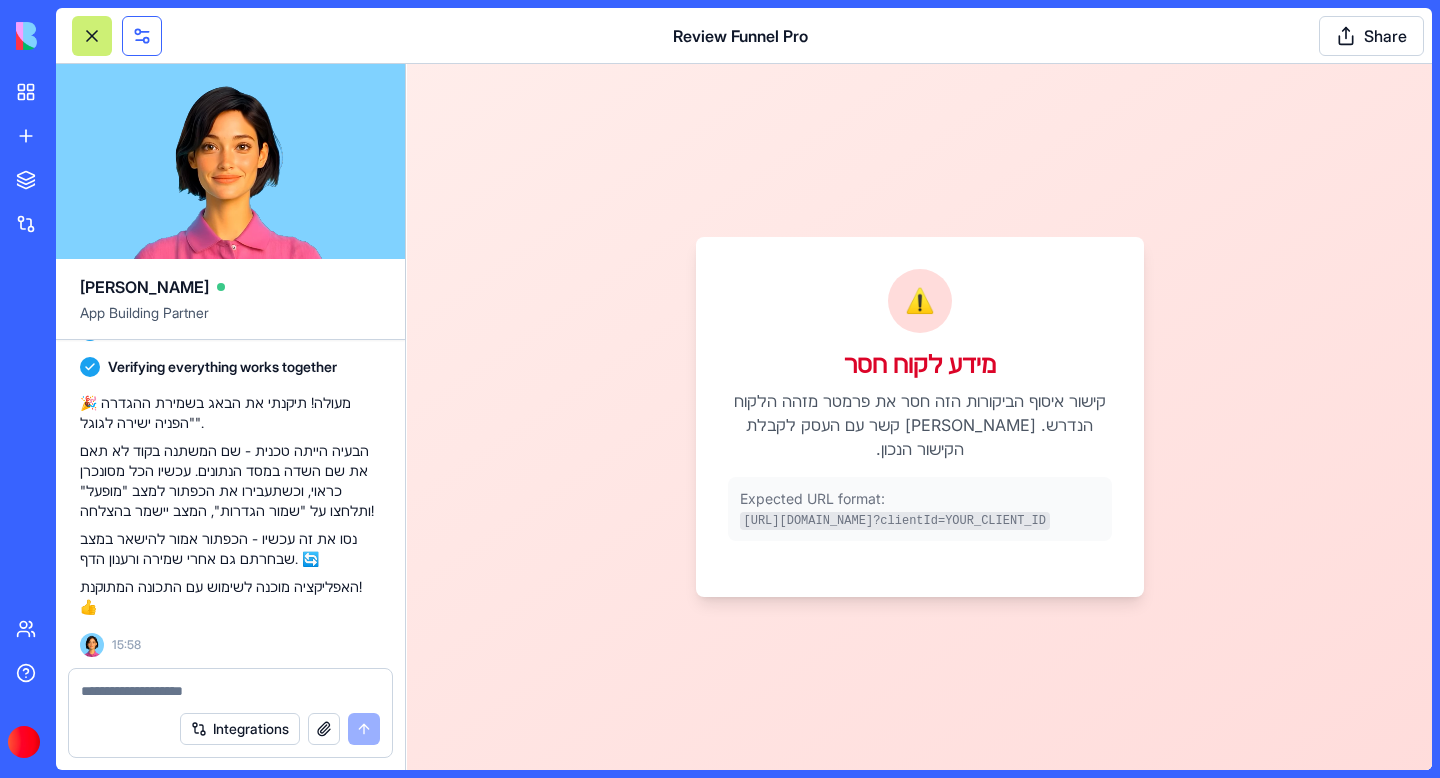 click at bounding box center [142, 36] 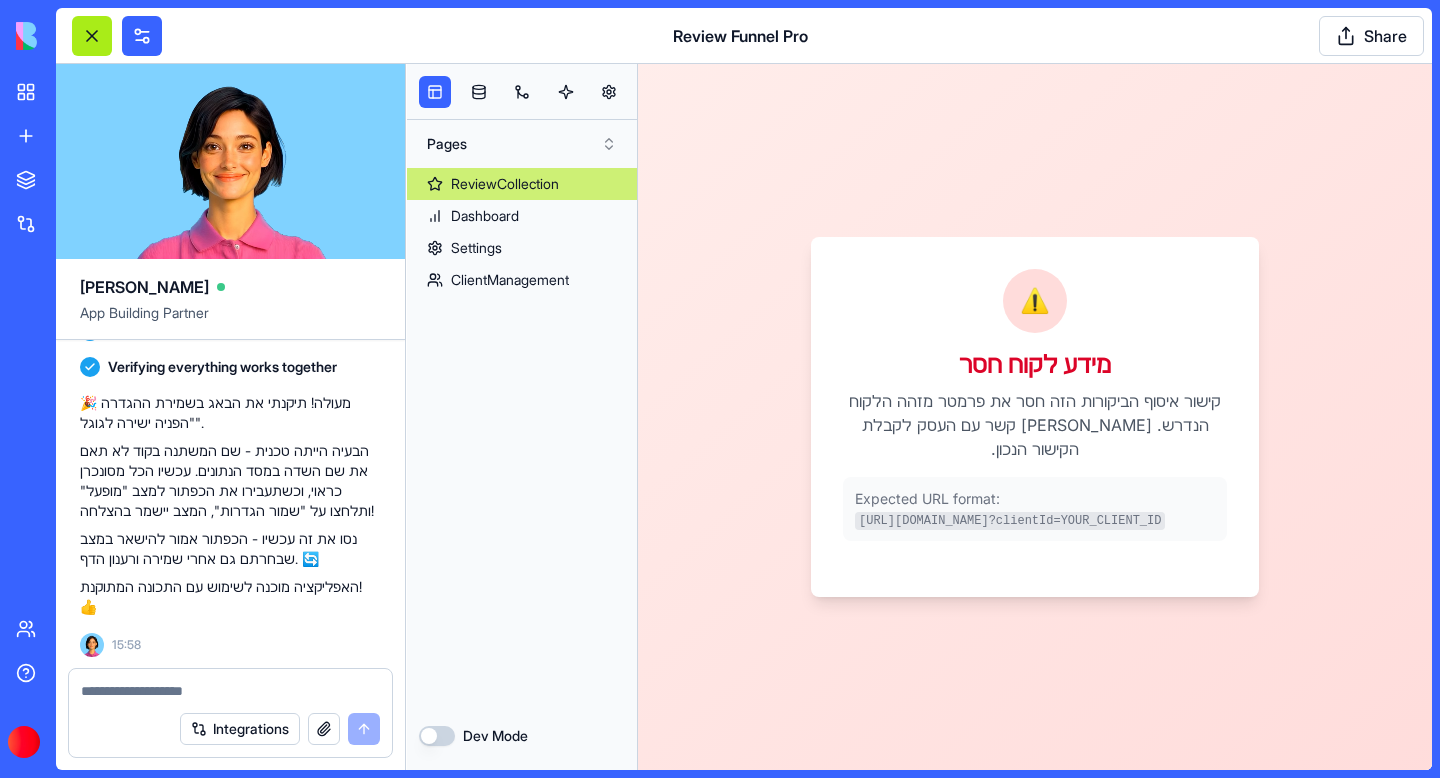 click at bounding box center (92, 36) 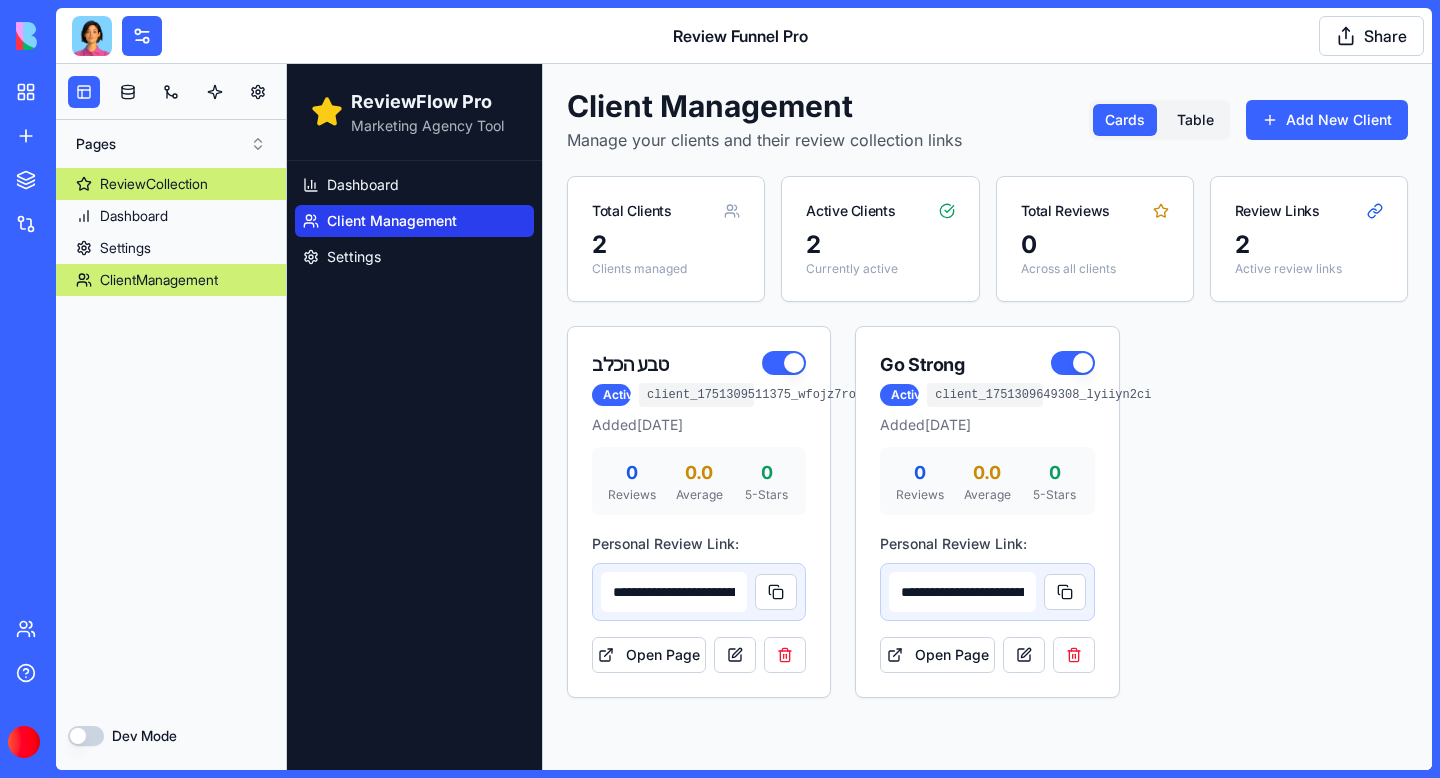 click on "ClientManagement" at bounding box center [159, 280] 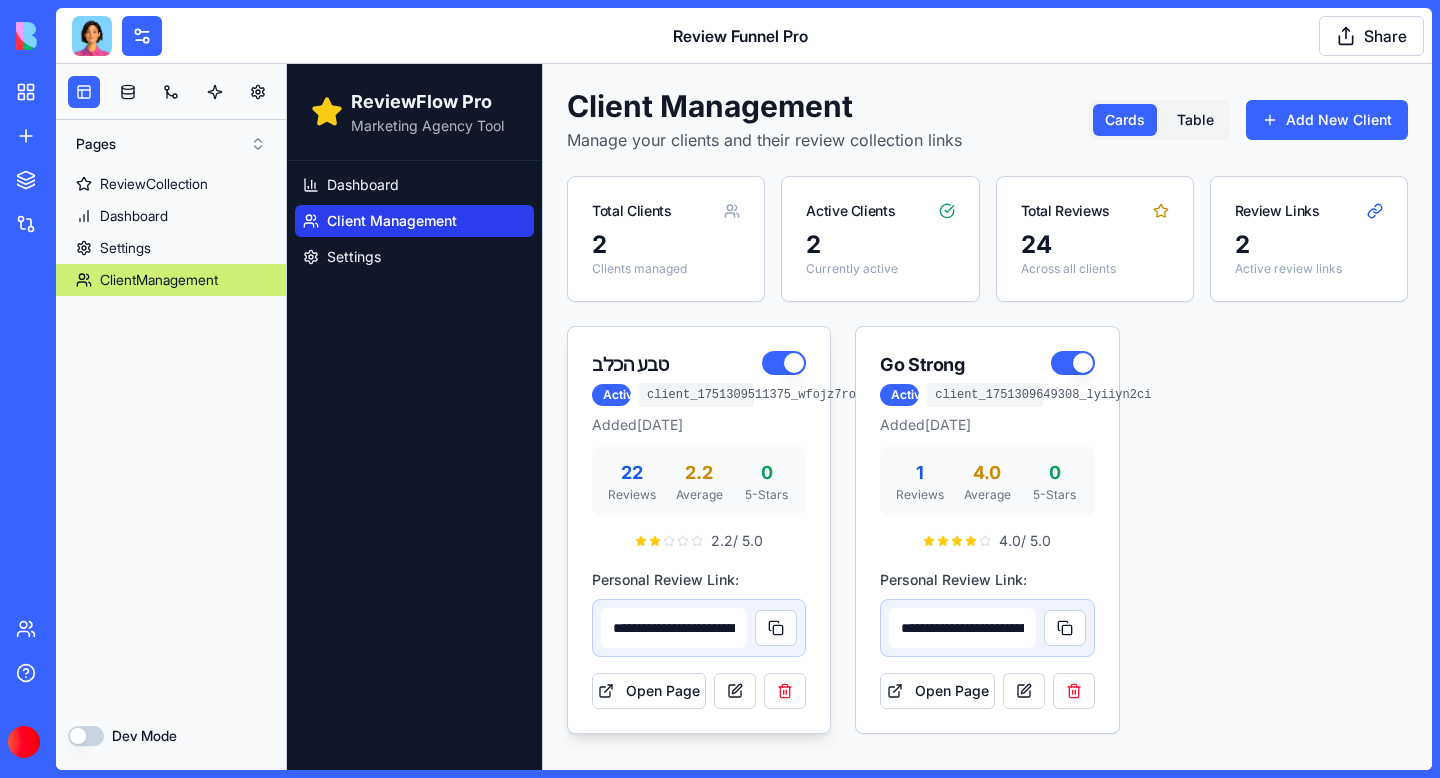 click on "**********" at bounding box center (699, 628) 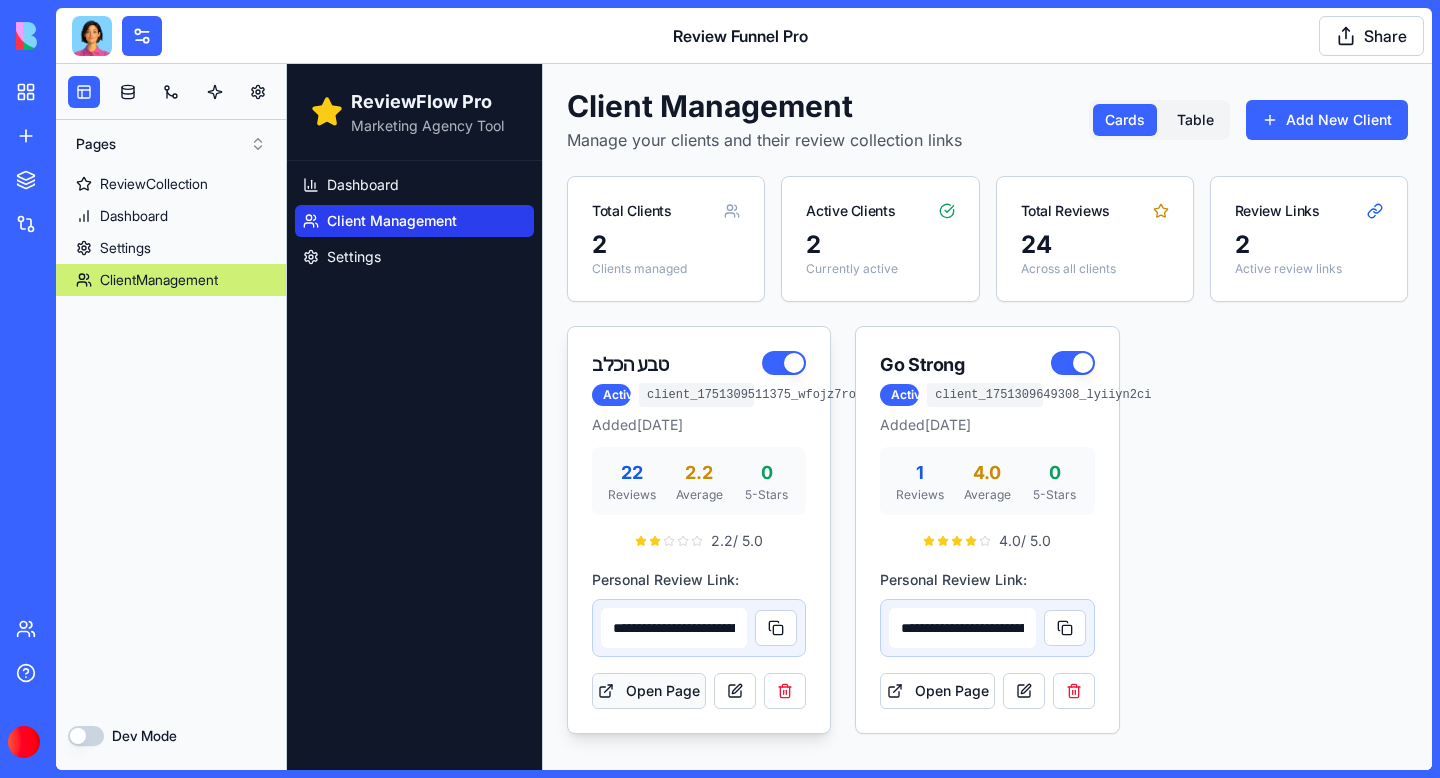 click on "Open Page" at bounding box center [649, 691] 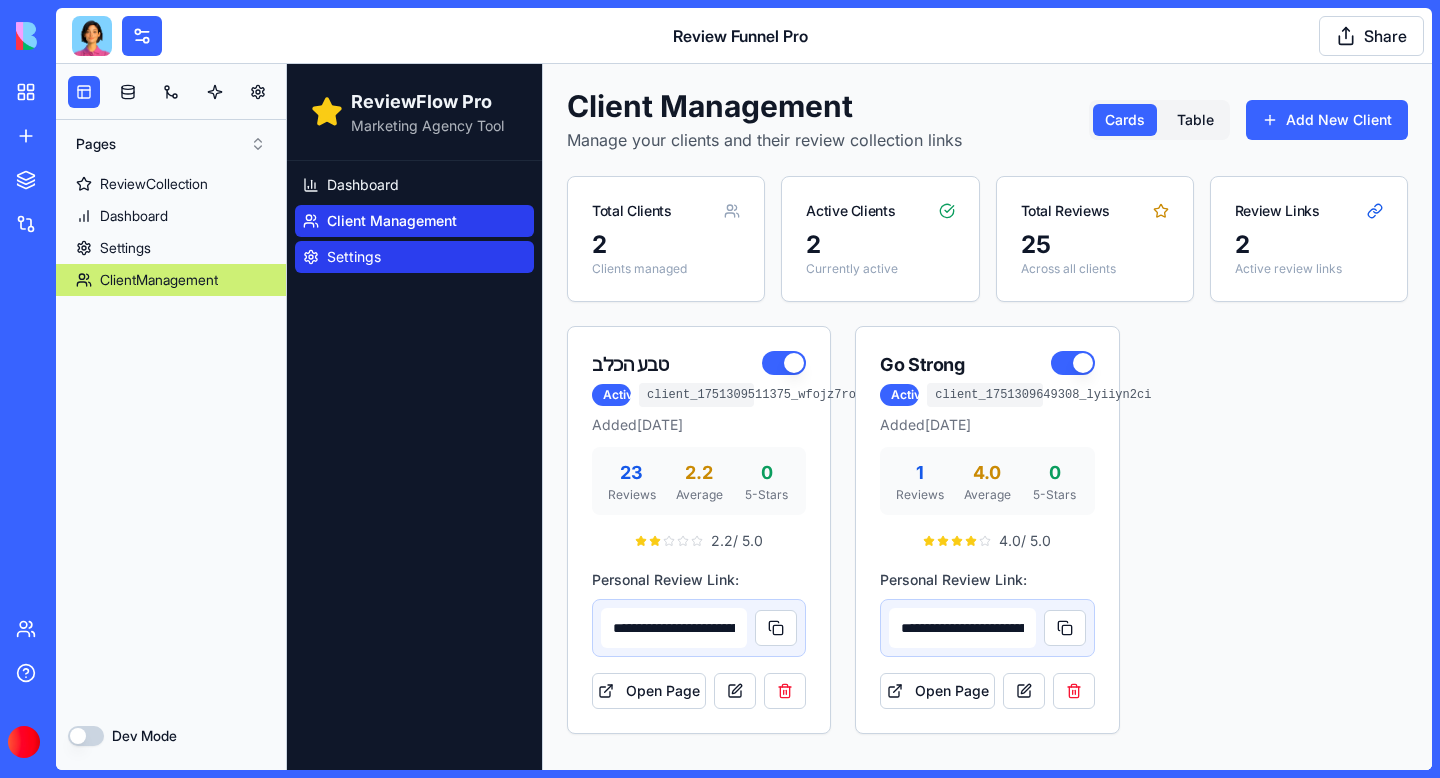 click on "Settings" at bounding box center (354, 257) 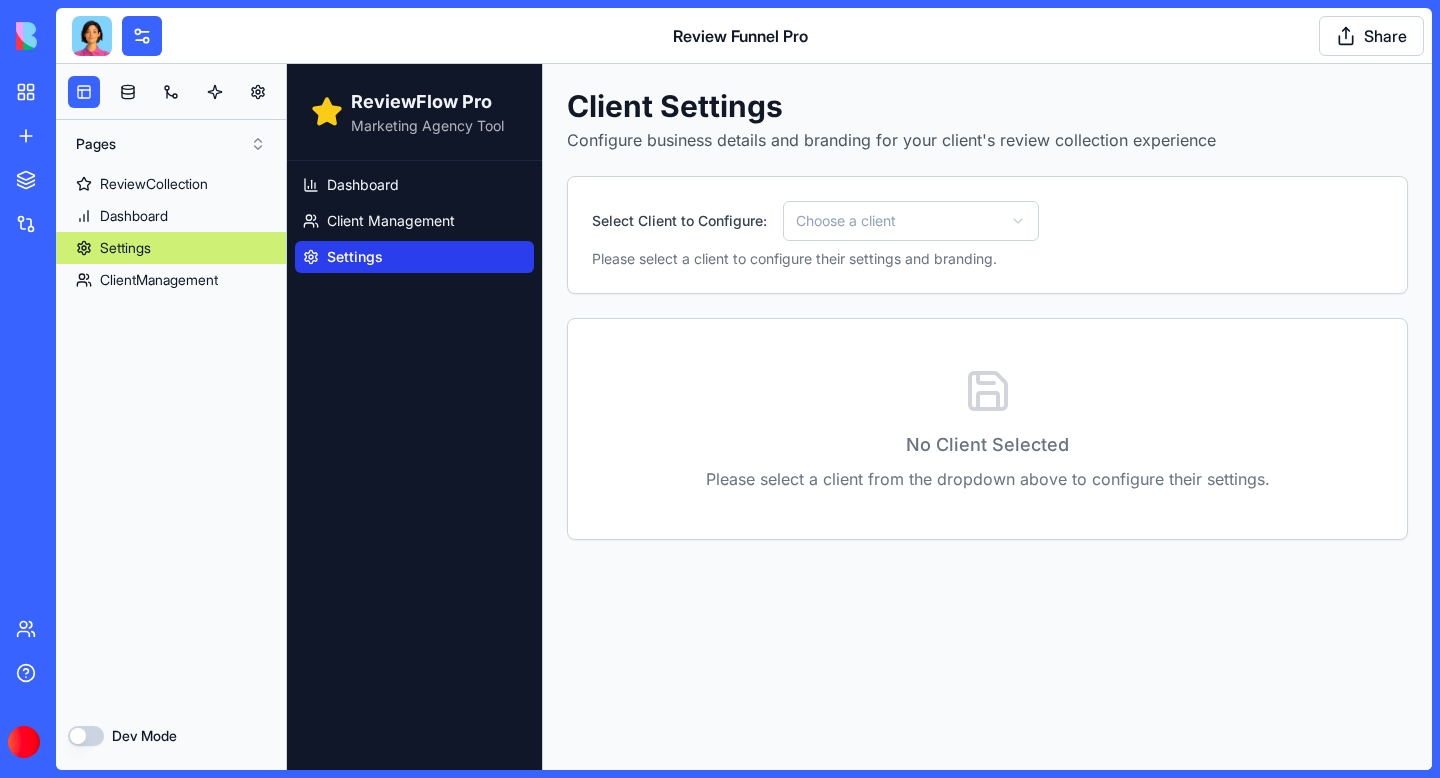 click on "ReviewFlow Pro Marketing Agency Tool Dashboard Client Management Settings Client Settings Configure business details and branding for your client's review collection experience Select Client to Configure: Choose a client Please select a client to configure their settings and branding. No Client Selected Please select a client from the dropdown above to configure their settings." at bounding box center (859, 417) 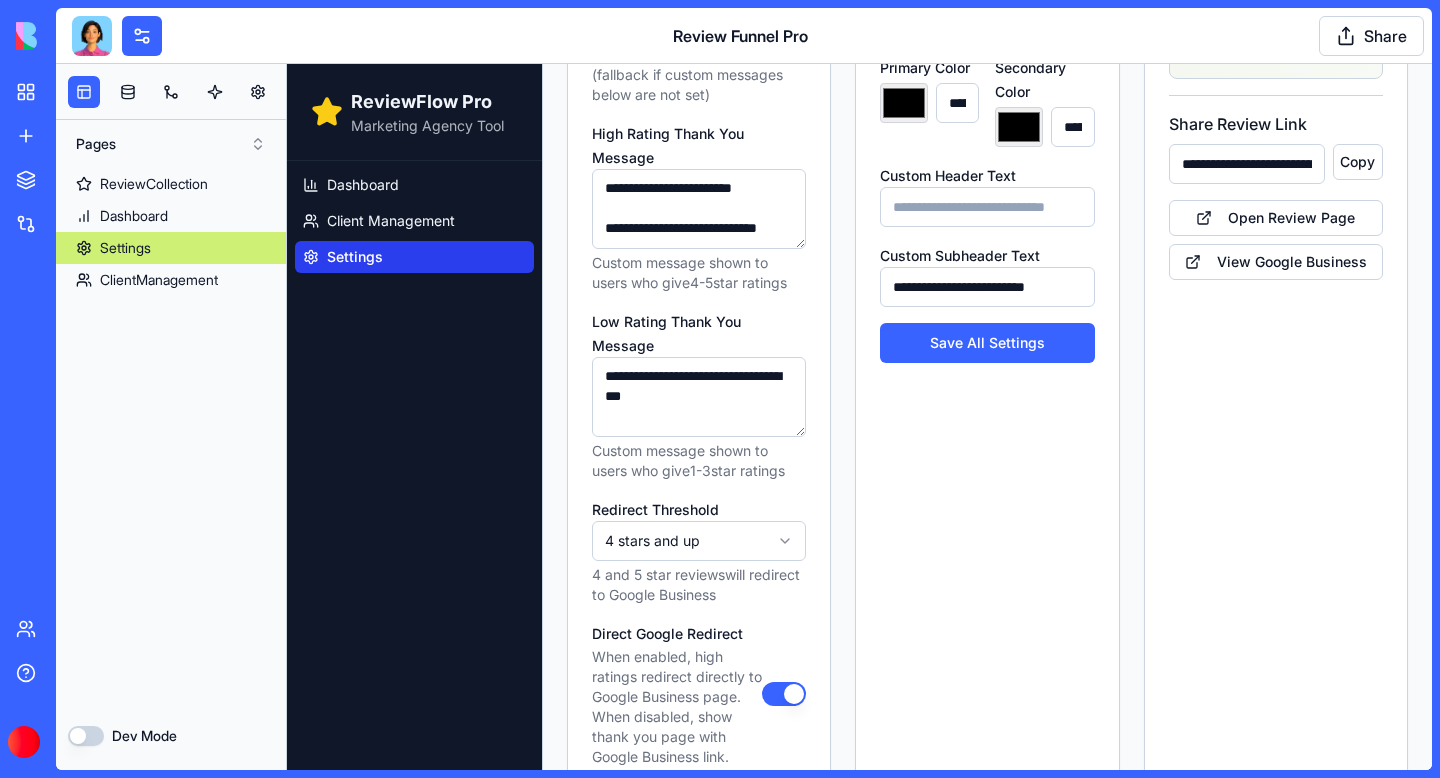 scroll, scrollTop: 800, scrollLeft: 0, axis: vertical 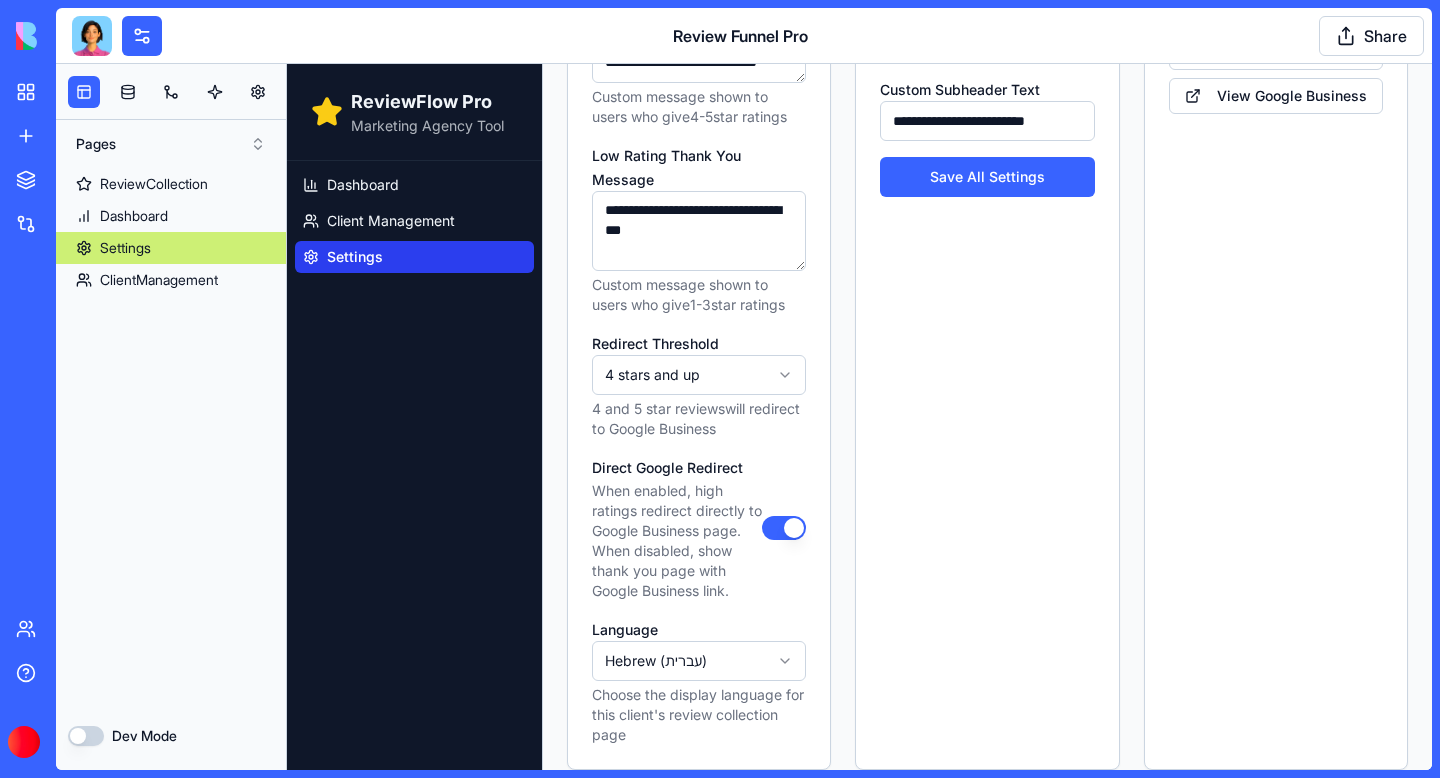 click on "Direct Google Redirect" at bounding box center [784, 528] 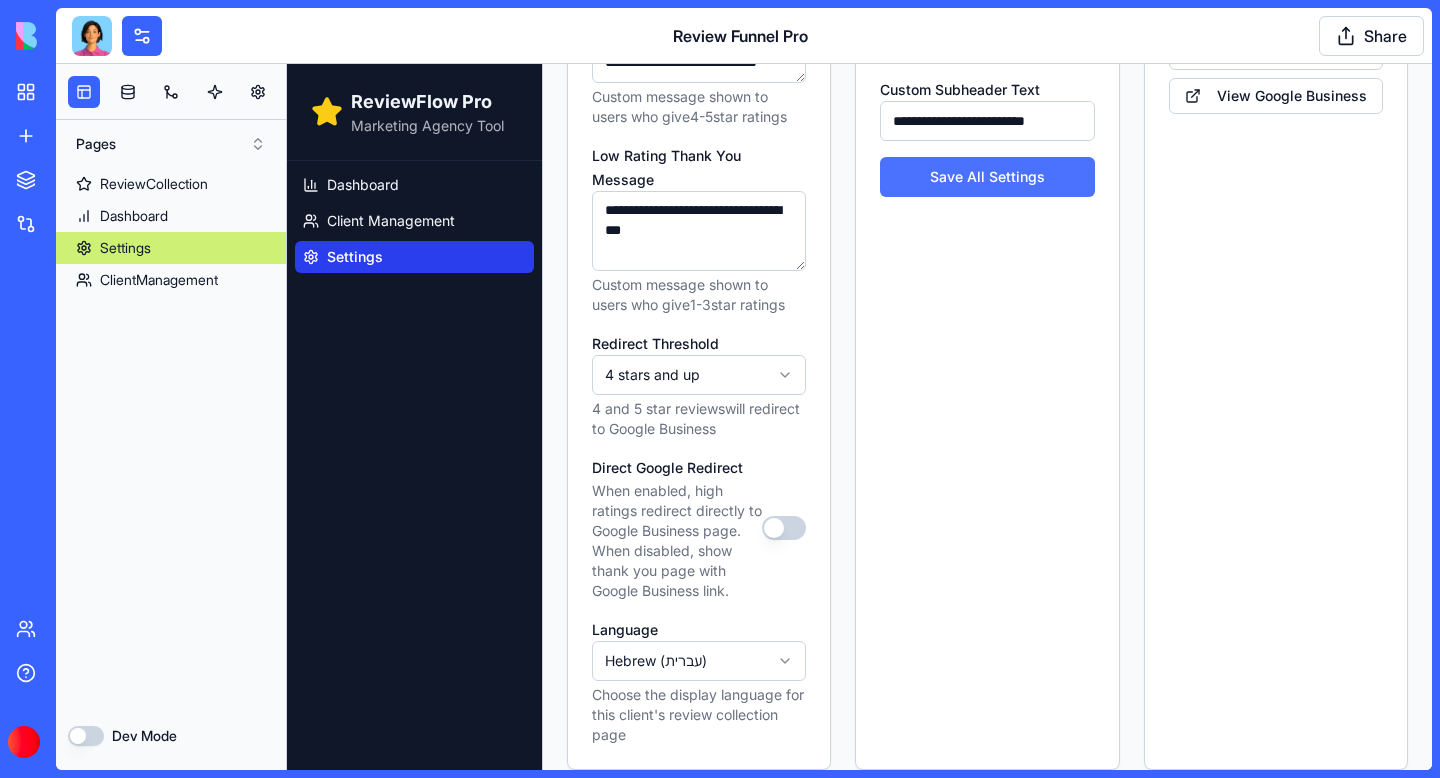 click on "Save All Settings" at bounding box center (987, 177) 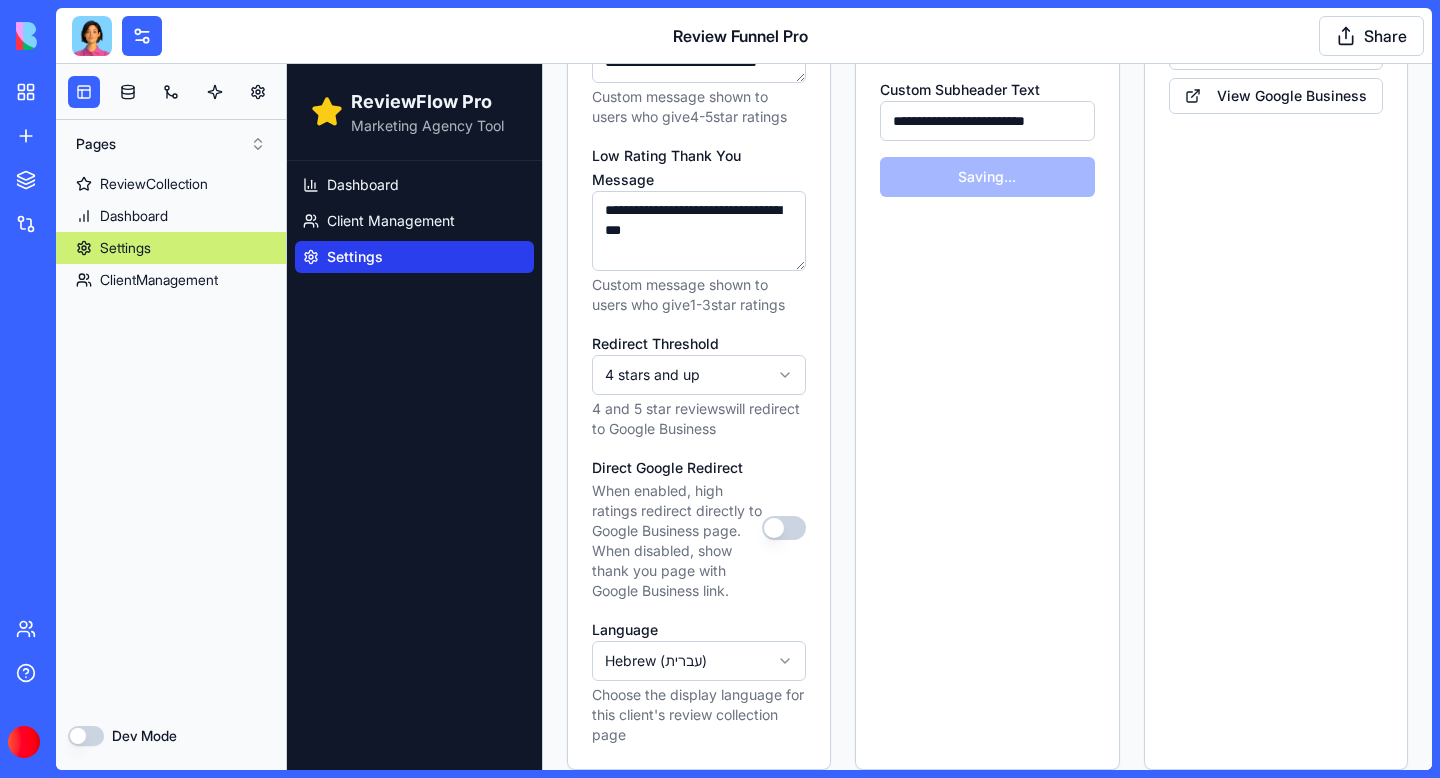 type on "*******" 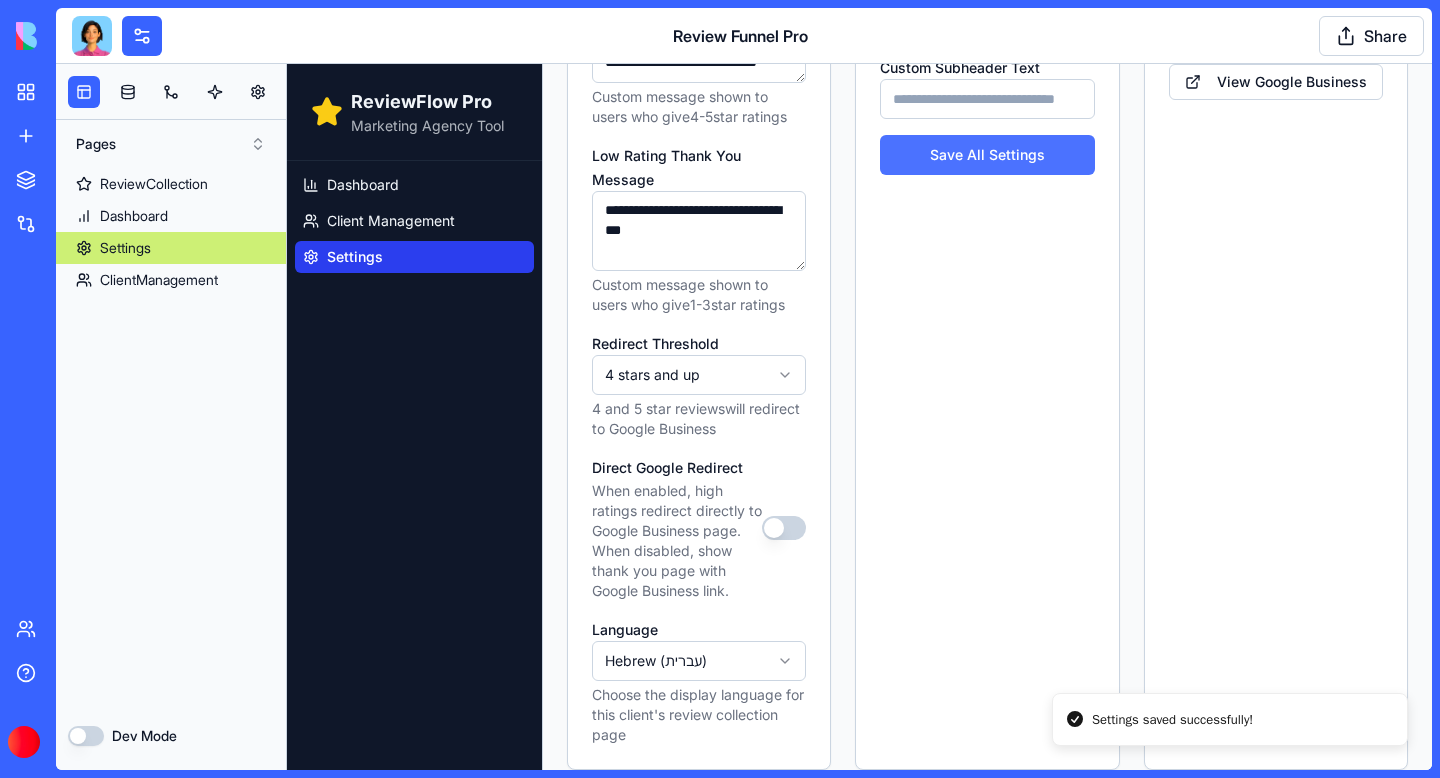 type on "*******" 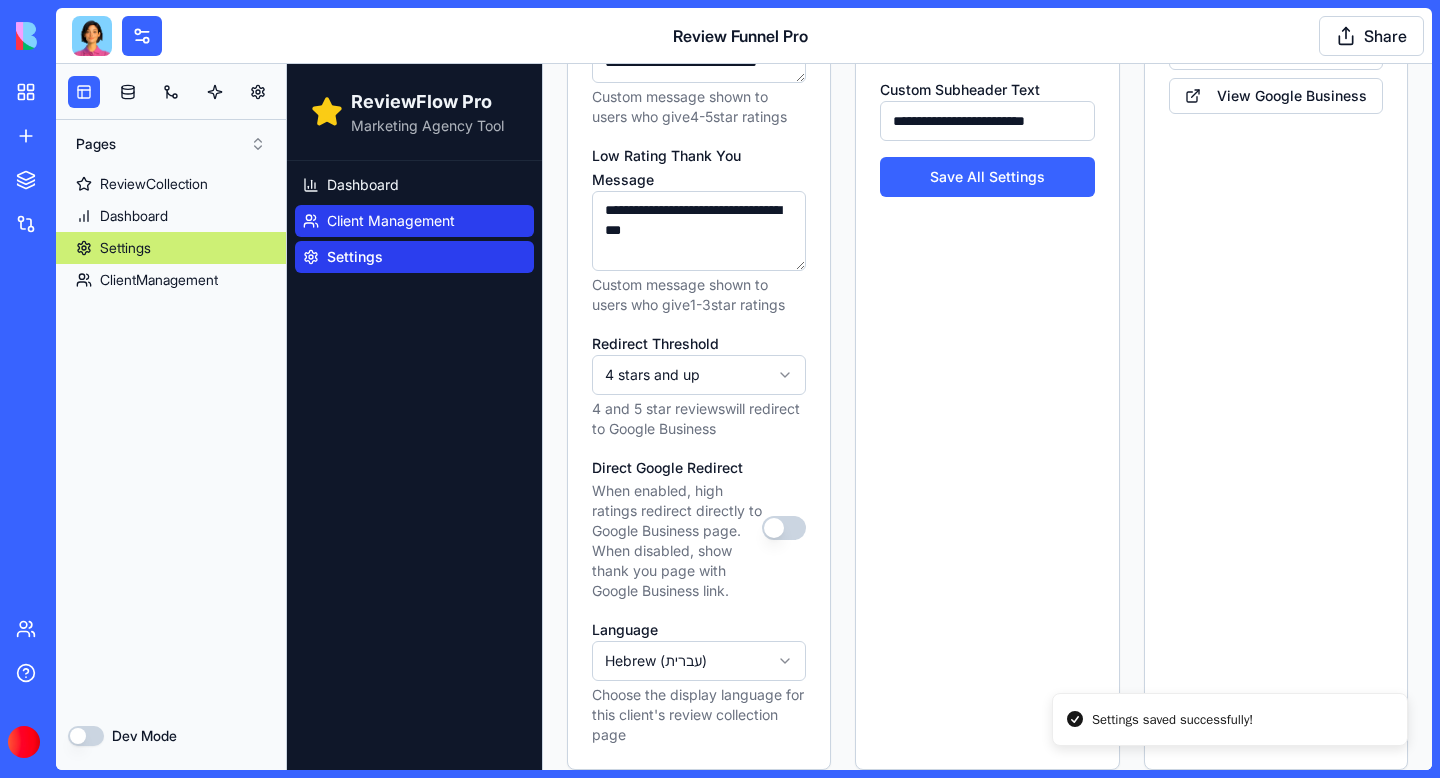 click on "Client Management" at bounding box center (391, 221) 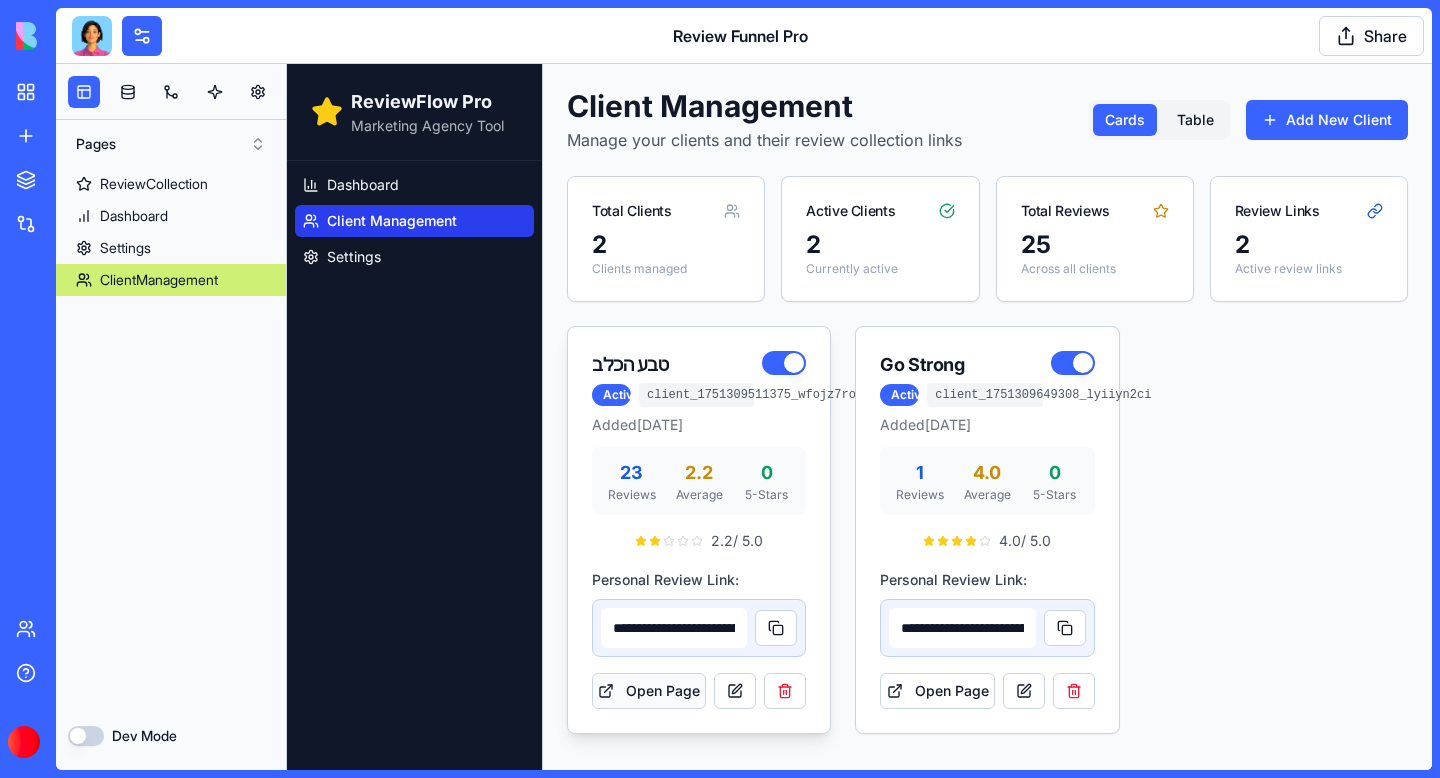 click on "Open Page" at bounding box center (649, 691) 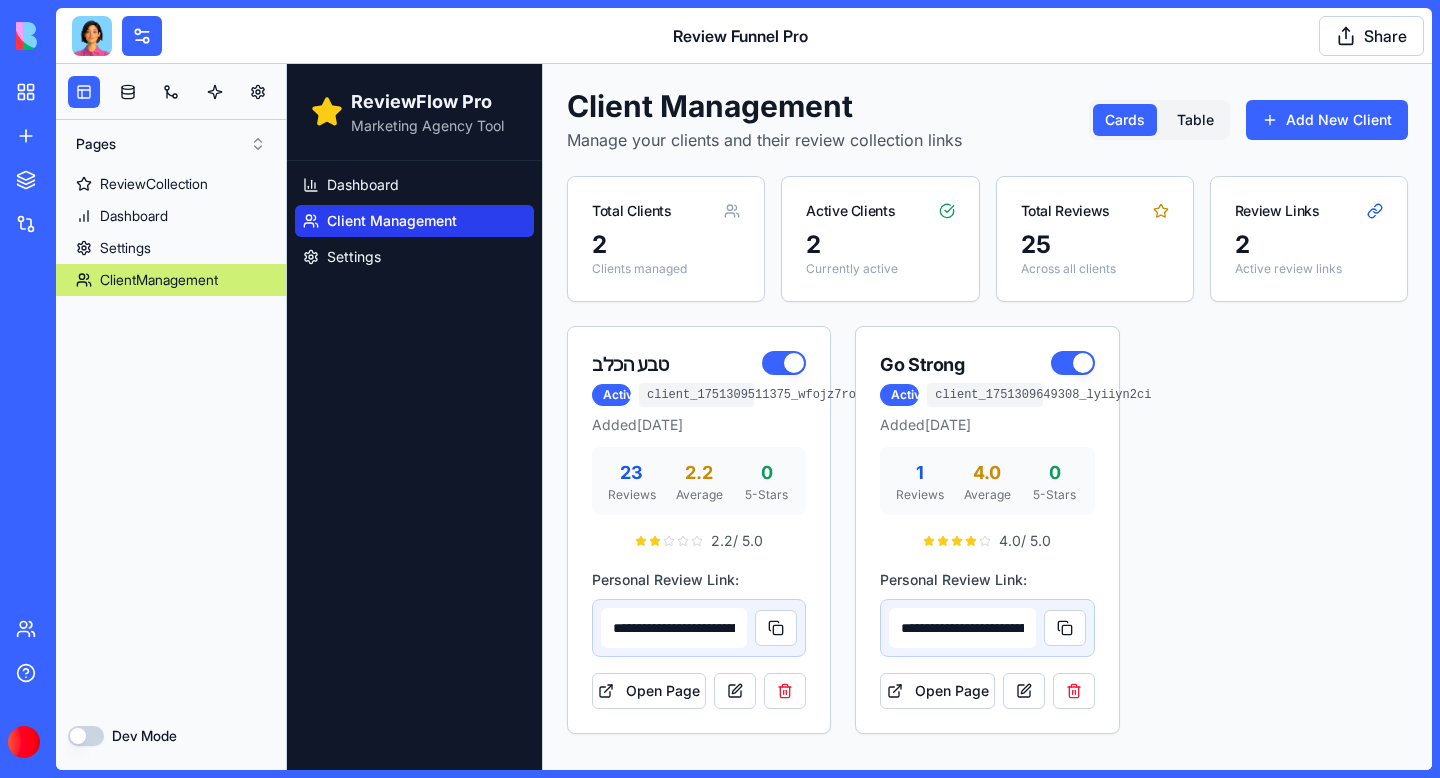 click at bounding box center [92, 36] 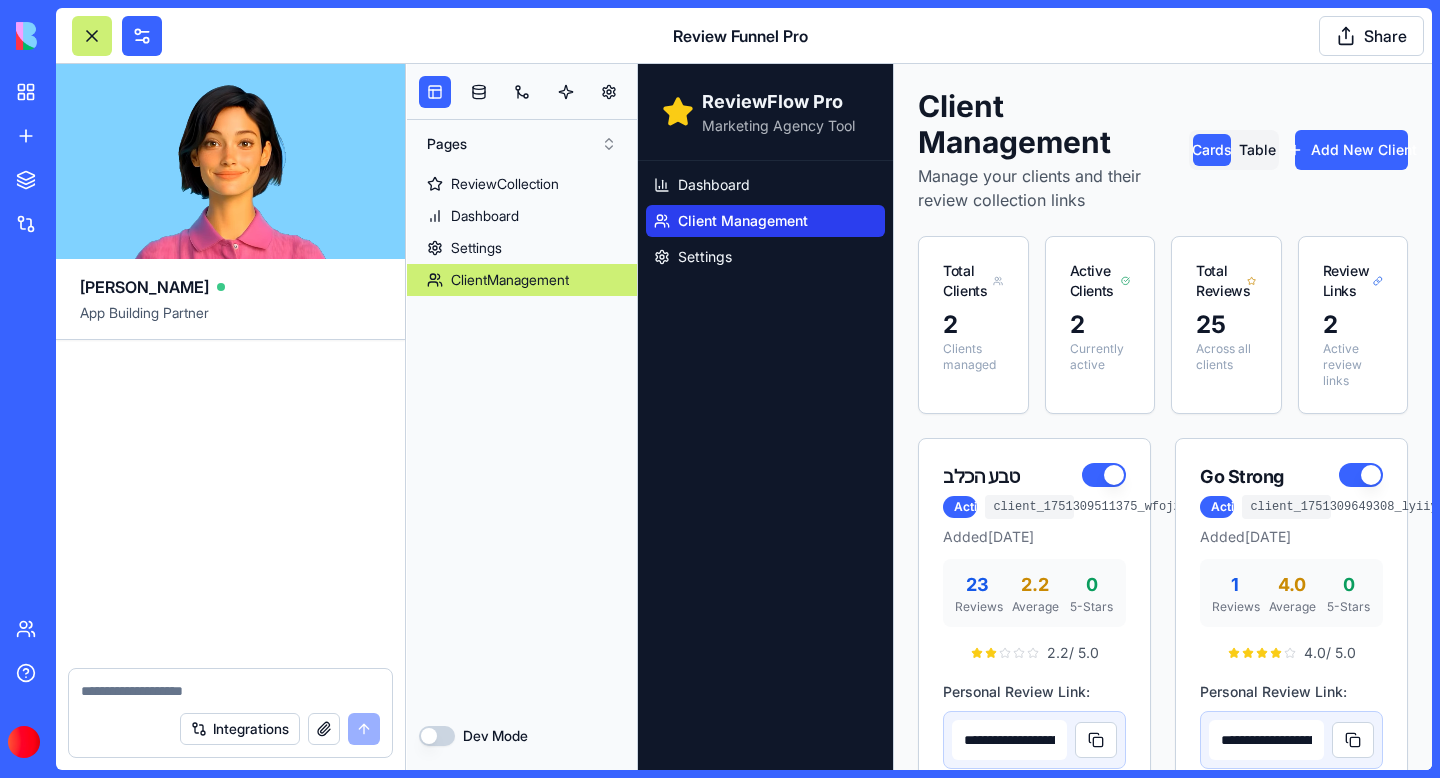 scroll, scrollTop: 45810, scrollLeft: 0, axis: vertical 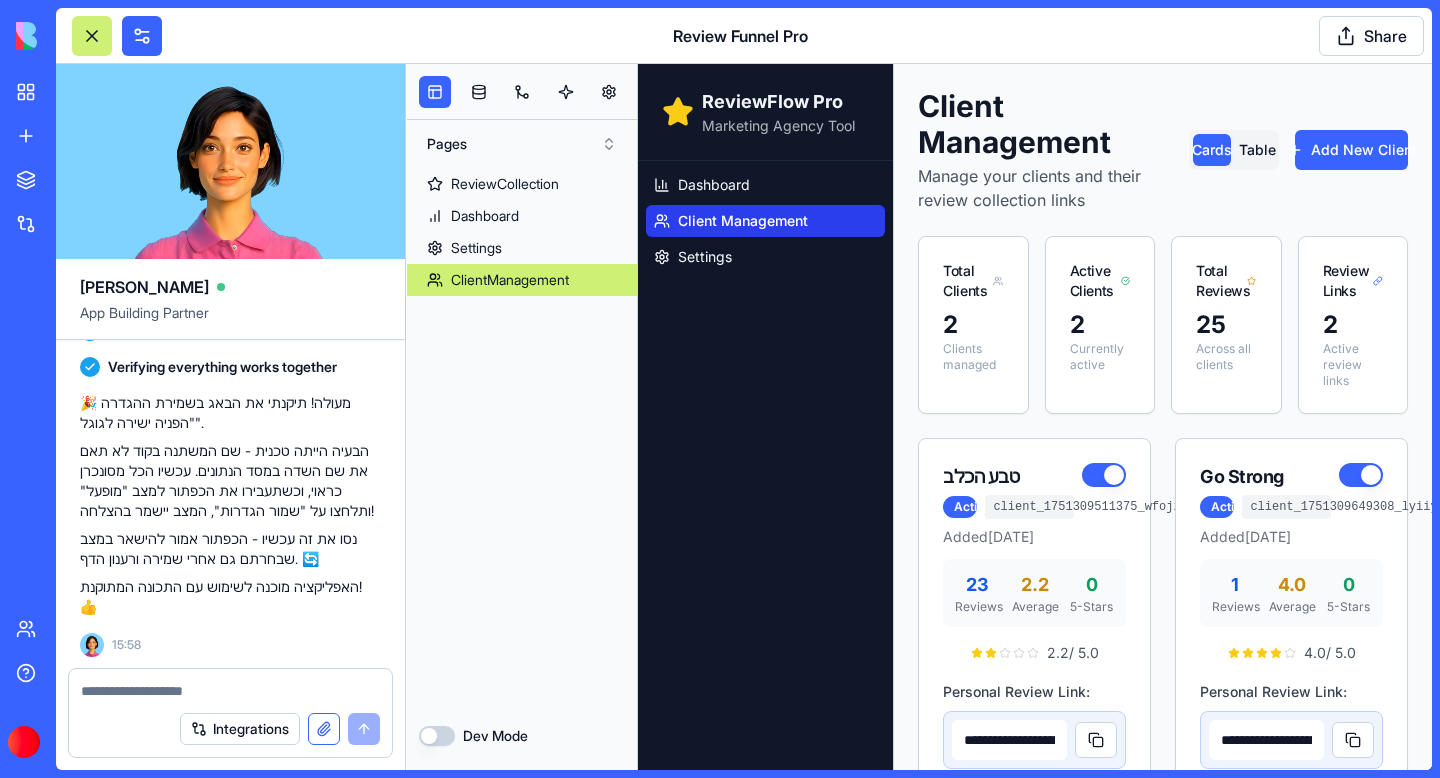 click at bounding box center [324, 729] 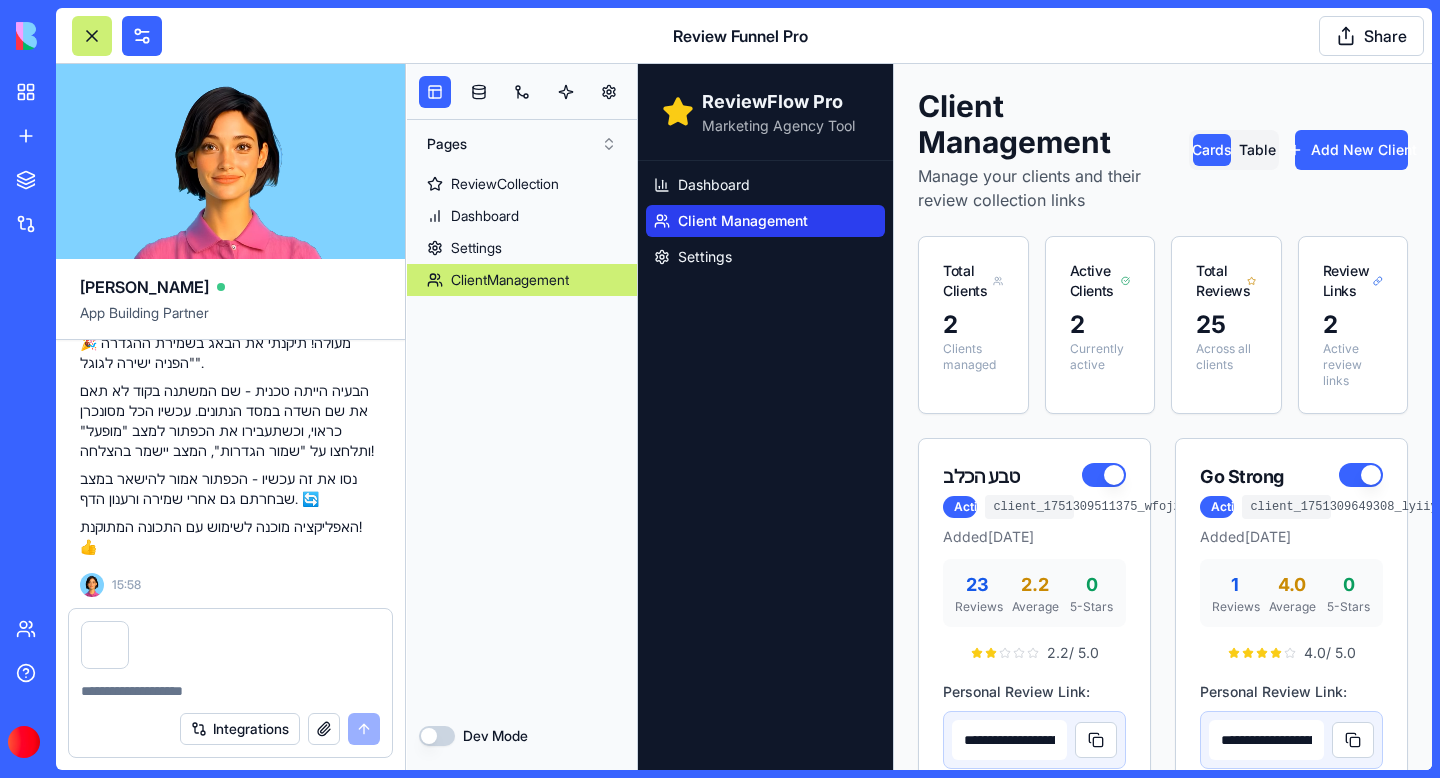 click at bounding box center [230, 691] 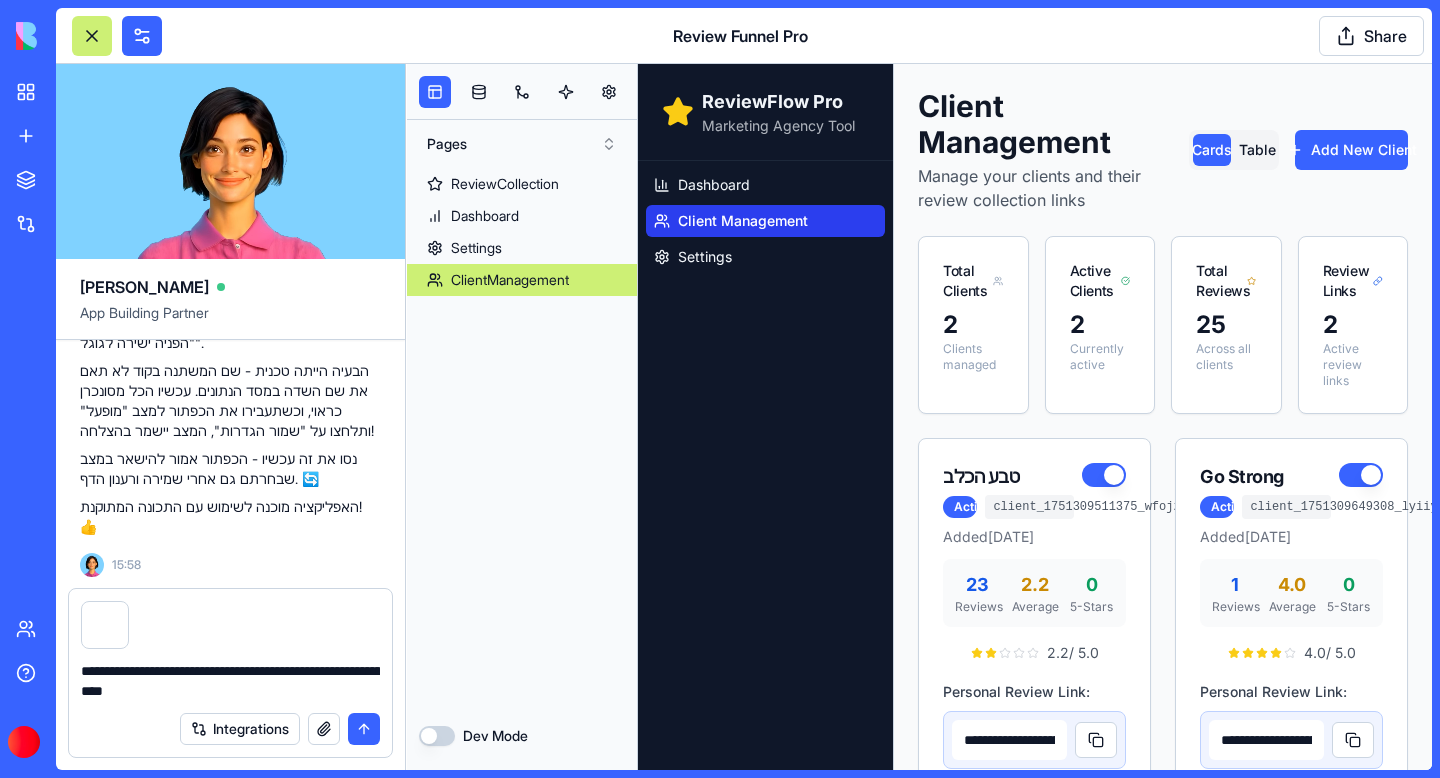 type on "**********" 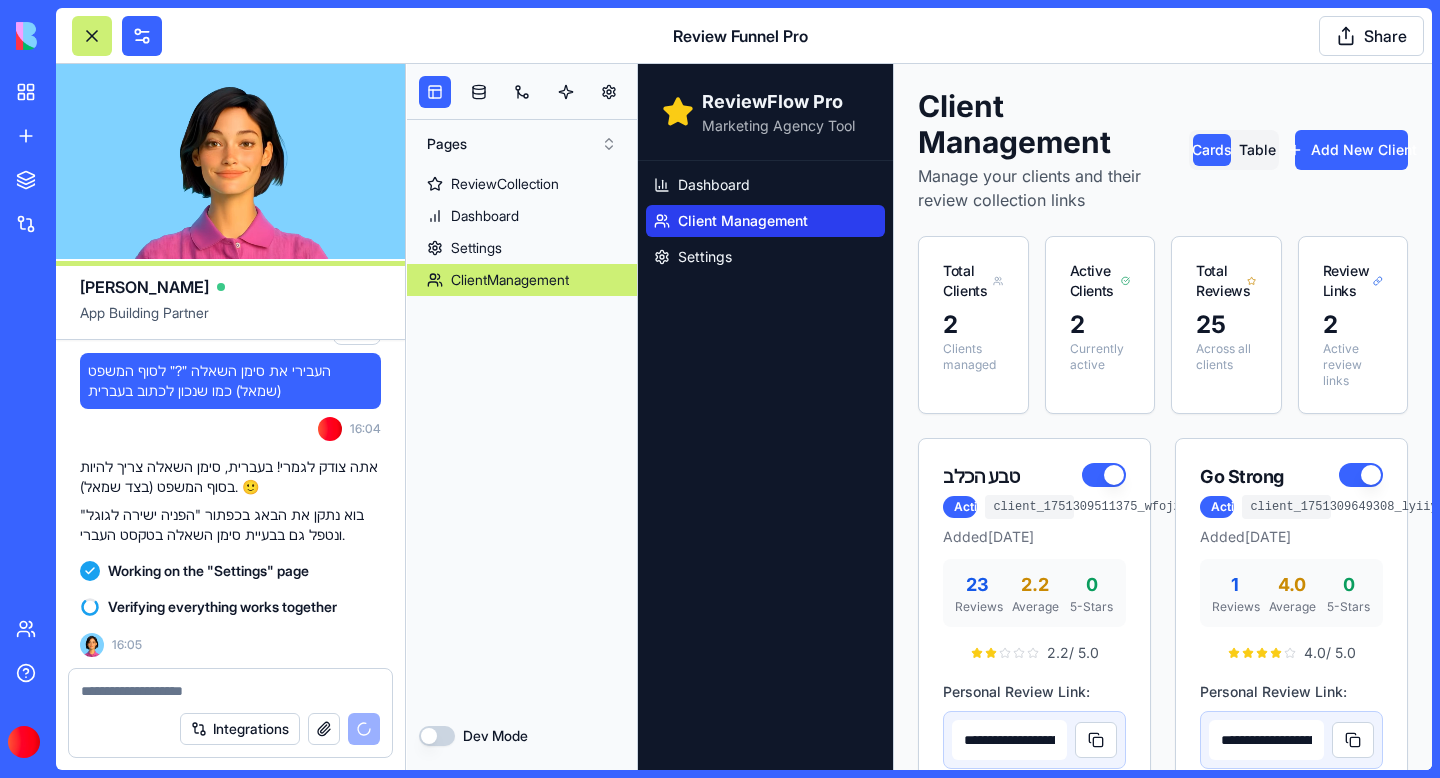 scroll, scrollTop: 46462, scrollLeft: 0, axis: vertical 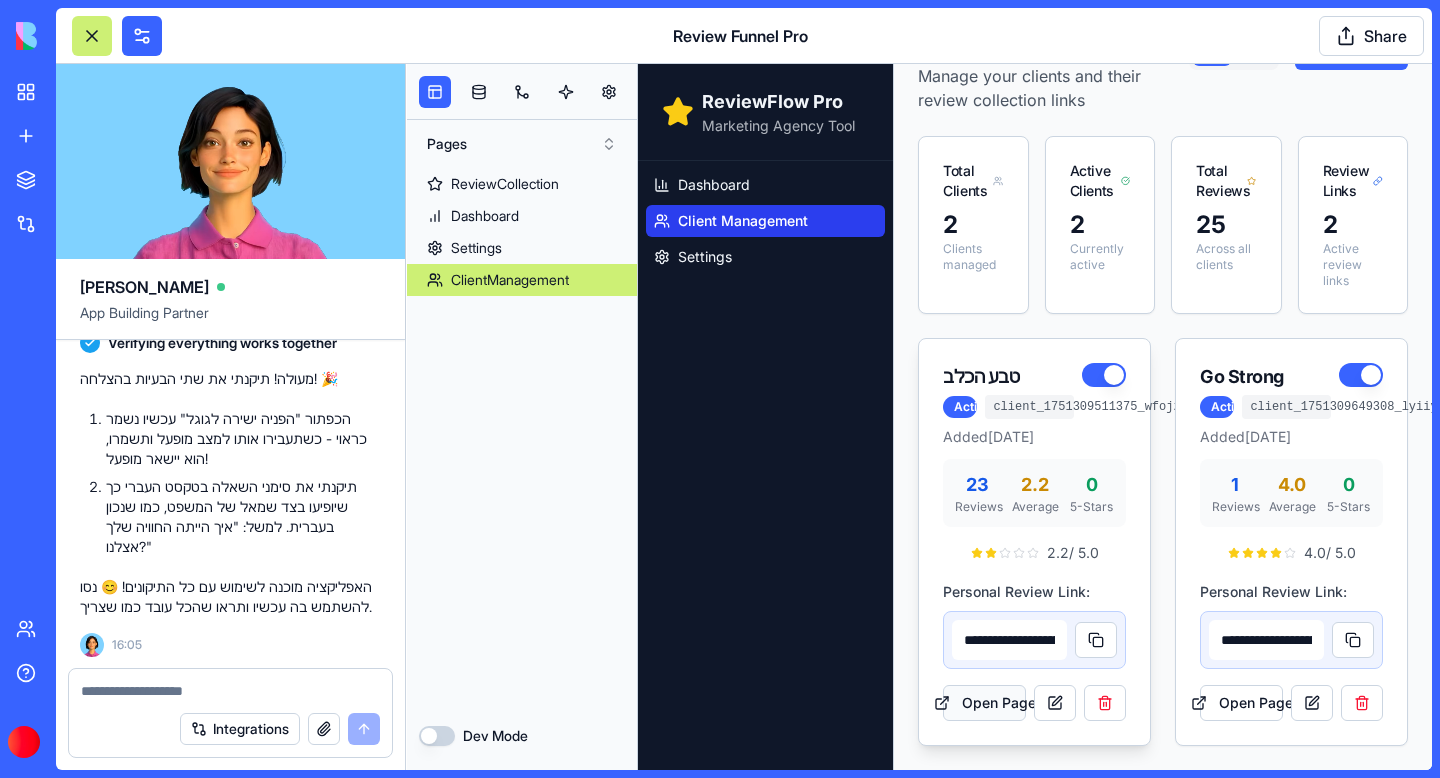 click on "Open Page" at bounding box center [984, 703] 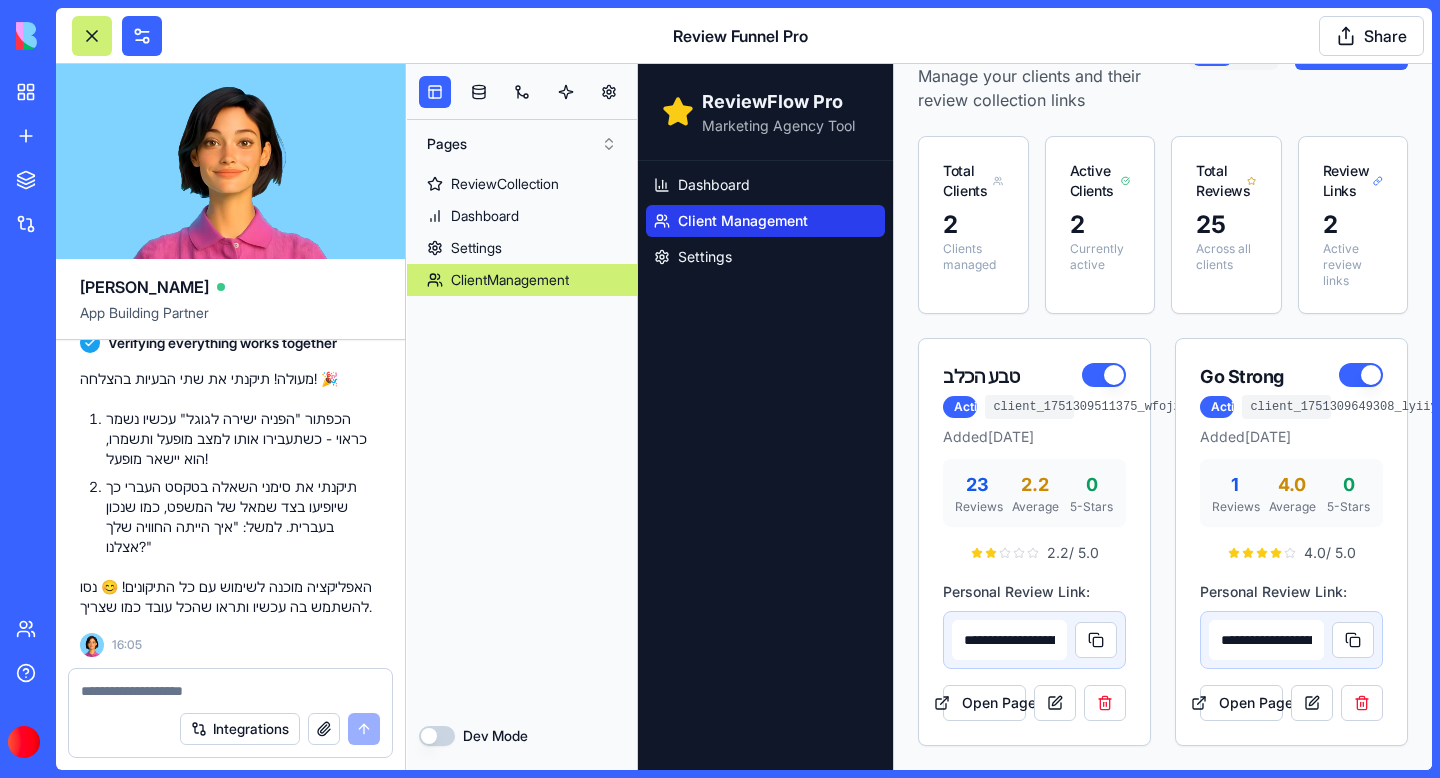 click at bounding box center (230, 691) 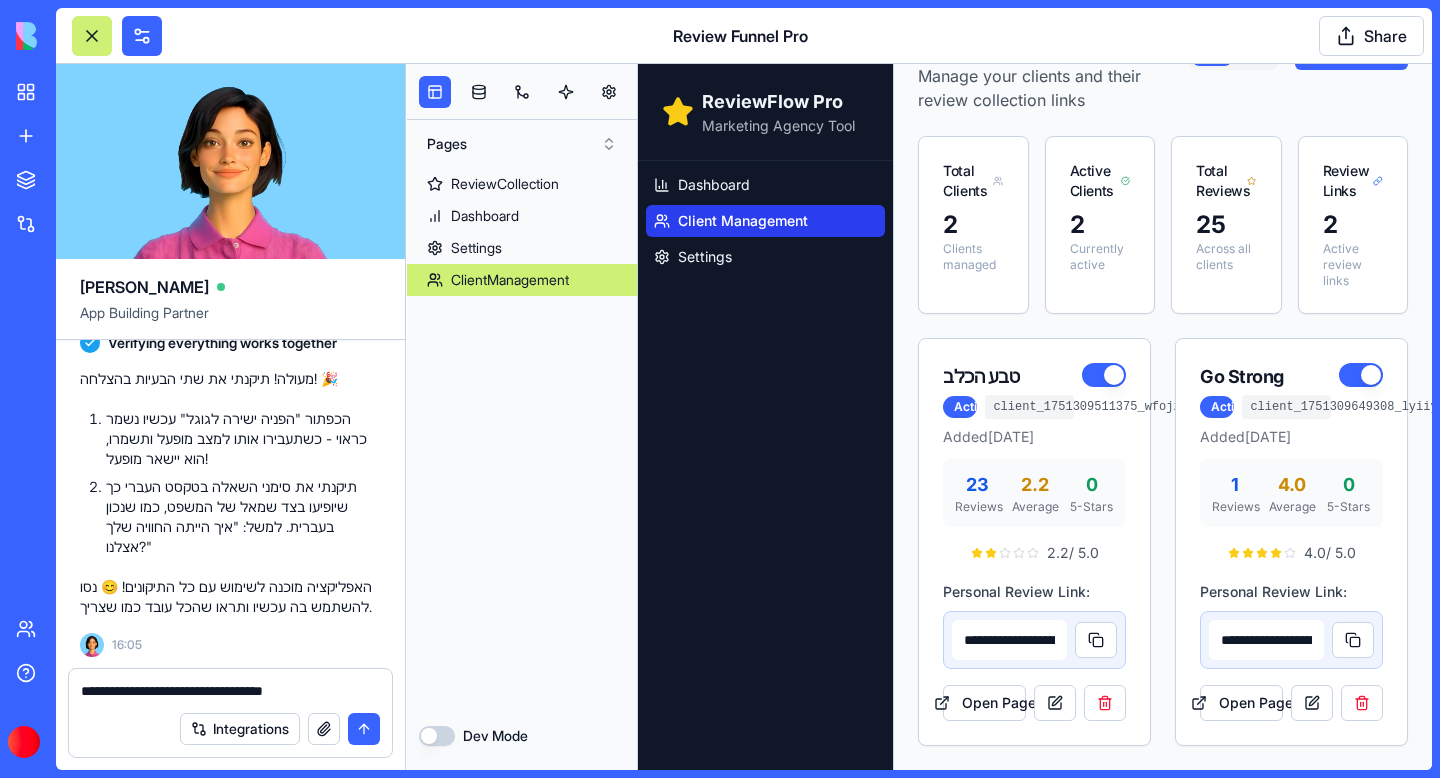 type on "**********" 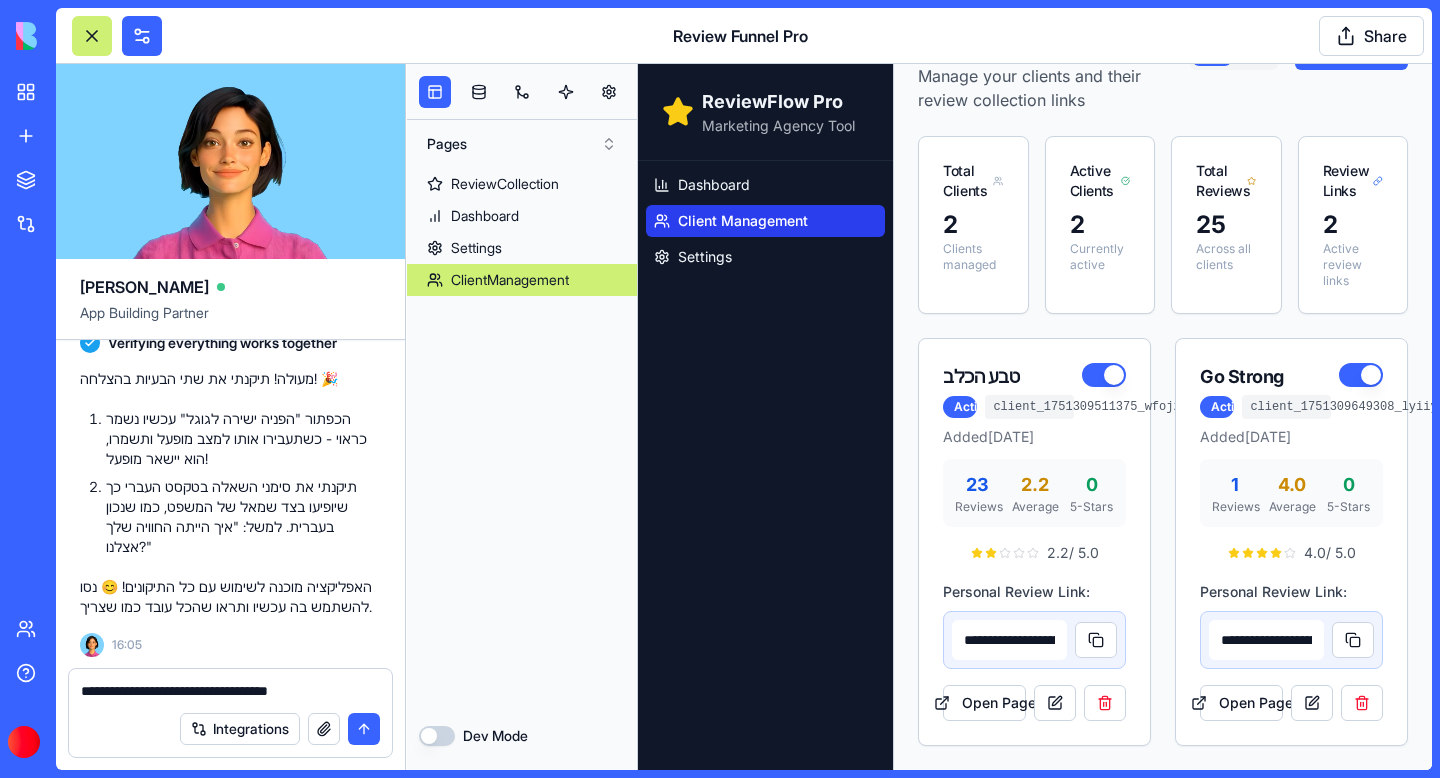 type 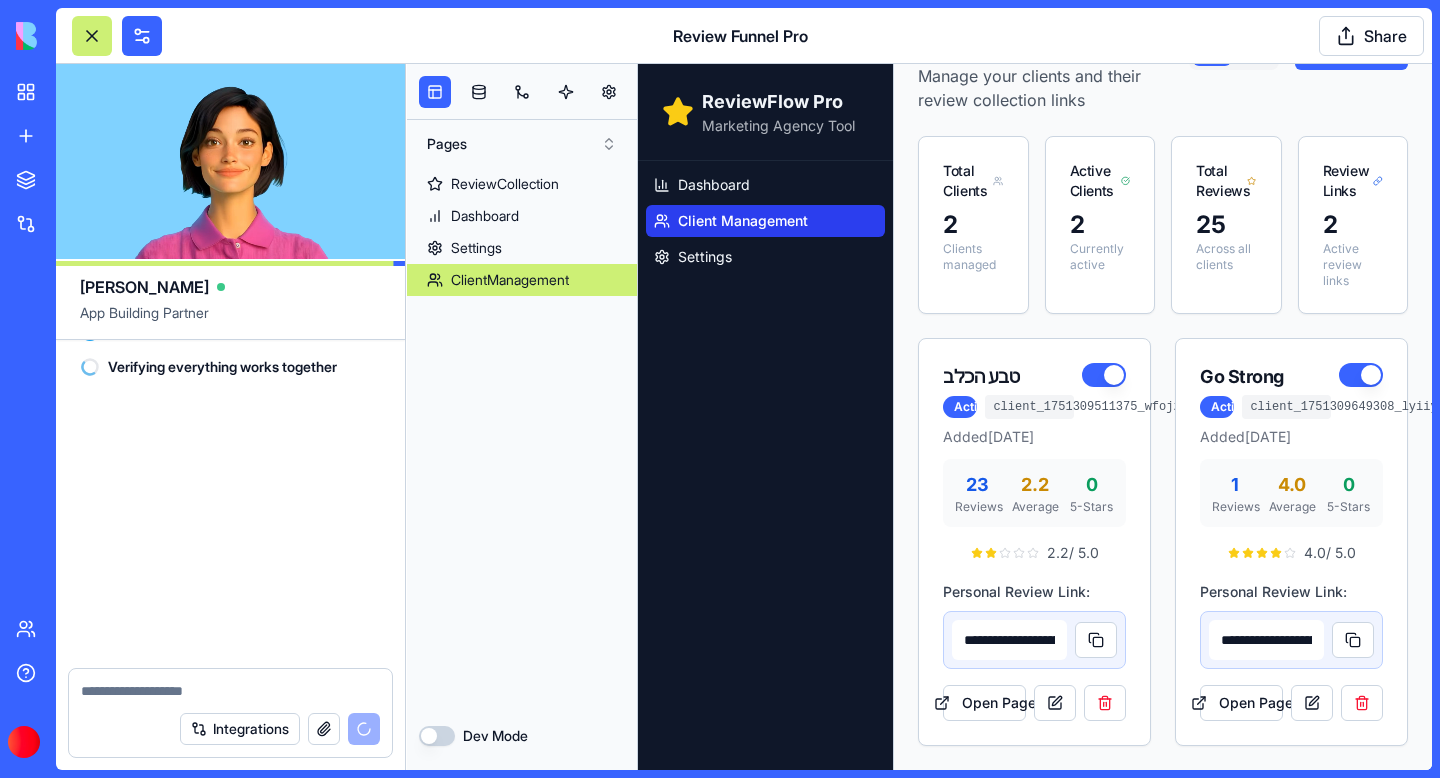 scroll, scrollTop: 46966, scrollLeft: 0, axis: vertical 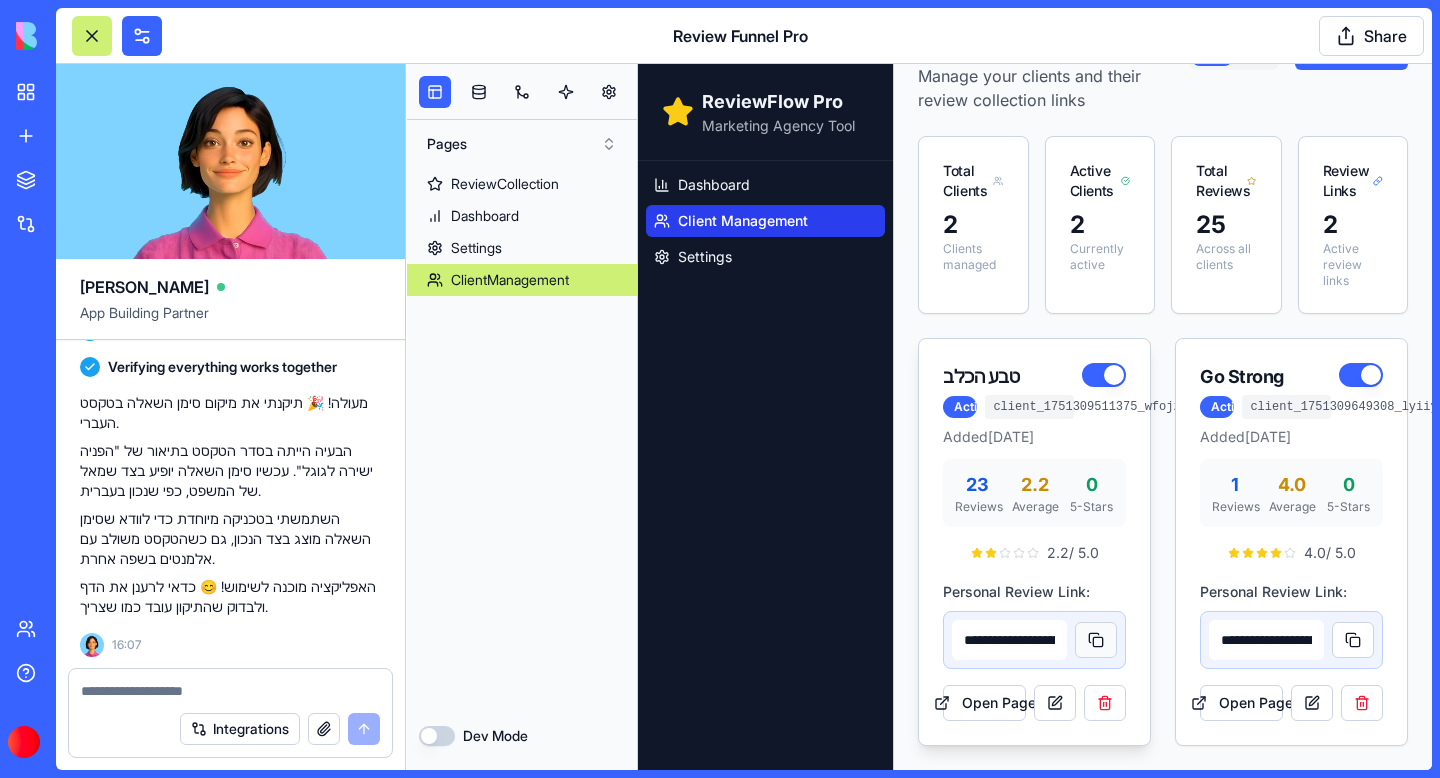 click at bounding box center [1096, 640] 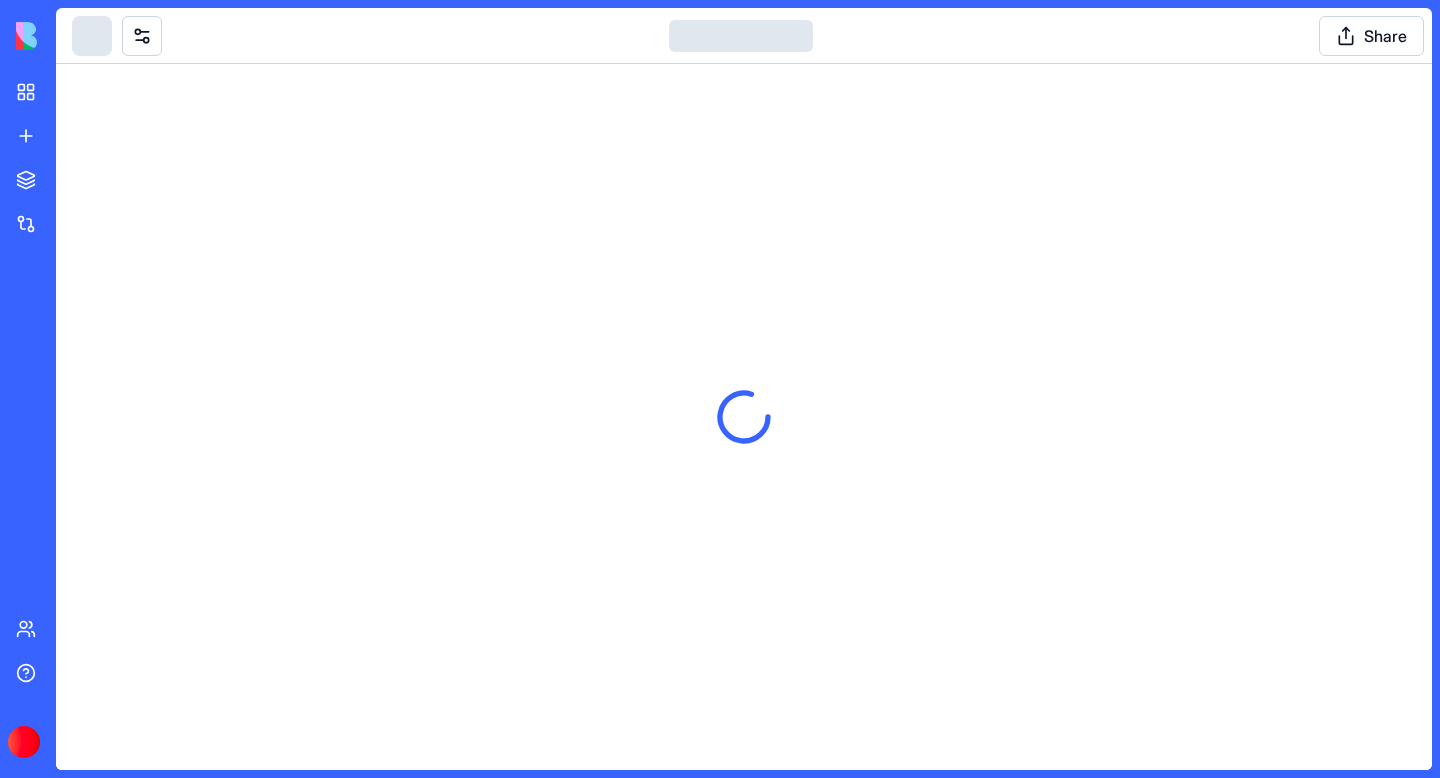 scroll, scrollTop: 0, scrollLeft: 0, axis: both 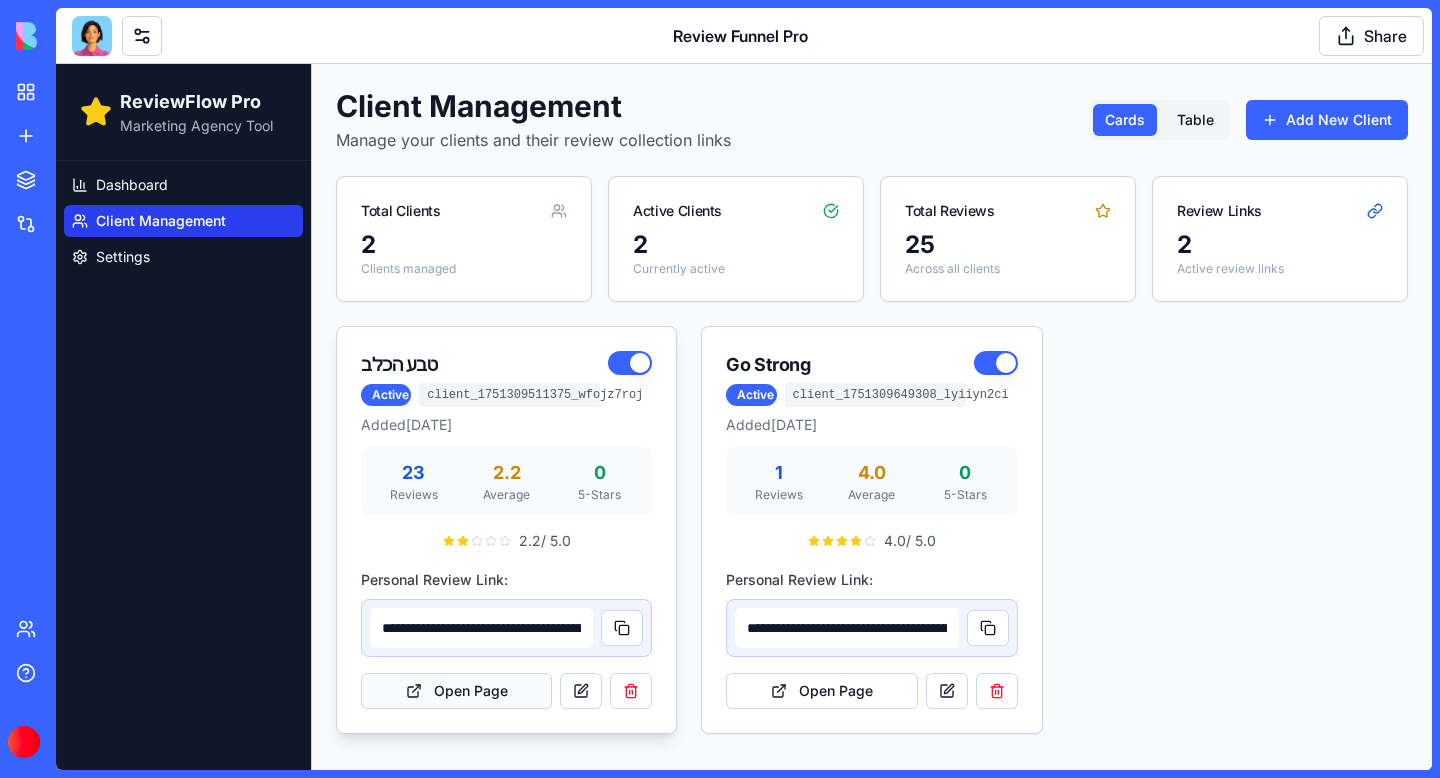 click on "Open Page" at bounding box center [456, 691] 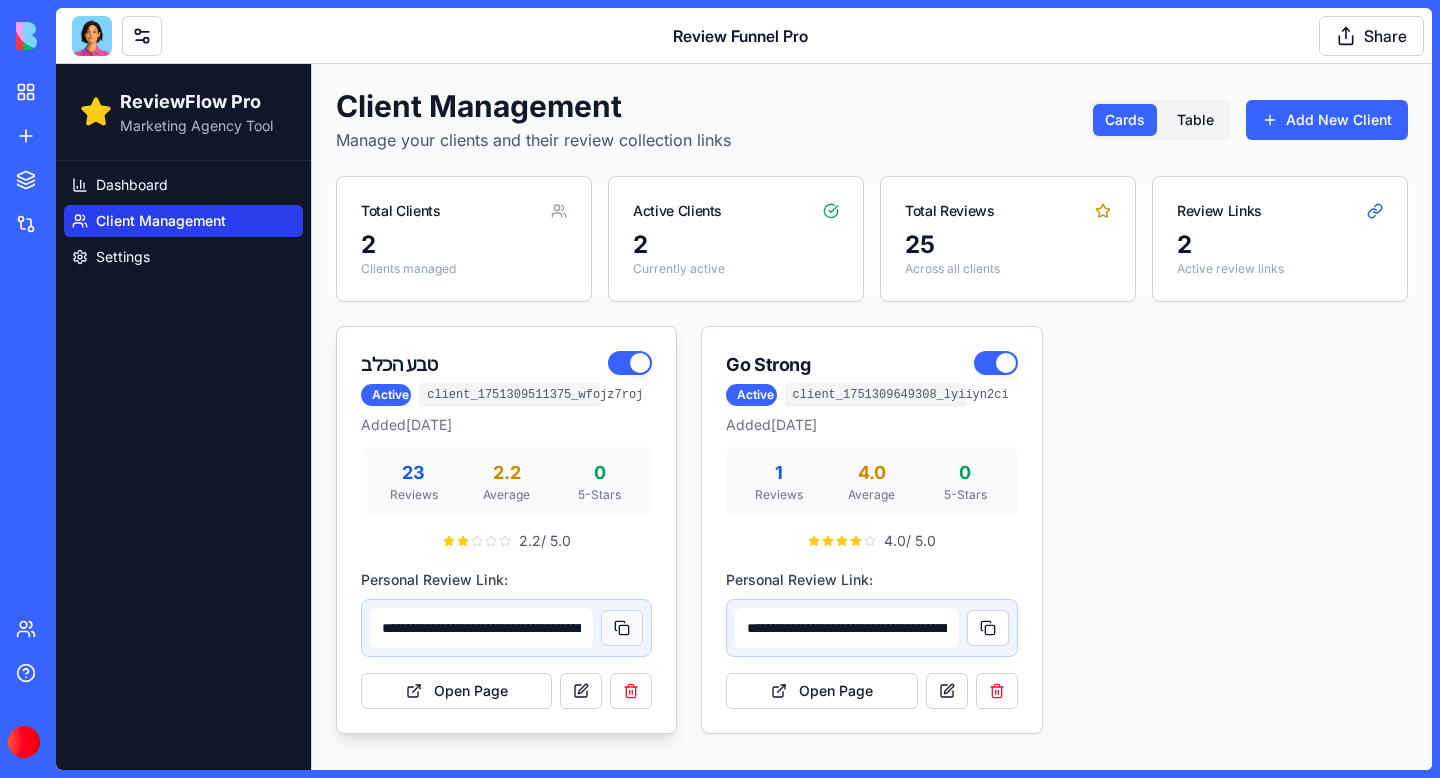 click at bounding box center [622, 628] 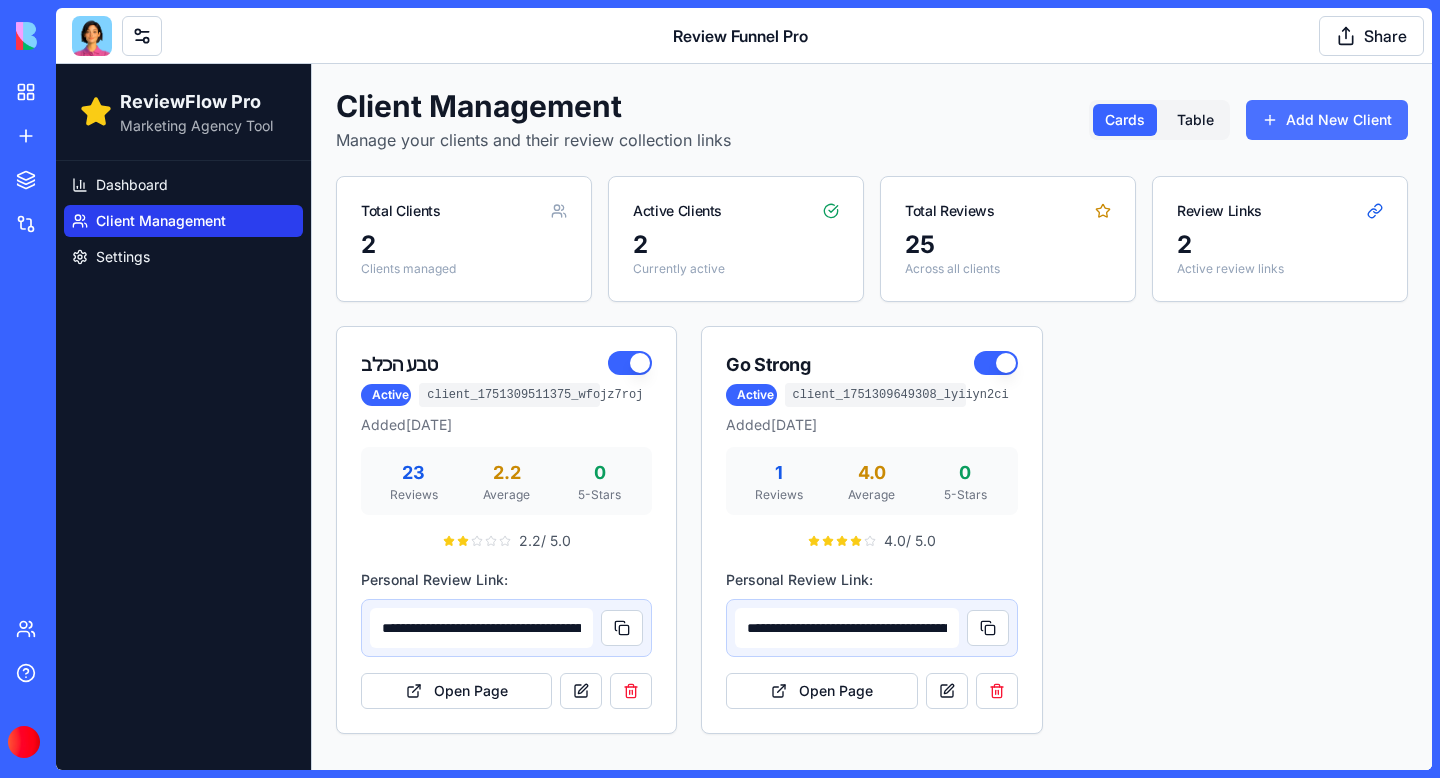 click on "Add New Client" at bounding box center [1327, 120] 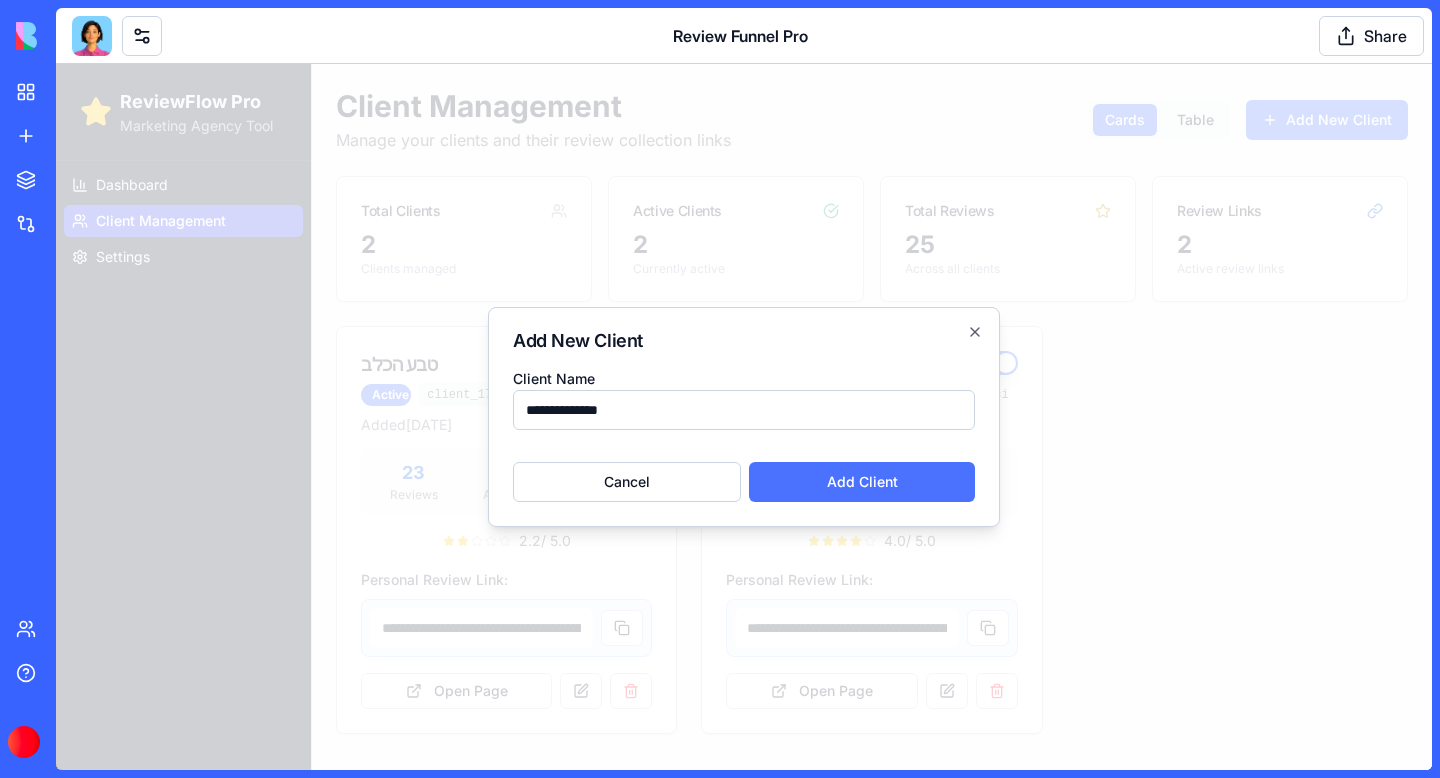 type on "**********" 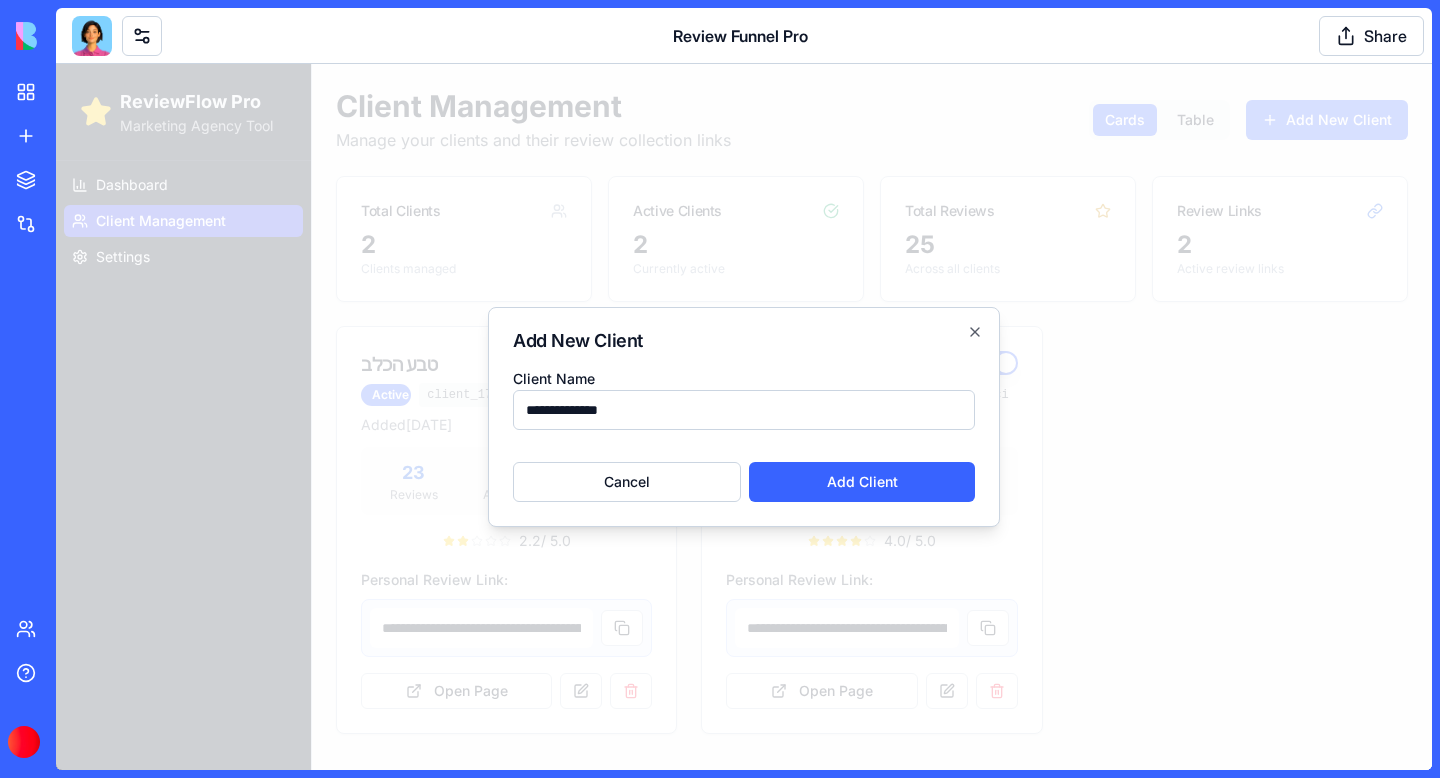 type 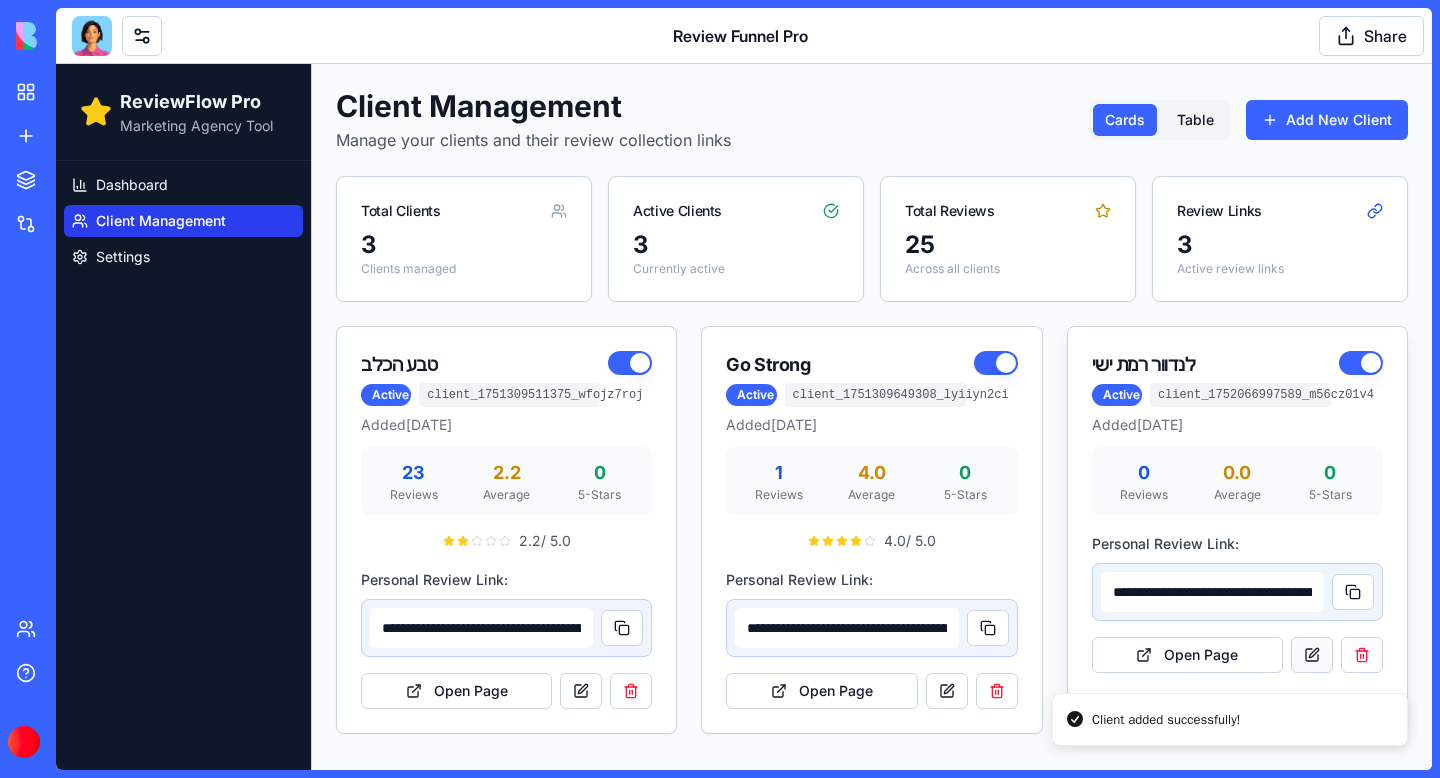 click at bounding box center [1312, 655] 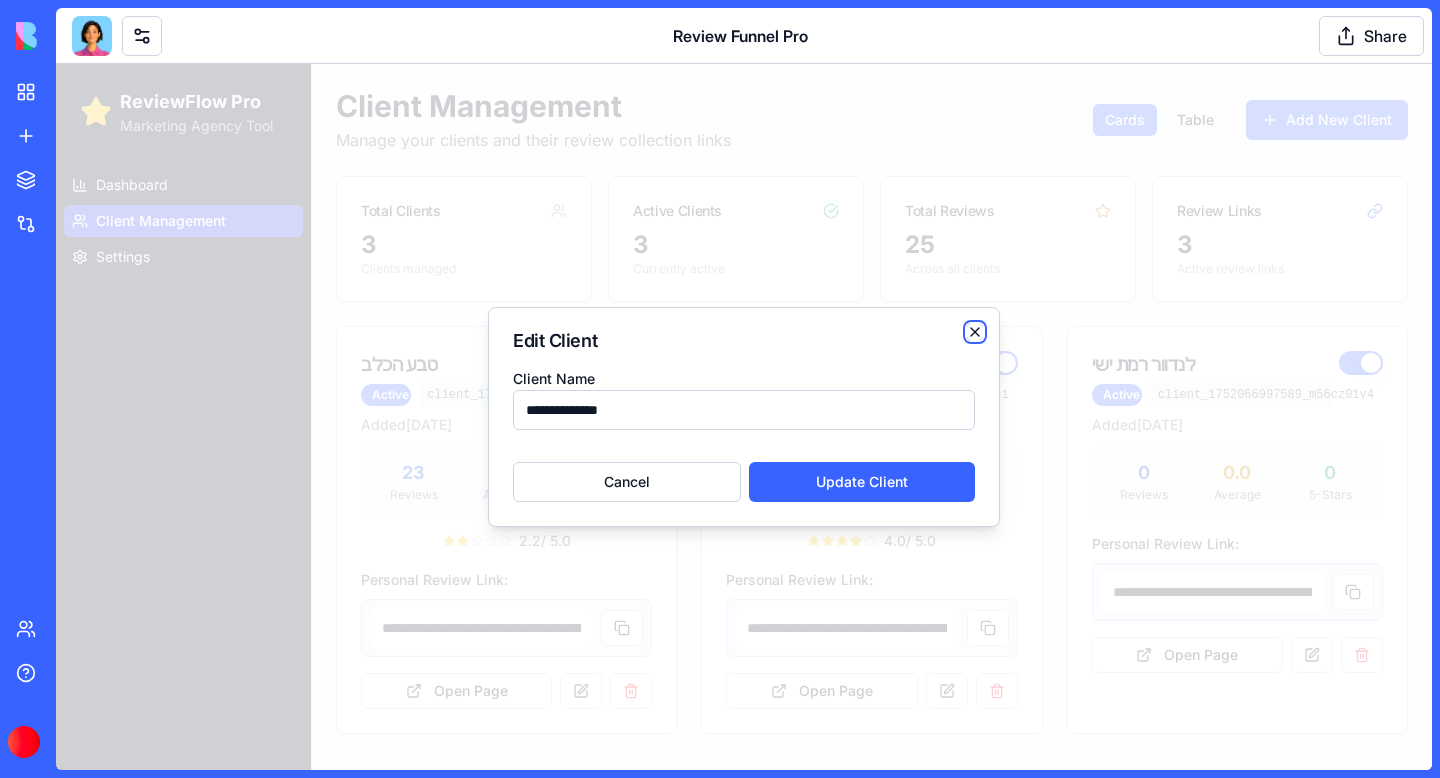 click 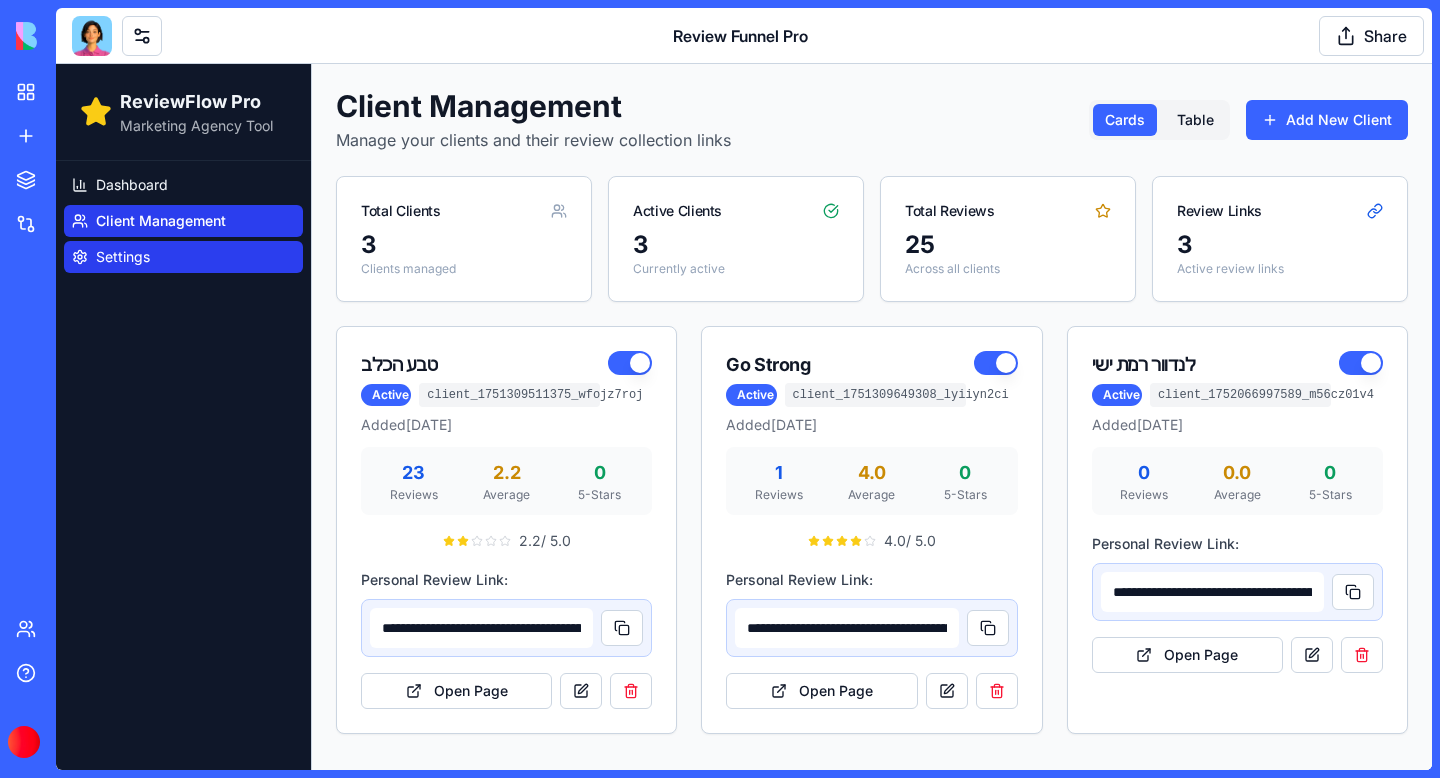 click on "Settings" at bounding box center [123, 257] 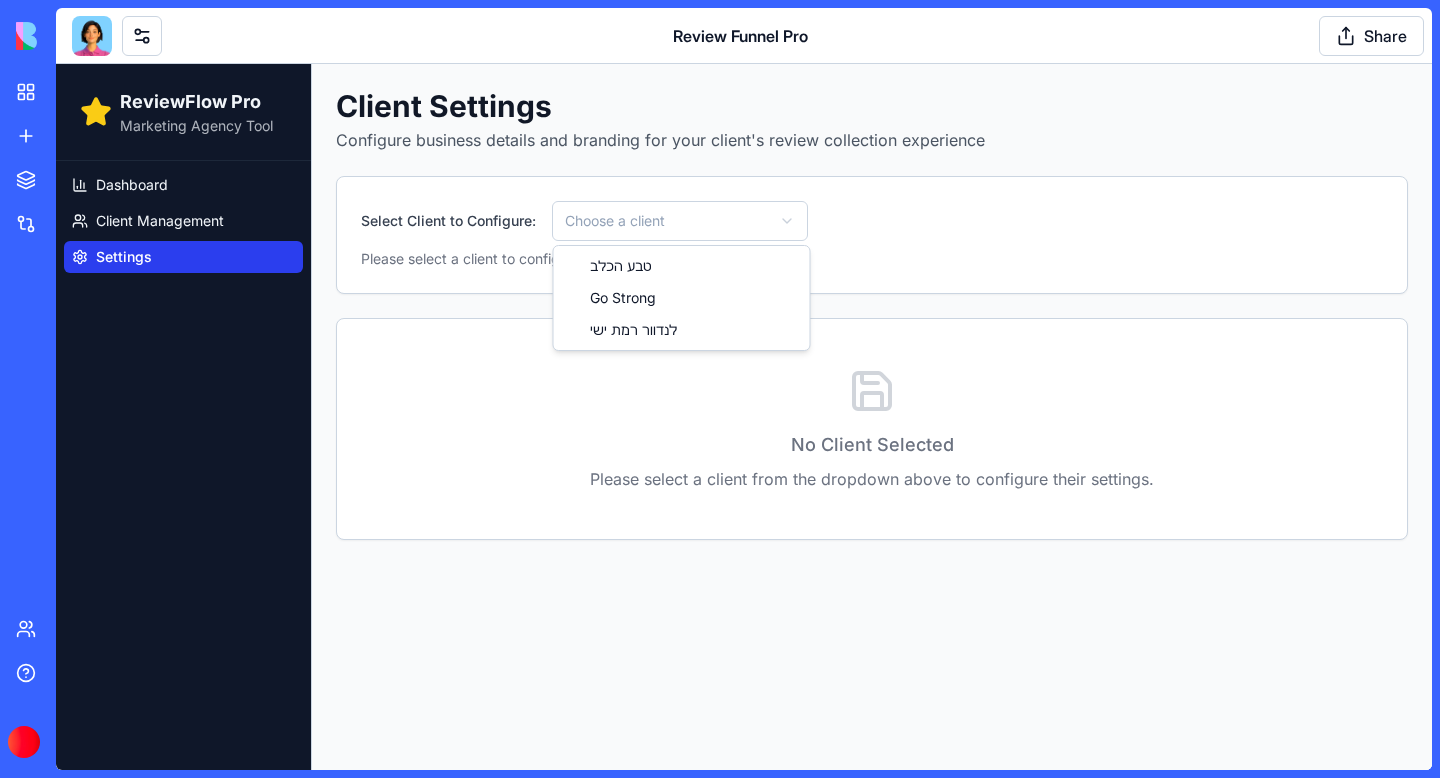 click on "ReviewFlow Pro Marketing Agency Tool Dashboard Client Management Settings Client Settings Configure business details and branding for your client's review collection experience Select Client to Configure: Choose a client Please select a client to configure their settings and branding. No Client Selected Please select a client from the dropdown above to configure their settings.
טבע הכלב Go Strong לנדוור רמת ישי" at bounding box center (744, 417) 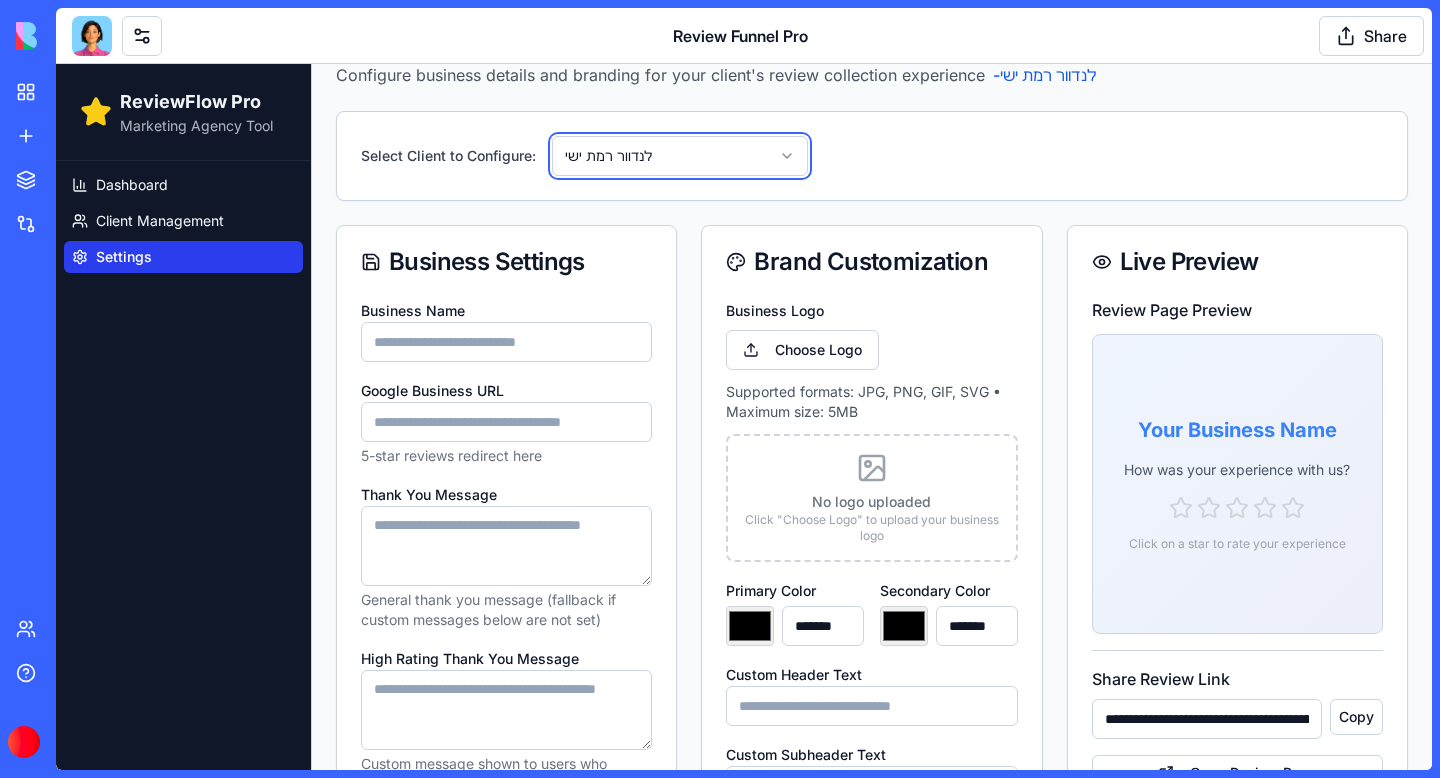 scroll, scrollTop: 69, scrollLeft: 0, axis: vertical 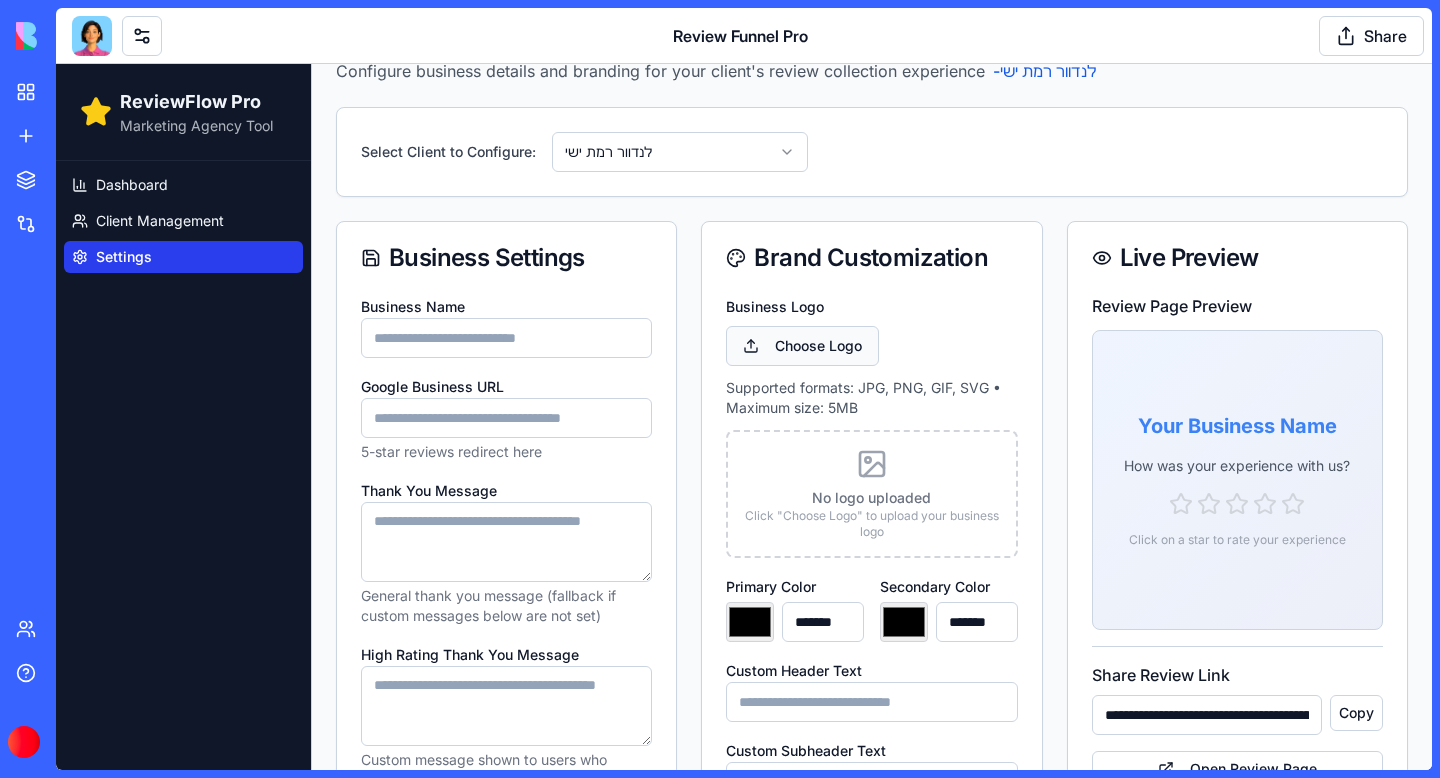 click on "Choose Logo" at bounding box center (802, 346) 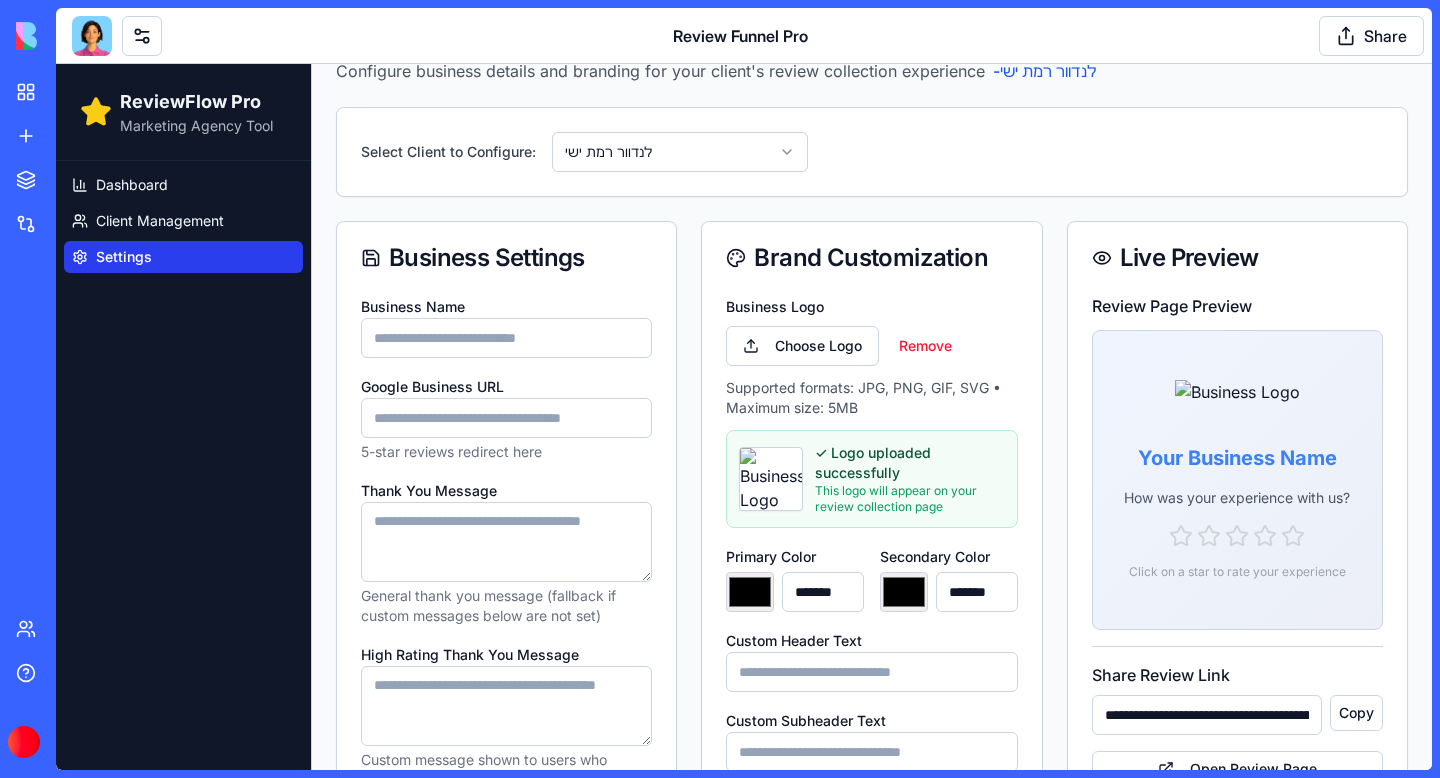 click on "*******" at bounding box center (750, 592) 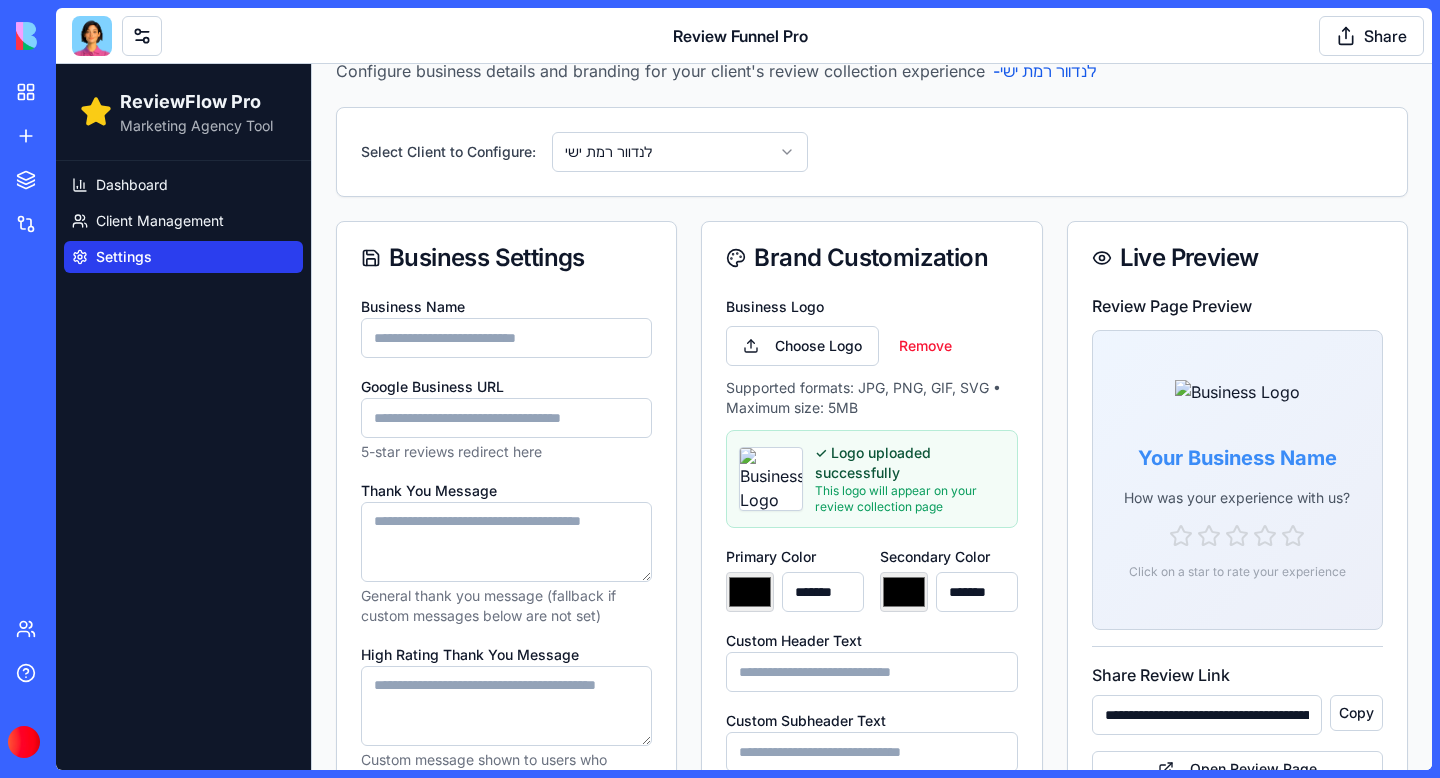 type on "*******" 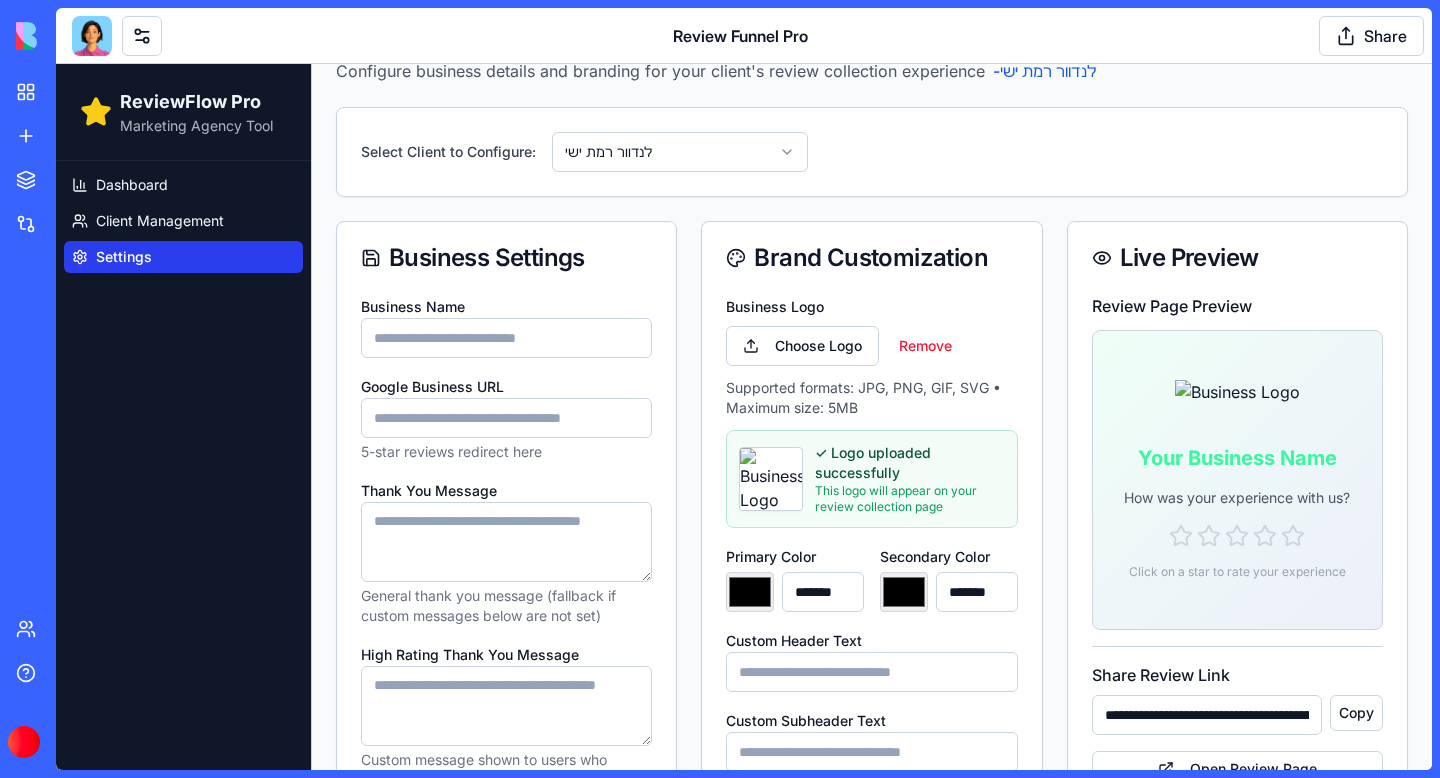 type on "*******" 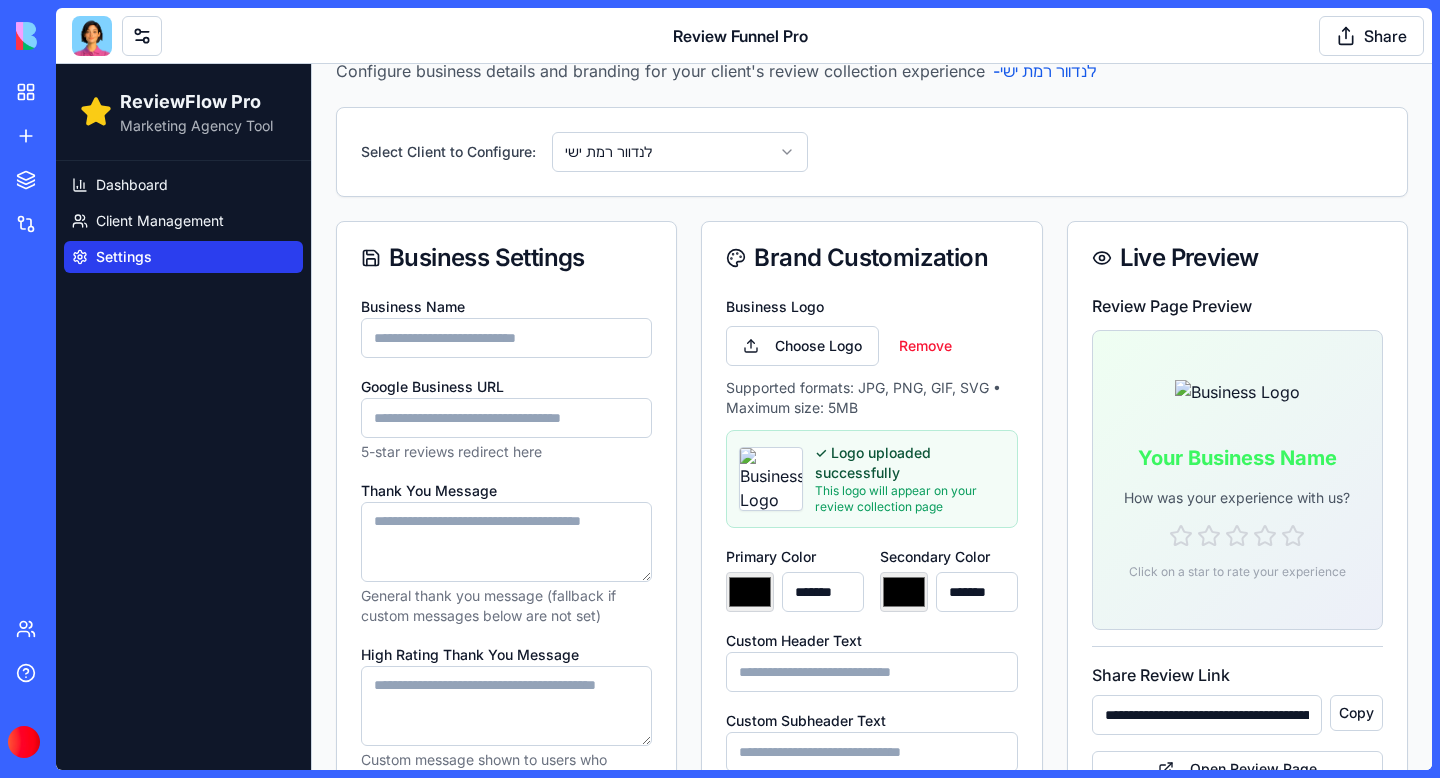 type on "*******" 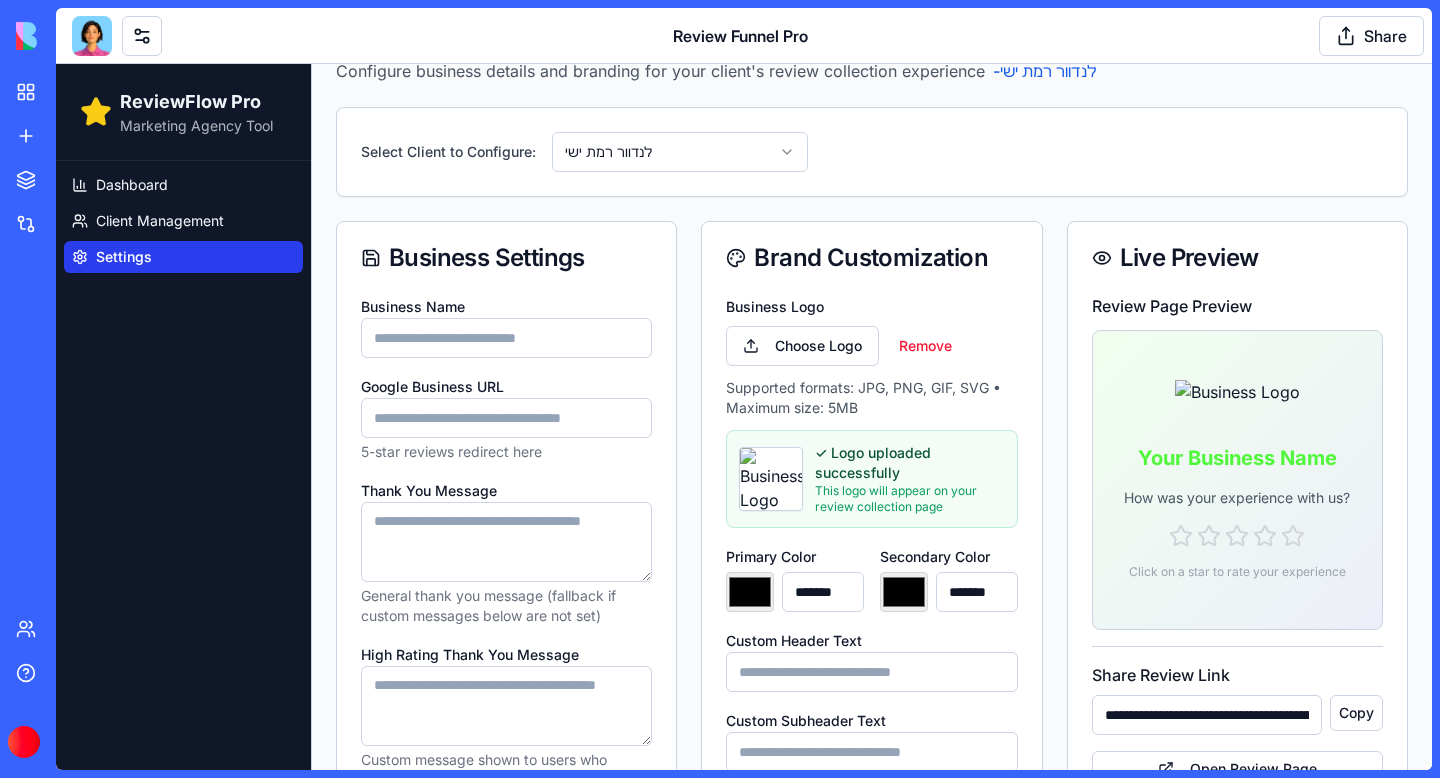 type on "*******" 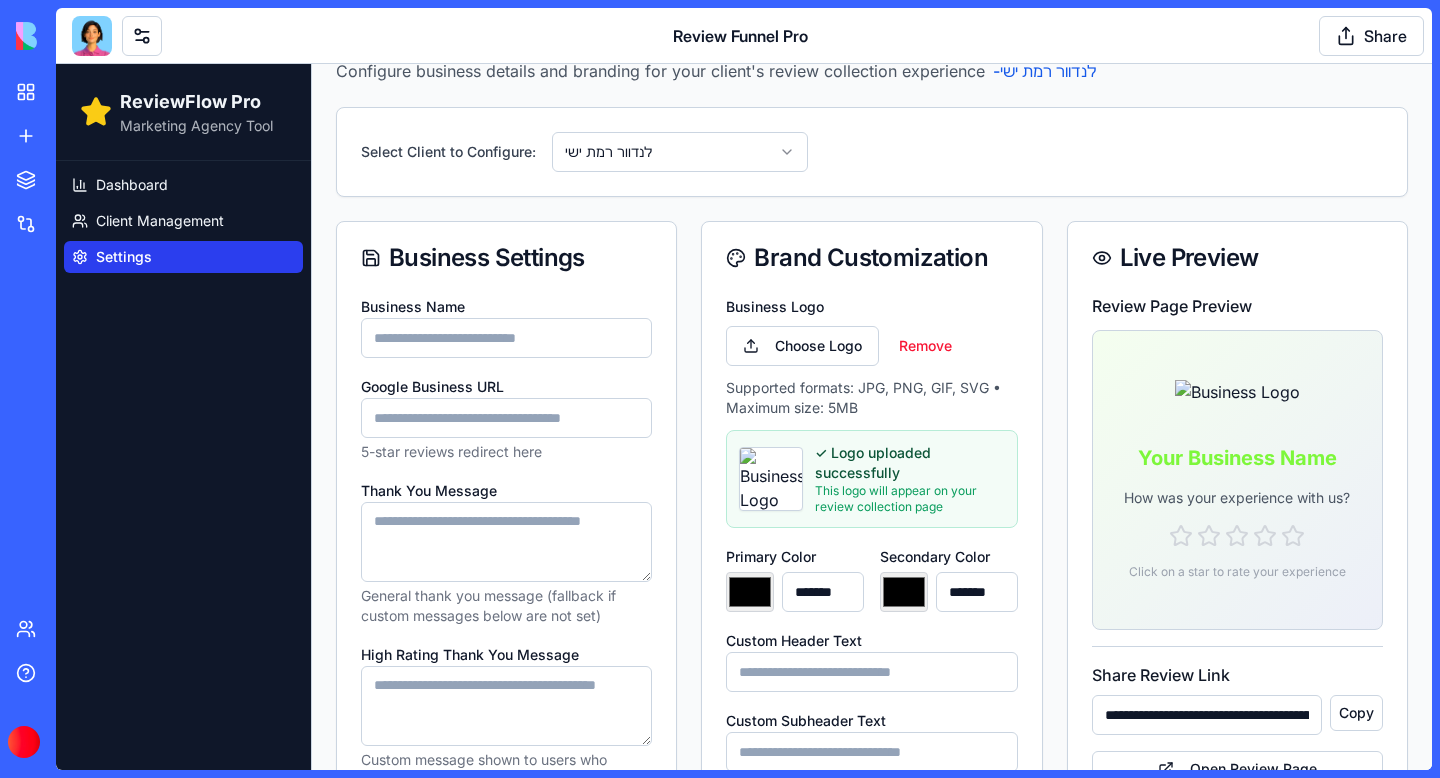 type on "*******" 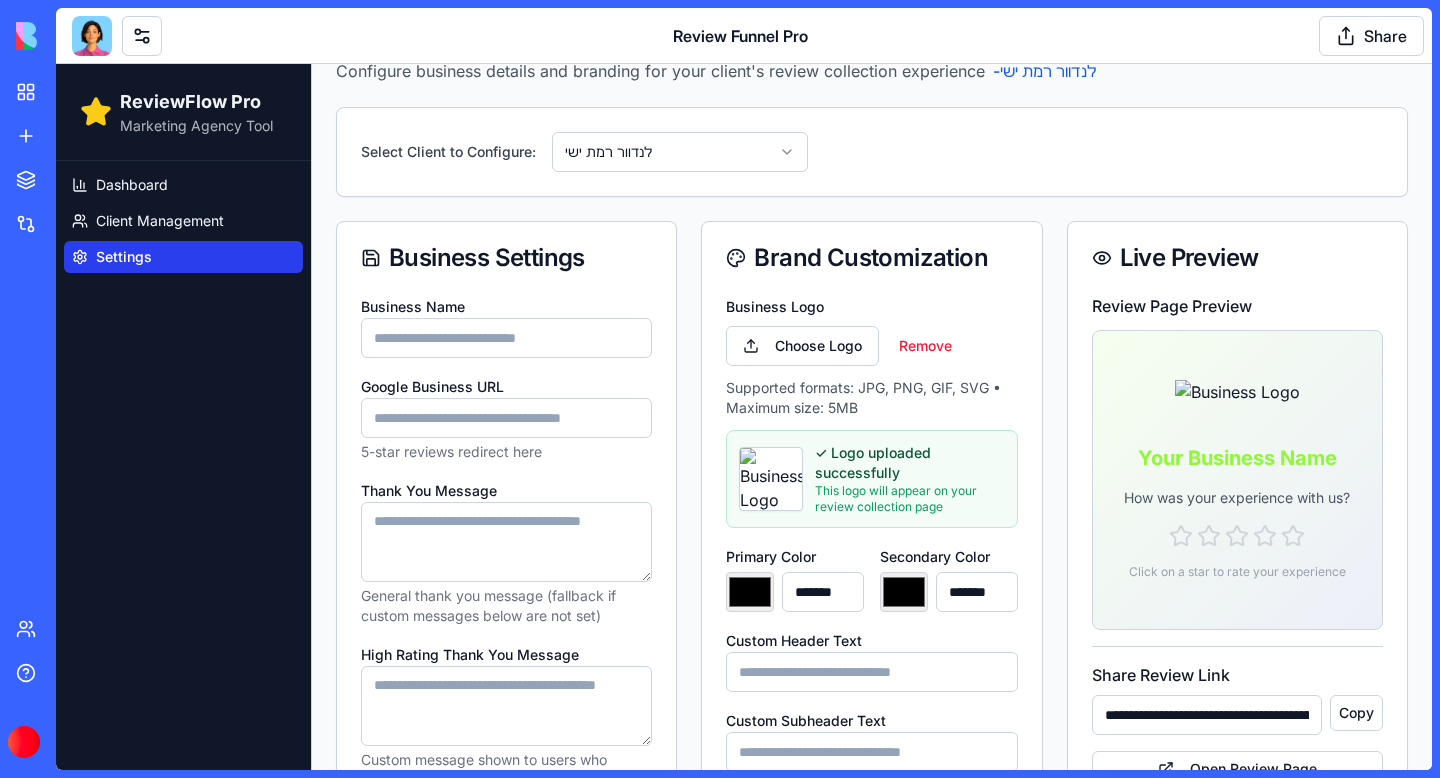type on "*******" 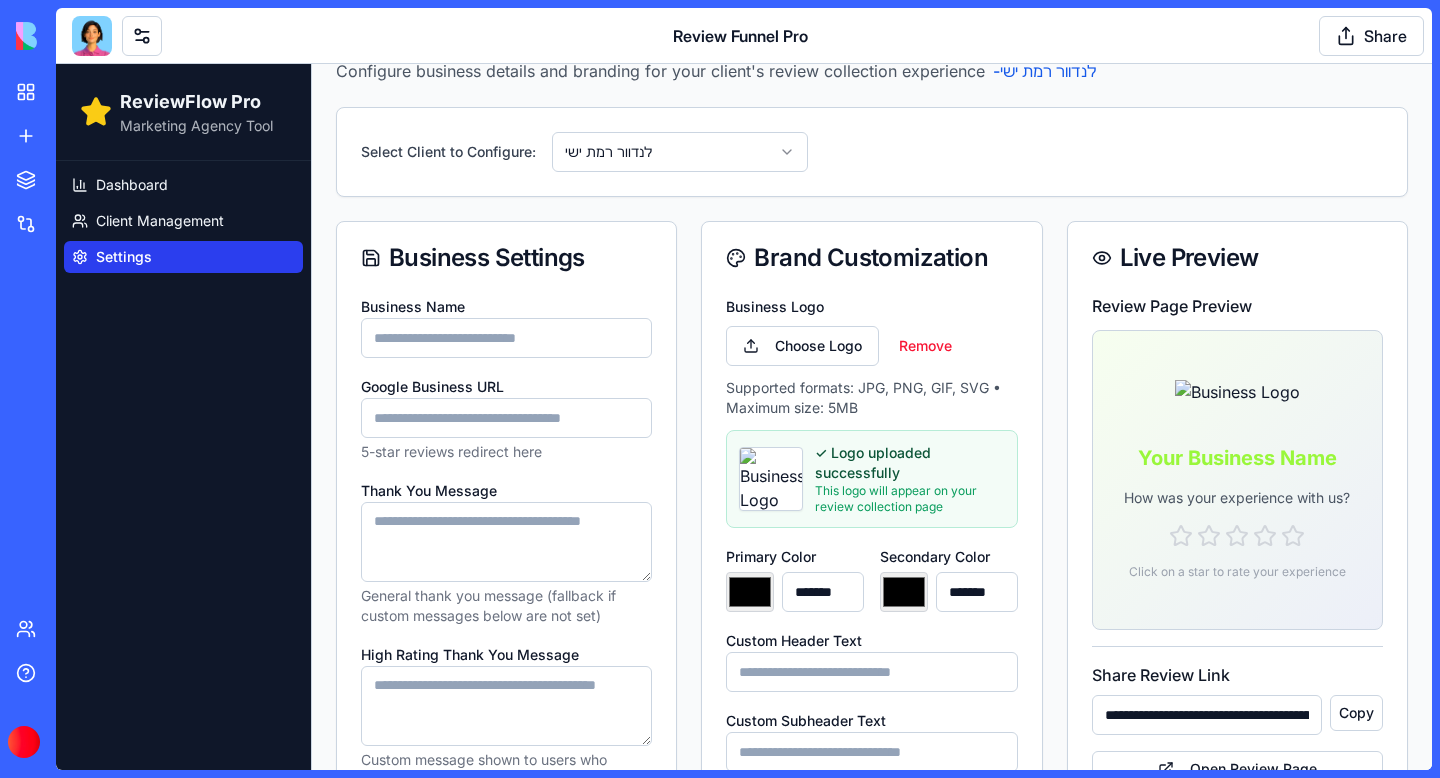 type on "*******" 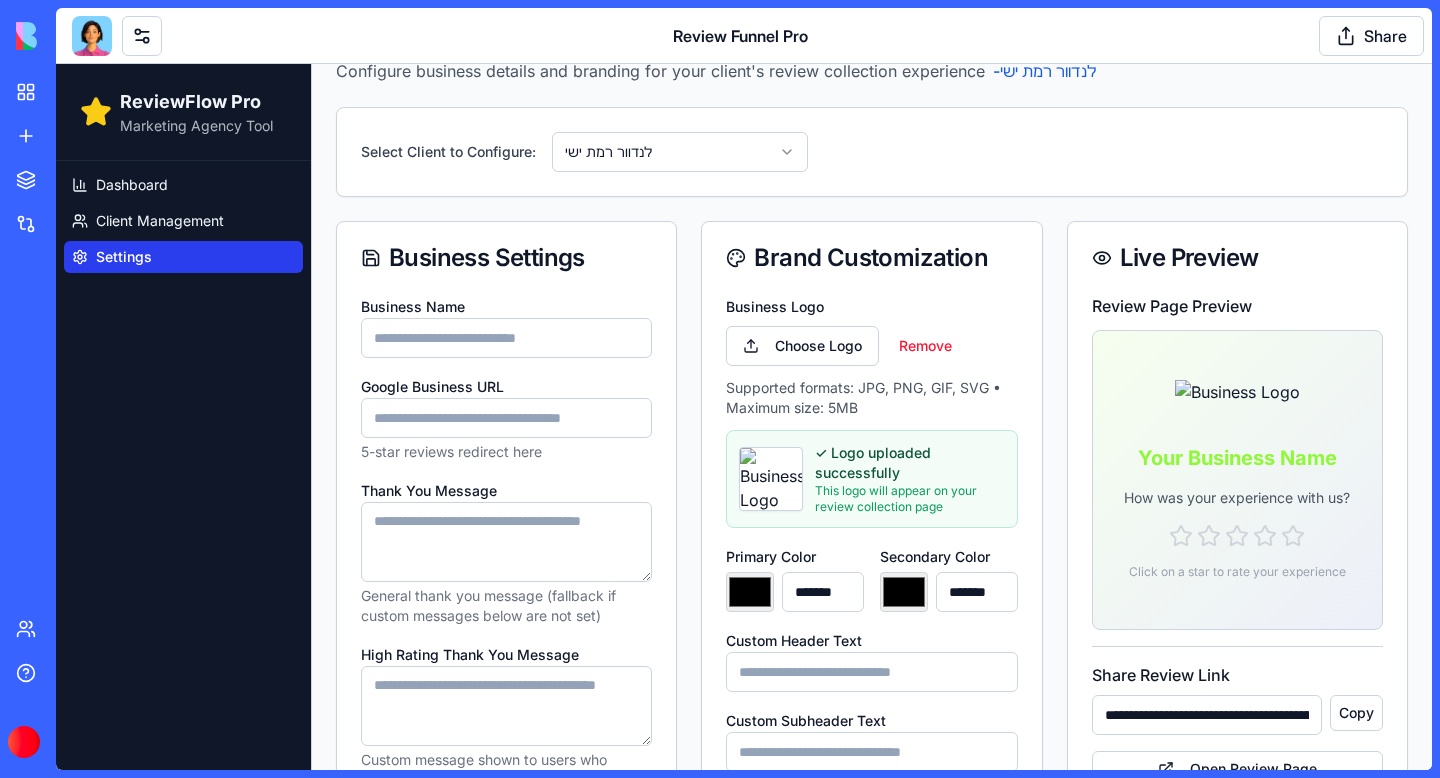 type on "*******" 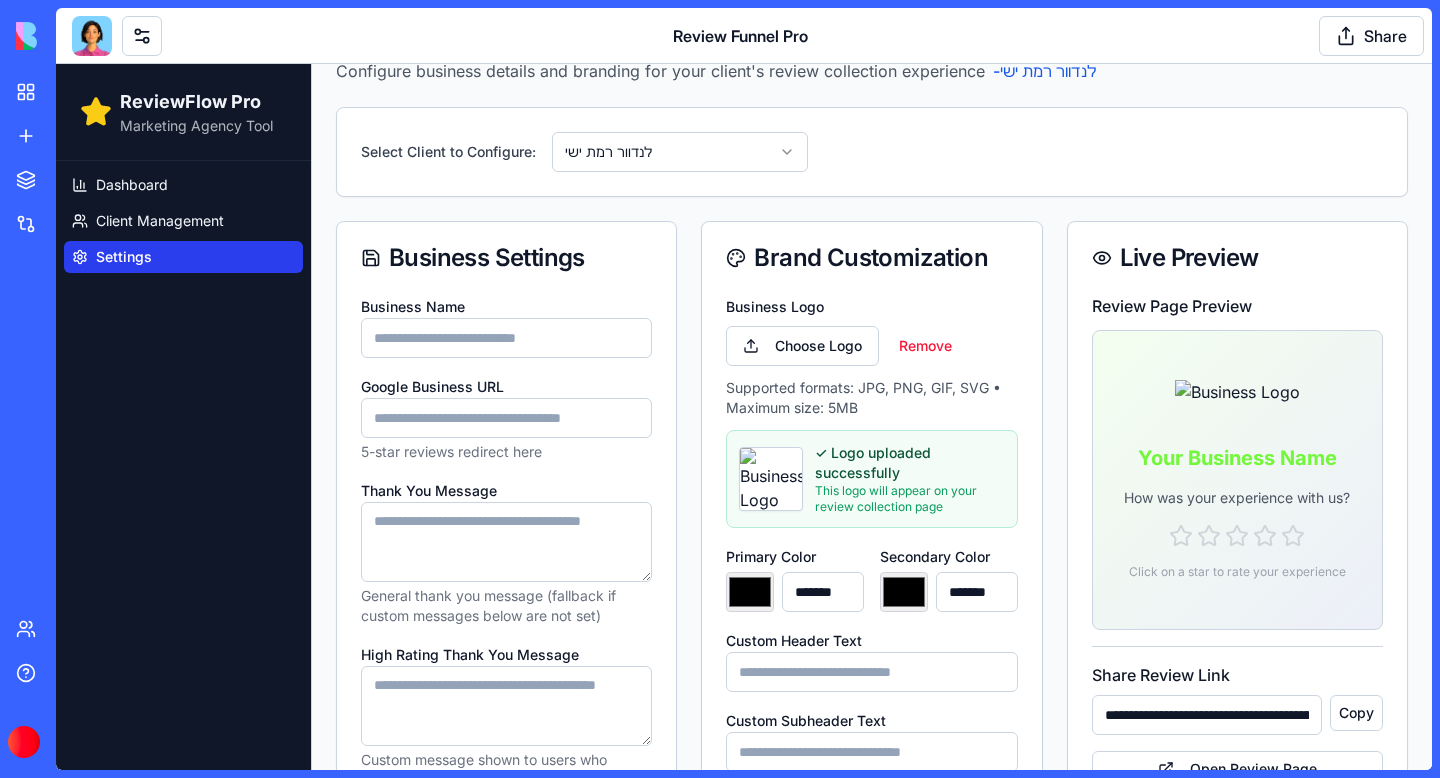 type on "*******" 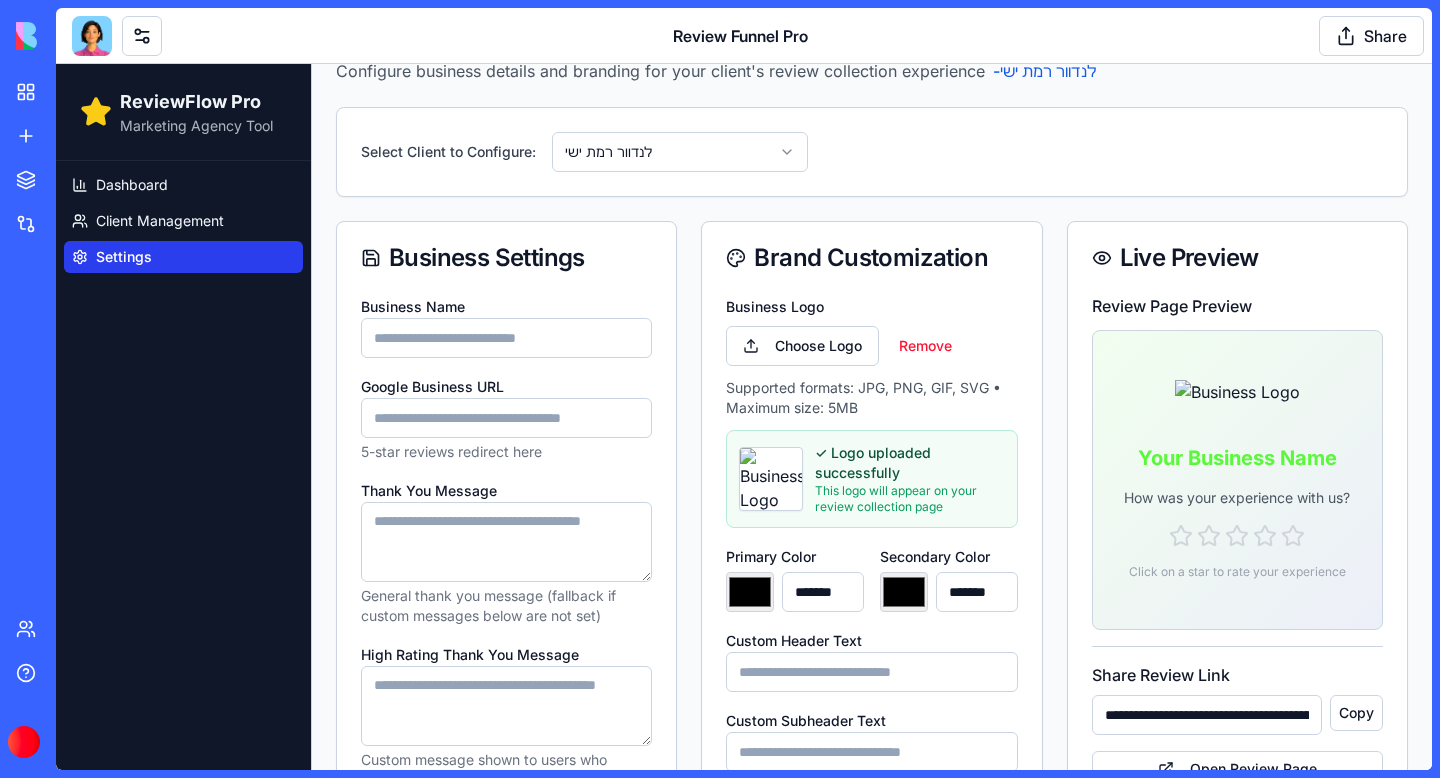 type on "*******" 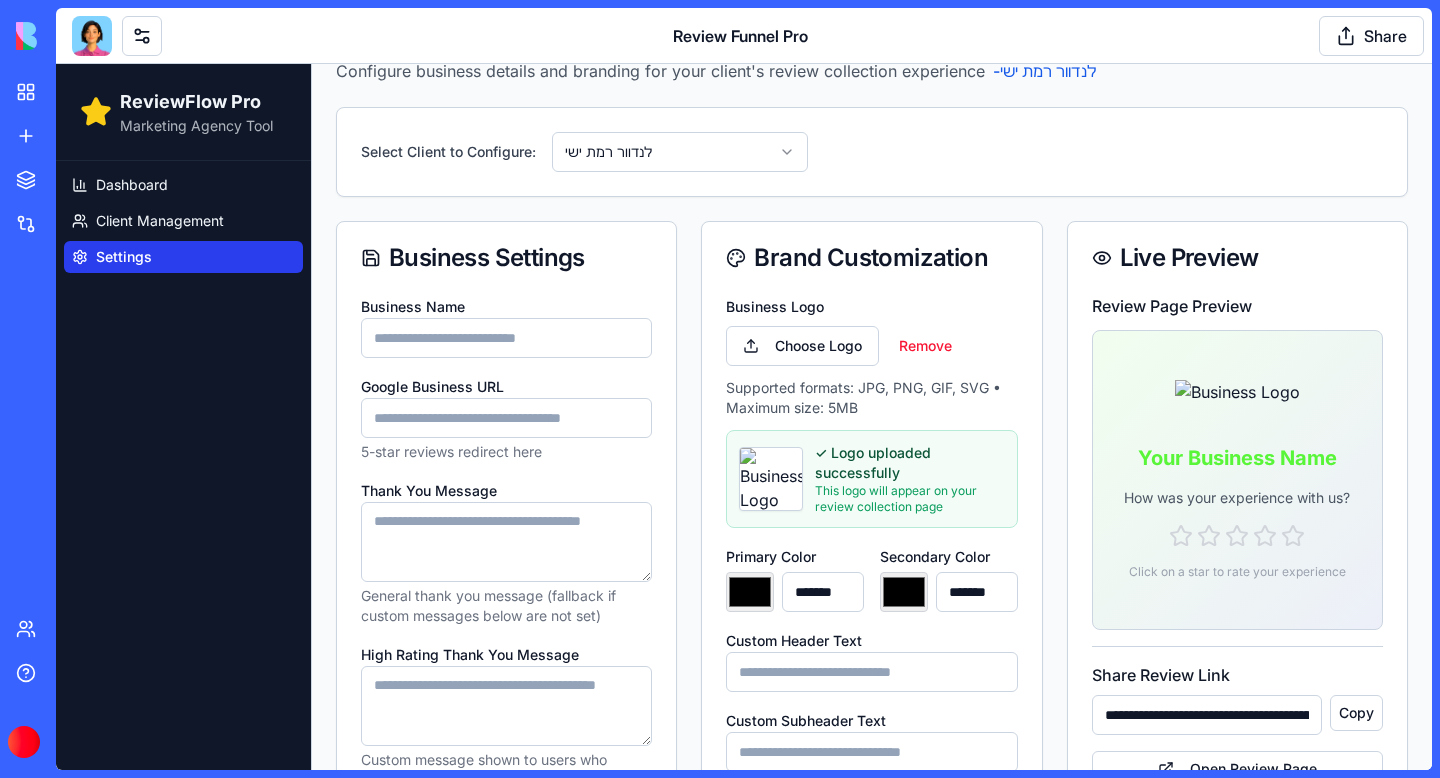 type on "*******" 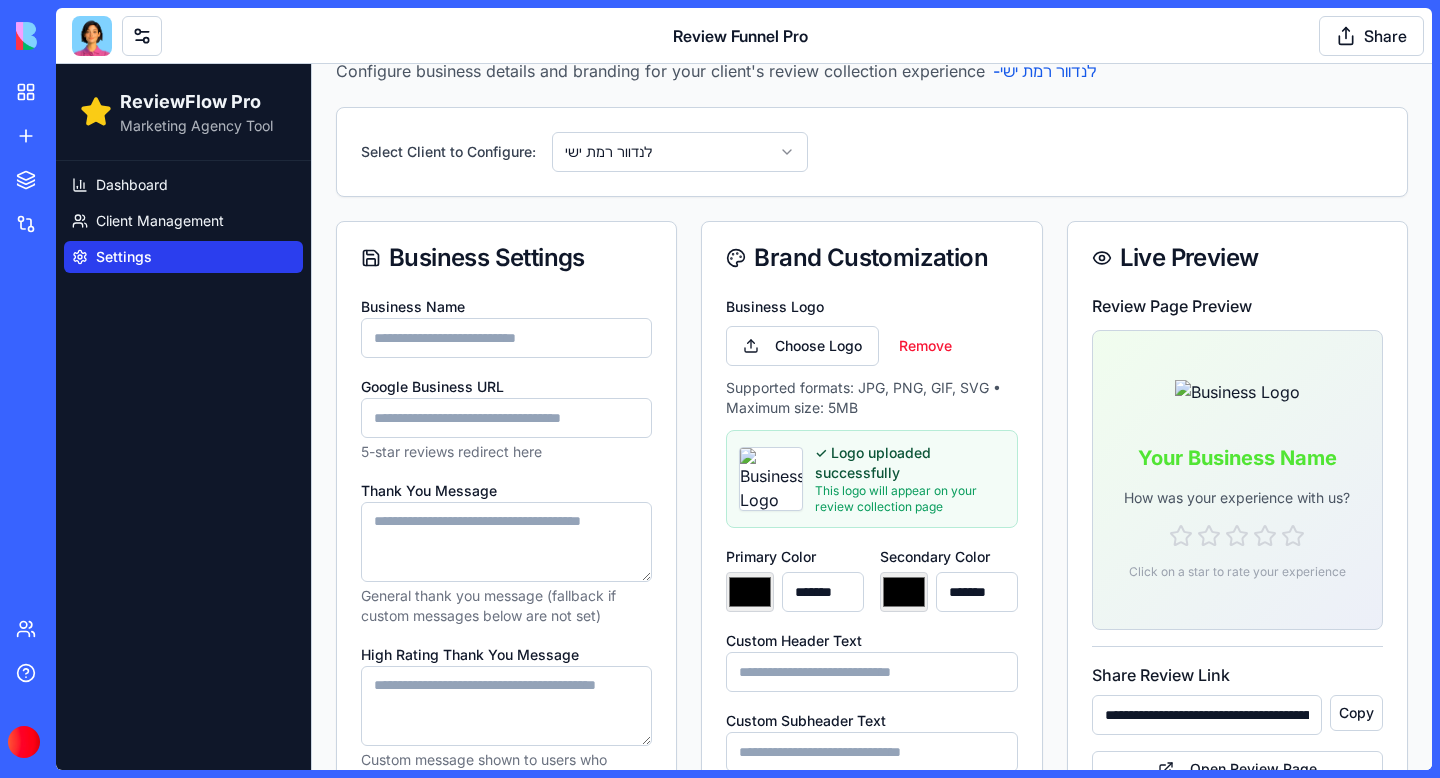type on "*******" 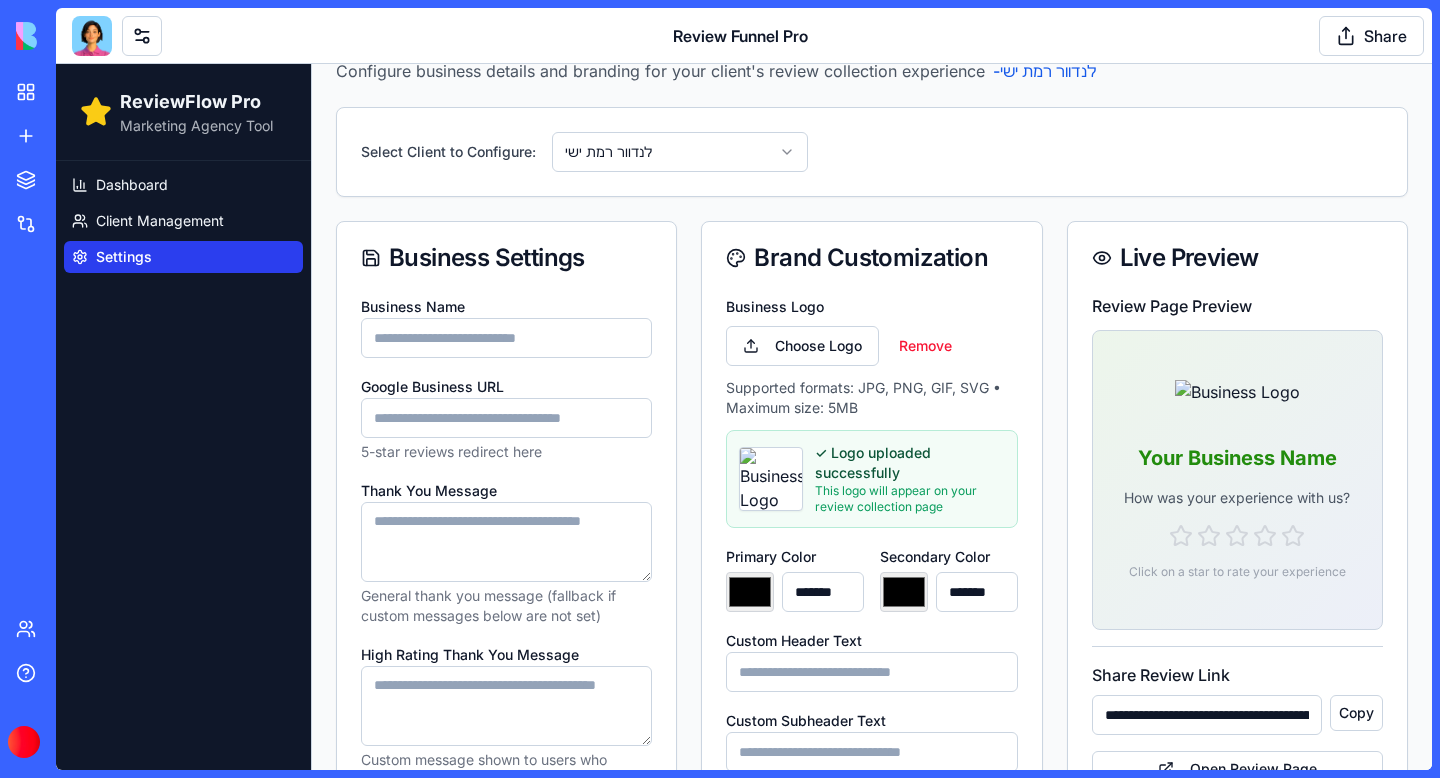 type on "*******" 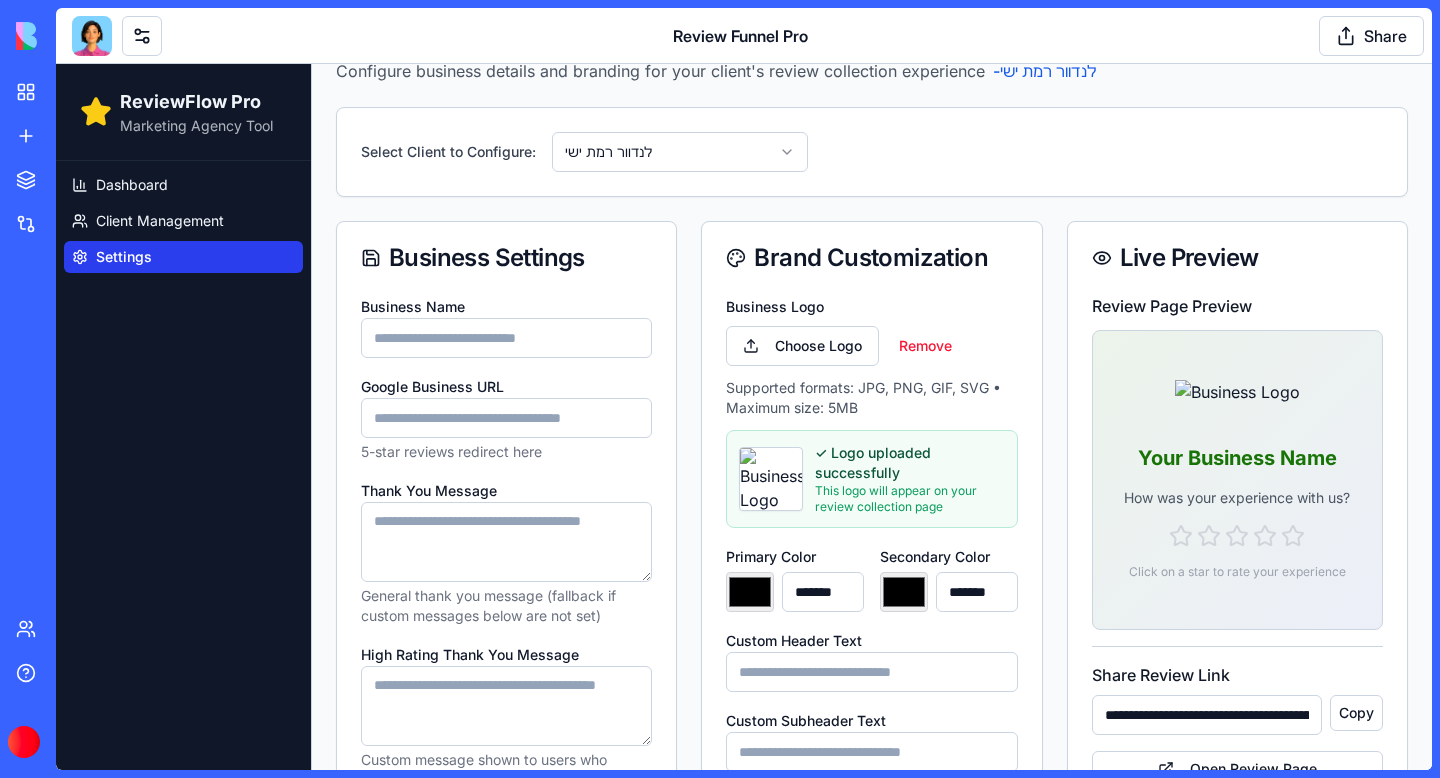 type on "*******" 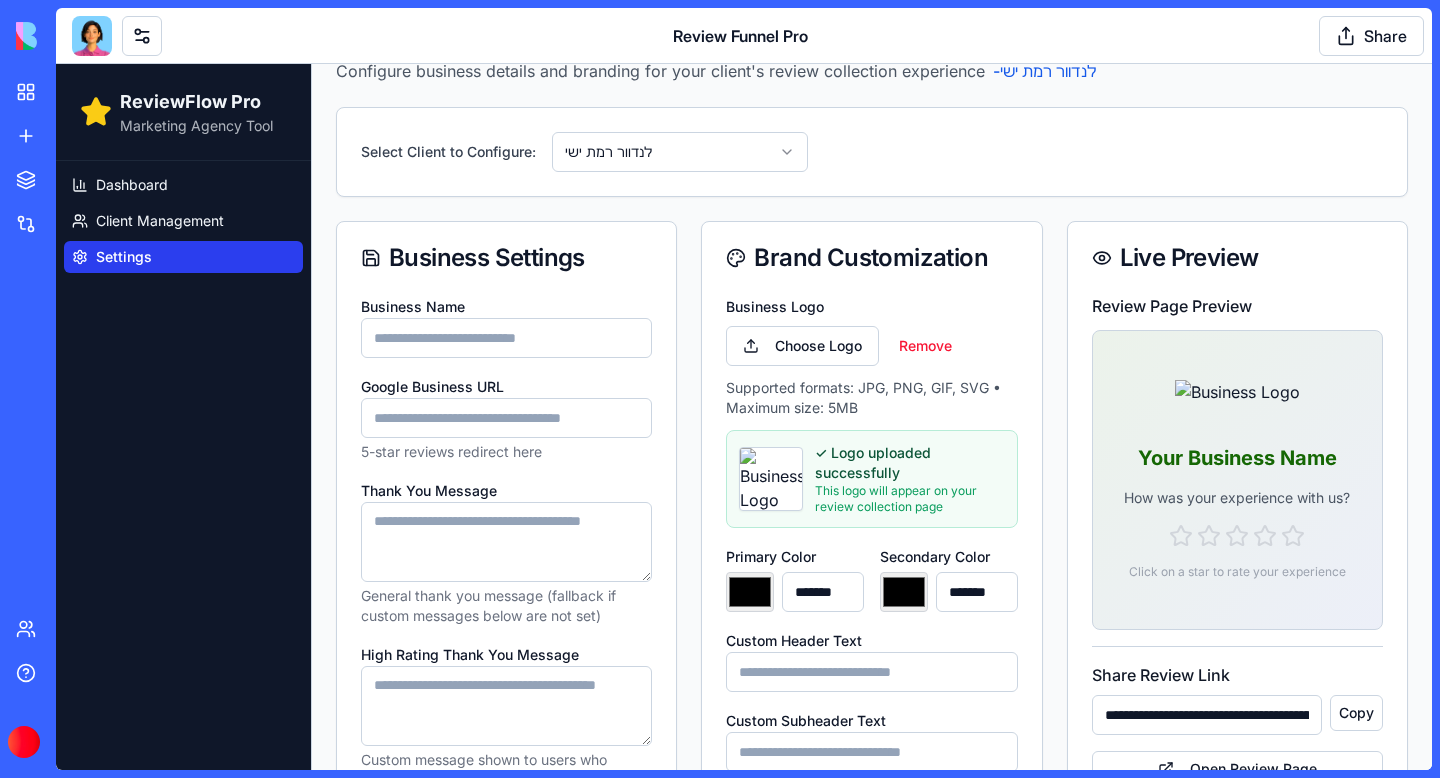 type on "*******" 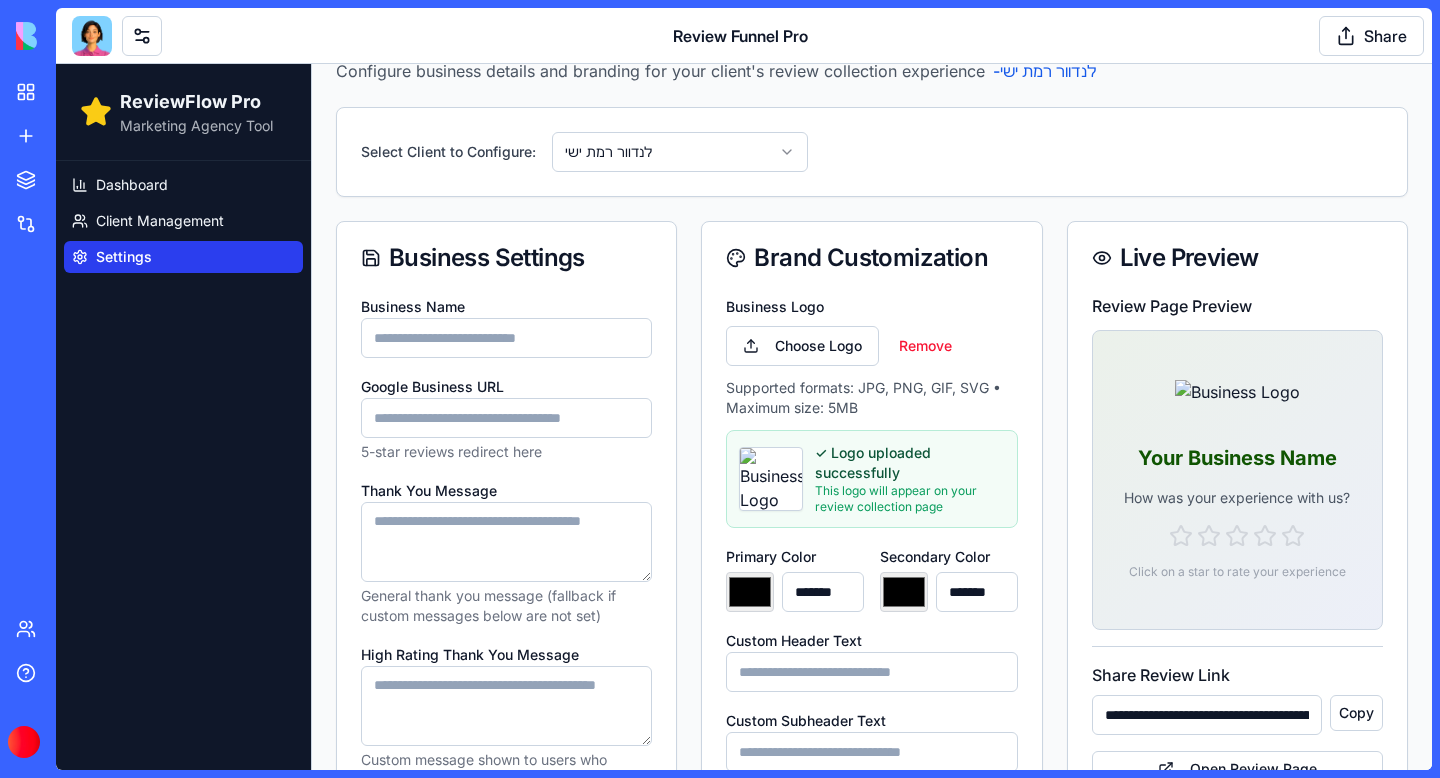 type on "*******" 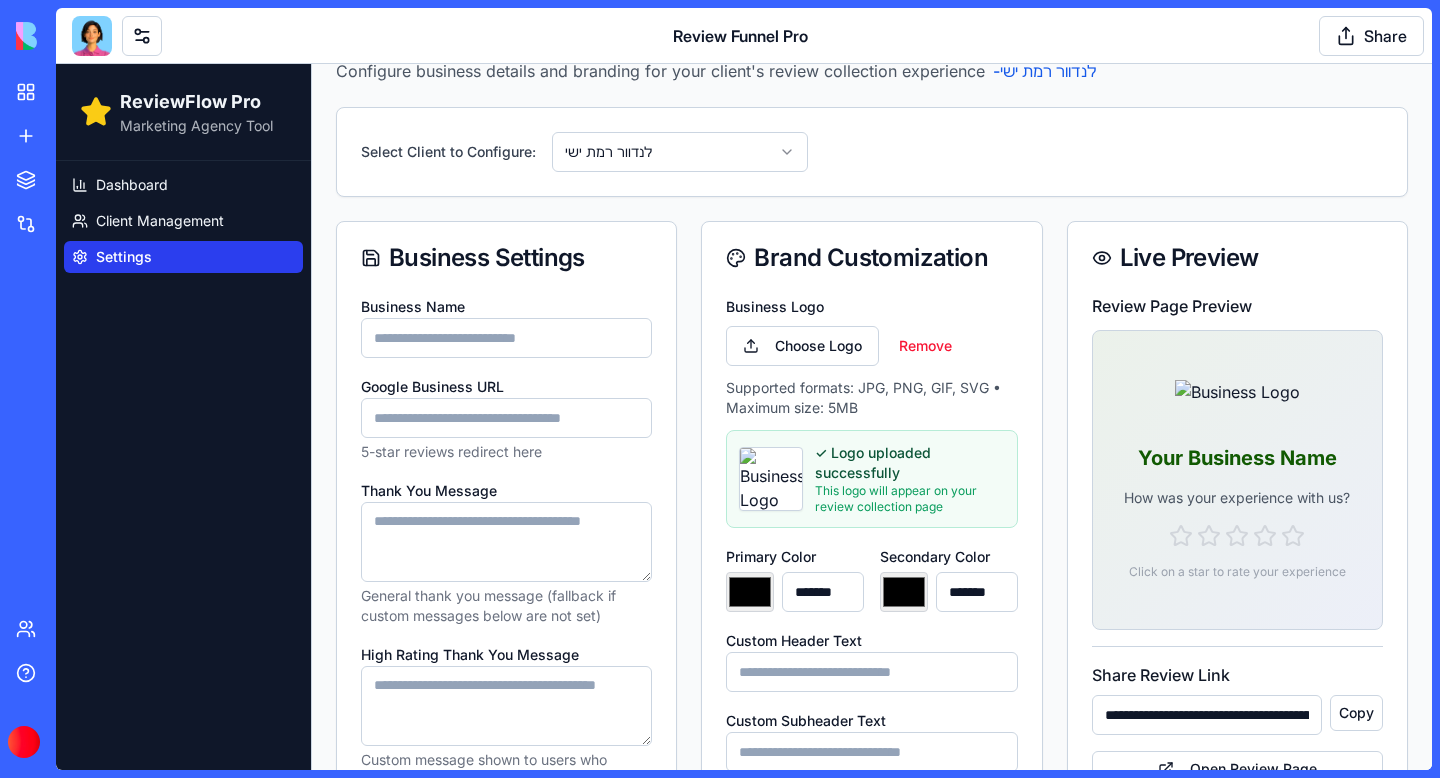 type on "*******" 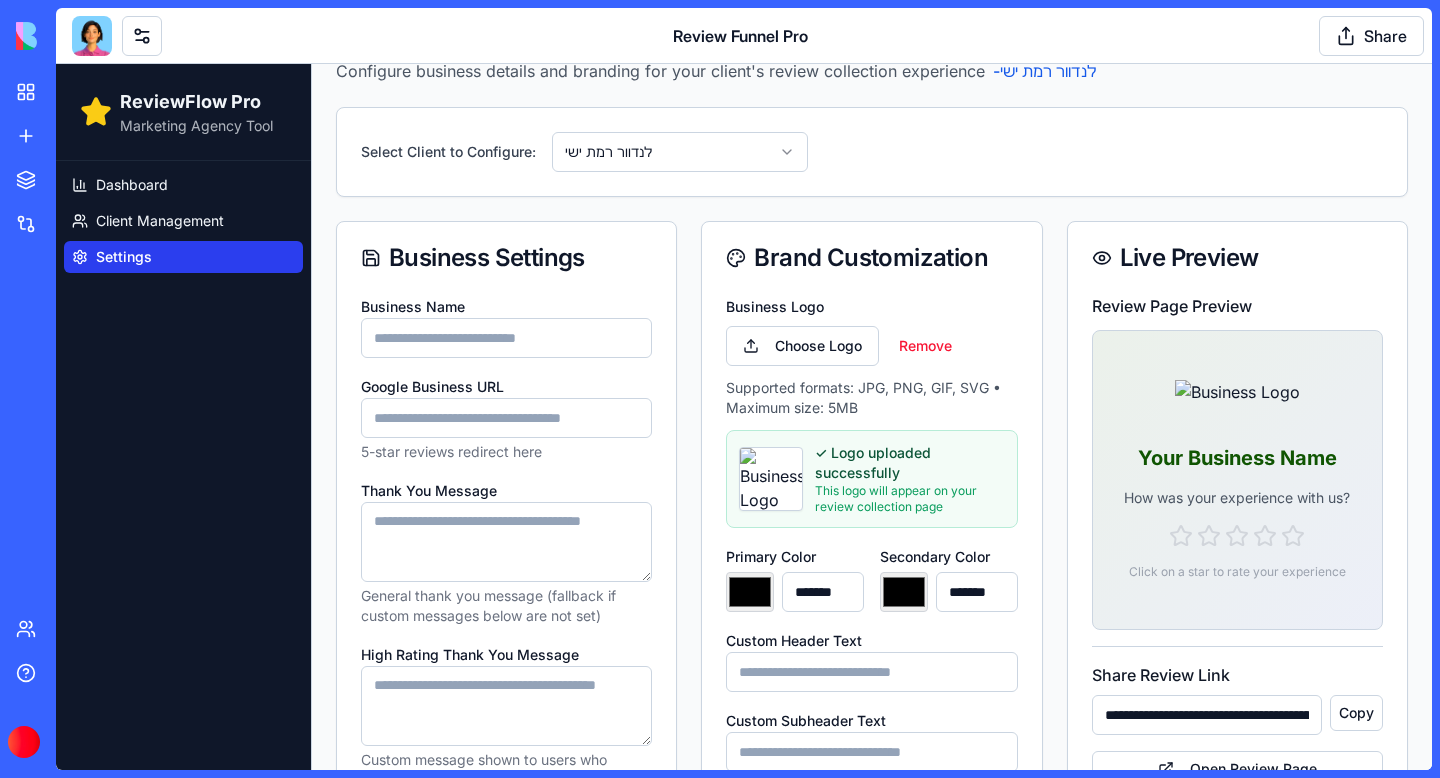 type on "*******" 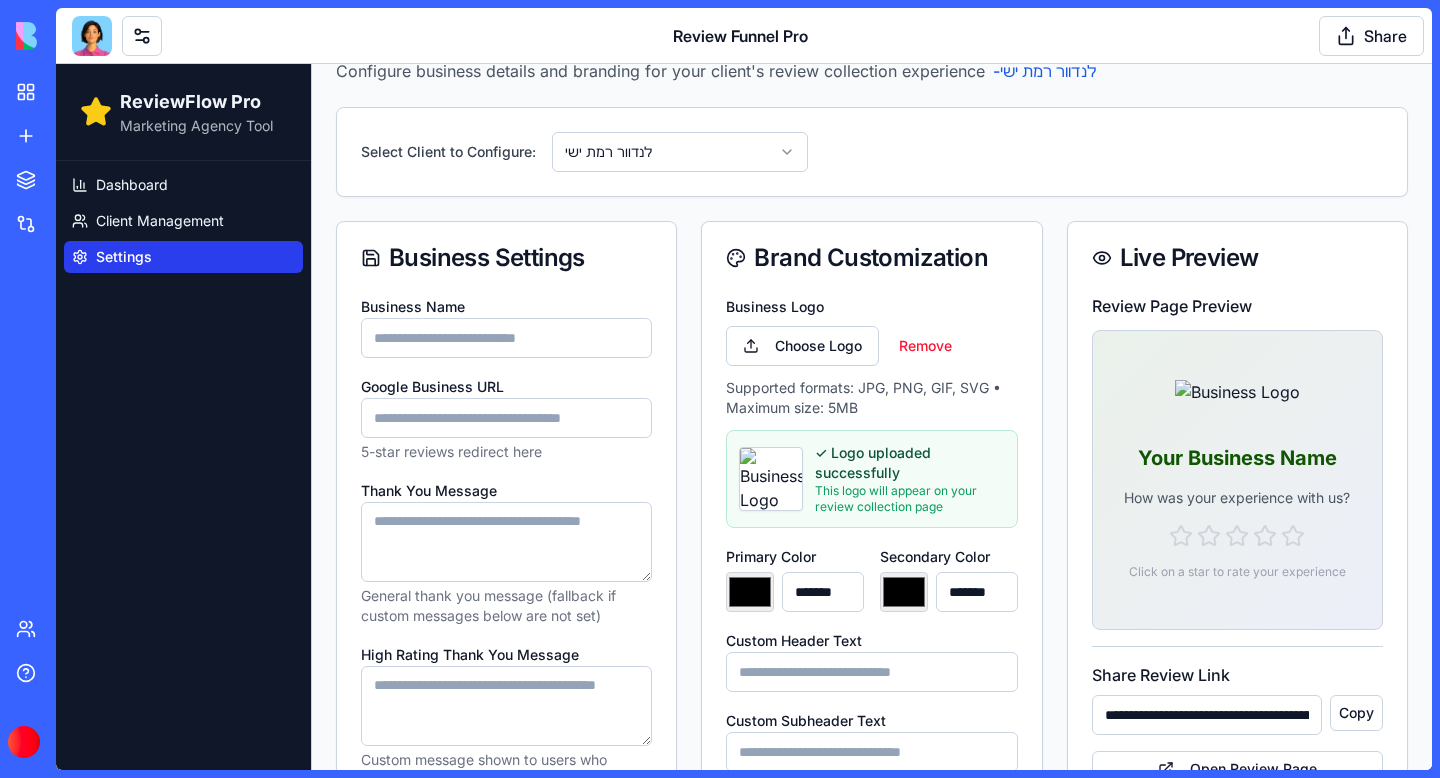 type on "*******" 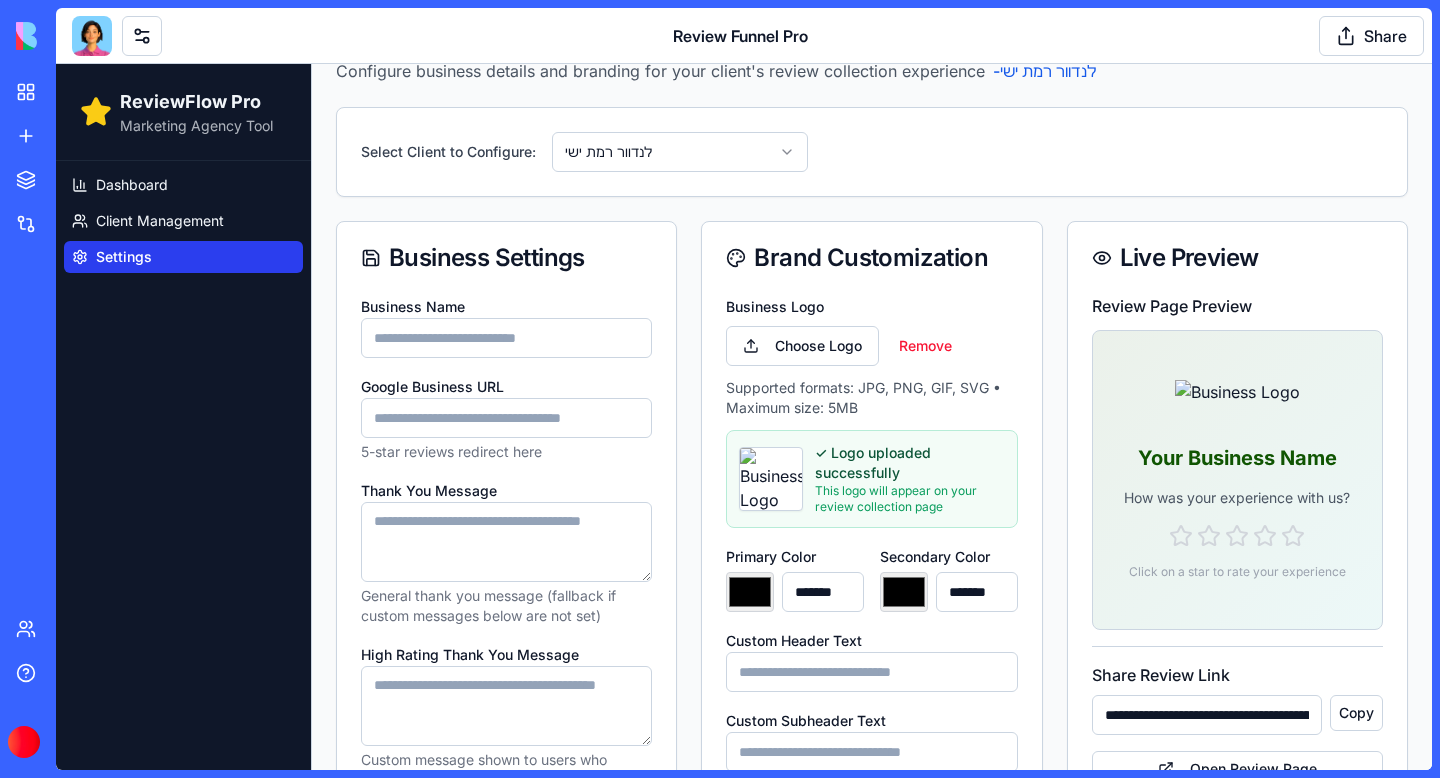 type on "*******" 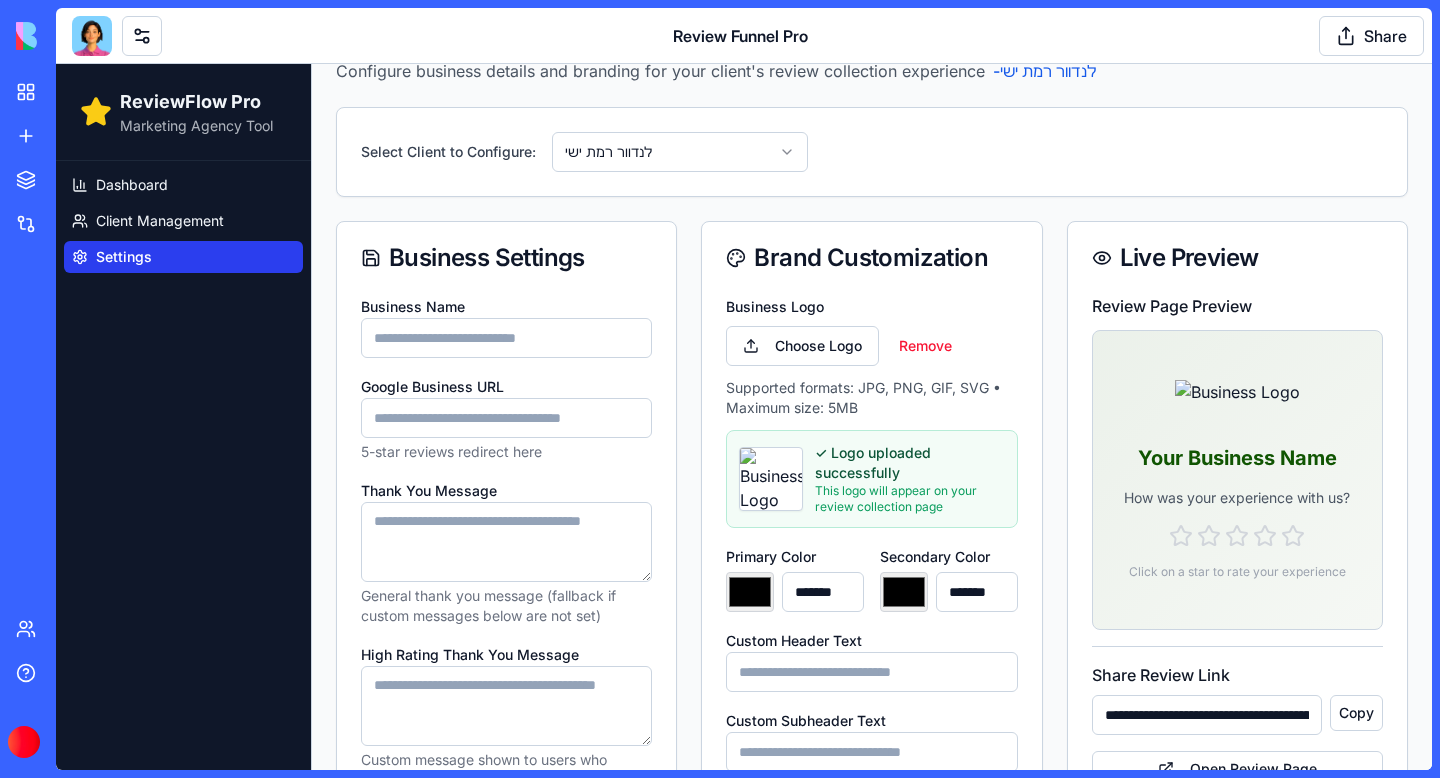 click on "**********" at bounding box center [872, 785] 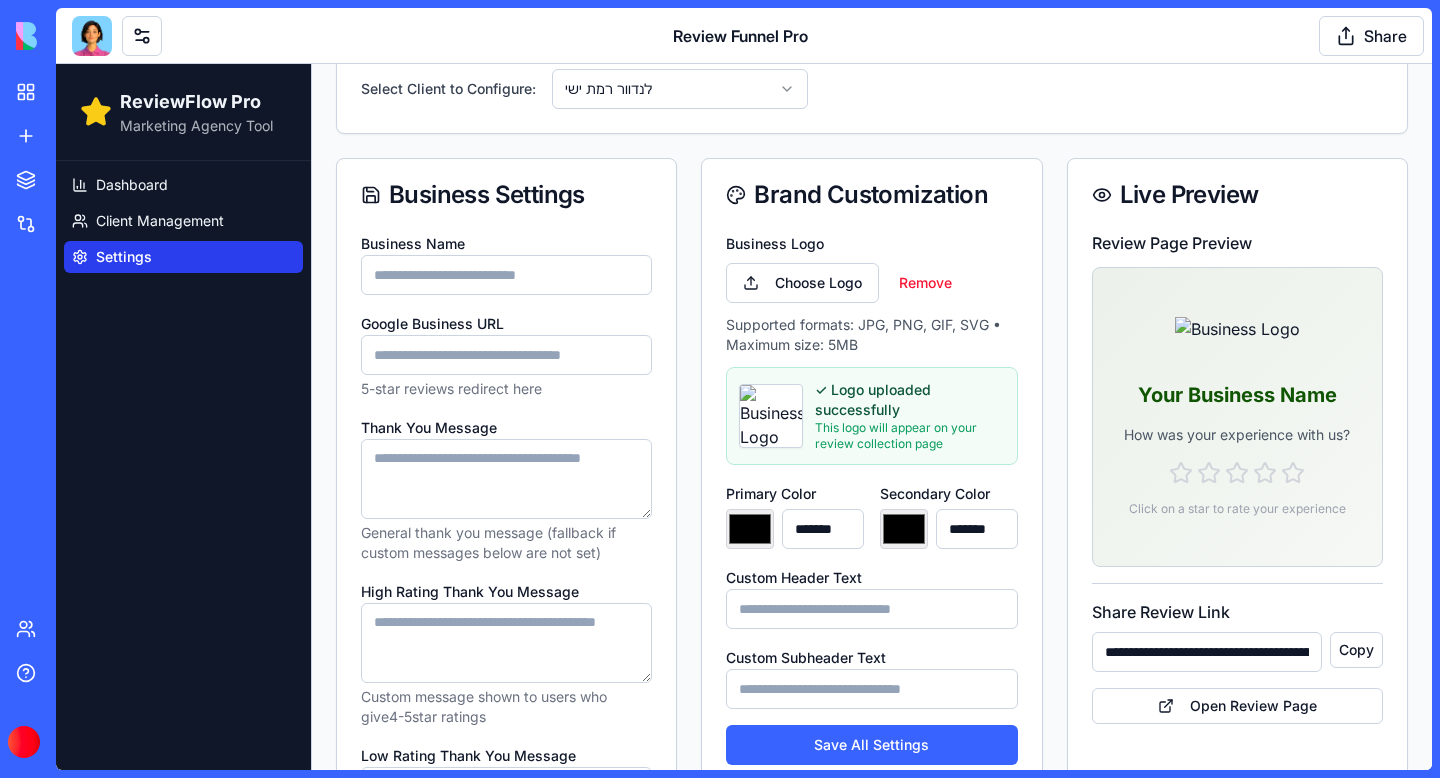 scroll, scrollTop: 120, scrollLeft: 0, axis: vertical 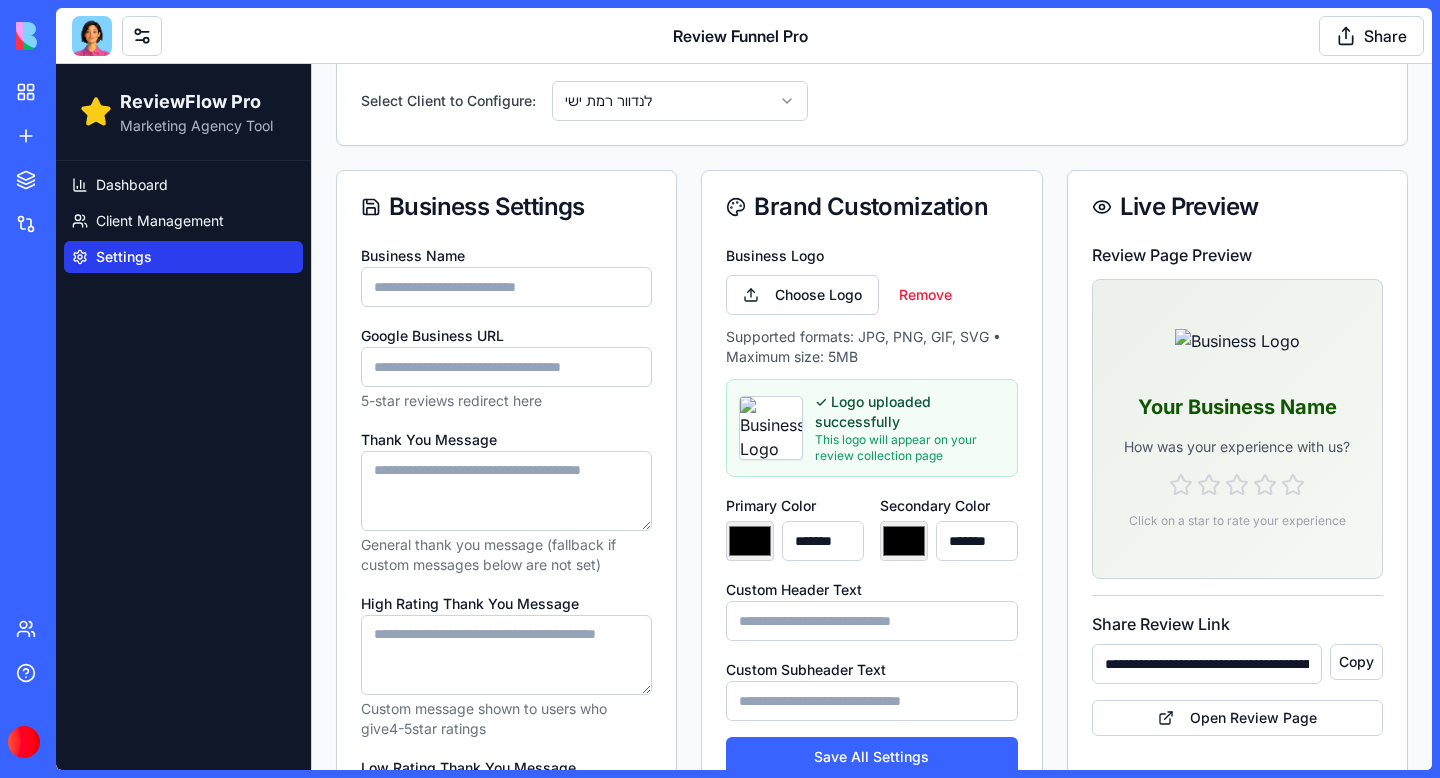 click on "Google Business URL" at bounding box center [506, 367] 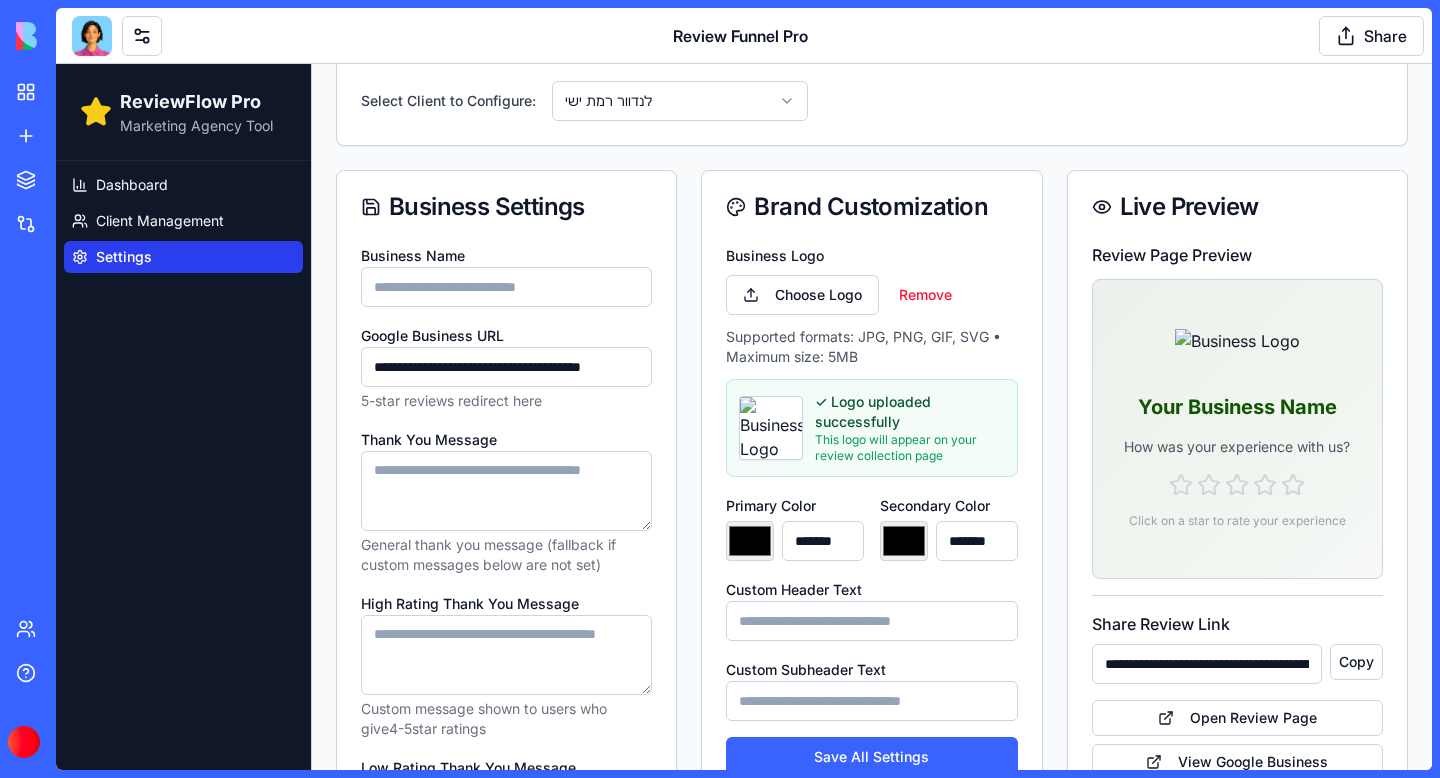 scroll, scrollTop: 0, scrollLeft: 41, axis: horizontal 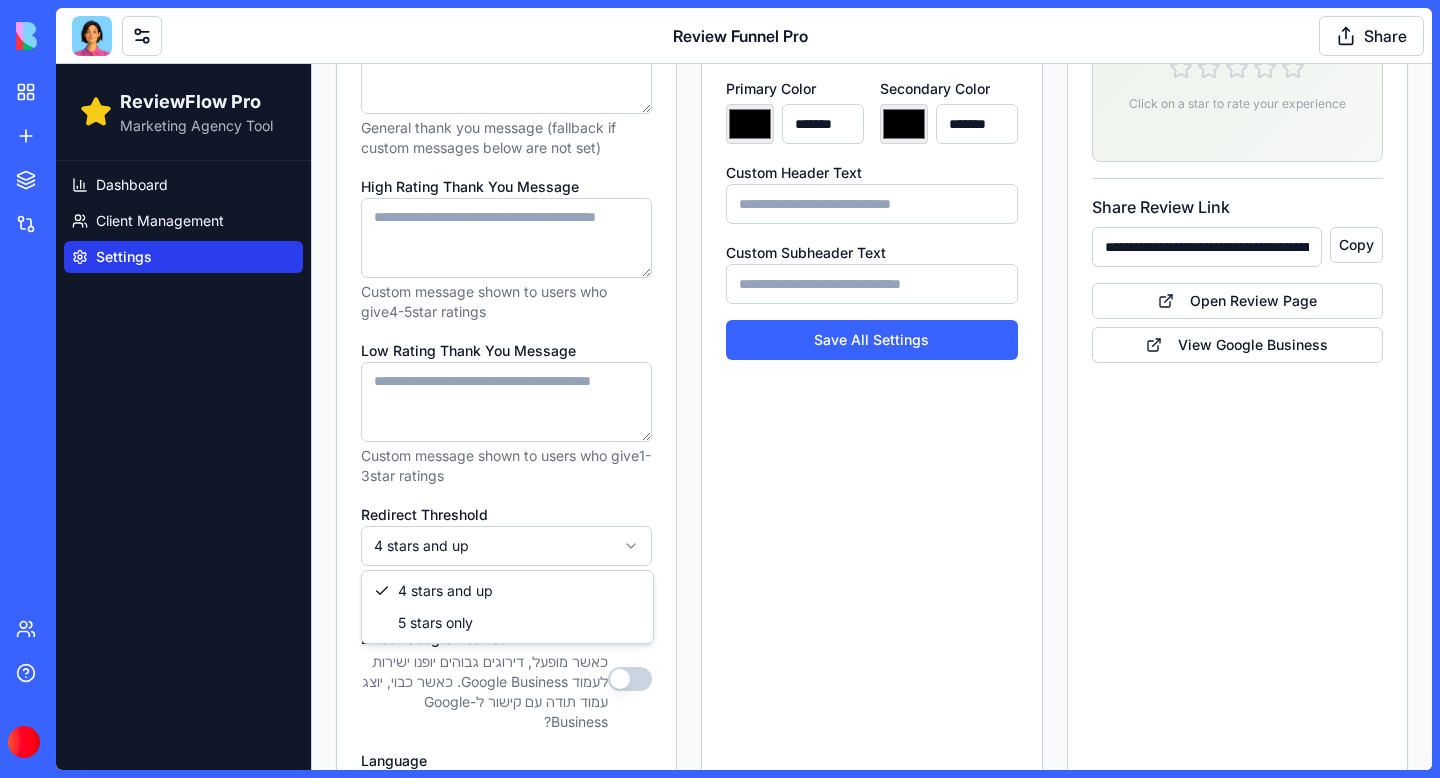 click on "**********" at bounding box center (744, 216) 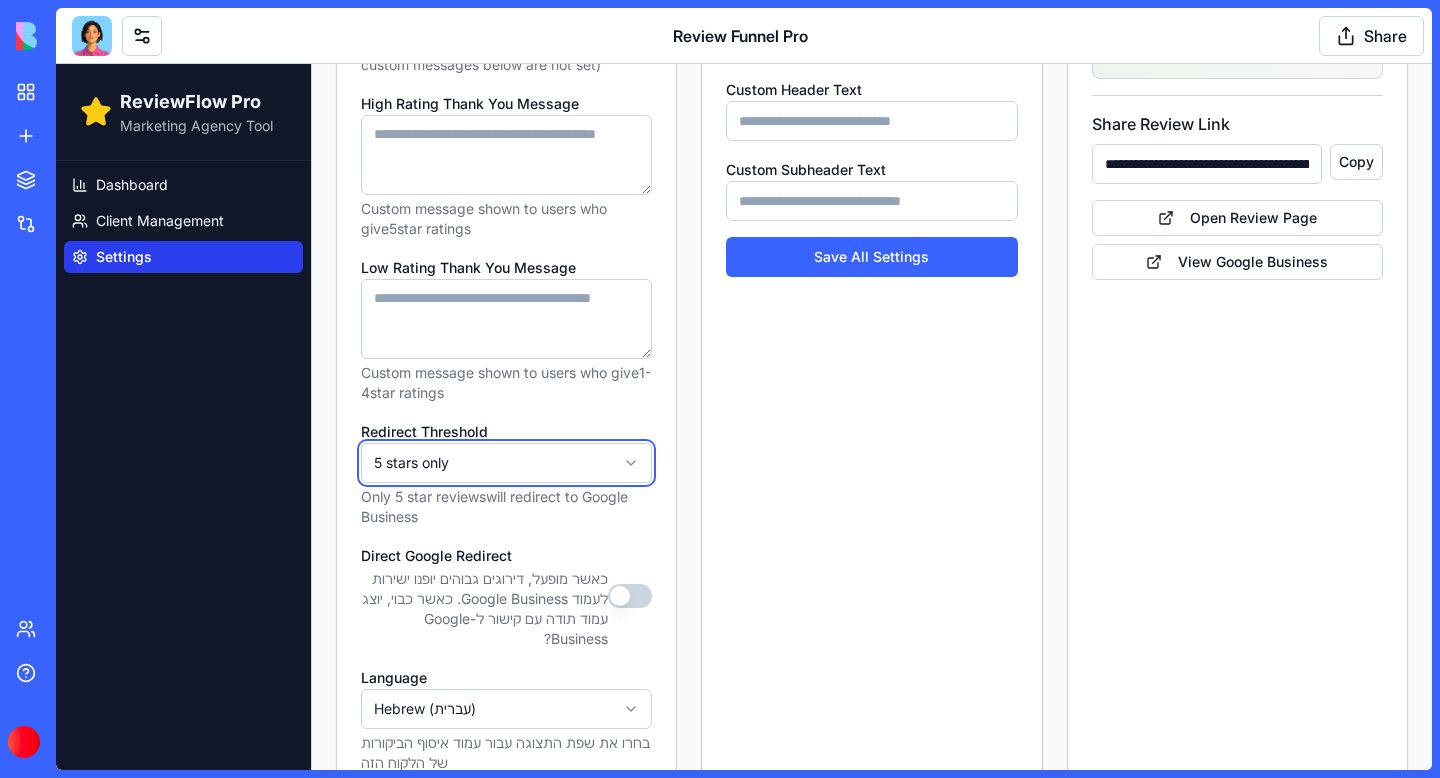 scroll, scrollTop: 623, scrollLeft: 0, axis: vertical 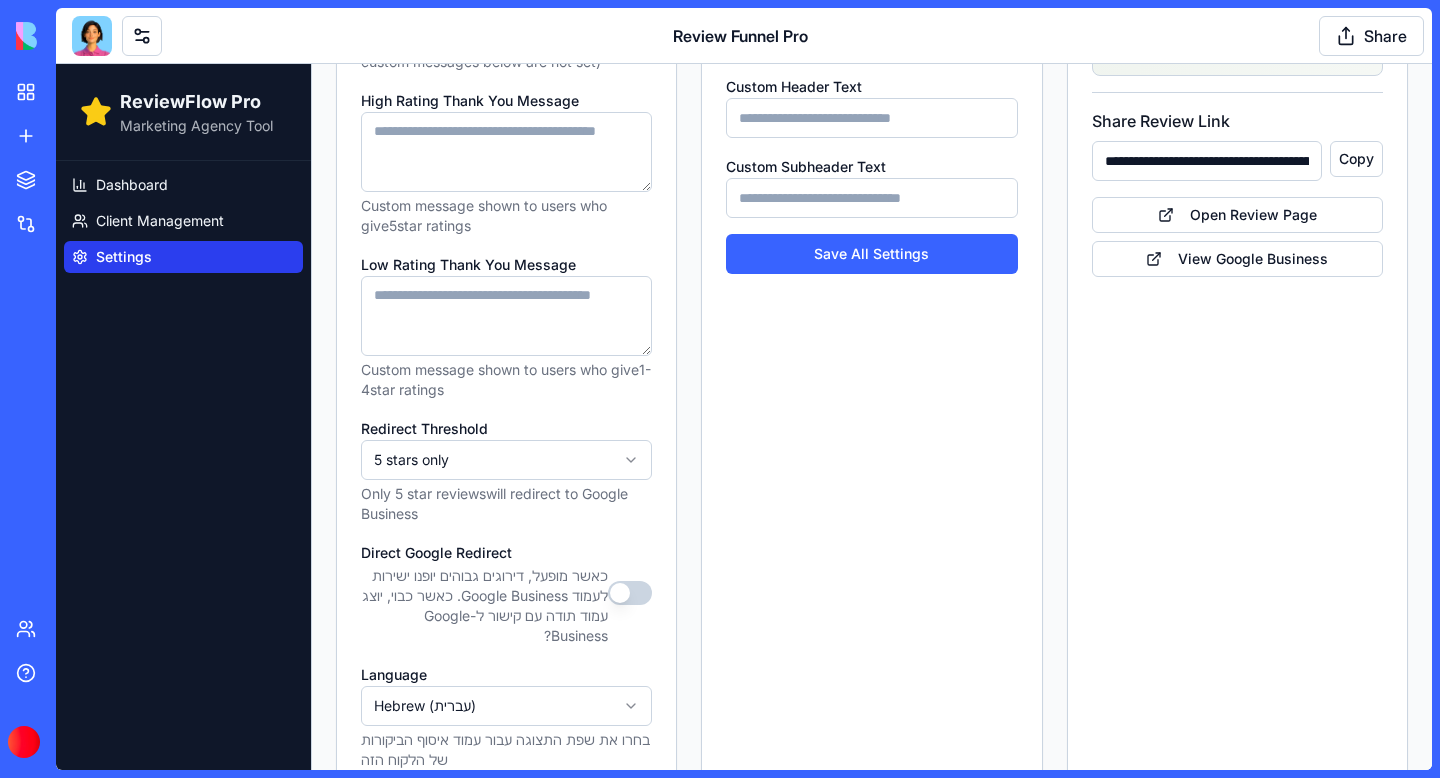 click on "Direct Google Redirect" at bounding box center [630, 593] 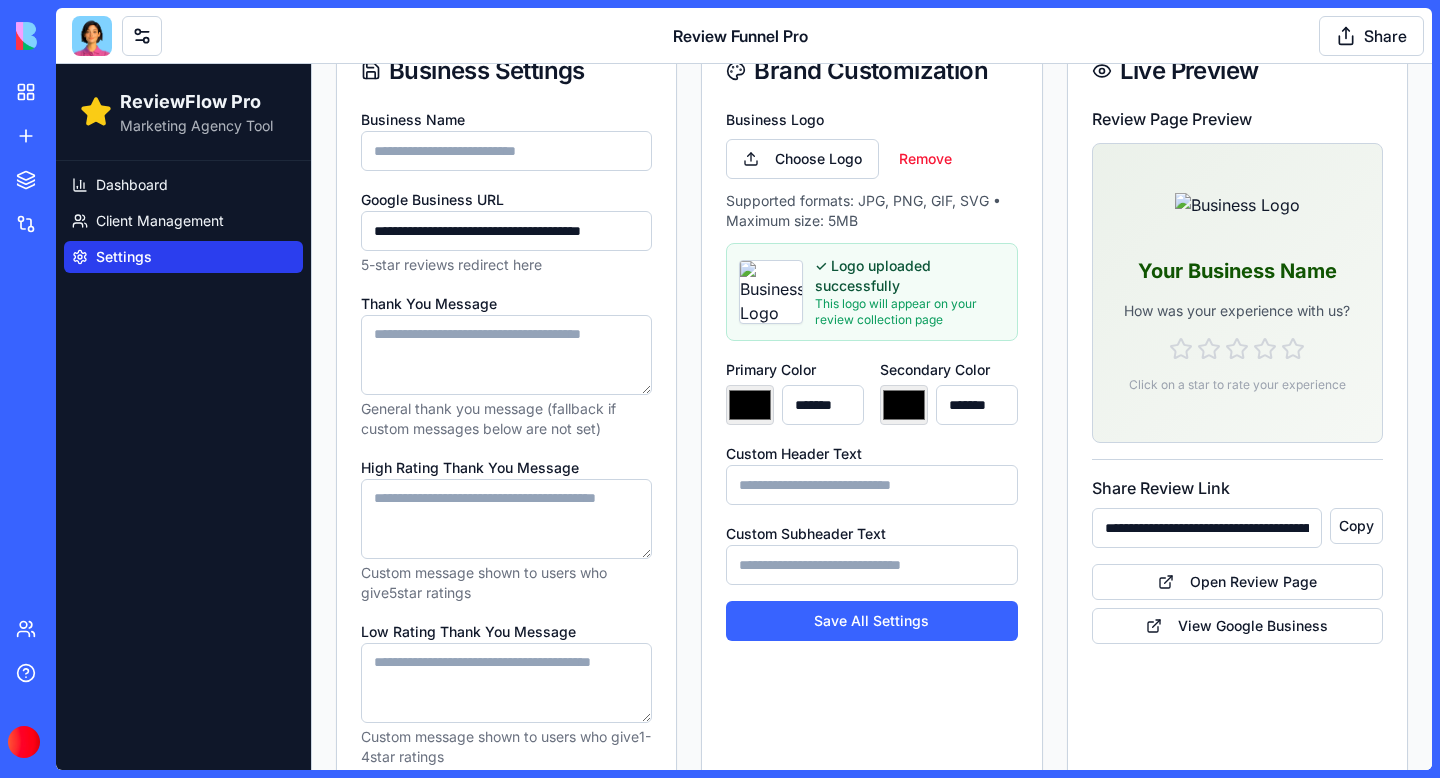 scroll, scrollTop: 258, scrollLeft: 0, axis: vertical 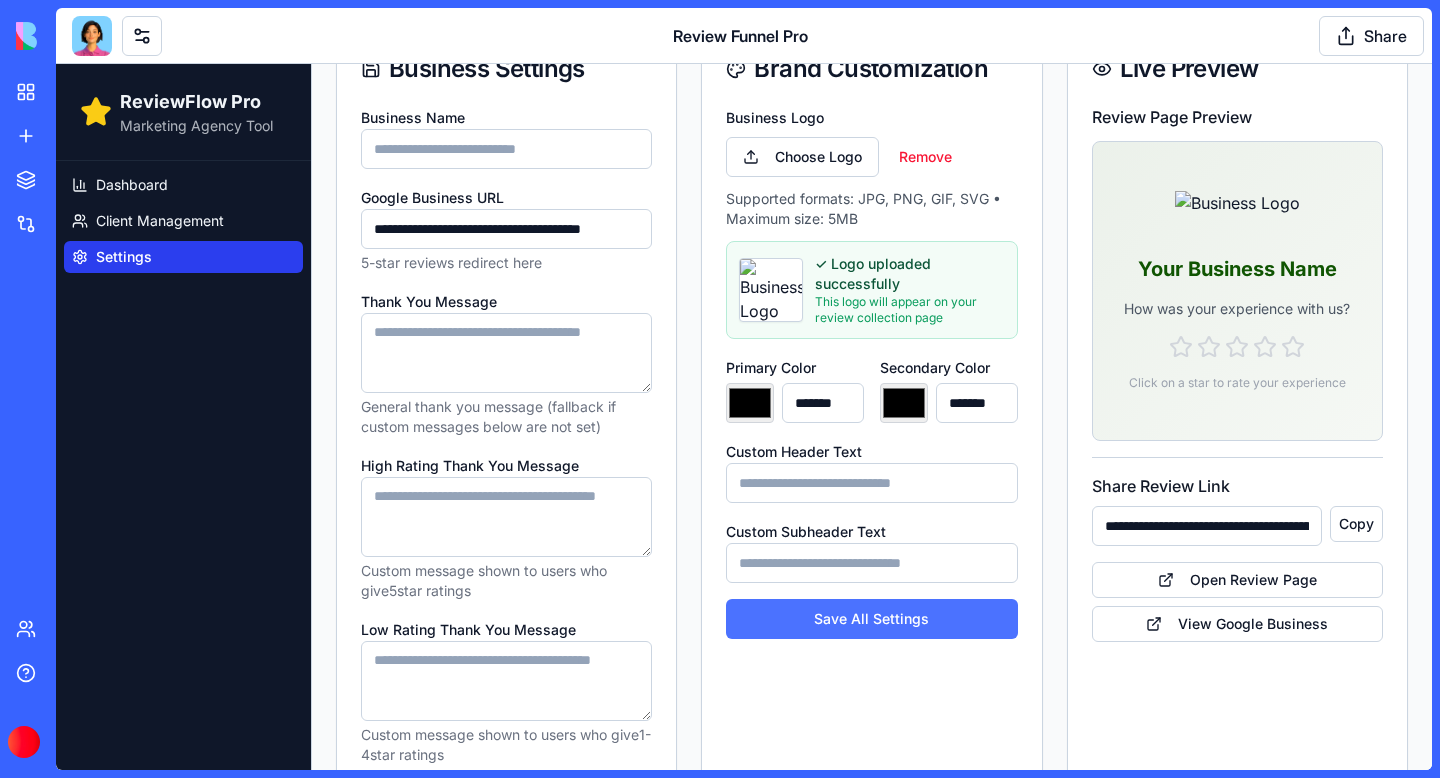 click on "Save All Settings" at bounding box center [871, 619] 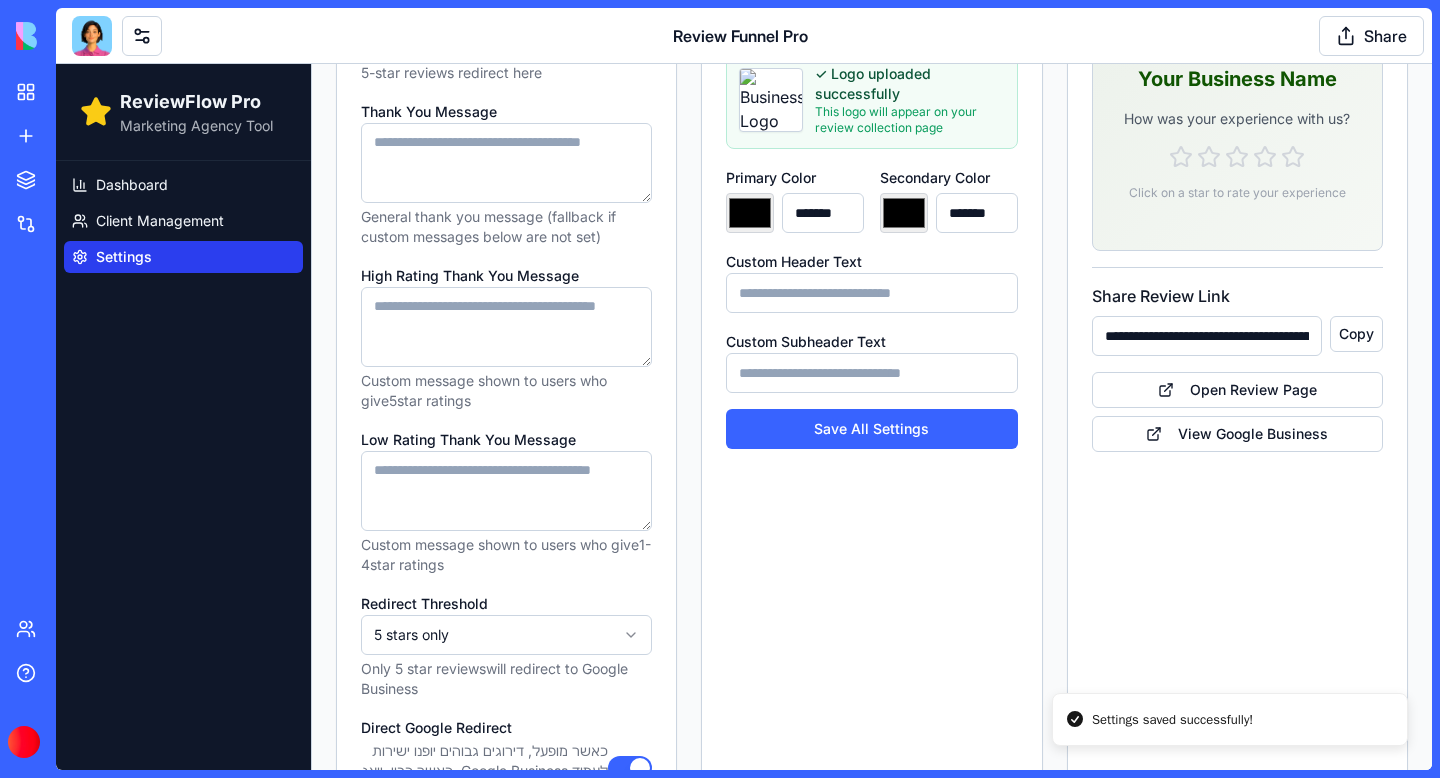 scroll, scrollTop: 0, scrollLeft: 0, axis: both 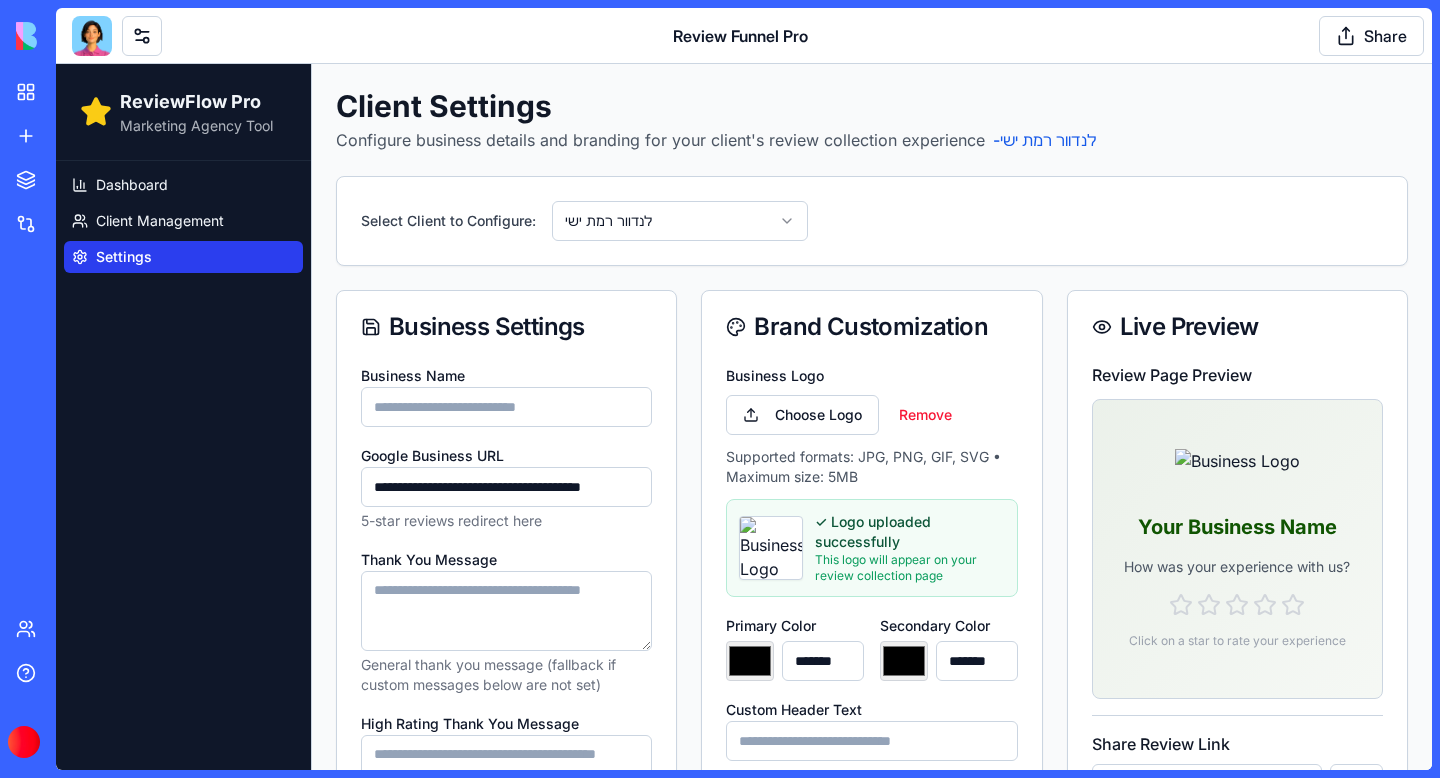 click on "Dashboard Client Management Settings" at bounding box center (183, 221) 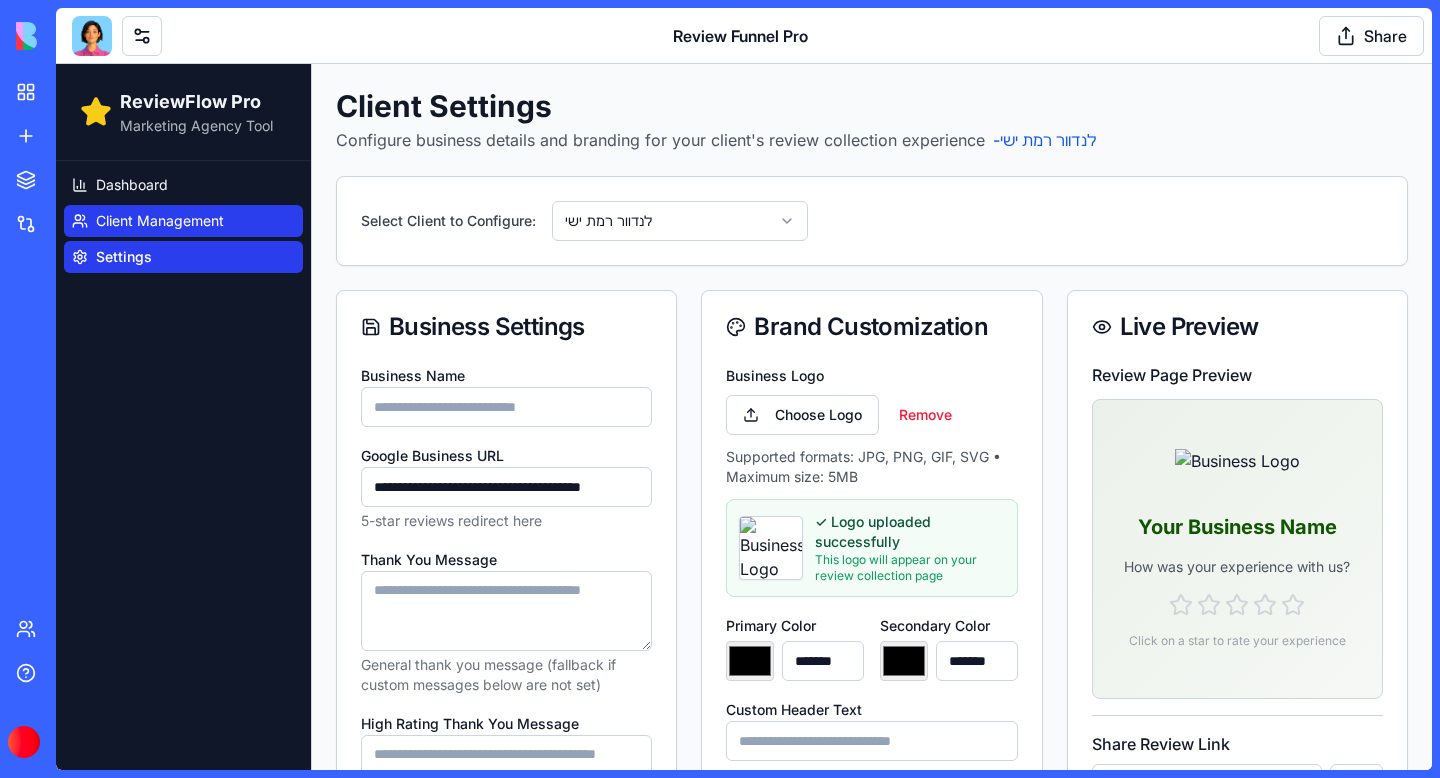 click on "Client Management" at bounding box center (160, 221) 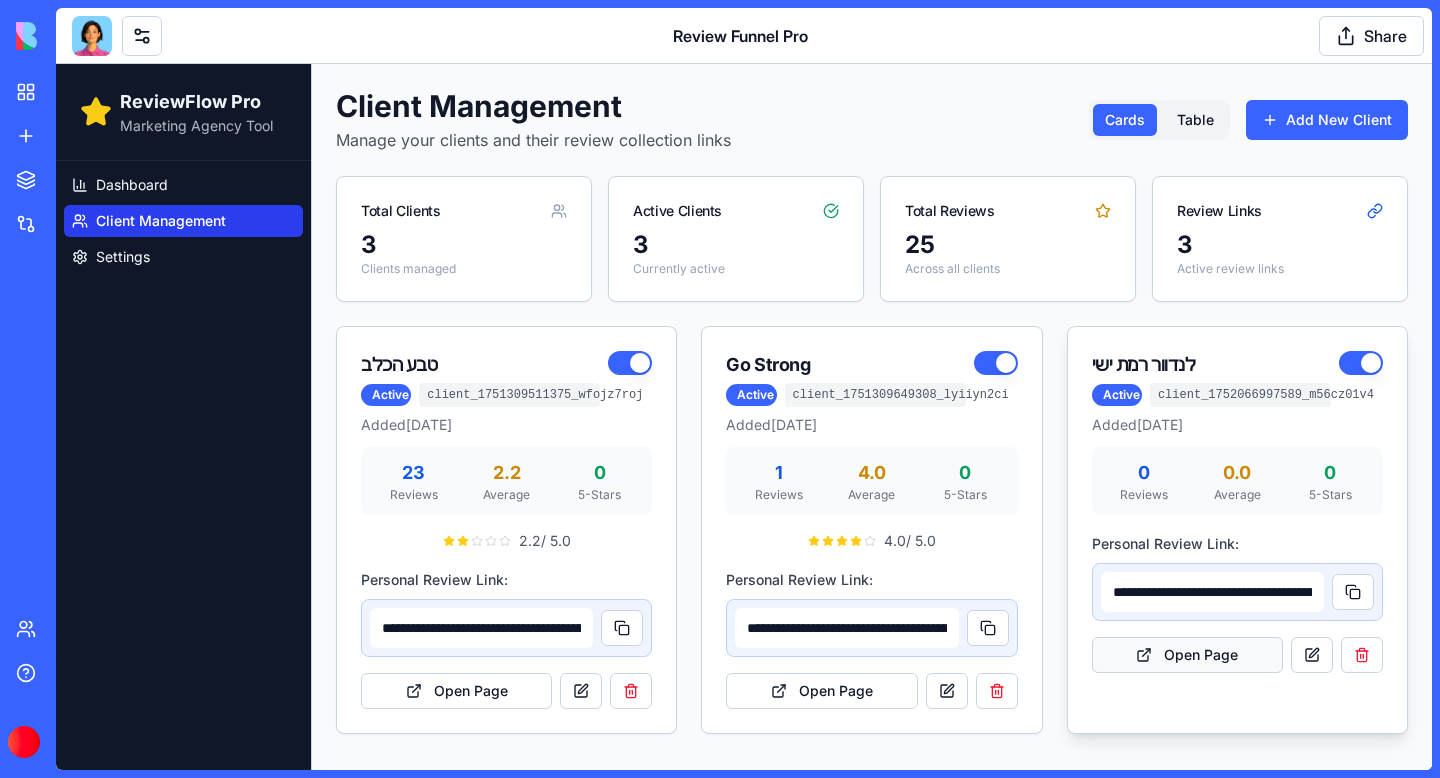 click on "Open Page" at bounding box center [1187, 655] 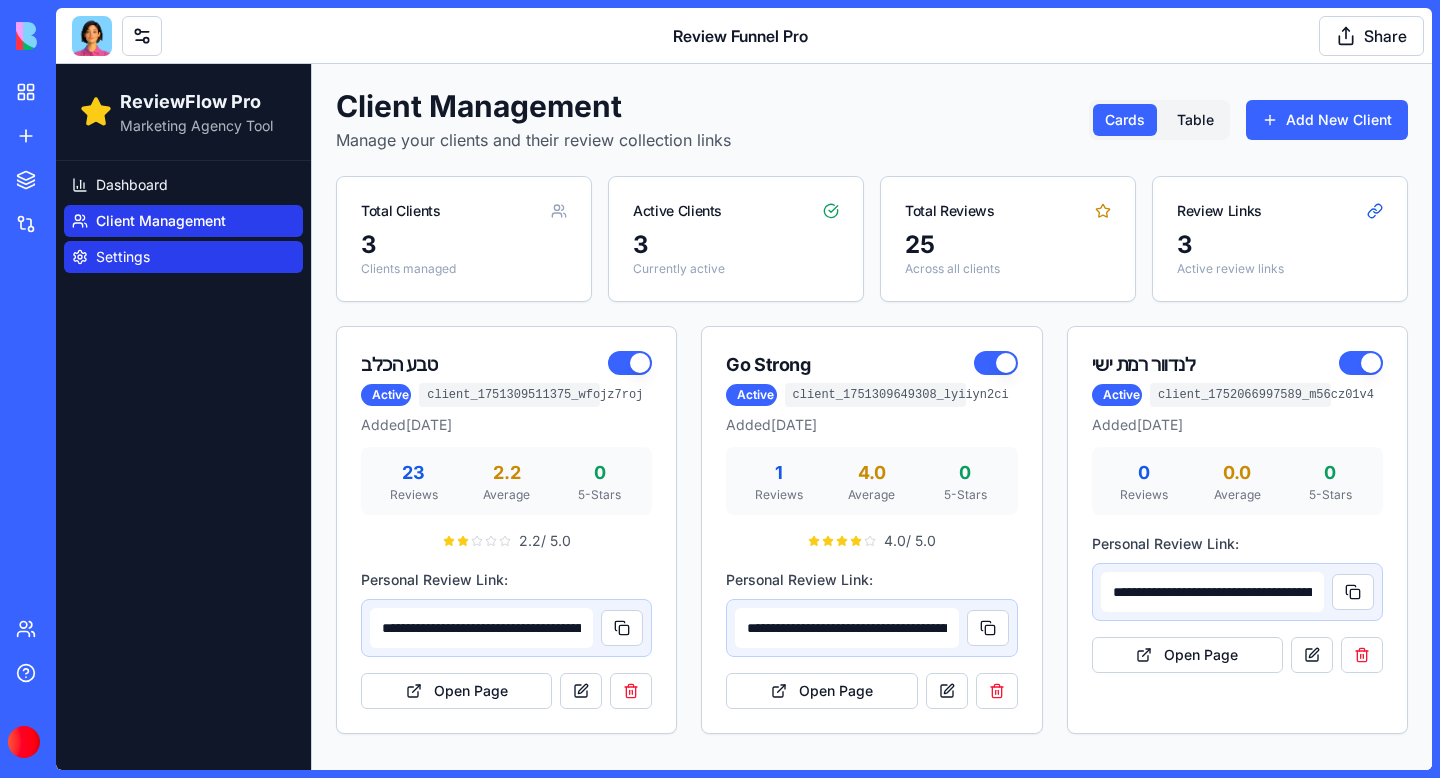 click on "Settings" at bounding box center [123, 257] 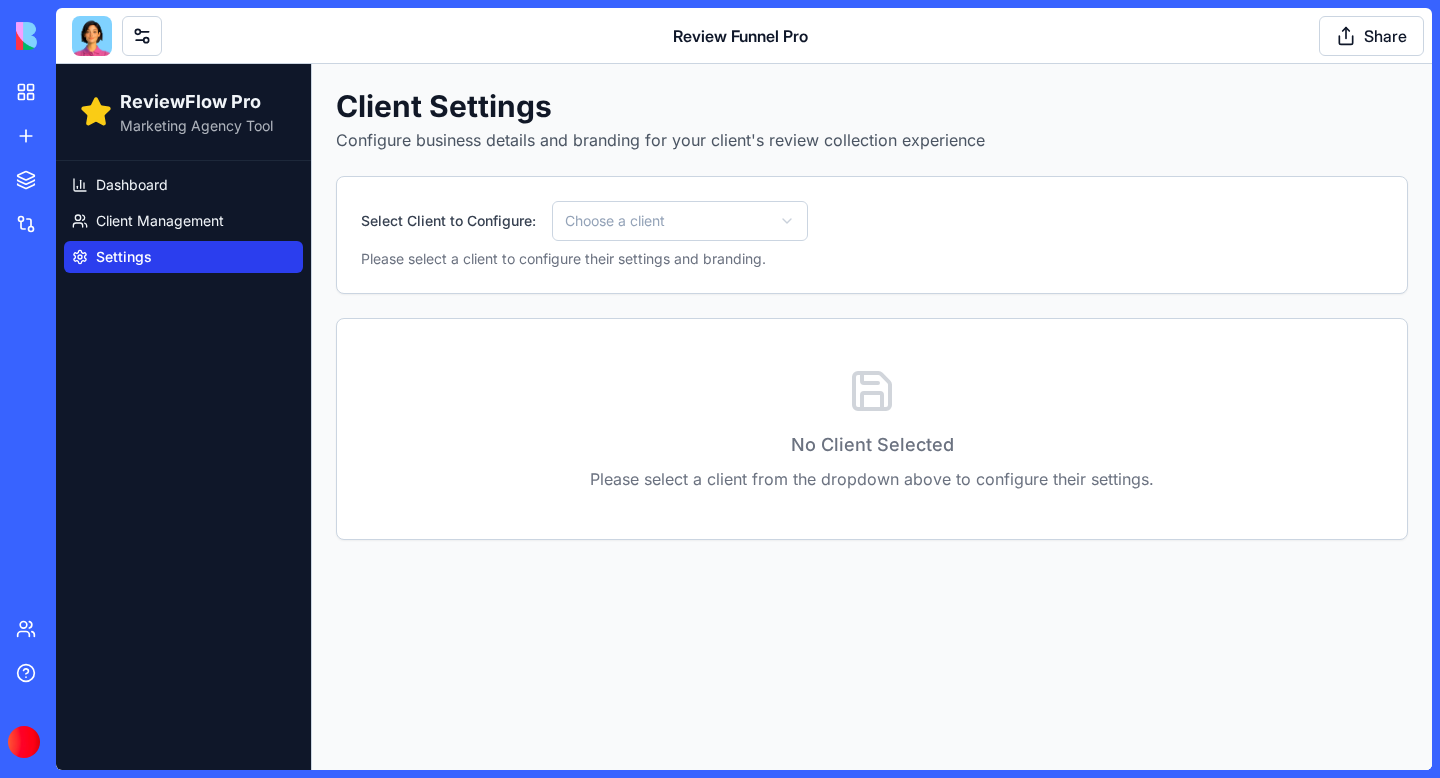 click on "ReviewFlow Pro Marketing Agency Tool Dashboard Client Management Settings Client Settings Configure business details and branding for your client's review collection experience Select Client to Configure: Choose a client Please select a client to configure their settings and branding. No Client Selected Please select a client from the dropdown above to configure their settings." at bounding box center (744, 417) 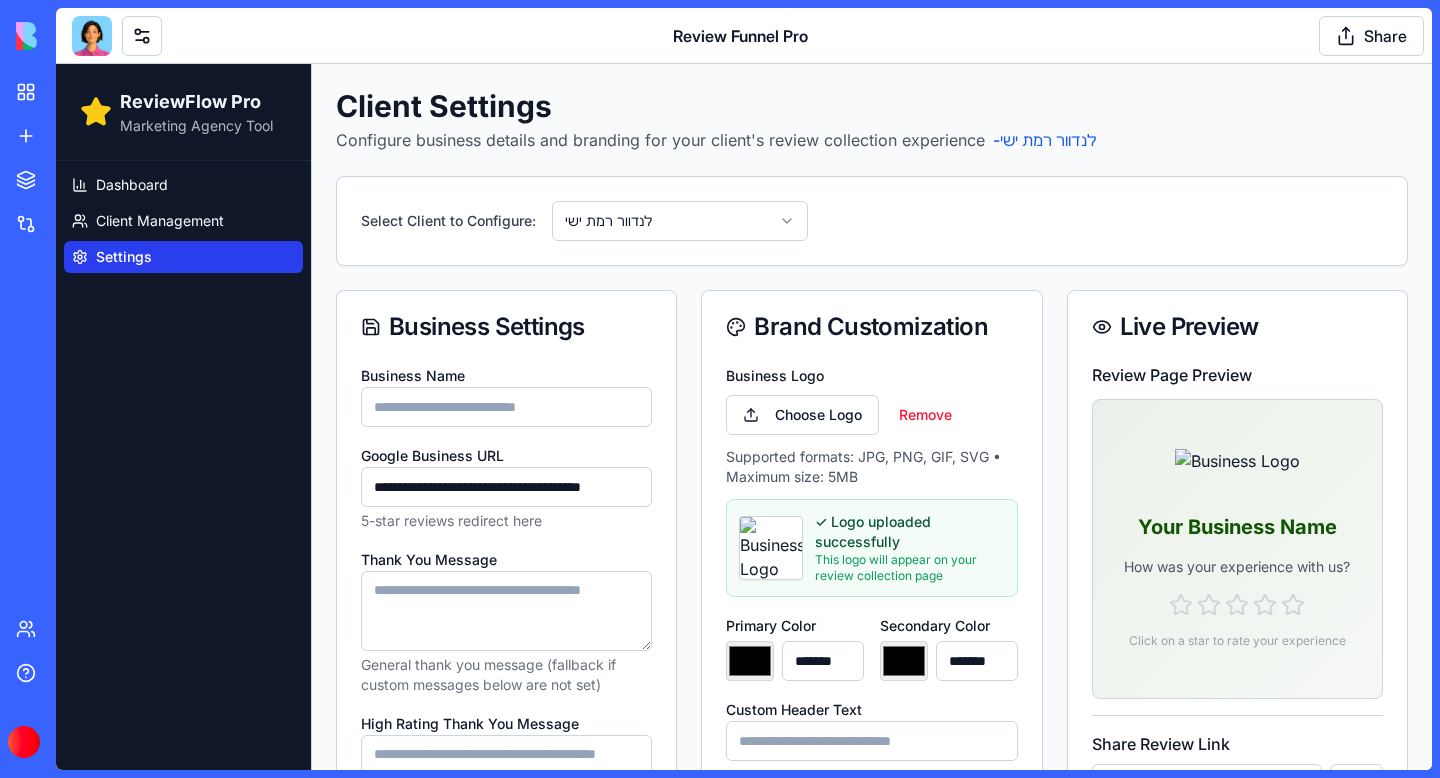 click on "Business Name" at bounding box center (506, 407) 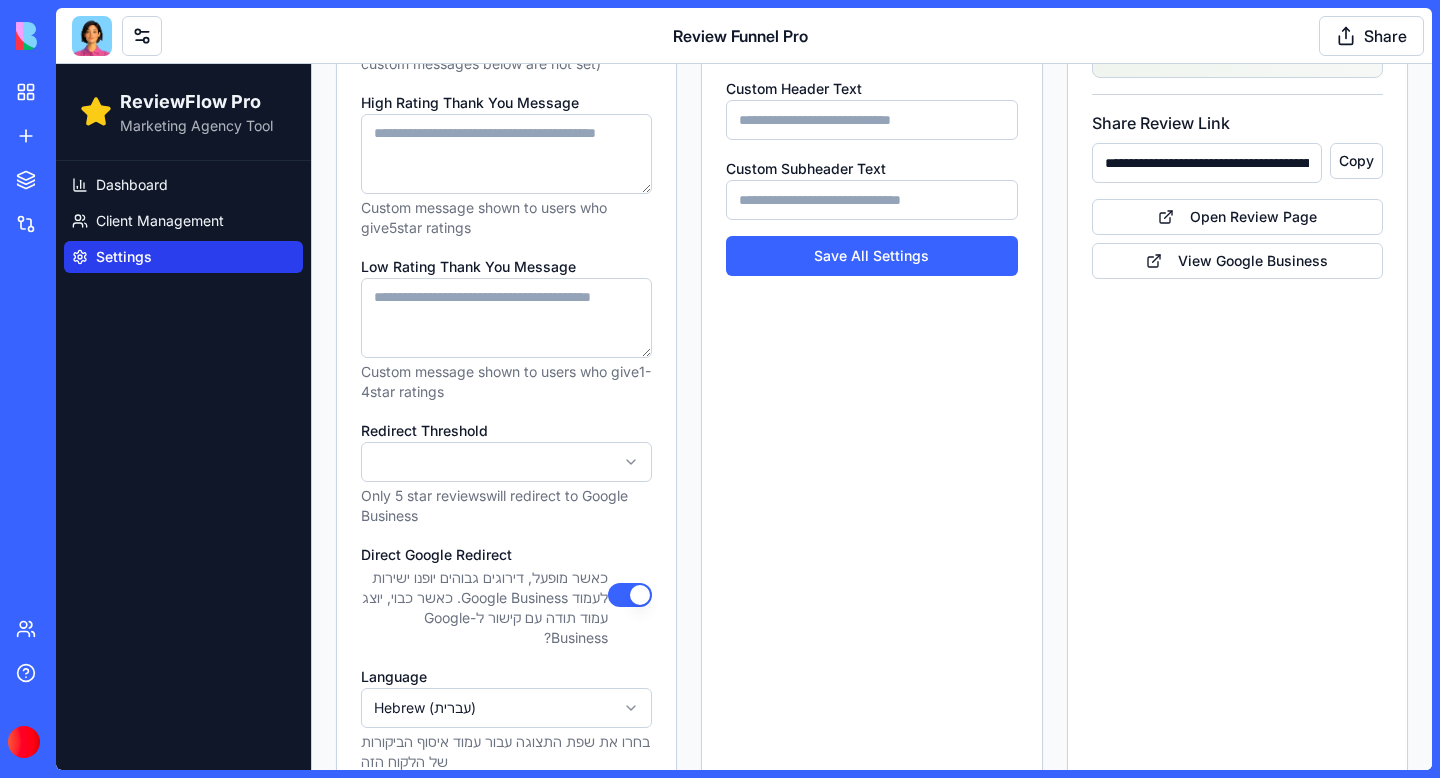 scroll, scrollTop: 605, scrollLeft: 0, axis: vertical 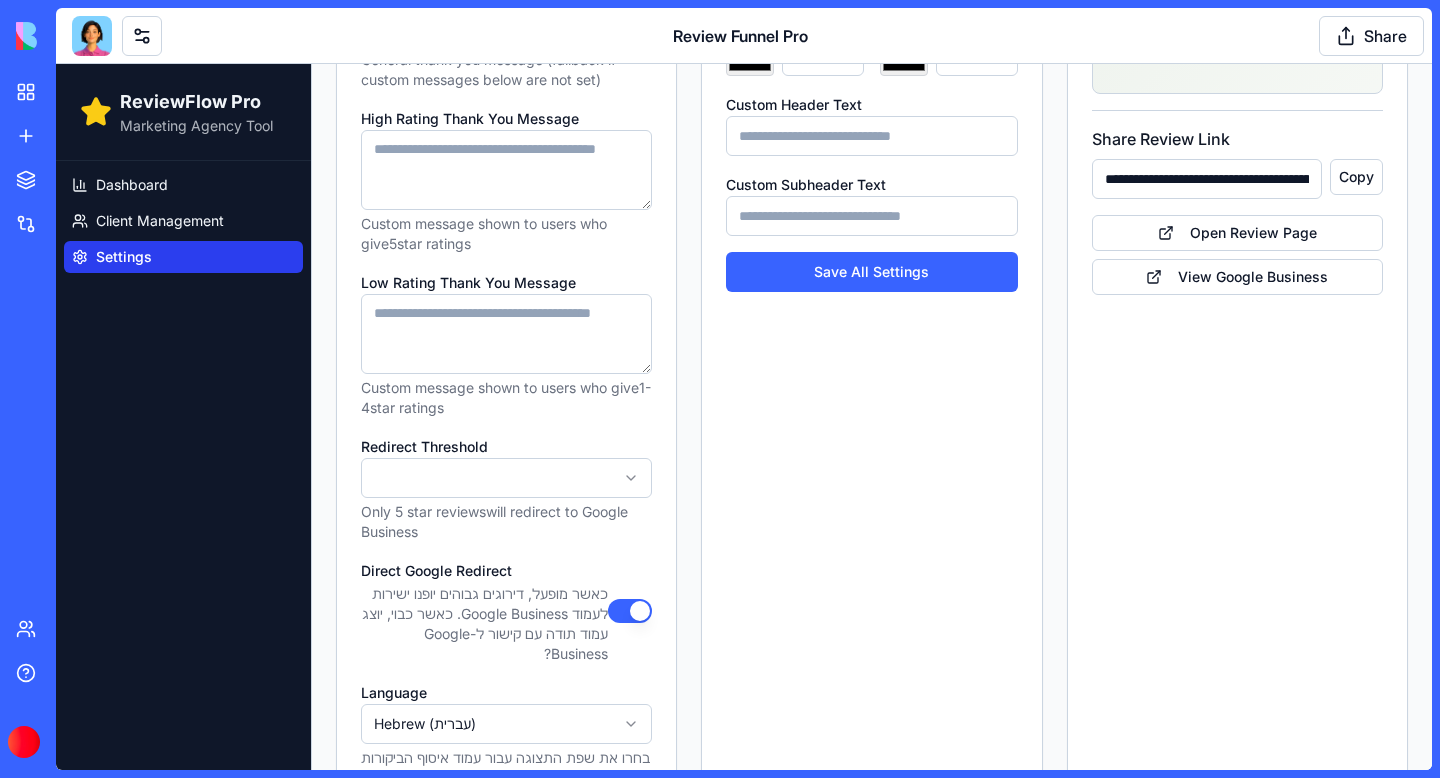 click on "Low Rating Thank You Message" at bounding box center [506, 334] 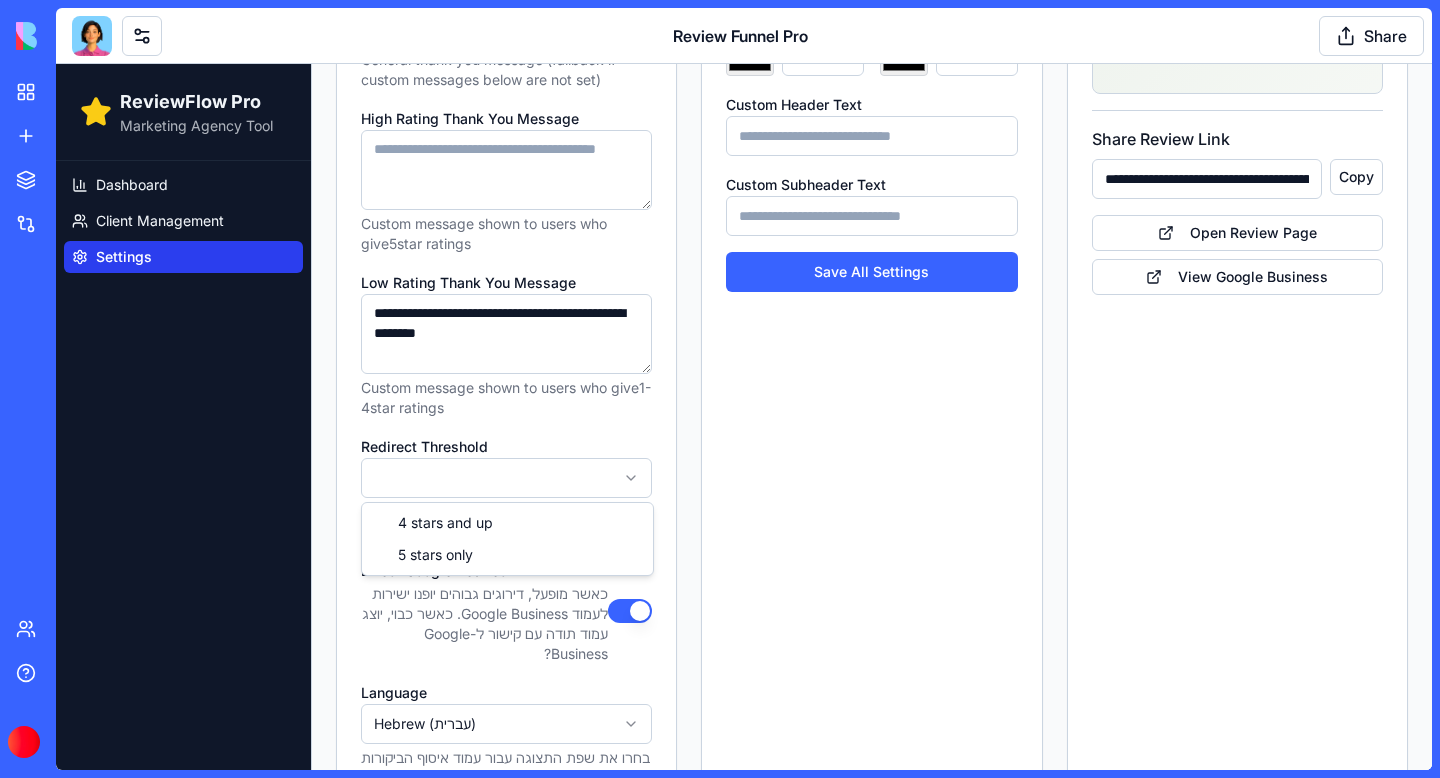 click on "**********" at bounding box center [744, 148] 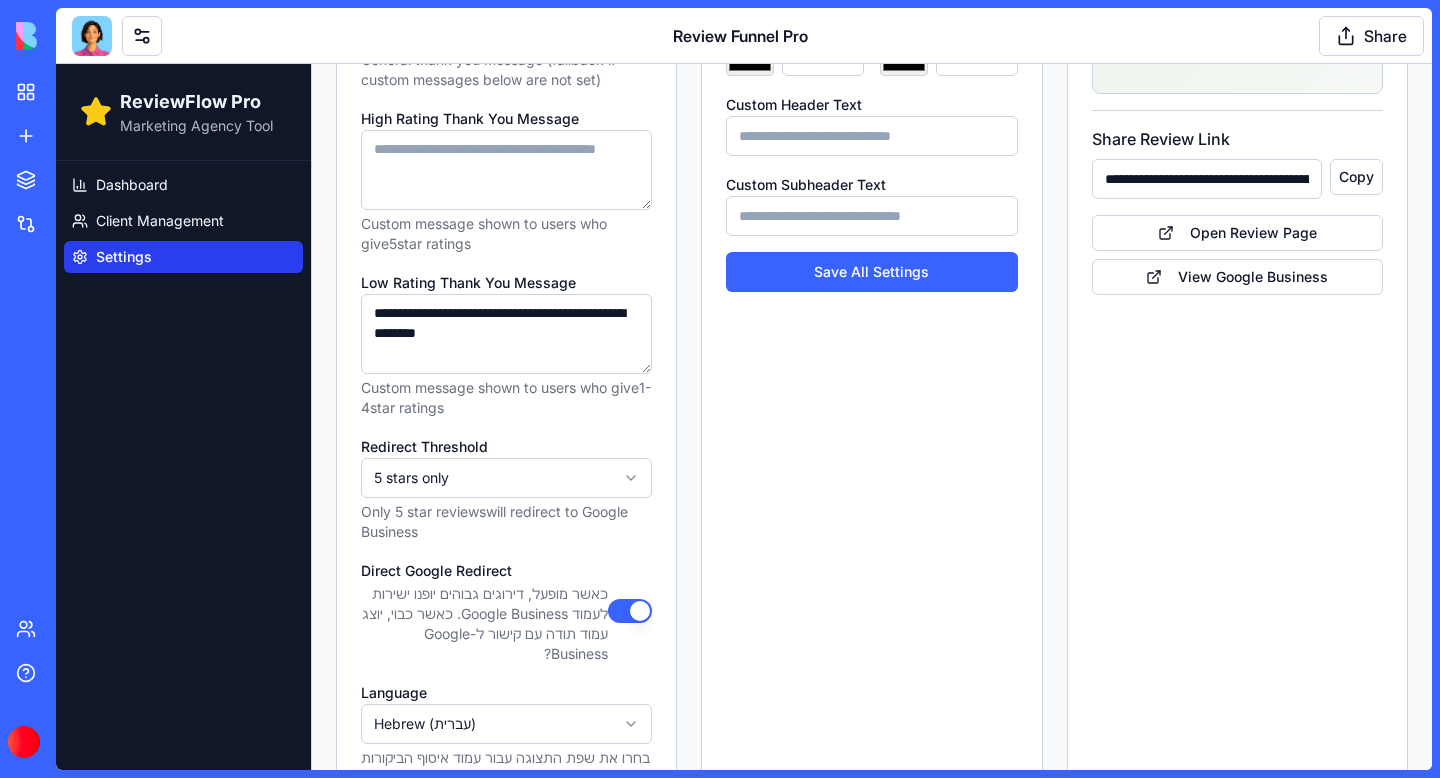 click on "Custom message shown to users who give  1-4  star ratings" at bounding box center [506, 398] 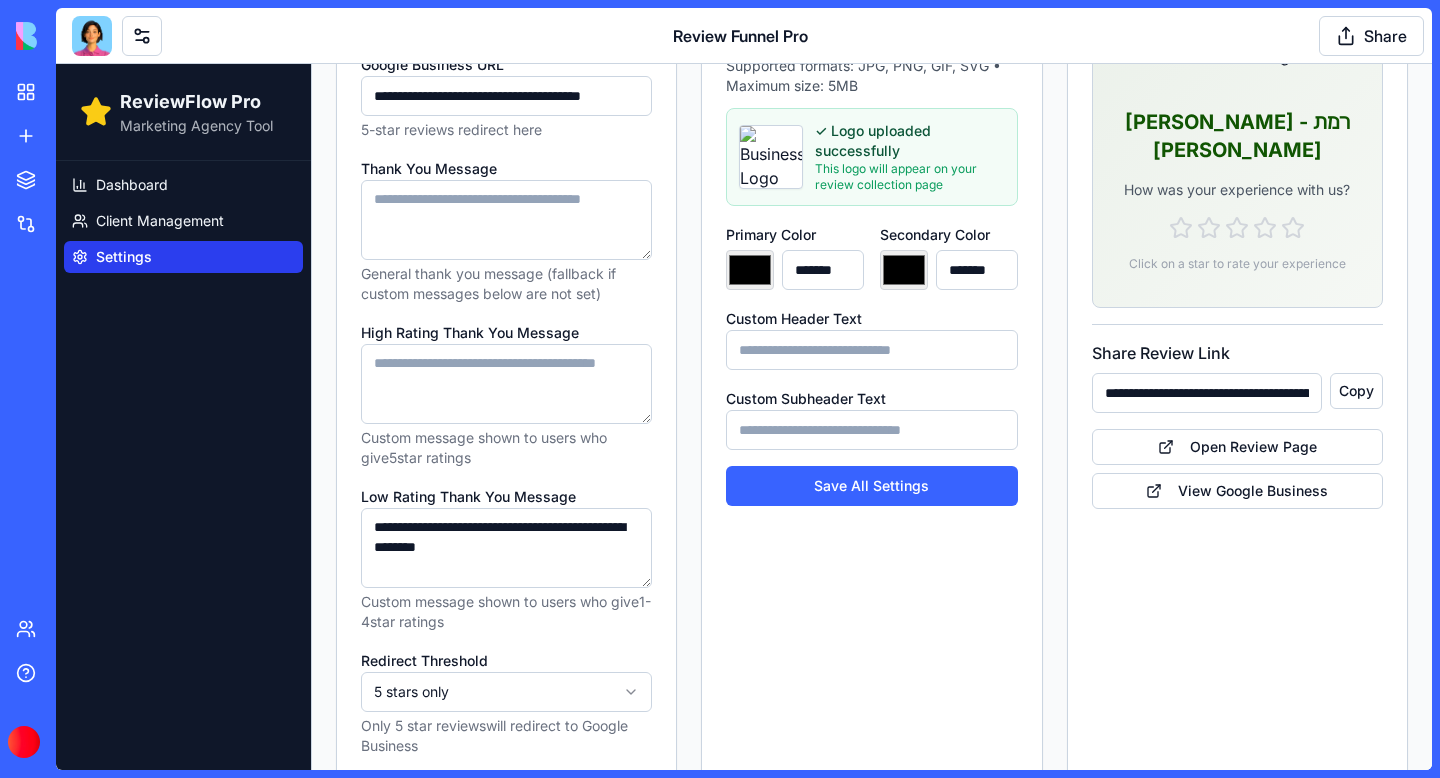 scroll, scrollTop: 380, scrollLeft: 0, axis: vertical 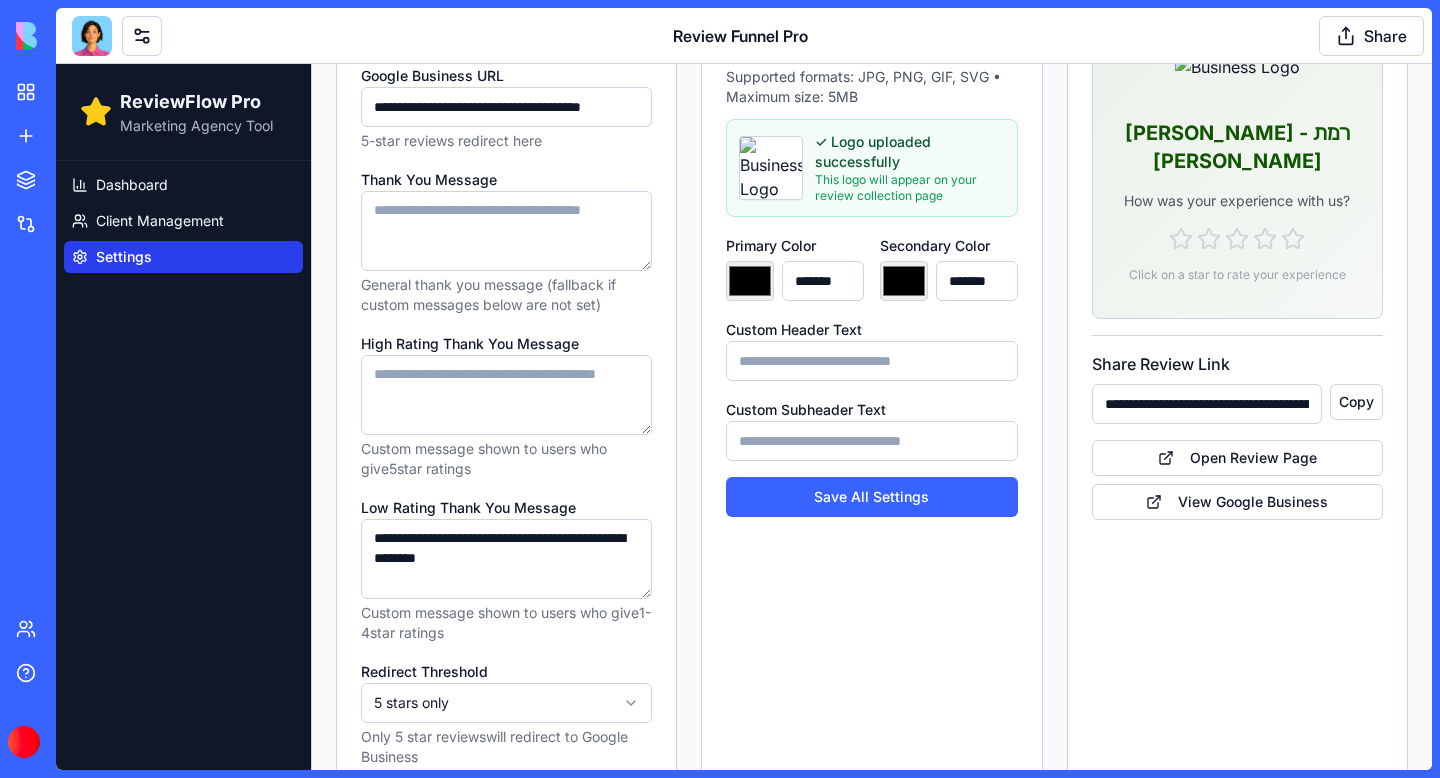 click on "High Rating Thank You Message" at bounding box center [506, 395] 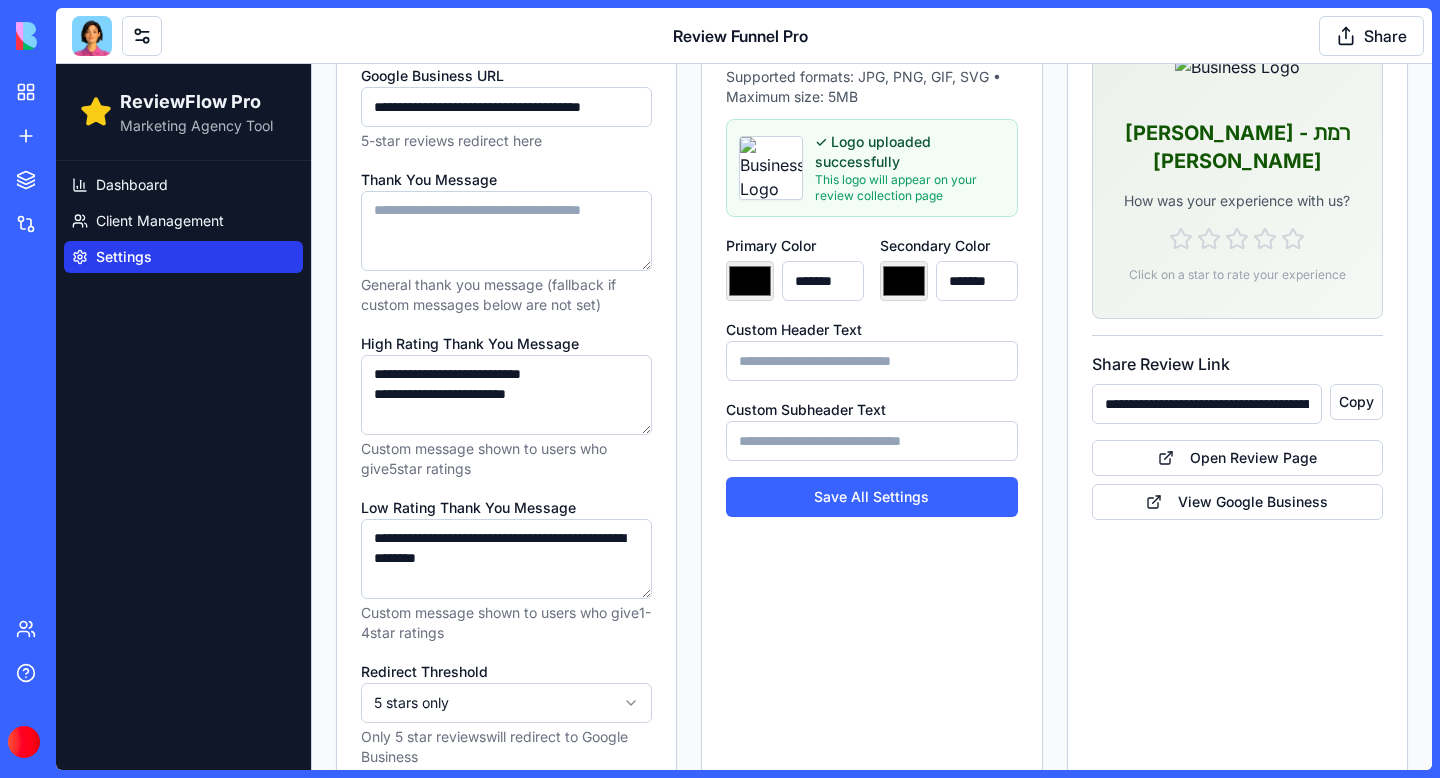 click on "**********" at bounding box center [506, 395] 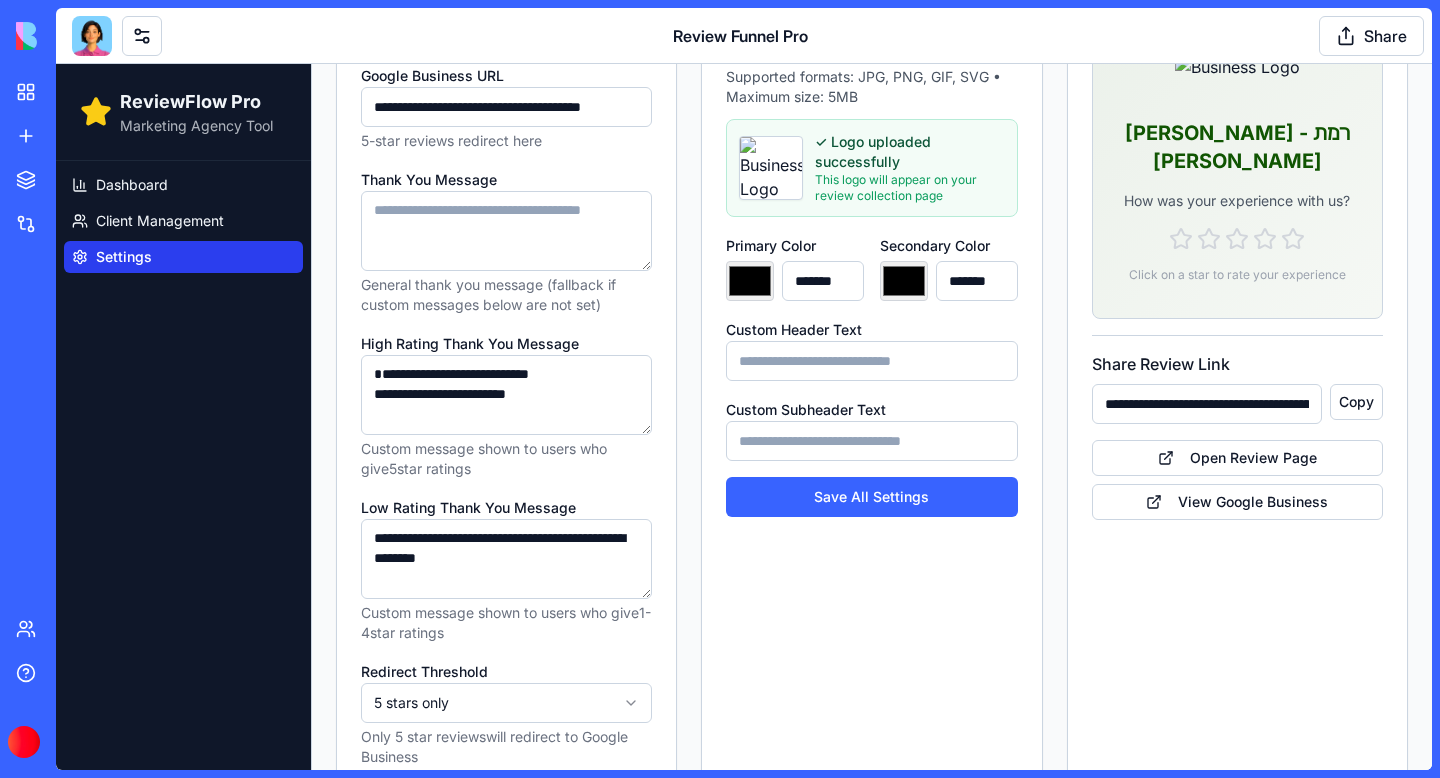 paste on "**********" 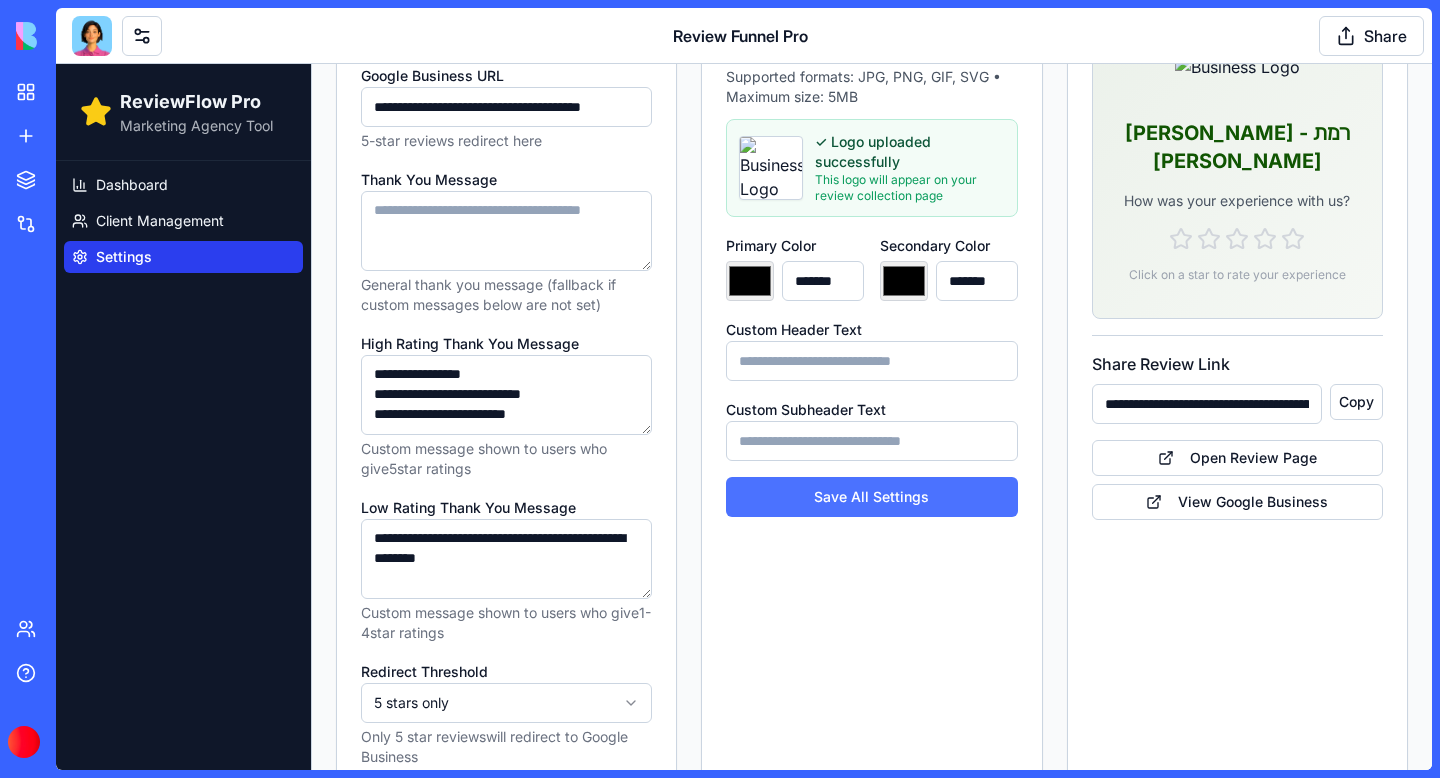 click on "Save All Settings" at bounding box center (871, 497) 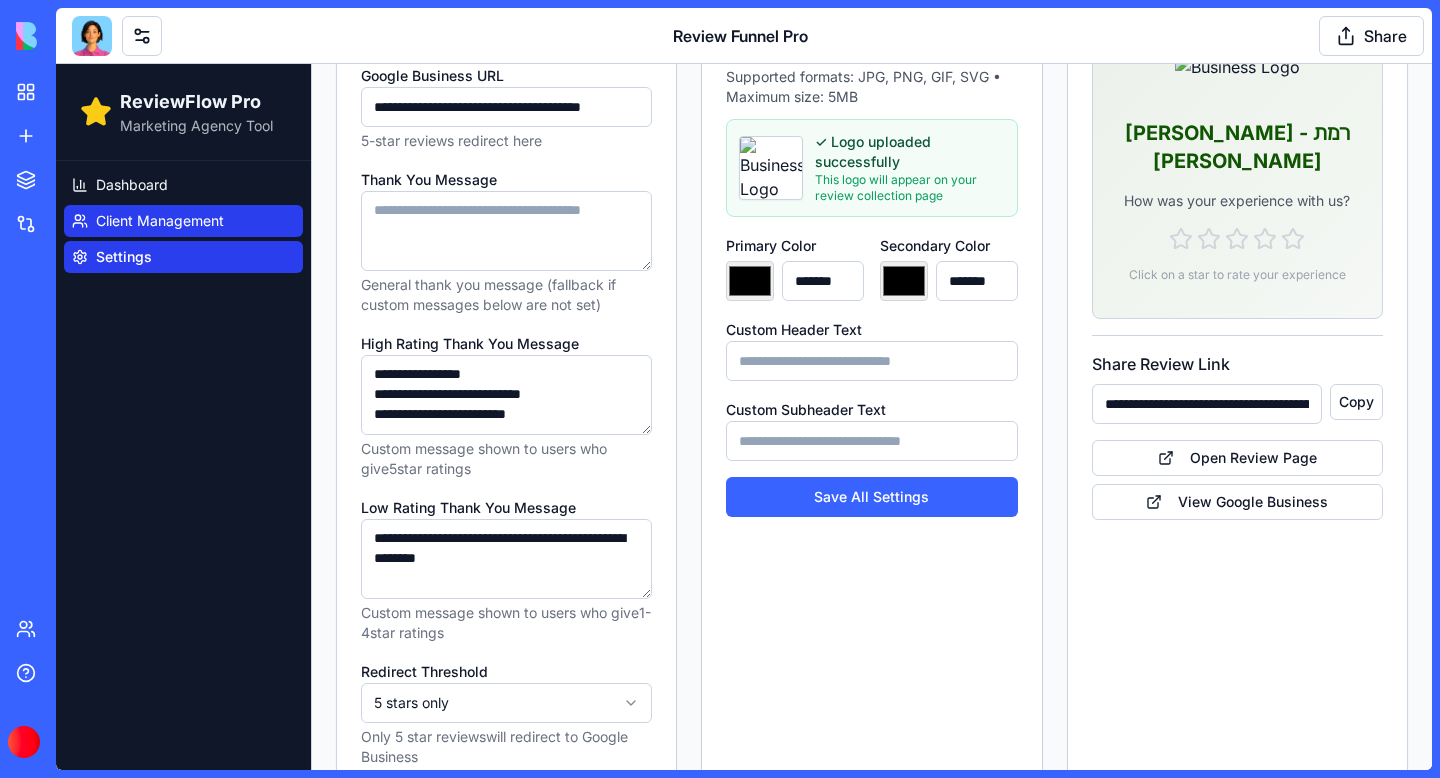 click on "Client Management" at bounding box center (160, 221) 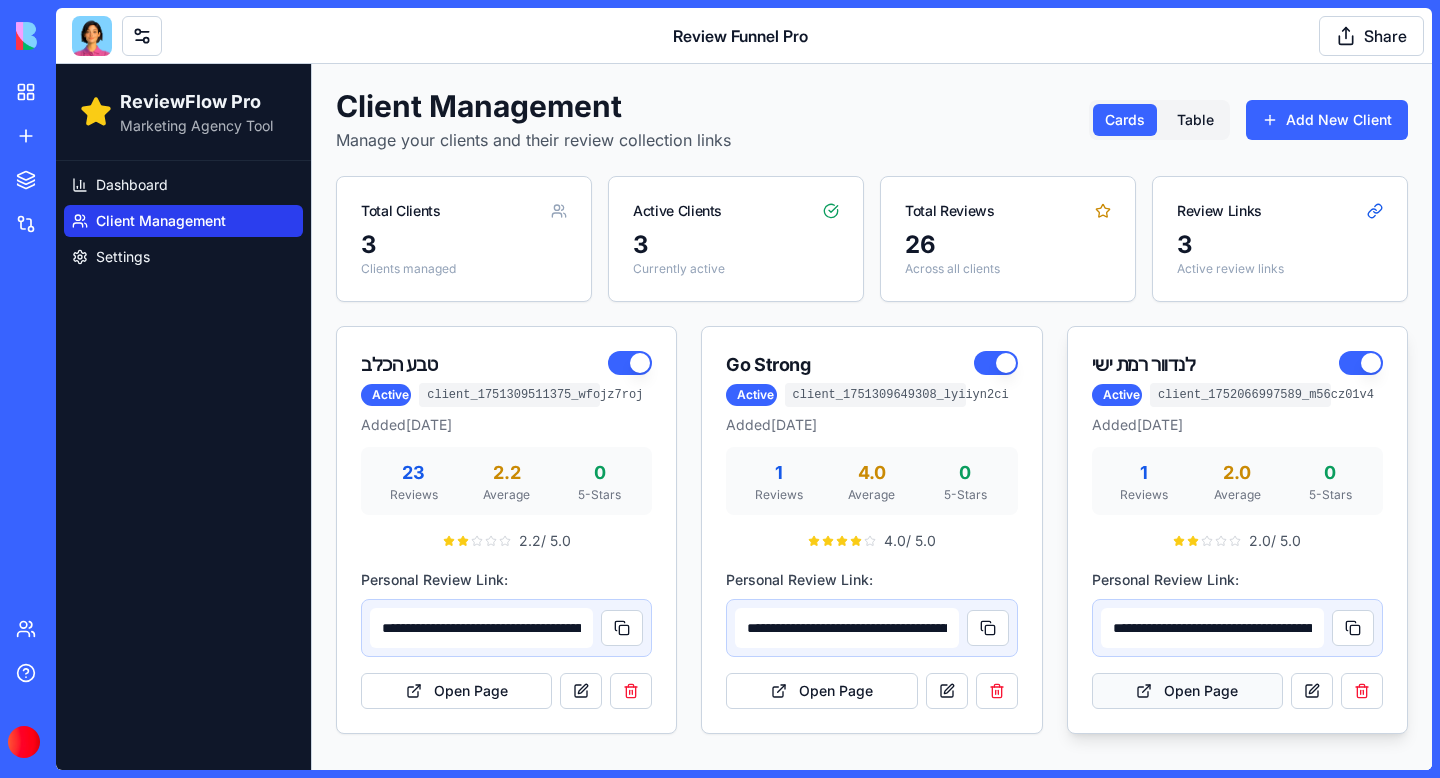 click on "Open Page" at bounding box center [1187, 691] 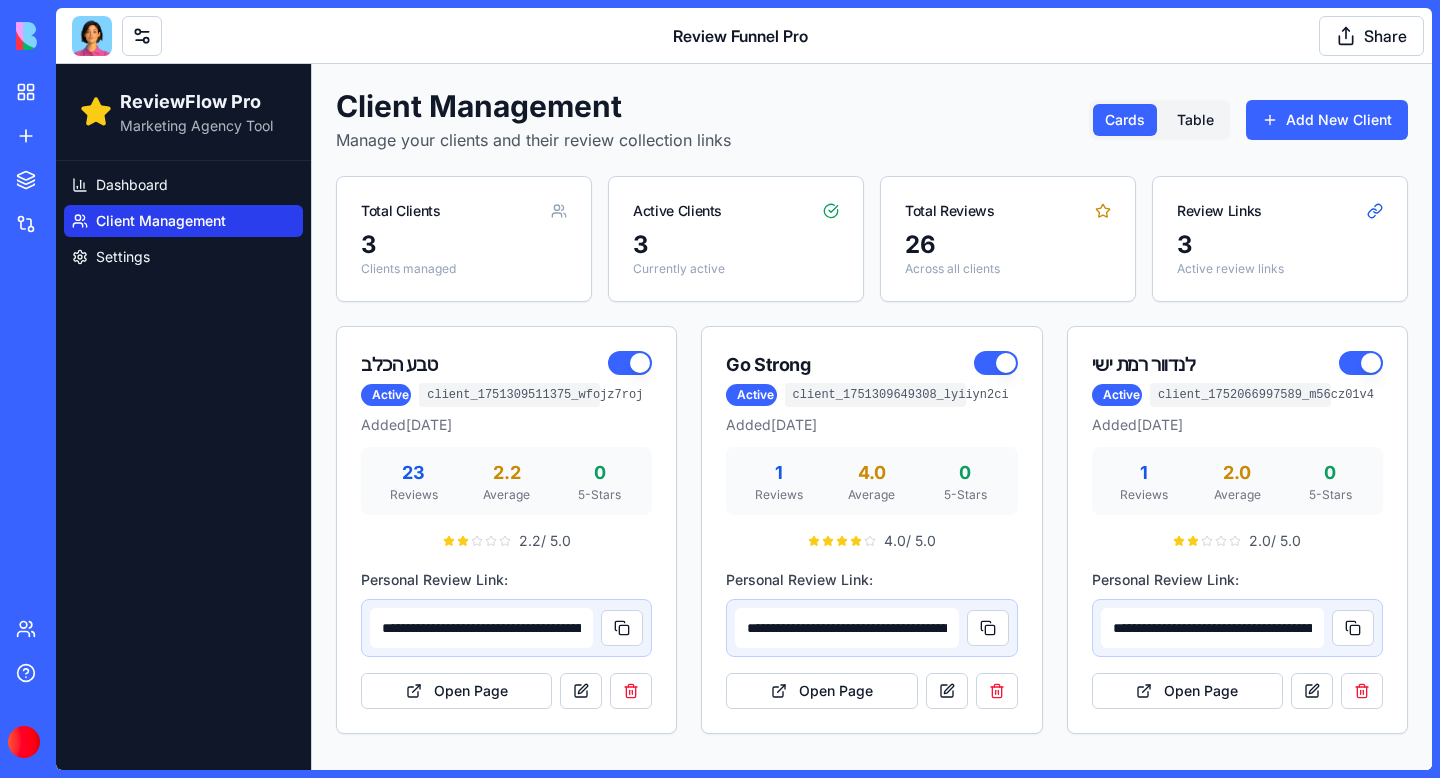 click at bounding box center [92, 36] 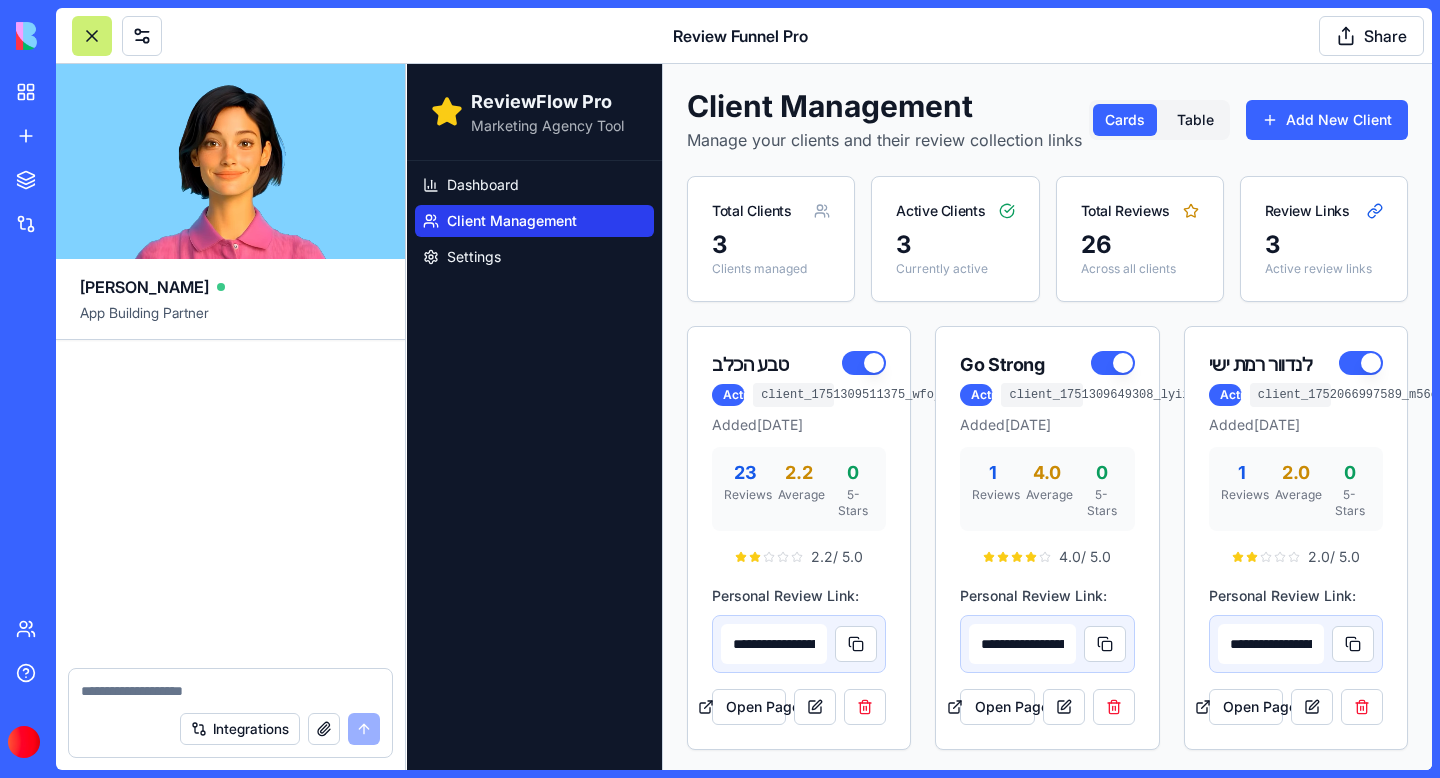 scroll, scrollTop: 46966, scrollLeft: 0, axis: vertical 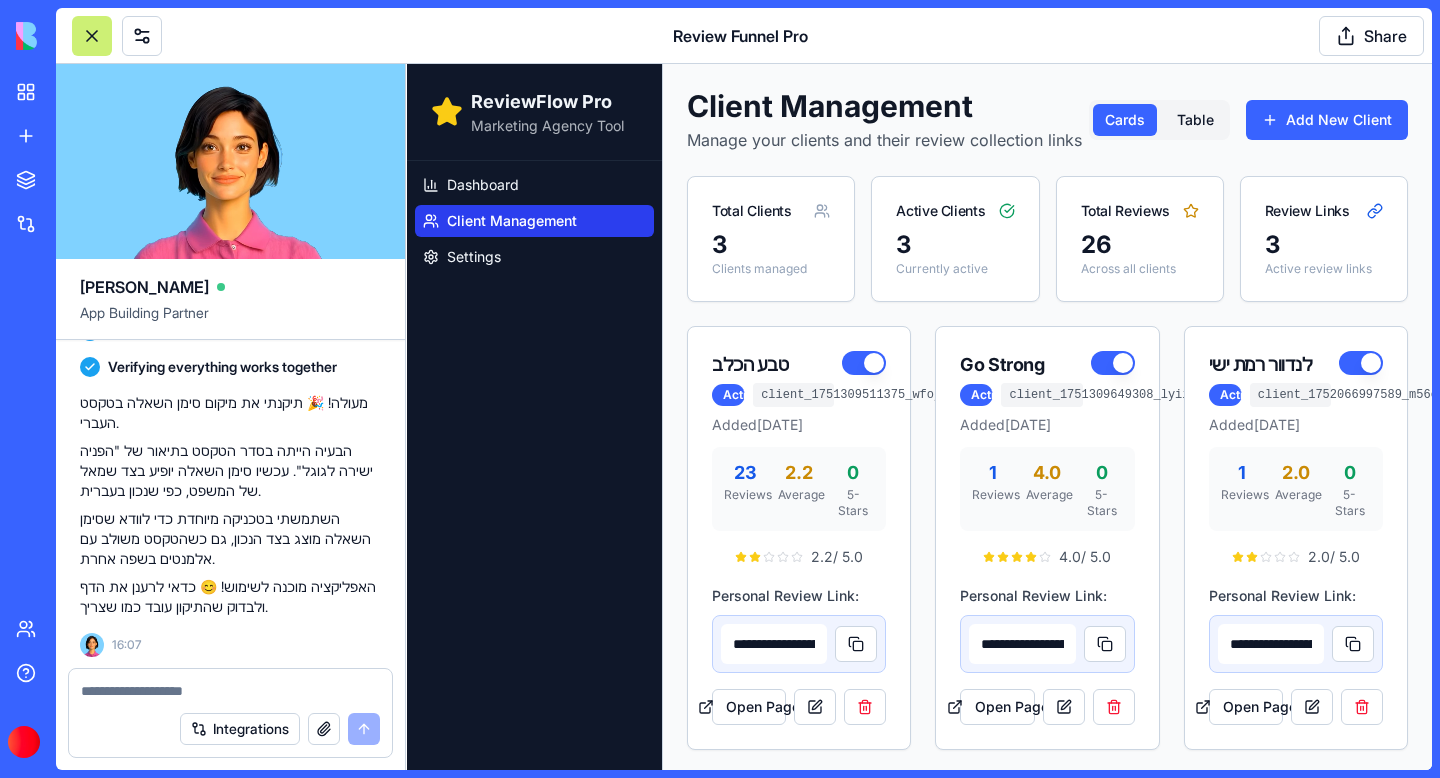 click at bounding box center [230, 691] 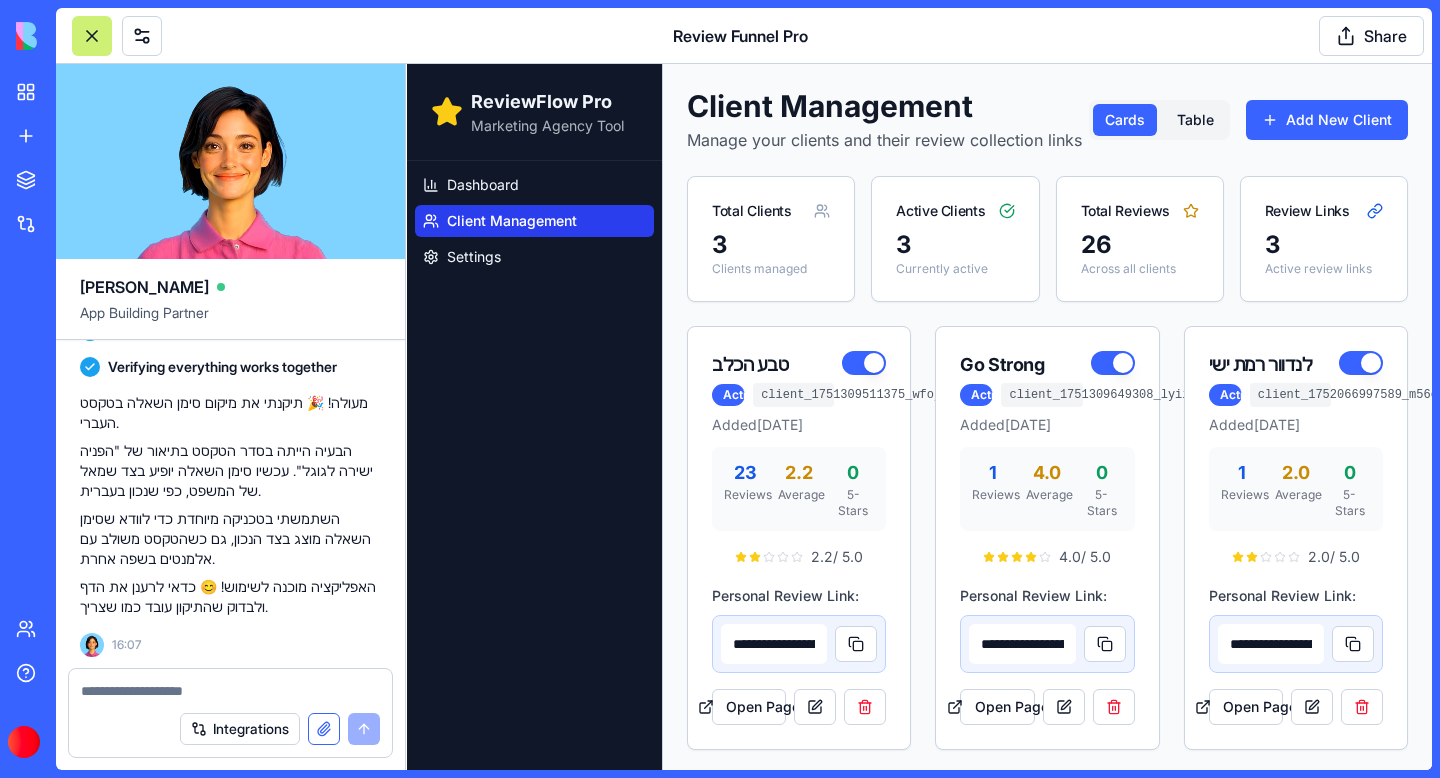 click at bounding box center [324, 729] 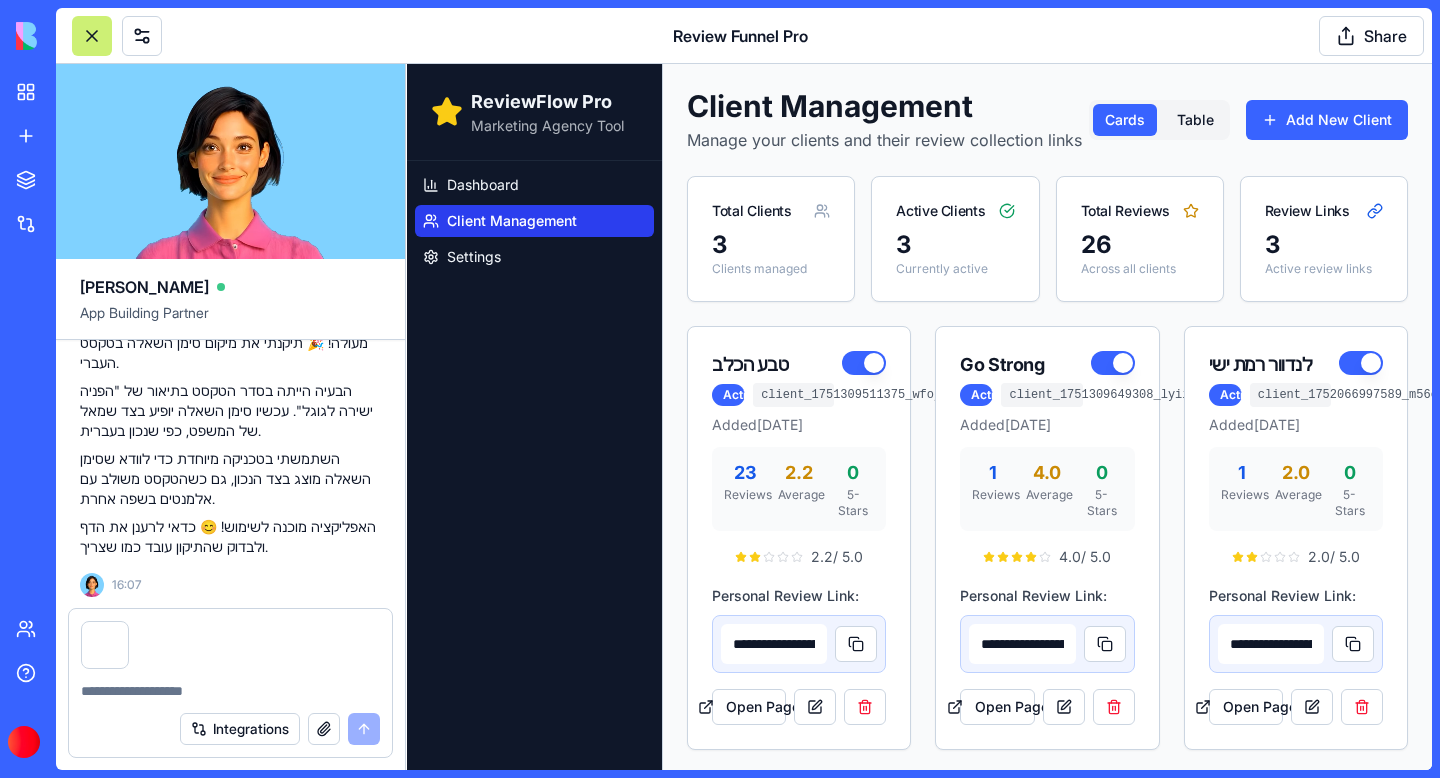 click at bounding box center (230, 691) 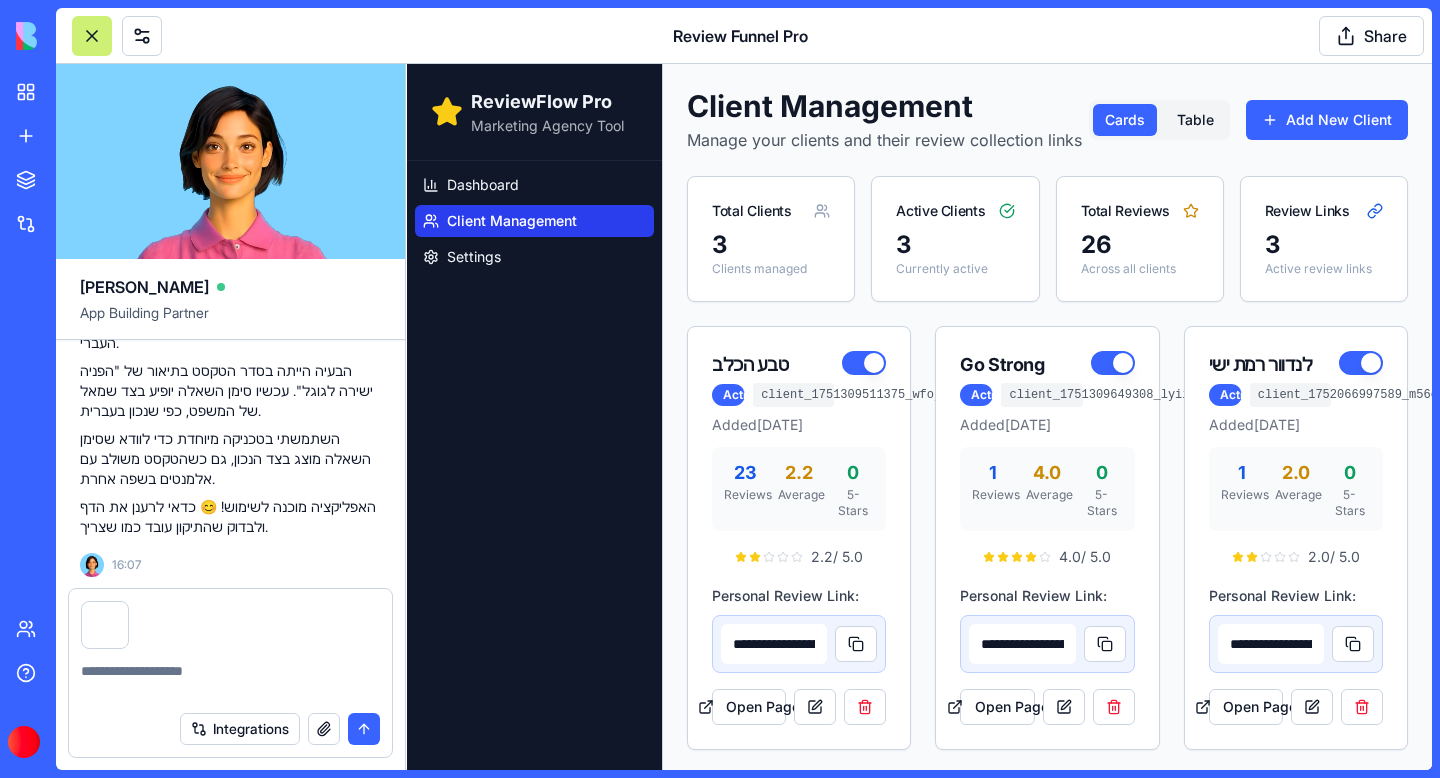 scroll, scrollTop: 47118, scrollLeft: 0, axis: vertical 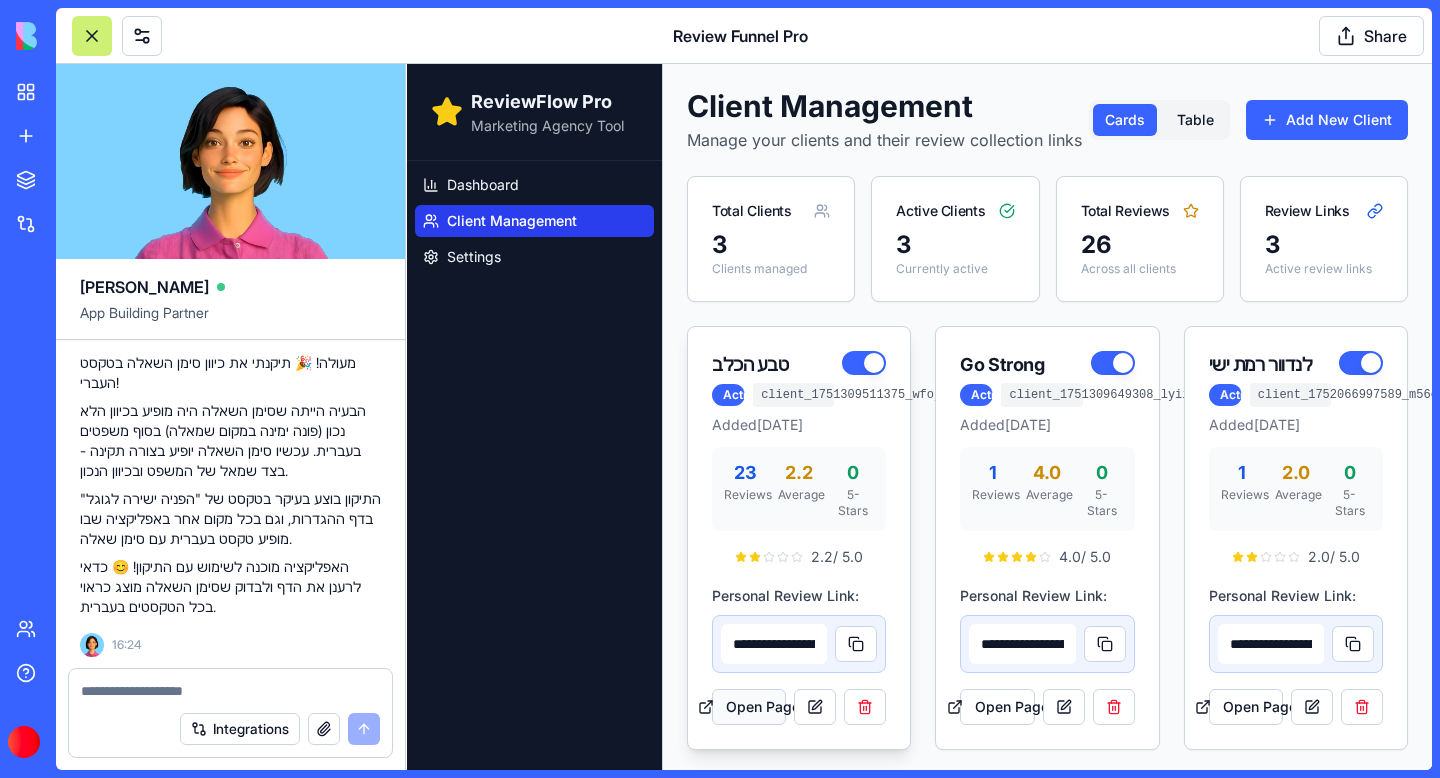 click on "Open Page" at bounding box center [749, 707] 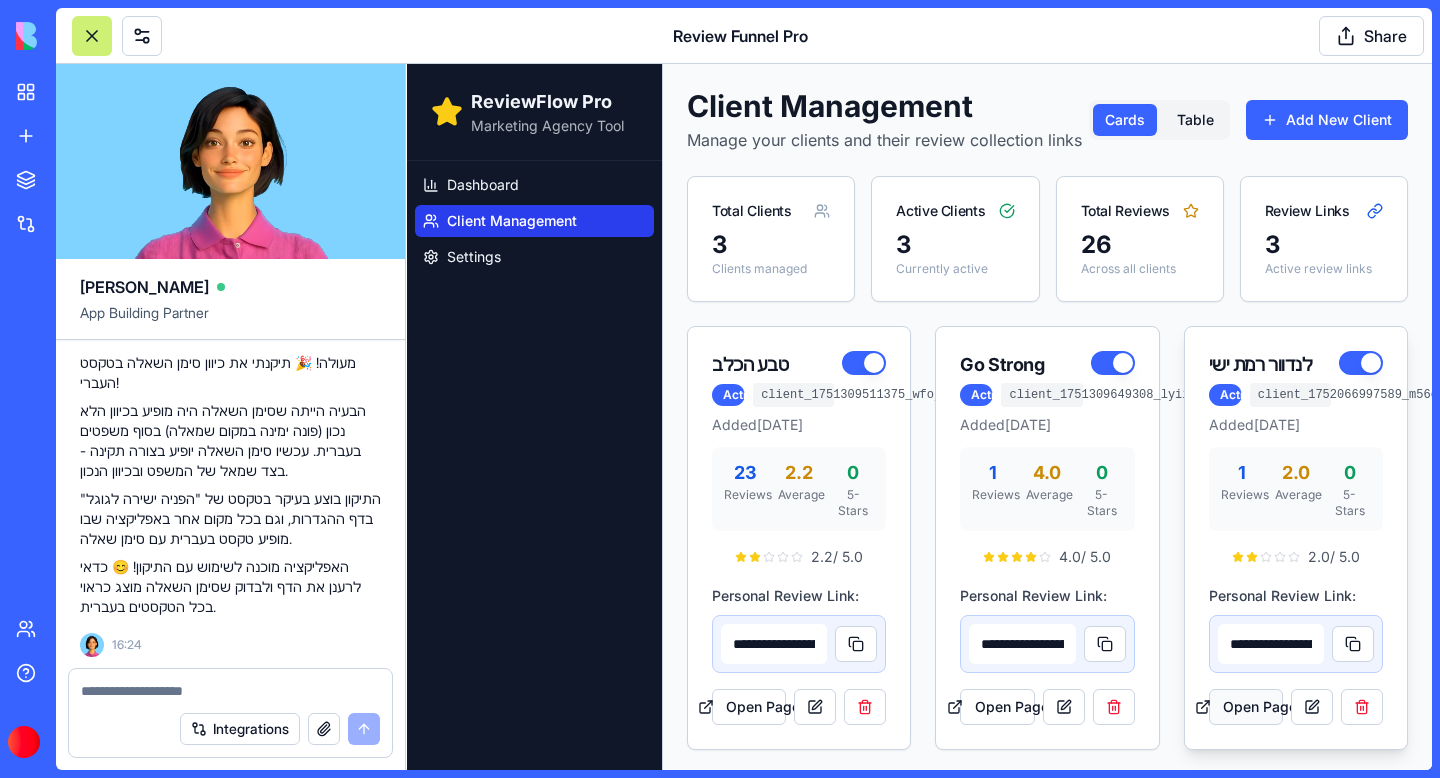 click on "Open Page" at bounding box center [1246, 707] 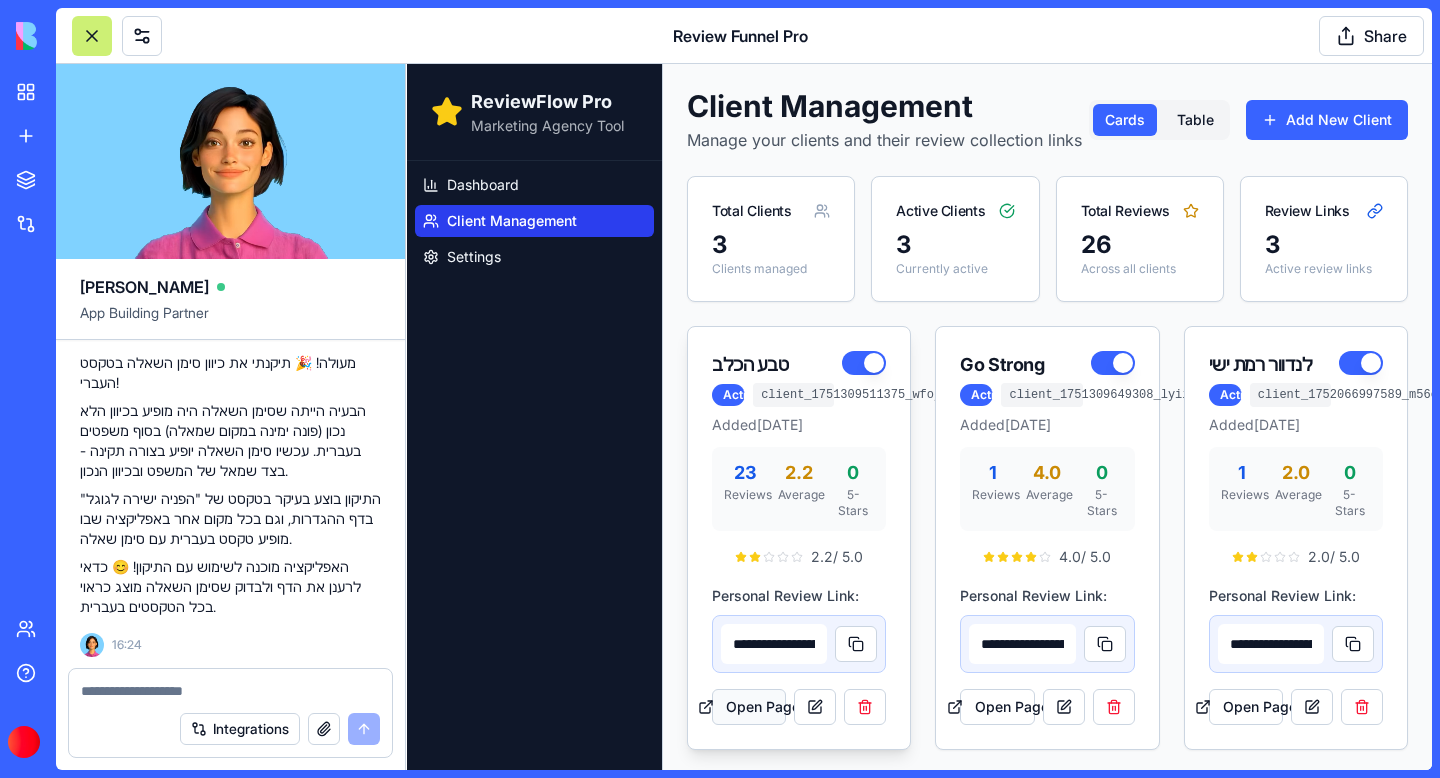 click on "Open Page" at bounding box center [749, 707] 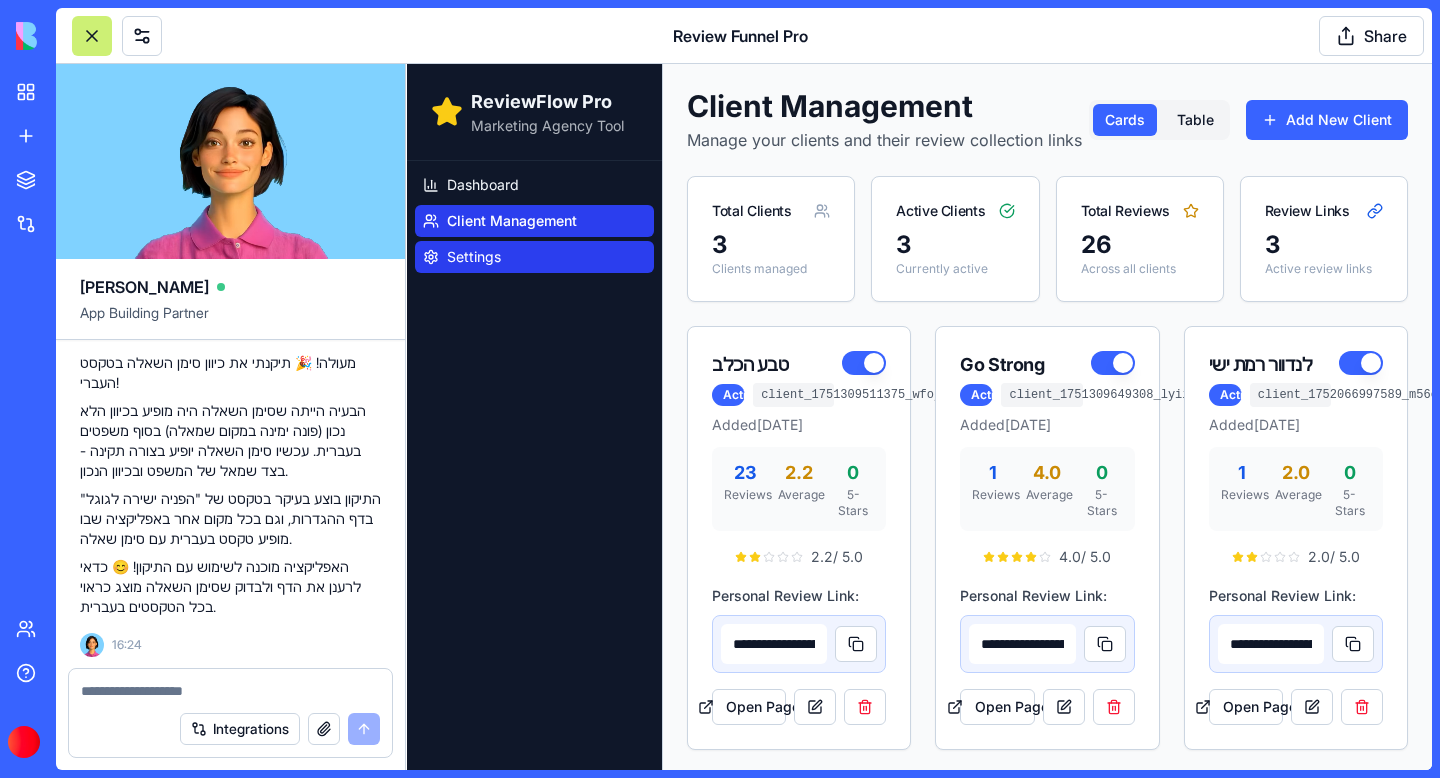 click on "Settings" at bounding box center (474, 257) 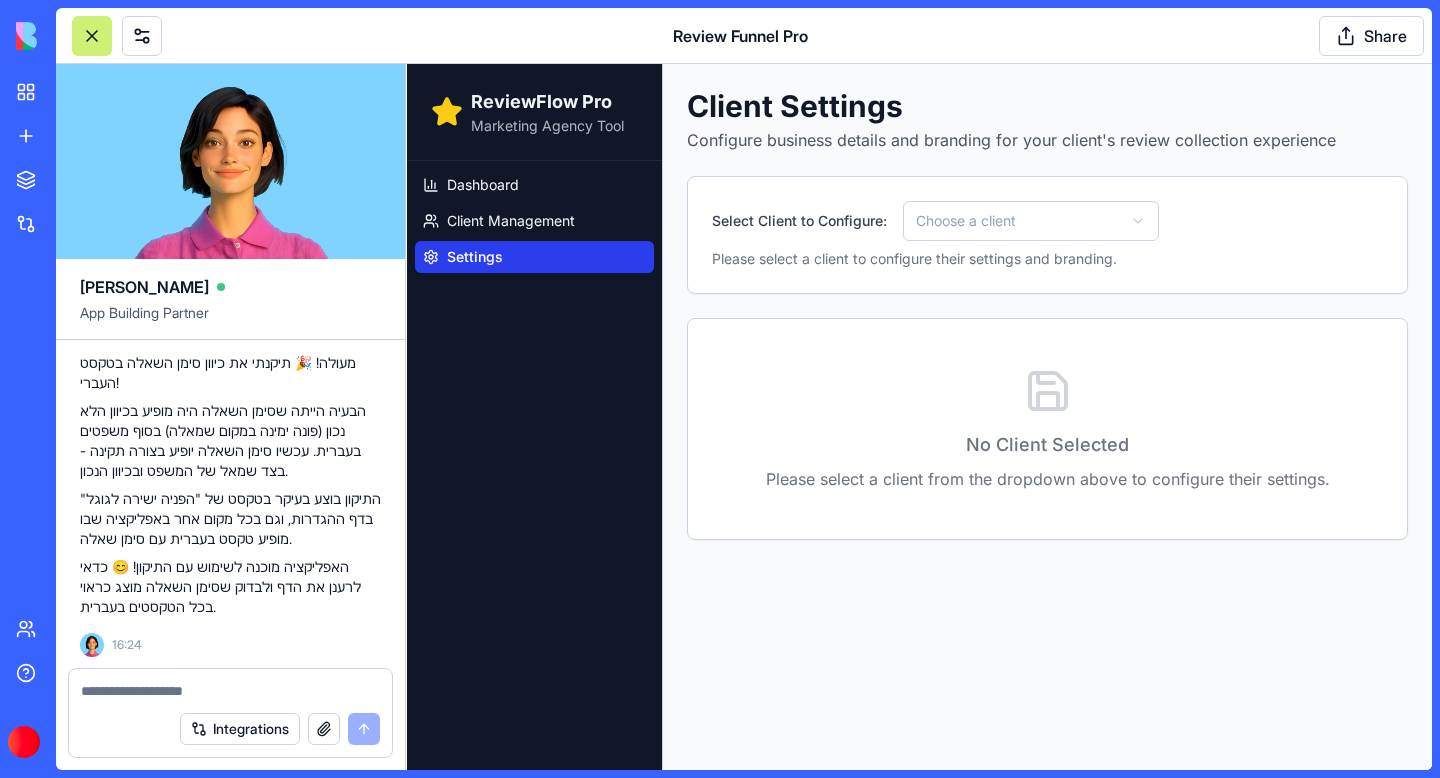 click on "Select Client to Configure: Choose a client Please select a client to configure their settings and branding." at bounding box center (1047, 235) 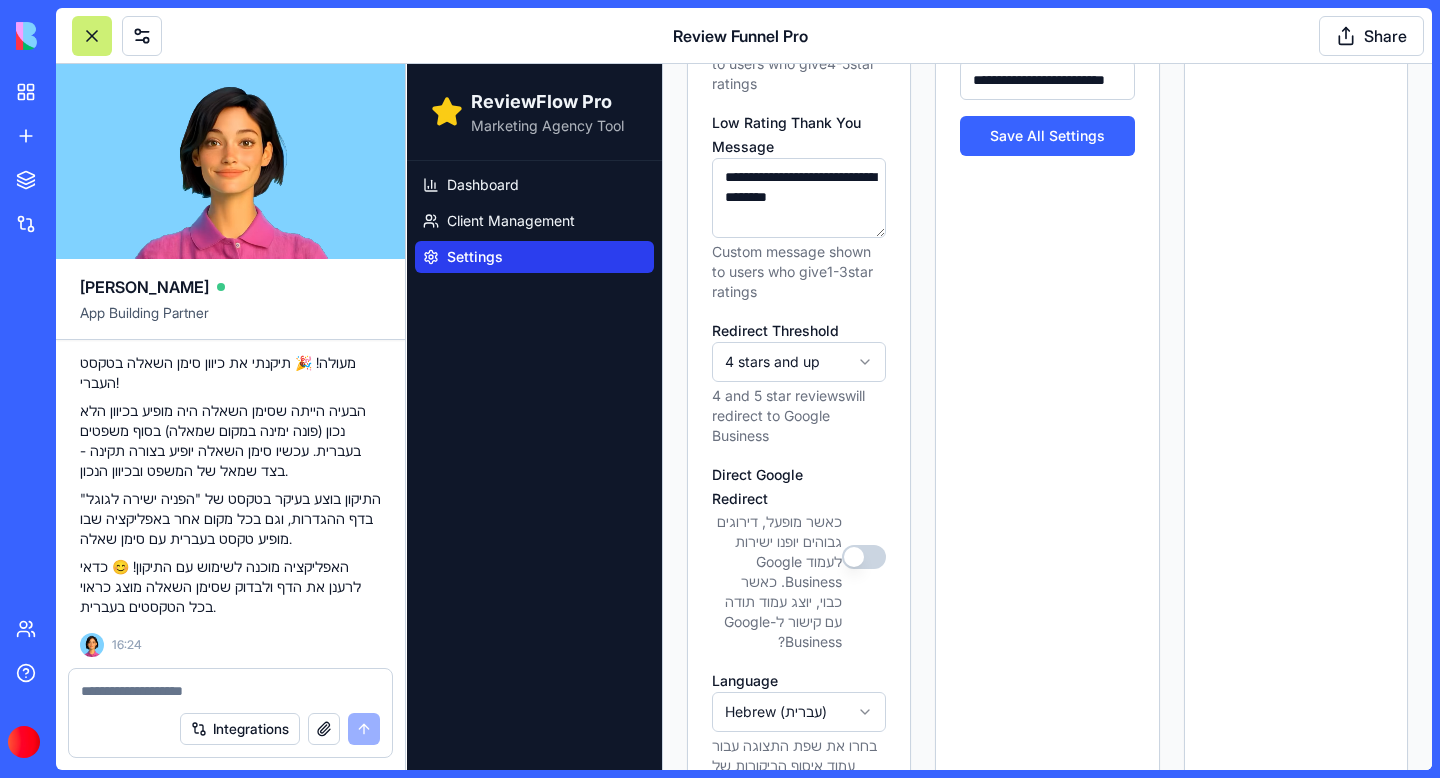 scroll, scrollTop: 923, scrollLeft: 0, axis: vertical 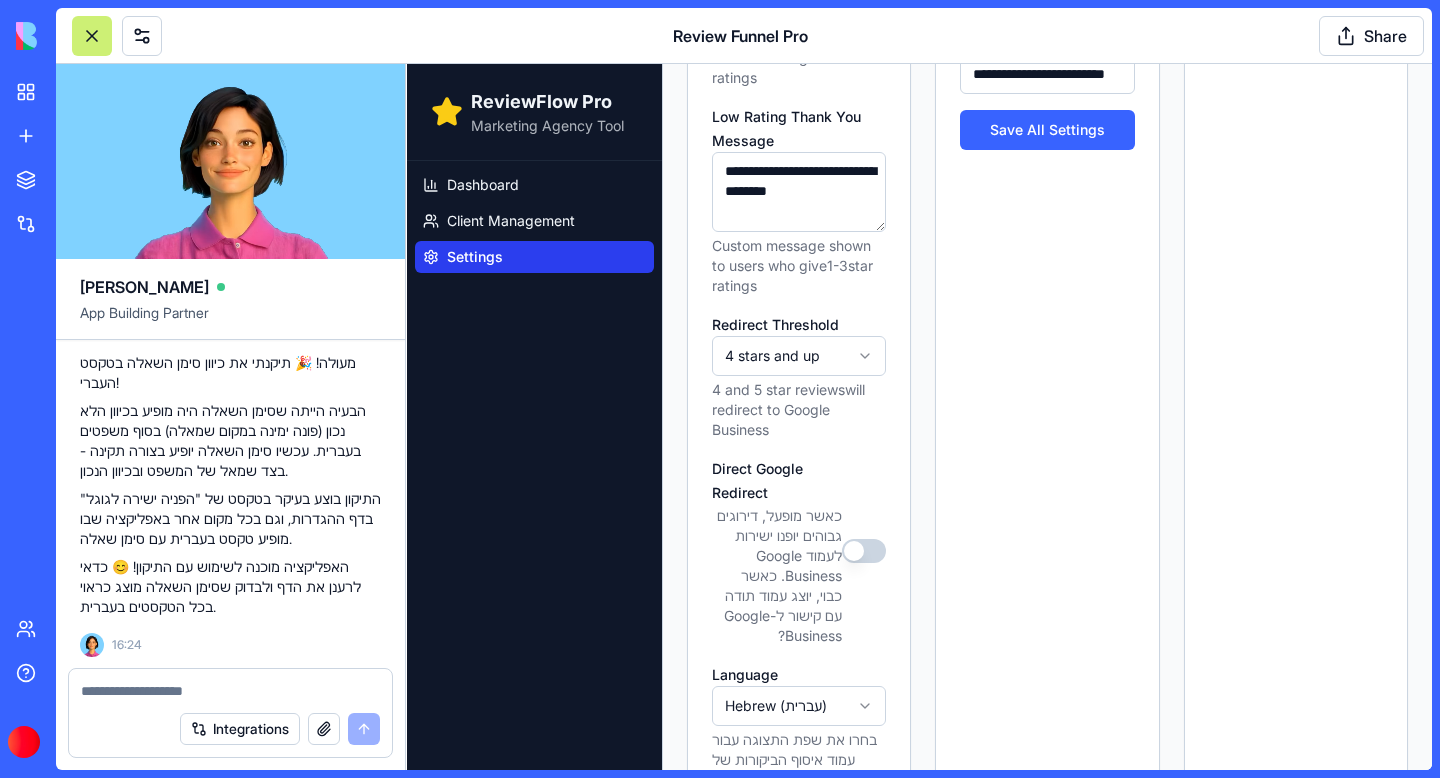 click on "Direct Google Redirect" at bounding box center [864, 551] 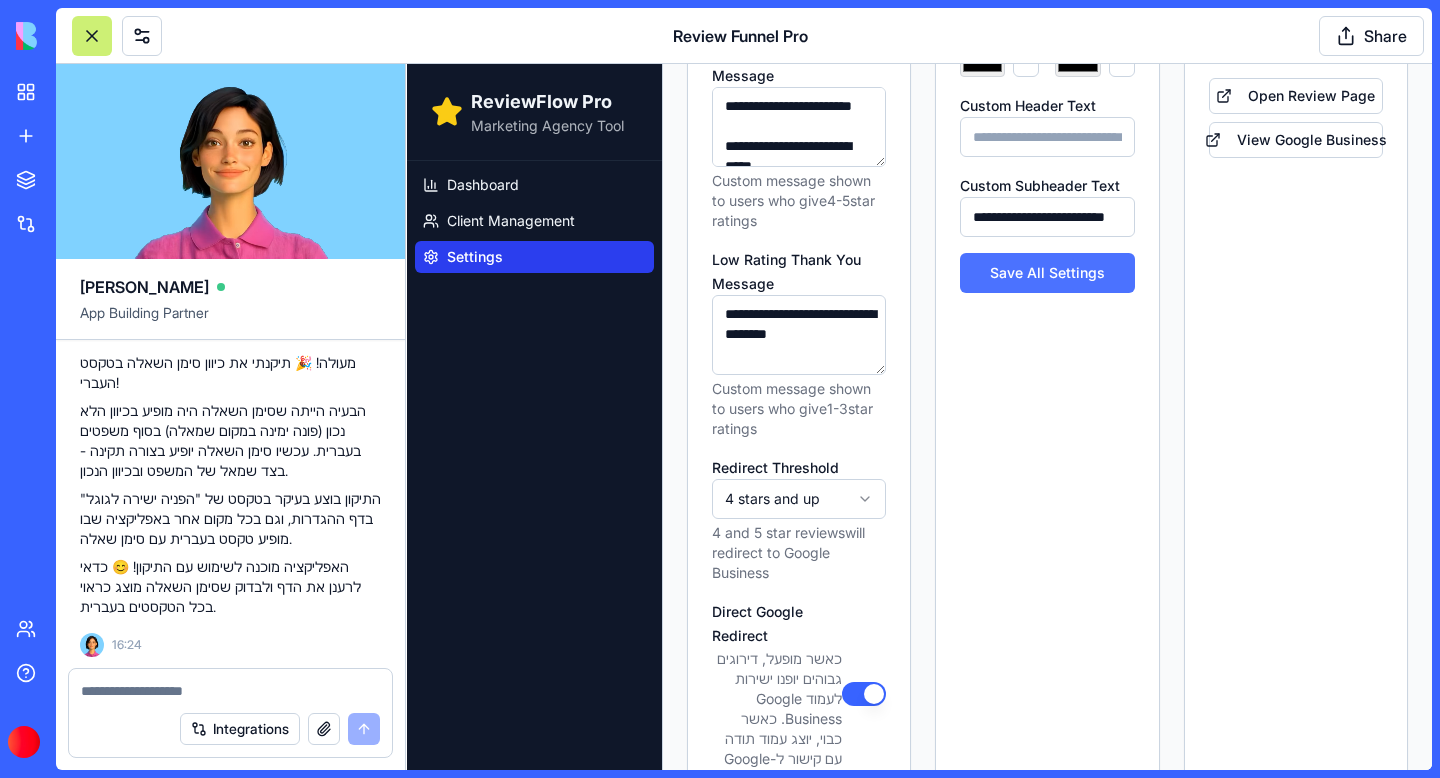 scroll, scrollTop: 761, scrollLeft: 0, axis: vertical 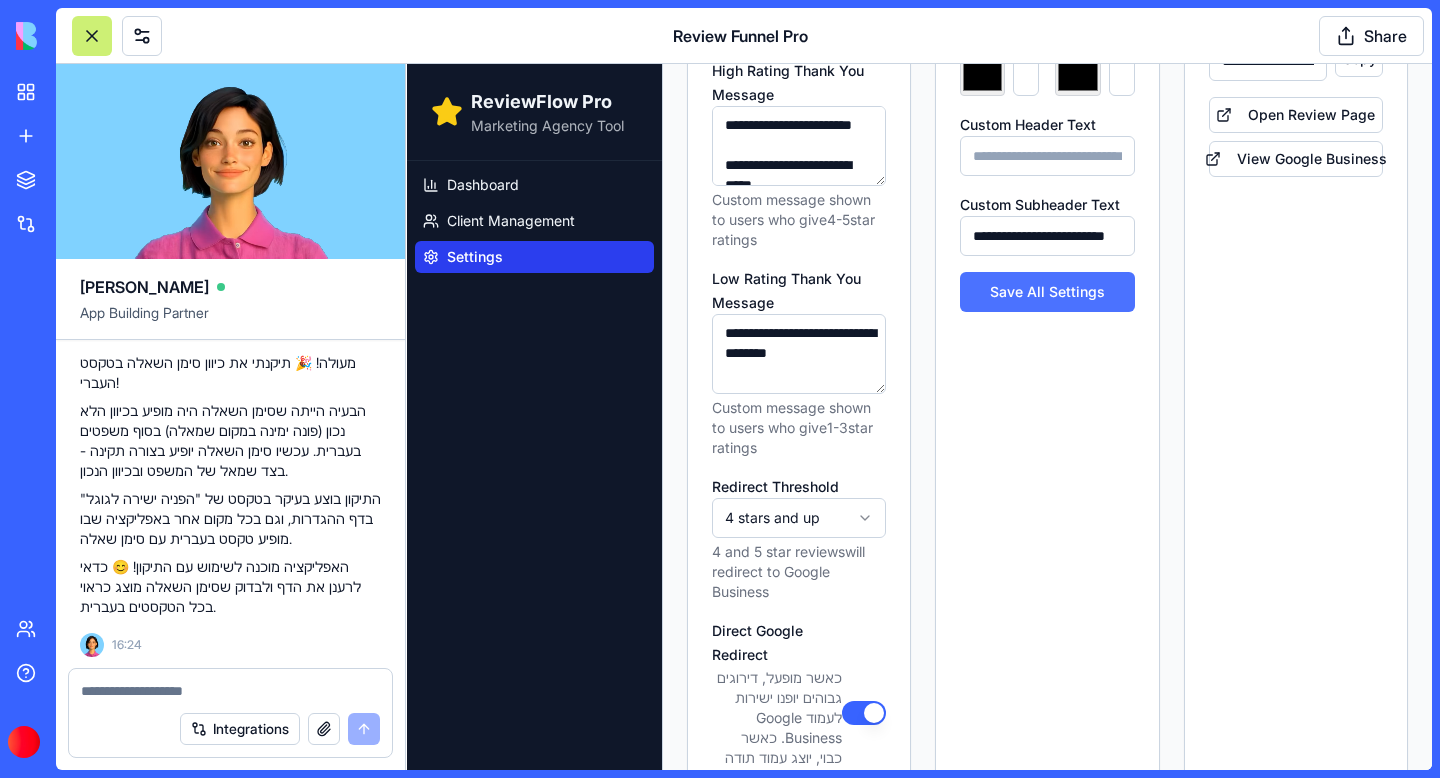 click on "Save All Settings" at bounding box center [1047, 292] 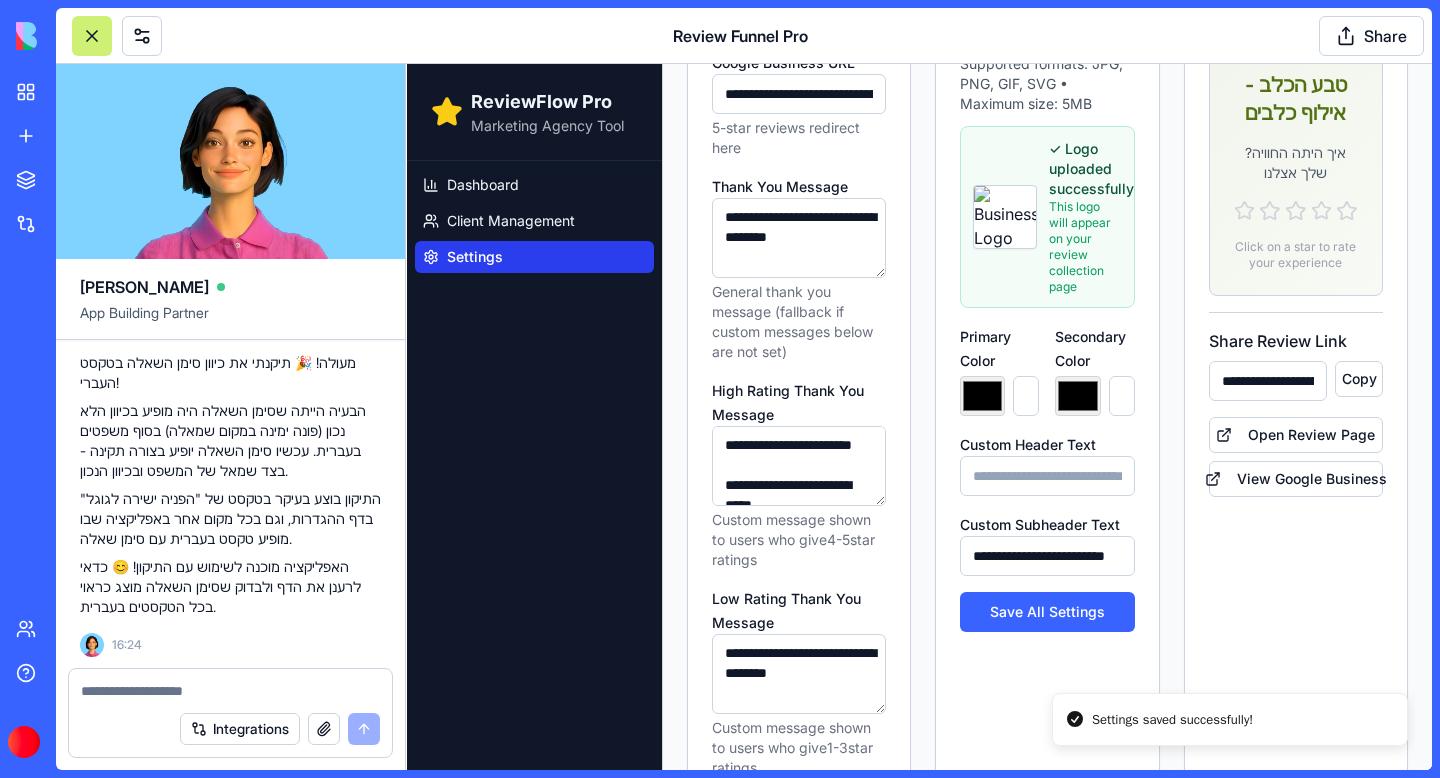 scroll, scrollTop: 0, scrollLeft: 0, axis: both 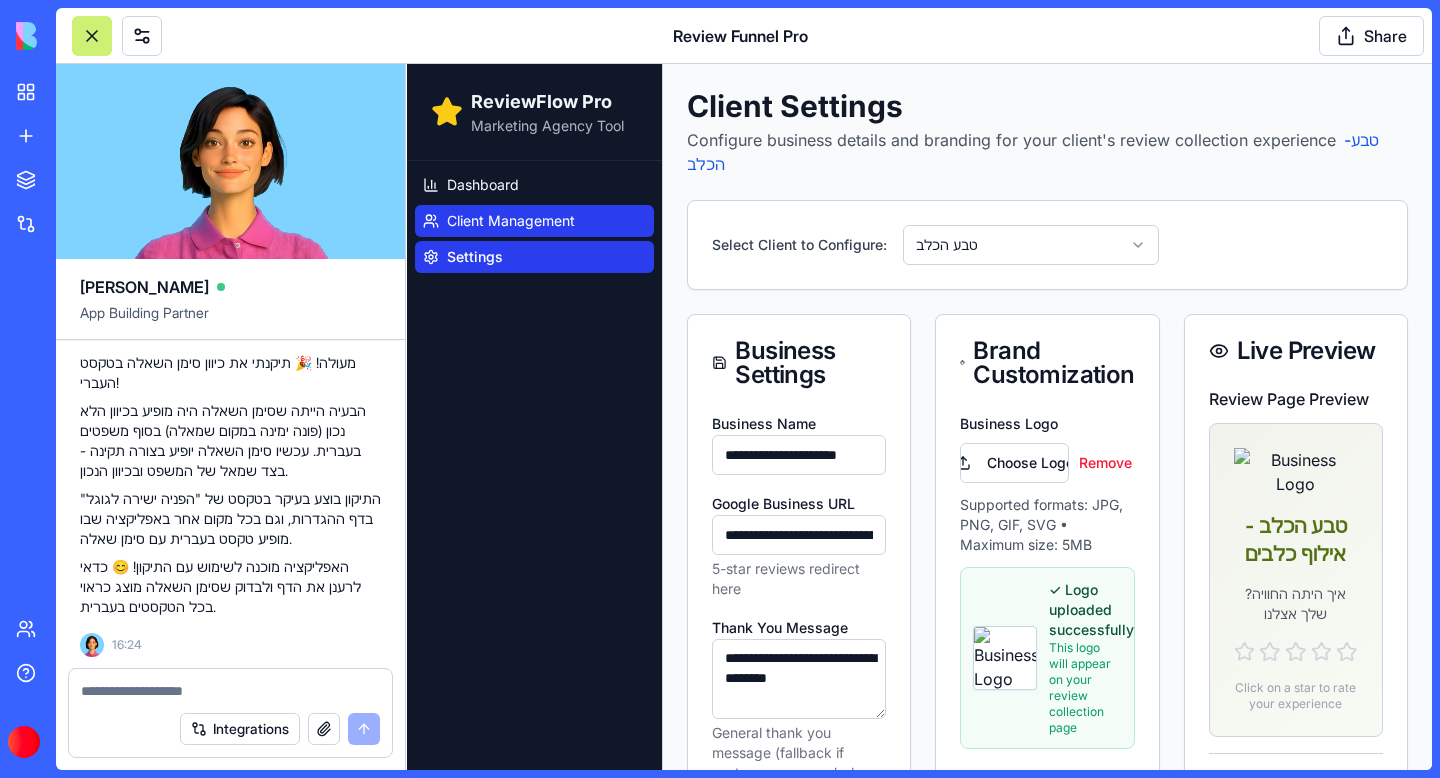 click on "Client Management" at bounding box center [511, 221] 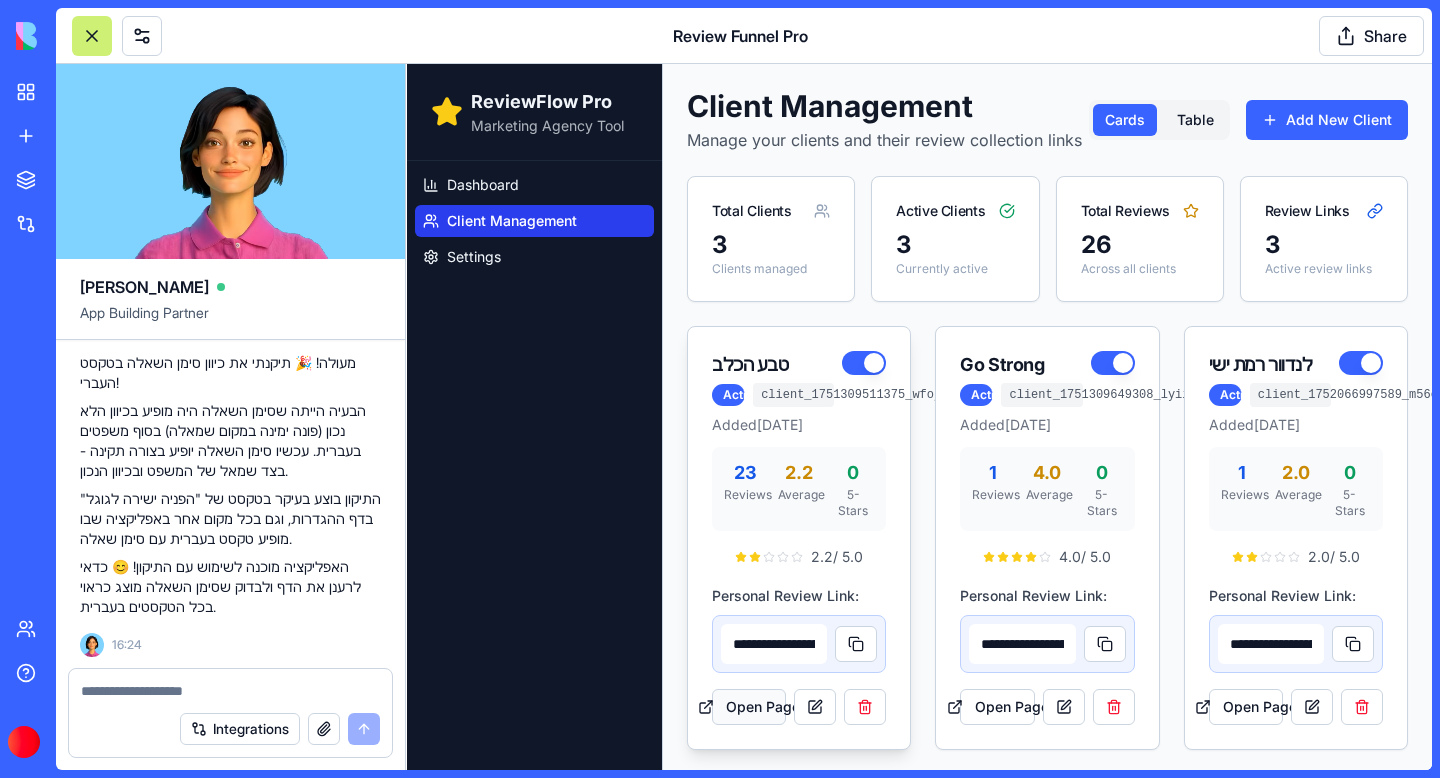 click on "Open Page" at bounding box center [749, 707] 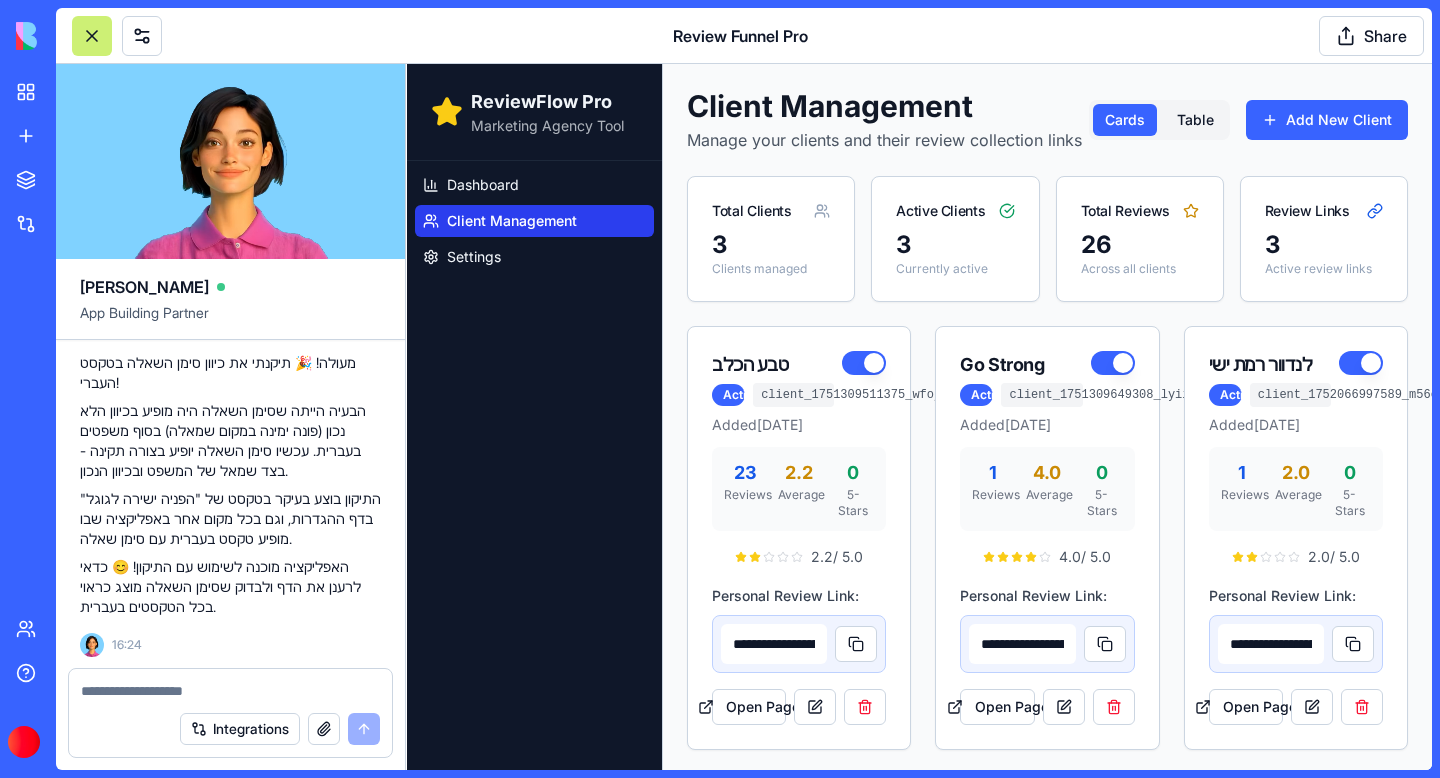scroll, scrollTop: 47562, scrollLeft: 0, axis: vertical 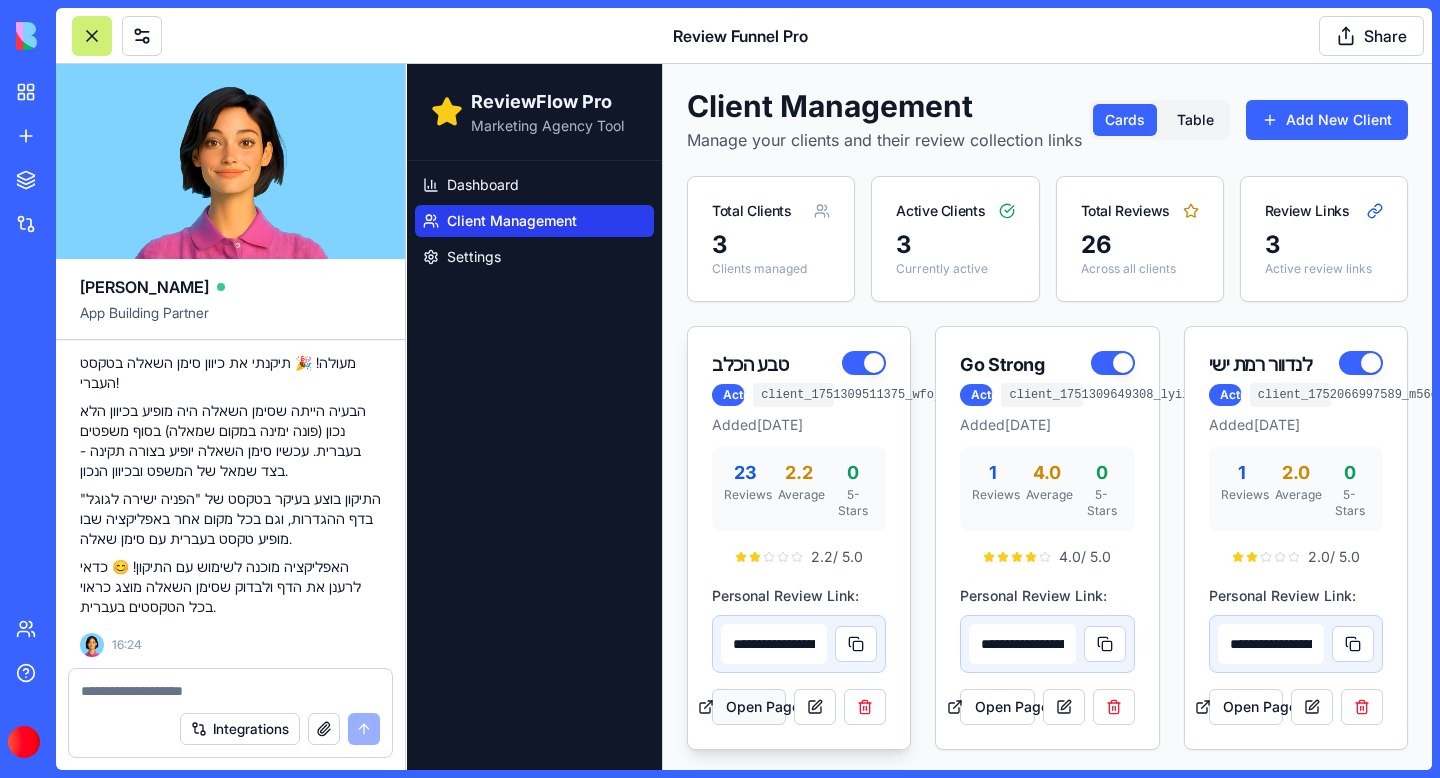 click on "Open Page" at bounding box center (749, 707) 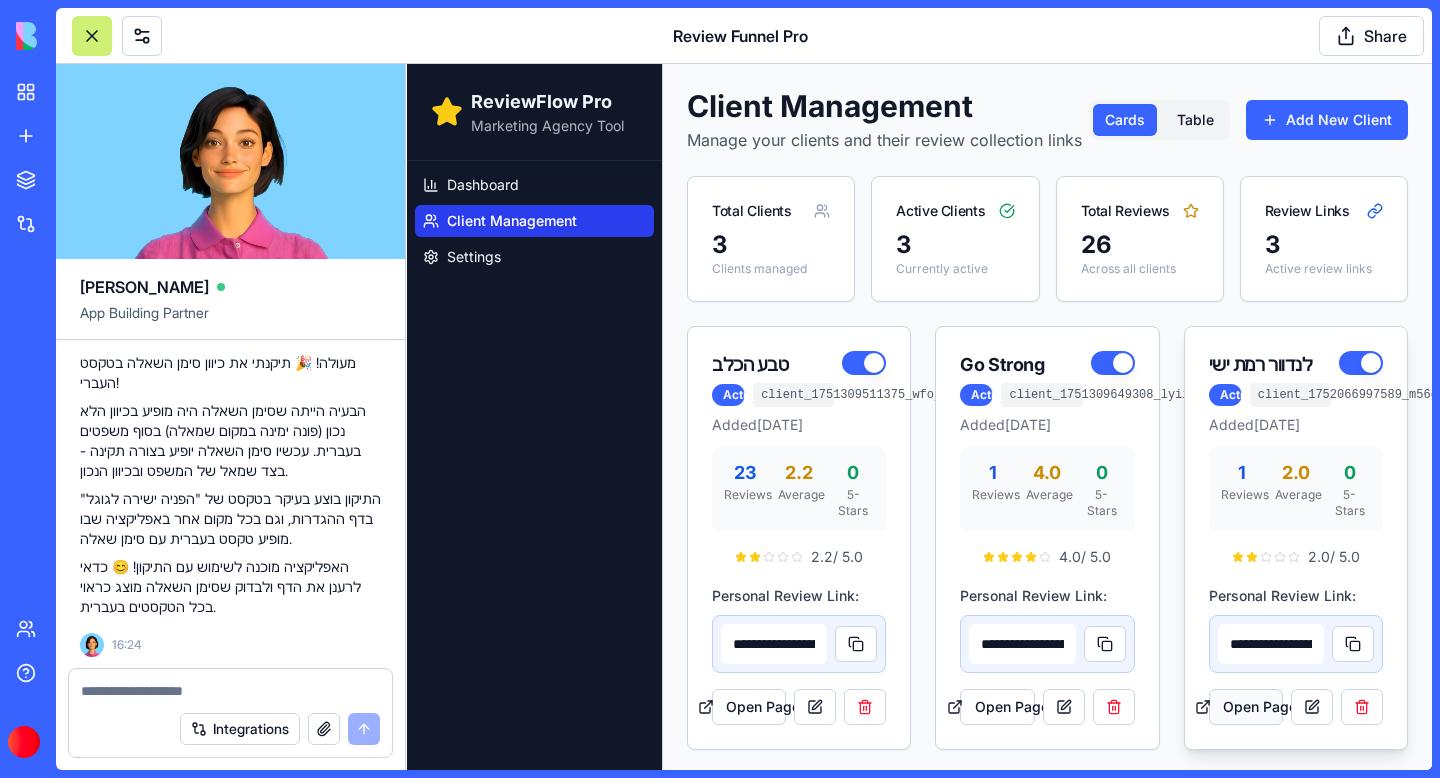 click on "Open Page" at bounding box center [1246, 707] 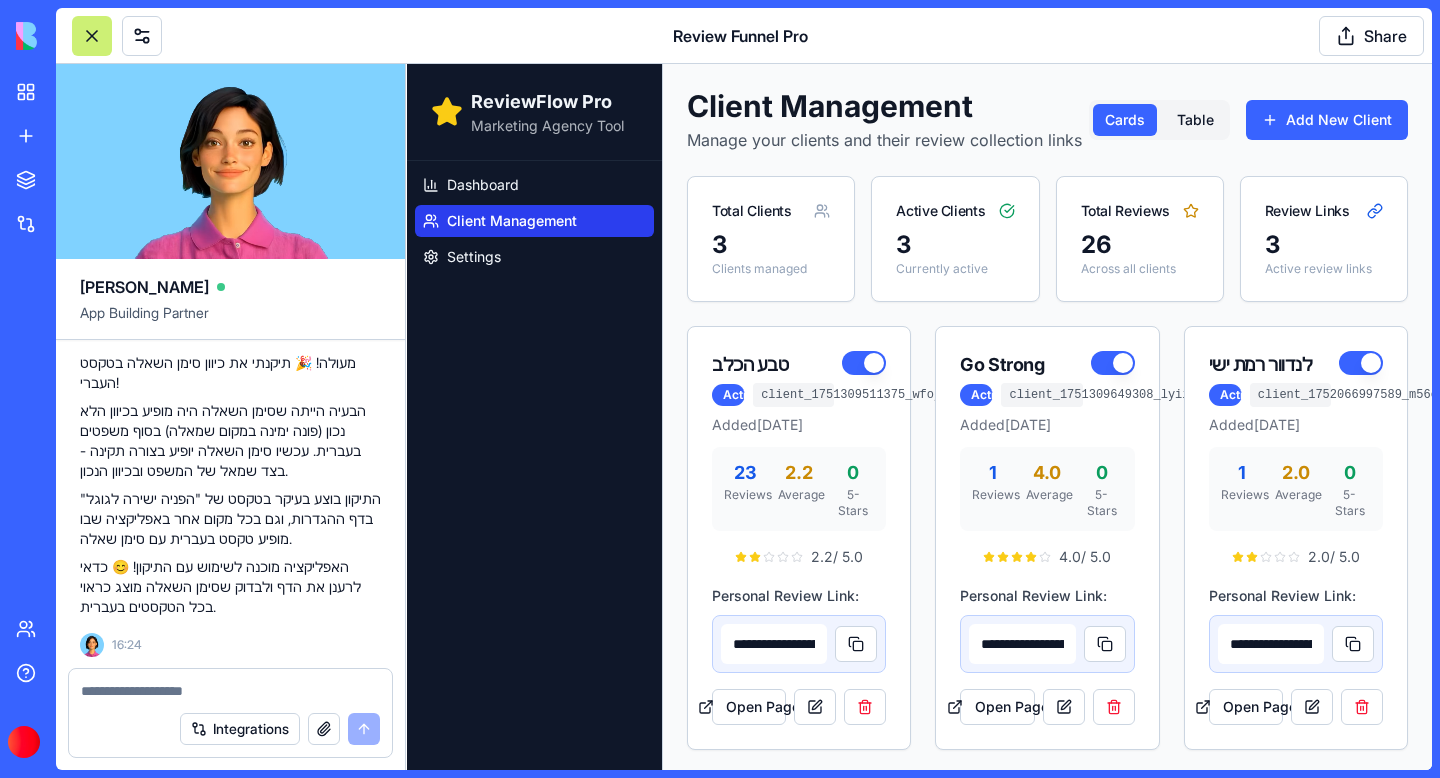click at bounding box center [230, 691] 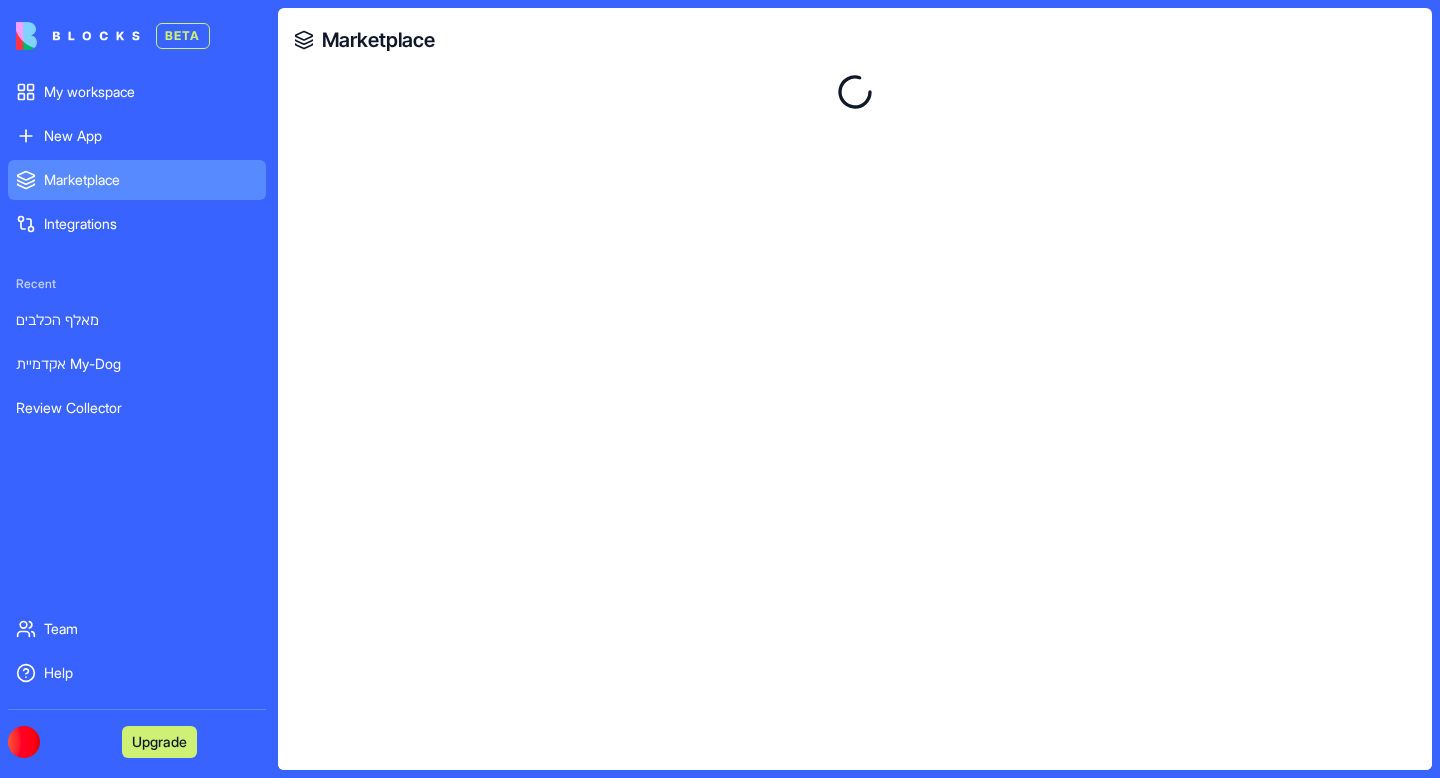 scroll, scrollTop: 0, scrollLeft: 0, axis: both 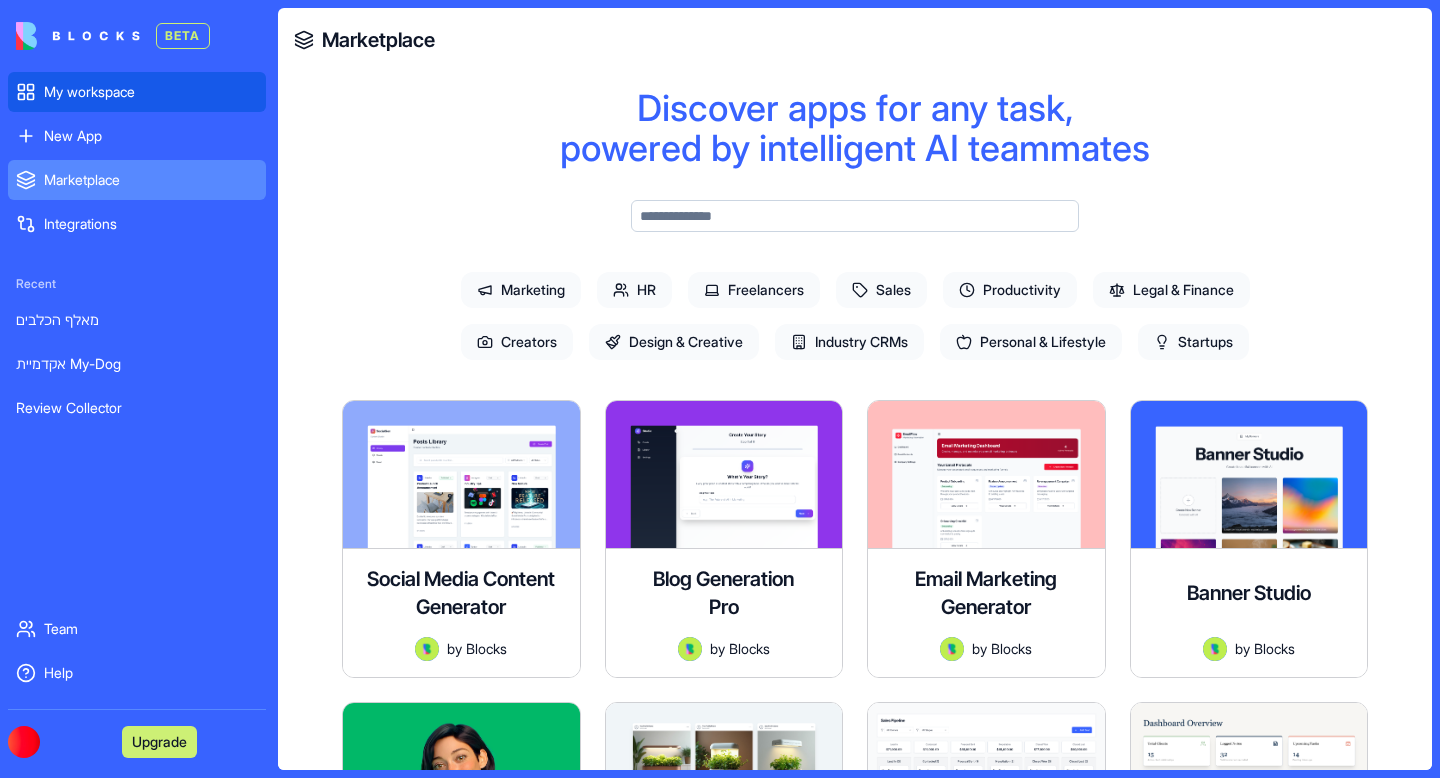 click on "My workspace" at bounding box center [151, 92] 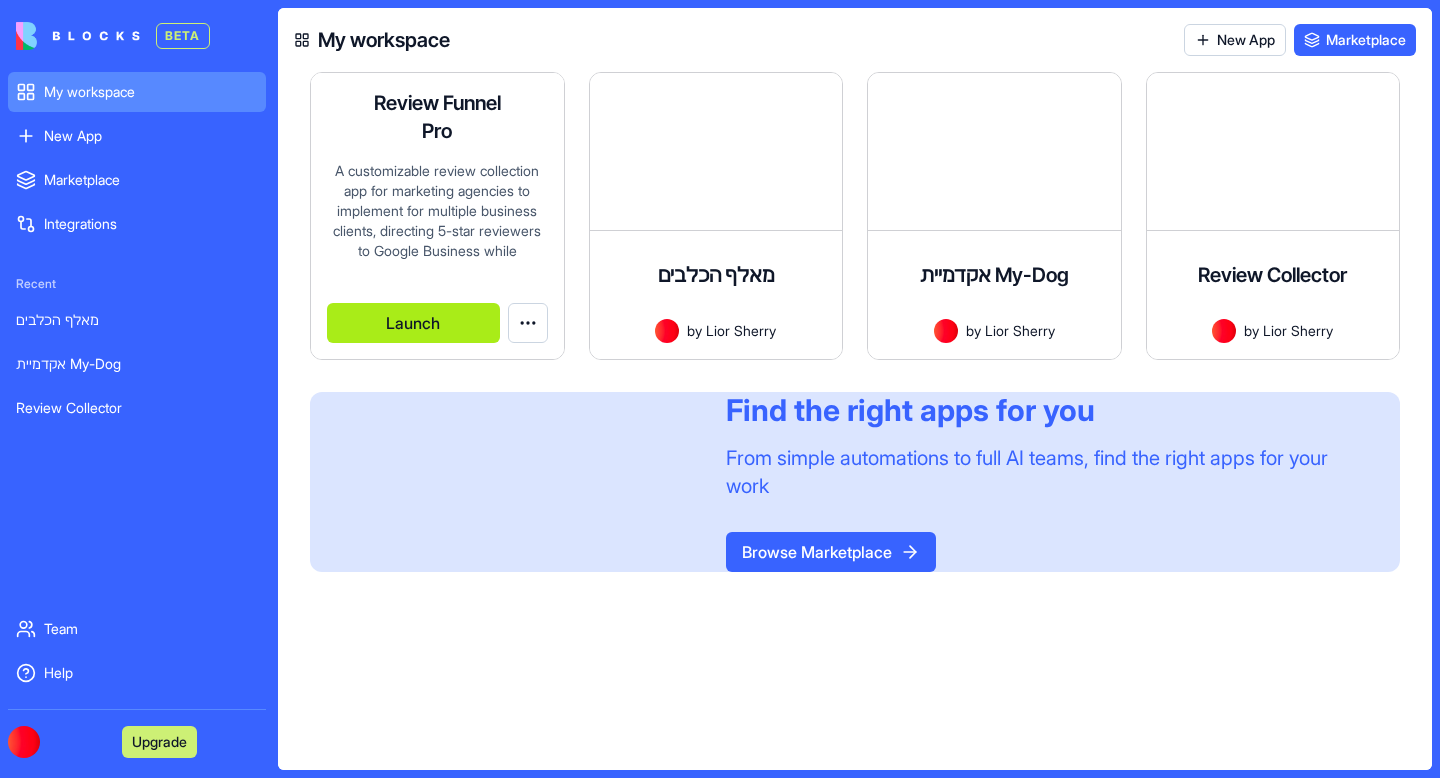 click on "Launch" at bounding box center [413, 323] 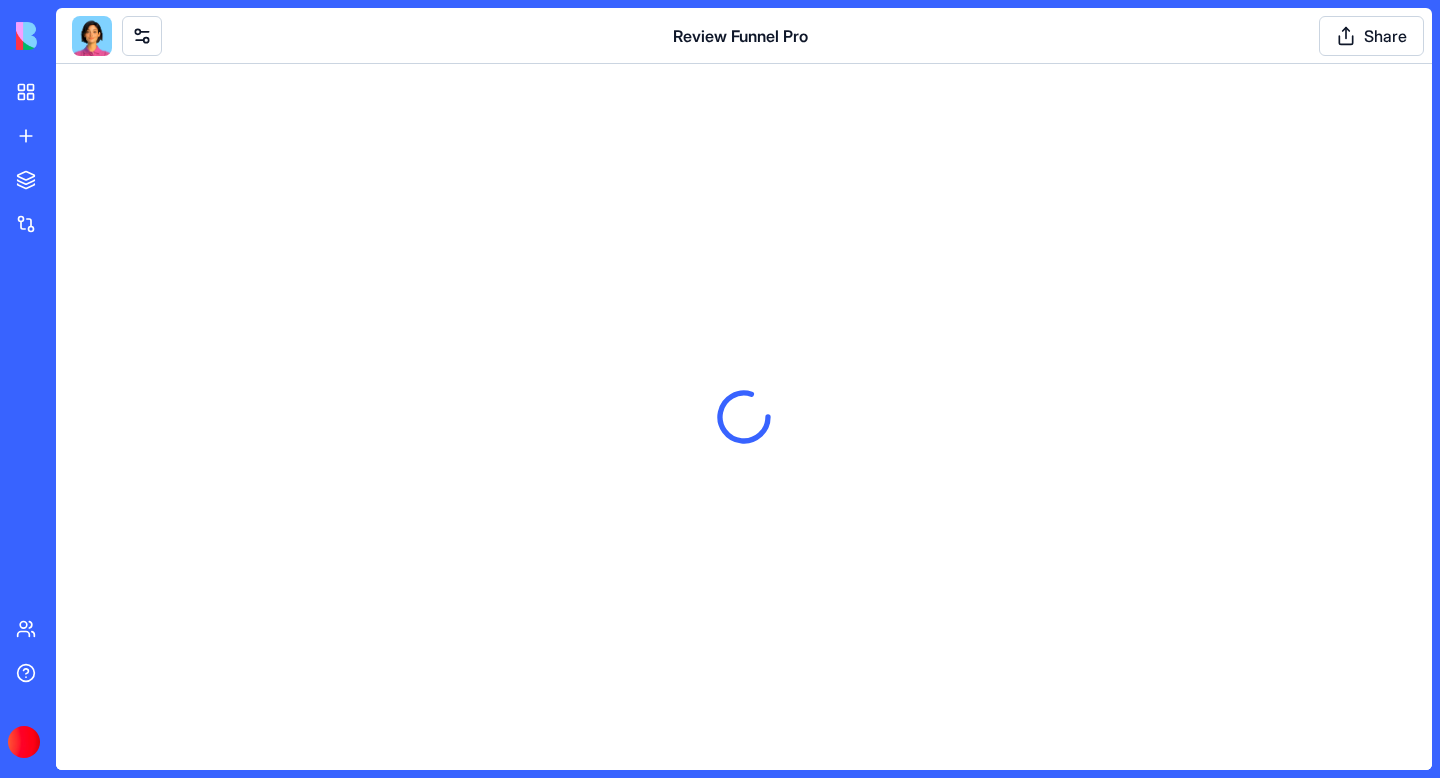 scroll, scrollTop: 0, scrollLeft: 0, axis: both 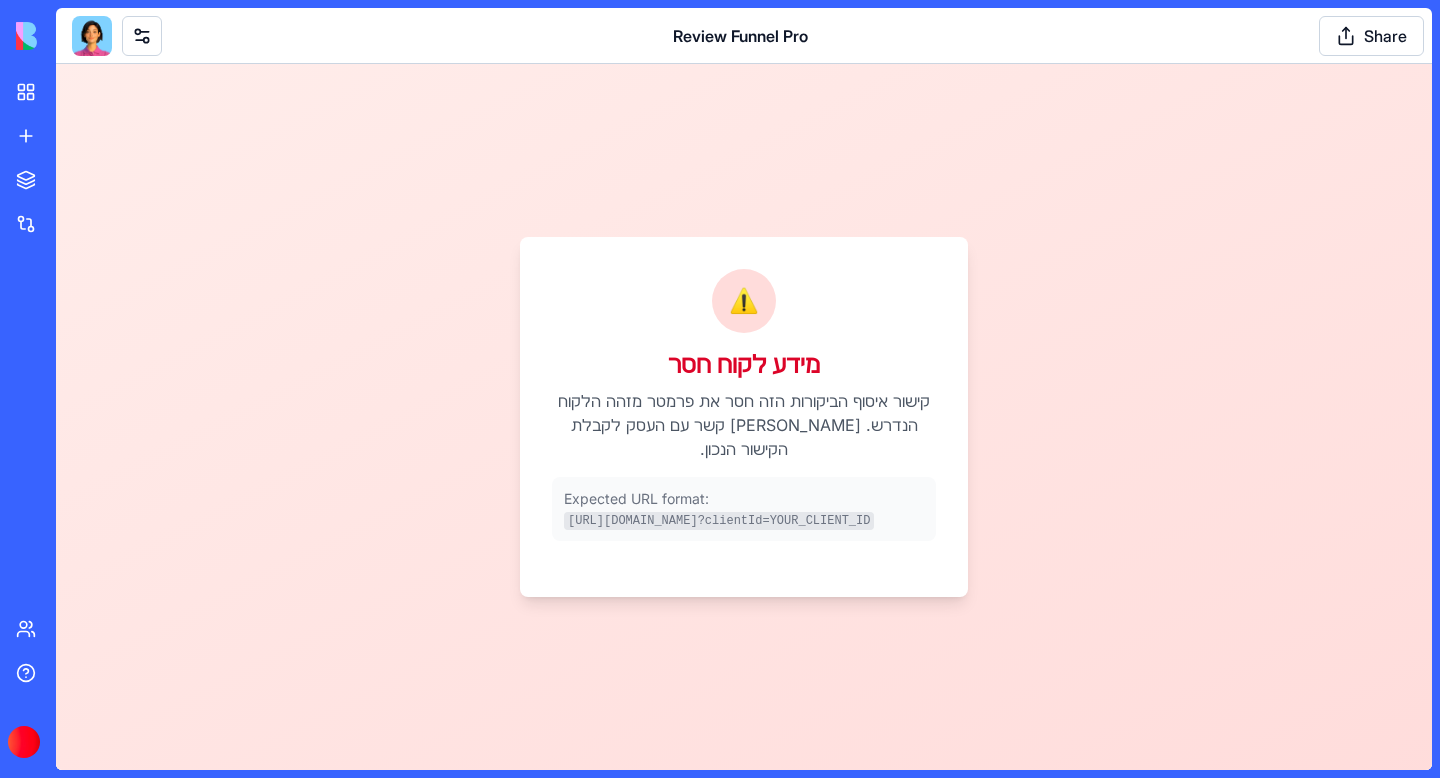 click at bounding box center (92, 36) 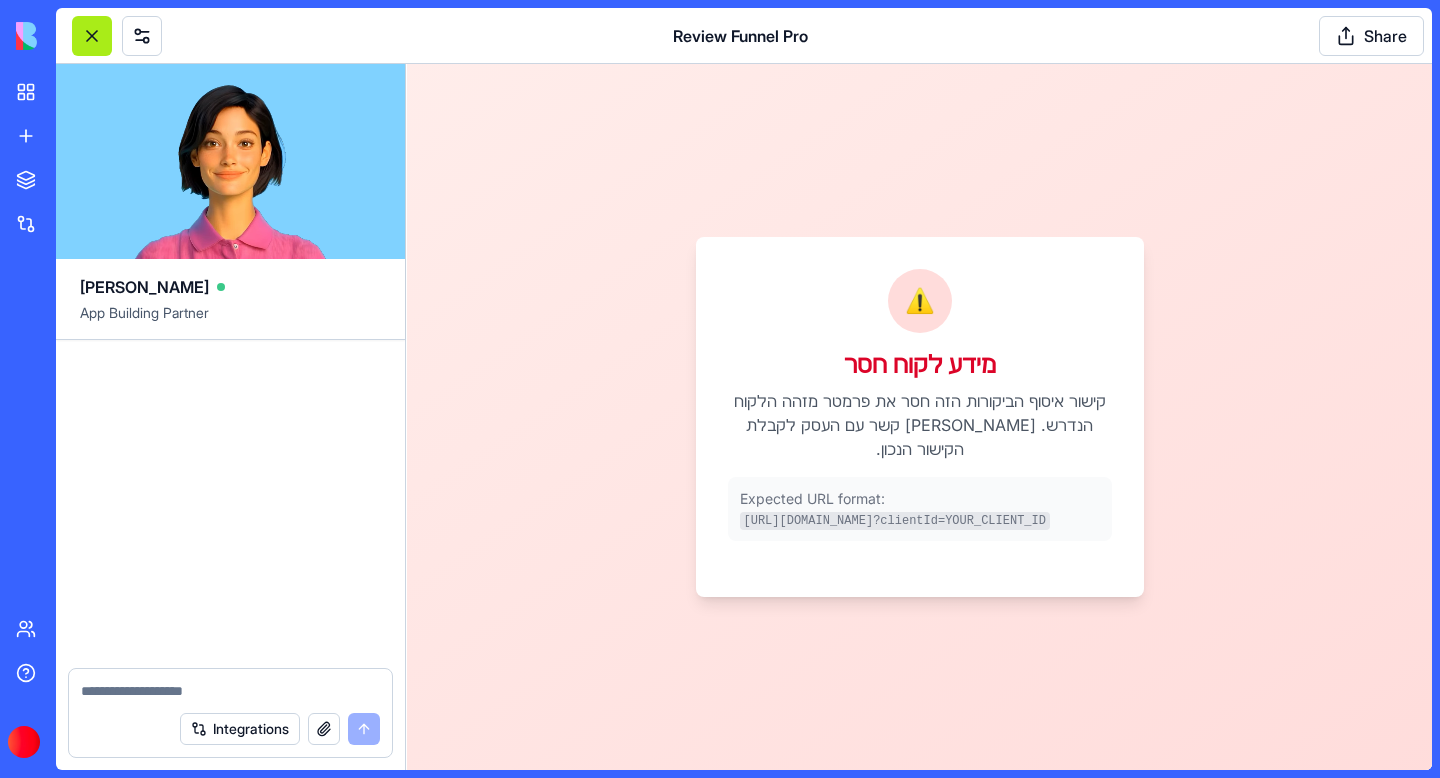 scroll, scrollTop: 47606, scrollLeft: 0, axis: vertical 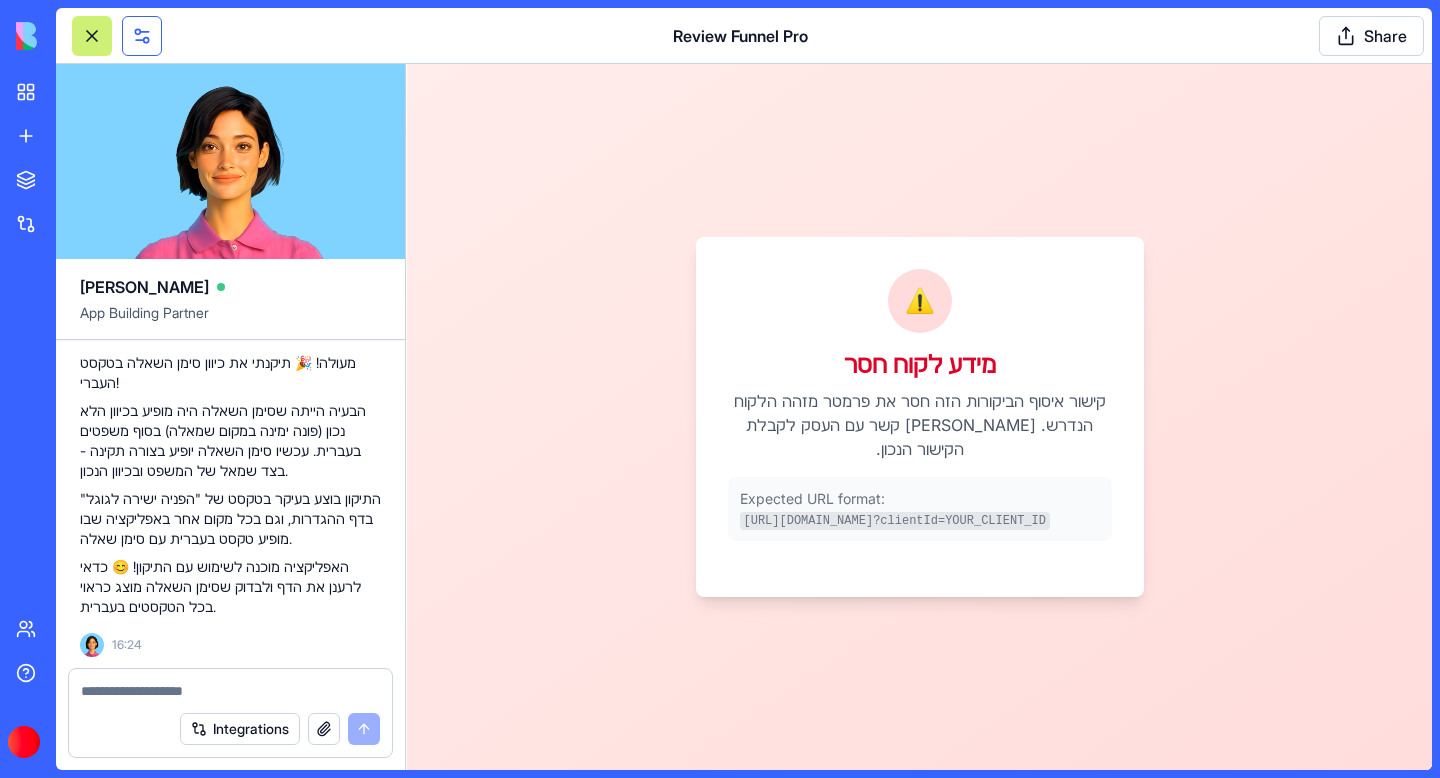 click at bounding box center (142, 36) 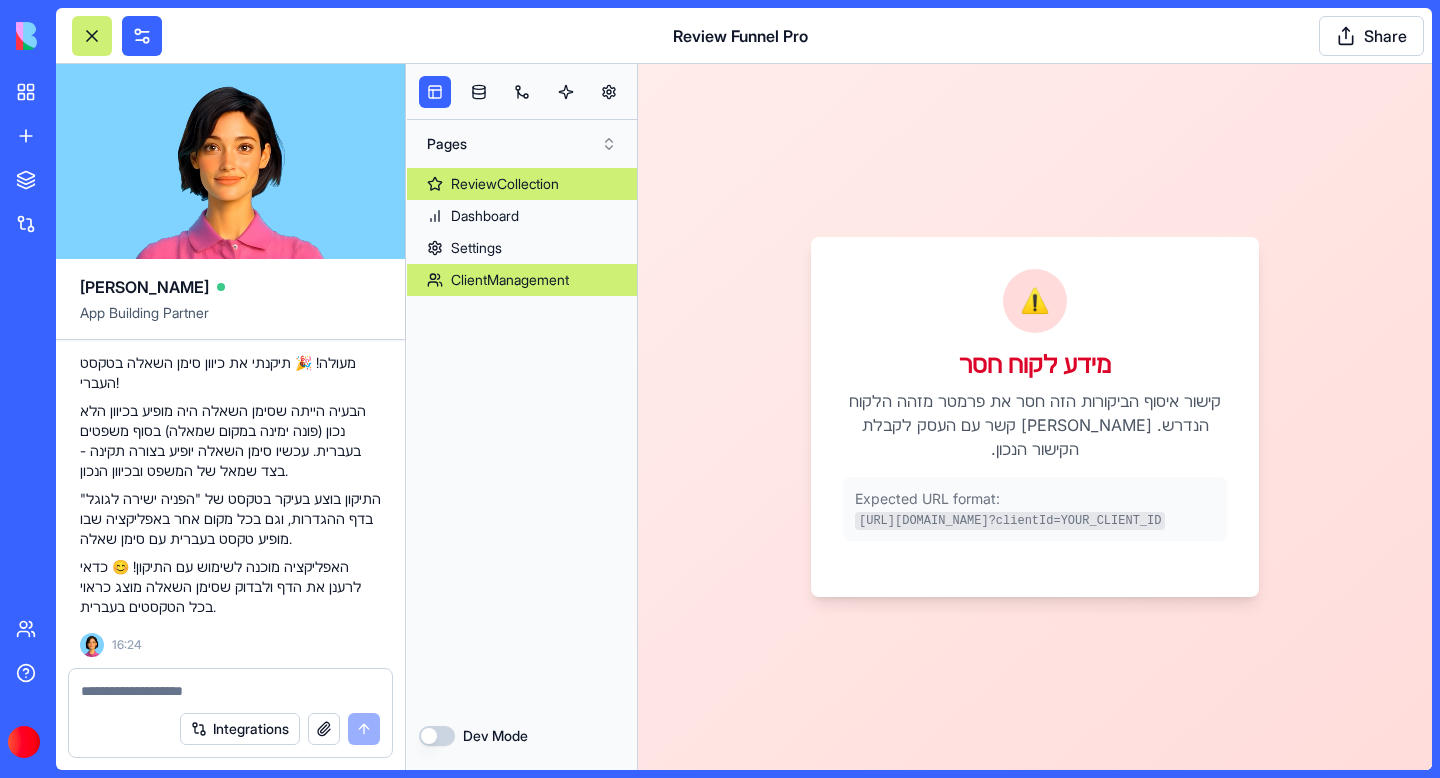 click on "ClientManagement" at bounding box center (510, 280) 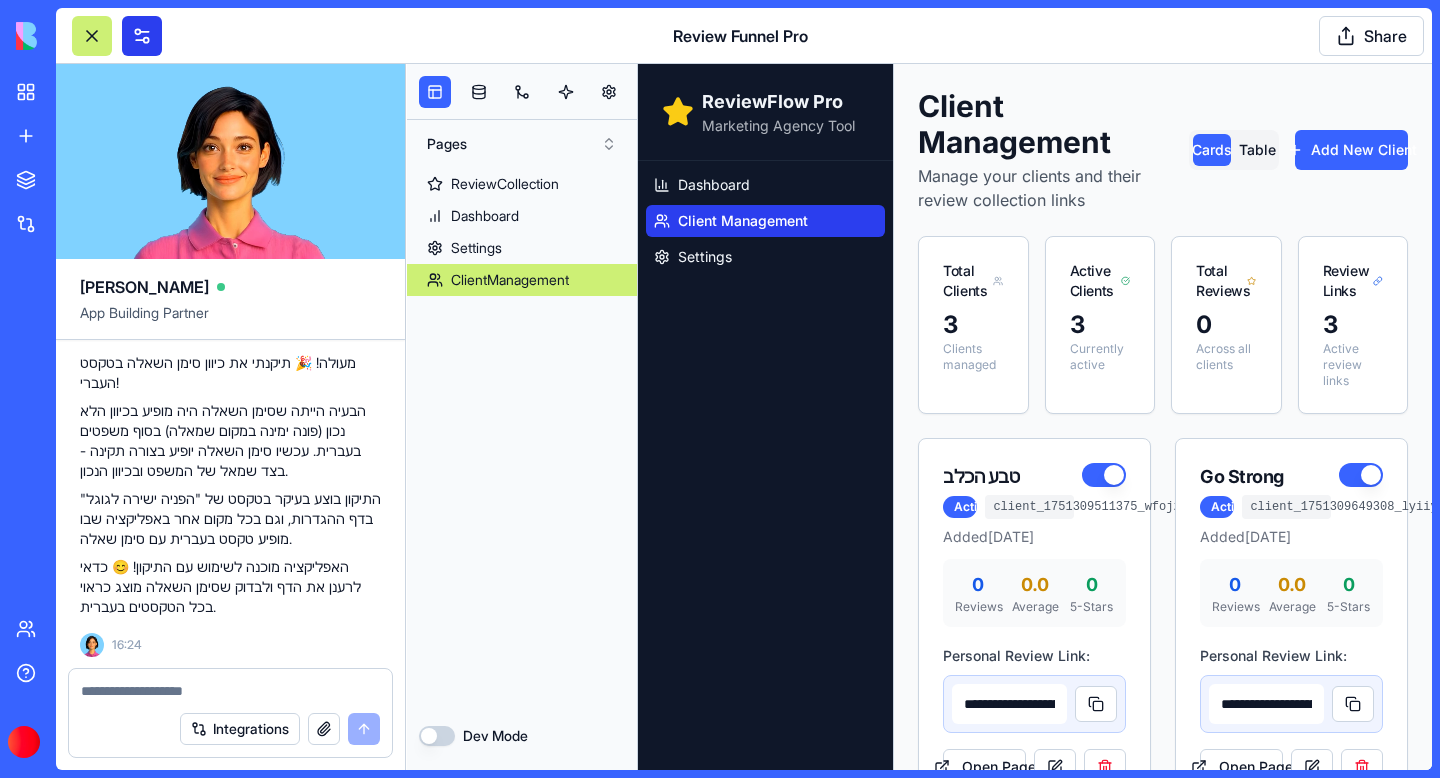 click at bounding box center (142, 36) 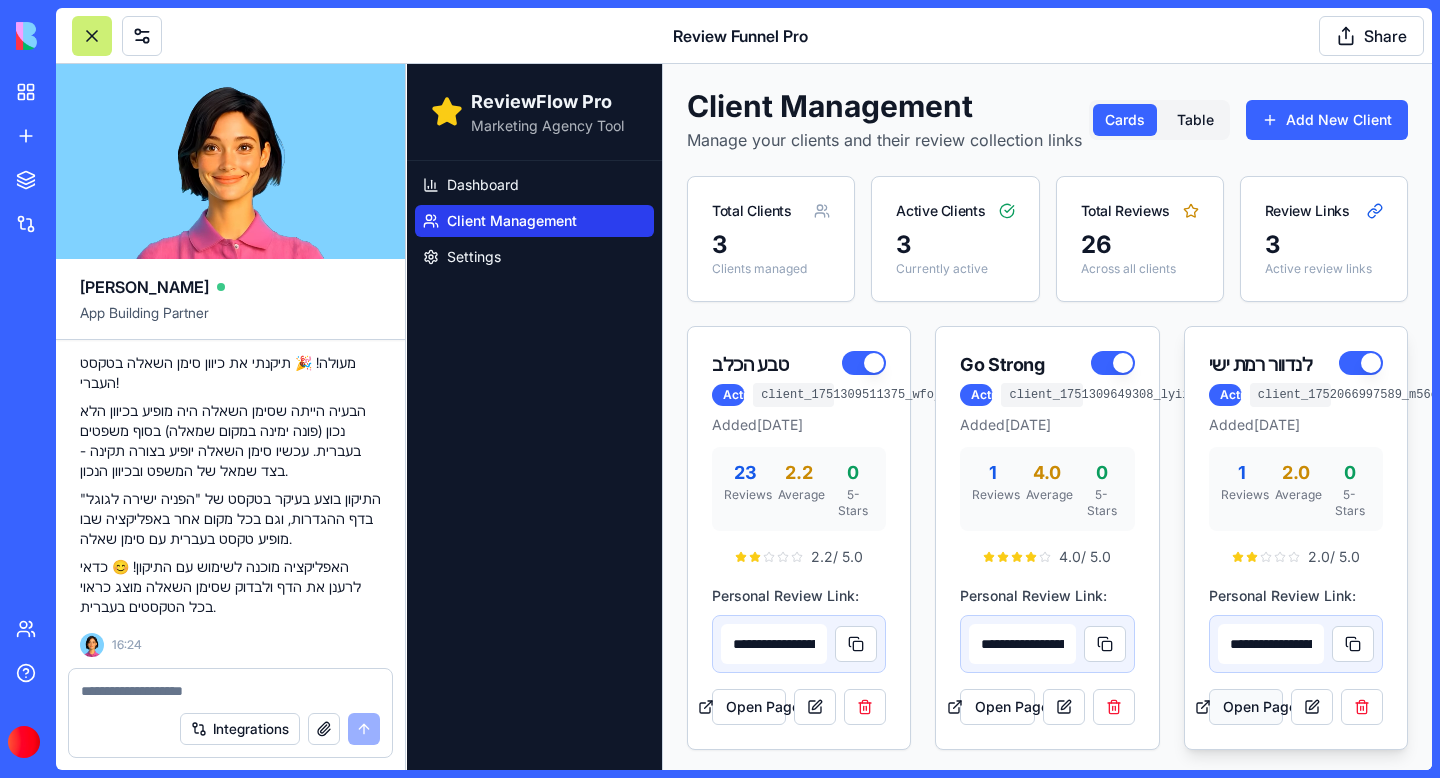 click on "Open Page" at bounding box center (1246, 707) 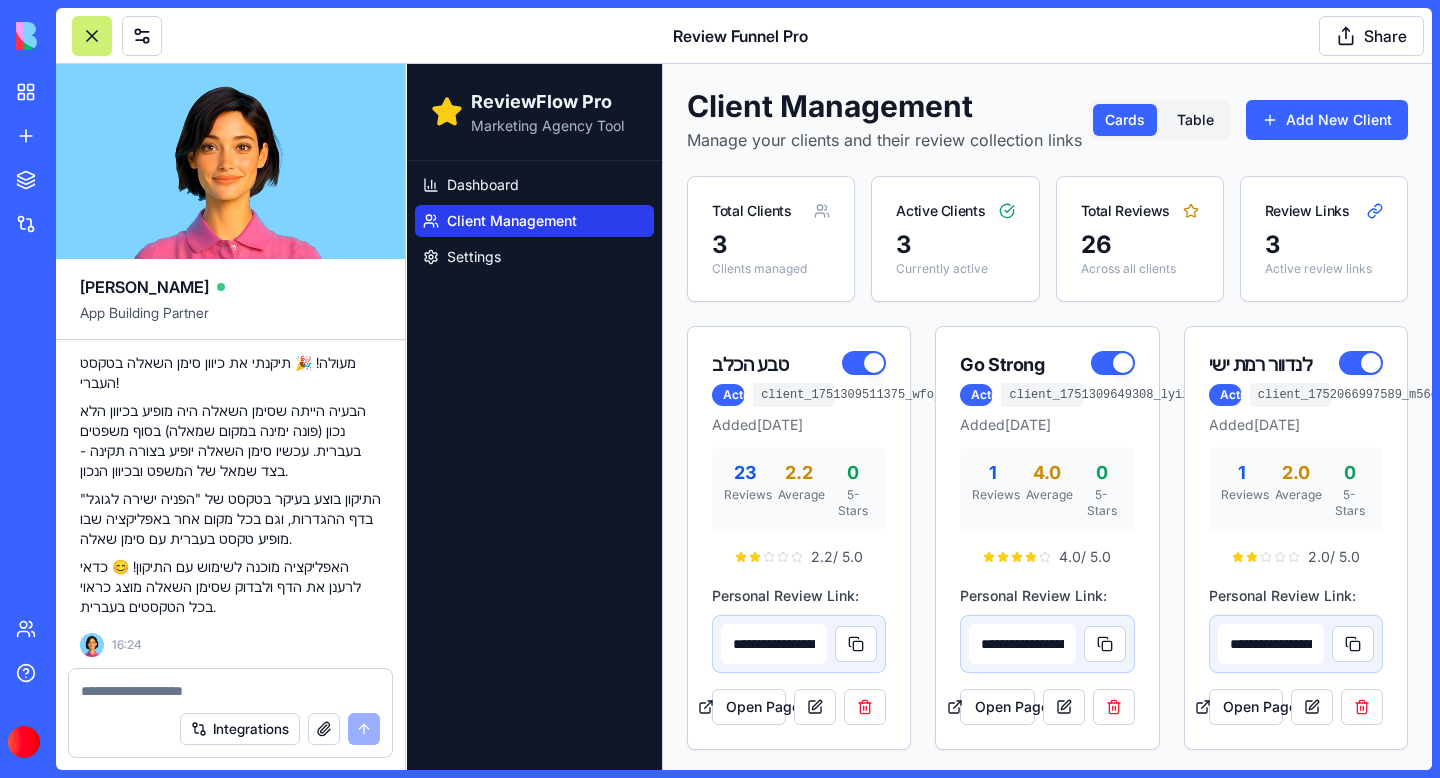click at bounding box center [230, 691] 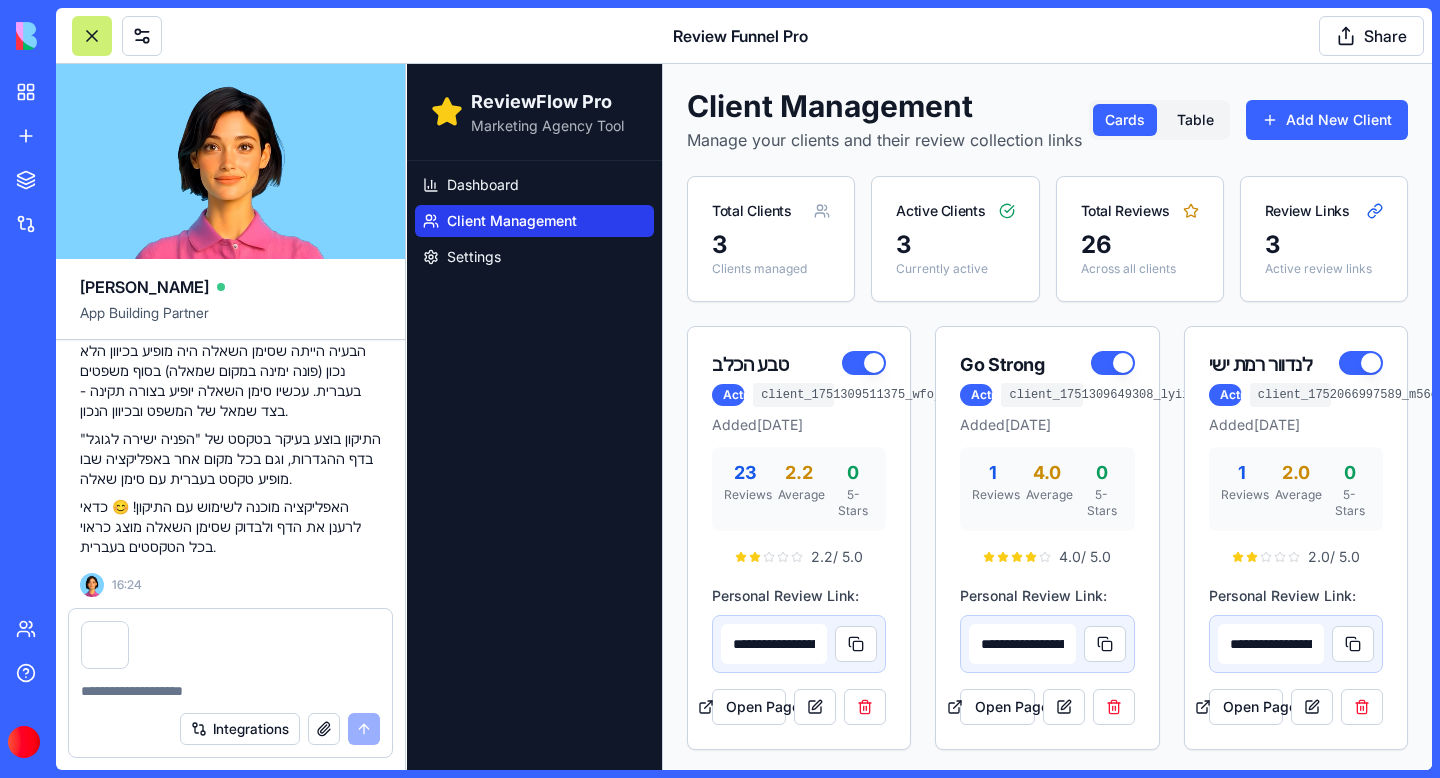 click at bounding box center (230, 691) 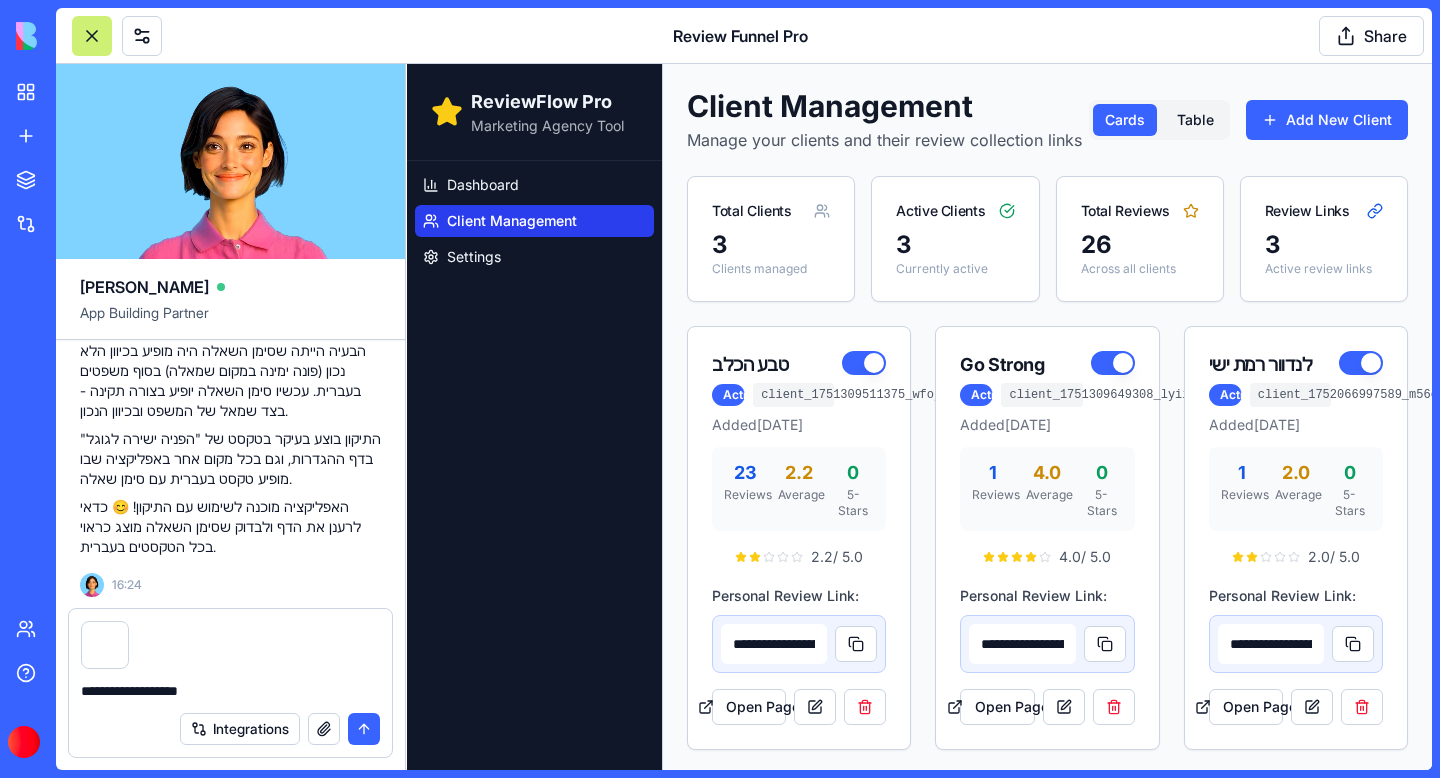 type on "**********" 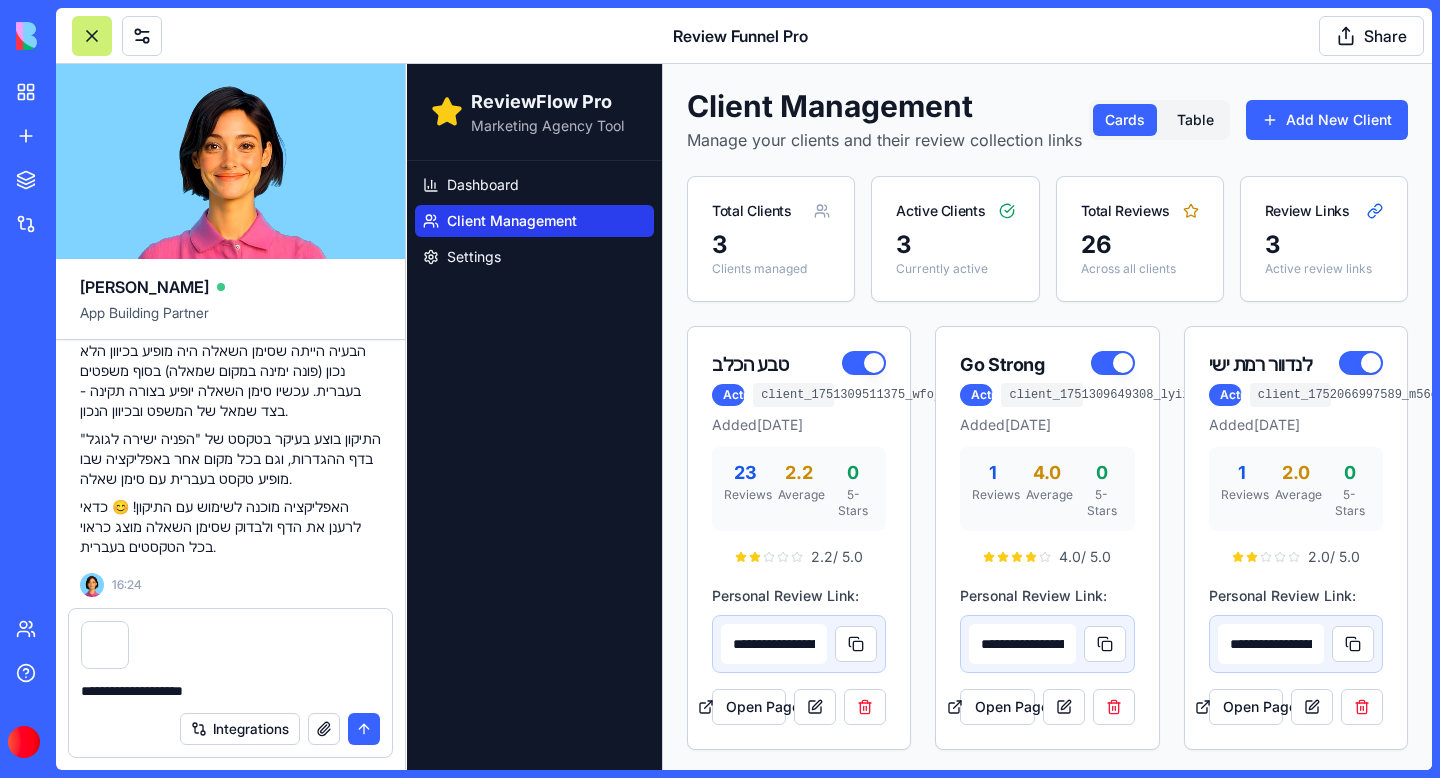 type 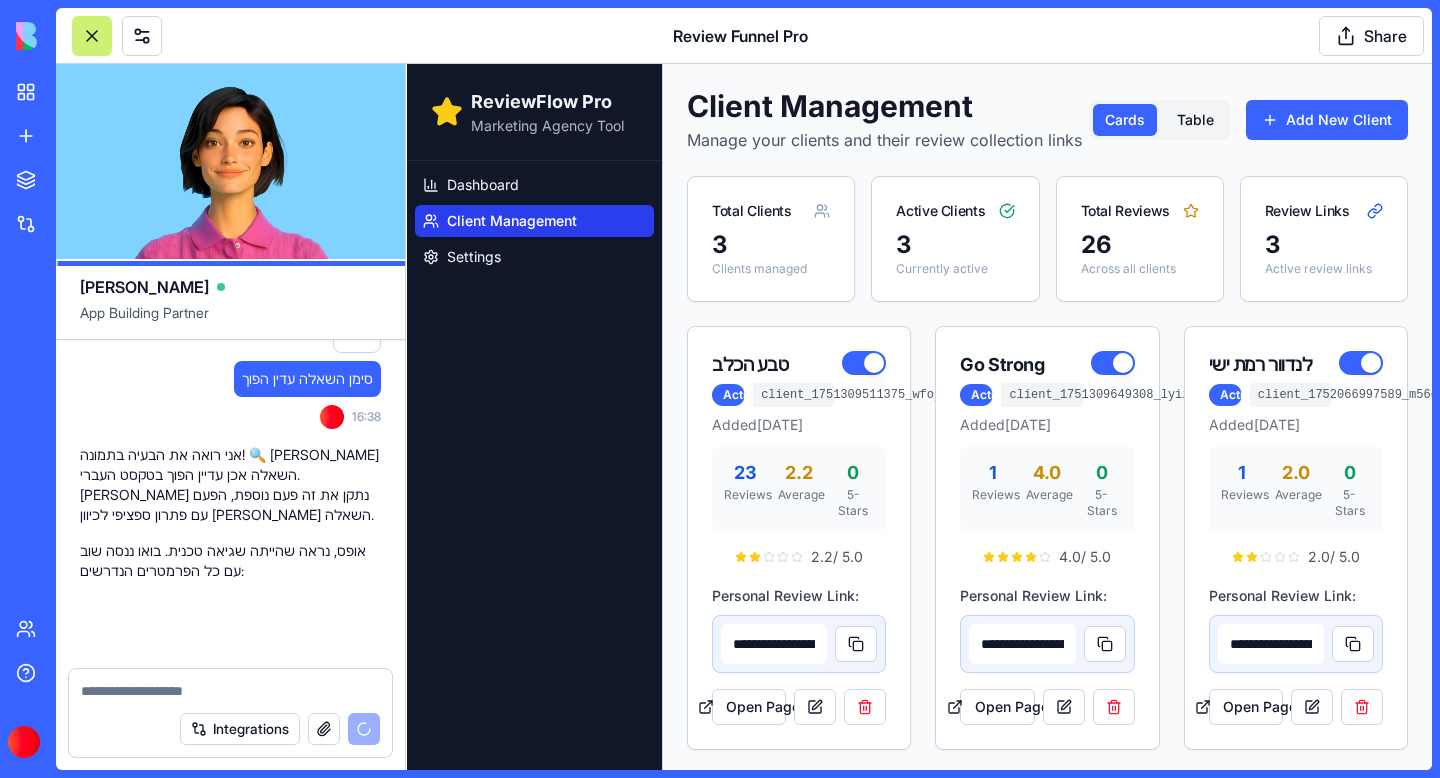 scroll, scrollTop: 47986, scrollLeft: 0, axis: vertical 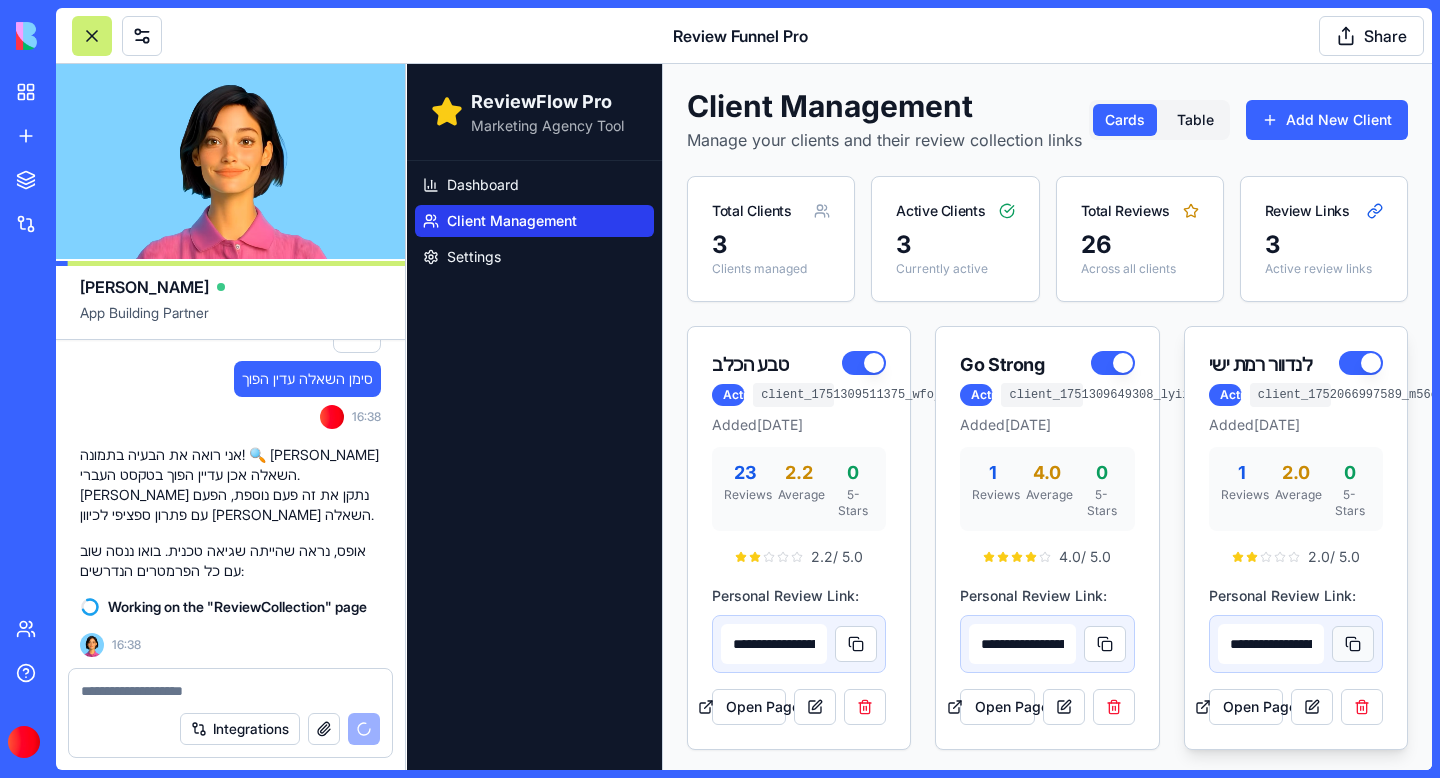 click at bounding box center [1353, 644] 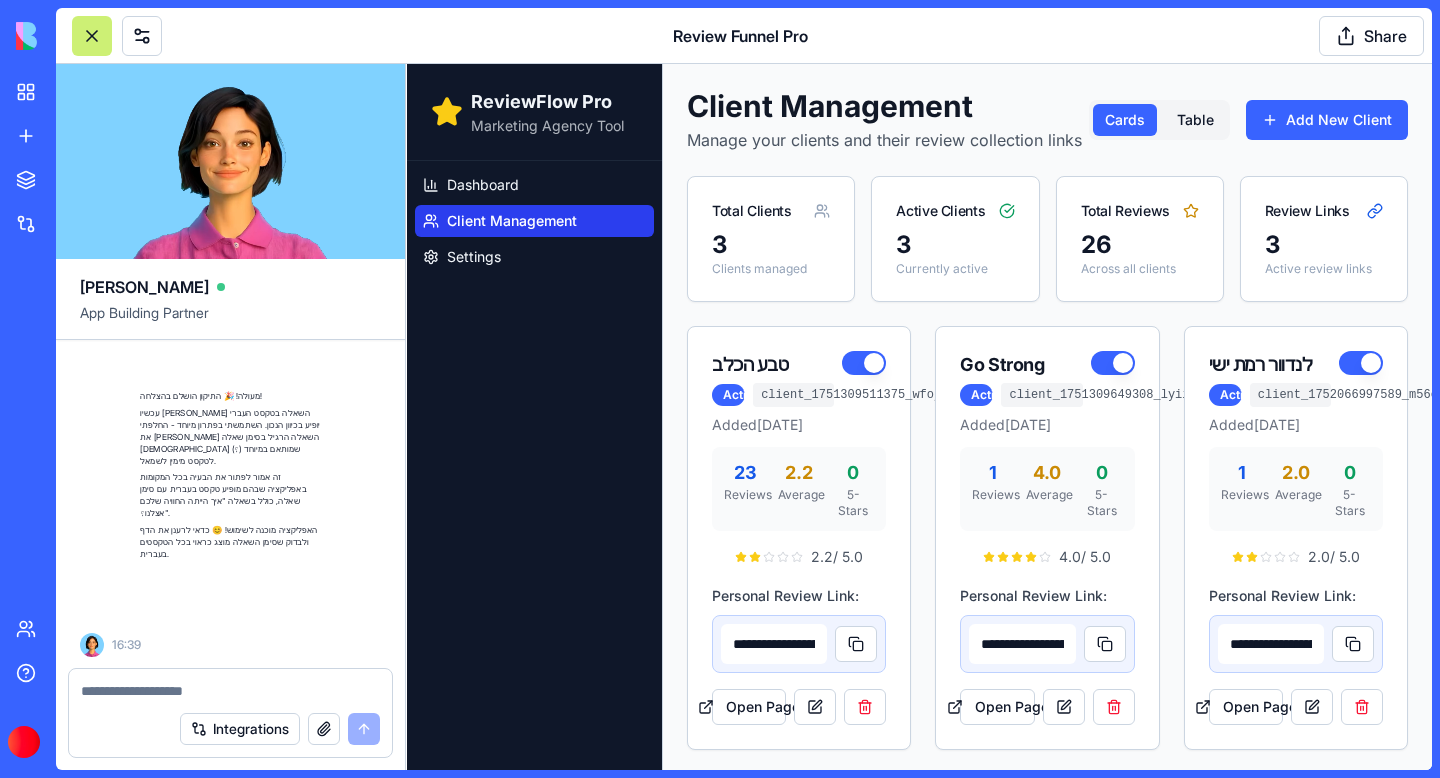 scroll, scrollTop: 48302, scrollLeft: 0, axis: vertical 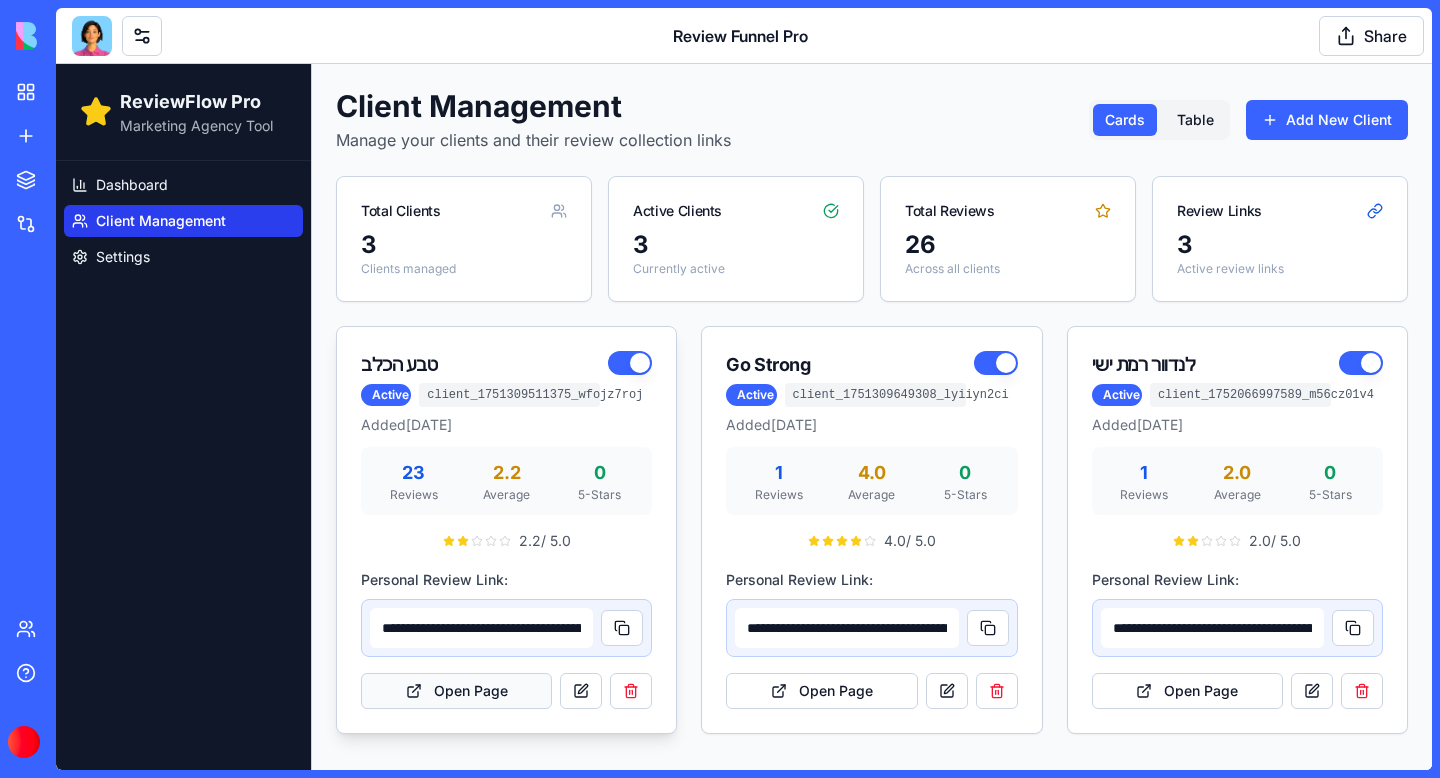 click on "Open Page" at bounding box center (456, 691) 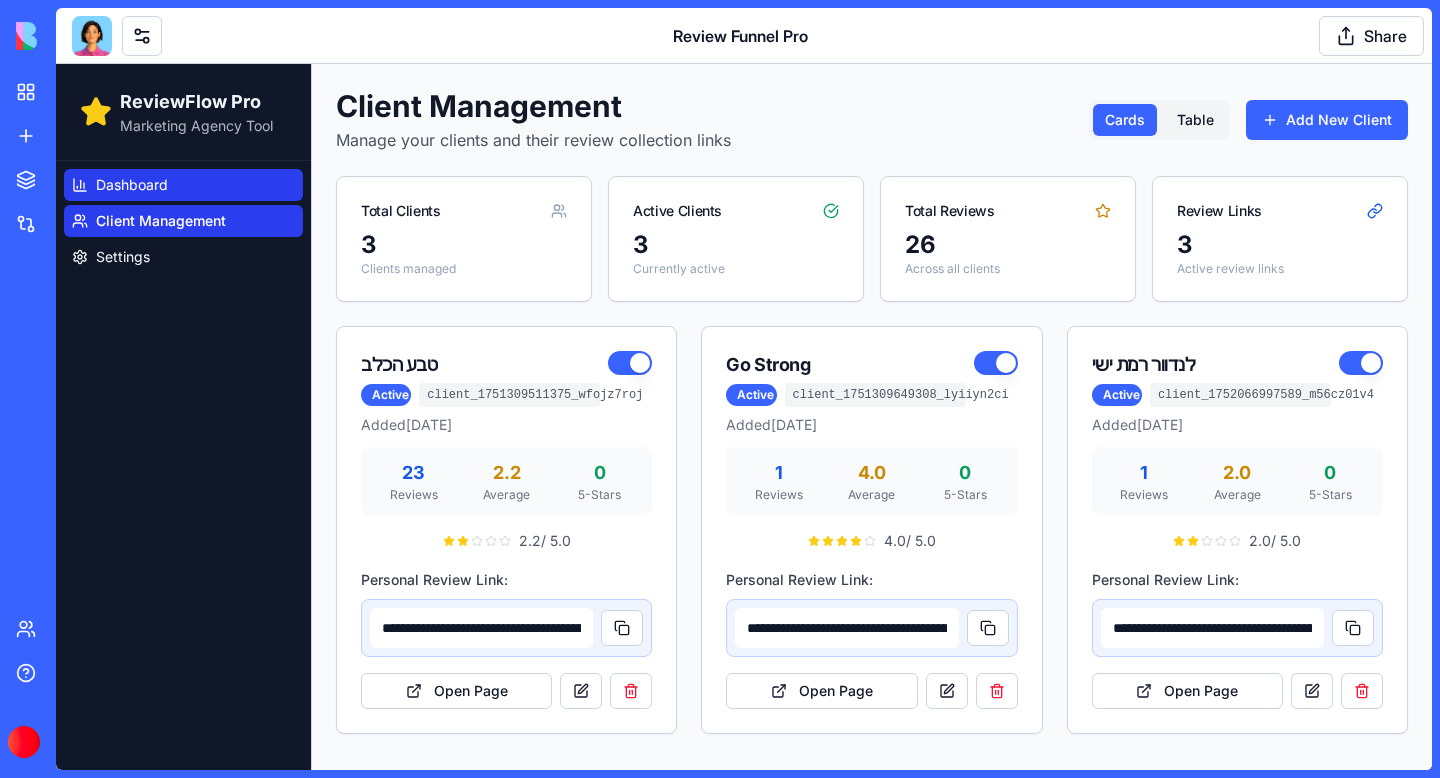 click on "Dashboard" at bounding box center [132, 185] 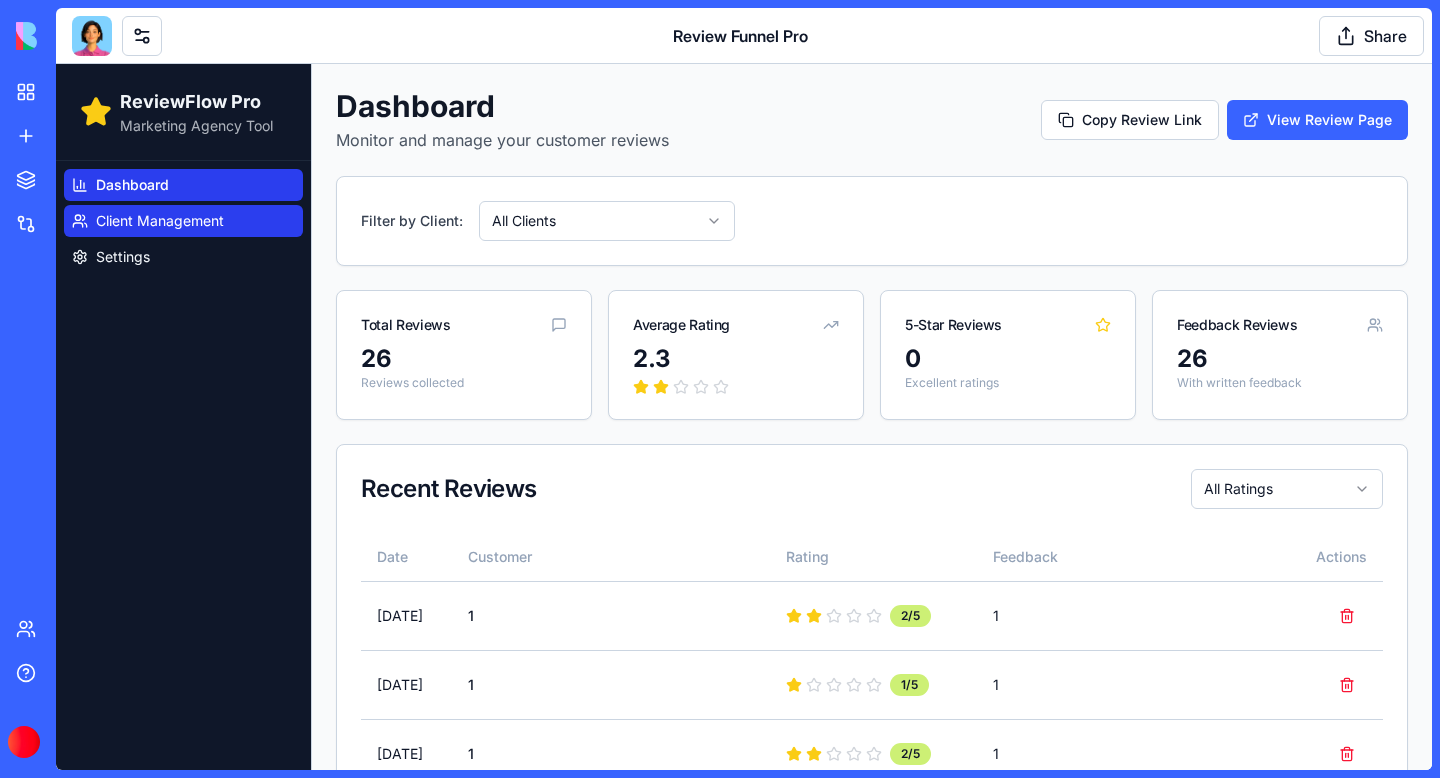 click on "Client Management" at bounding box center (160, 221) 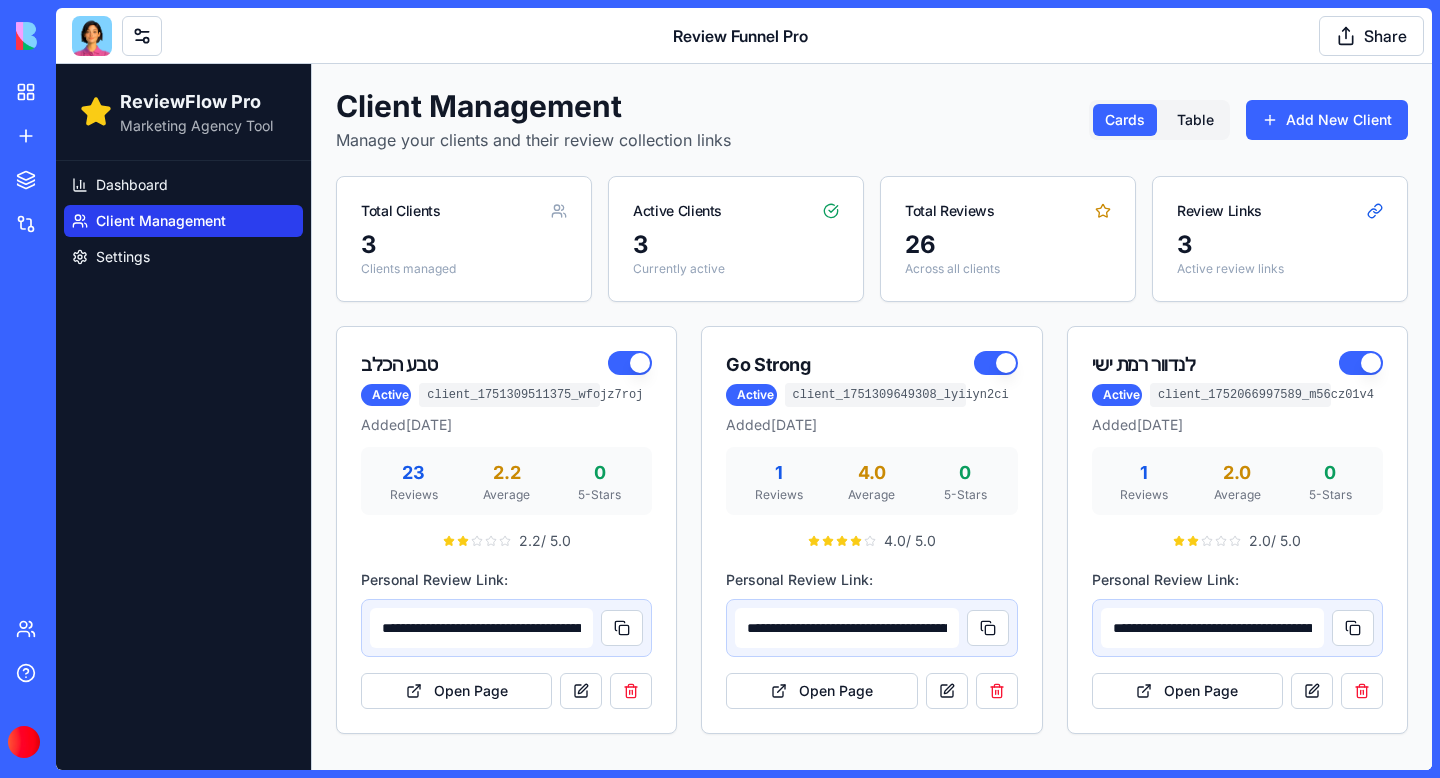 click at bounding box center (92, 36) 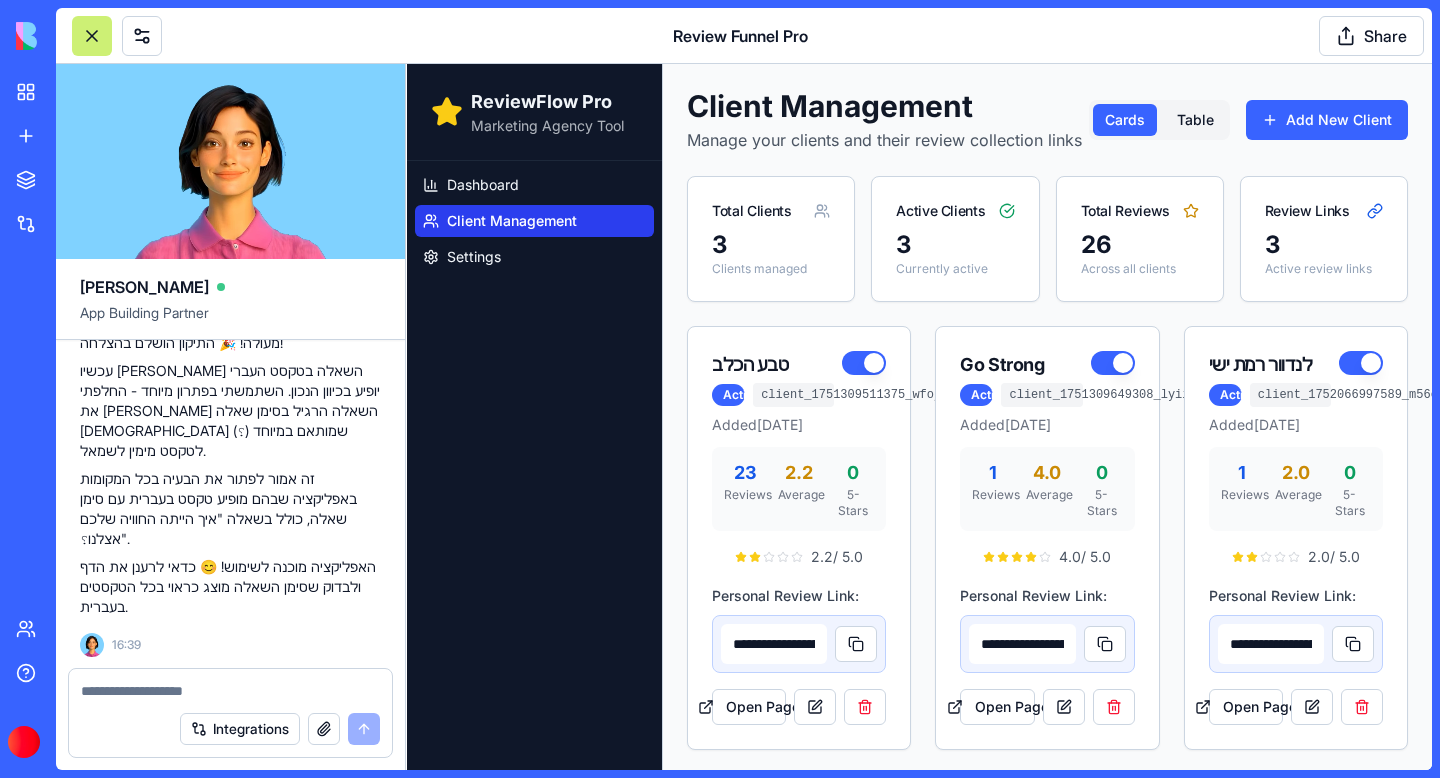 scroll, scrollTop: 48263, scrollLeft: 0, axis: vertical 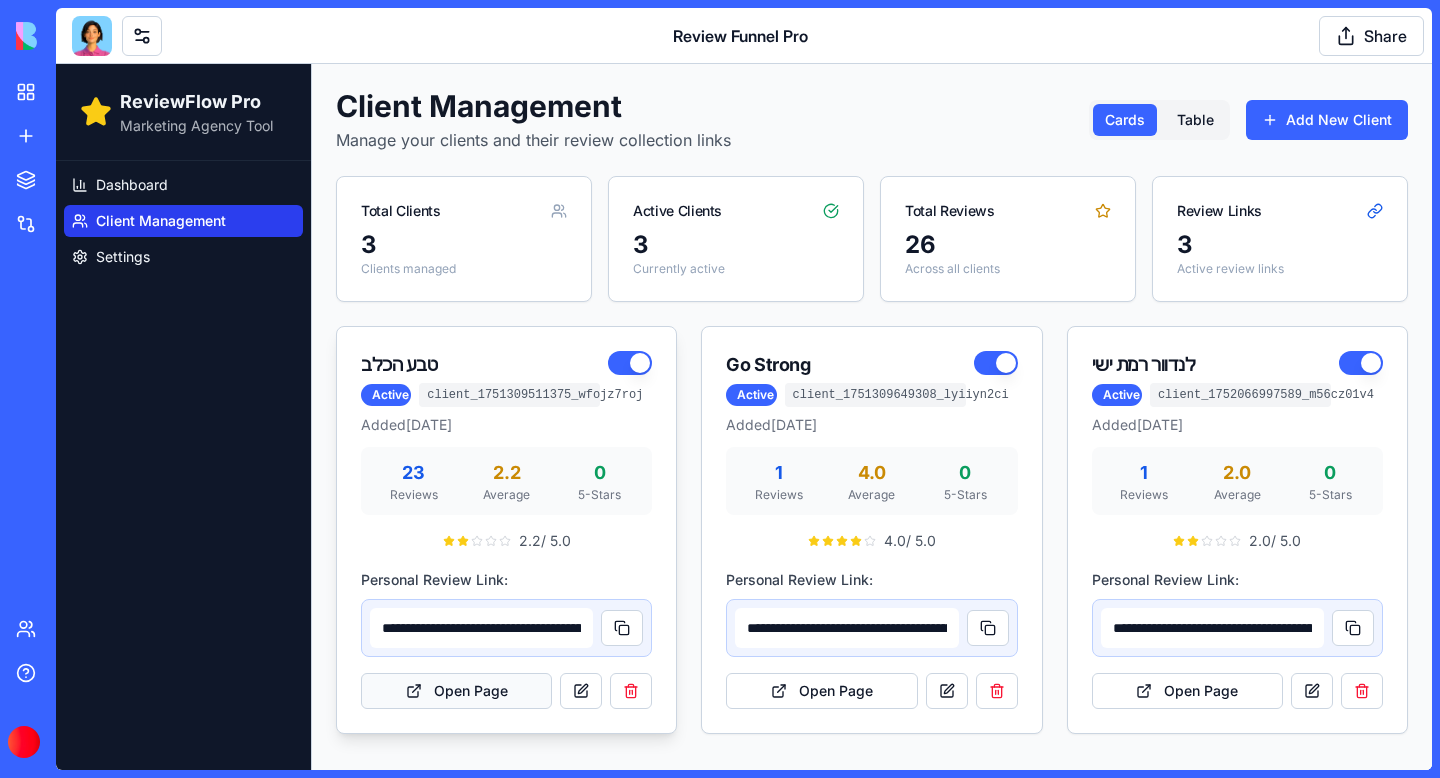 click on "Open Page" at bounding box center (456, 691) 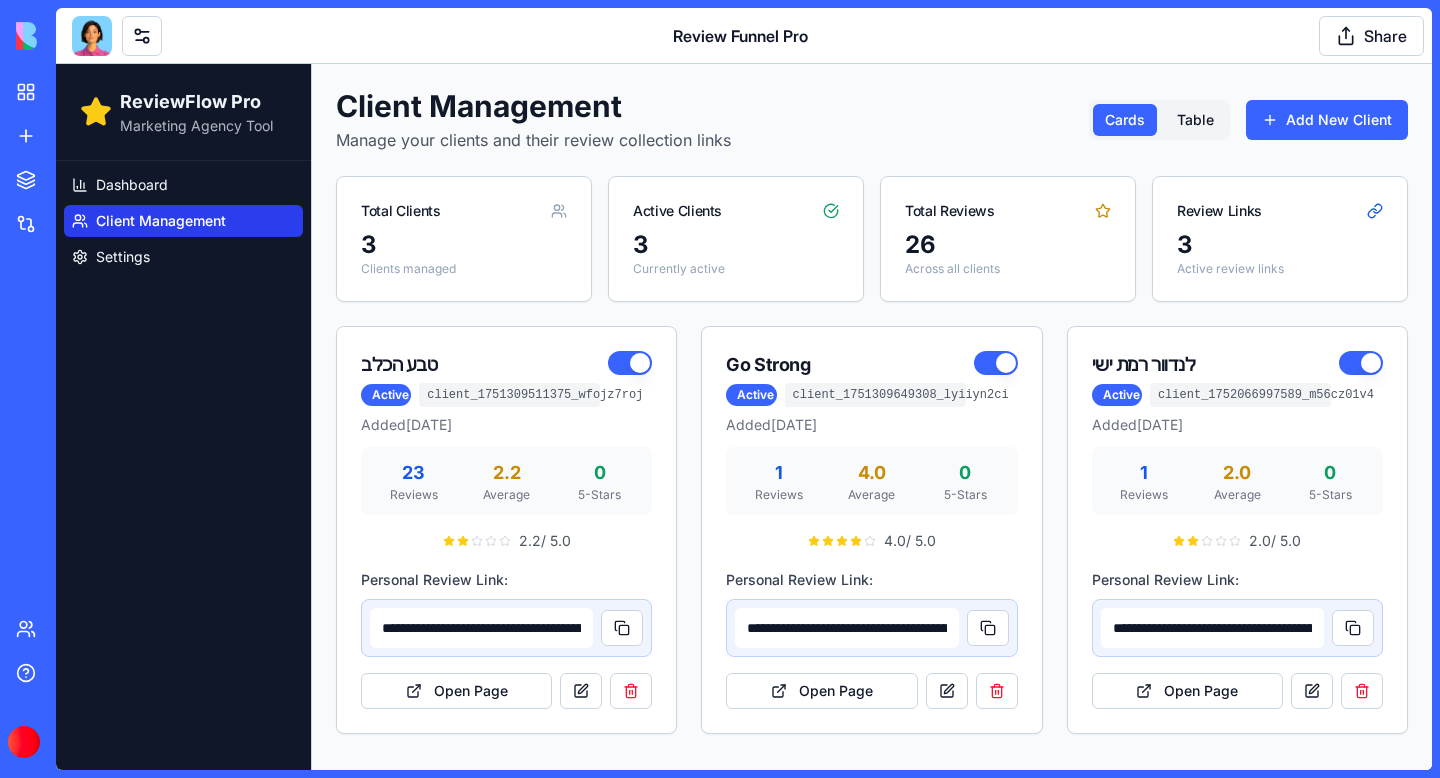 click at bounding box center (92, 36) 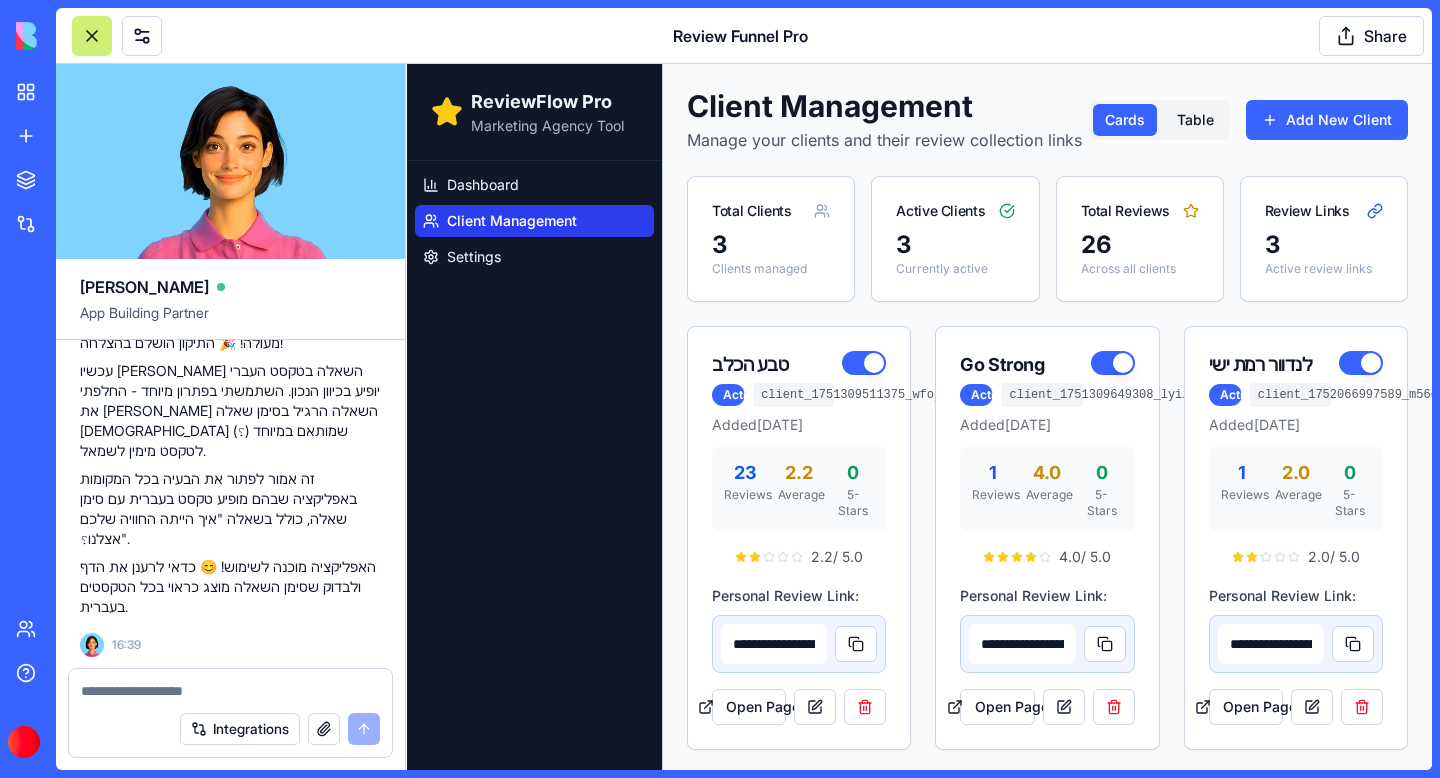 scroll, scrollTop: 47951, scrollLeft: 0, axis: vertical 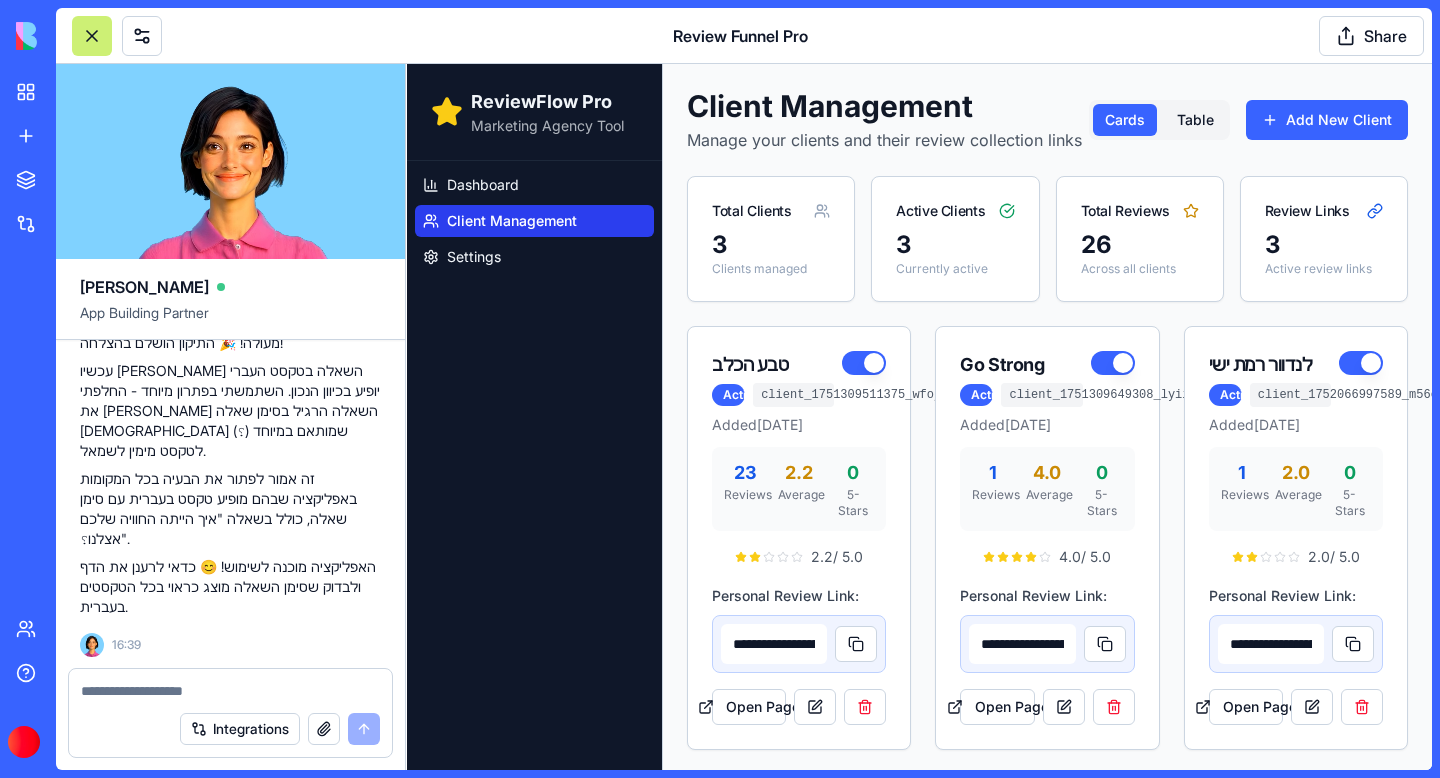click on "Undo" at bounding box center [282, 81] 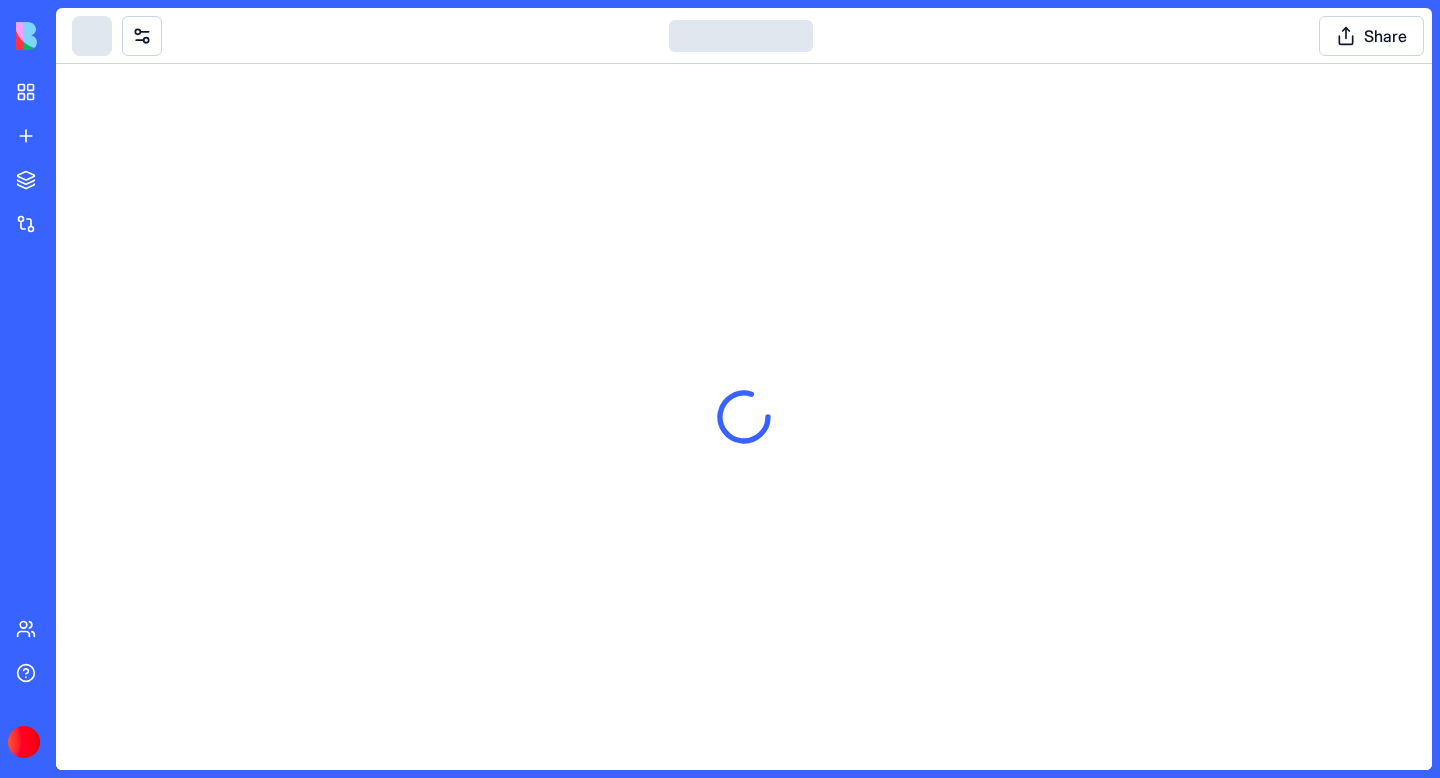 scroll, scrollTop: 0, scrollLeft: 0, axis: both 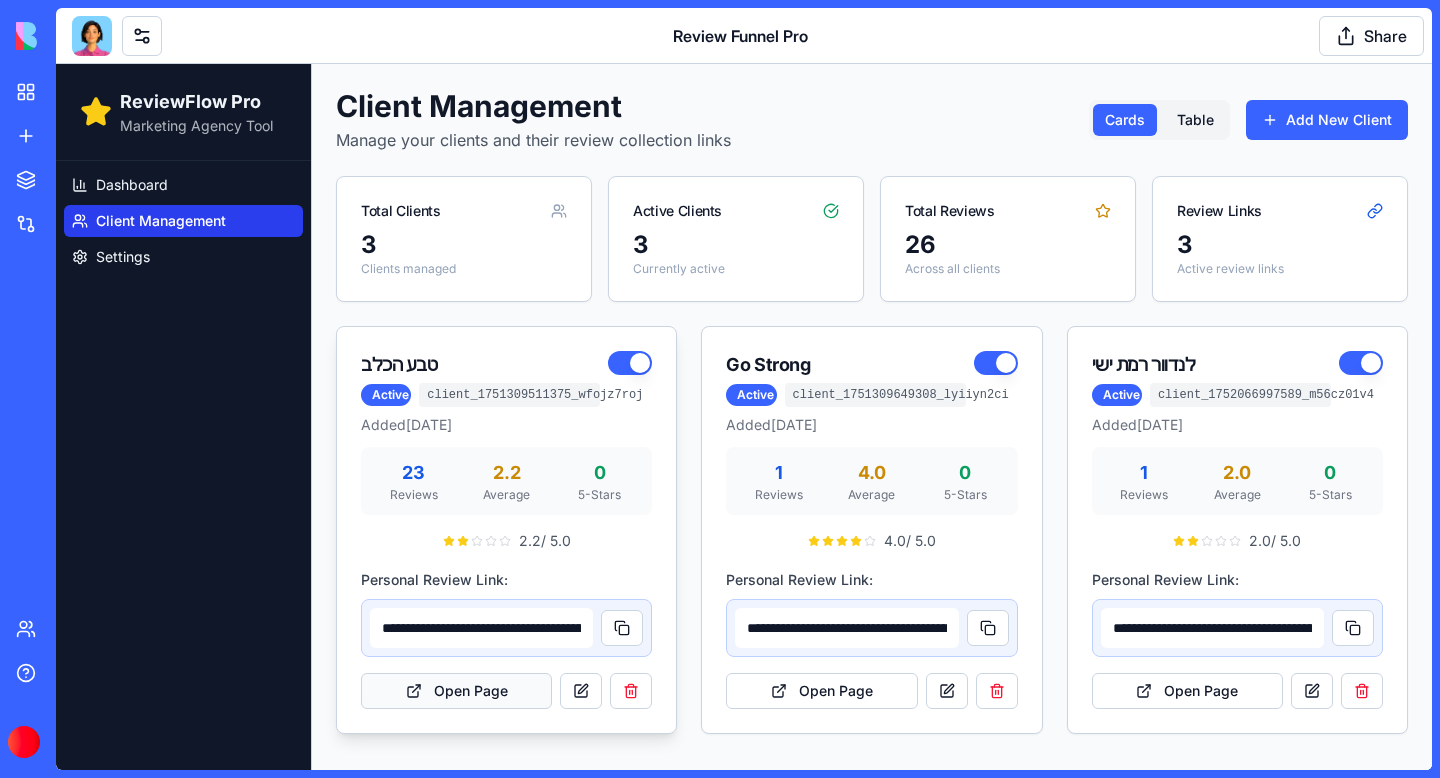 click on "Open Page" at bounding box center (456, 691) 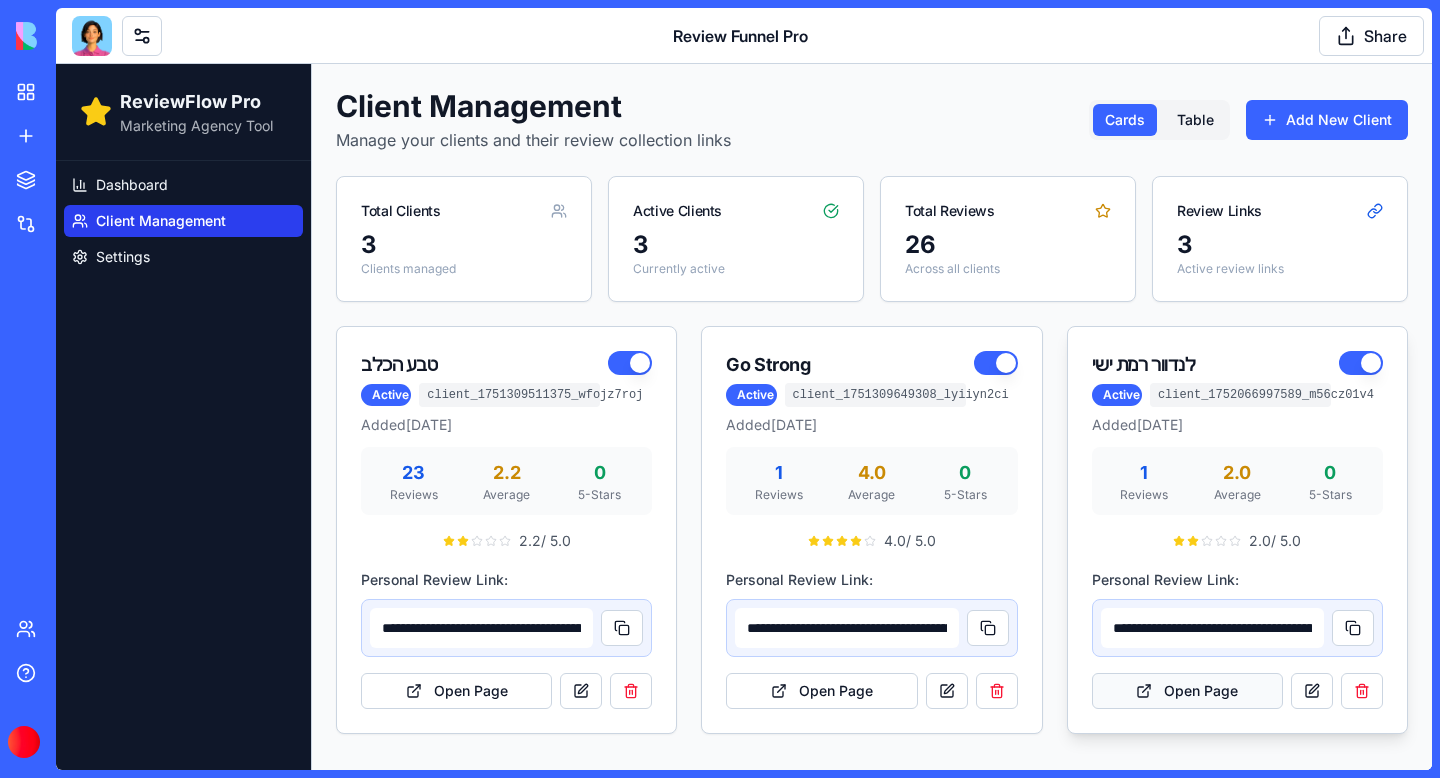 click on "Open Page" at bounding box center (1187, 691) 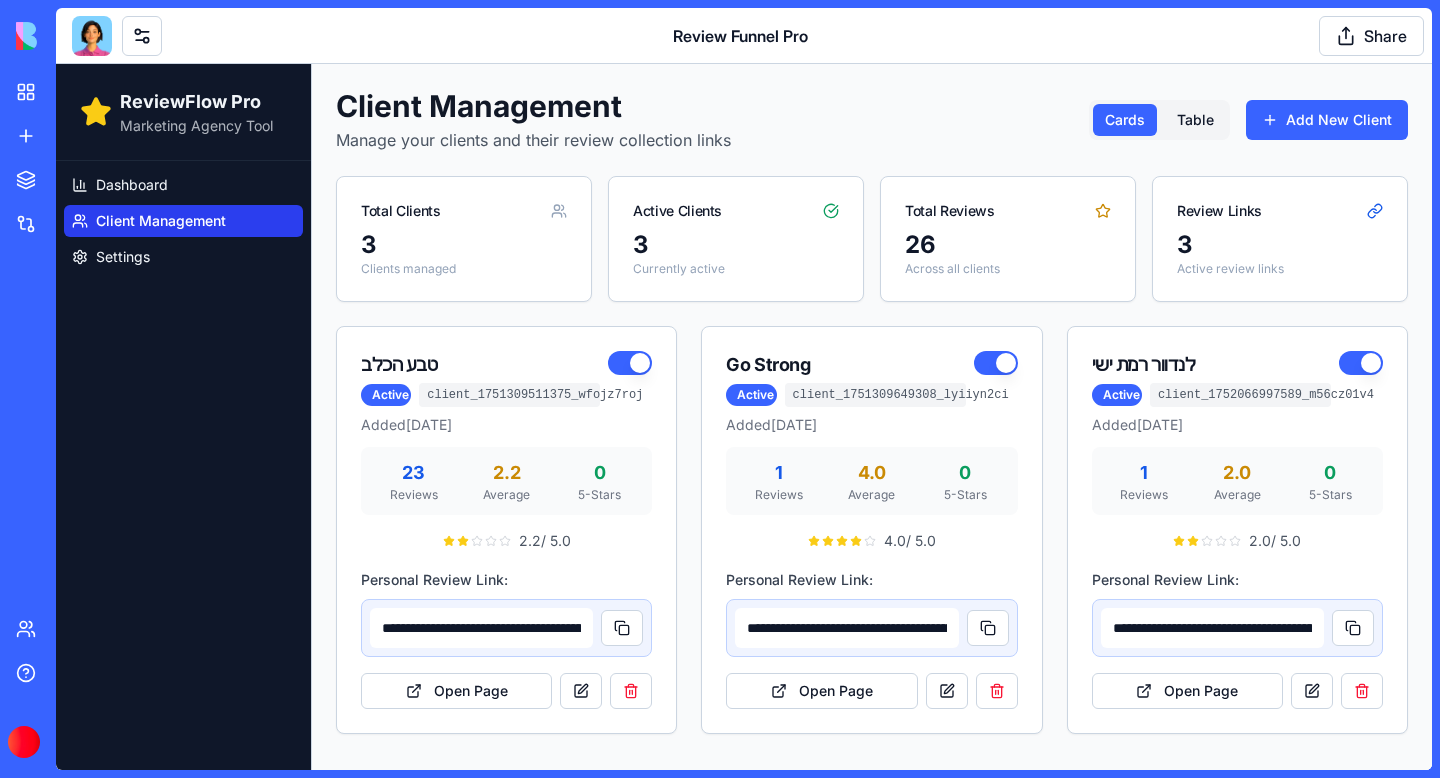 click at bounding box center (92, 36) 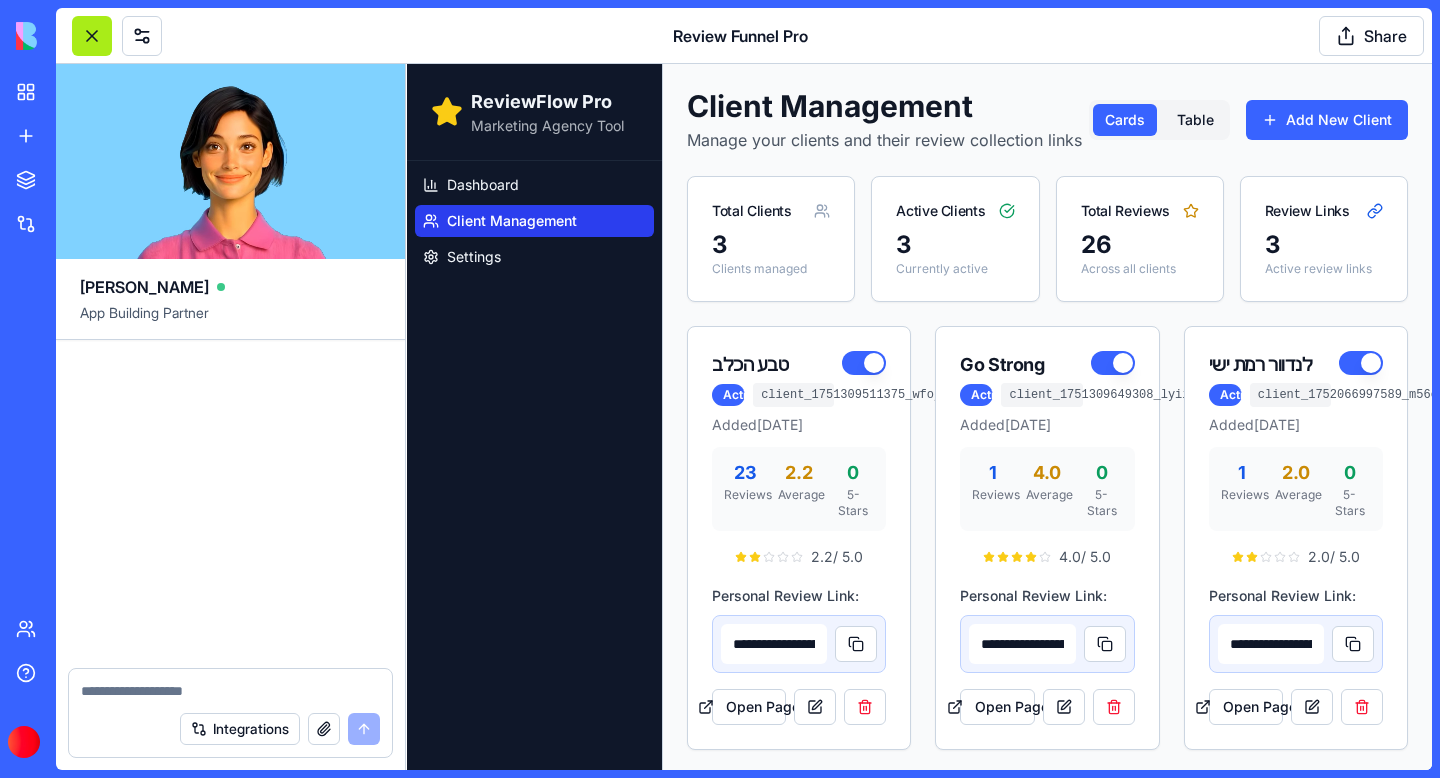 scroll, scrollTop: 48302, scrollLeft: 0, axis: vertical 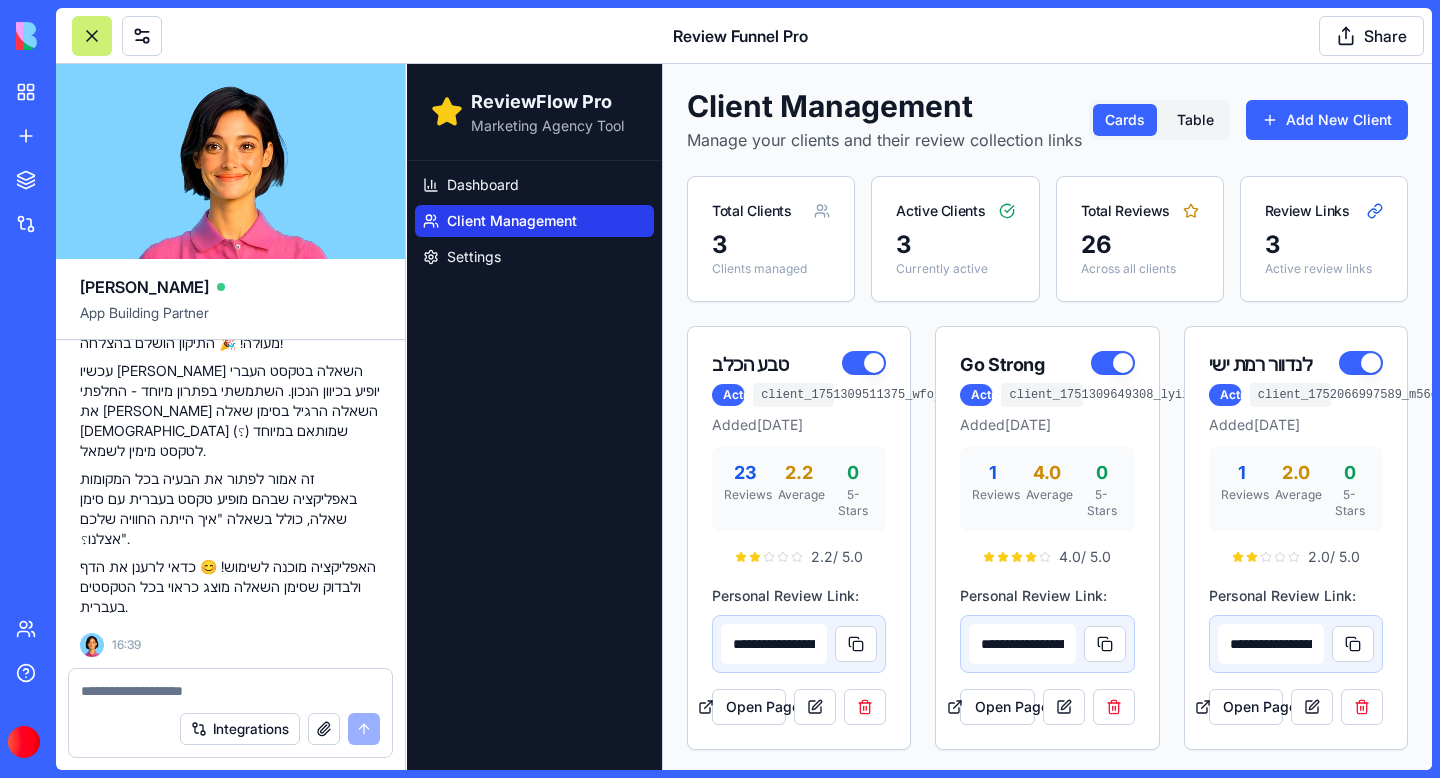 click at bounding box center [230, 691] 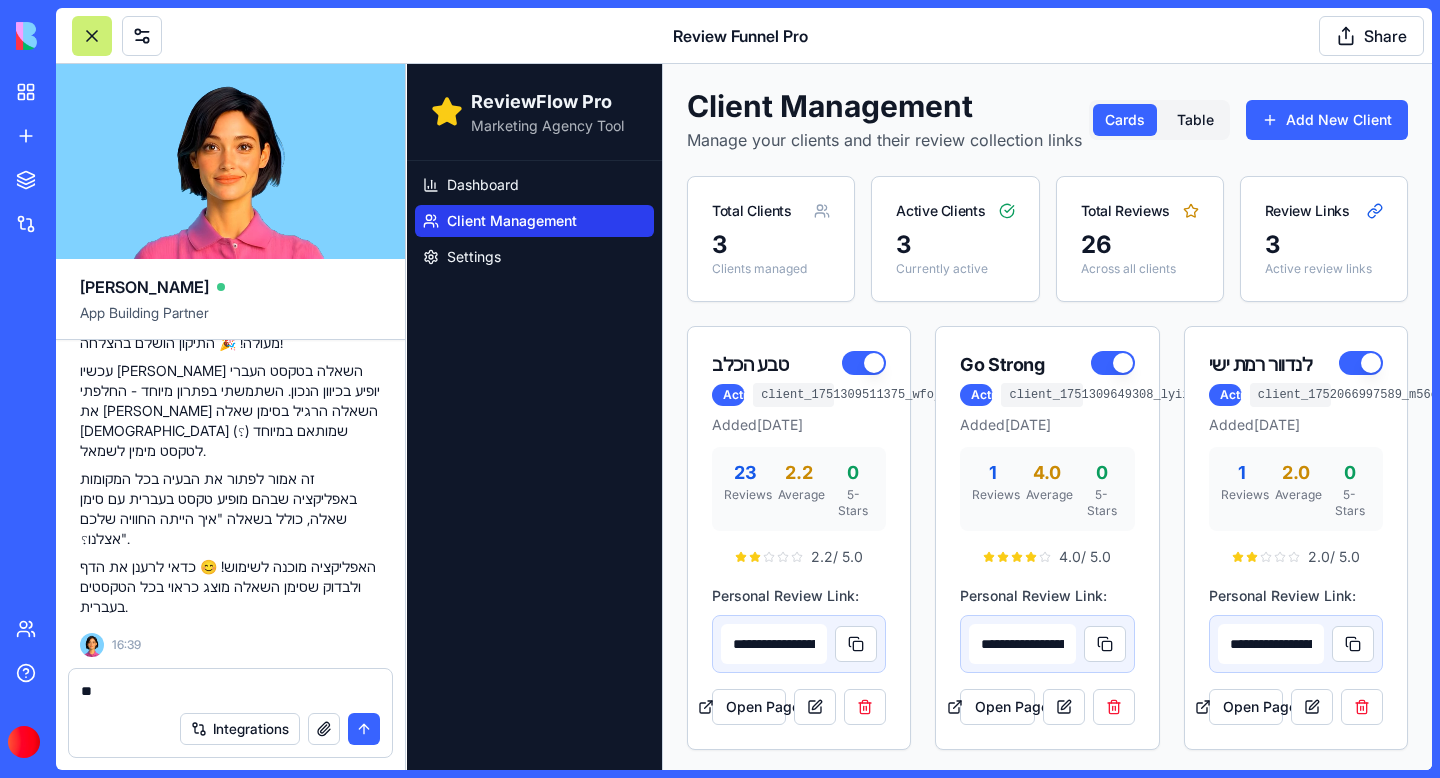 type on "*" 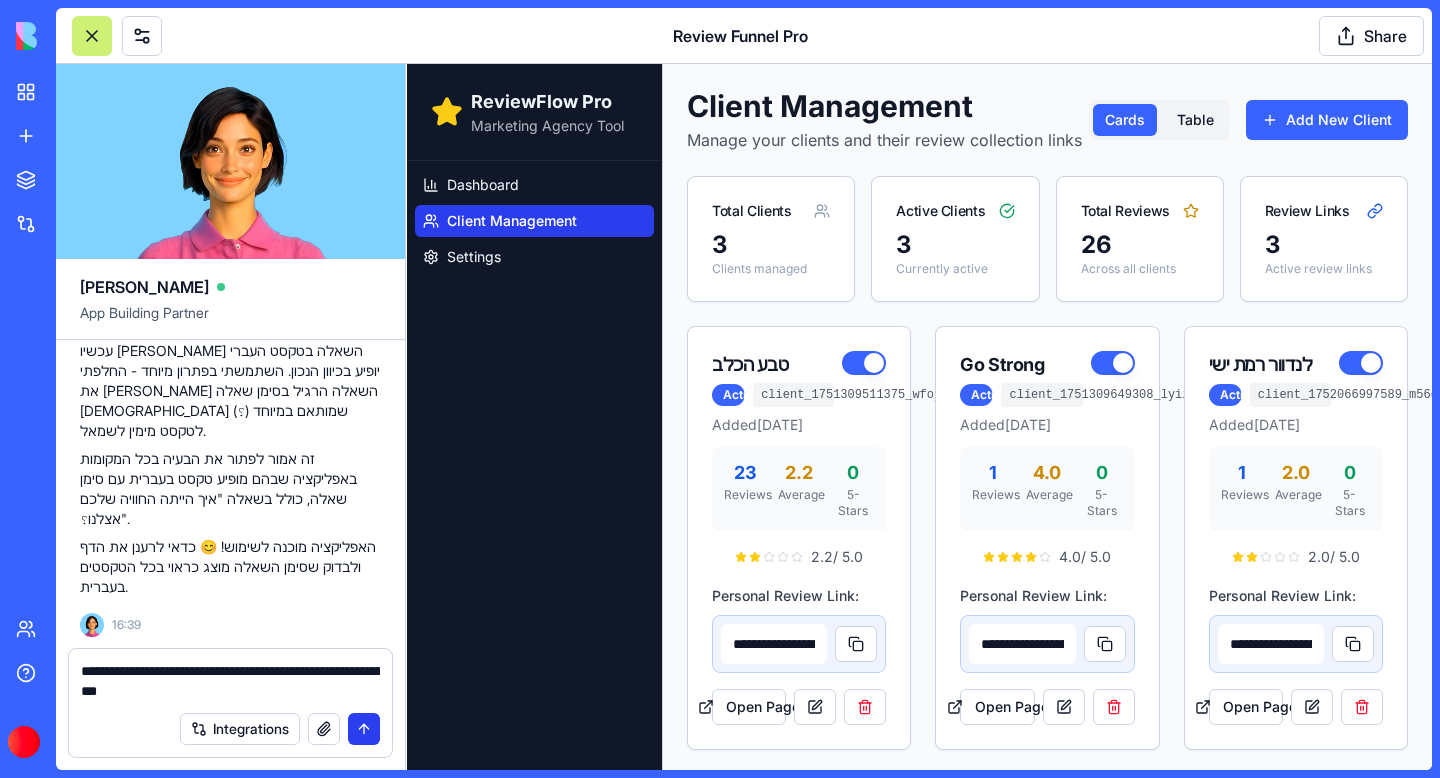type on "**********" 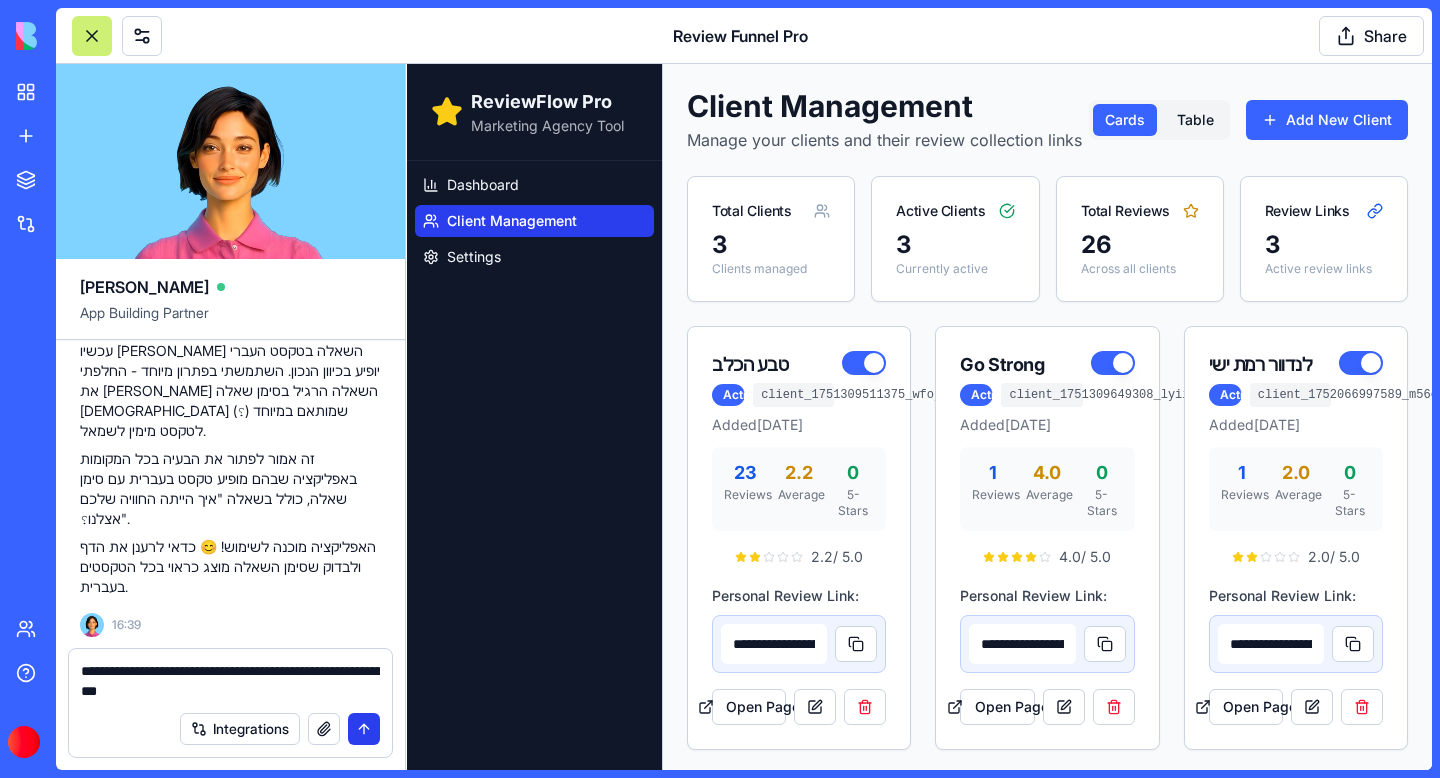 click at bounding box center (364, 729) 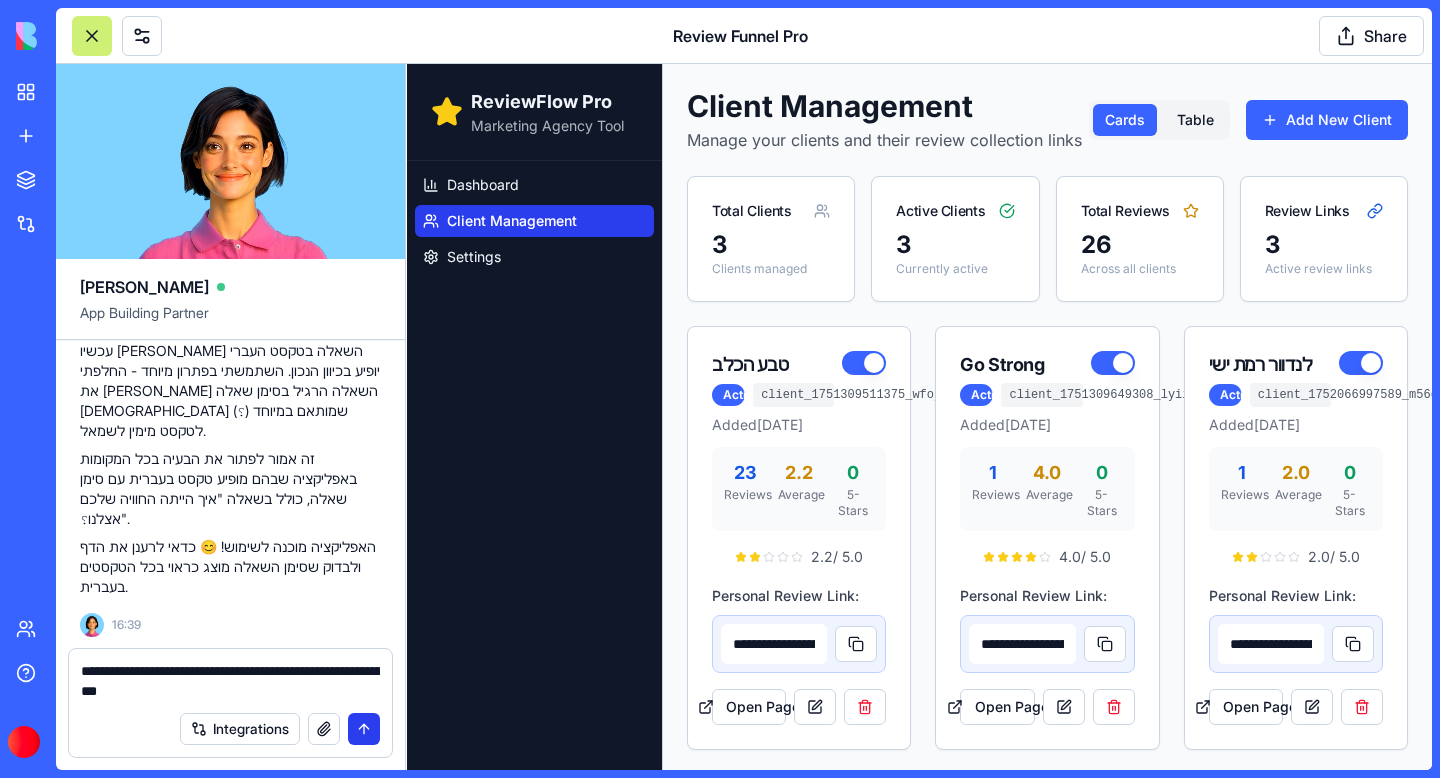 type 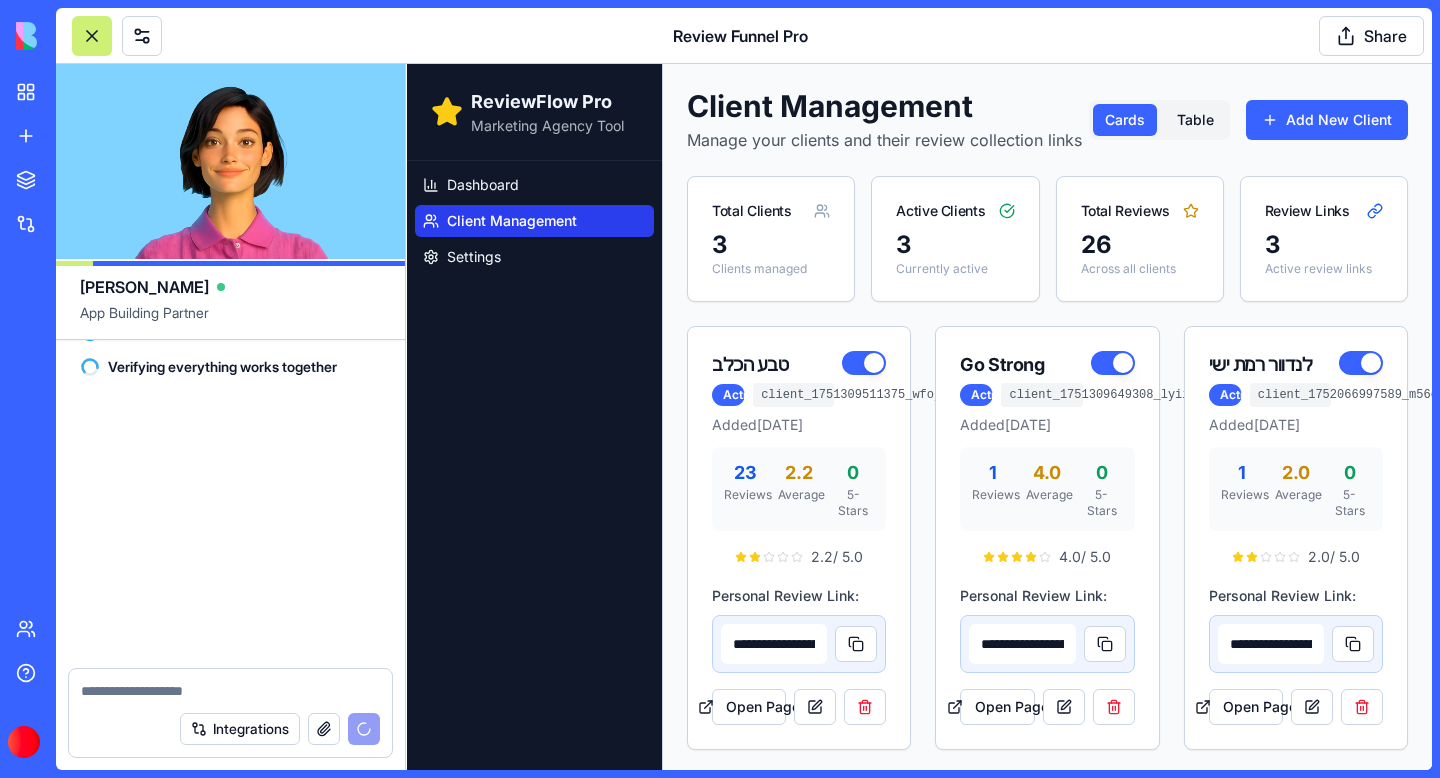 scroll, scrollTop: 48866, scrollLeft: 0, axis: vertical 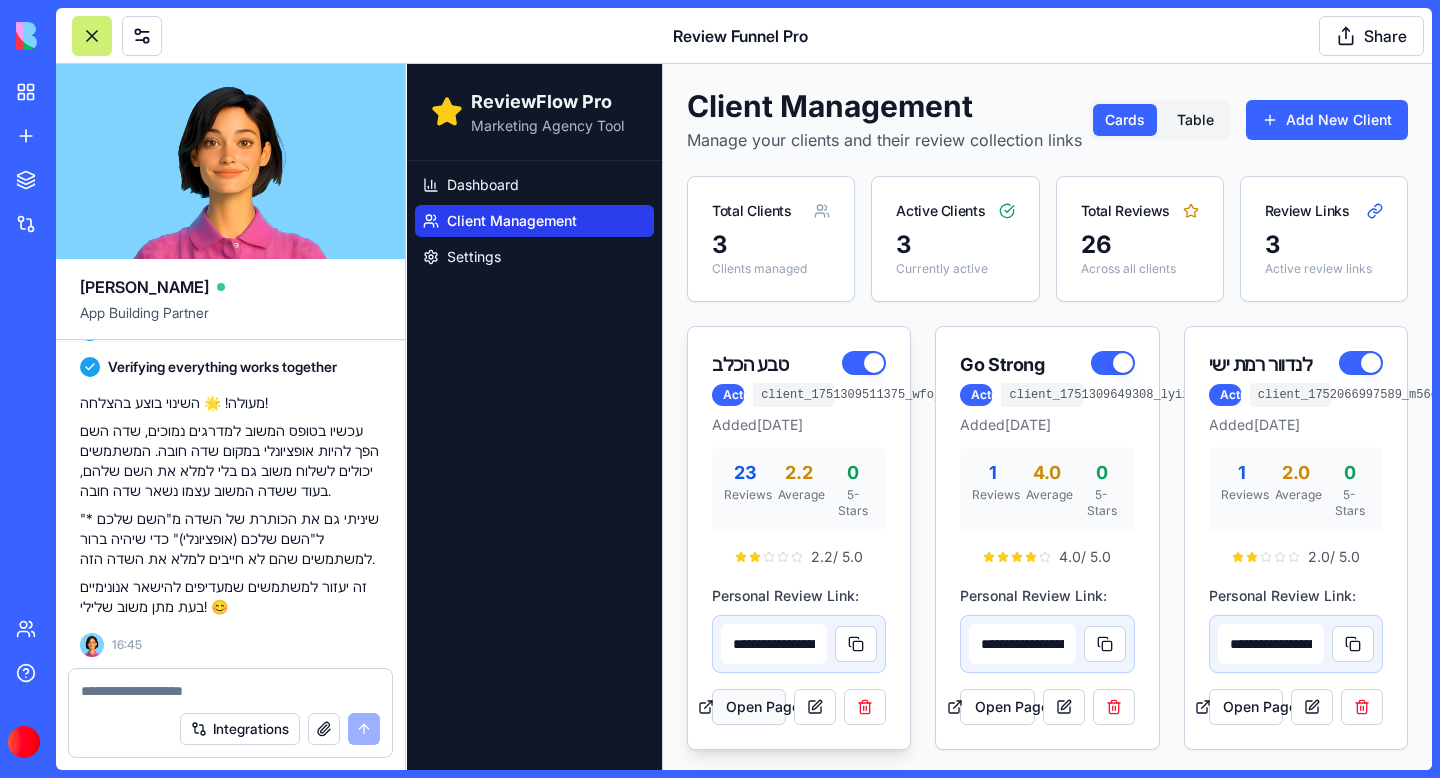 click on "Open Page" at bounding box center (749, 707) 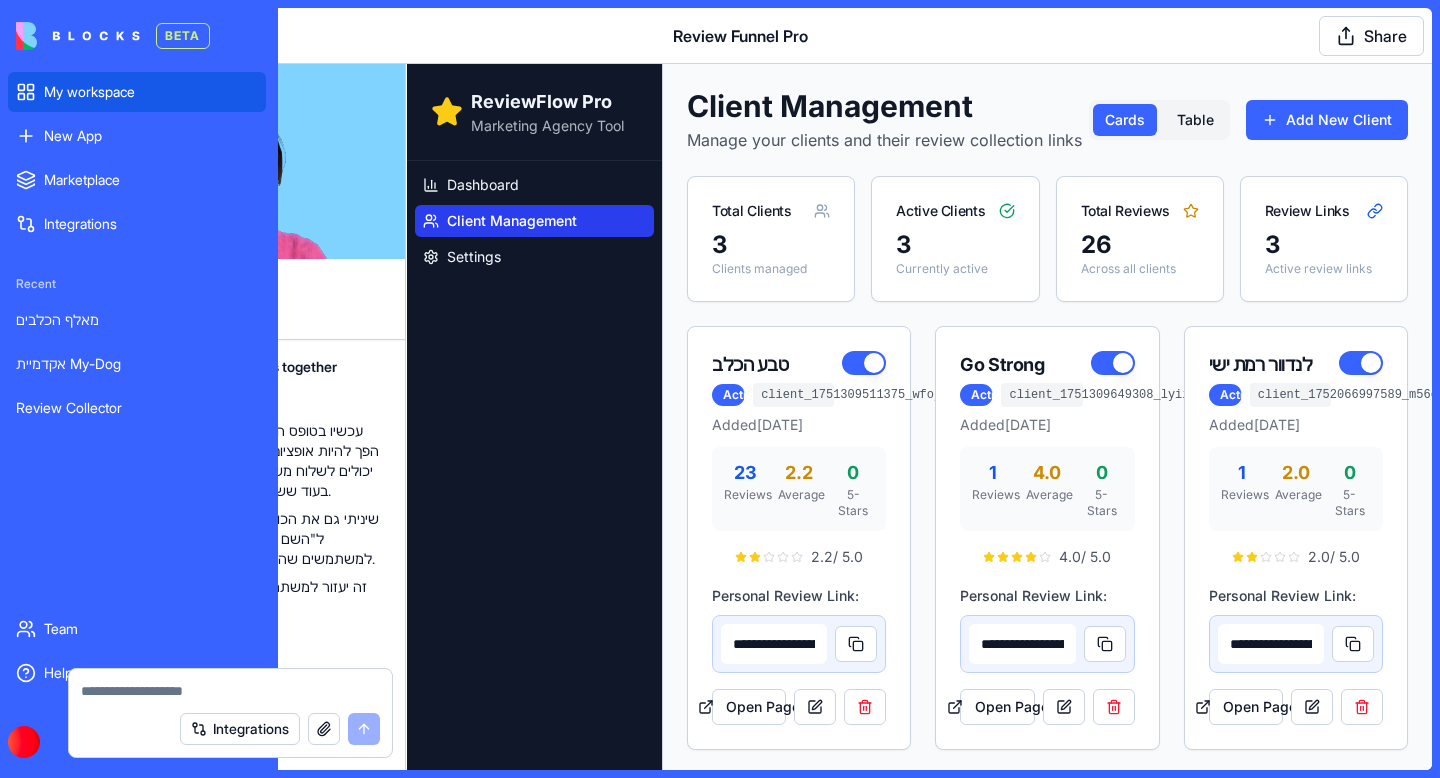 click on "My workspace" at bounding box center (137, 92) 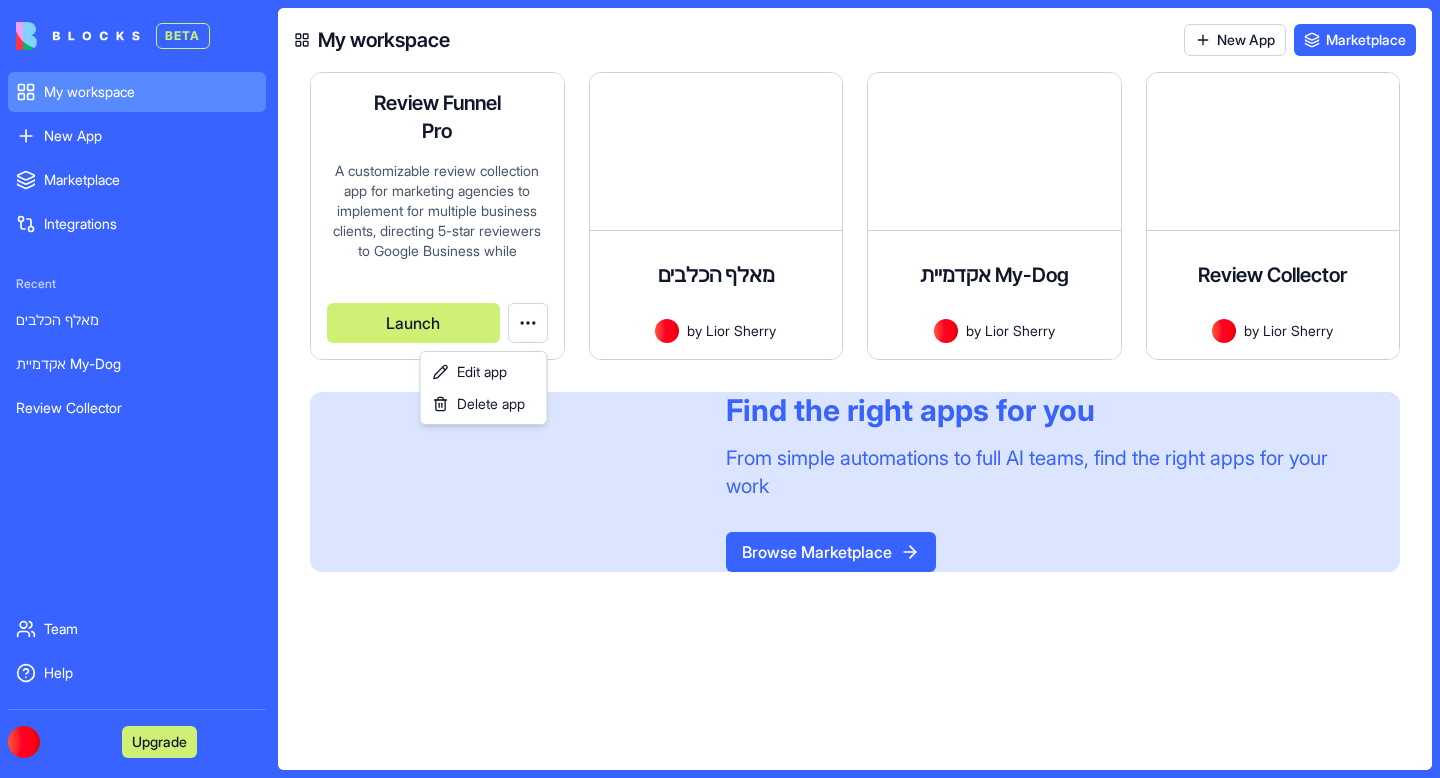 click on "BETA My workspace New App
To pick up a draggable item, press the space bar.
While dragging, use the arrow keys to move the item.
Press space again to drop the item in its new position, or press escape to cancel.
Marketplace Integrations Recent מאלף הכלבים אקדמיית My-Dog Review Collector Team Help Upgrade My workspace New App Marketplace Review Funnel Pro A customizable review collection app for marketing agencies to implement for multiple business clients, directing 5-star reviewers to Google Business while collecting private feedback from others. by Lior Sherry Launch מאלף הכלבים אפליקציה לניהול תהליכי אילוף כלבים, מעקב אחר התקדמות, שיתוף סרטונים וסיכומי שיעור, ותקשורת עם הלקוחות by Lior Sherry Launch אקדמיית My-Dog by Lior Sherry Launch Review Collector A customizable app for businesses to collect customer feedback and direct satisfied customers to leave Google reviews. by" at bounding box center (720, 389) 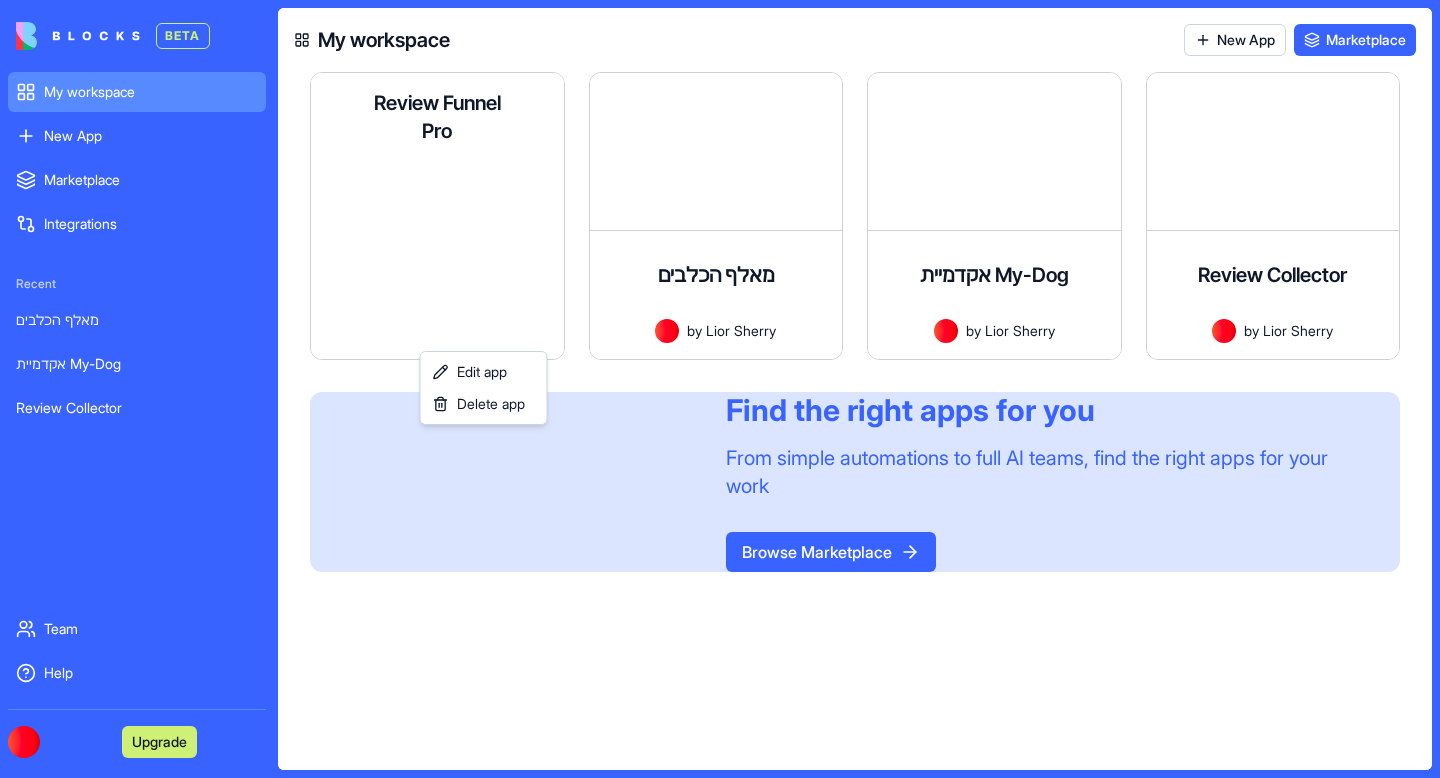 click on "BETA My workspace New App
To pick up a draggable item, press the space bar.
While dragging, use the arrow keys to move the item.
Press space again to drop the item in its new position, or press escape to cancel.
Marketplace Integrations Recent מאלף הכלבים אקדמיית My-Dog Review Collector Team Help Upgrade My workspace New App Marketplace Review Funnel Pro A customizable review collection app for marketing agencies to implement for multiple business clients, directing 5-star reviewers to Google Business while collecting private feedback from others. by Lior Sherry Launch מאלף הכלבים אפליקציה לניהול תהליכי אילוף כלבים, מעקב אחר התקדמות, שיתוף סרטונים וסיכומי שיעור, ותקשורת עם הלקוחות by Lior Sherry Launch אקדמיית My-Dog by Lior Sherry Launch Review Collector A customizable app for businesses to collect customer feedback and direct satisfied customers to leave Google reviews. by" at bounding box center (720, 389) 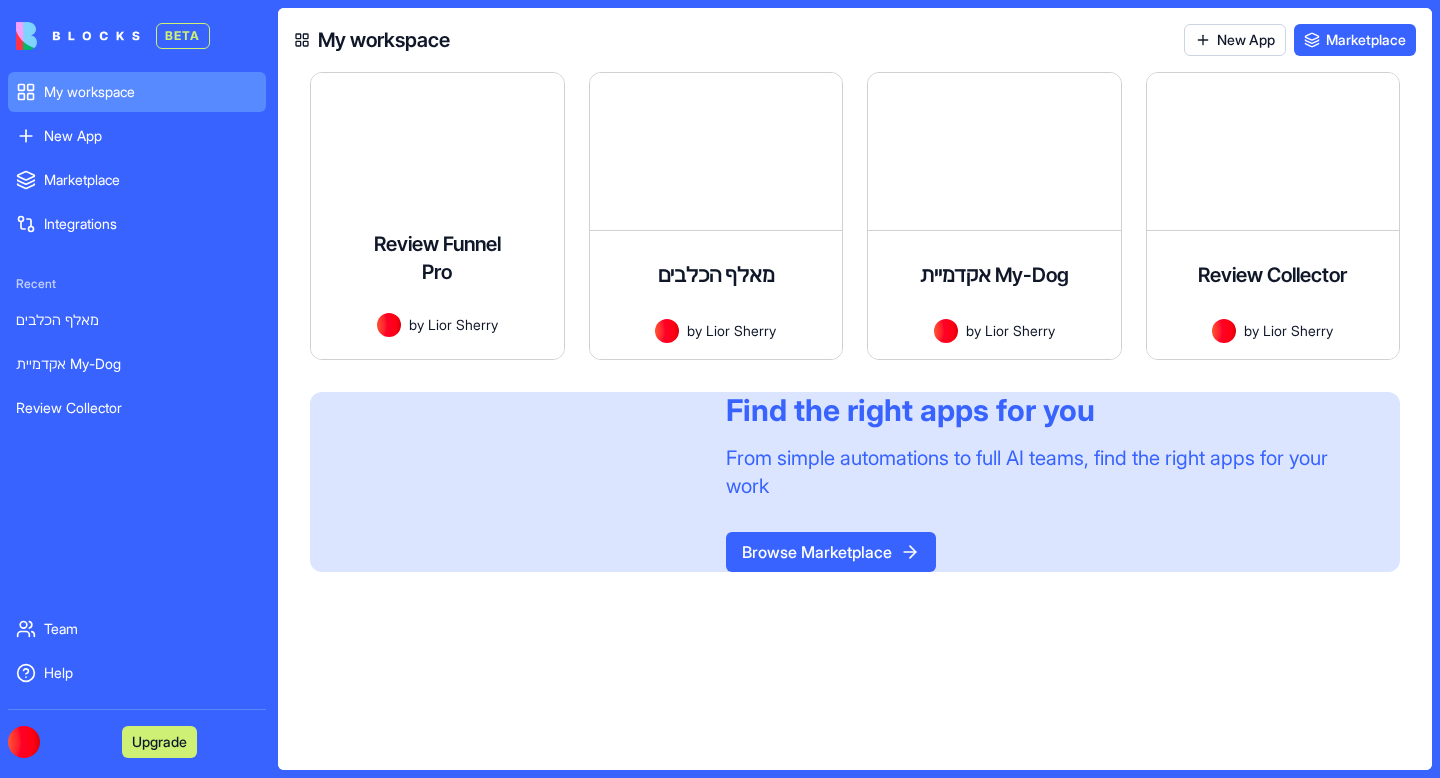 scroll, scrollTop: 17, scrollLeft: 0, axis: vertical 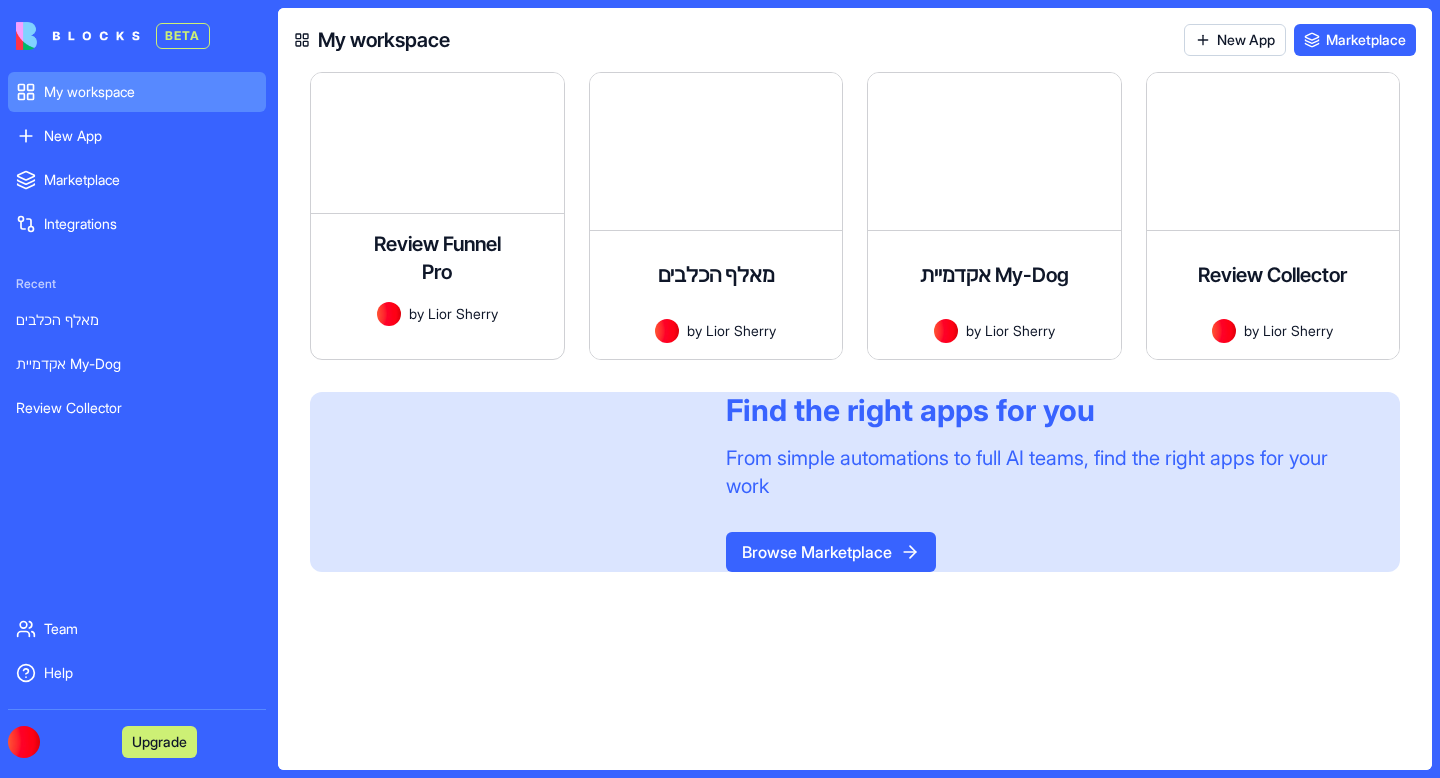 click on "New App" at bounding box center (137, 136) 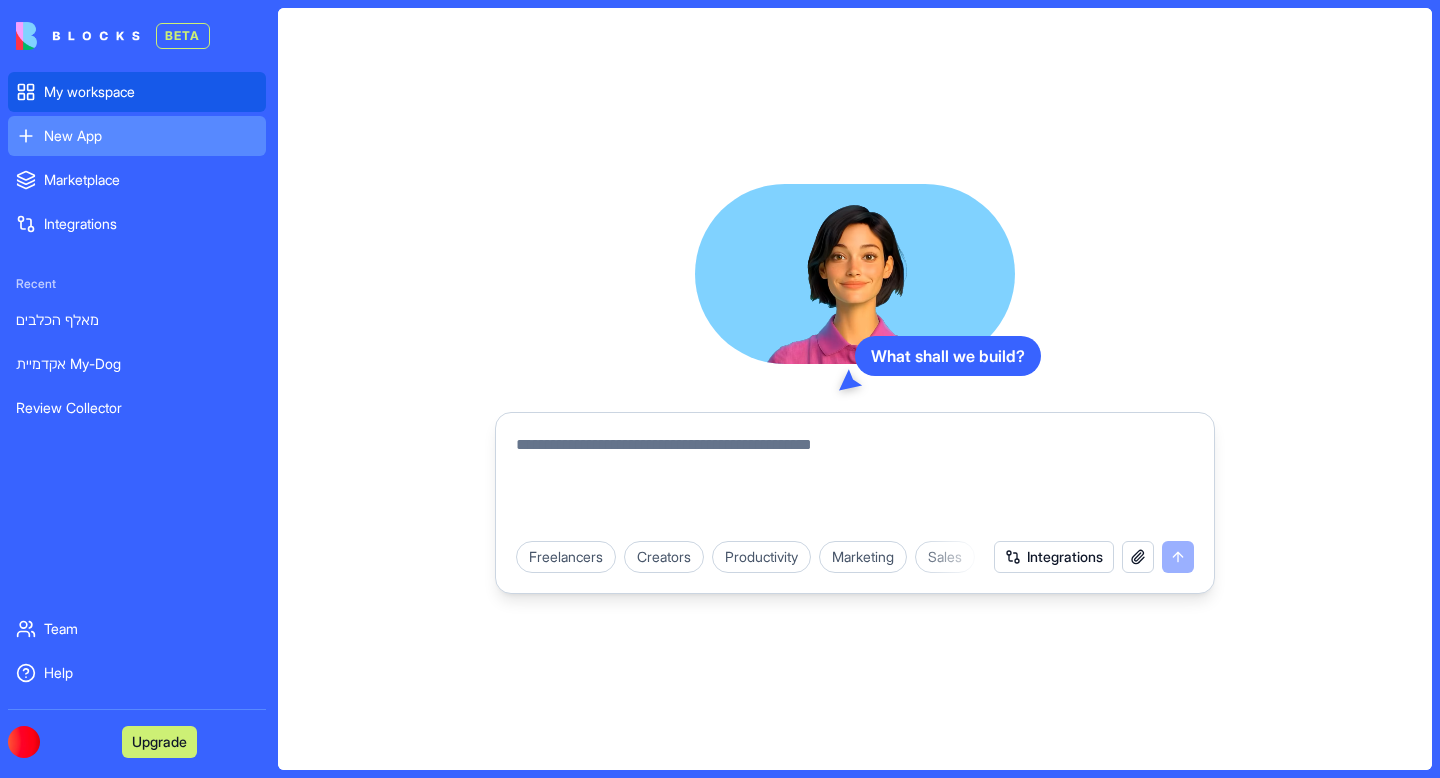 click on "My workspace" at bounding box center [151, 92] 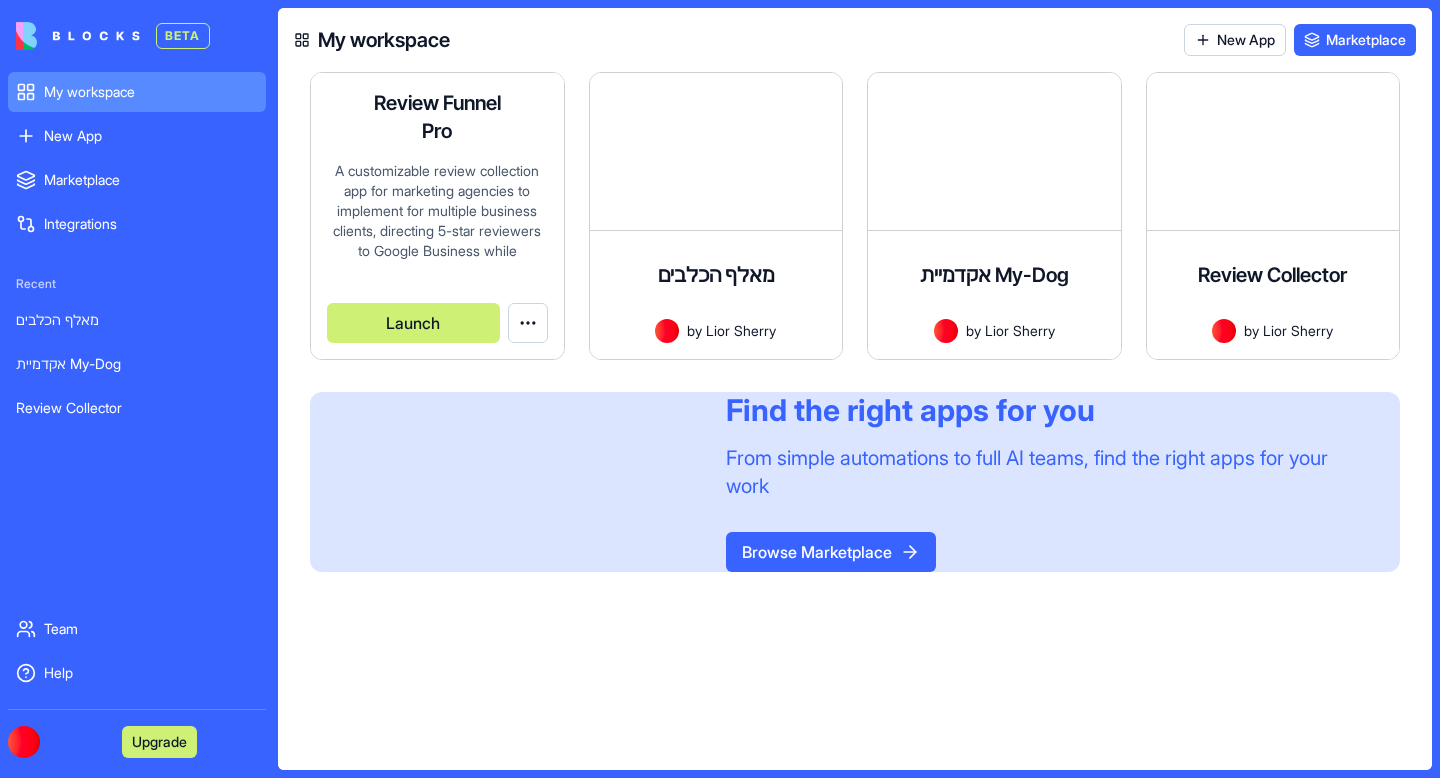 click on "BETA My workspace New App
To pick up a draggable item, press the space bar.
While dragging, use the arrow keys to move the item.
Press space again to drop the item in its new position, or press escape to cancel.
Marketplace Integrations Recent מאלף הכלבים אקדמיית My-Dog Review Collector Team Help Upgrade My workspace New App Marketplace Review Funnel Pro A customizable review collection app for marketing agencies to implement for multiple business clients, directing 5-star reviewers to Google Business while collecting private feedback from others. by Lior Sherry Launch מאלף הכלבים אפליקציה לניהול תהליכי אילוף כלבים, מעקב אחר התקדמות, שיתוף סרטונים וסיכומי שיעור, ותקשורת עם הלקוחות by Lior Sherry Launch אקדמיית My-Dog by Lior Sherry Launch Review Collector A customizable app for businesses to collect customer feedback and direct satisfied customers to leave Google reviews. by" at bounding box center (720, 389) 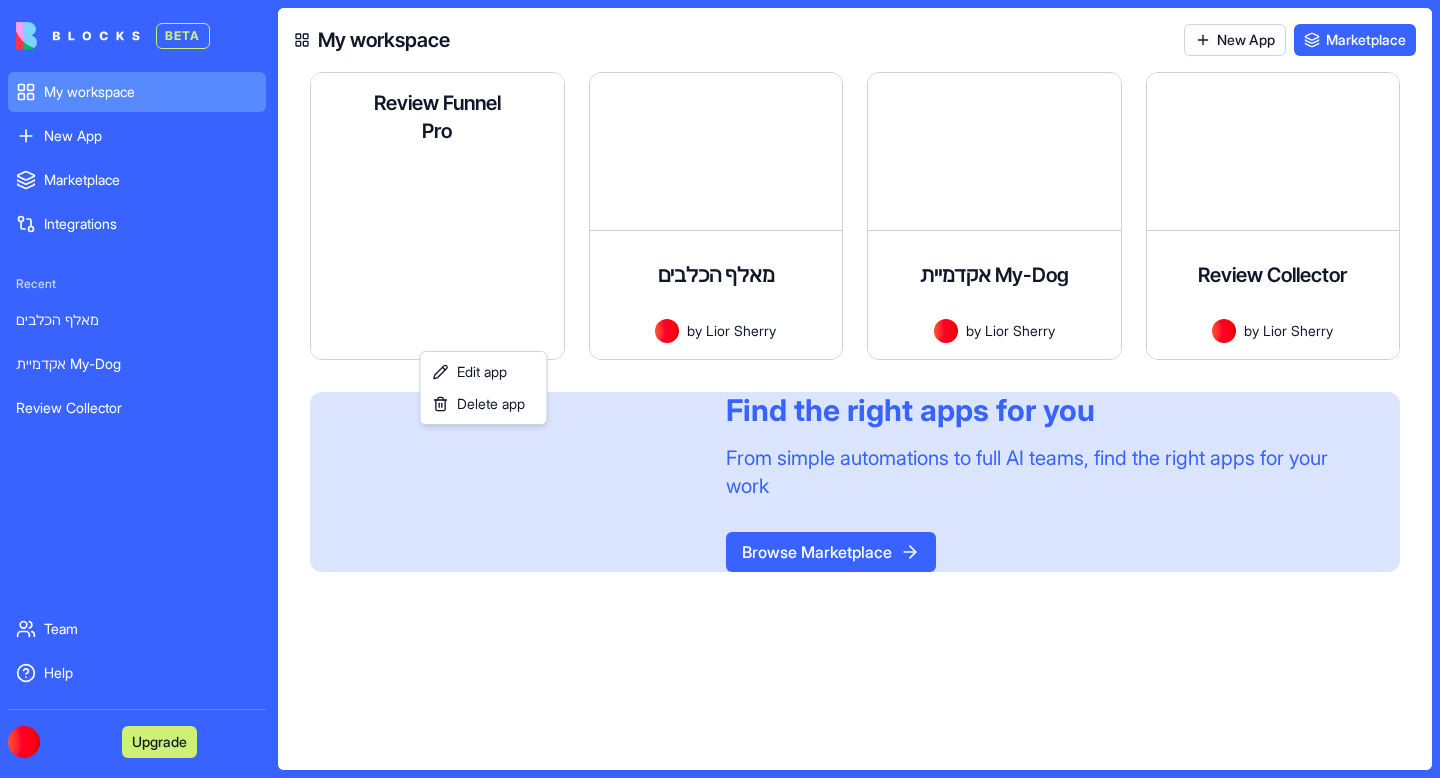 click on "BETA My workspace New App
To pick up a draggable item, press the space bar.
While dragging, use the arrow keys to move the item.
Press space again to drop the item in its new position, or press escape to cancel.
Marketplace Integrations Recent מאלף הכלבים אקדמיית My-Dog Review Collector Team Help Upgrade My workspace New App Marketplace Review Funnel Pro A customizable review collection app for marketing agencies to implement for multiple business clients, directing 5-star reviewers to Google Business while collecting private feedback from others. by Lior Sherry Launch מאלף הכלבים אפליקציה לניהול תהליכי אילוף כלבים, מעקב אחר התקדמות, שיתוף סרטונים וסיכומי שיעור, ותקשורת עם הלקוחות by Lior Sherry Launch אקדמיית My-Dog by Lior Sherry Launch Review Collector A customizable app for businesses to collect customer feedback and direct satisfied customers to leave Google reviews. by" at bounding box center (720, 389) 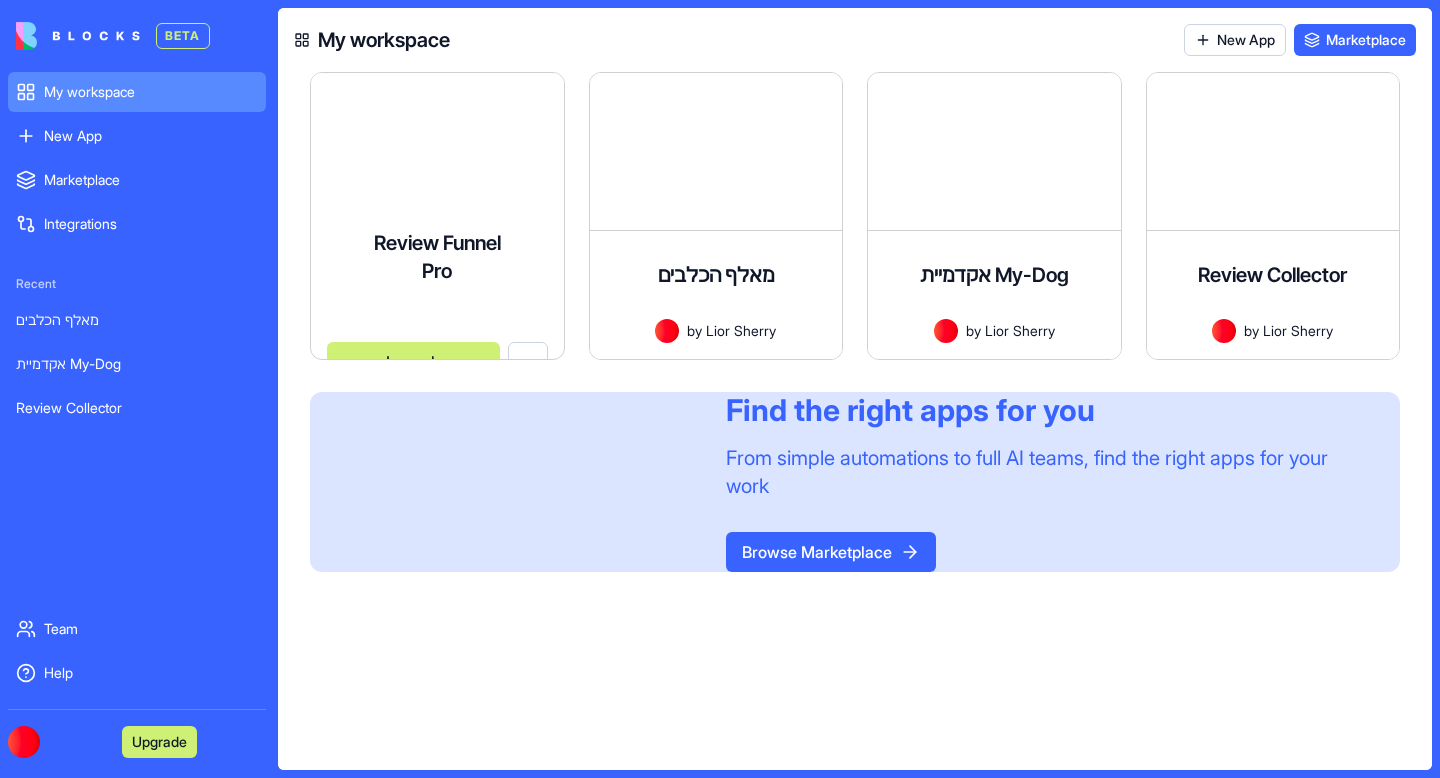 scroll, scrollTop: 0, scrollLeft: 0, axis: both 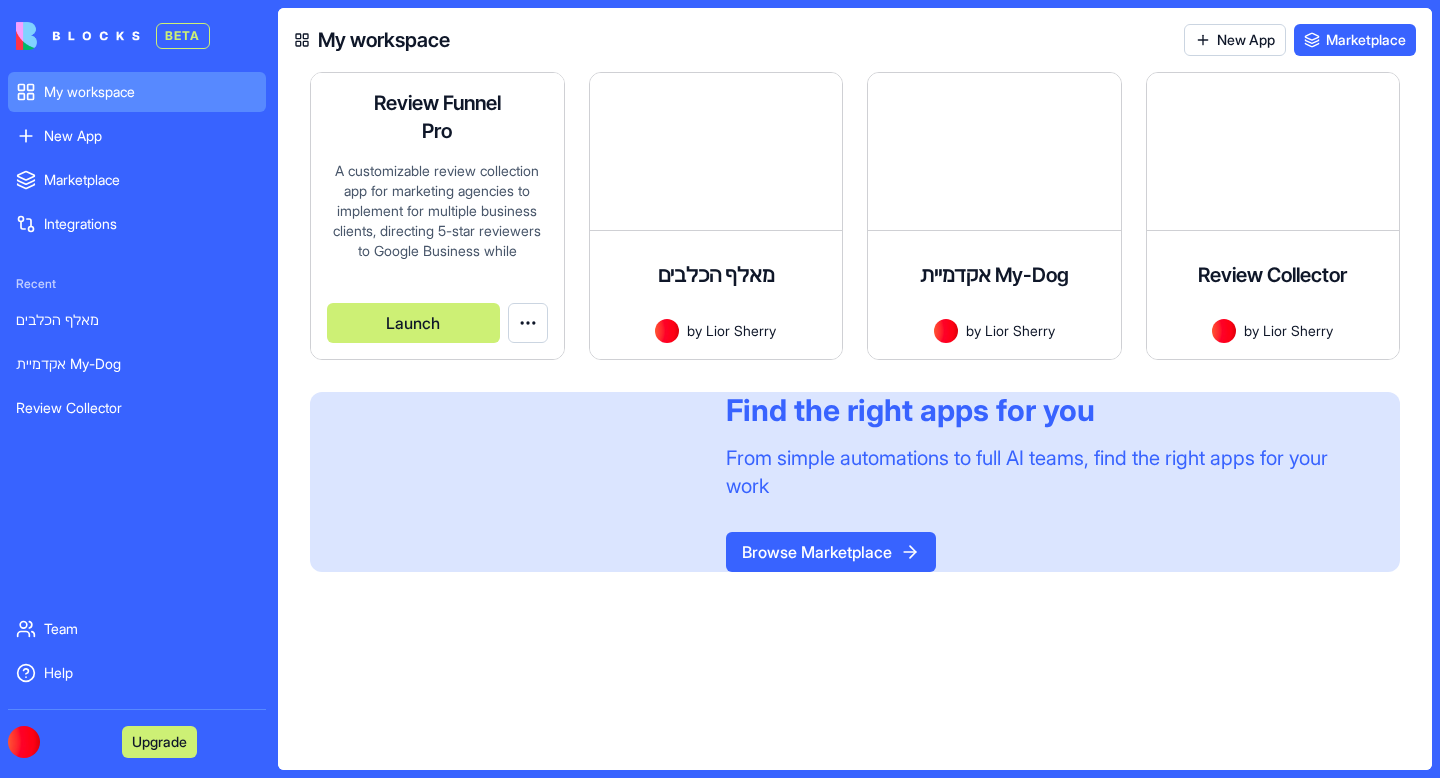click on "BETA My workspace New App
To pick up a draggable item, press the space bar.
While dragging, use the arrow keys to move the item.
Press space again to drop the item in its new position, or press escape to cancel.
Marketplace Integrations Recent מאלף הכלבים אקדמיית My-Dog Review Collector Team Help Upgrade My workspace New App Marketplace Review Funnel Pro A customizable review collection app for marketing agencies to implement for multiple business clients, directing 5-star reviewers to Google Business while collecting private feedback from others. by Lior Sherry Launch מאלף הכלבים אפליקציה לניהול תהליכי אילוף כלבים, מעקב אחר התקדמות, שיתוף סרטונים וסיכומי שיעור, ותקשורת עם הלקוחות by Lior Sherry Launch אקדמיית My-Dog by Lior Sherry Launch Review Collector A customizable app for businesses to collect customer feedback and direct satisfied customers to leave Google reviews. by" at bounding box center [720, 389] 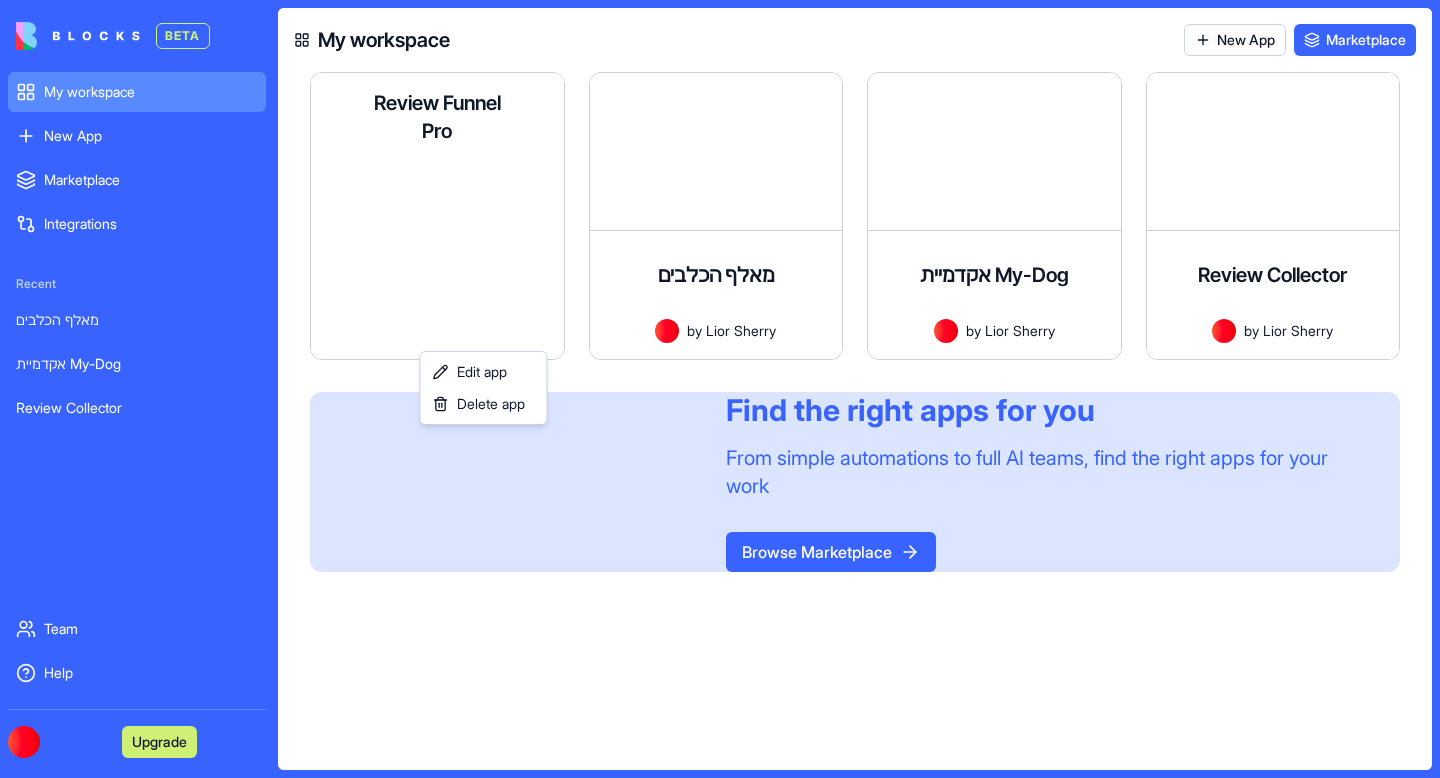 click on "BETA My workspace New App
To pick up a draggable item, press the space bar.
While dragging, use the arrow keys to move the item.
Press space again to drop the item in its new position, or press escape to cancel.
Marketplace Integrations Recent מאלף הכלבים אקדמיית My-Dog Review Collector Team Help Upgrade My workspace New App Marketplace Review Funnel Pro A customizable review collection app for marketing agencies to implement for multiple business clients, directing 5-star reviewers to Google Business while collecting private feedback from others. by Lior Sherry Launch מאלף הכלבים אפליקציה לניהול תהליכי אילוף כלבים, מעקב אחר התקדמות, שיתוף סרטונים וסיכומי שיעור, ותקשורת עם הלקוחות by Lior Sherry Launch אקדמיית My-Dog by Lior Sherry Launch Review Collector A customizable app for businesses to collect customer feedback and direct satisfied customers to leave Google reviews. by" at bounding box center (720, 389) 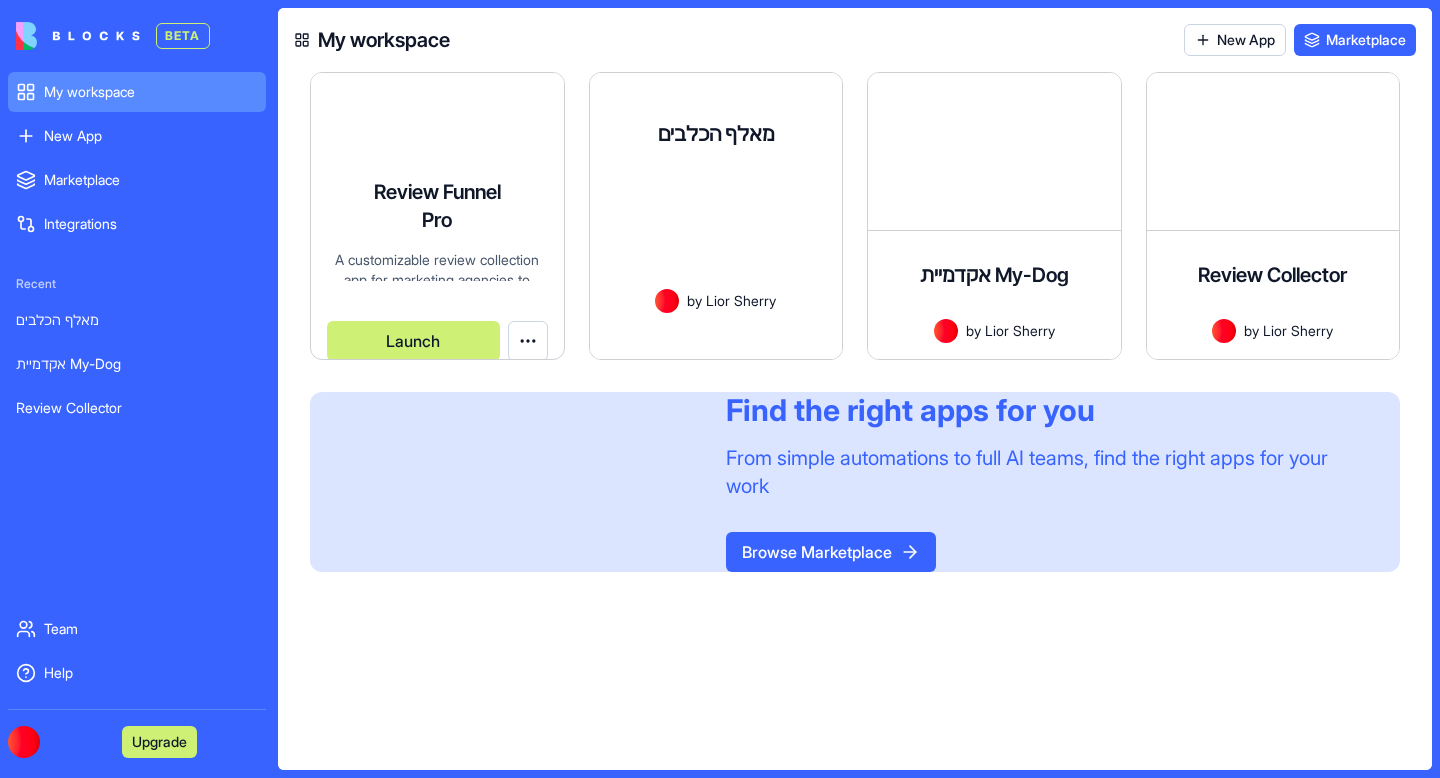 scroll, scrollTop: 0, scrollLeft: 0, axis: both 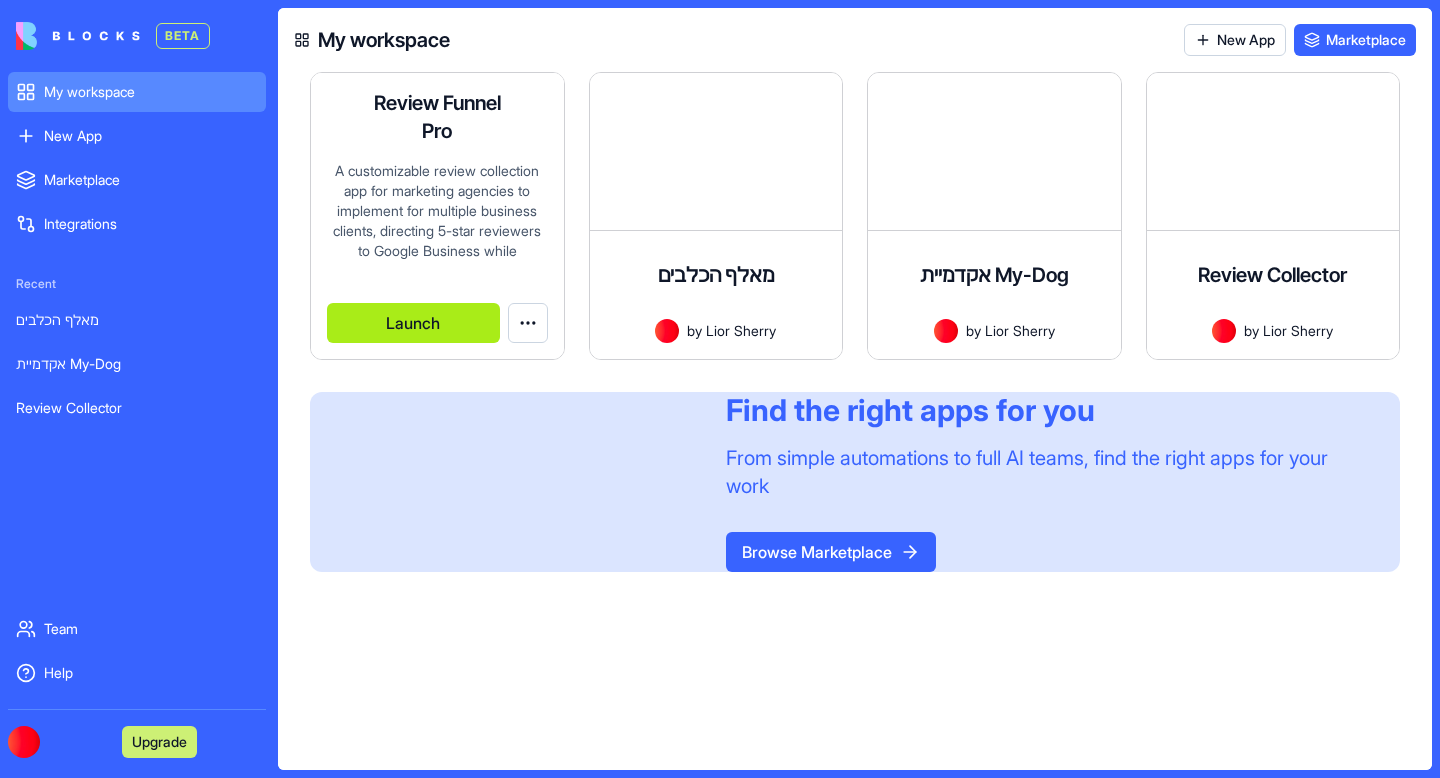 click on "Launch" at bounding box center [413, 323] 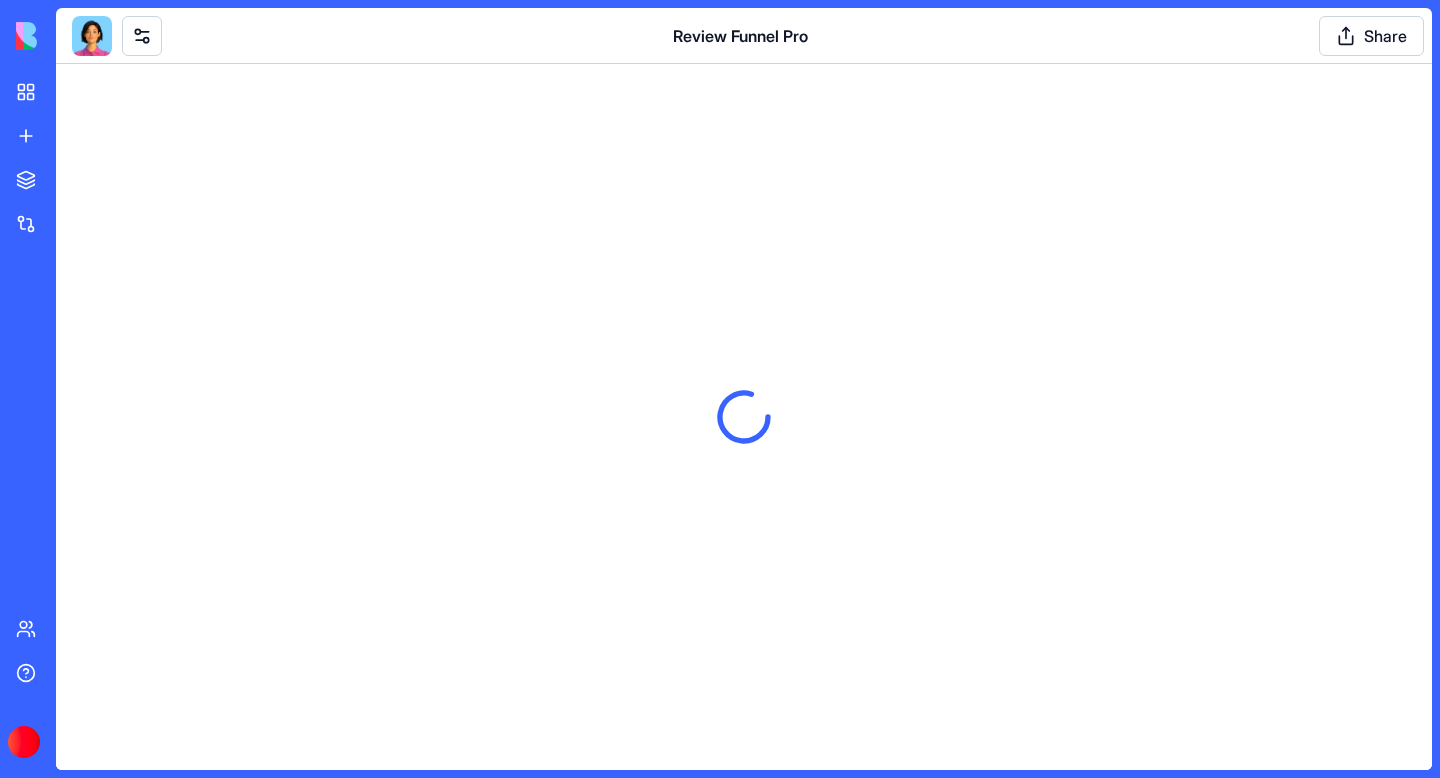 scroll, scrollTop: 0, scrollLeft: 0, axis: both 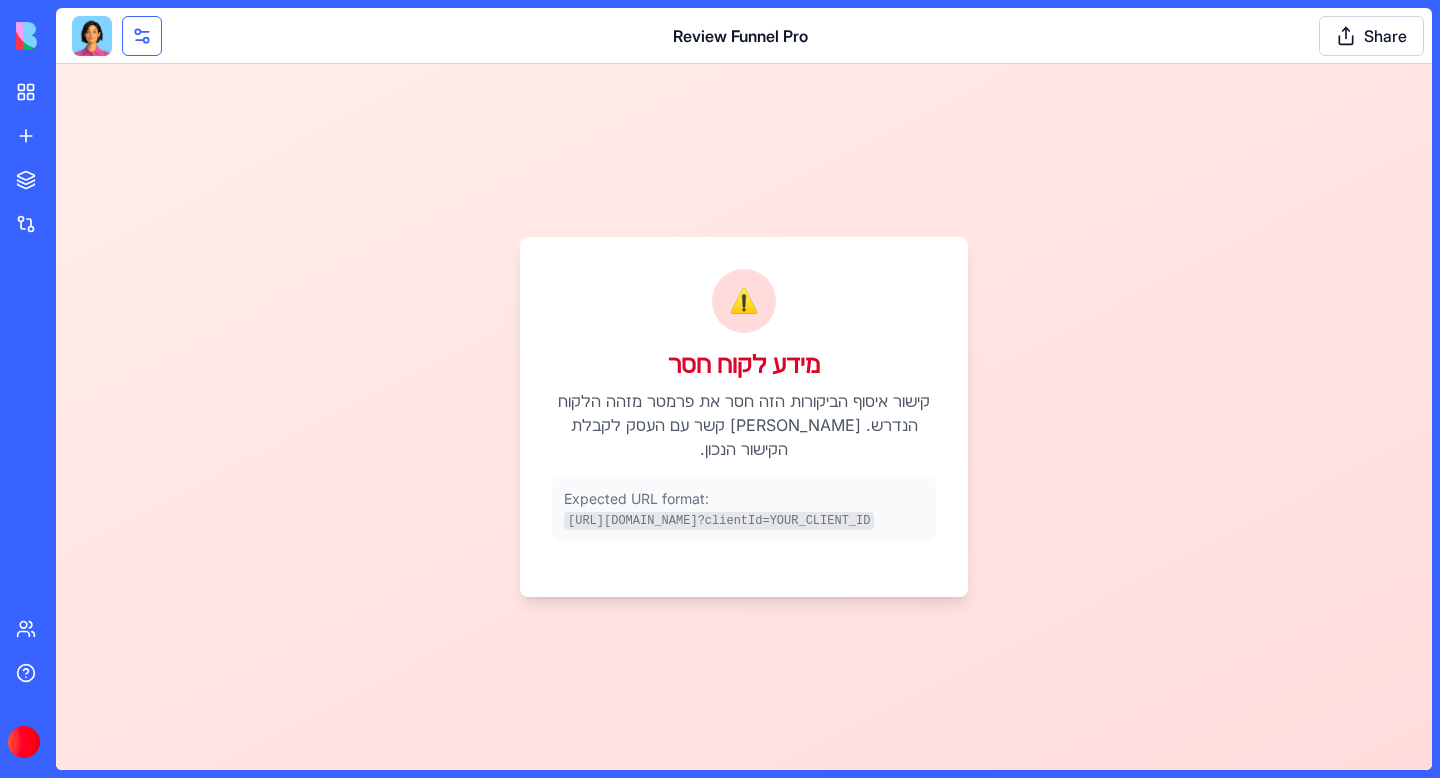 click at bounding box center [142, 36] 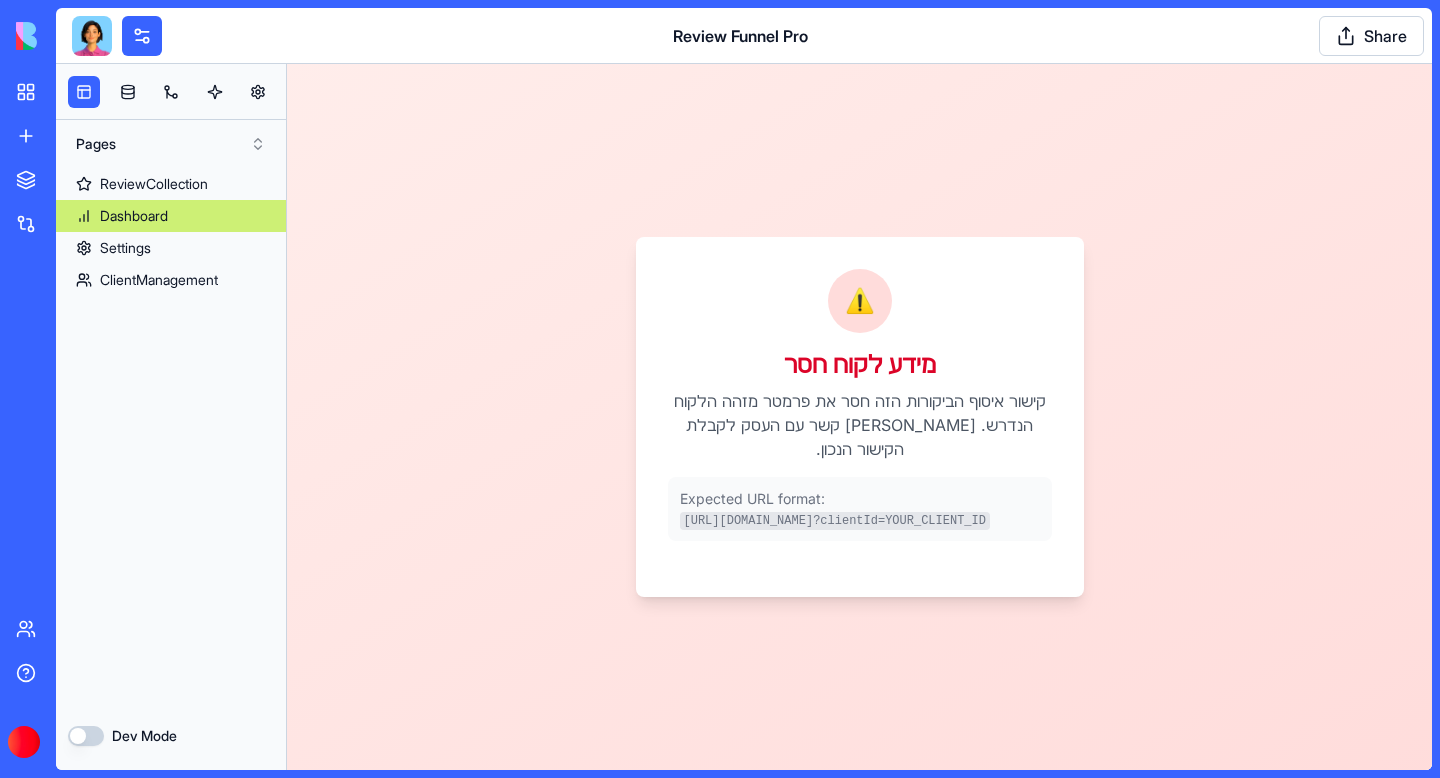 click on "Dashboard" at bounding box center (134, 216) 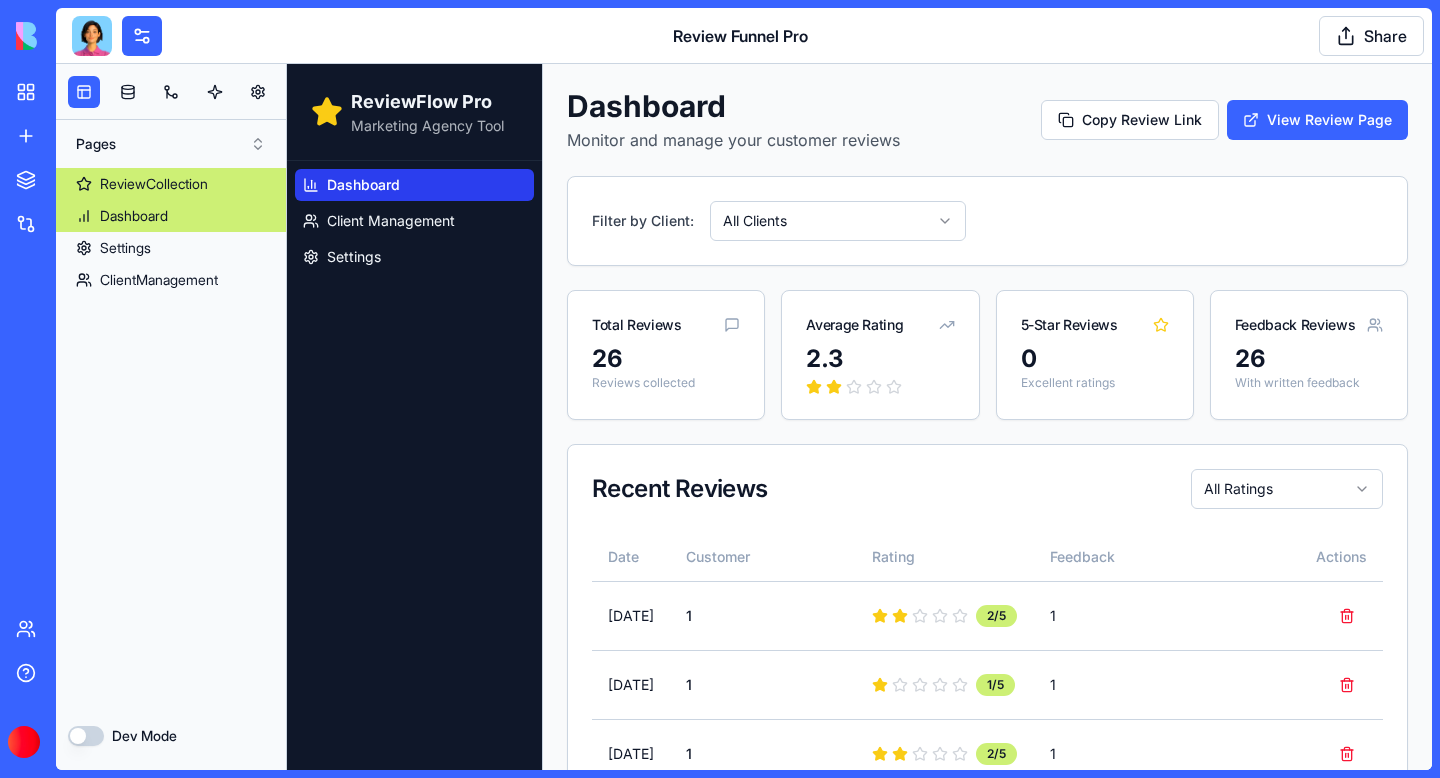 click on "ReviewCollection" at bounding box center [154, 184] 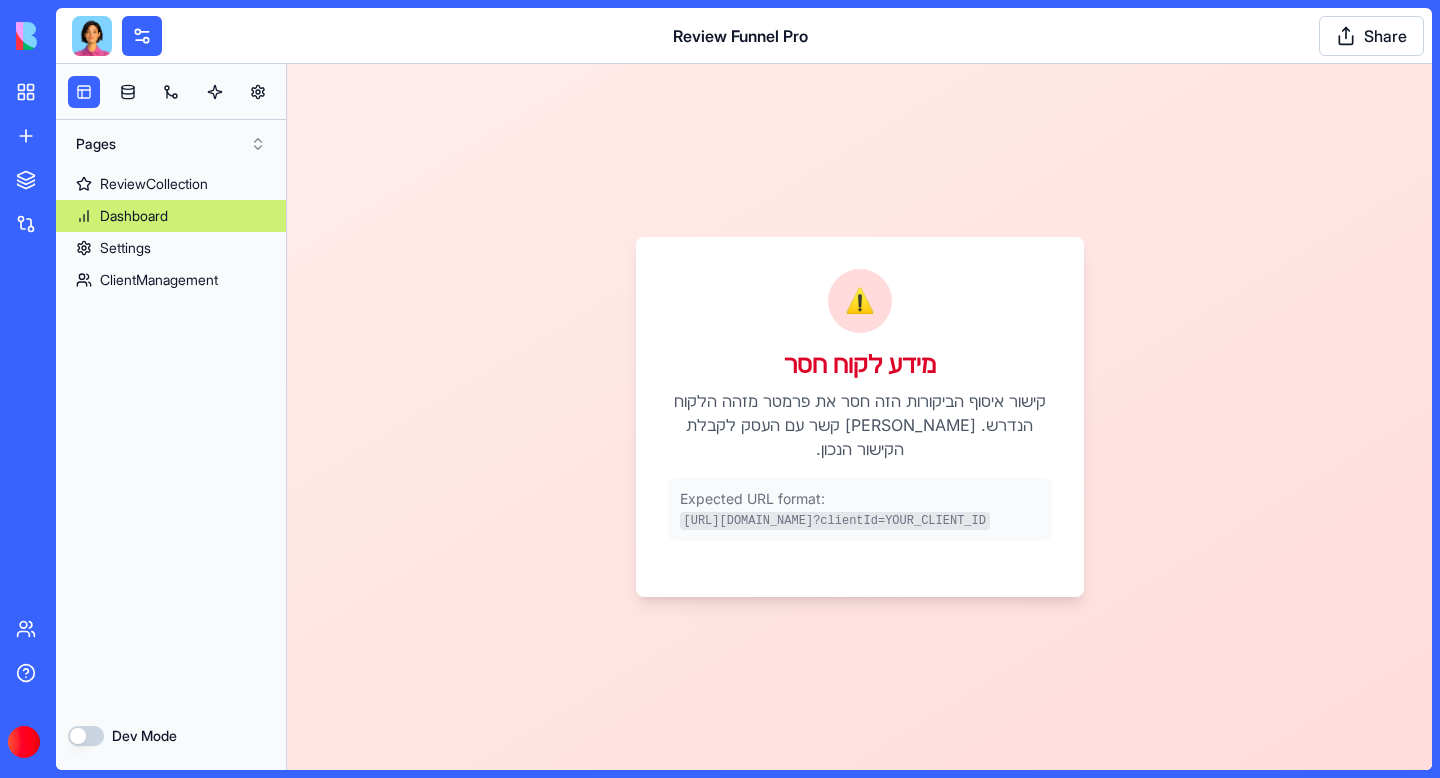 click on "Dashboard" at bounding box center [134, 216] 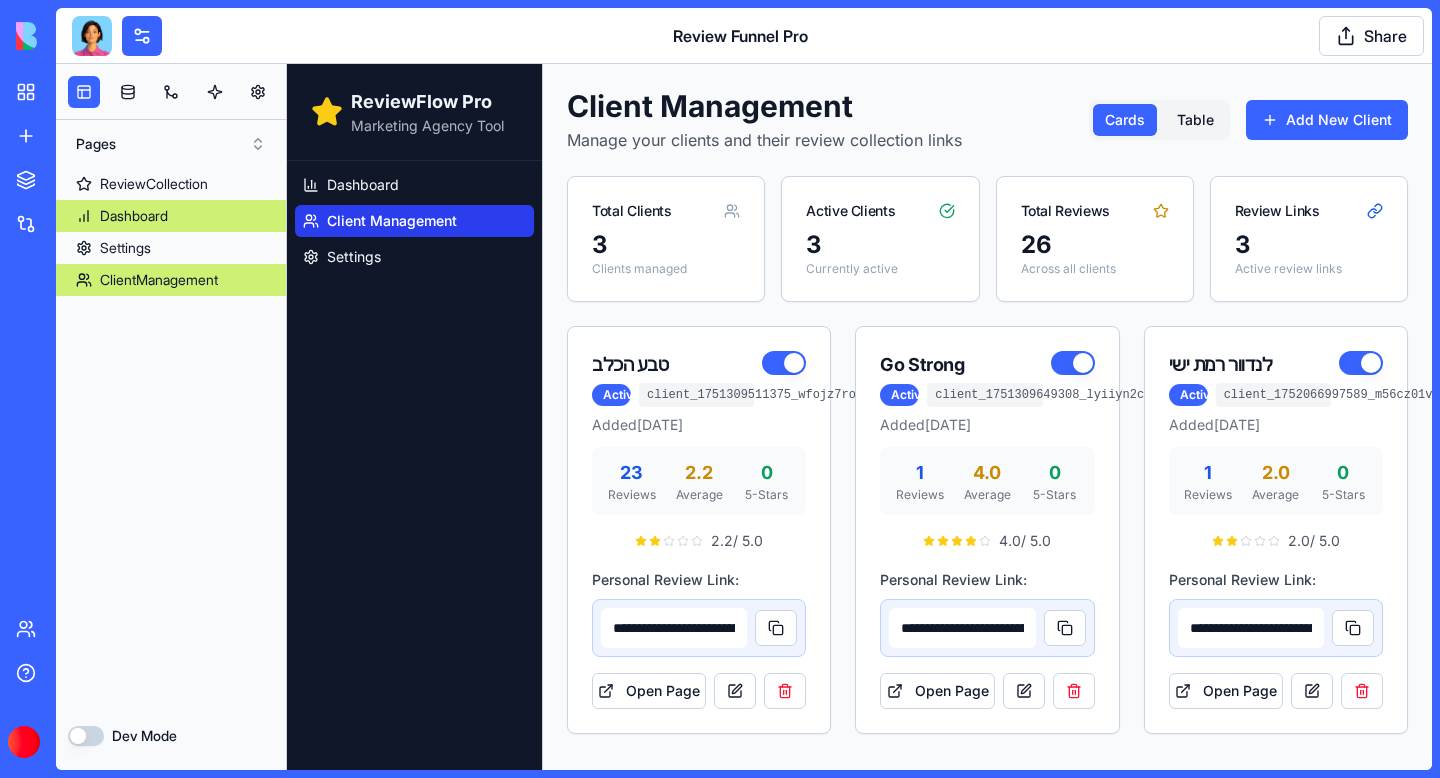 click on "ClientManagement" at bounding box center [159, 280] 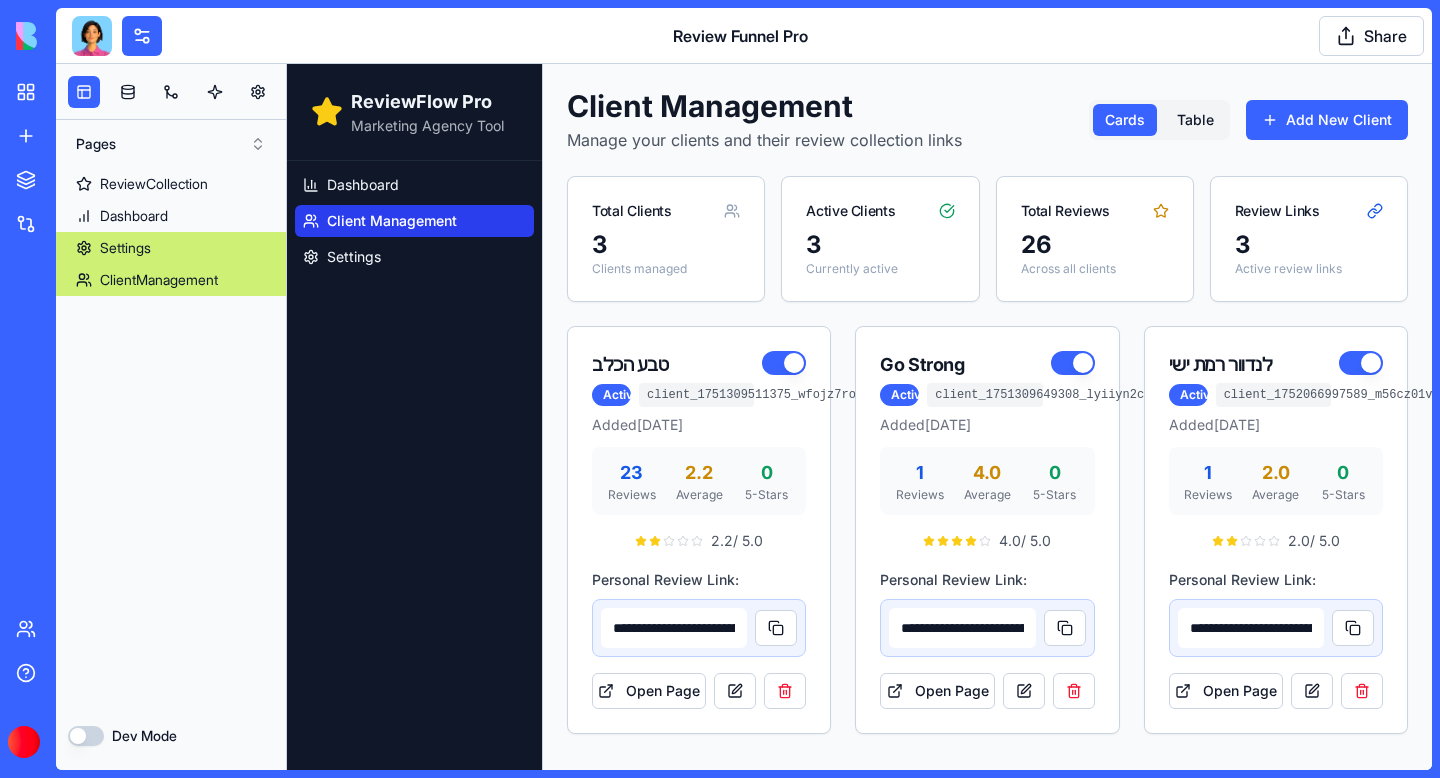 click on "Settings" at bounding box center (125, 248) 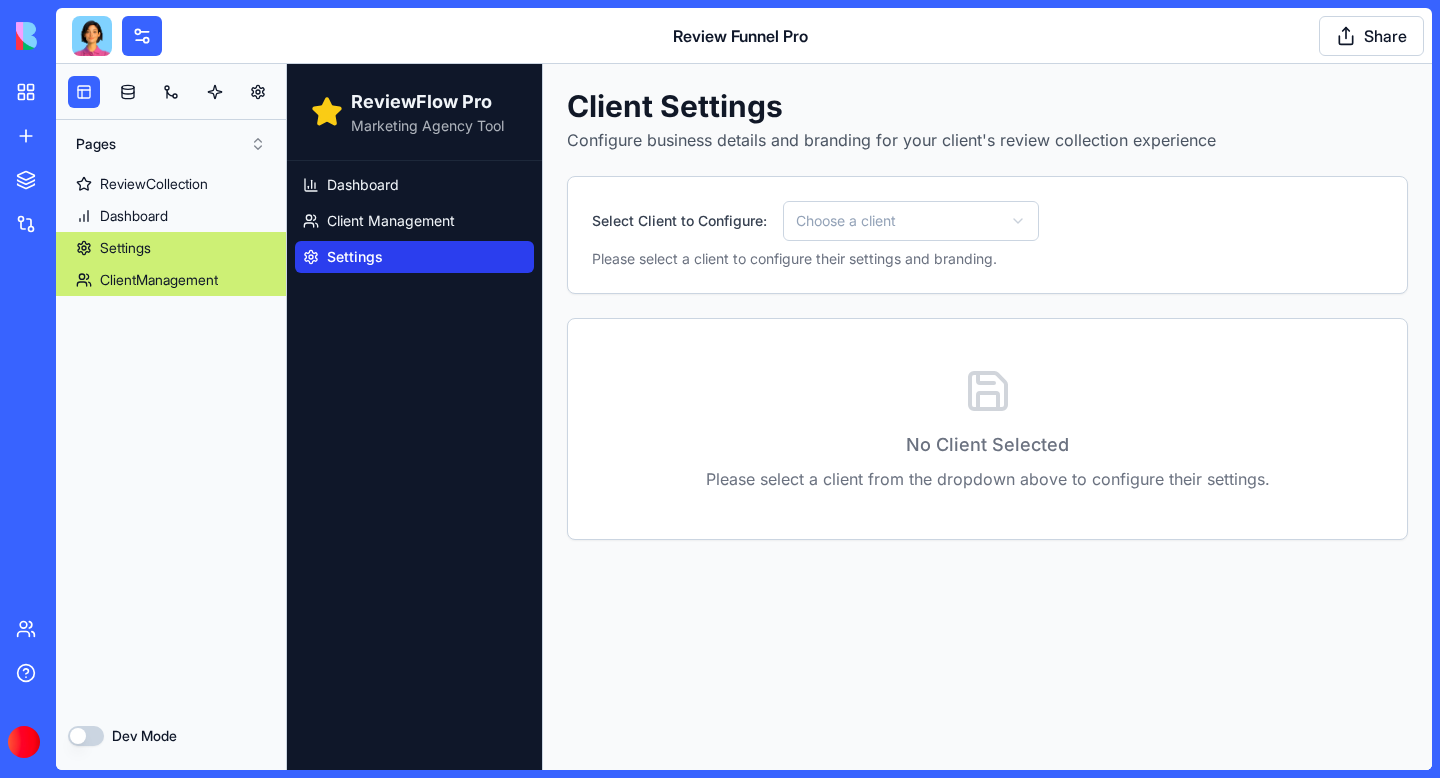 click on "ClientManagement" at bounding box center [159, 280] 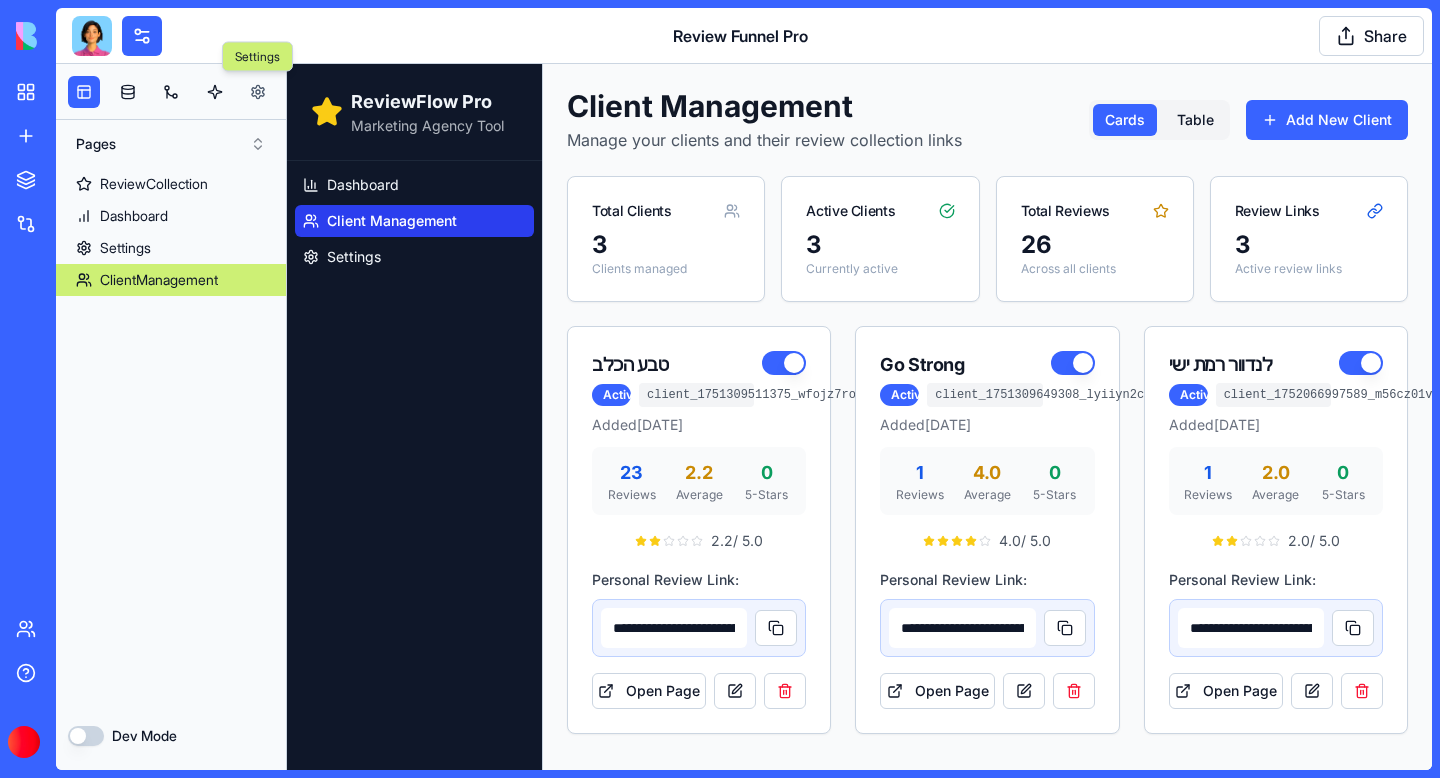 click at bounding box center [258, 92] 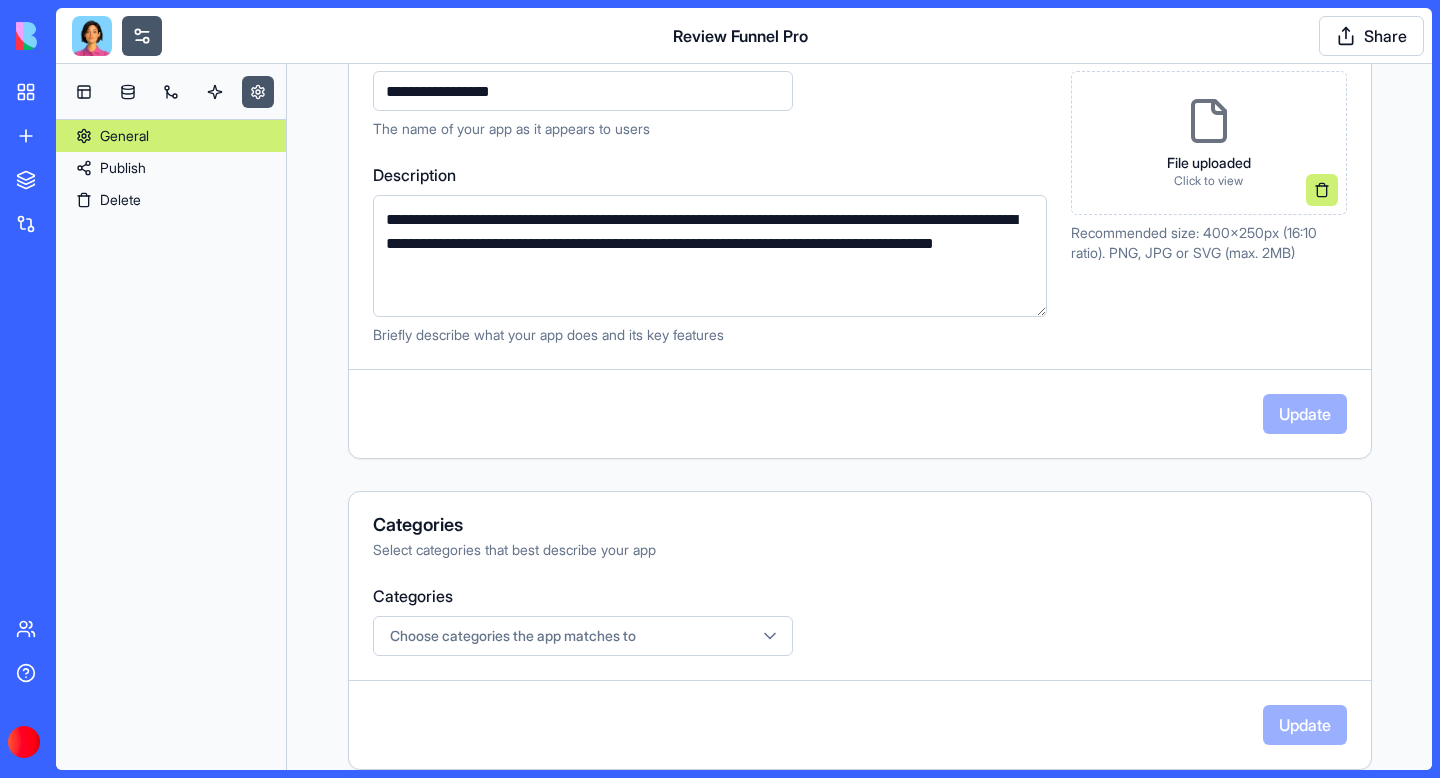 scroll, scrollTop: 0, scrollLeft: 0, axis: both 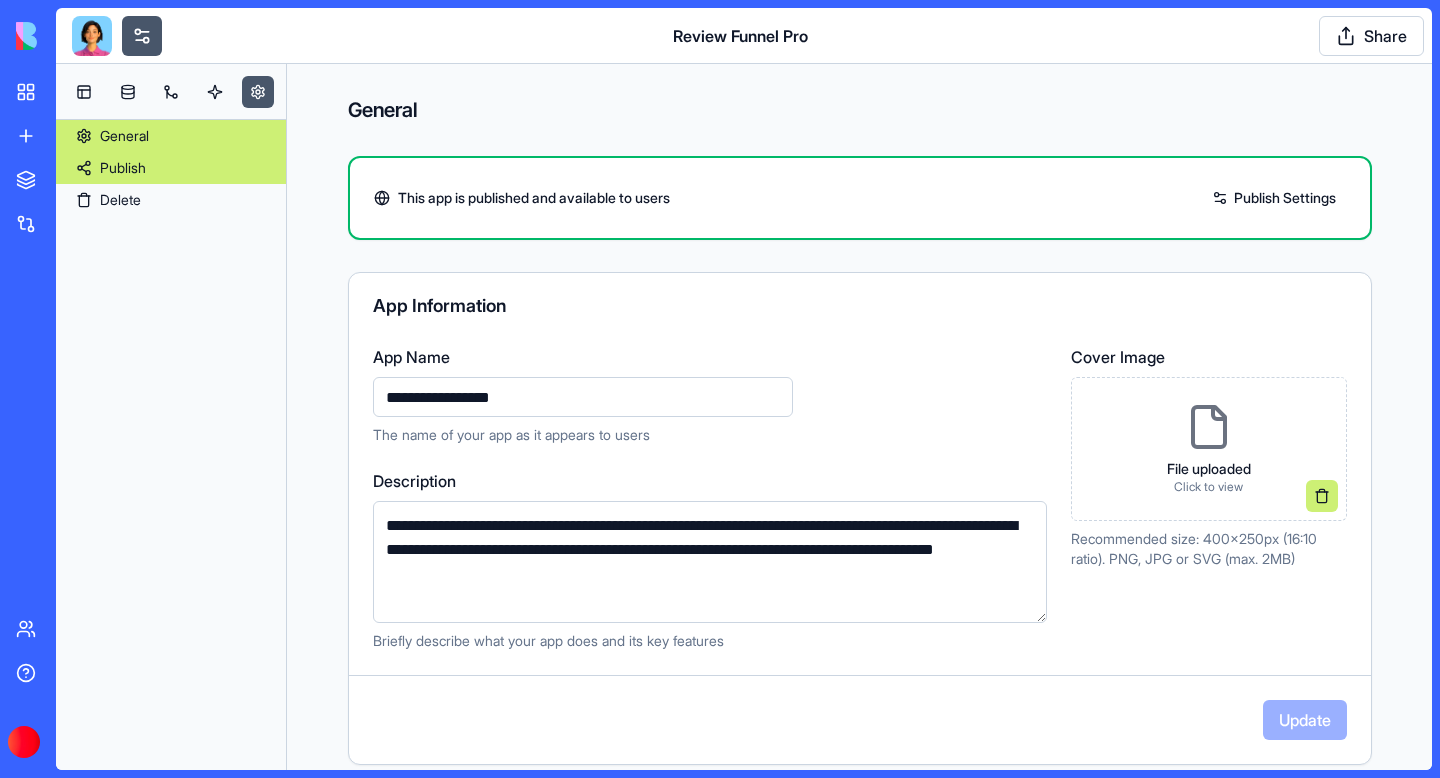 click on "Publish" at bounding box center [171, 168] 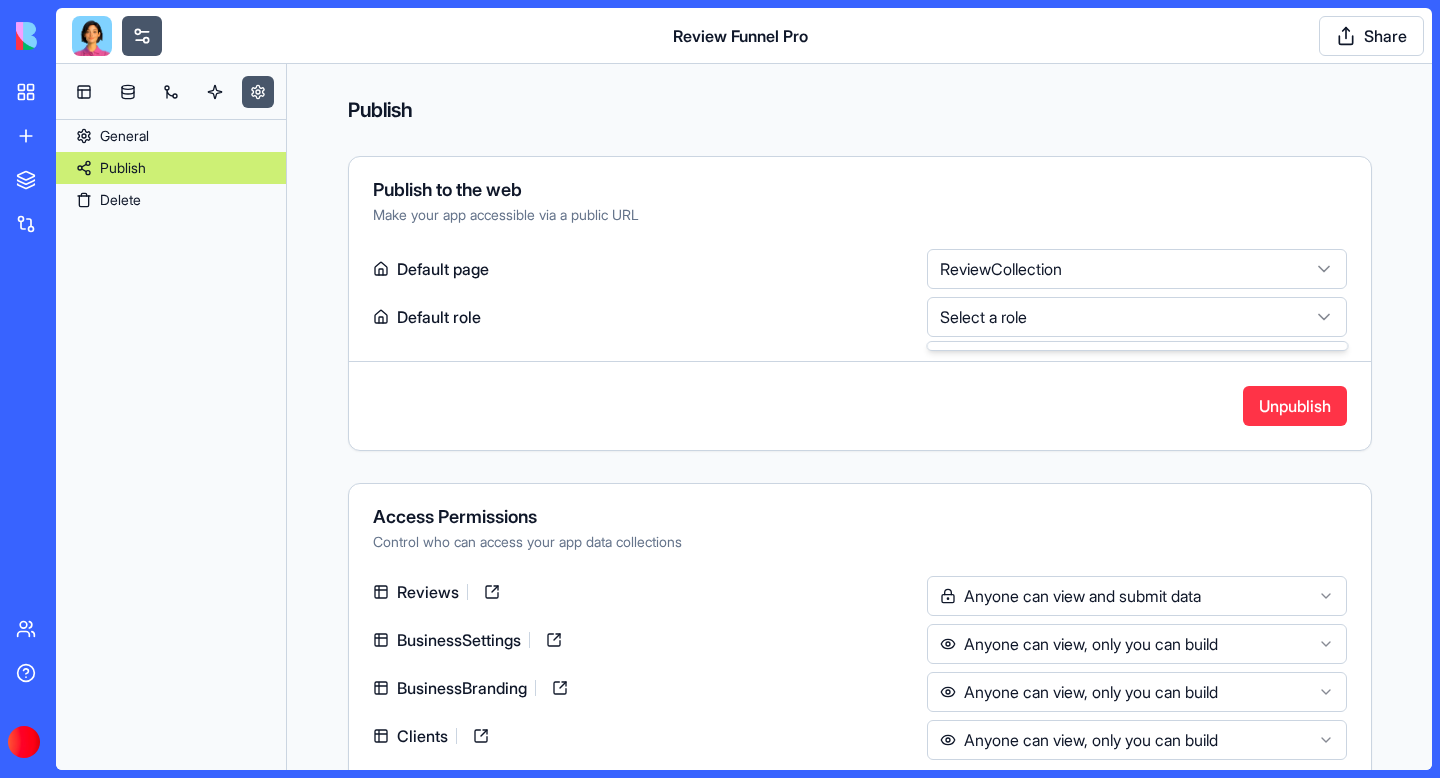 click on "**********" at bounding box center [720, 389] 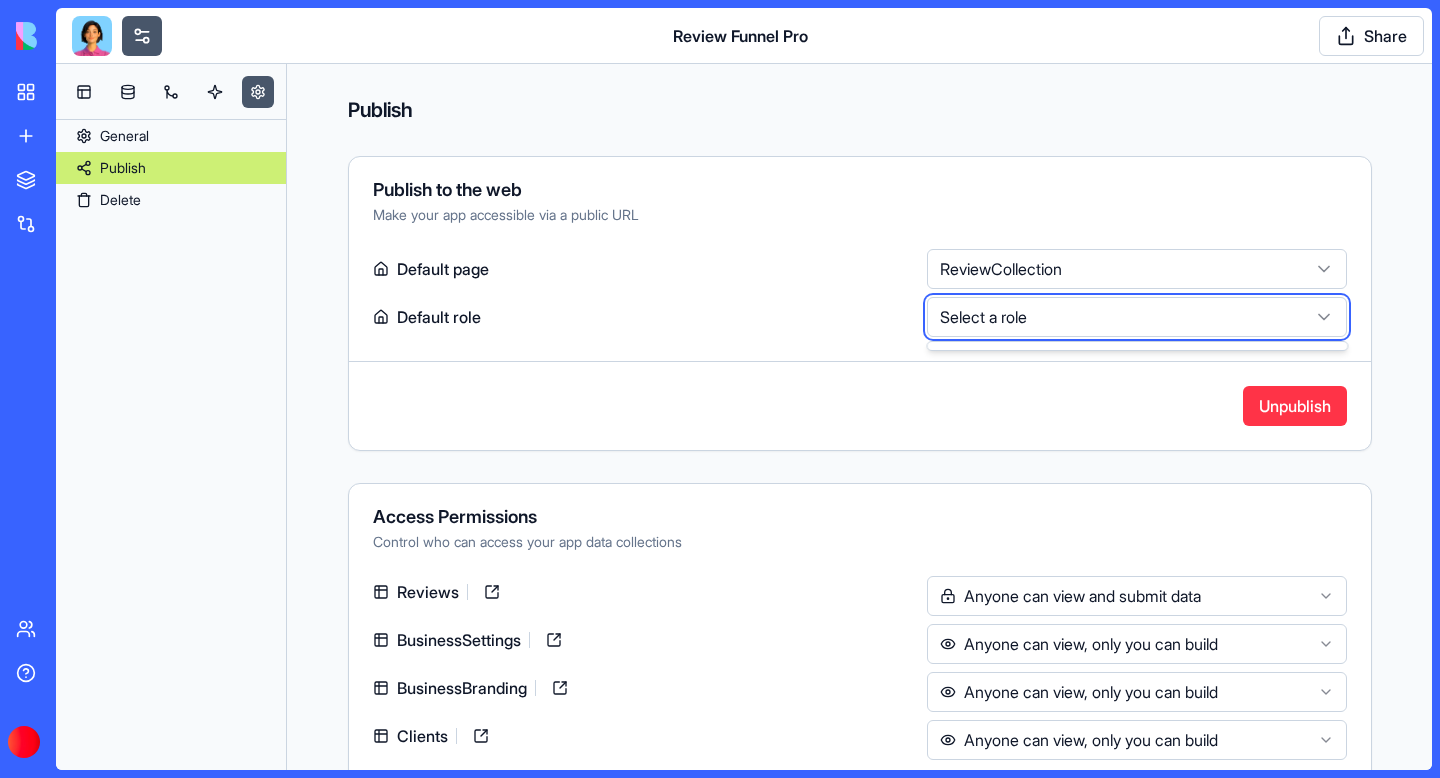 click on "**********" at bounding box center (720, 389) 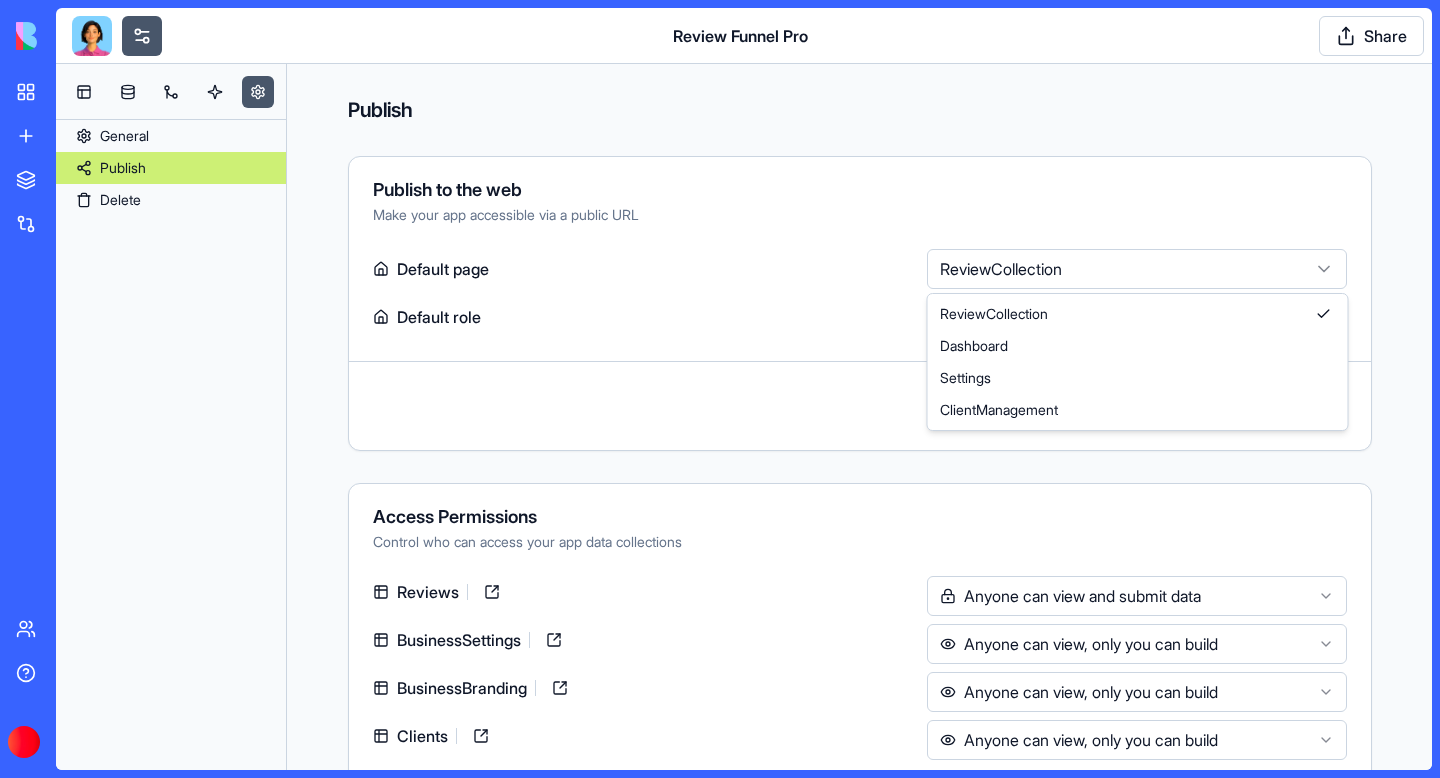 click on "**********" at bounding box center [720, 389] 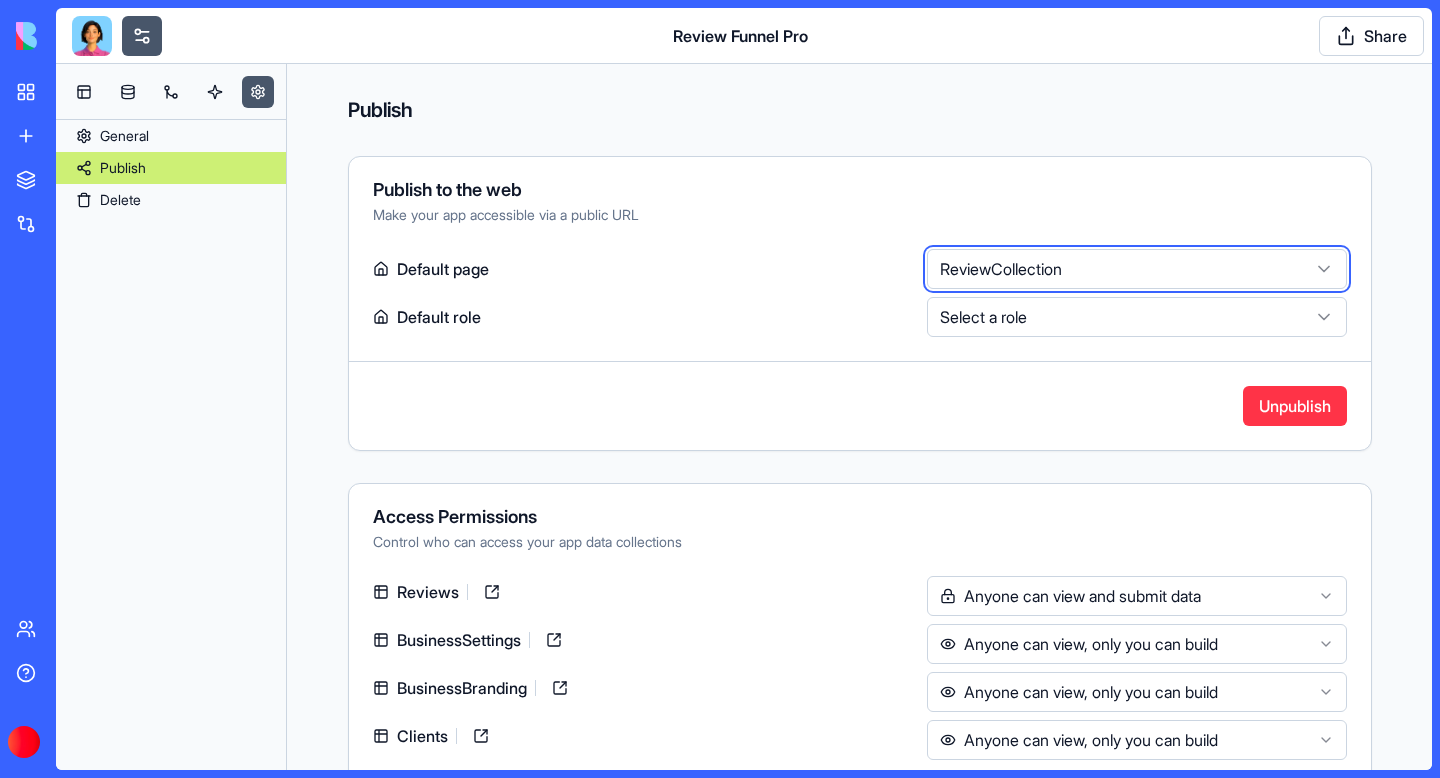 click on "**********" at bounding box center (720, 389) 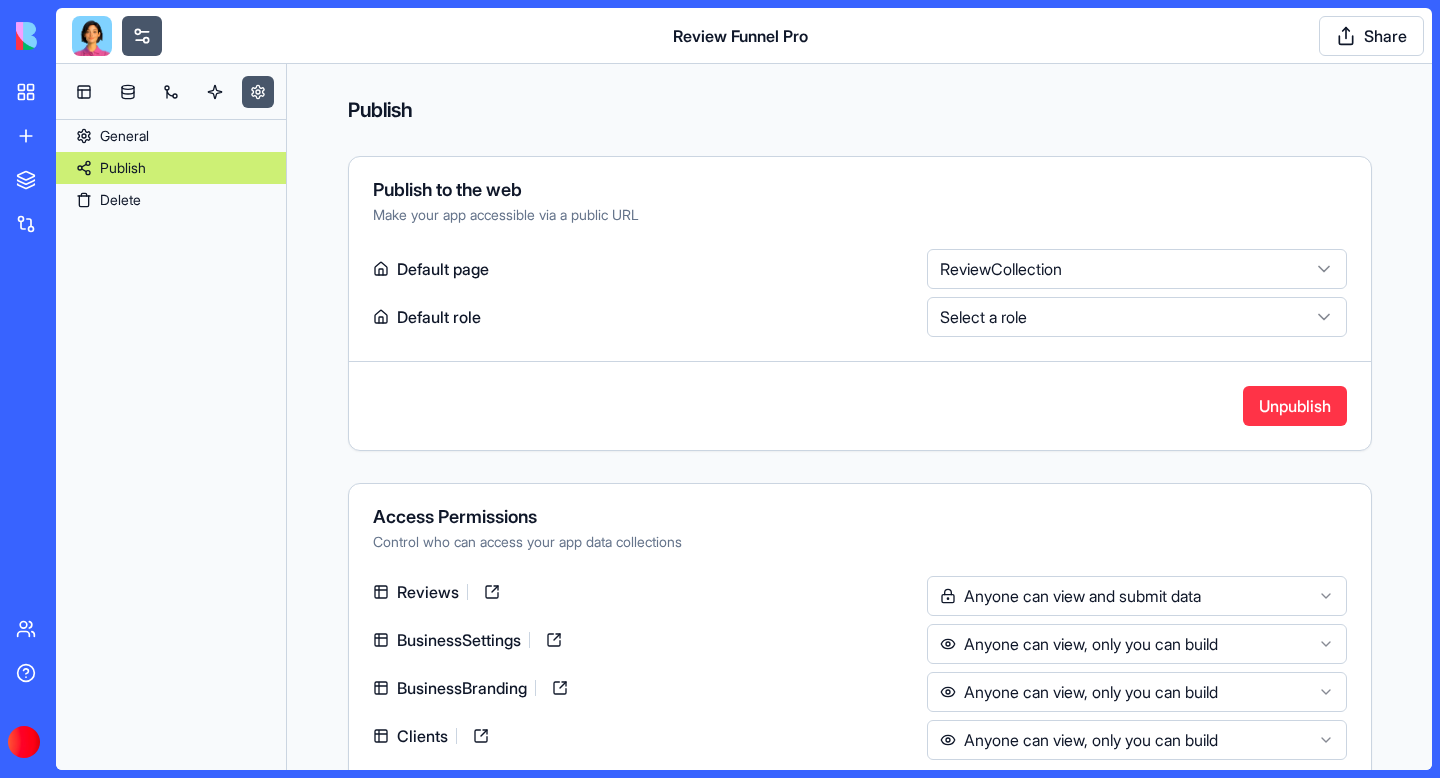 click on "Unpublish" at bounding box center (860, 406) 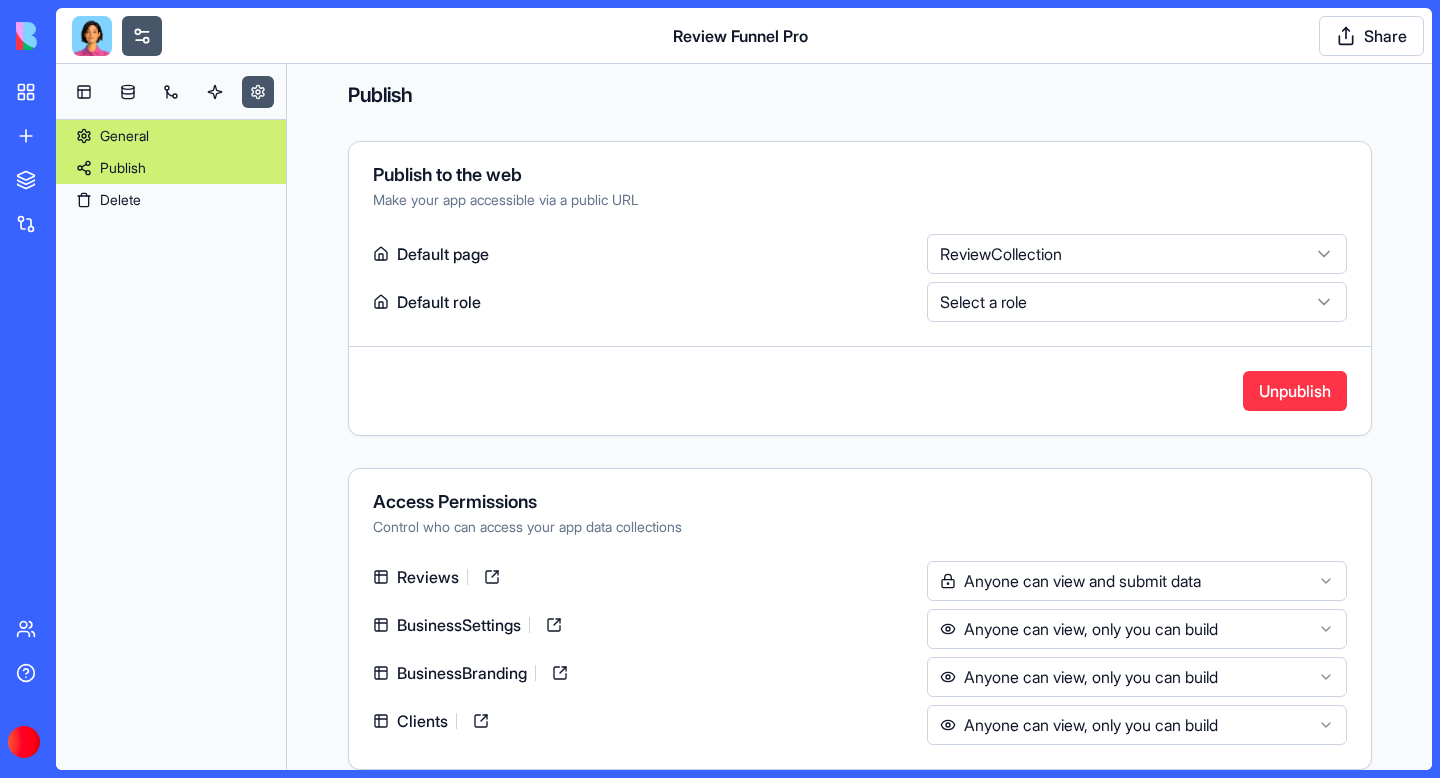 click on "General" at bounding box center [171, 136] 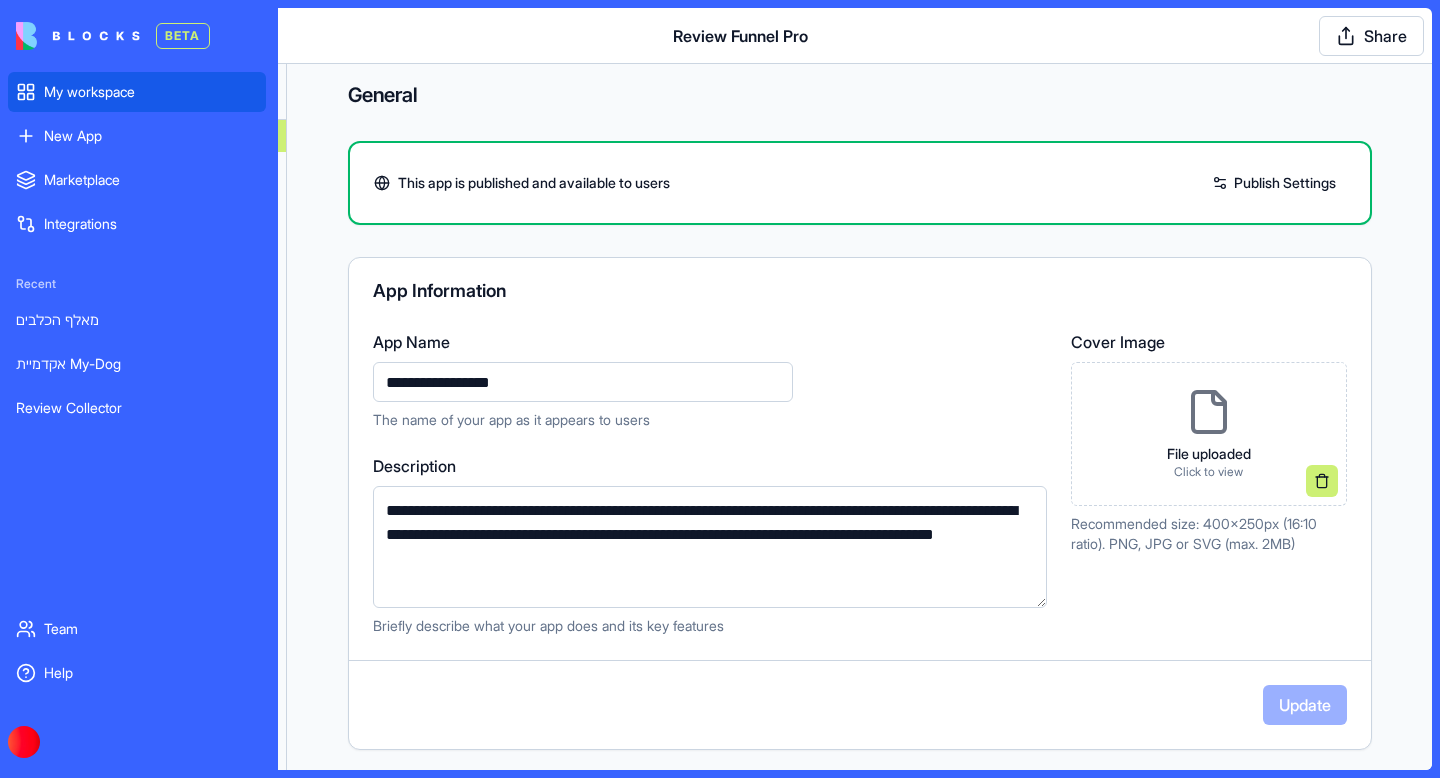 click on "My workspace" at bounding box center (137, 92) 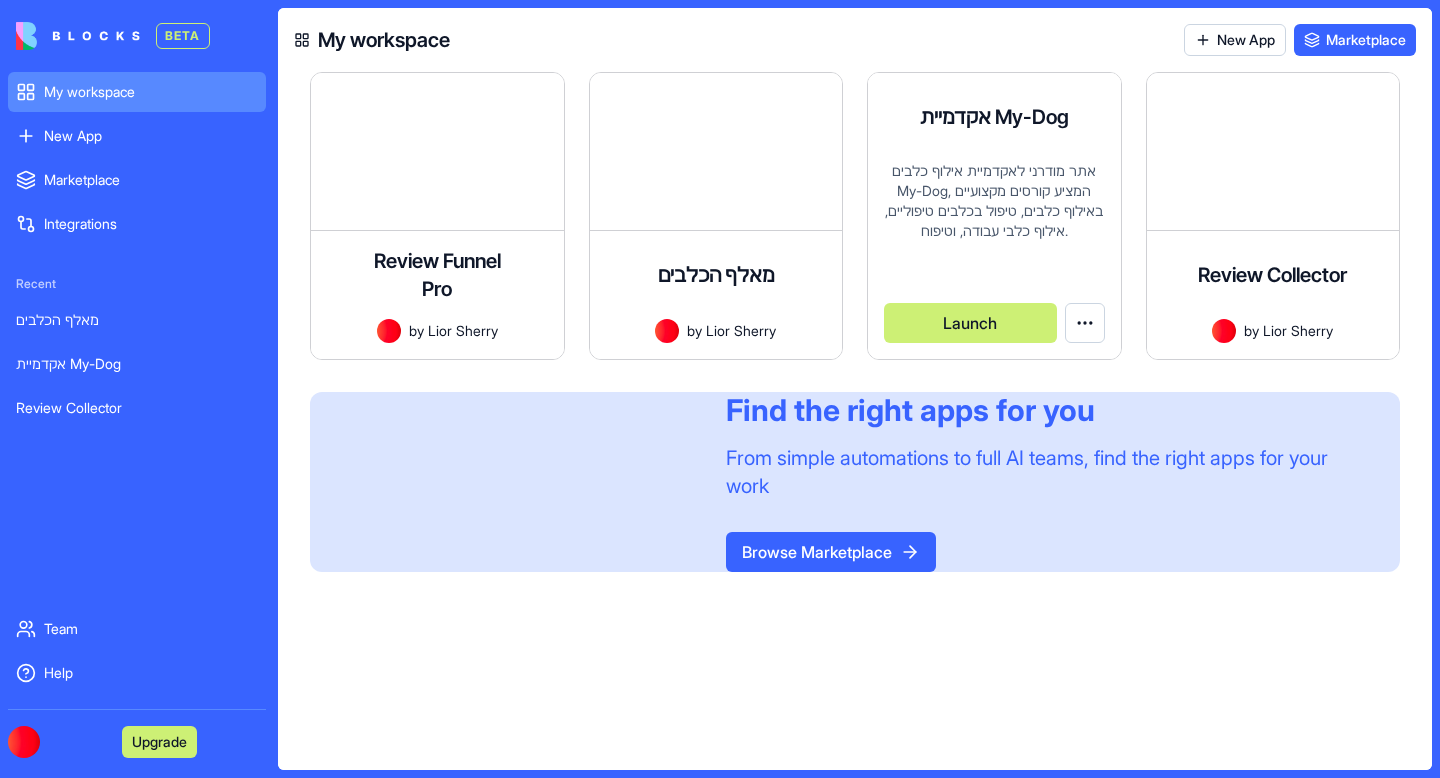 click on "BETA My workspace New App
To pick up a draggable item, press the space bar.
While dragging, use the arrow keys to move the item.
Press space again to drop the item in its new position, or press escape to cancel.
Marketplace Integrations Recent מאלף הכלבים אקדמיית My-Dog Review Collector Team Help Upgrade My workspace New App Marketplace Review Funnel Pro A customizable review collection app for marketing agencies to implement for multiple business clients, directing 5-star reviewers to Google Business while collecting private feedback from others. by Lior Sherry Launch מאלף הכלבים אפליקציה לניהול תהליכי אילוף כלבים, מעקב אחר התקדמות, שיתוף סרטונים וסיכומי שיעור, ותקשורת עם הלקוחות by Lior Sherry Launch אקדמיית My-Dog by Lior Sherry Launch Review Collector A customizable app for businesses to collect customer feedback and direct satisfied customers to leave Google reviews. by" at bounding box center [720, 389] 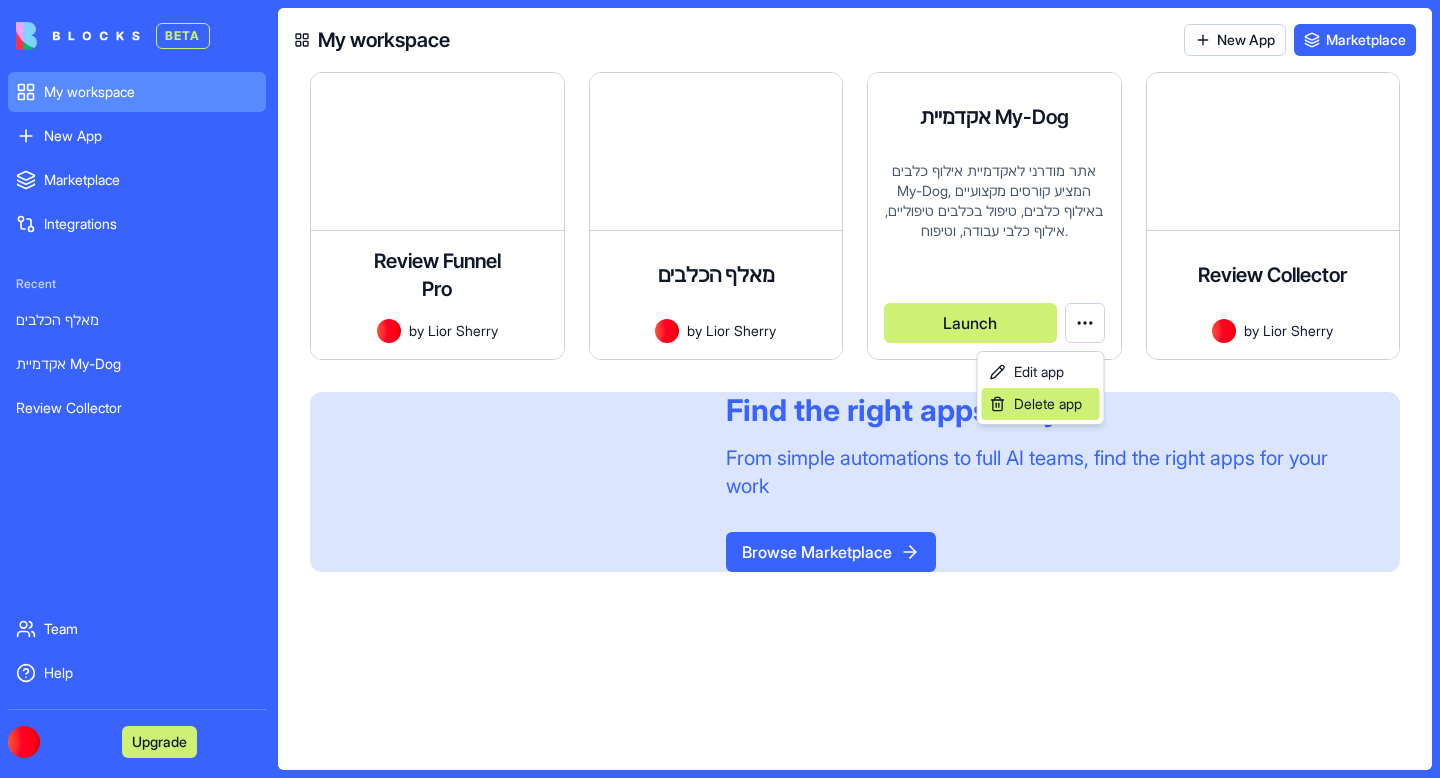 click on "Delete app" at bounding box center [1048, 404] 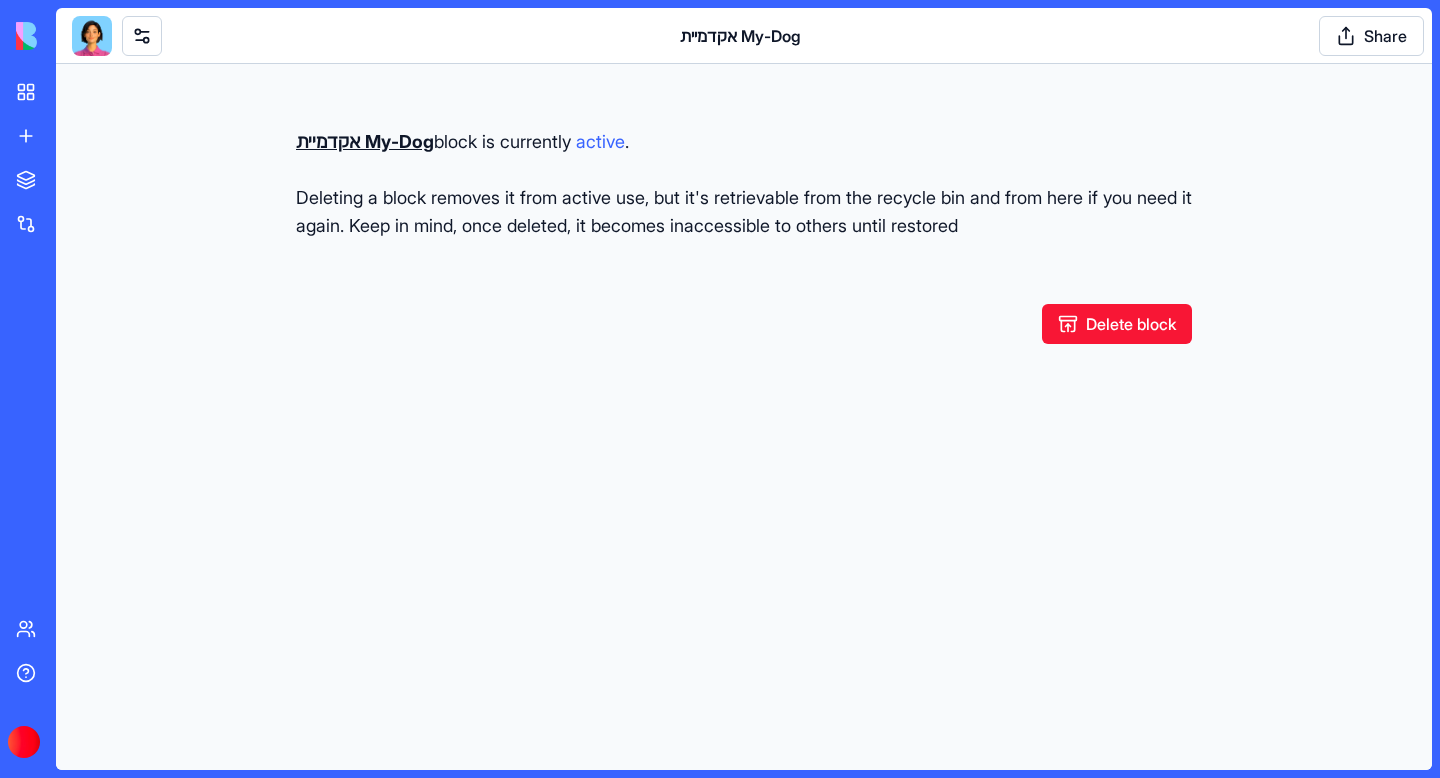 click on "Delete block" at bounding box center (1117, 324) 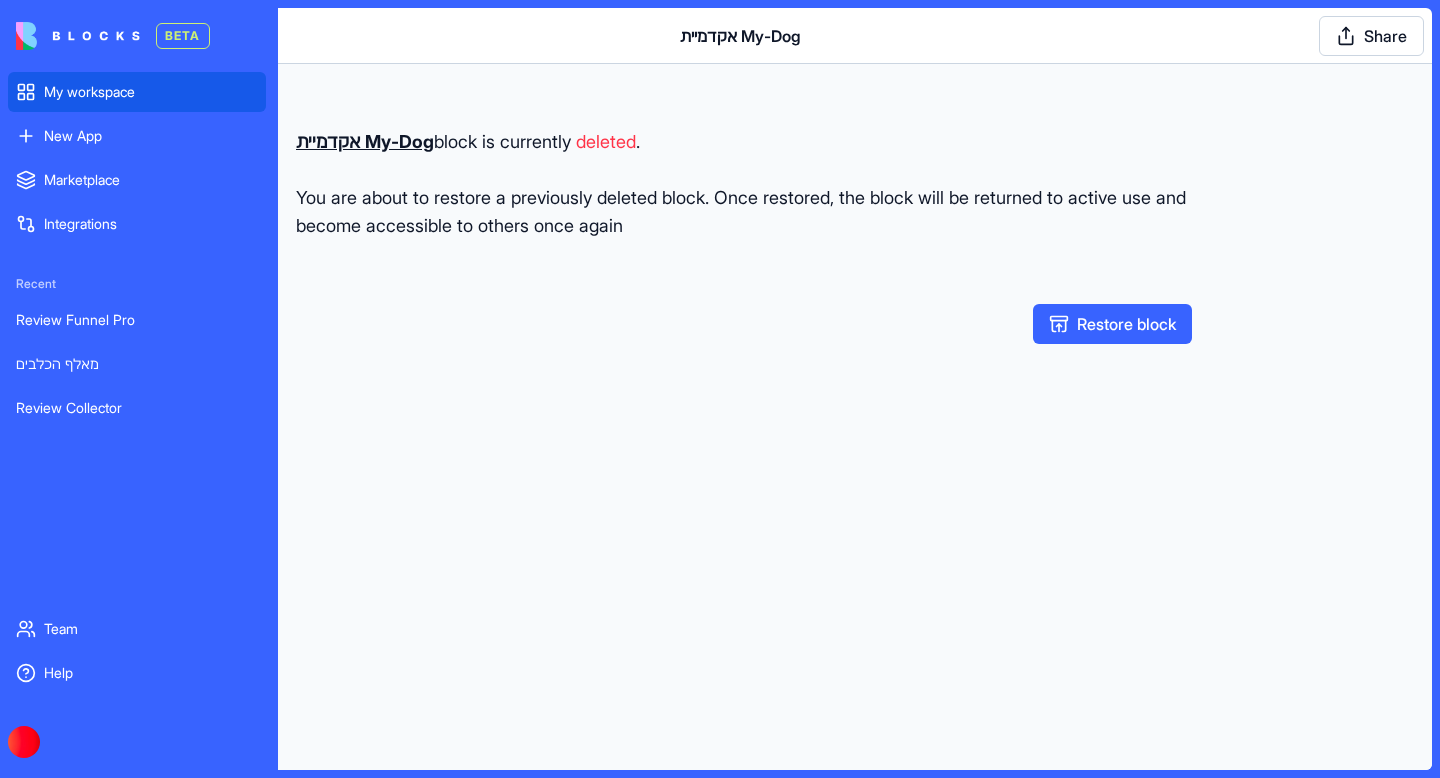 click on "My workspace" at bounding box center [151, 92] 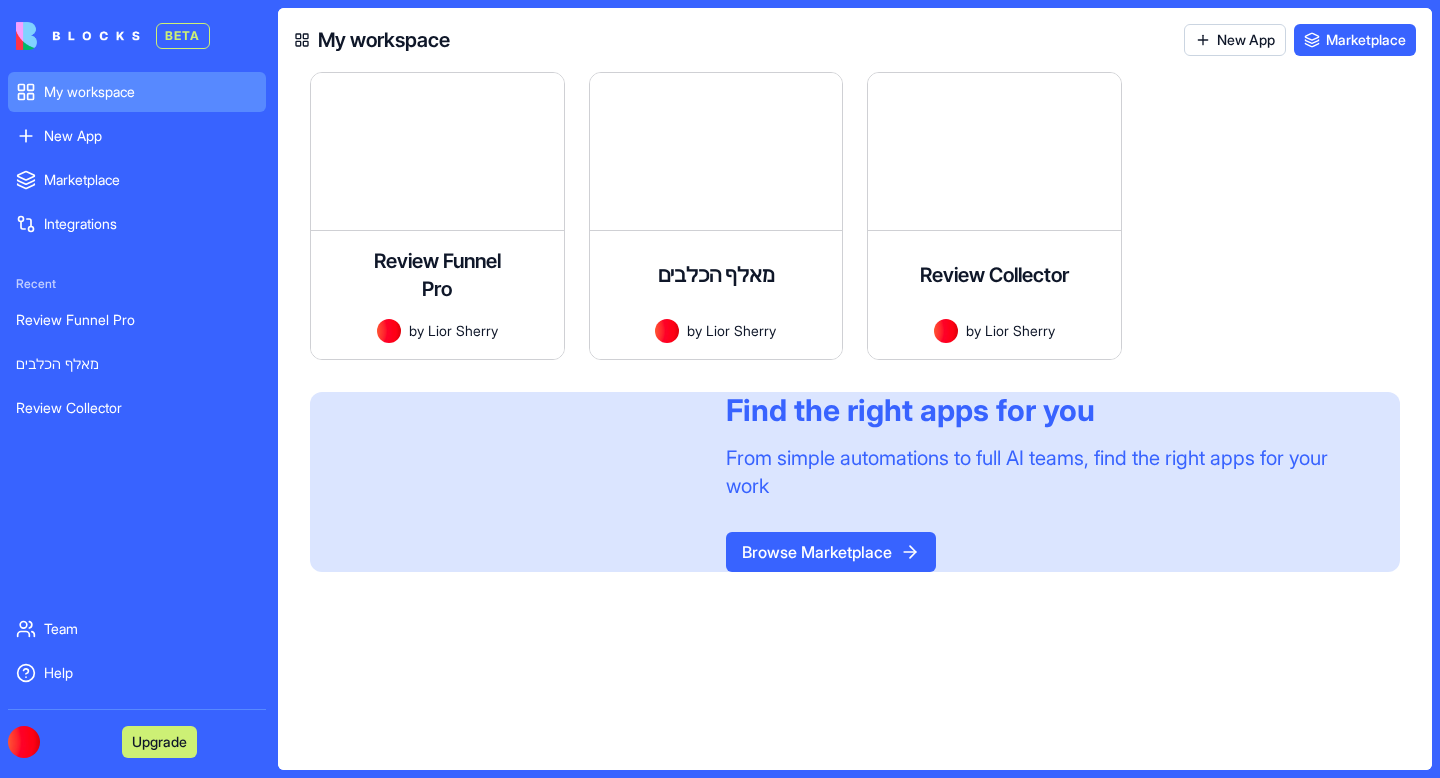 click on "Review Funnel Pro A customizable review collection app for marketing agencies to implement for multiple business clients, directing 5-star reviewers to Google Business while collecting private feedback from others. by Lior Sherry Launch מאלף הכלבים אפליקציה לניהול תהליכי אילוף כלבים, מעקב אחר התקדמות, שיתוף סרטונים וסיכומי שיעור, ותקשורת עם הלקוחות by Lior Sherry Launch Review Collector A customizable app for businesses to collect customer feedback and direct satisfied customers to leave Google reviews. by Lior Sherry Launch
To pick up a draggable item, press the space bar.
While dragging, use the arrow keys to move the item.
Press space again to drop the item in its new position, or press escape to cancel.
Find the right apps for you From simple automations to full AI teams, find the right apps for your work Browse Marketplace" at bounding box center [855, 421] 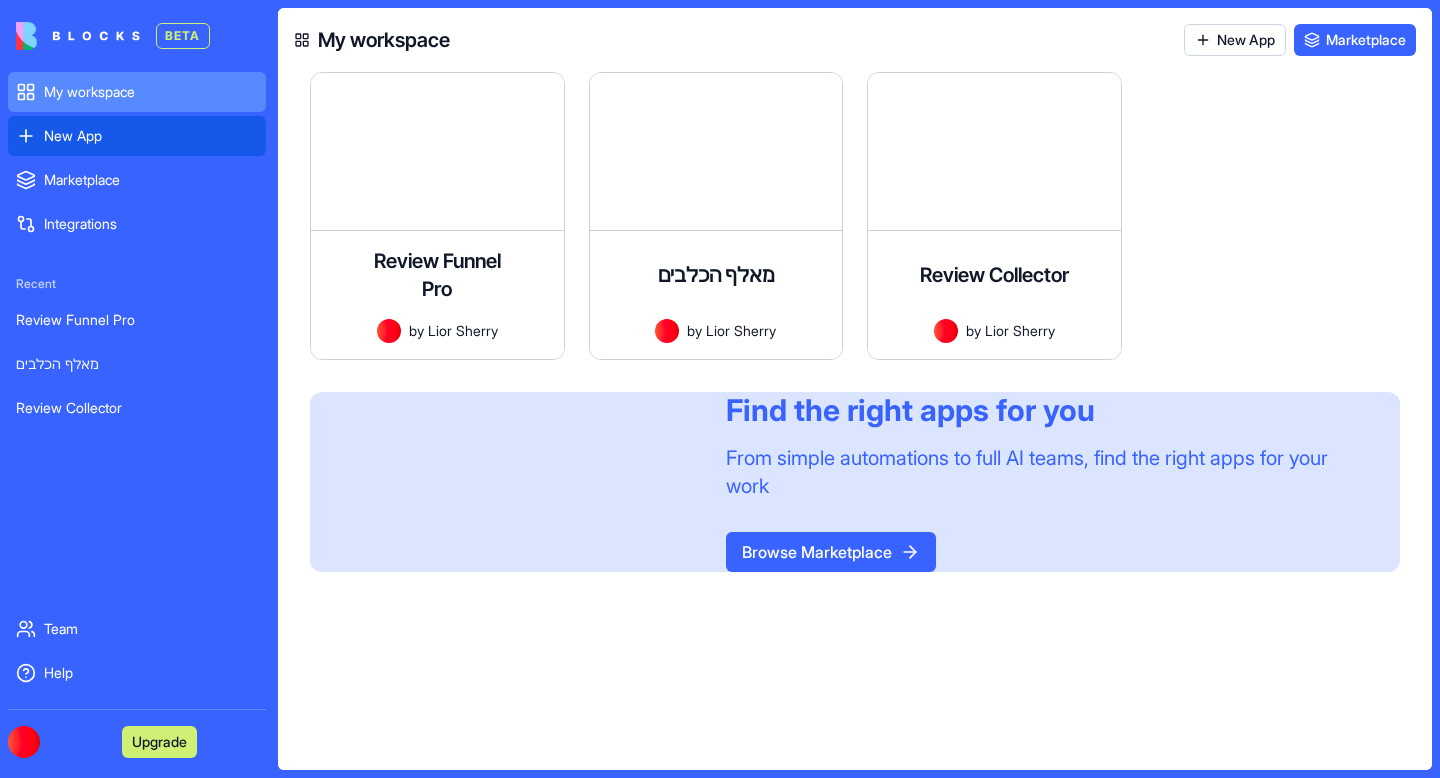 click on "New App" at bounding box center (151, 136) 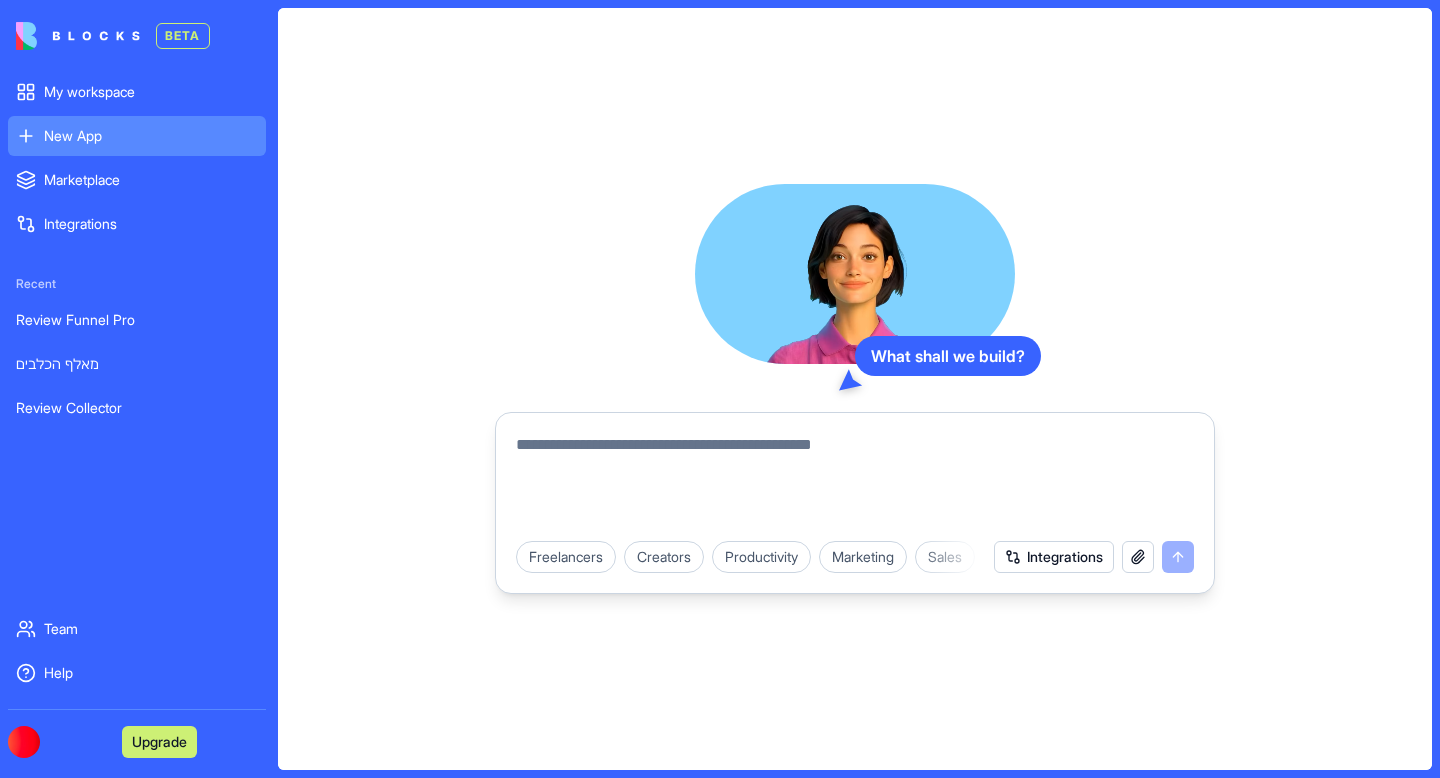 click at bounding box center (855, 481) 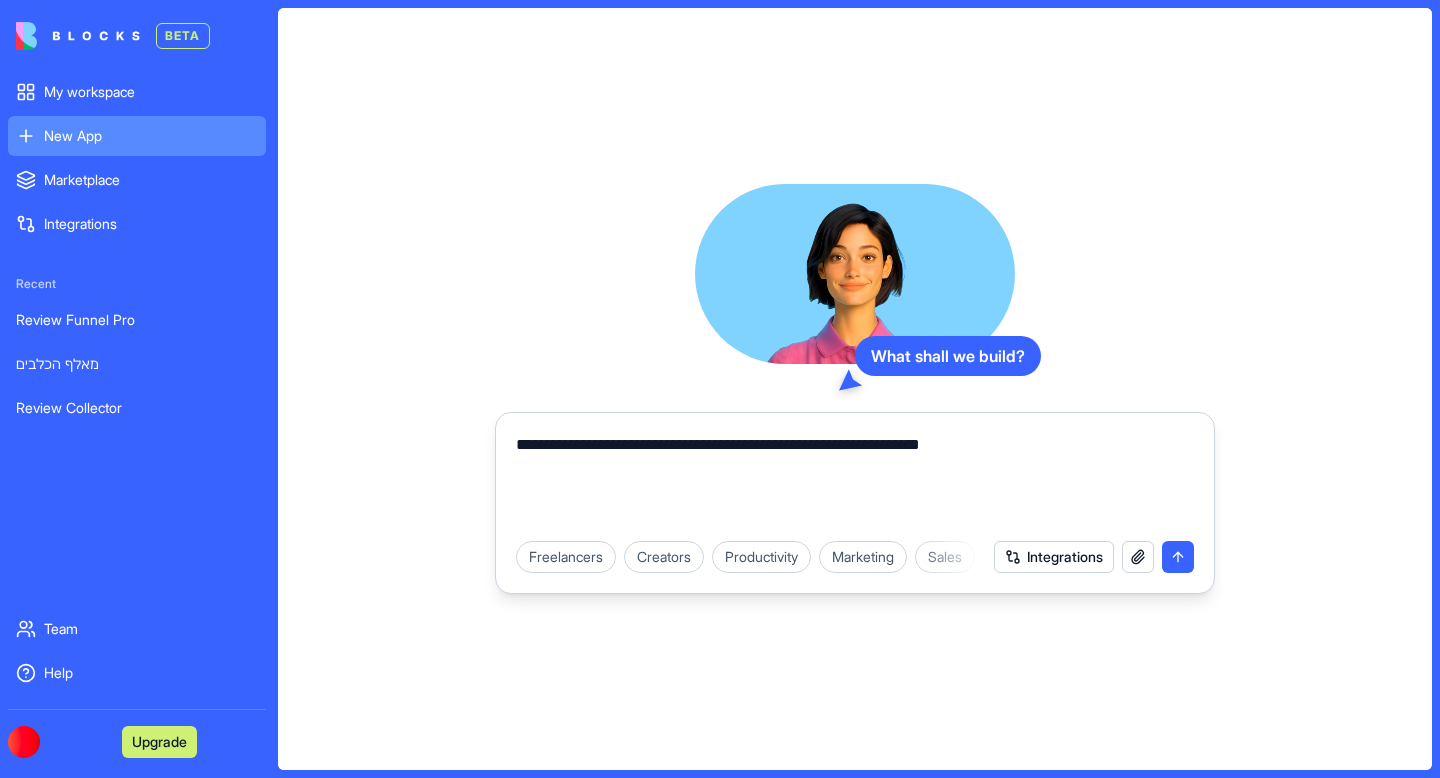 type on "**********" 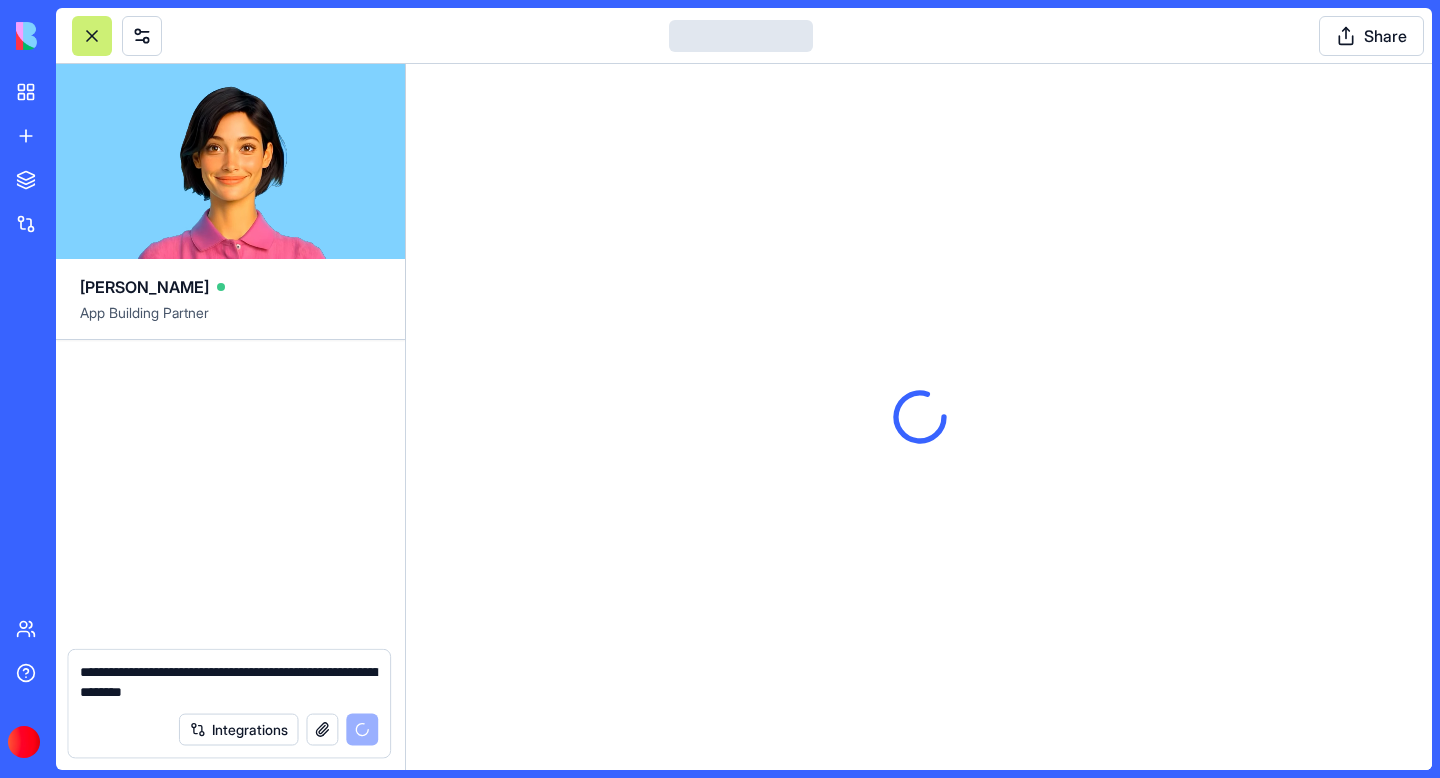 type 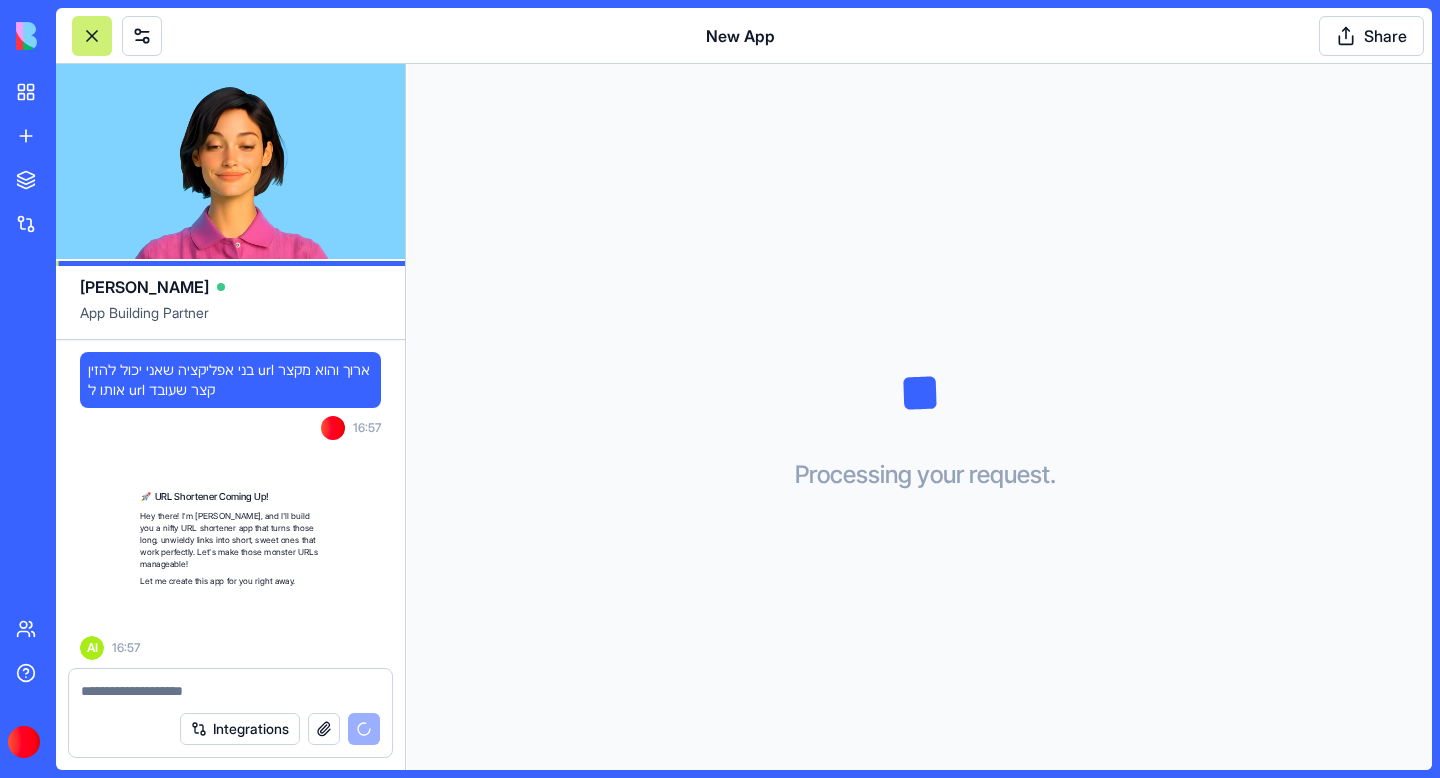 scroll, scrollTop: 39, scrollLeft: 0, axis: vertical 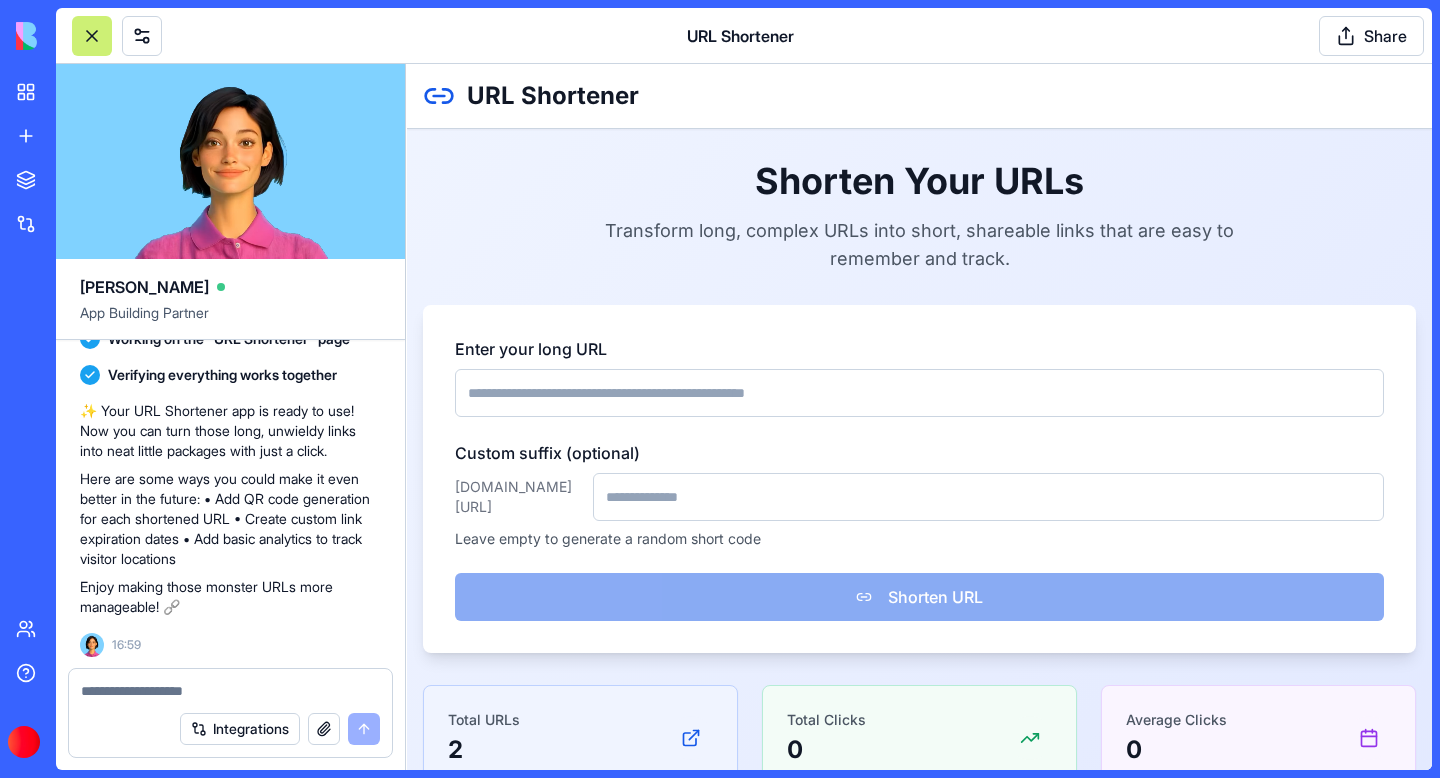 click on "Enter your long URL" at bounding box center [919, 393] 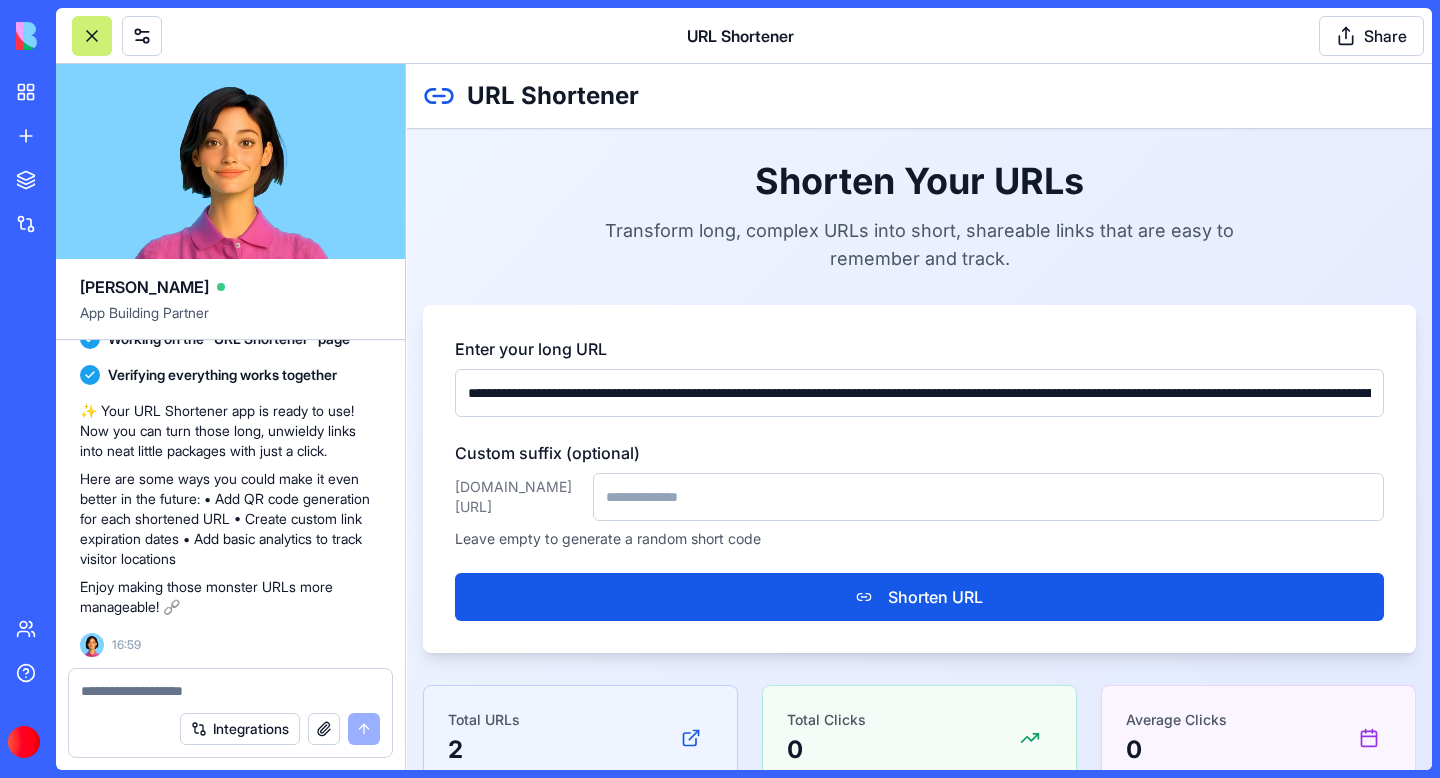 scroll, scrollTop: 0, scrollLeft: 1757, axis: horizontal 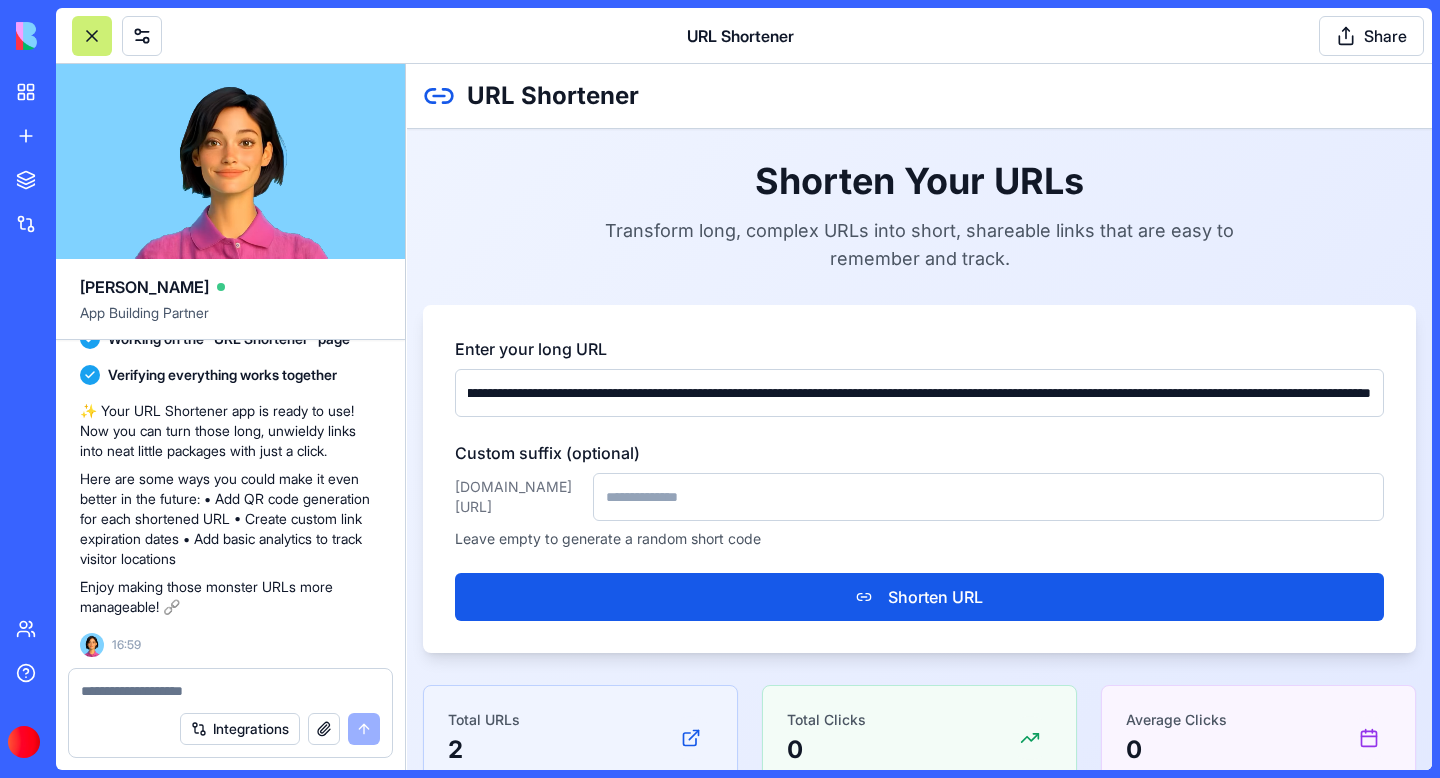 type on "**********" 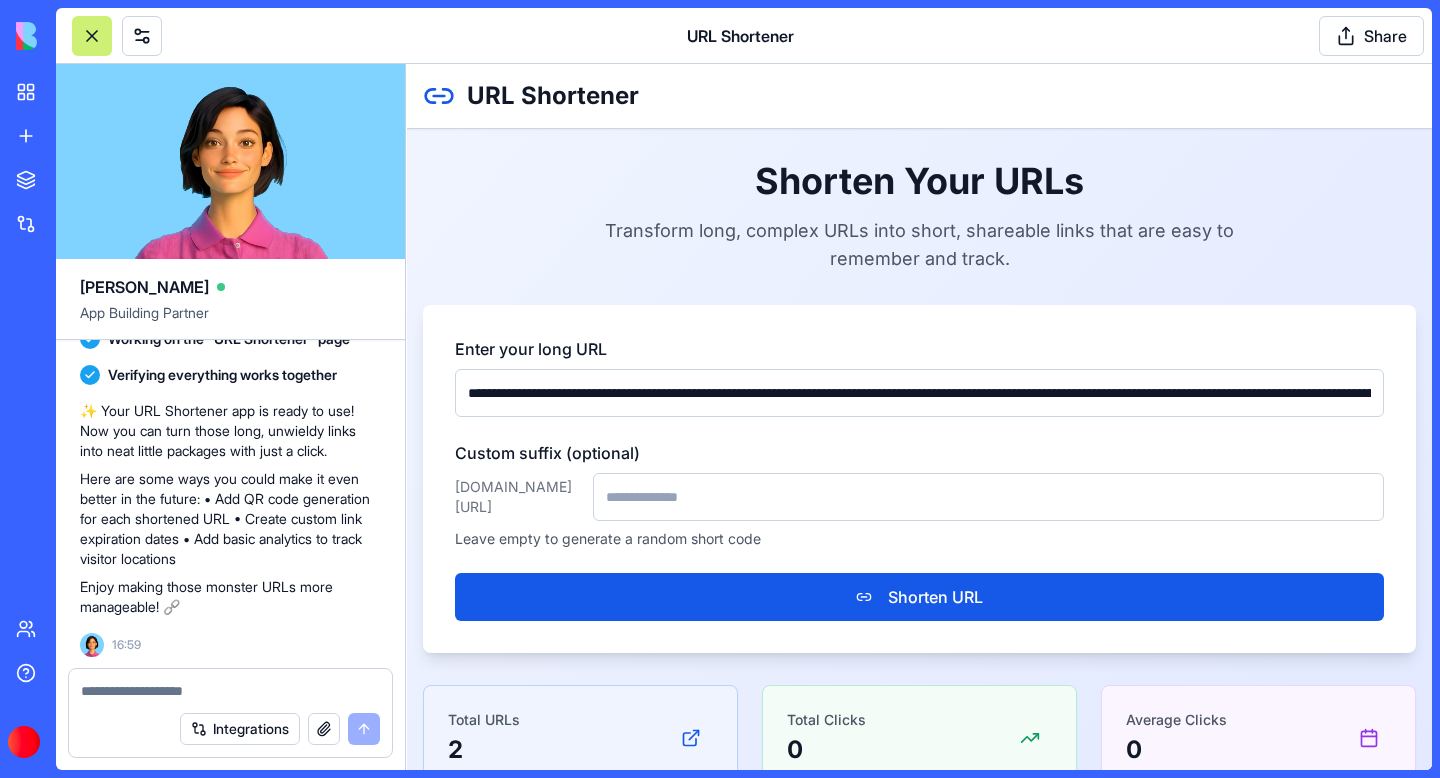 click on "Custom suffix (optional)" at bounding box center (988, 497) 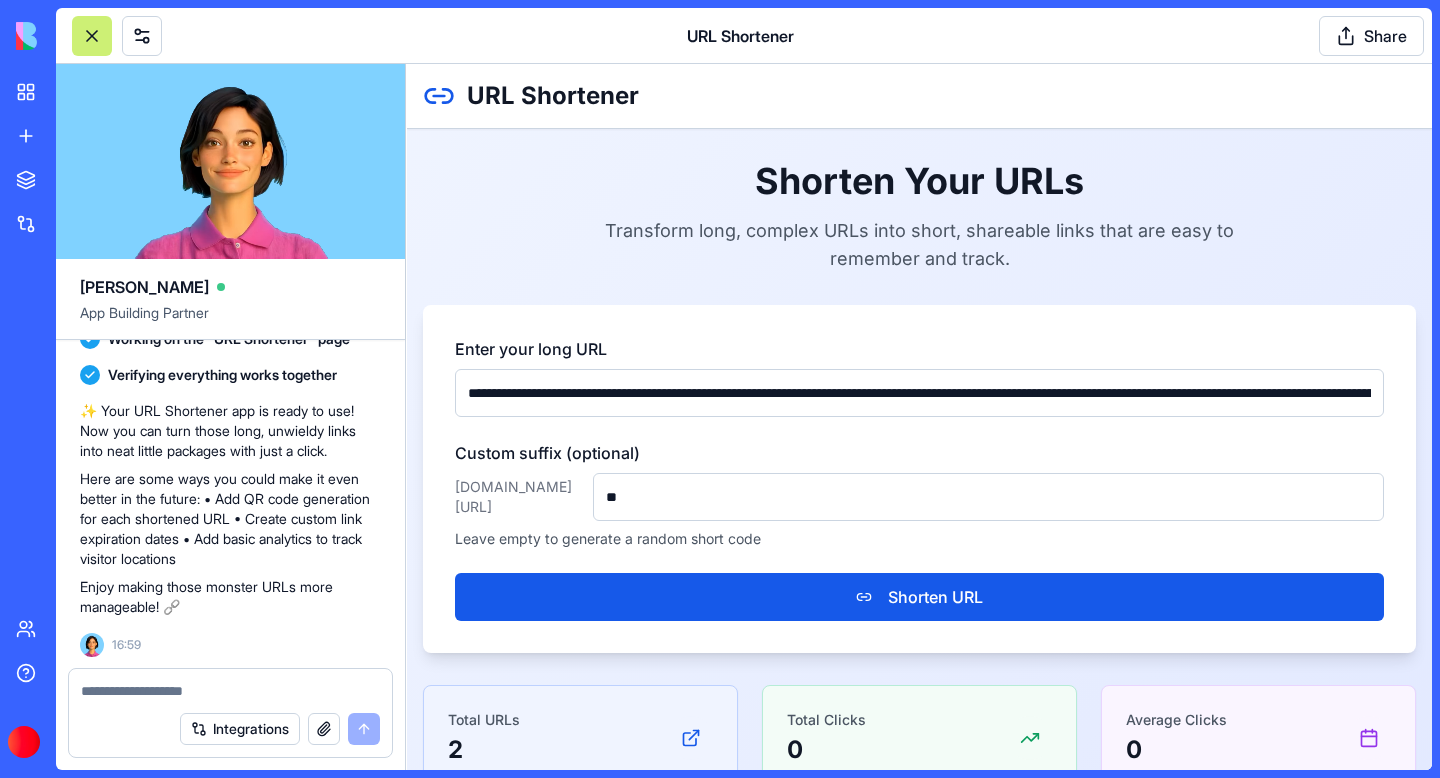 type on "*" 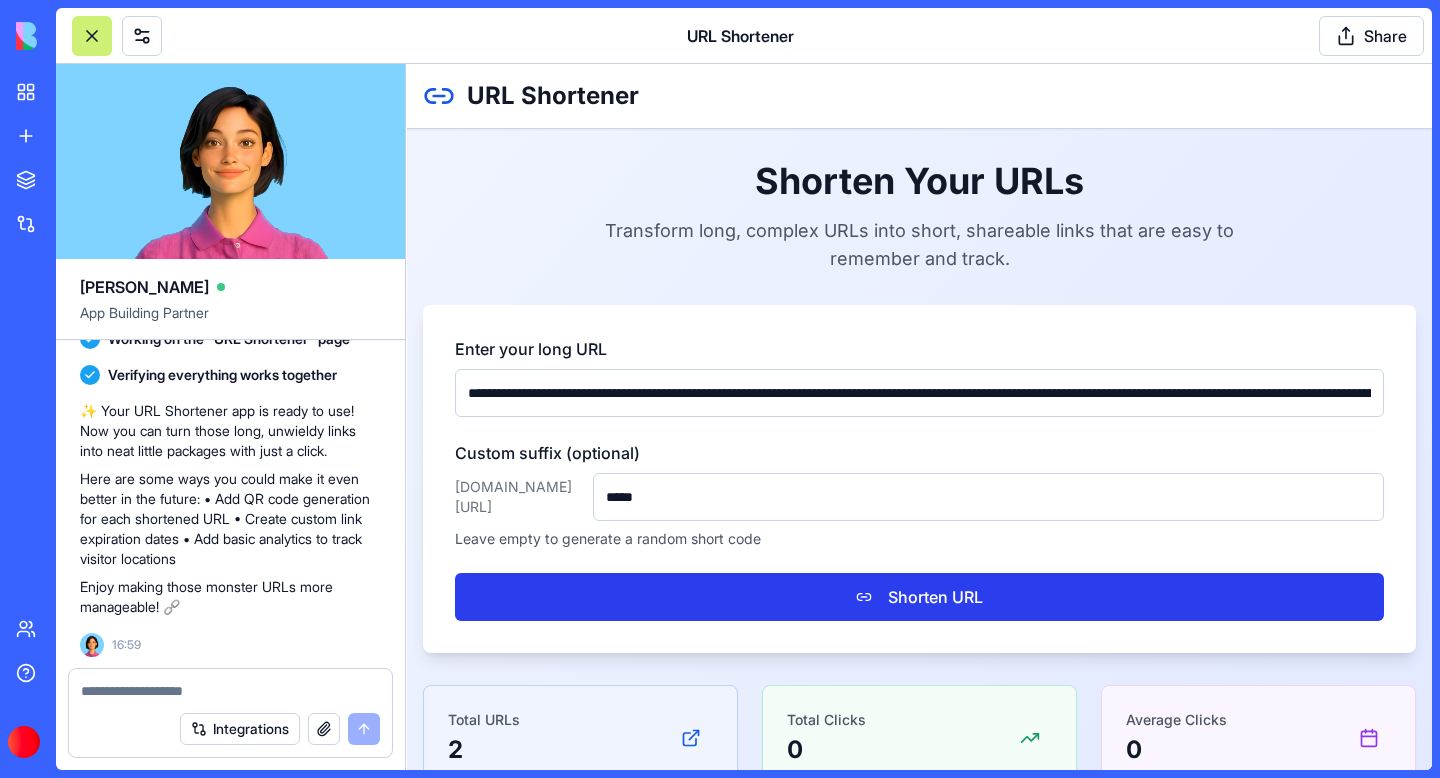type on "*****" 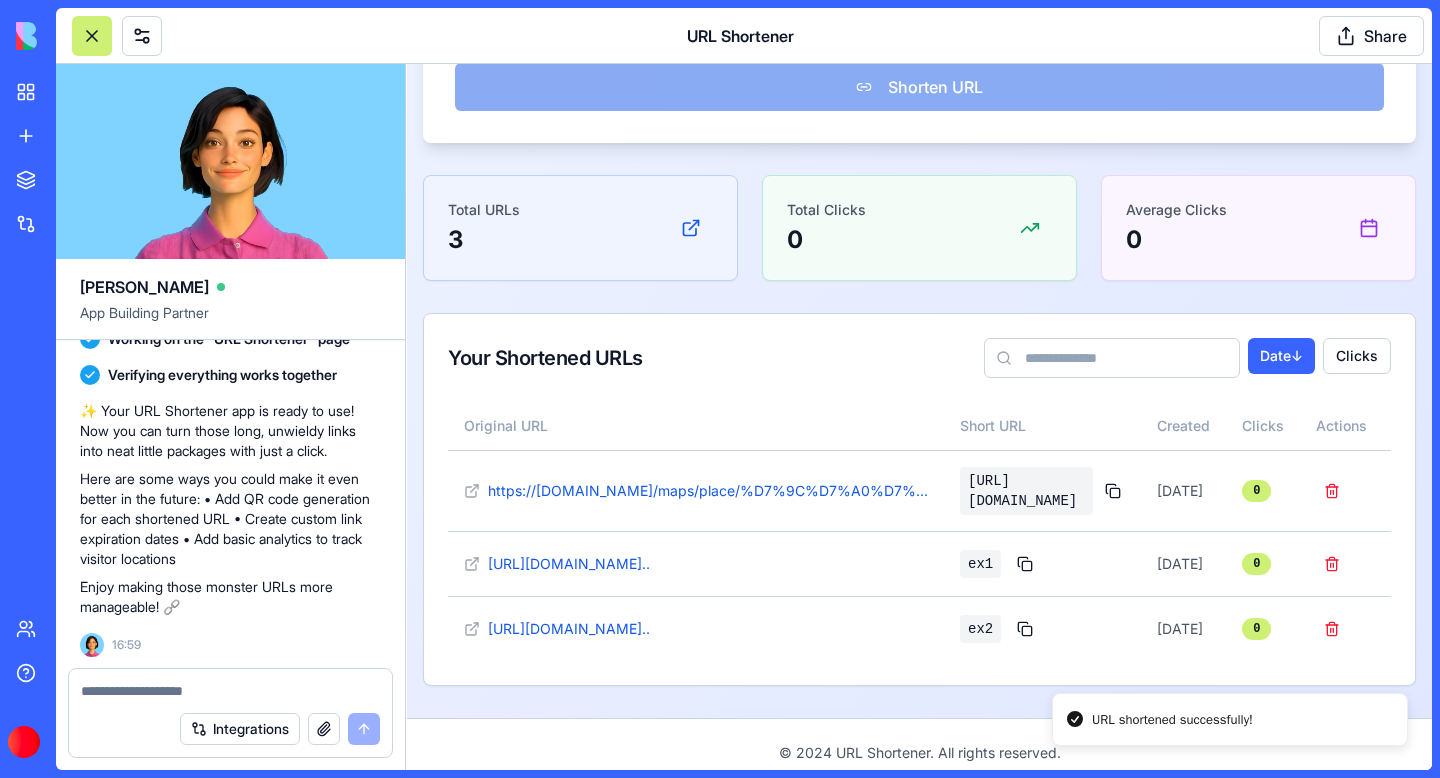 scroll, scrollTop: 511, scrollLeft: 0, axis: vertical 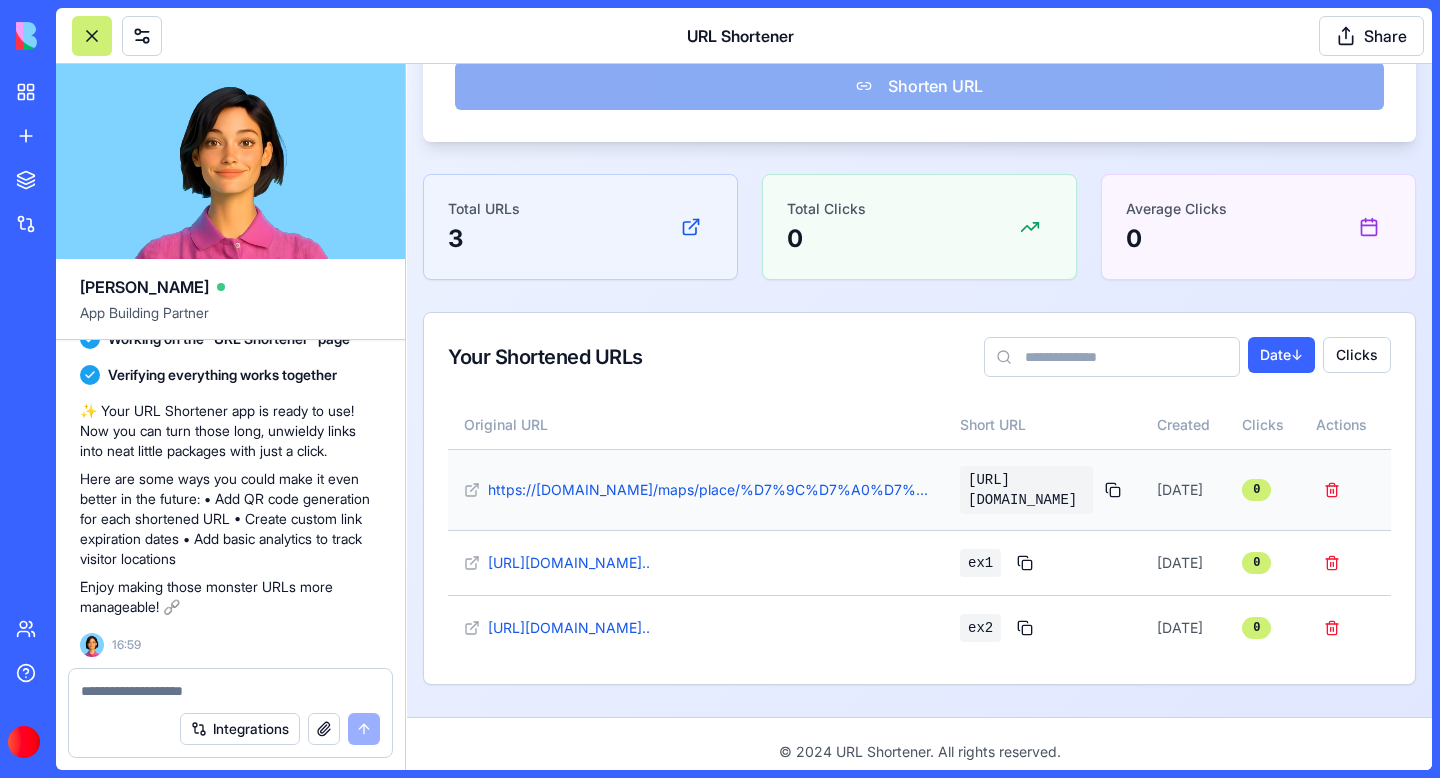 click at bounding box center [1113, 490] 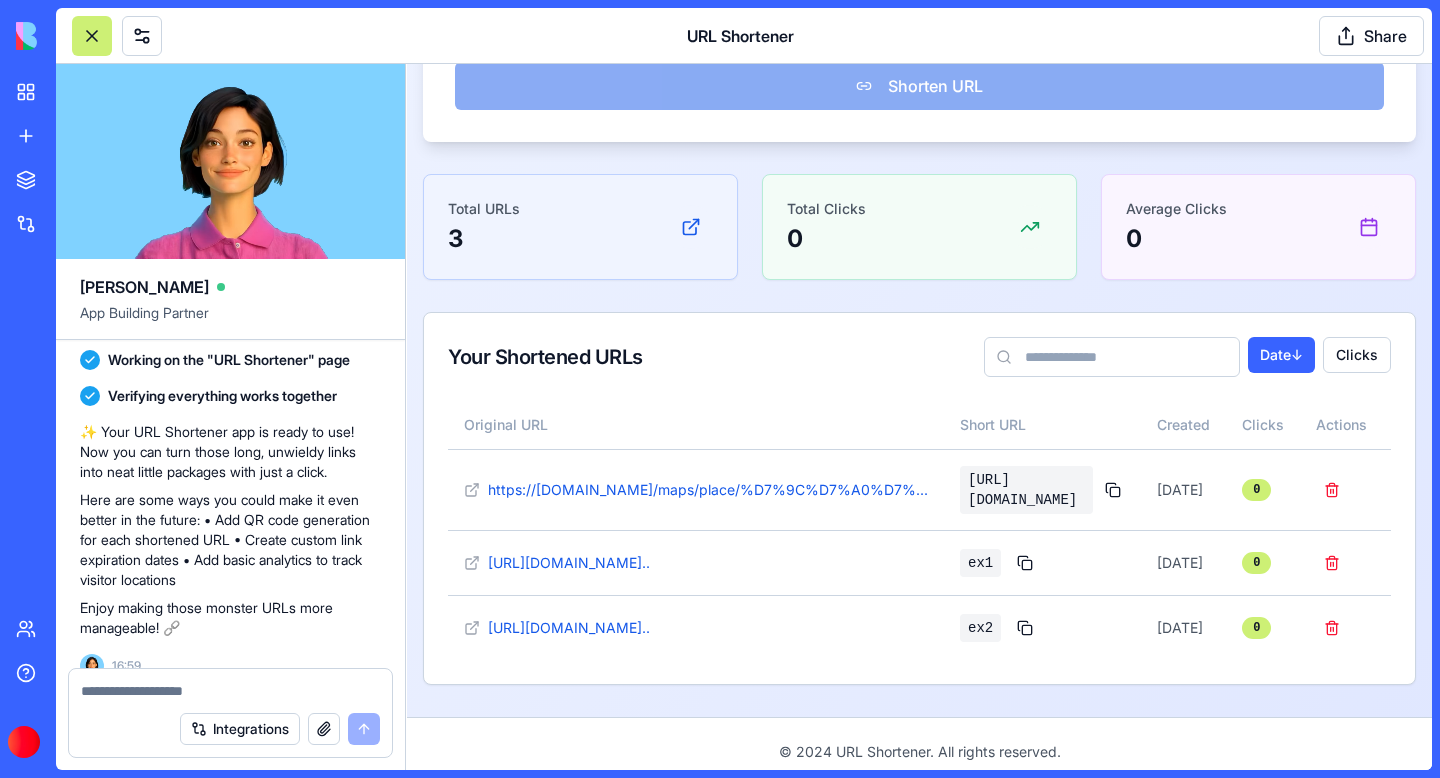 scroll, scrollTop: 415, scrollLeft: 0, axis: vertical 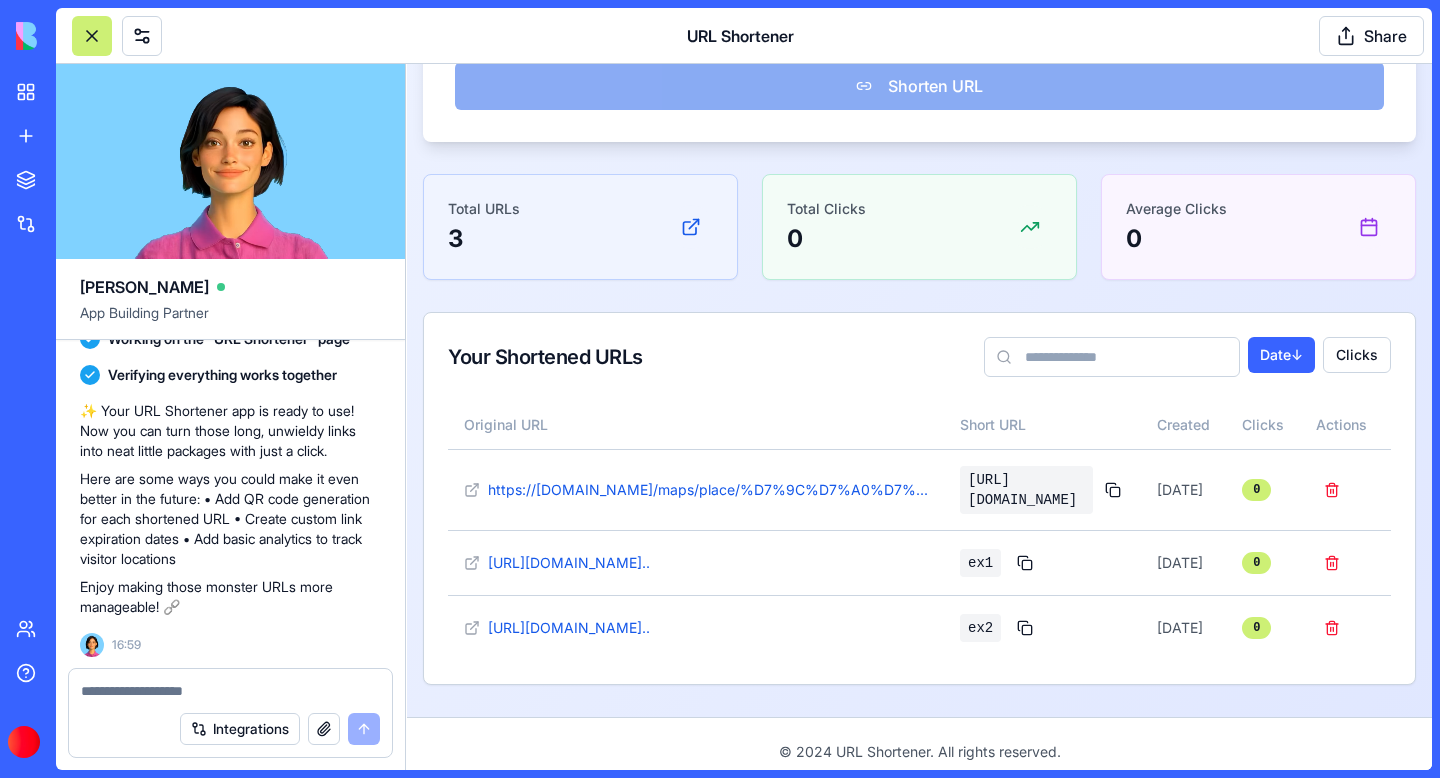click at bounding box center (230, 691) 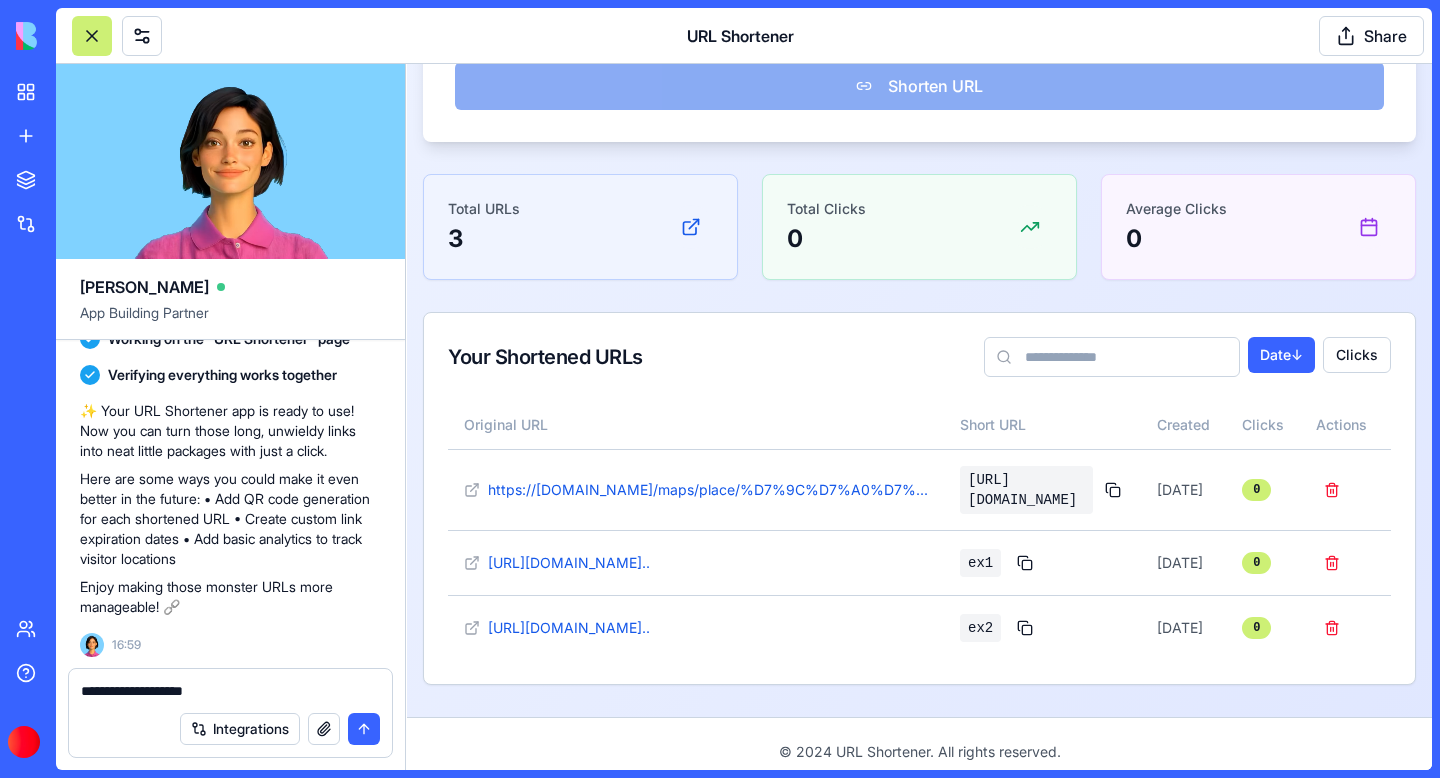 type on "**********" 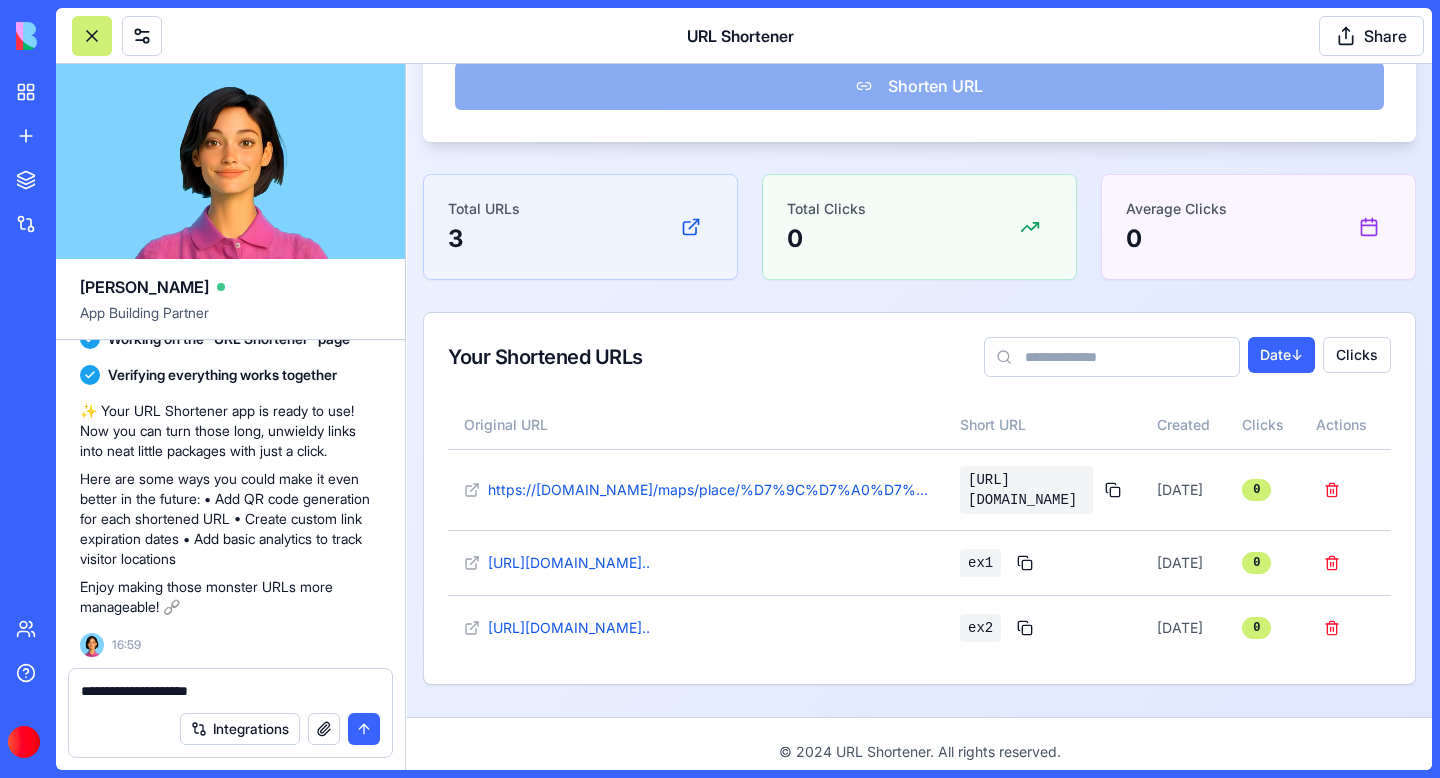 type 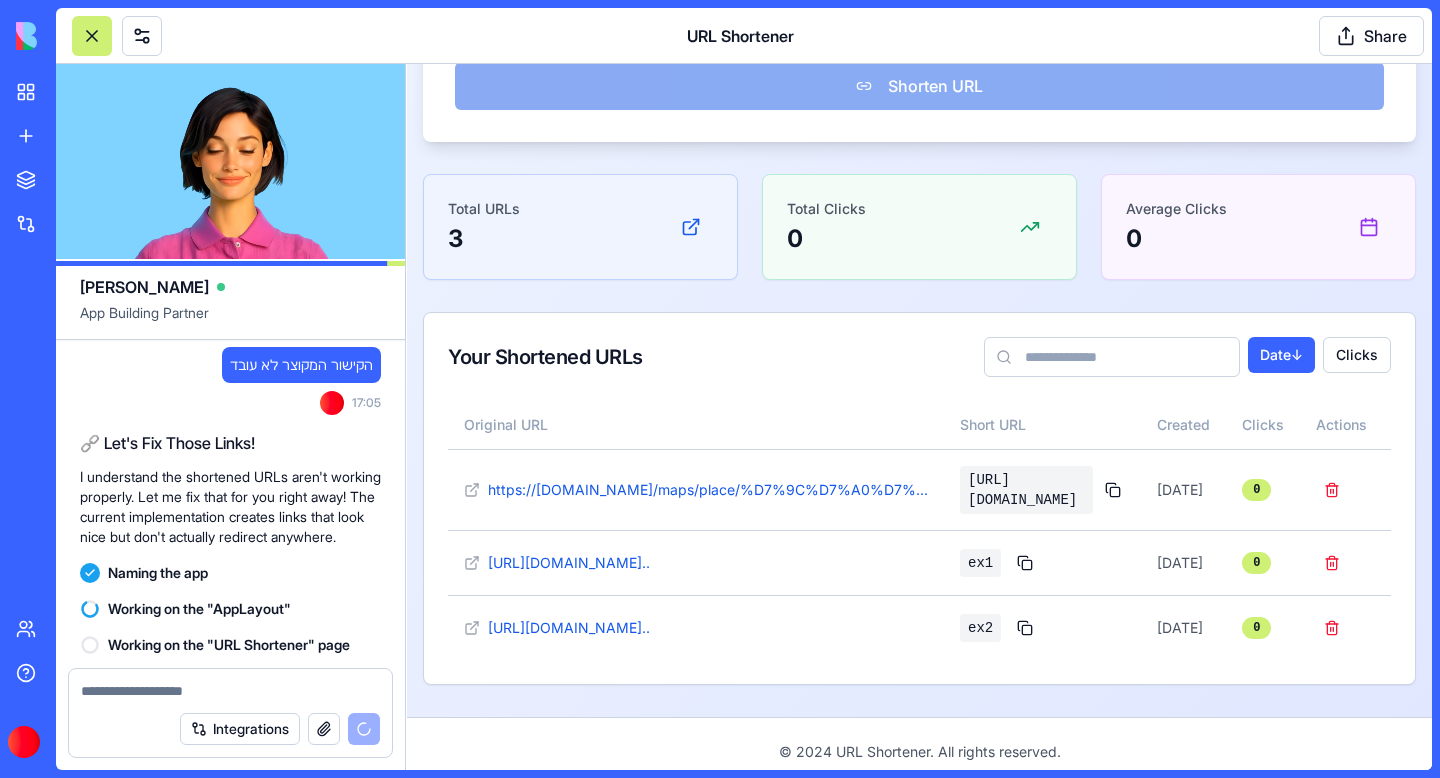 scroll, scrollTop: 827, scrollLeft: 0, axis: vertical 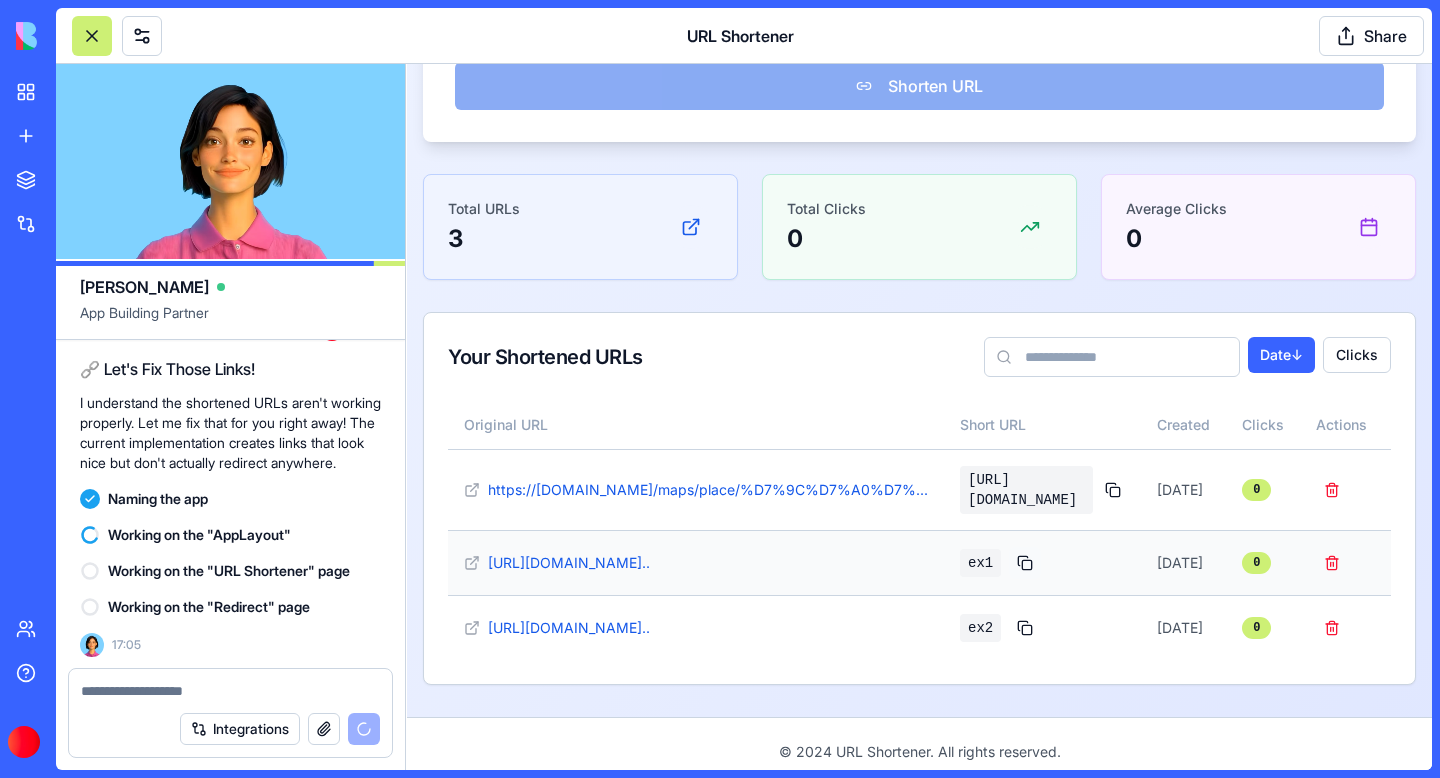 click at bounding box center (1025, 563) 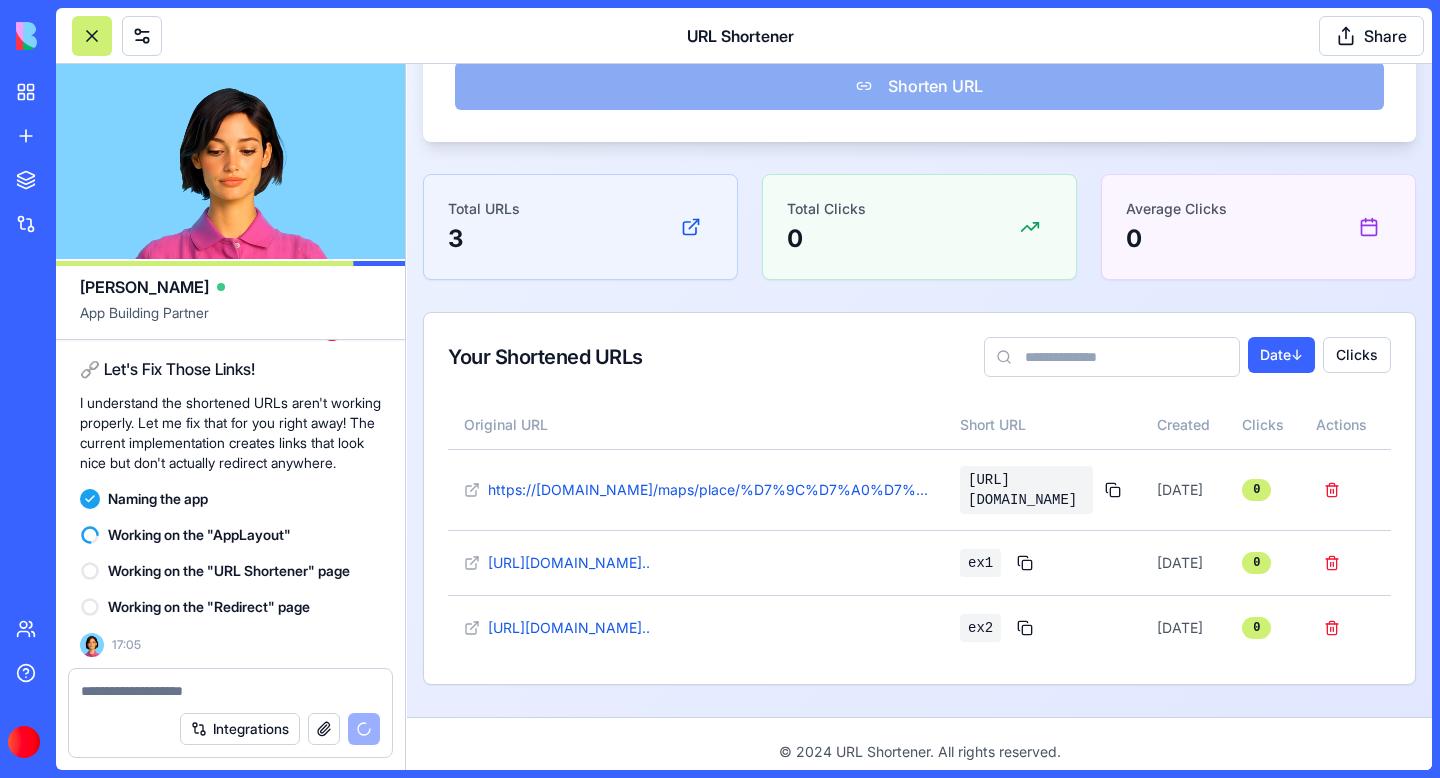 scroll, scrollTop: 863, scrollLeft: 0, axis: vertical 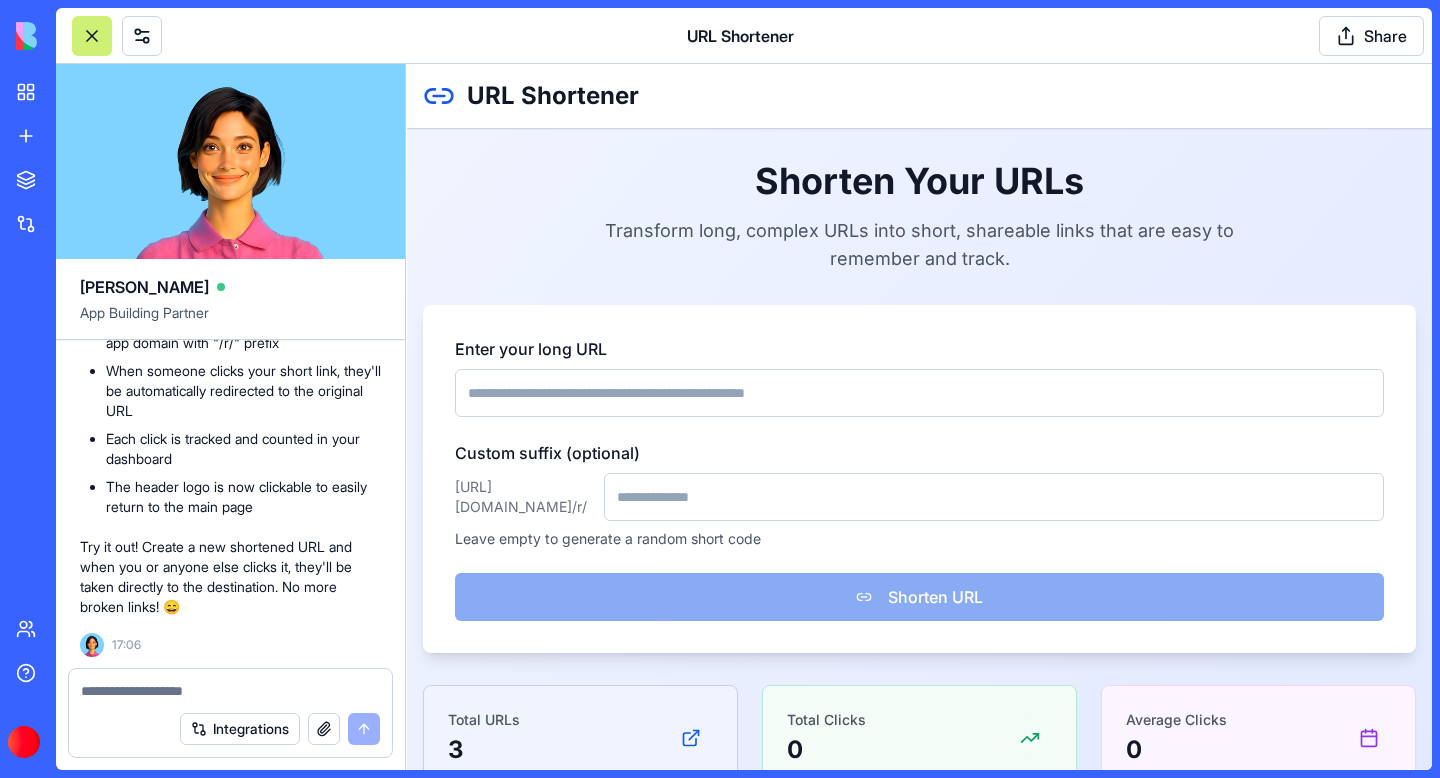 click on "Enter your long URL" at bounding box center (919, 393) 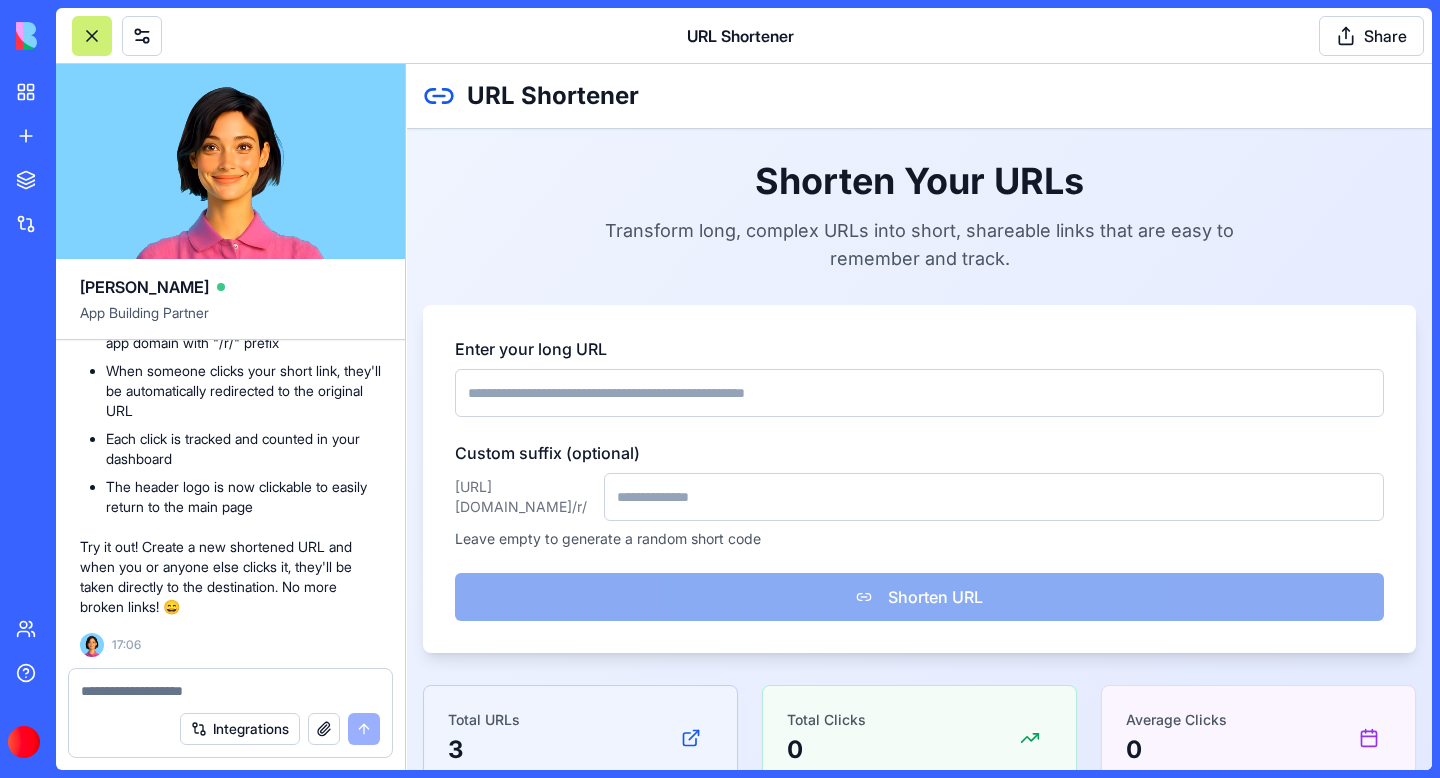 paste on "**********" 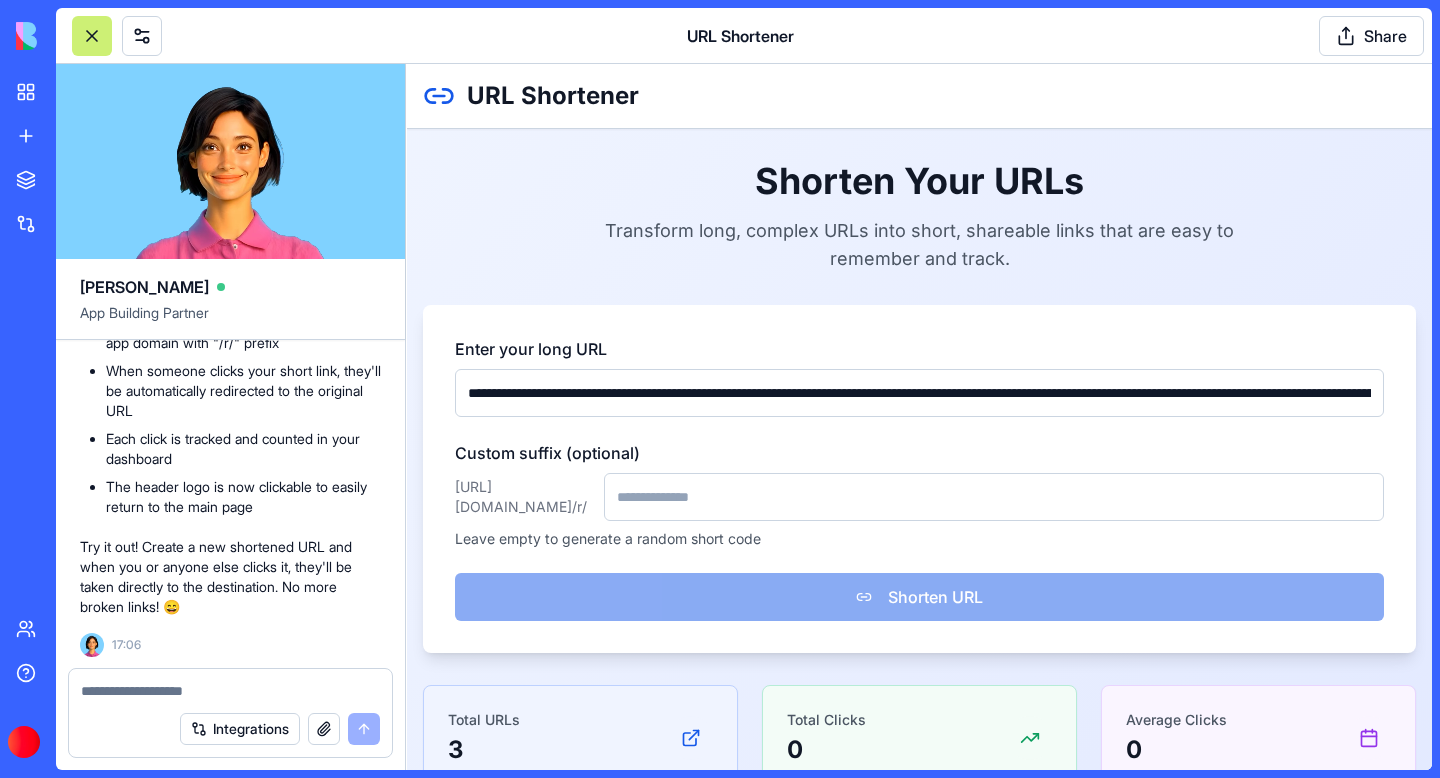 scroll, scrollTop: 0, scrollLeft: 1757, axis: horizontal 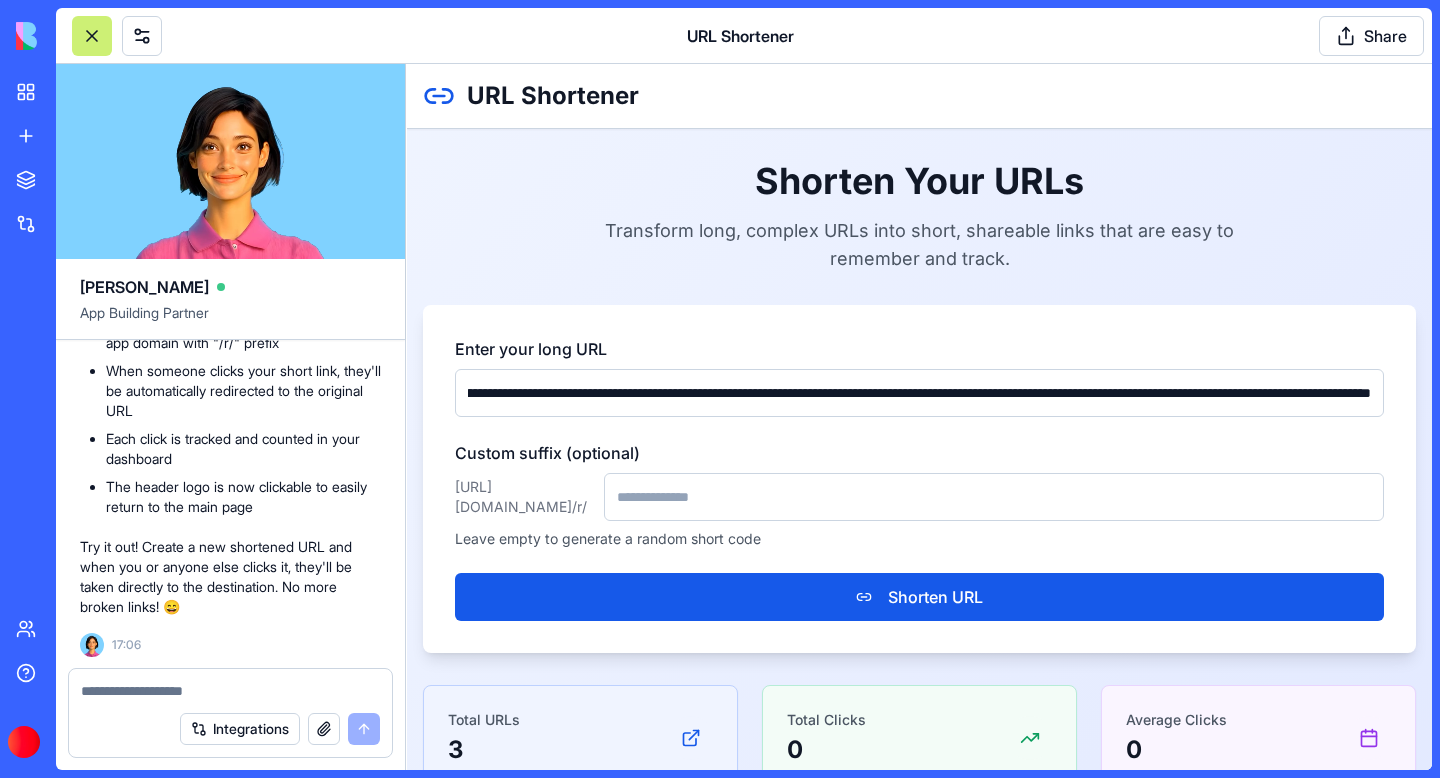 type on "**********" 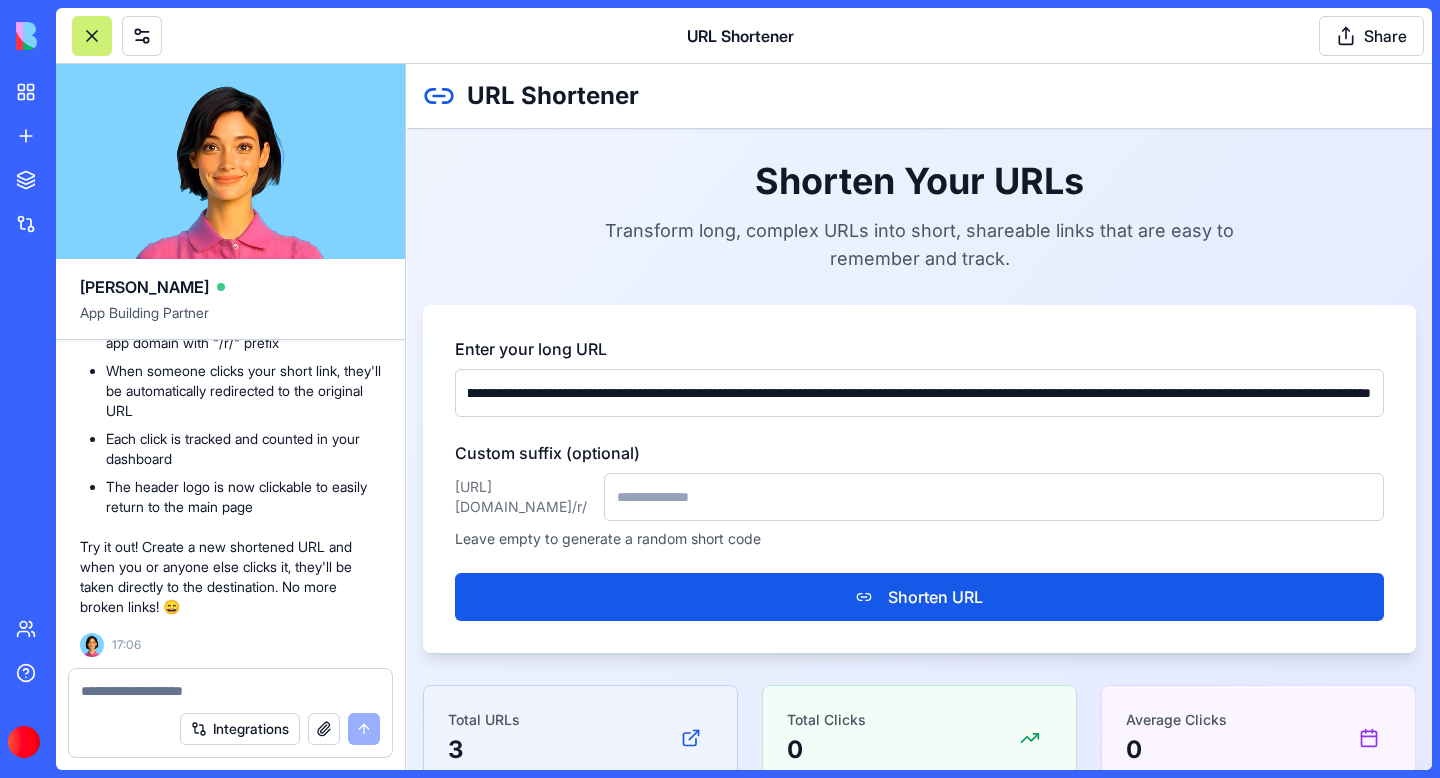 click on "Custom suffix (optional)" at bounding box center [994, 497] 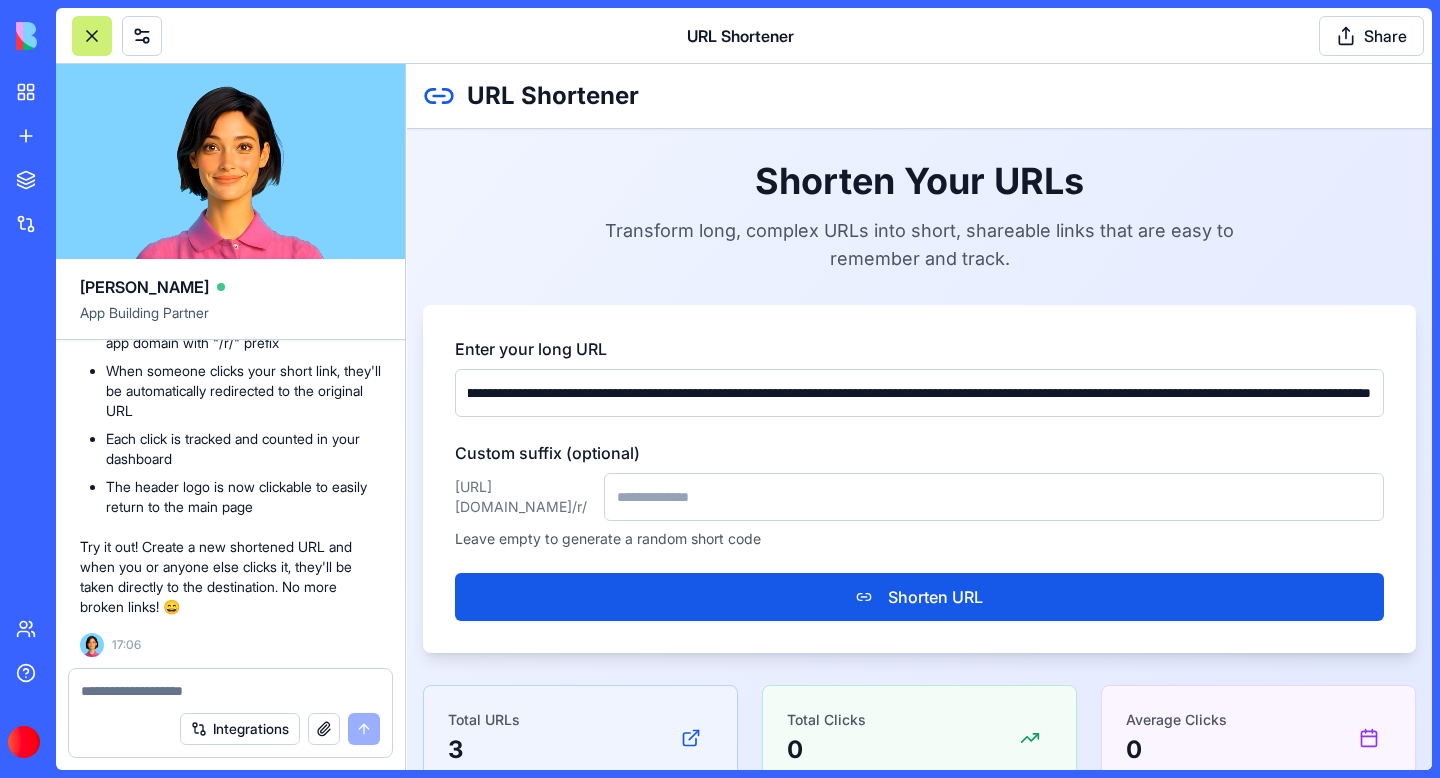 scroll, scrollTop: 0, scrollLeft: 0, axis: both 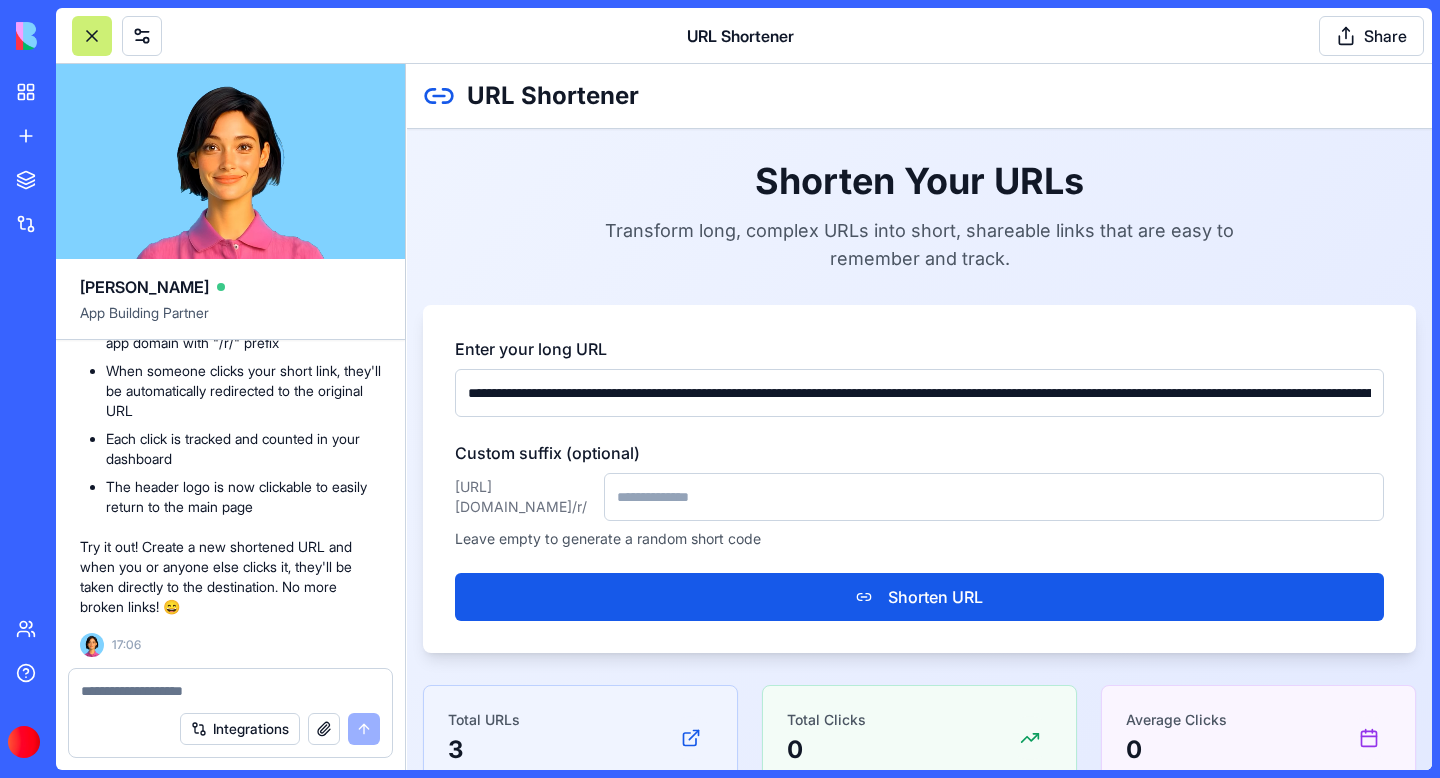 type on "*" 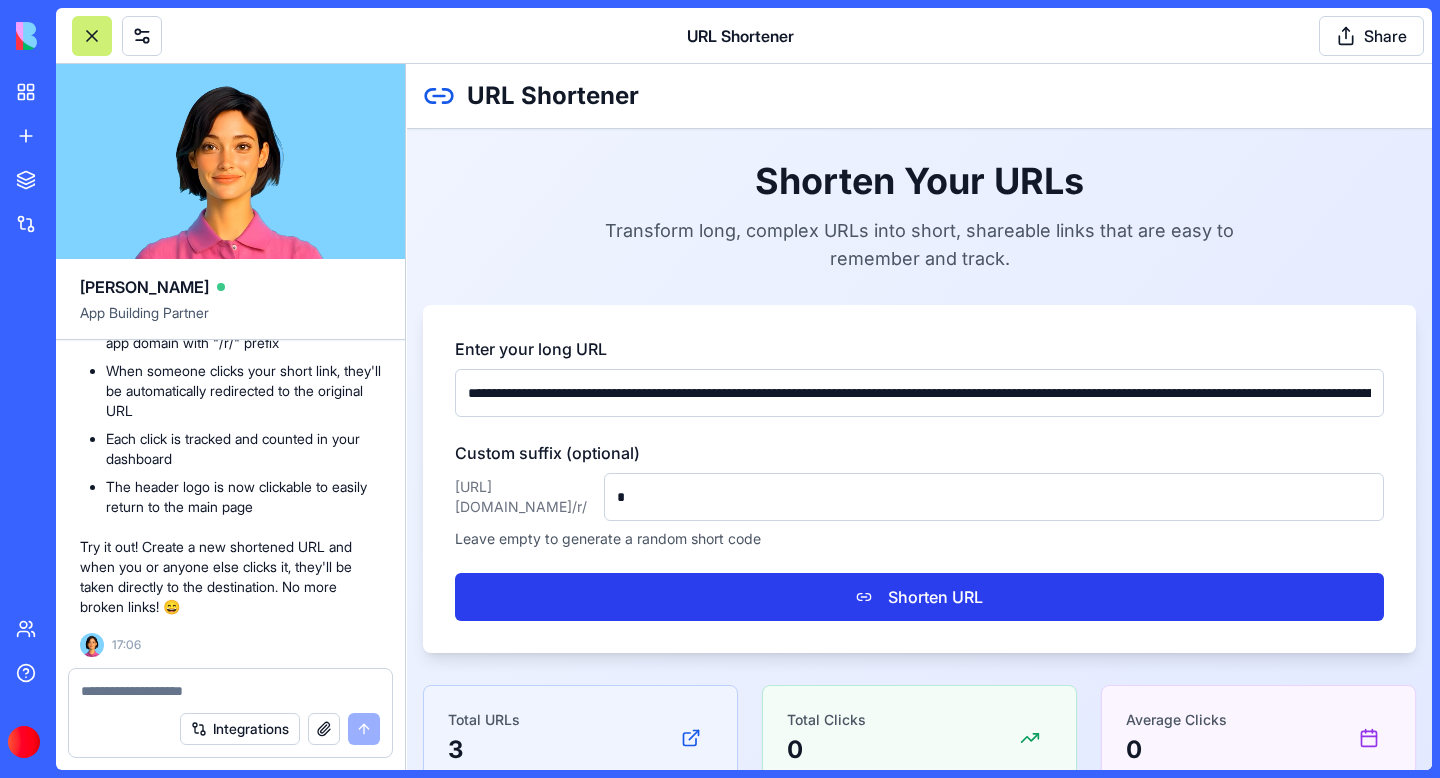 type on "*" 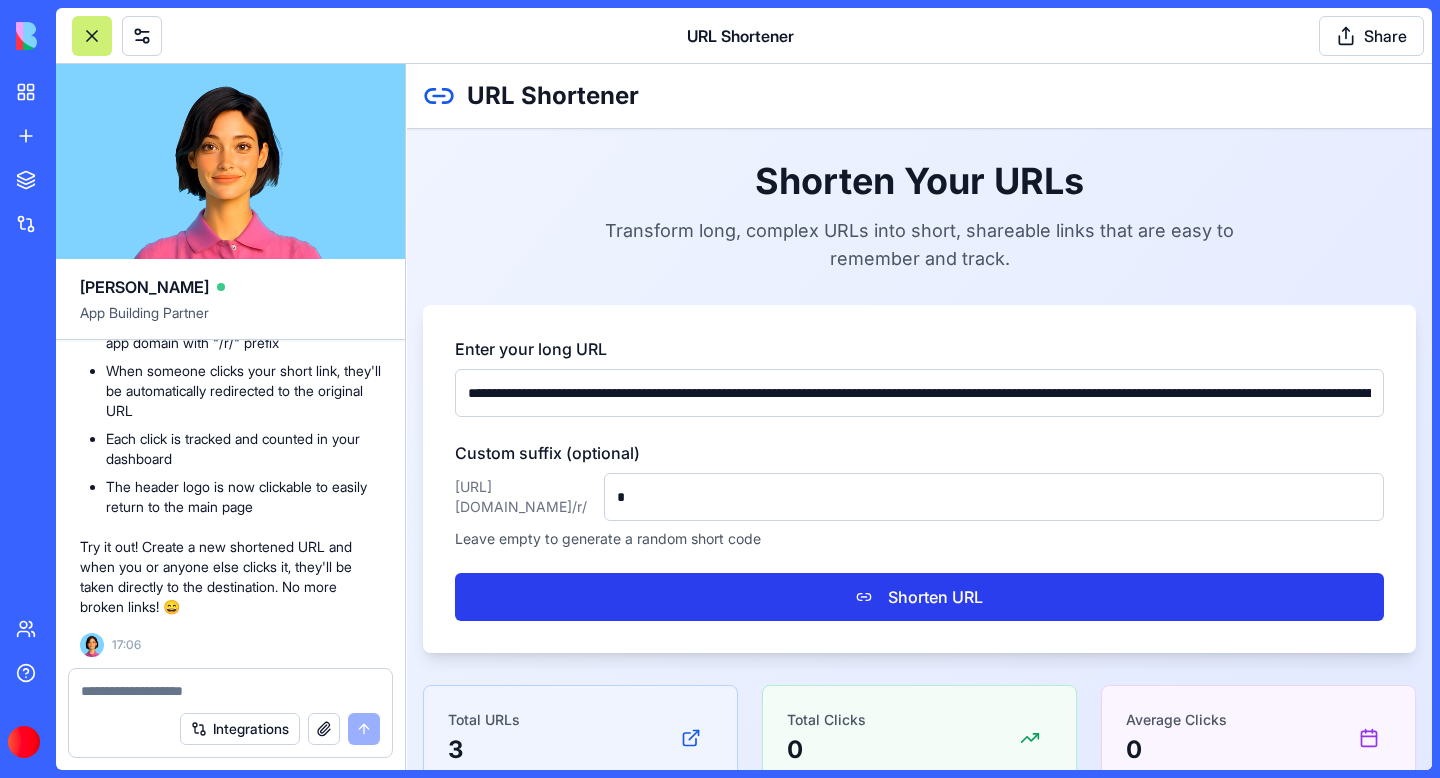 click on "Shorten URL" at bounding box center (919, 597) 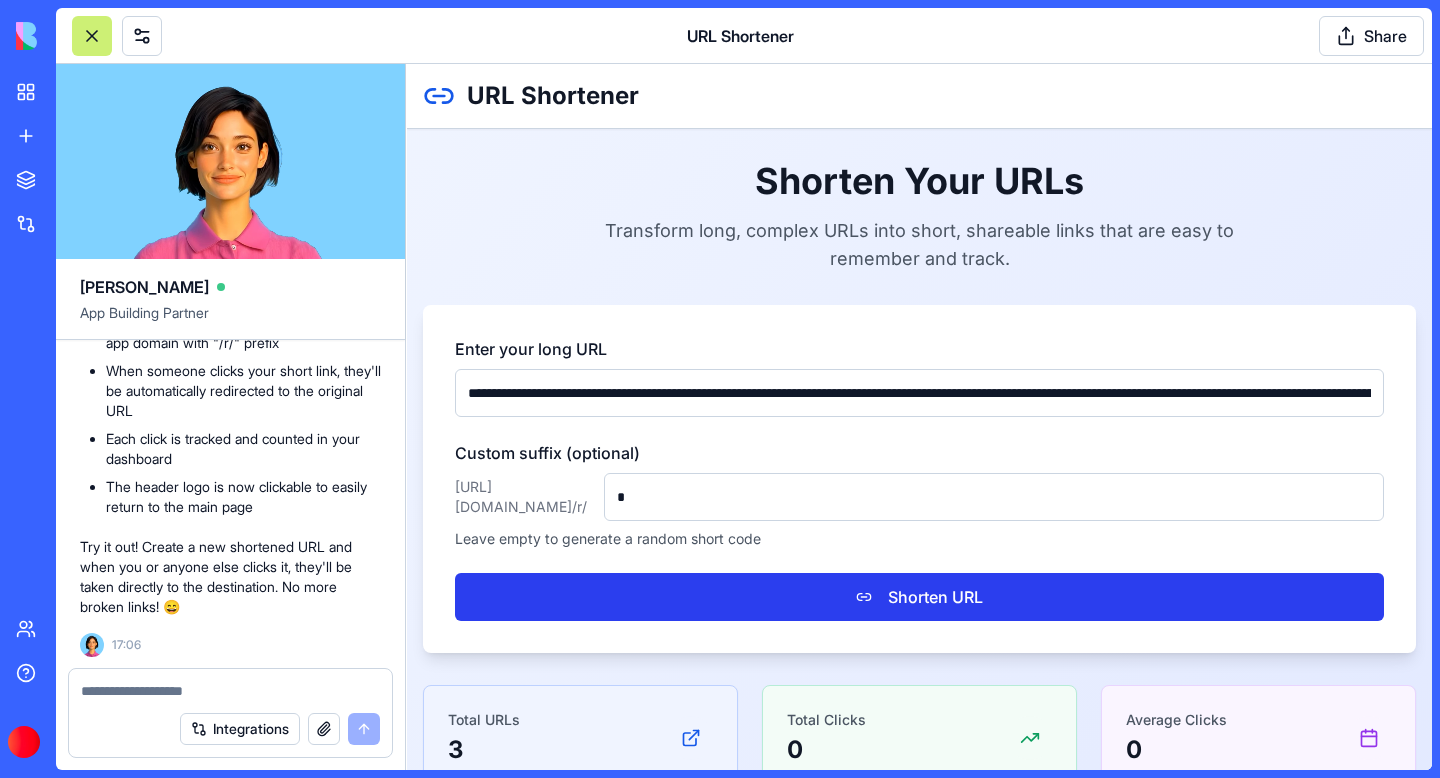 type 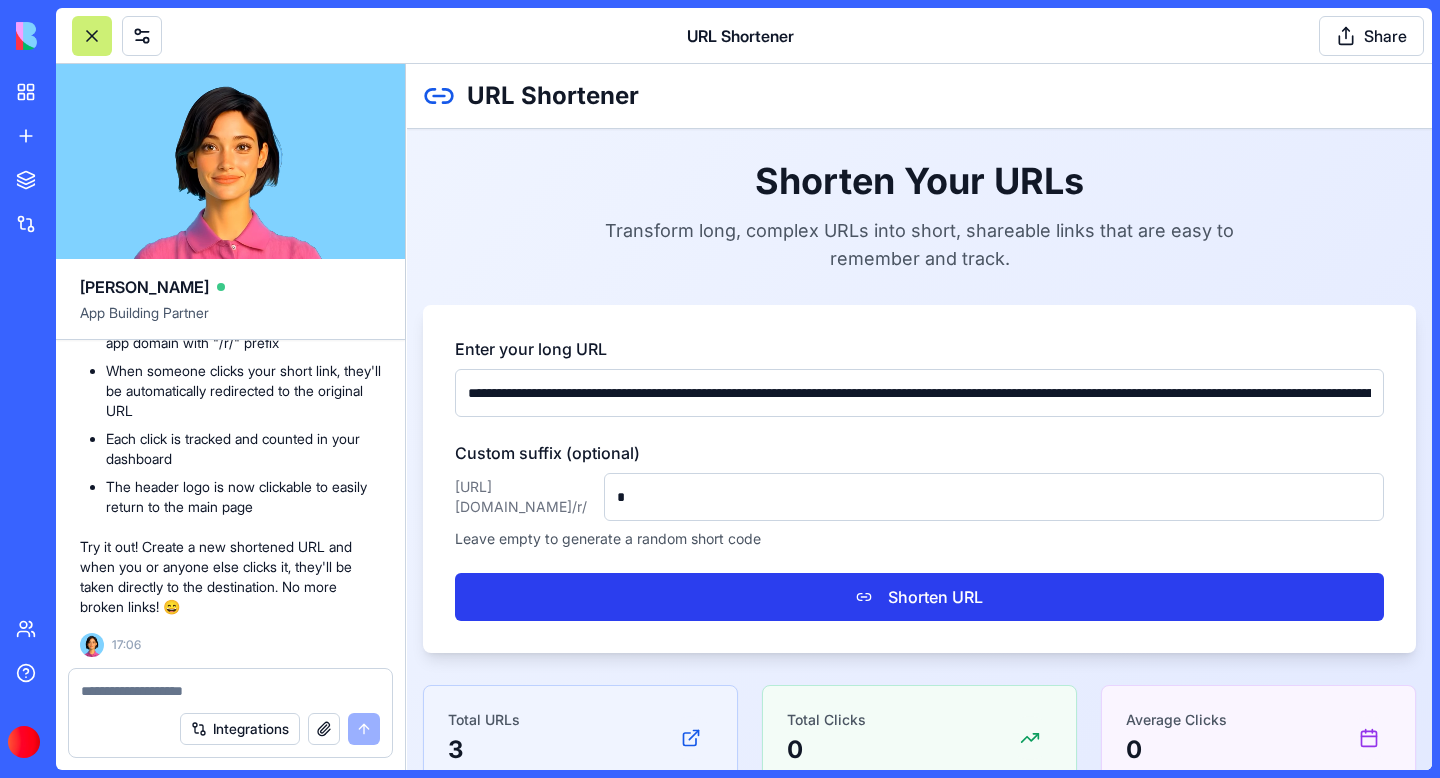 type 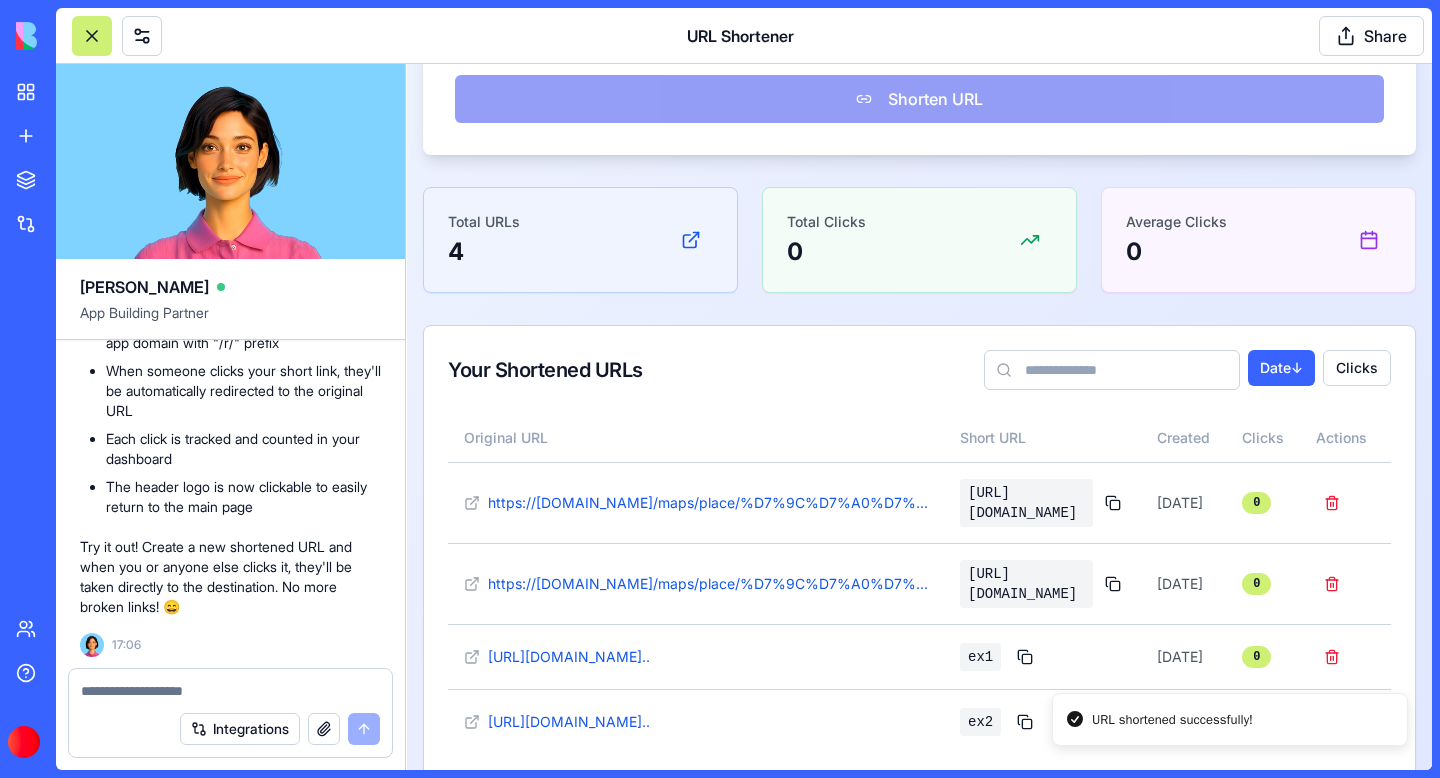 scroll, scrollTop: 499, scrollLeft: 0, axis: vertical 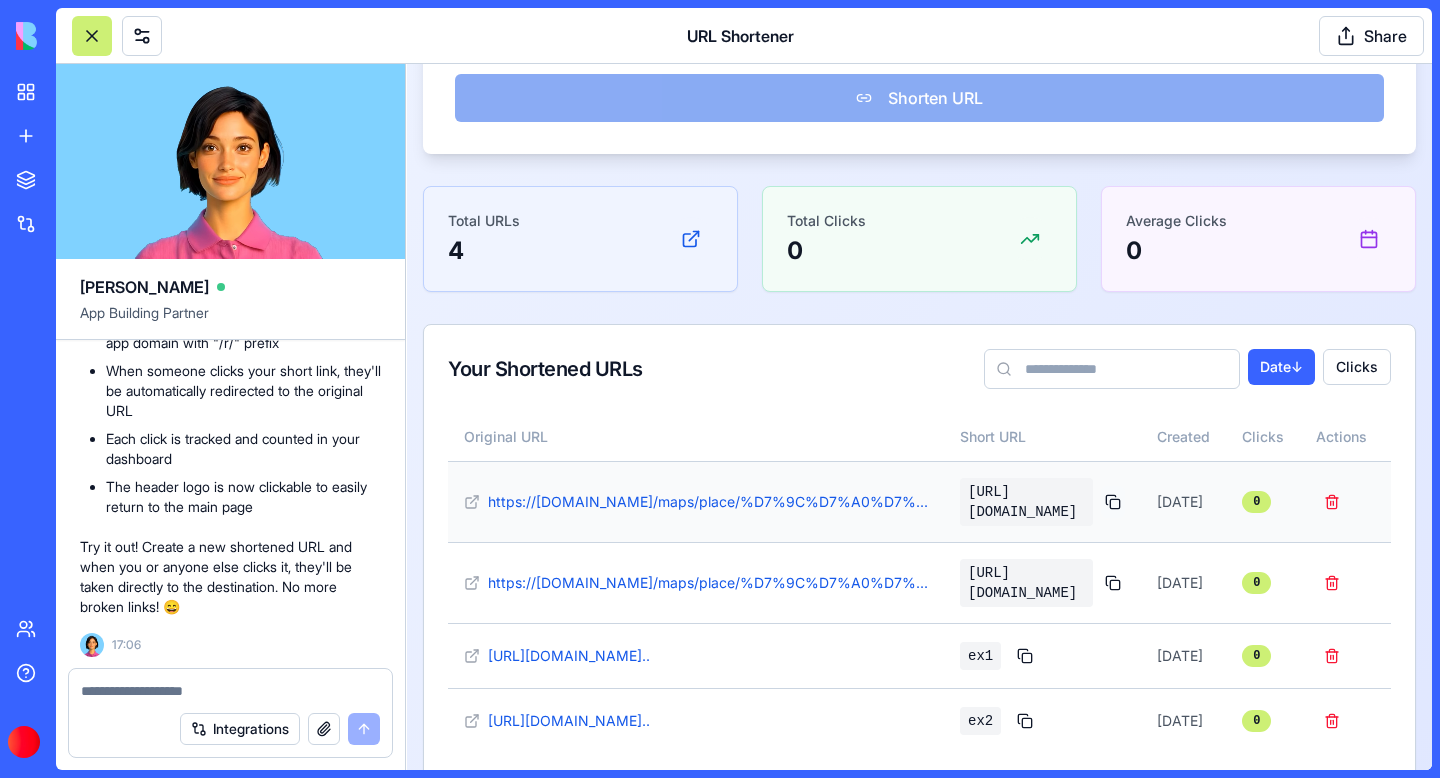 click at bounding box center (1113, 502) 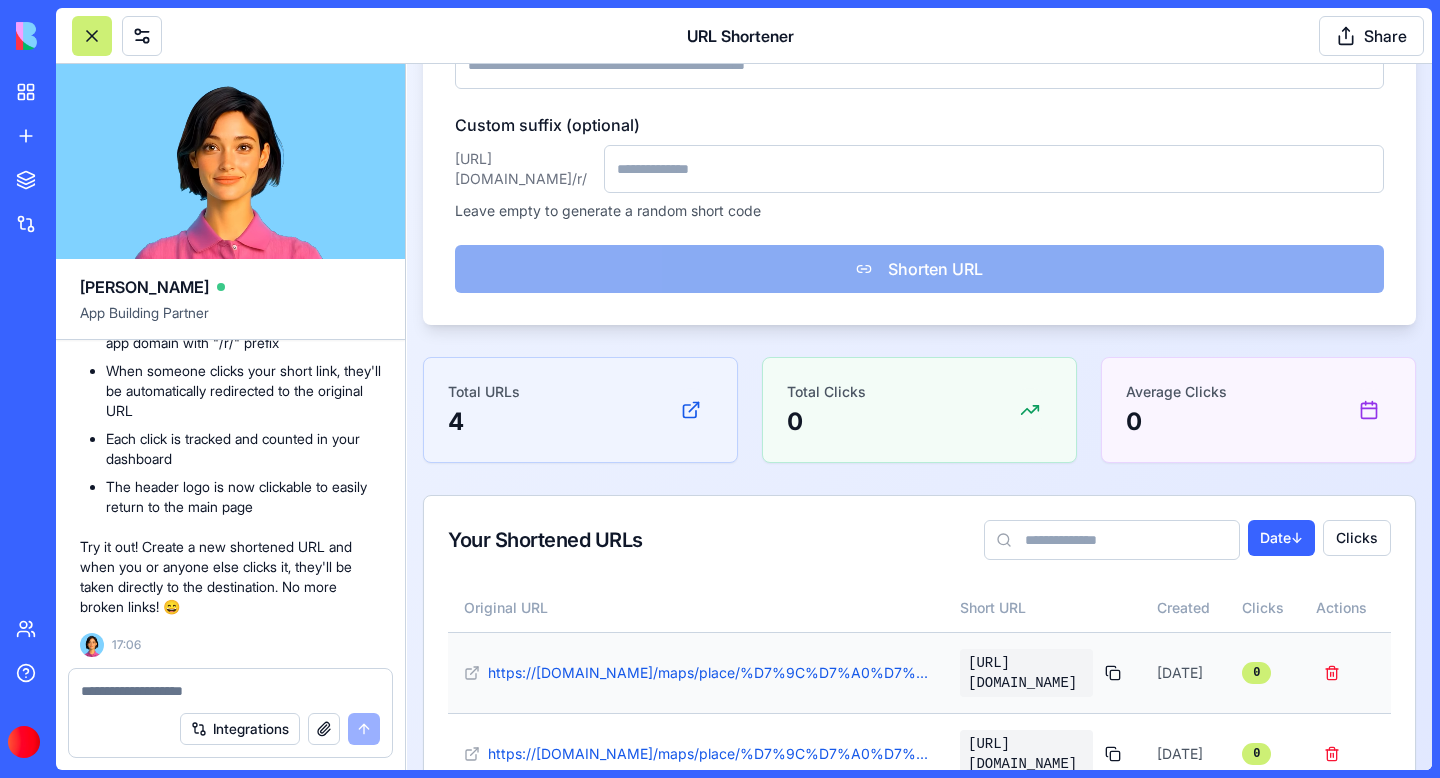 scroll, scrollTop: 326, scrollLeft: 0, axis: vertical 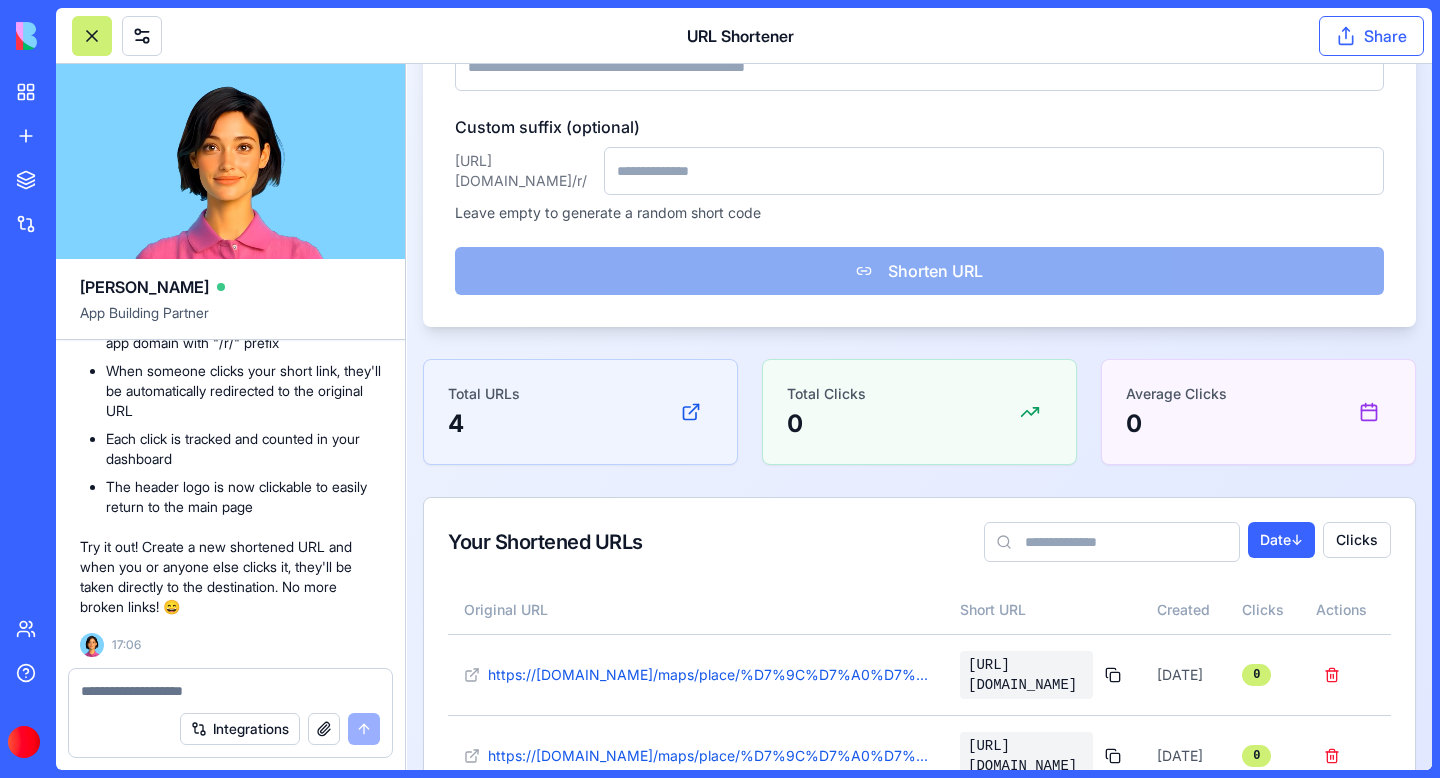 click on "Share" at bounding box center [1371, 36] 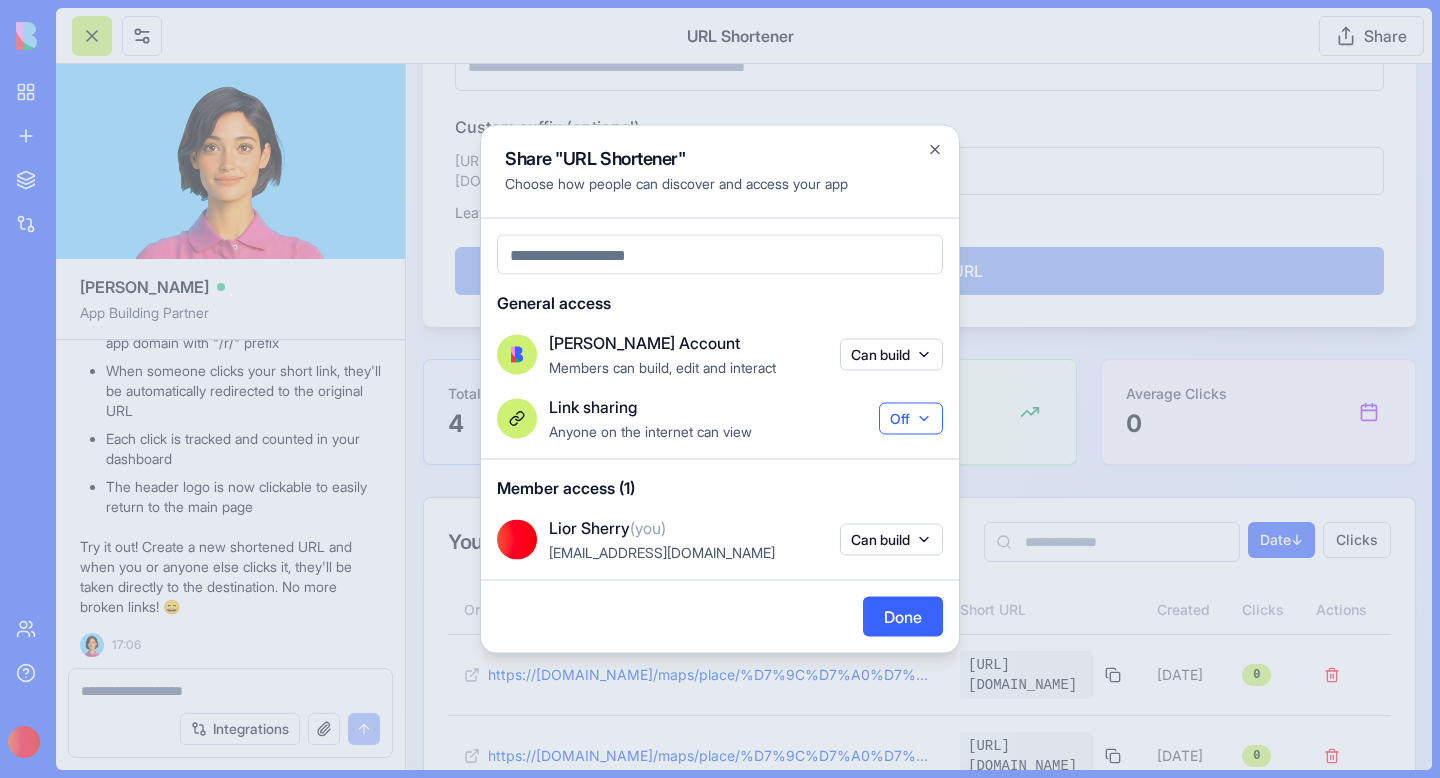 click on "Off" at bounding box center [911, 419] 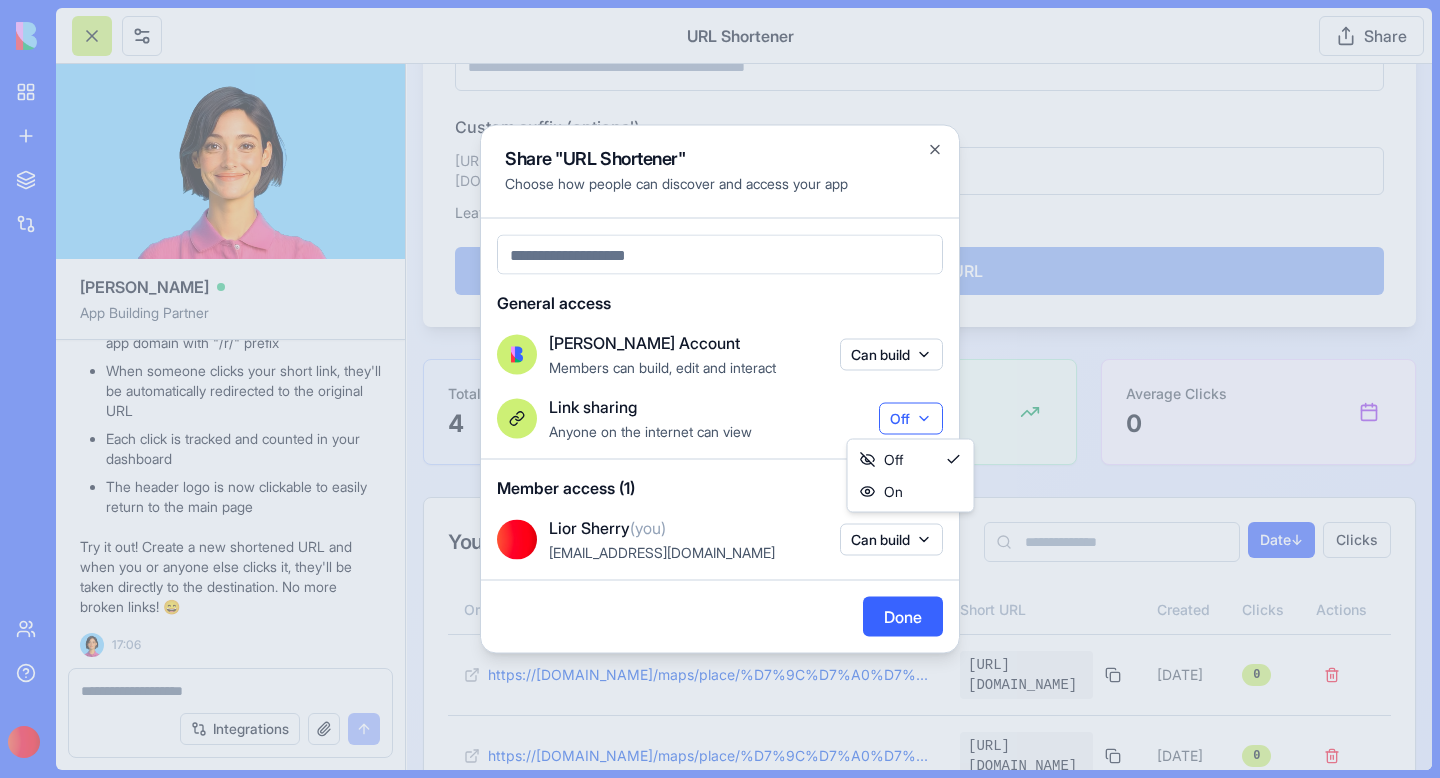 click on "Off" at bounding box center [911, 419] 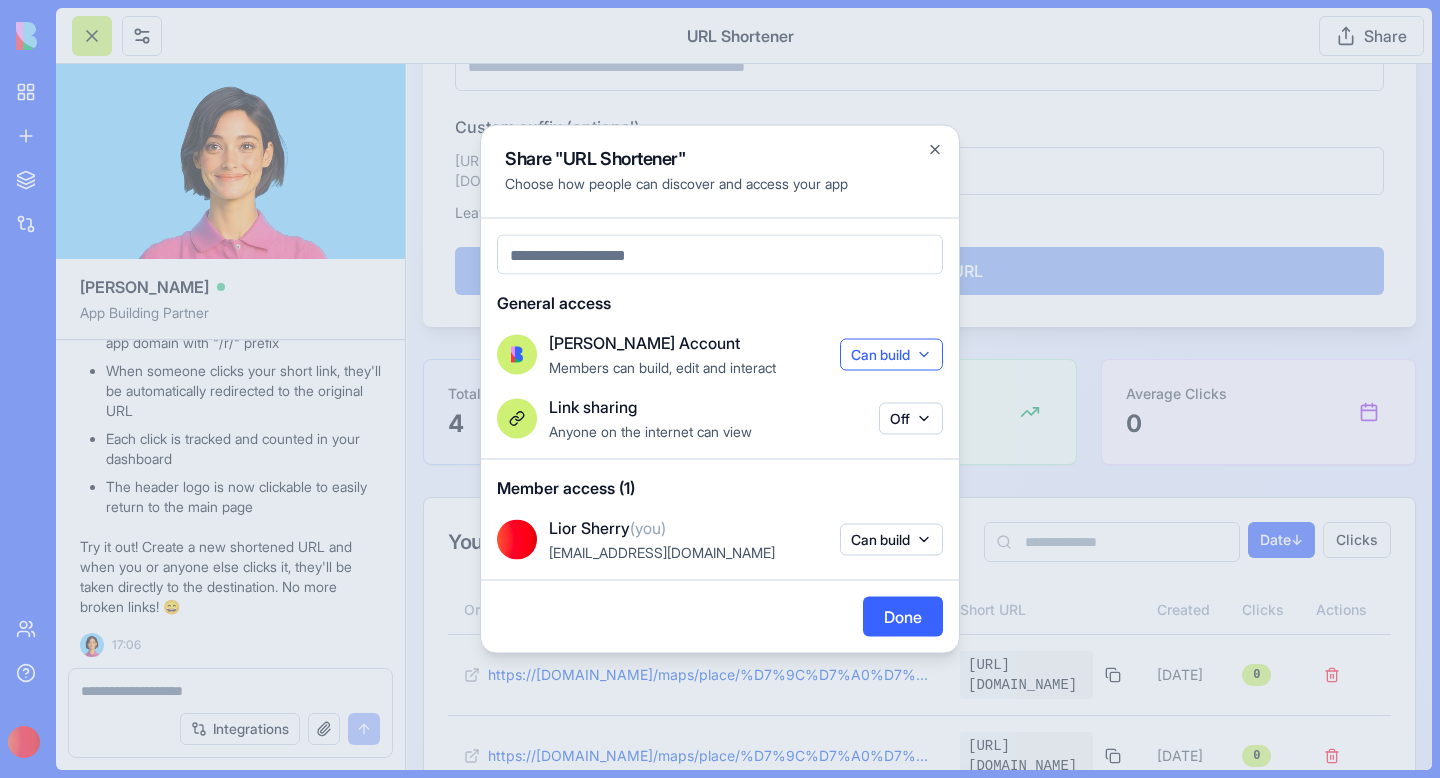 click on "Can build" at bounding box center [891, 355] 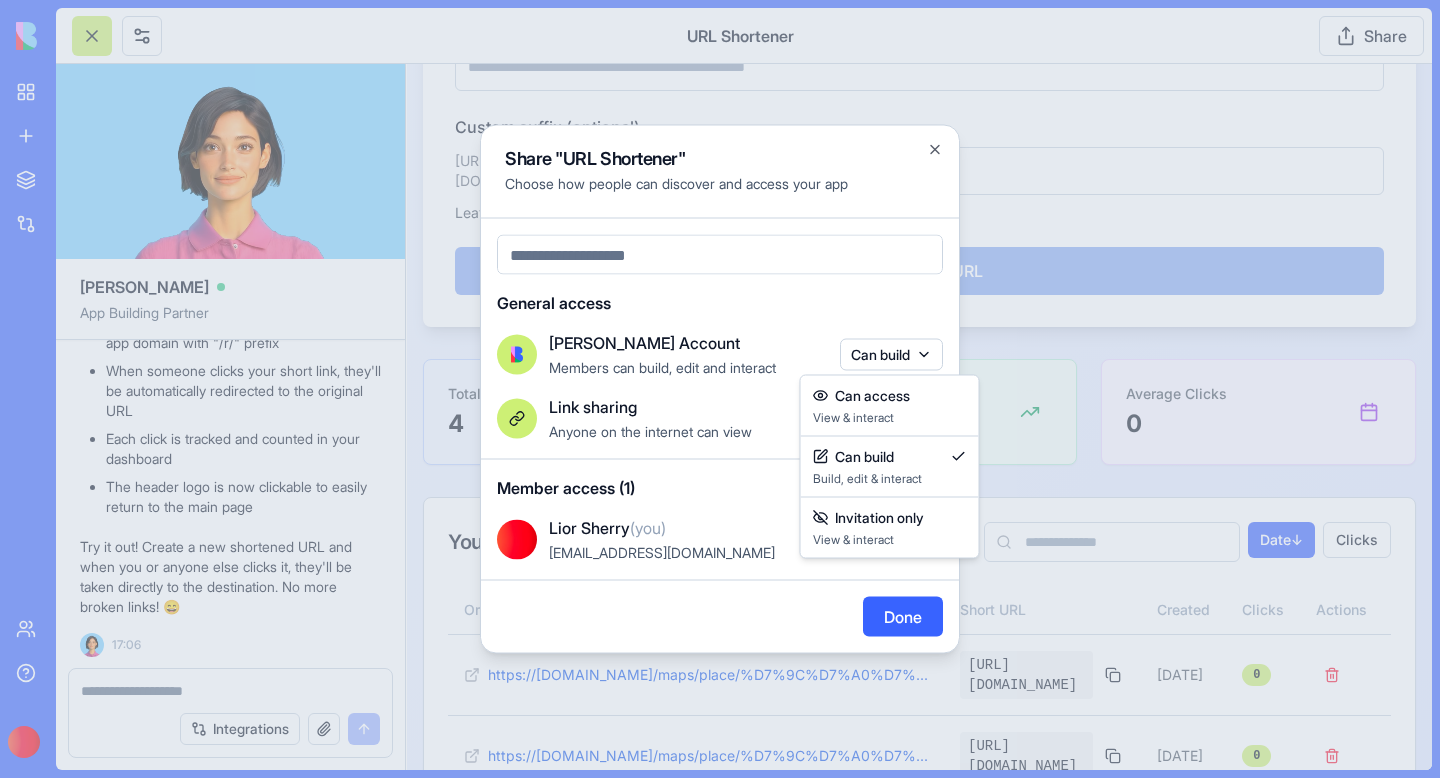 click on "View & interact" at bounding box center [890, 418] 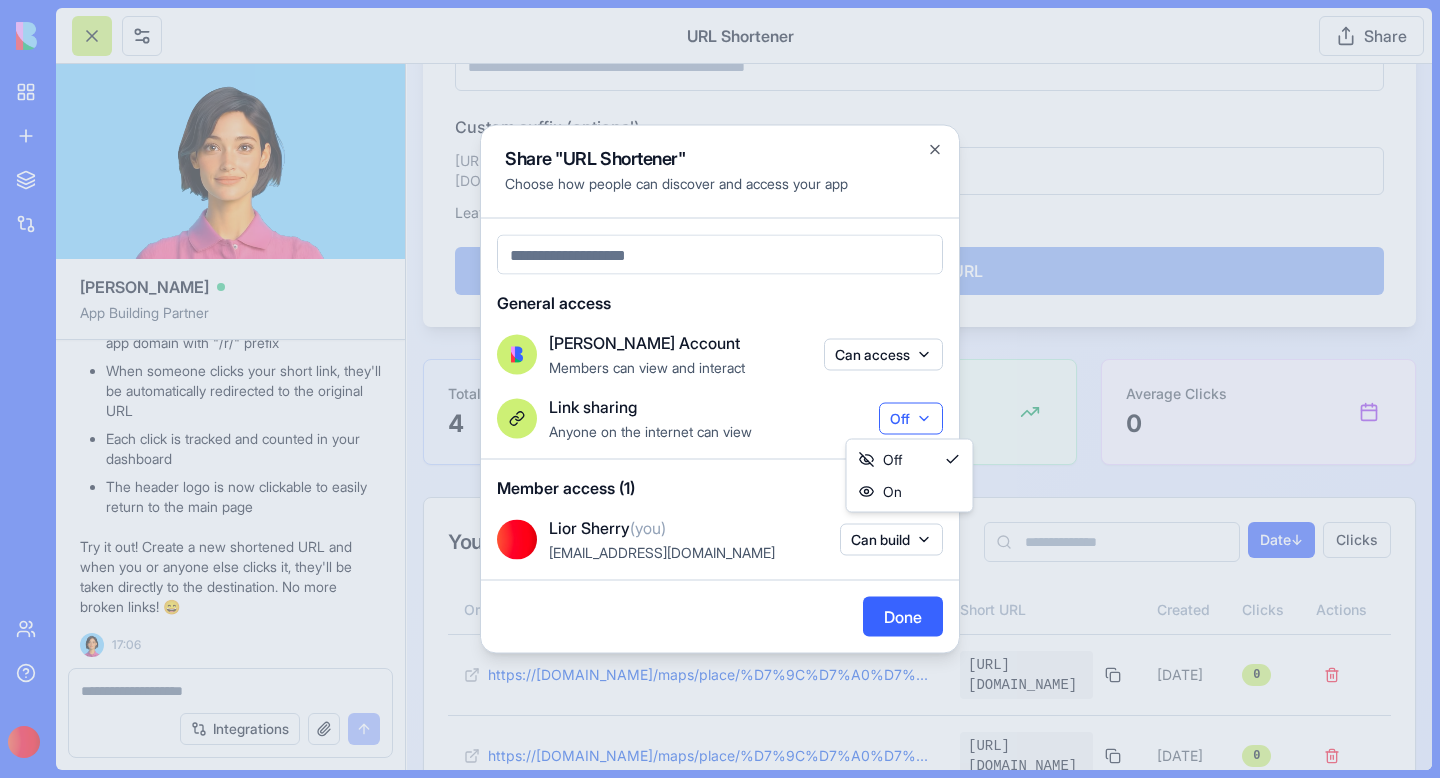 click on "Off" at bounding box center (911, 419) 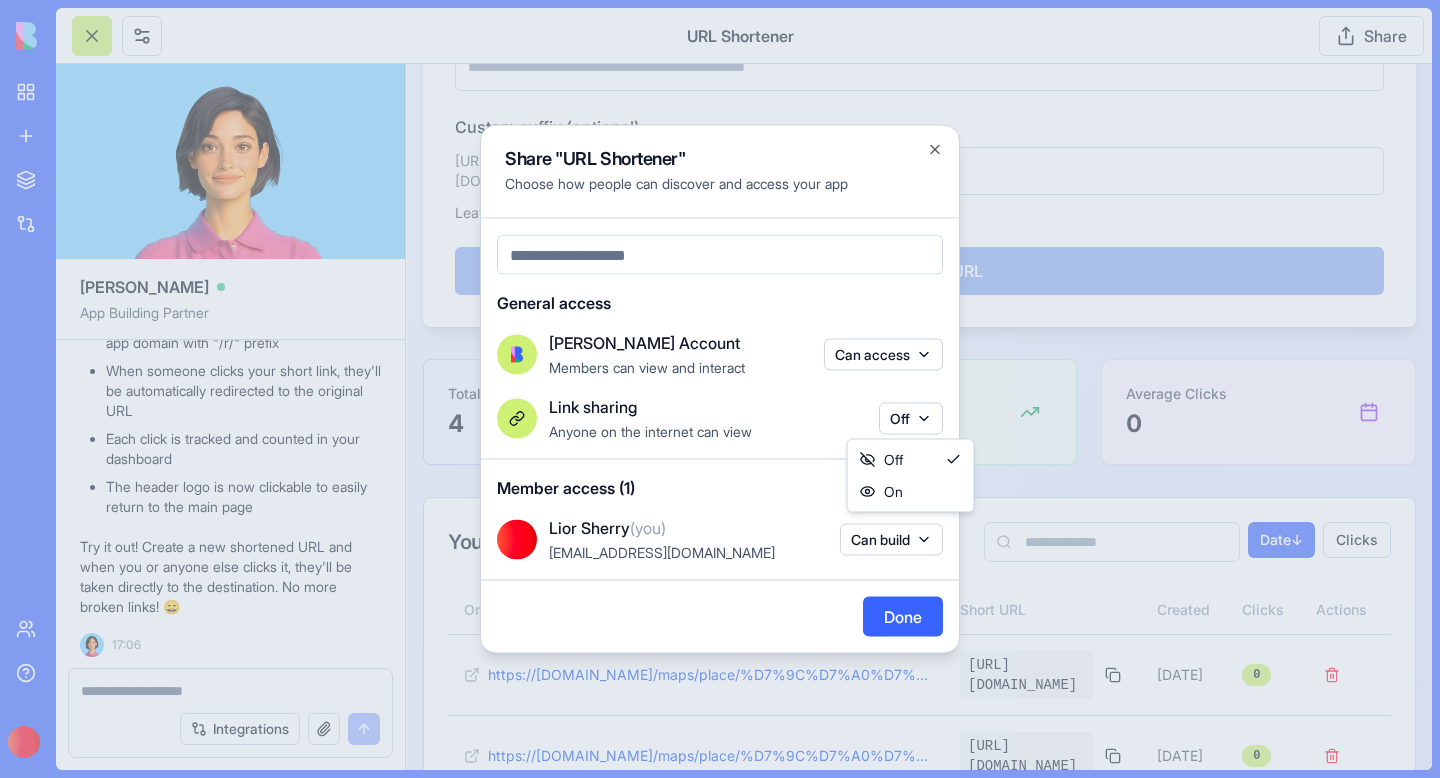 click on "On" at bounding box center [911, 492] 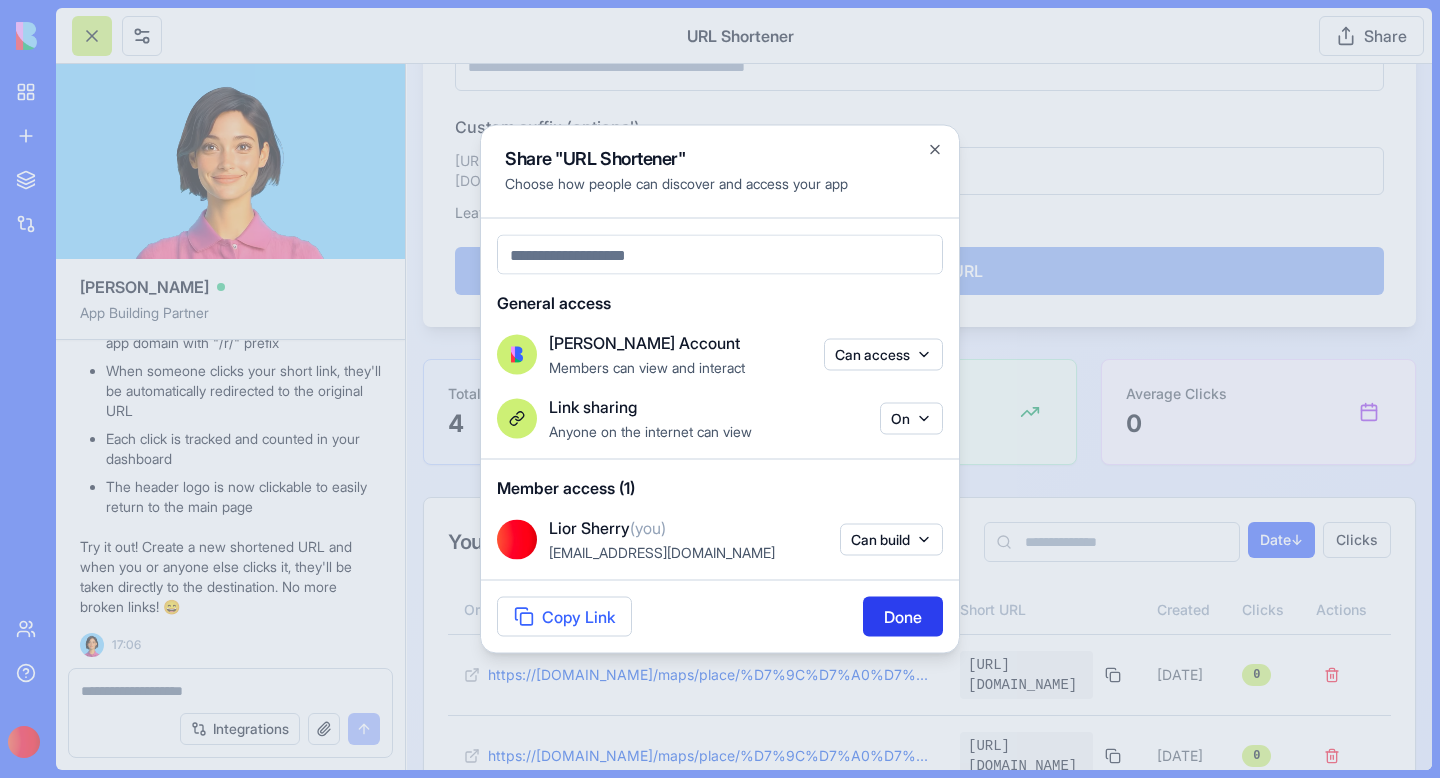 click on "Done" at bounding box center [903, 617] 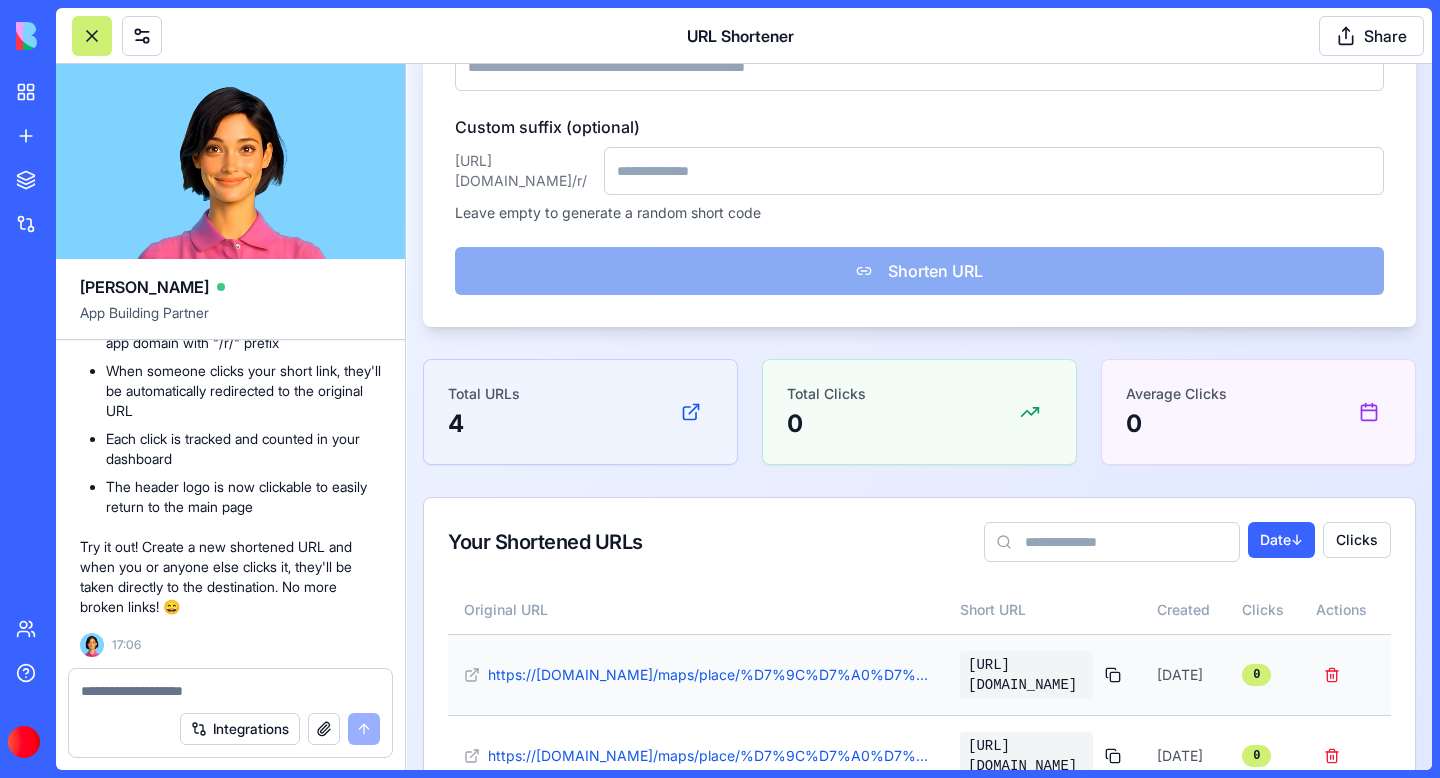 click at bounding box center [1113, 675] 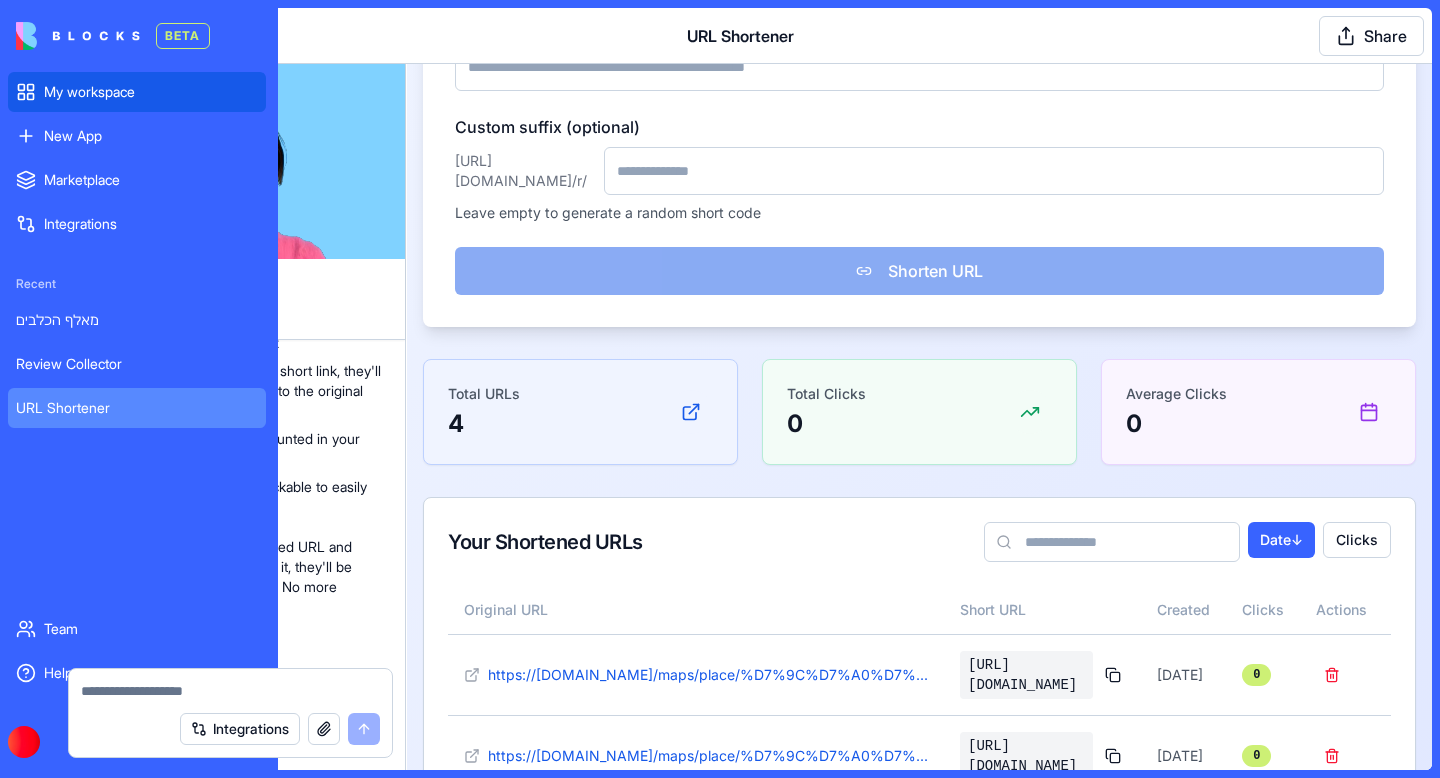 click on "My workspace" at bounding box center (151, 92) 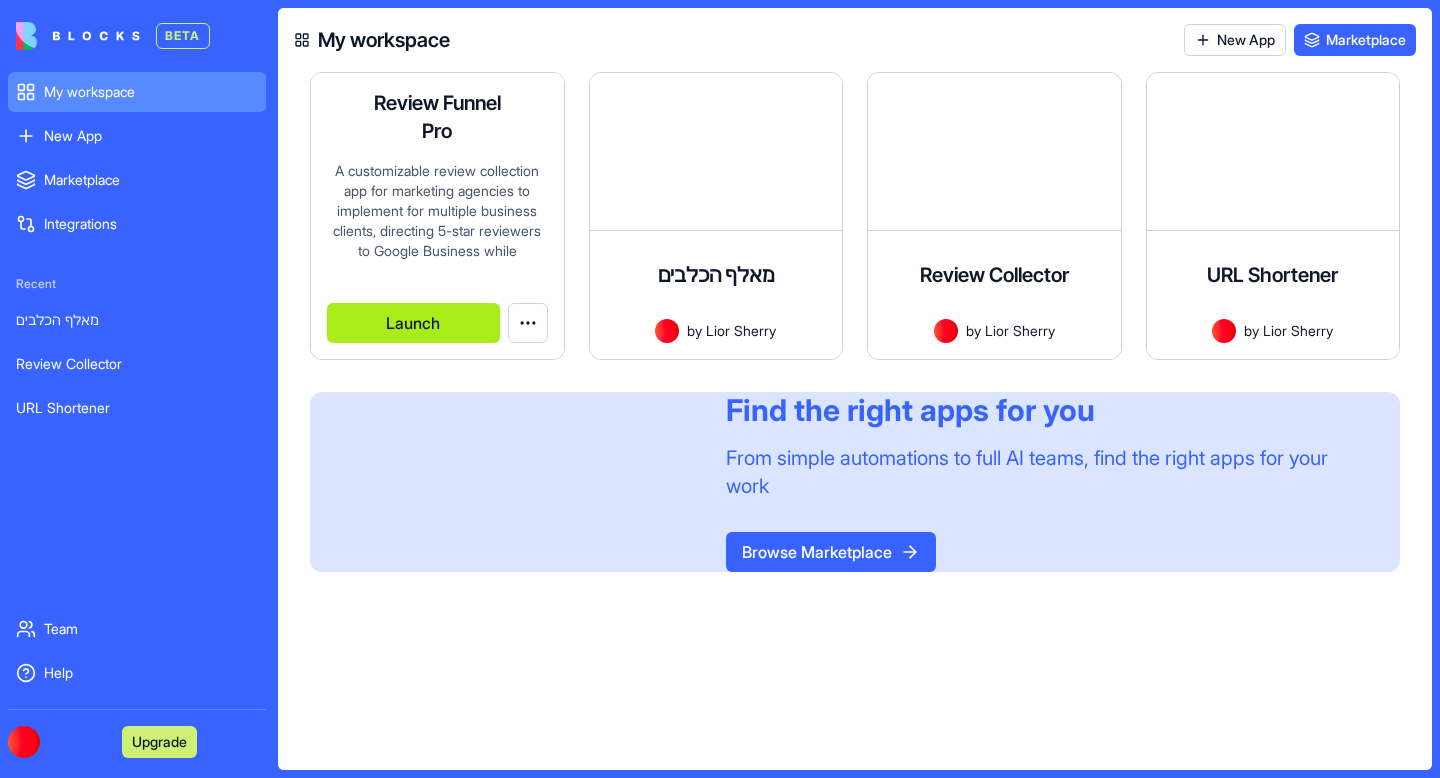 click on "Launch" at bounding box center (413, 323) 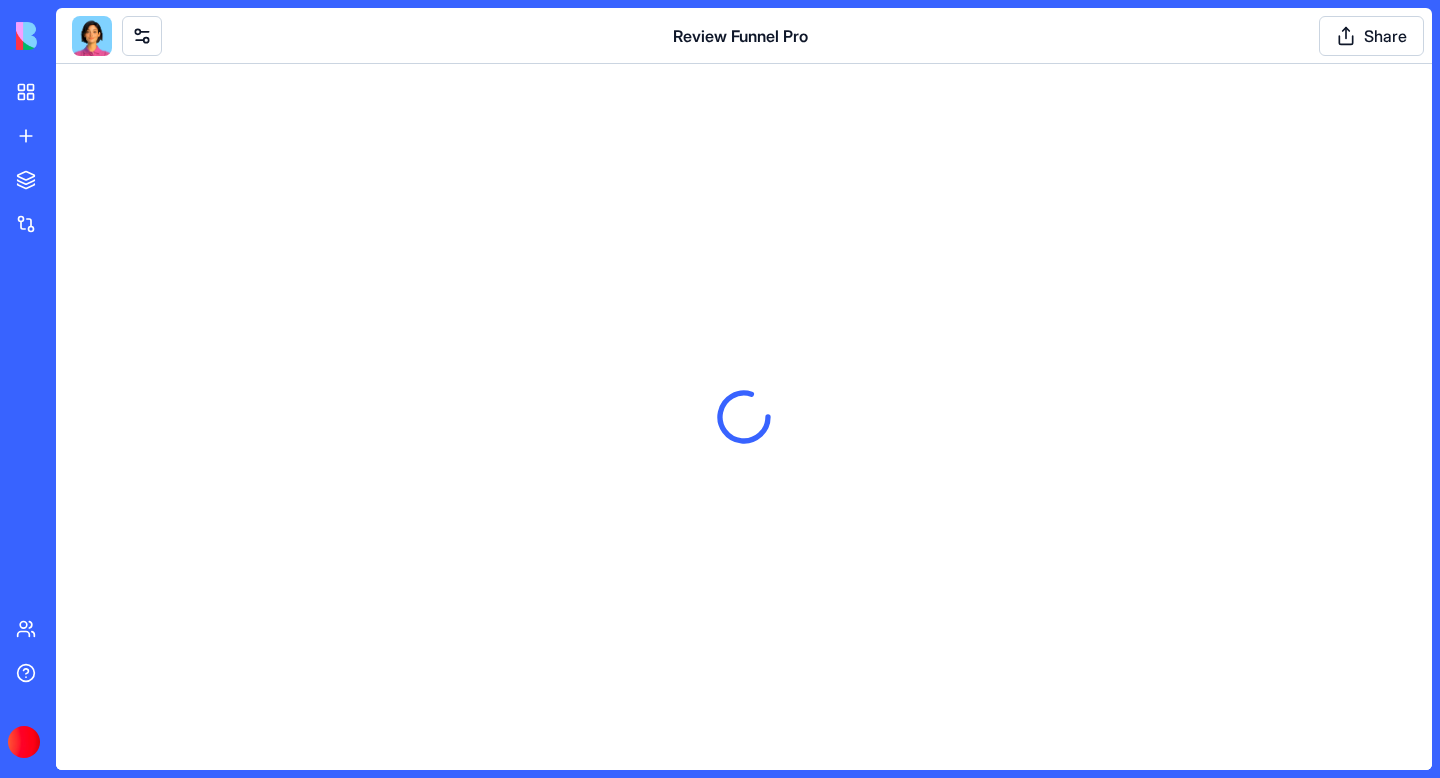 scroll, scrollTop: 0, scrollLeft: 0, axis: both 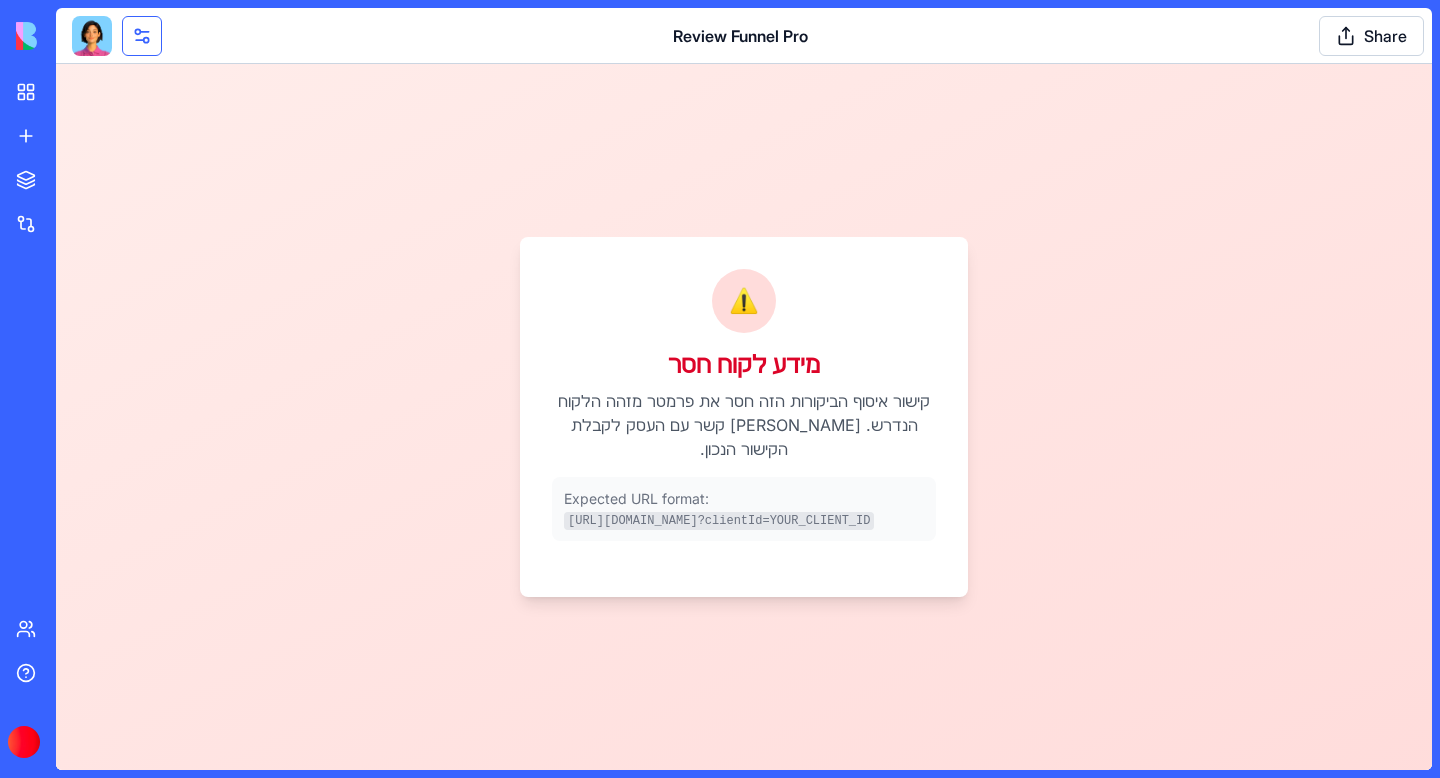 click at bounding box center (142, 36) 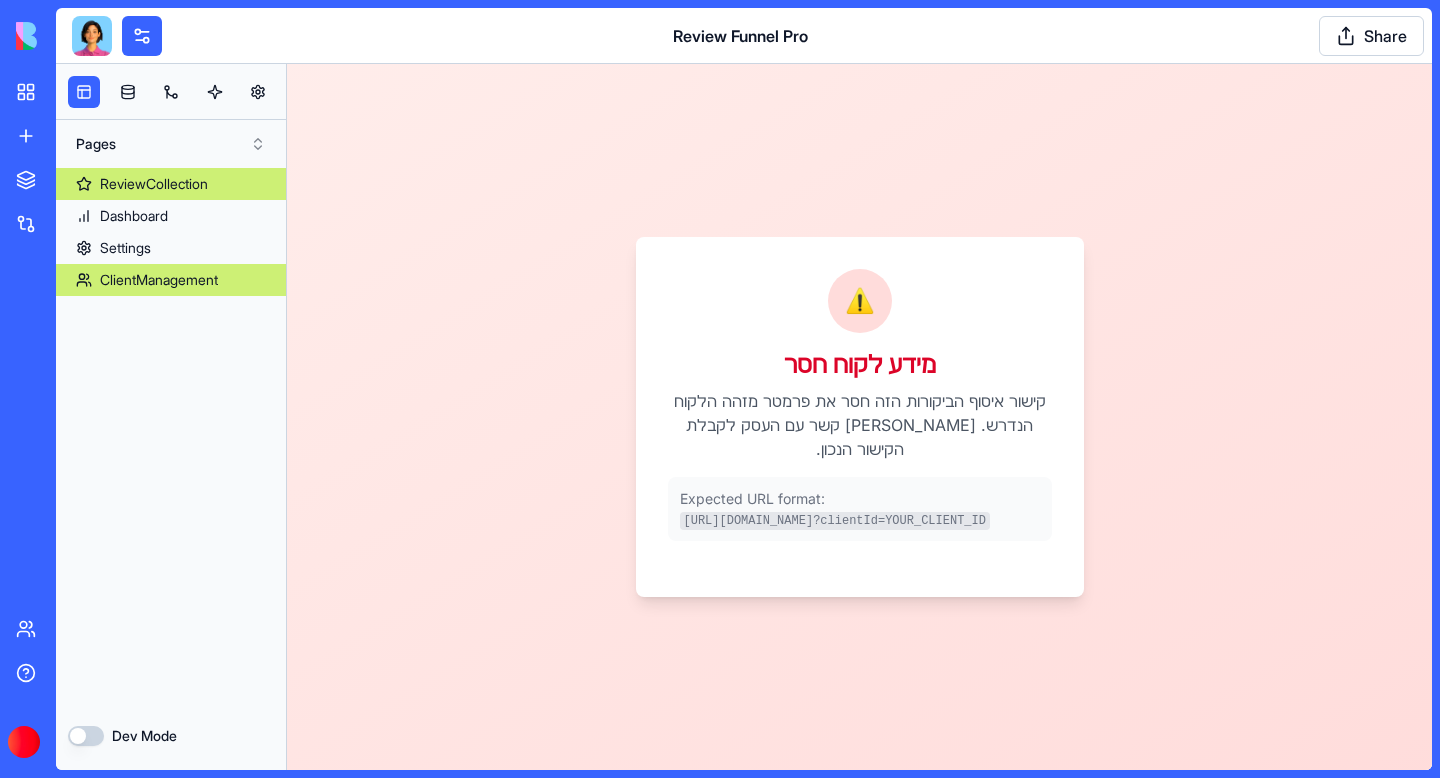 click on "ClientManagement" at bounding box center (159, 280) 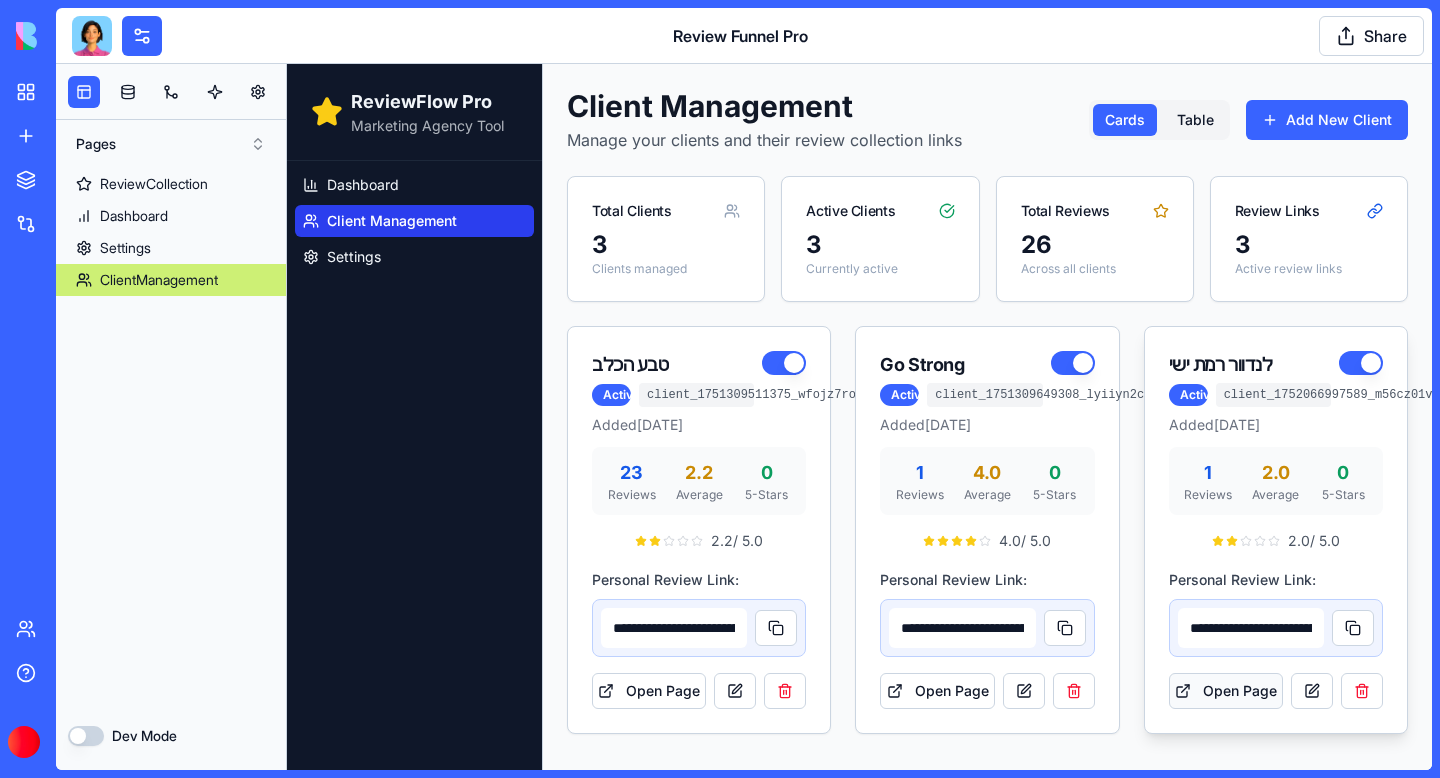 click on "Open Page" at bounding box center (1226, 691) 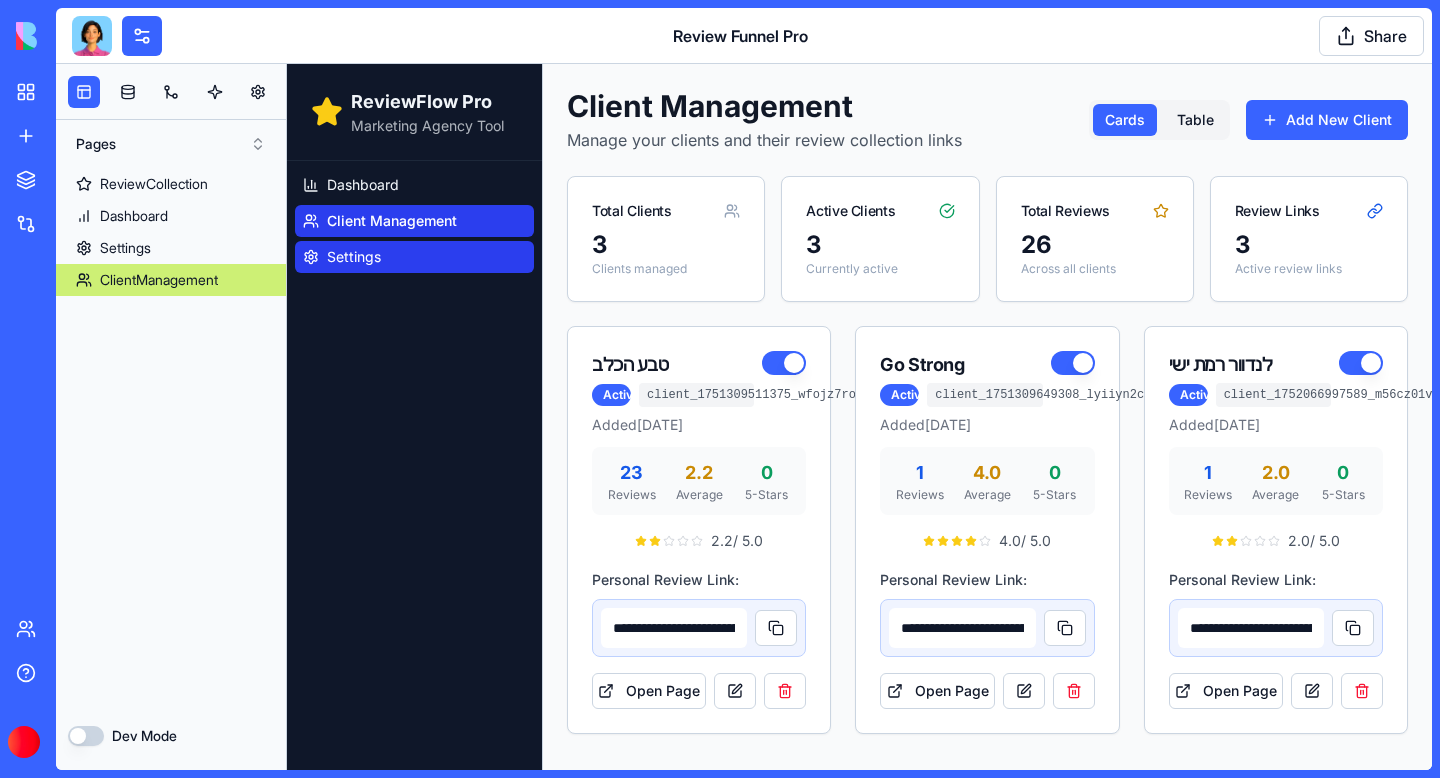 click on "Settings" at bounding box center (354, 257) 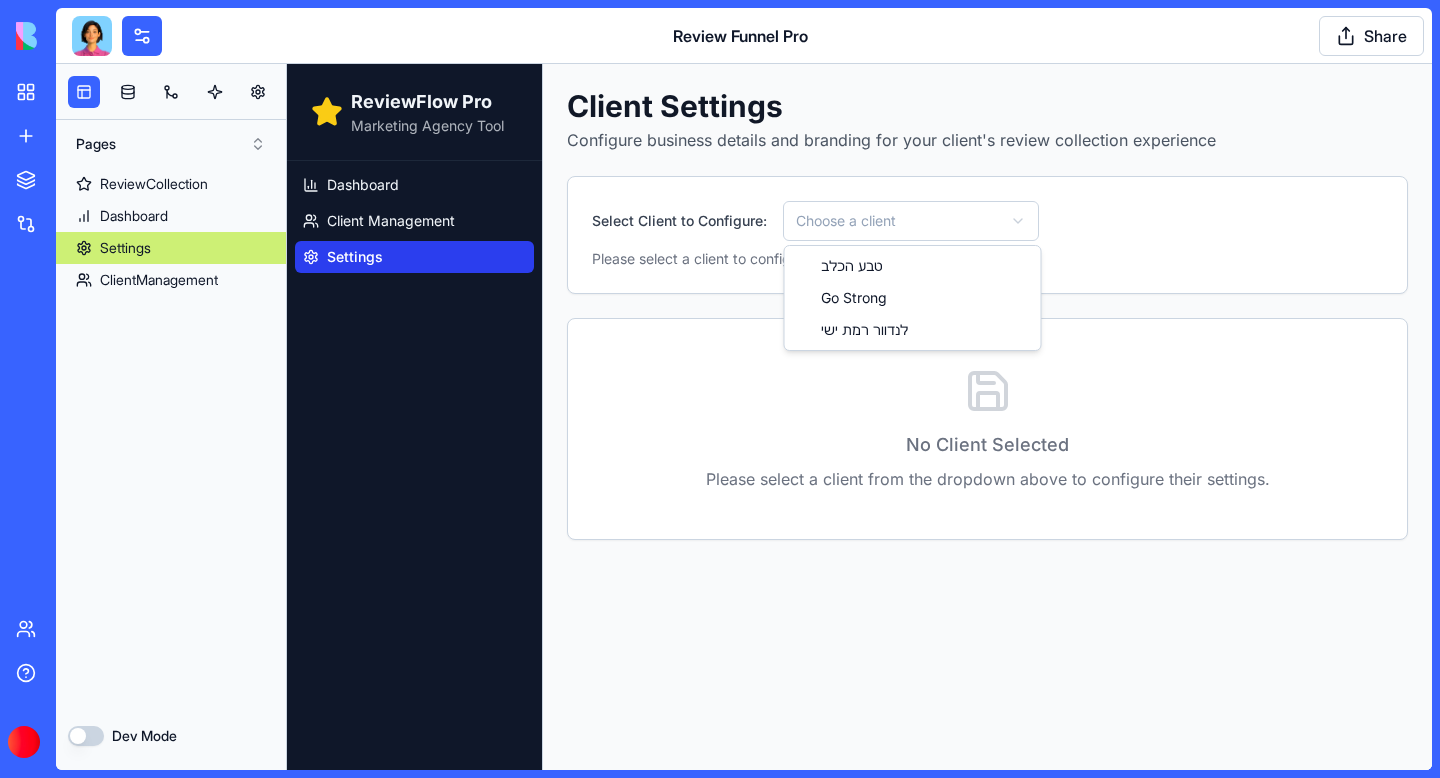 click on "ReviewFlow Pro Marketing Agency Tool Dashboard Client Management Settings Client Settings Configure business details and branding for your client's review collection experience Select Client to Configure: Choose a client Please select a client to configure their settings and branding. No Client Selected Please select a client from the dropdown above to configure their settings.
טבע הכלב Go Strong לנדוור רמת ישי" at bounding box center [859, 417] 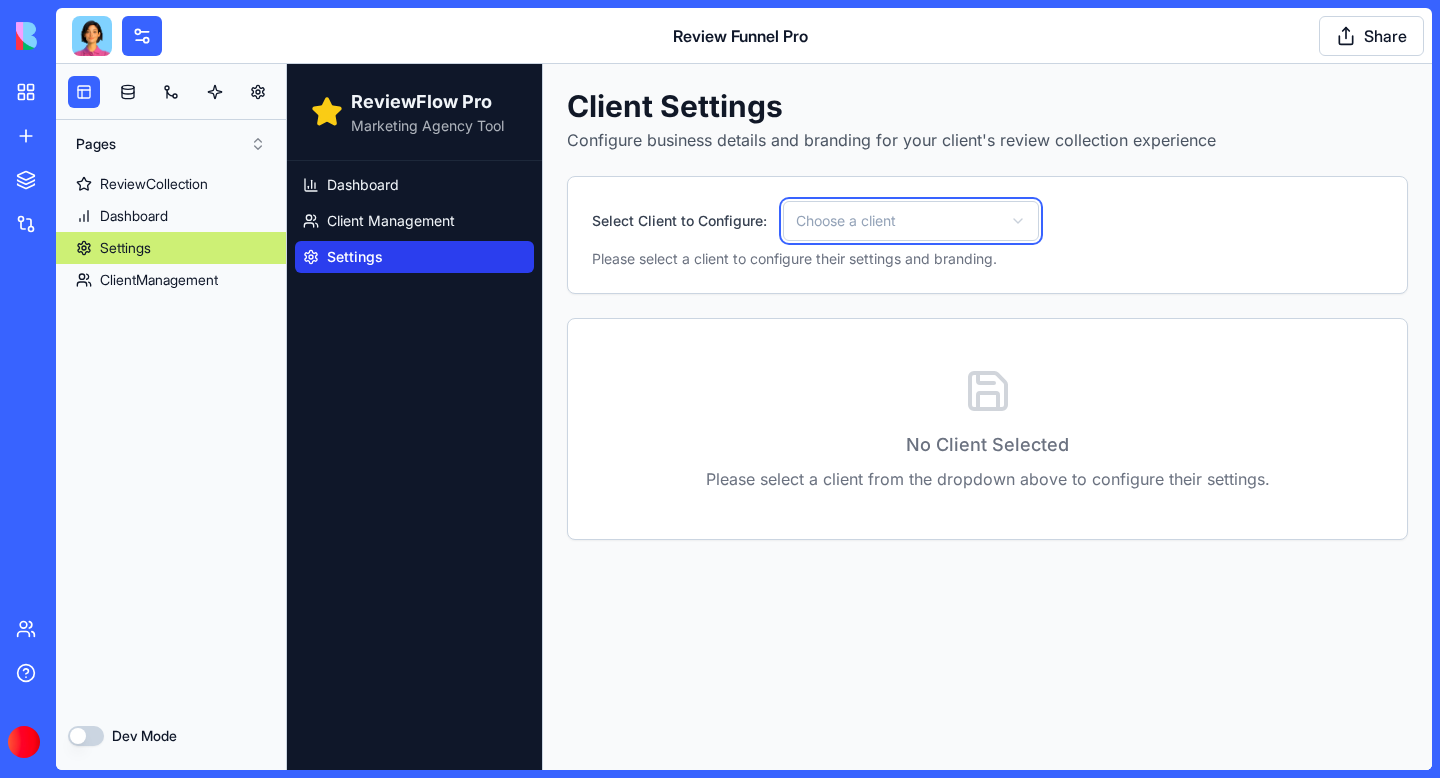 click on "ReviewFlow Pro Marketing Agency Tool Dashboard Client Management Settings Client Settings Configure business details and branding for your client's review collection experience Select Client to Configure: Choose a client Please select a client to configure their settings and branding. No Client Selected Please select a client from the dropdown above to configure their settings." at bounding box center [859, 417] 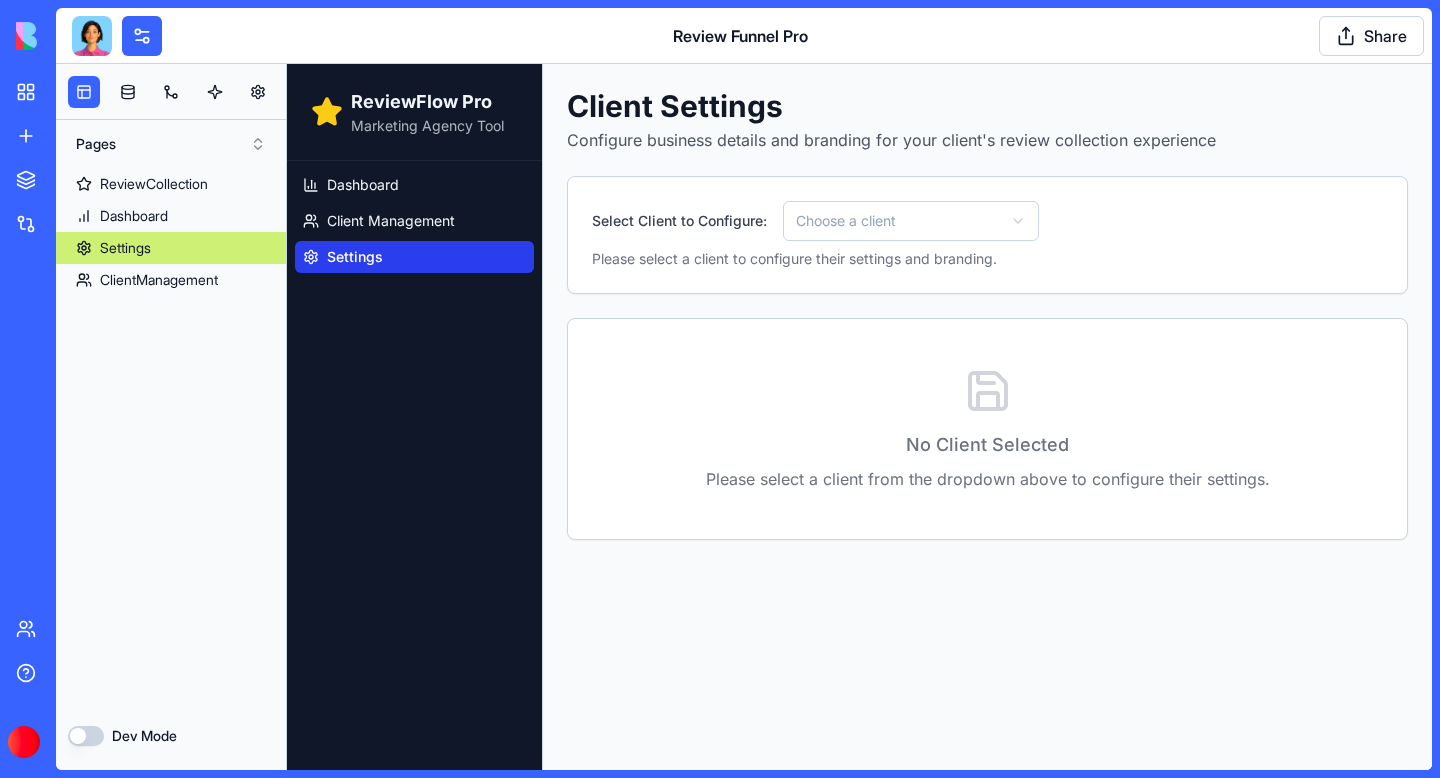 click on "ReviewFlow Pro Marketing Agency Tool Dashboard Client Management Settings Client Settings Configure business details and branding for your client's review collection experience Select Client to Configure: Choose a client Please select a client to configure their settings and branding. No Client Selected Please select a client from the dropdown above to configure their settings." at bounding box center (859, 417) 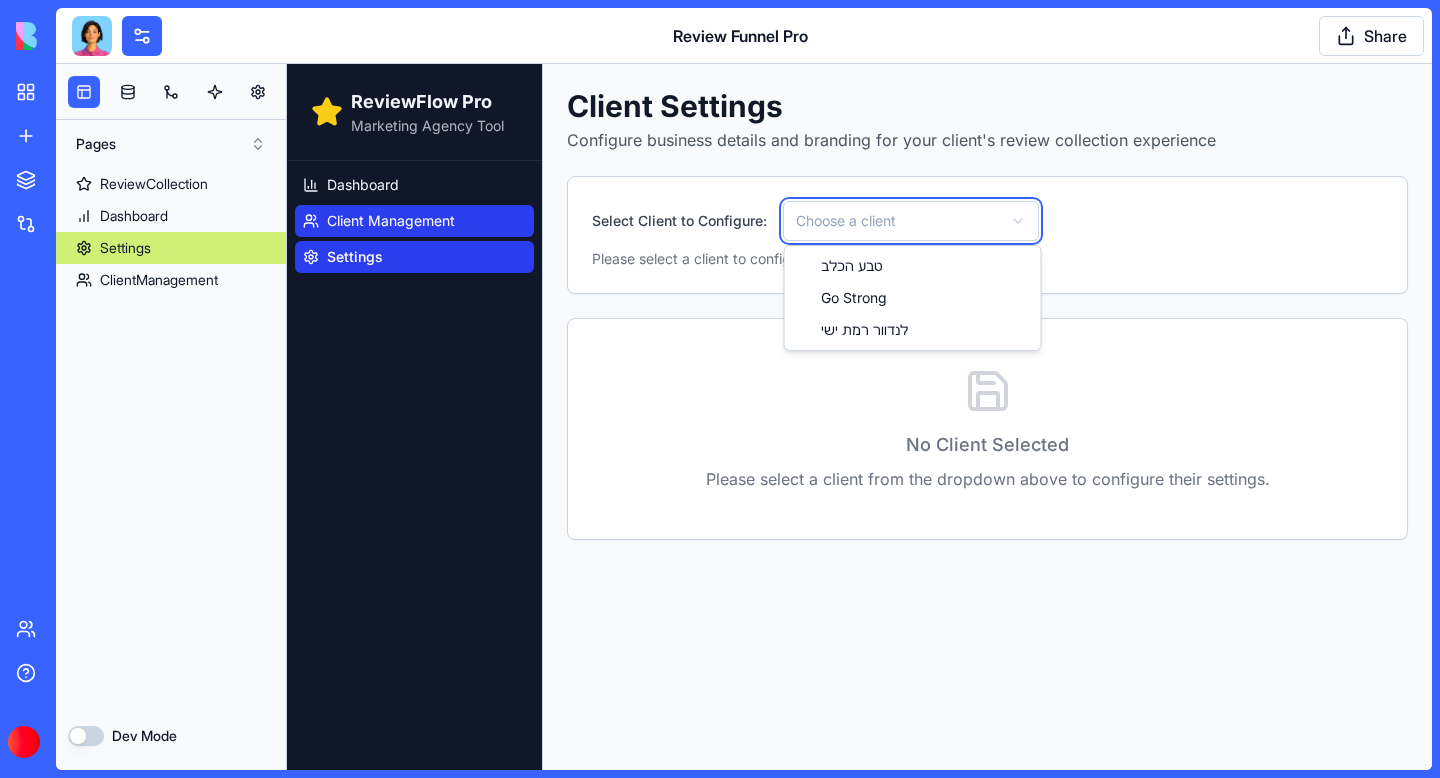 click on "ReviewFlow Pro Marketing Agency Tool Dashboard Client Management Settings Client Settings Configure business details and branding for your client's review collection experience Select Client to Configure: Choose a client Please select a client to configure their settings and branding. No Client Selected Please select a client from the dropdown above to configure their settings.
טבע הכלב Go Strong לנדוור רמת ישי" at bounding box center (859, 417) 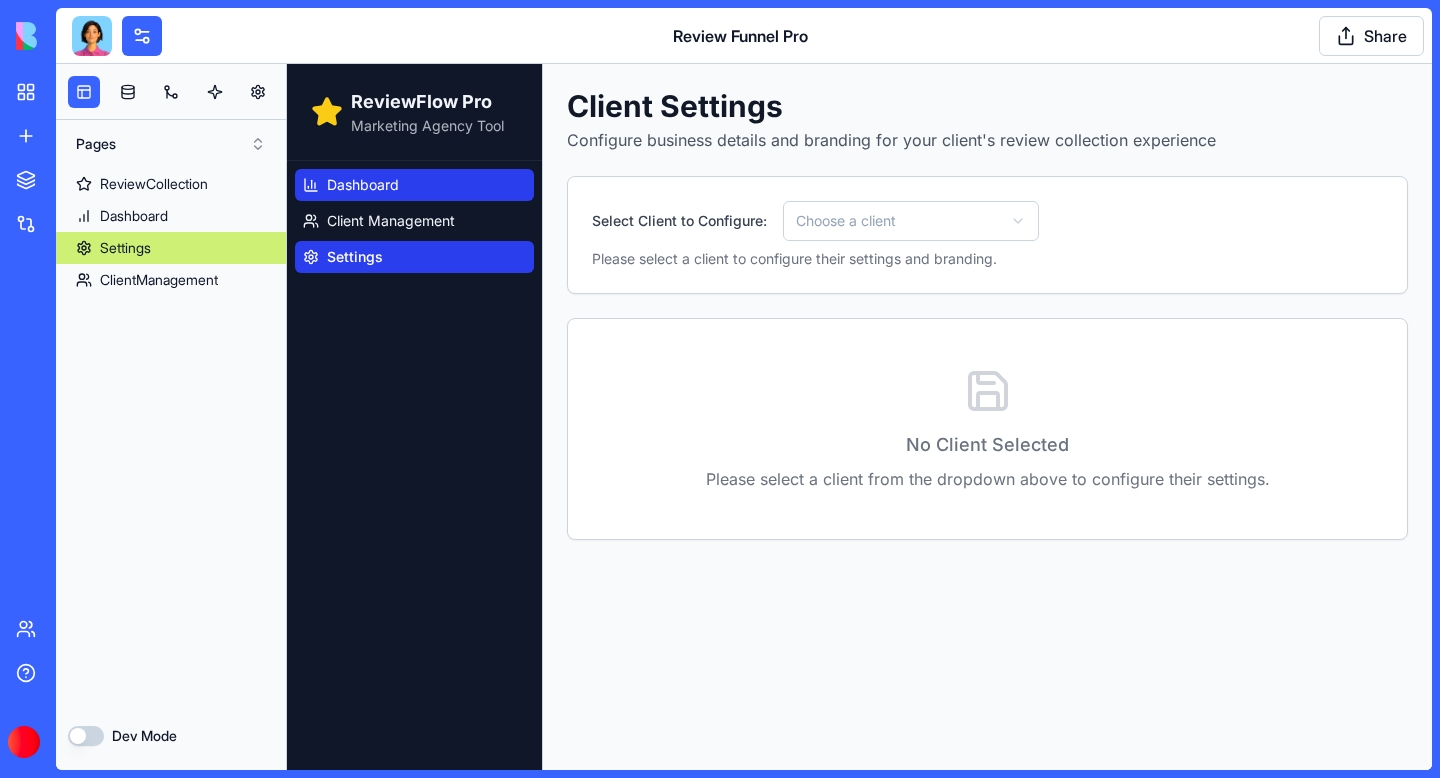 click on "Dashboard" at bounding box center [363, 185] 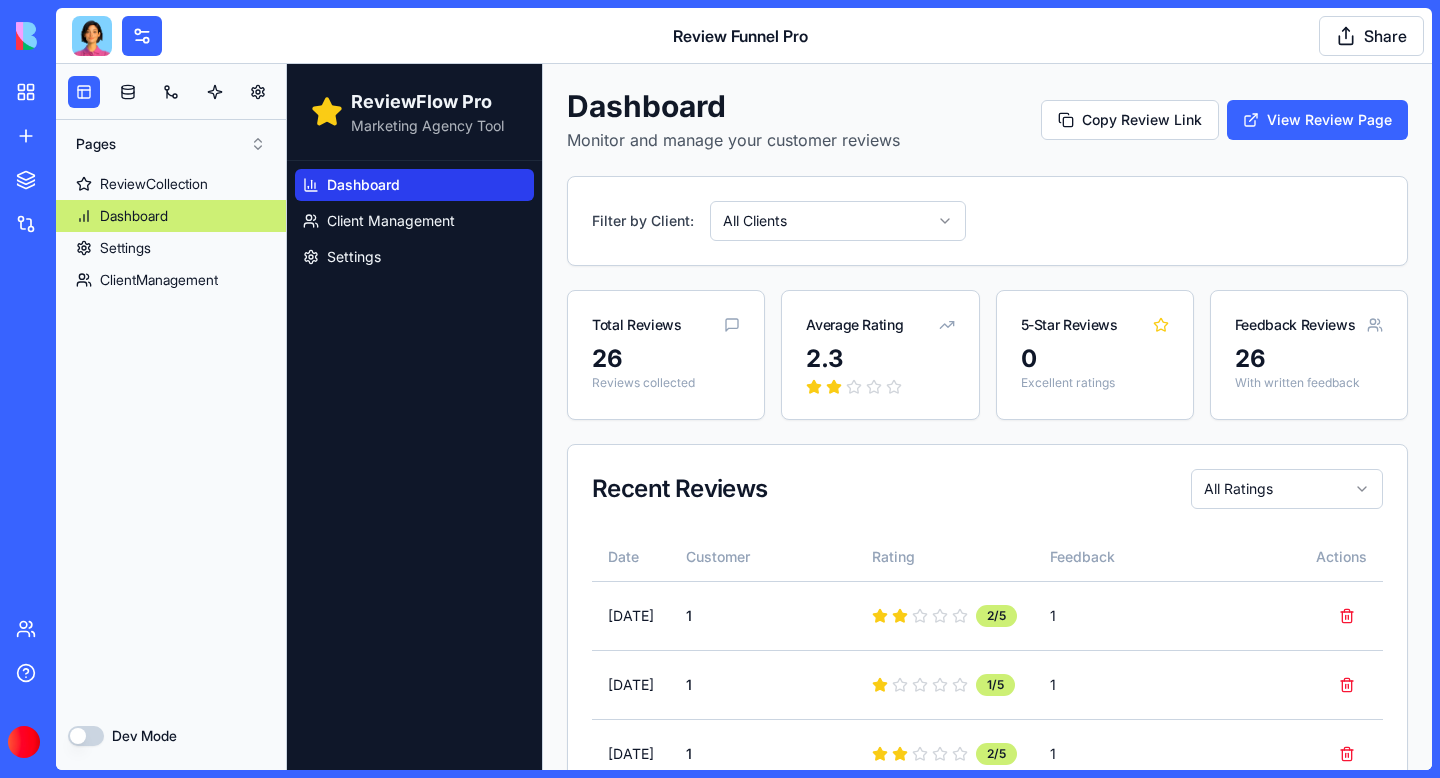 click on "ReviewFlow Pro Marketing Agency Tool Dashboard Client Management Settings Dashboard Monitor and manage your customer reviews Copy Review Link View Review Page Filter by Client: All Clients Total Reviews 26 Reviews collected Average Rating 2.3 5-Star Reviews 0 Excellent ratings Feedback Reviews 26 With written feedback Recent Reviews All Ratings Date Customer Rating Feedback Actions [DATE] 1 2 /5 1 [DATE] 1 1 /5 1 [DATE] 1 2 /5 1 [DATE] ח 1 /5 ח [DATE] 1 1 /5 1 [DATE] 1 2 /5 1 [DATE] 1 2 /5 1 [DATE] 1 3 /5 1 [DATE] 1 3 /5 1 [DATE] 1 3 /5 1 [DATE] 1 4 /5 1 [DATE] 1 1 /5 4 [DATE] 5 2 /5 6 [DATE] ק 3 /5 א [DATE] 1 2 /5 1 [DATE] 1 3 /5 1 [DATE] 1 2 /5 1 [DATE] 1 2 /5 1 [DATE] 1 2 /5 1 [DATE] [PERSON_NAME] נסיון 3 /5 2 [DATE] ח 2 /5 חחמ [DATE] [PERSON_NAME] נסיון 2 /5 כ [DATE] [PERSON_NAME] 2 /5 [PERSON_NAME] [PERSON_NAME] [DATE] [PERSON_NAME] [EMAIL_ADDRESS][DOMAIN_NAME]" at bounding box center (859, 1256) 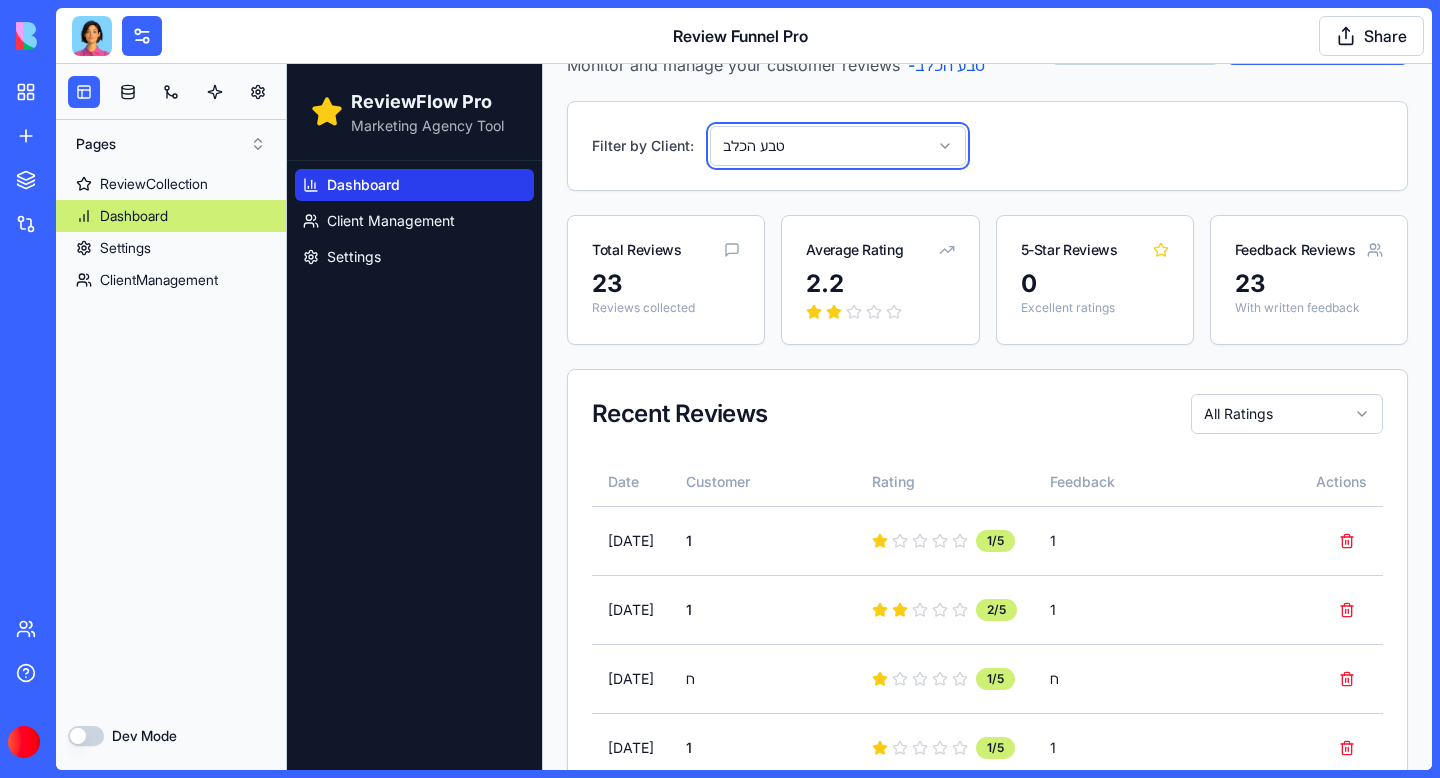 scroll, scrollTop: 0, scrollLeft: 0, axis: both 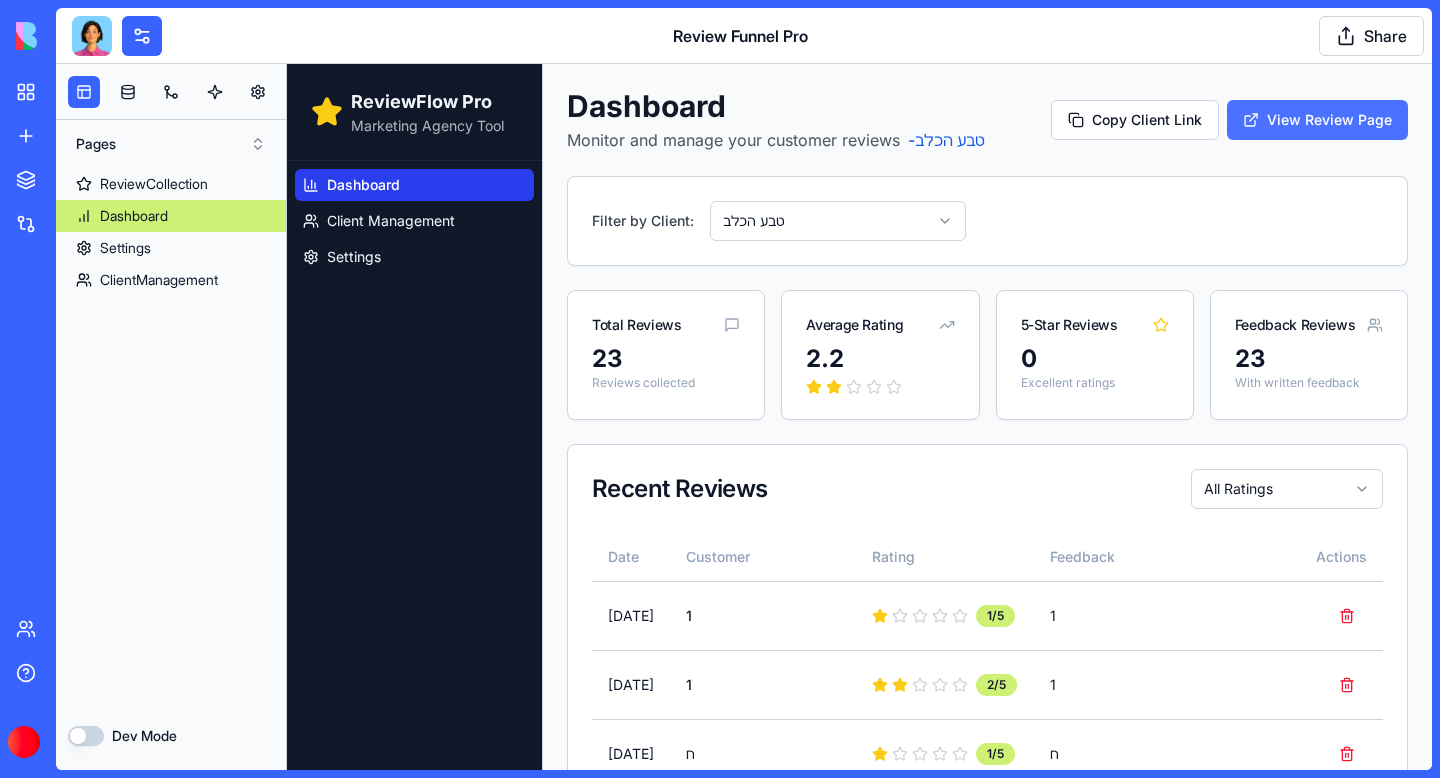 click on "View Review Page" at bounding box center (1317, 120) 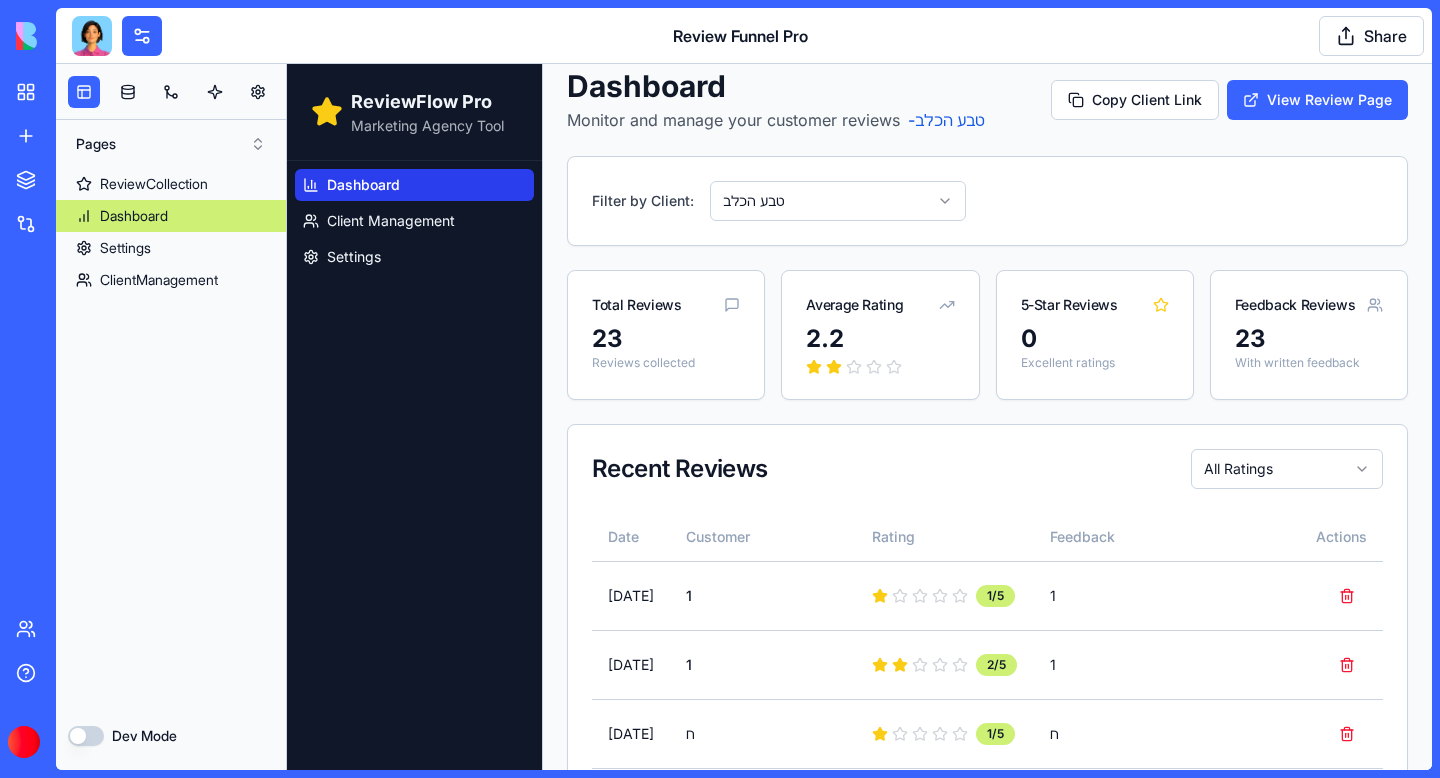 scroll, scrollTop: 0, scrollLeft: 0, axis: both 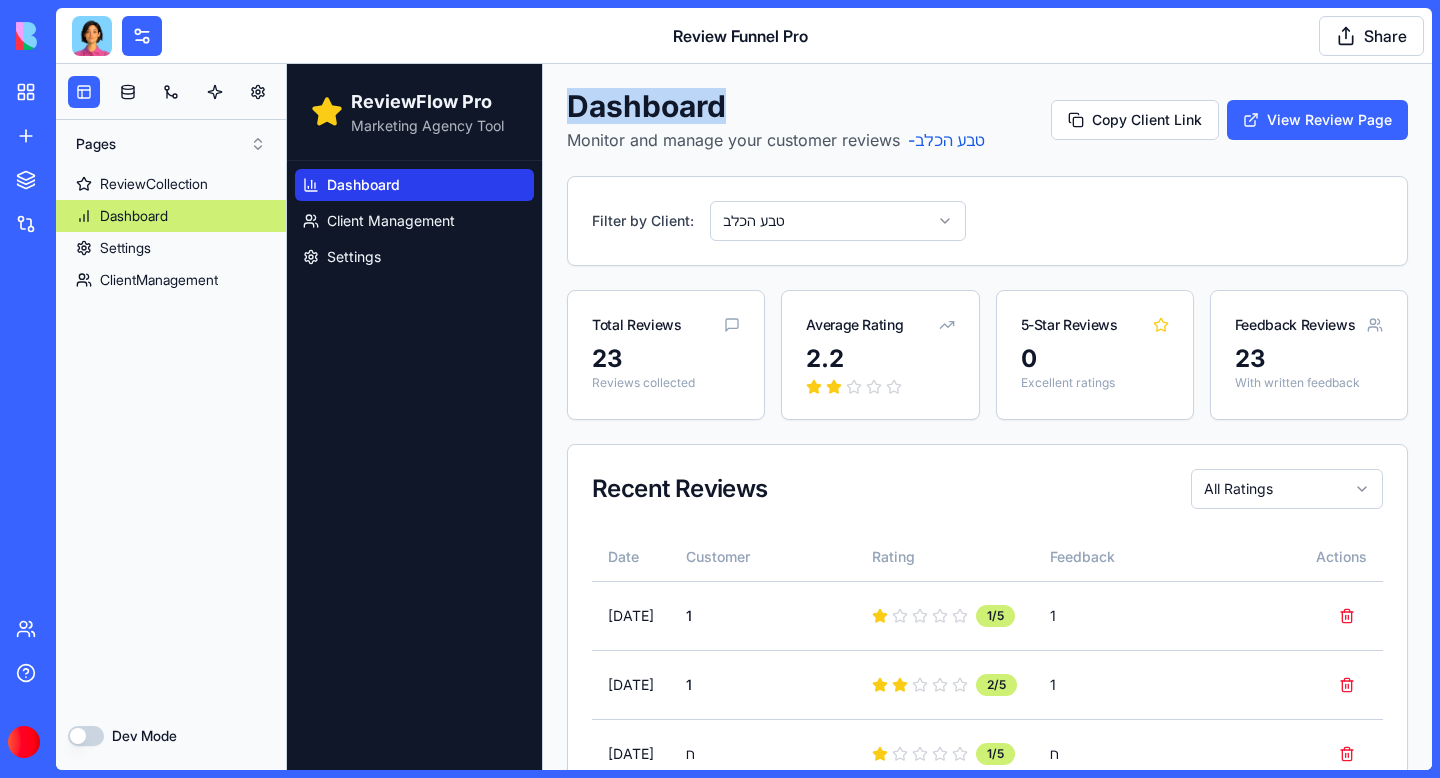 drag, startPoint x: 731, startPoint y: 101, endPoint x: 569, endPoint y: 111, distance: 162.30835 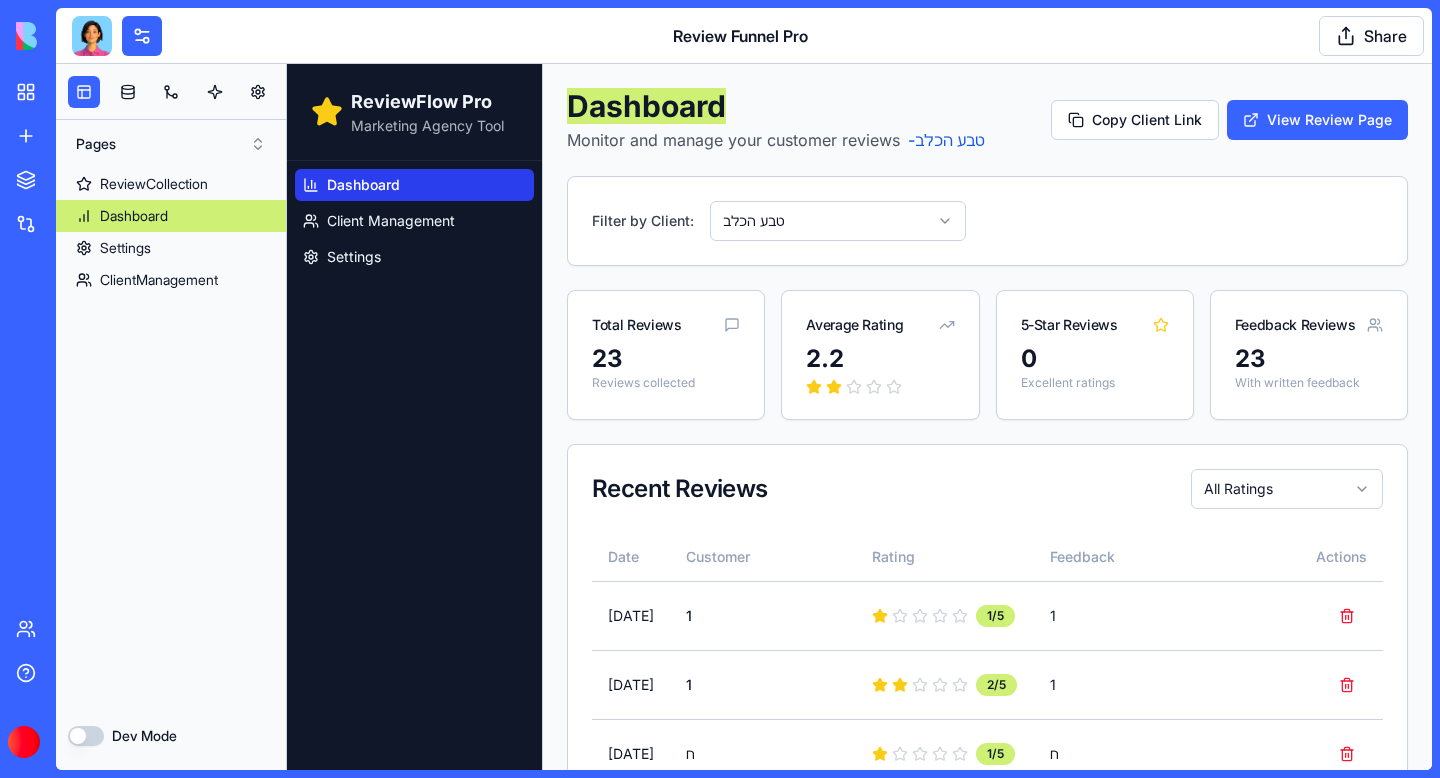 click at bounding box center (92, 36) 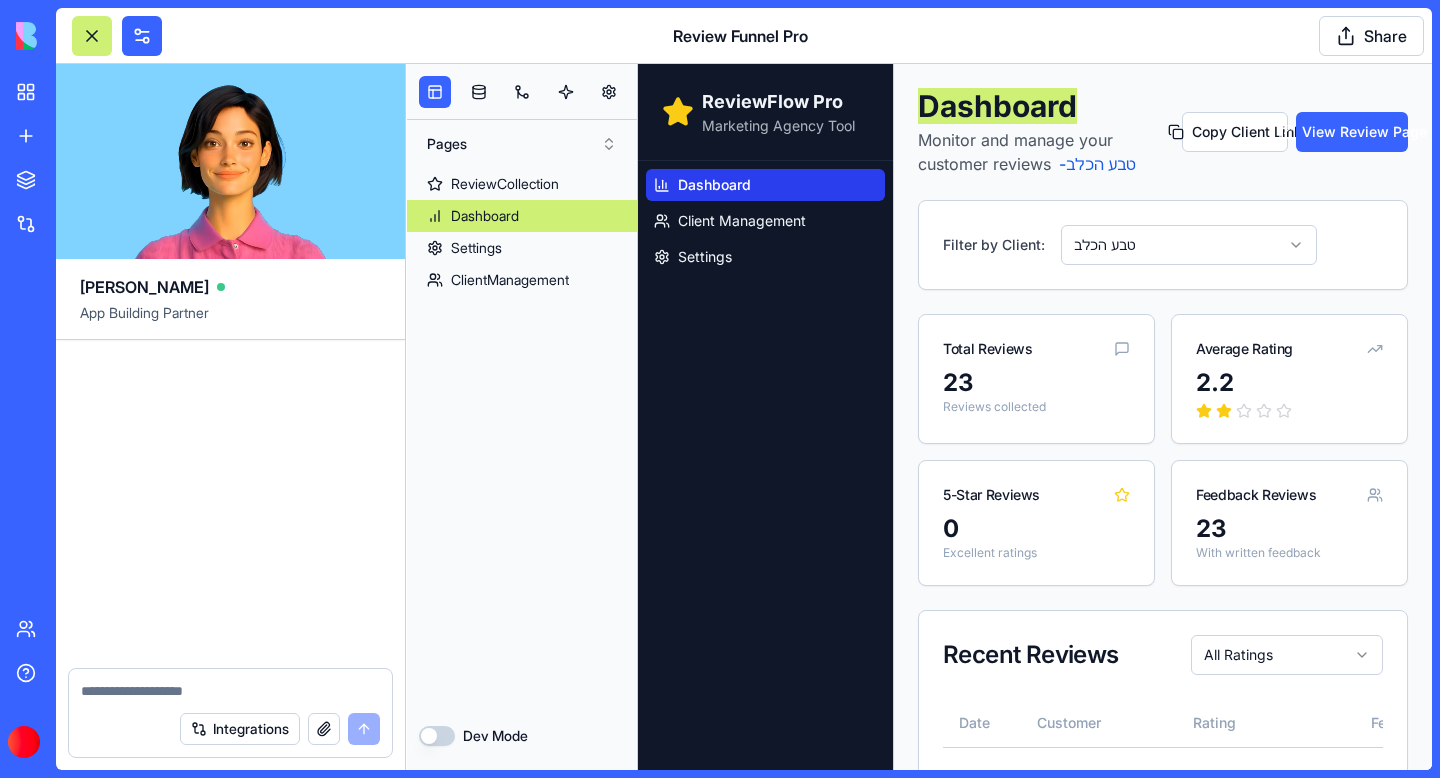 scroll, scrollTop: 48866, scrollLeft: 0, axis: vertical 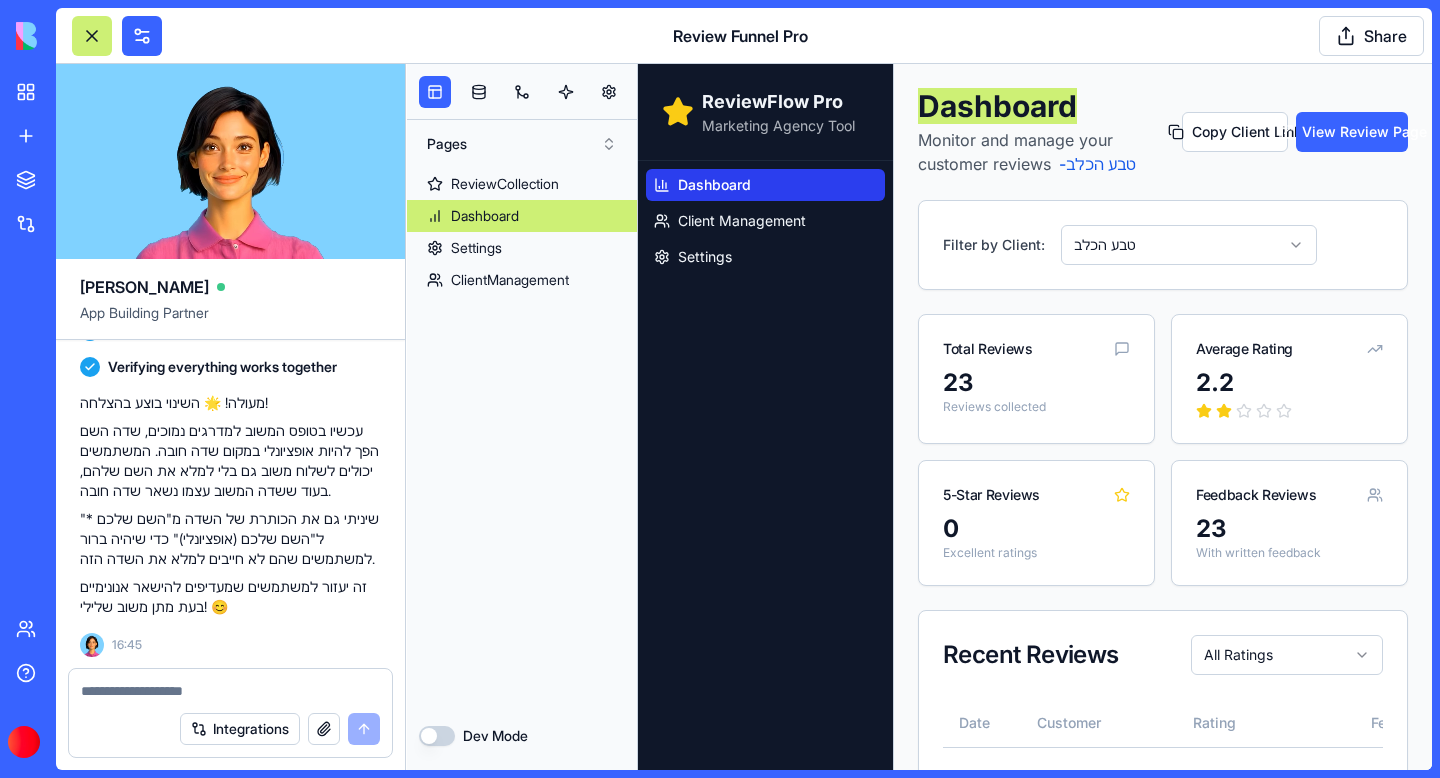 click at bounding box center (230, 691) 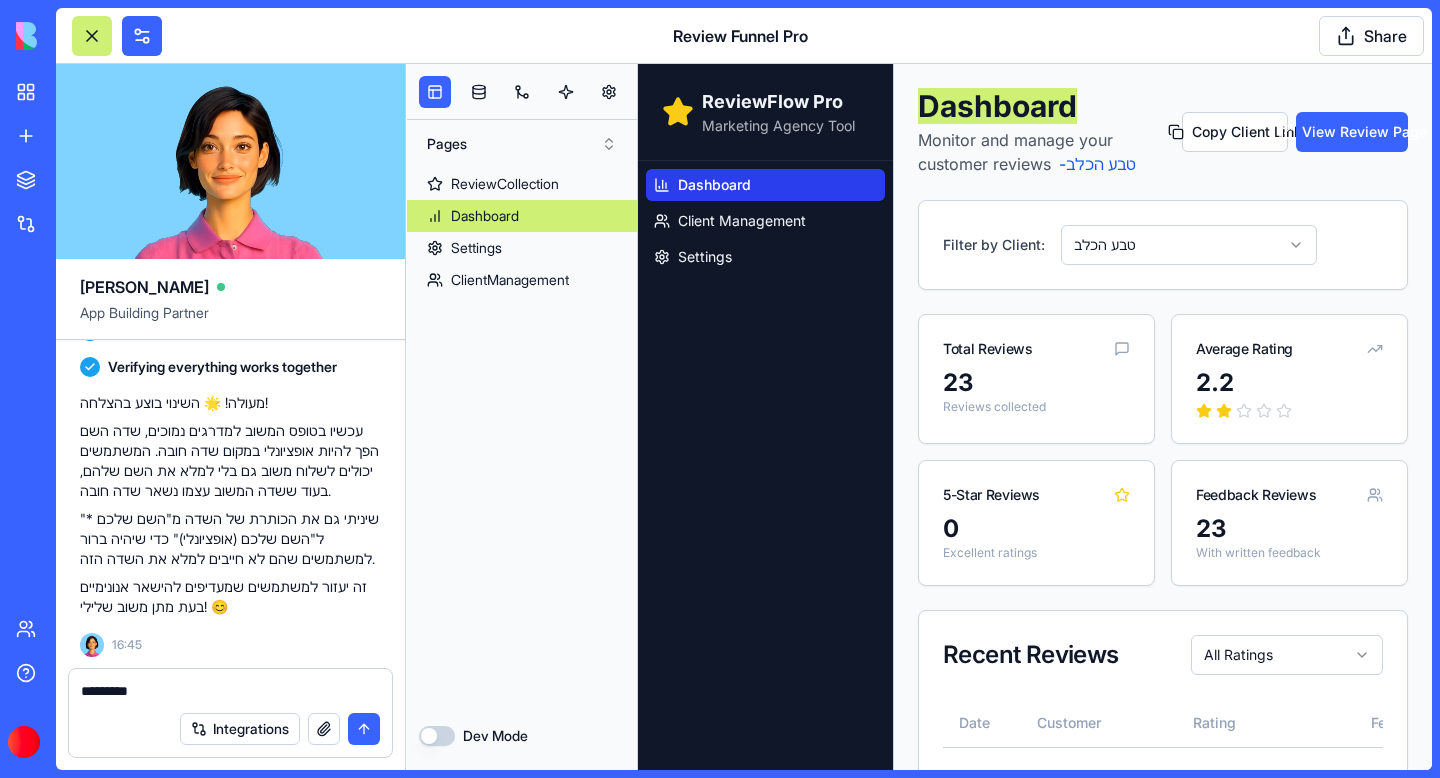 paste on "**********" 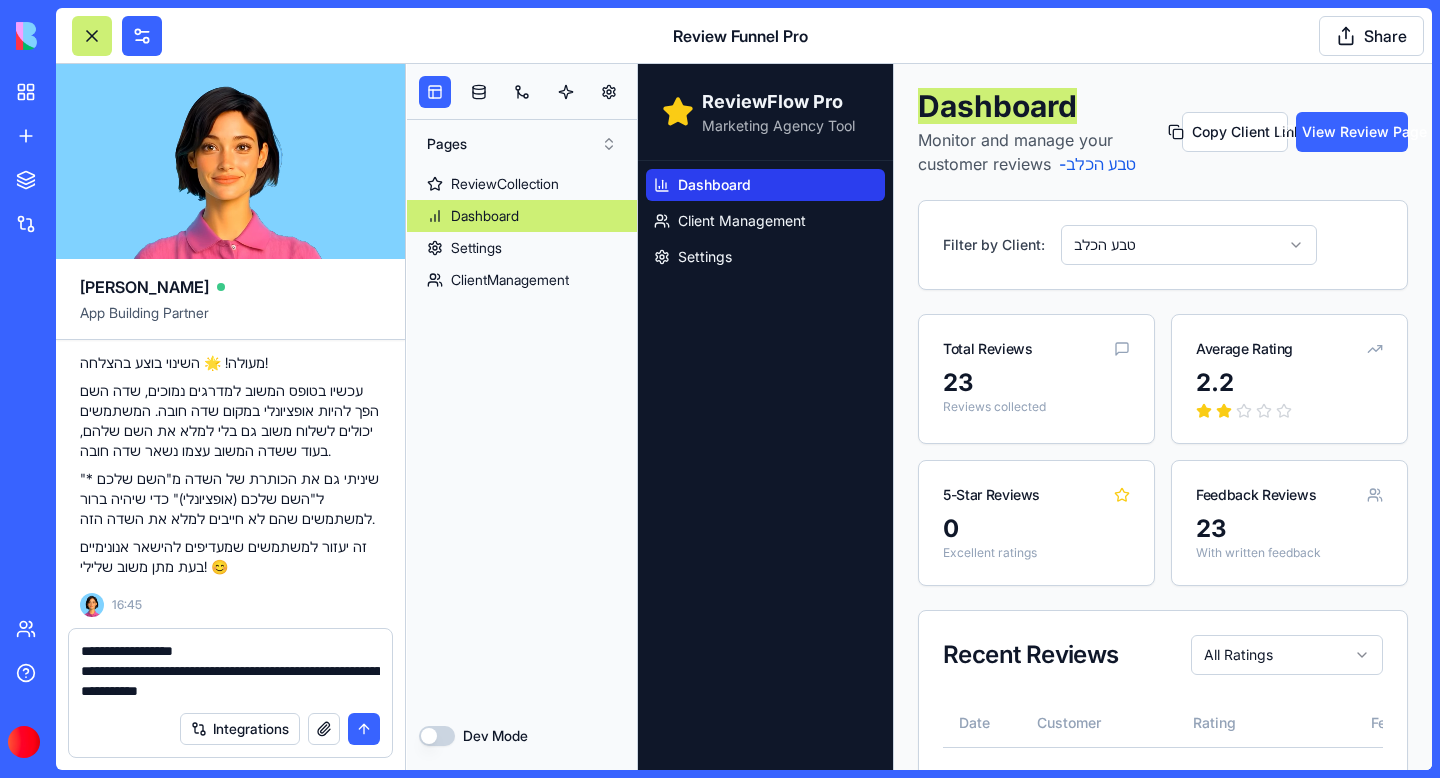 type on "**********" 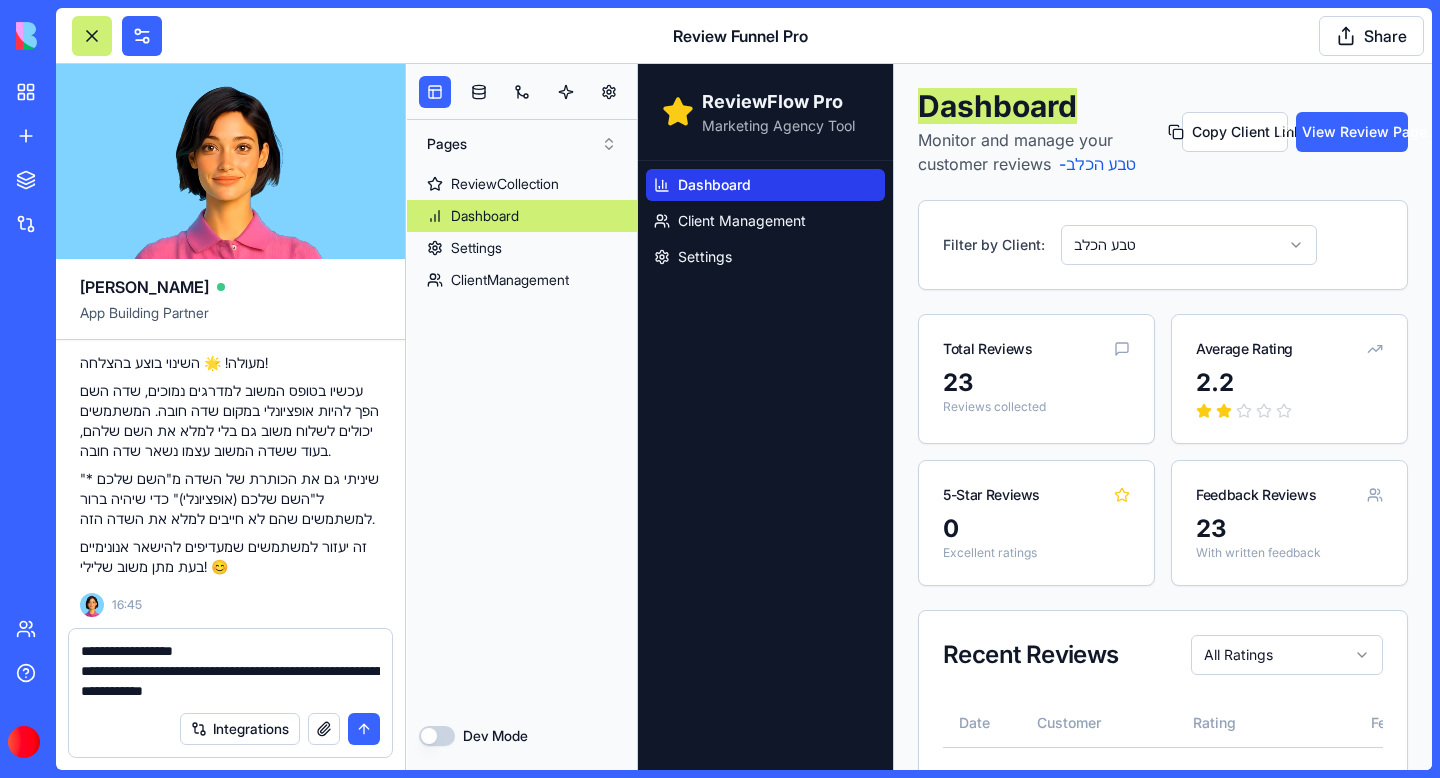 type 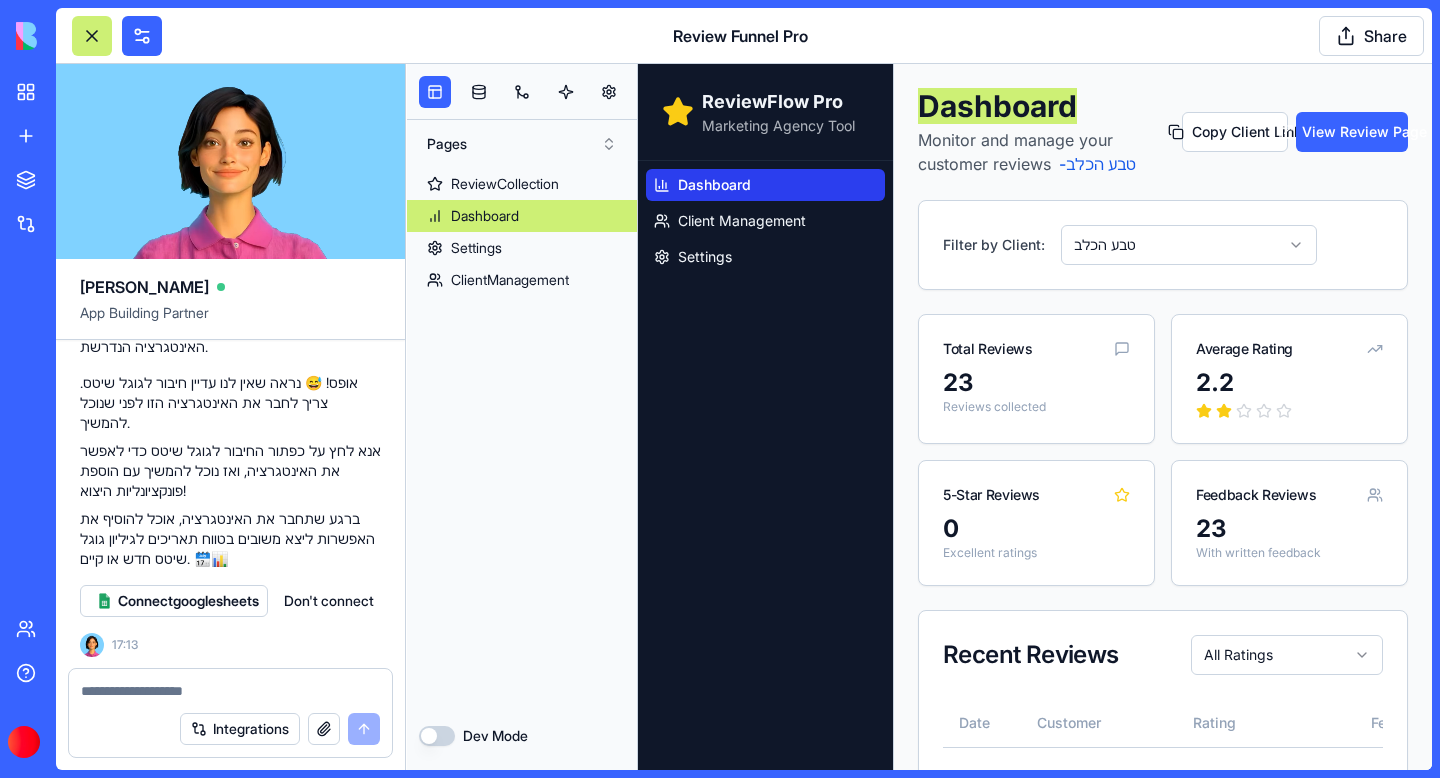 scroll, scrollTop: 49380, scrollLeft: 0, axis: vertical 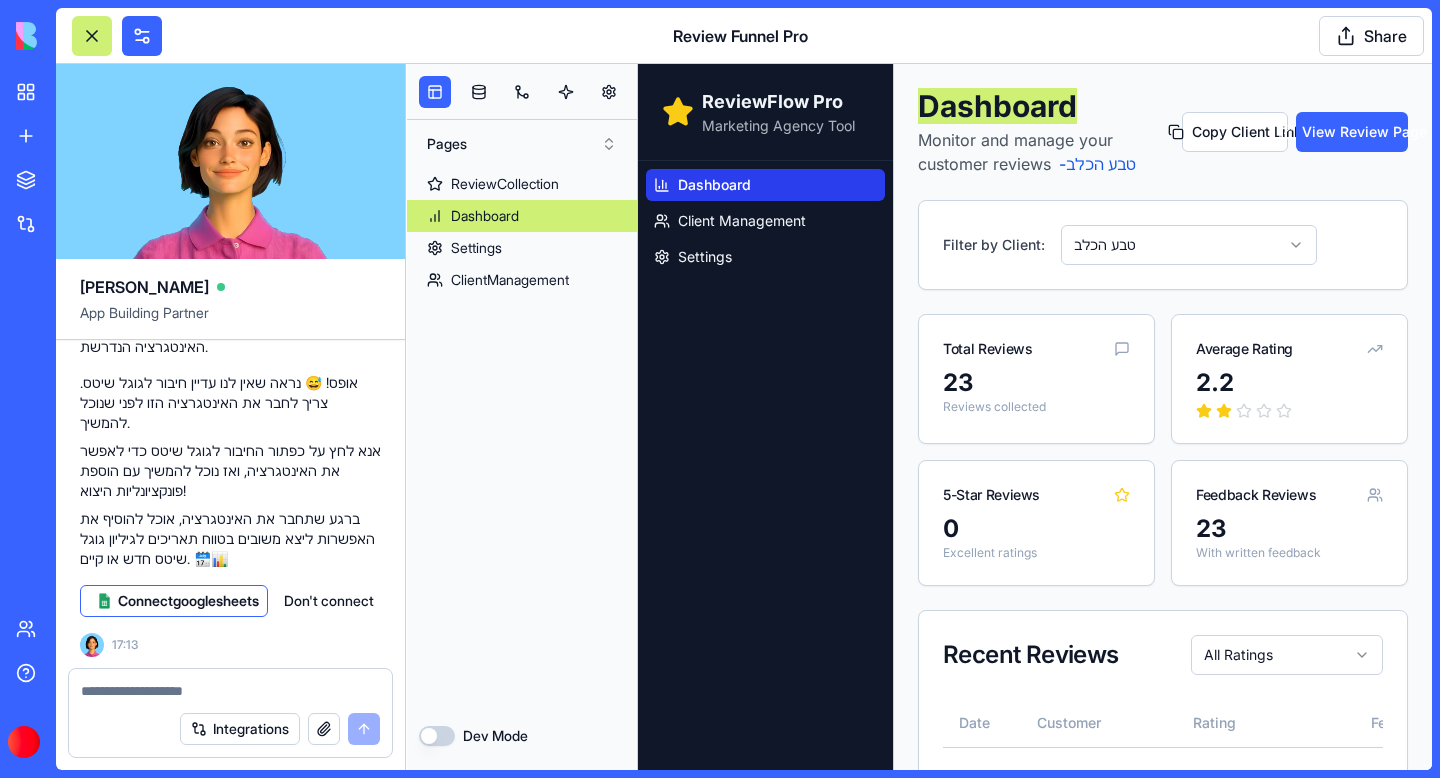 click on "Connect  googlesheets" at bounding box center [184, 601] 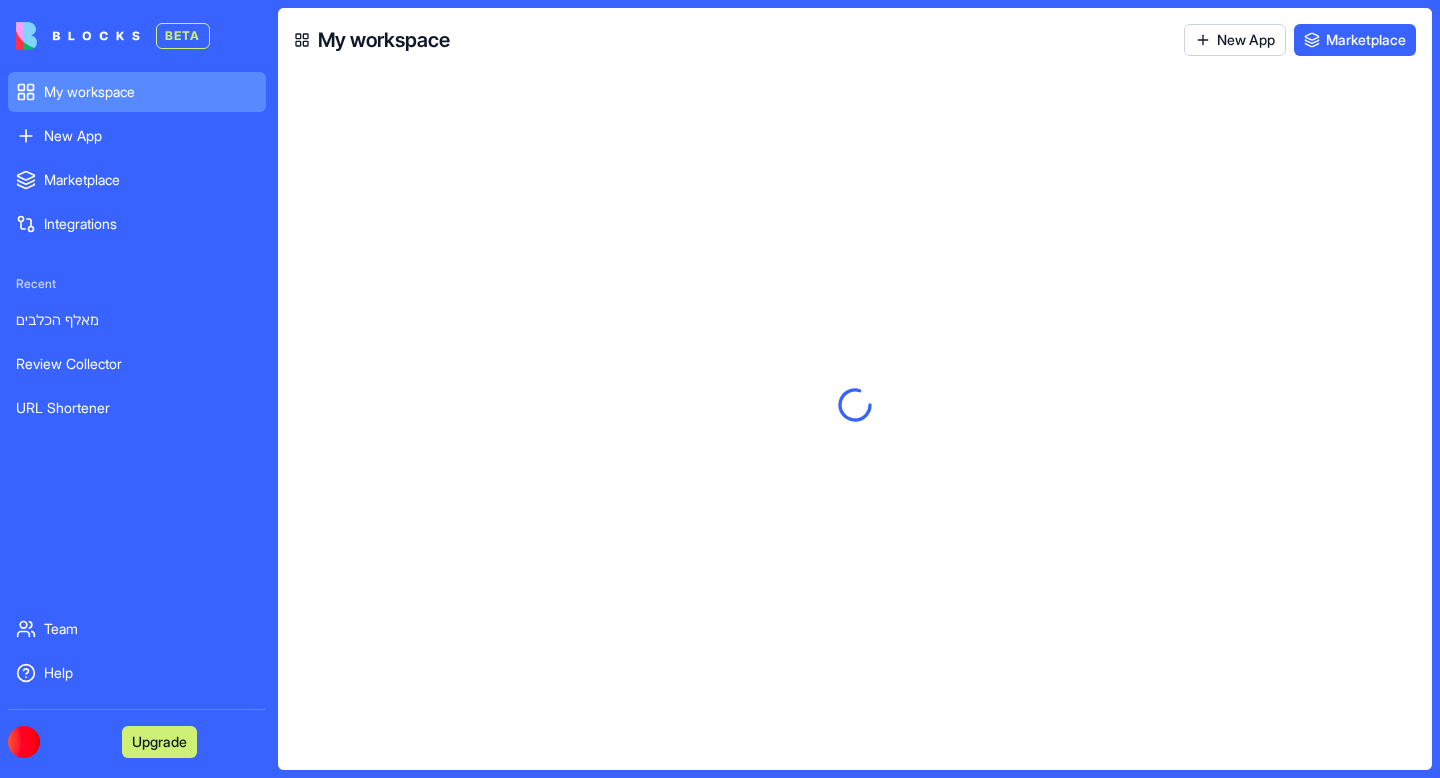 scroll, scrollTop: 0, scrollLeft: 0, axis: both 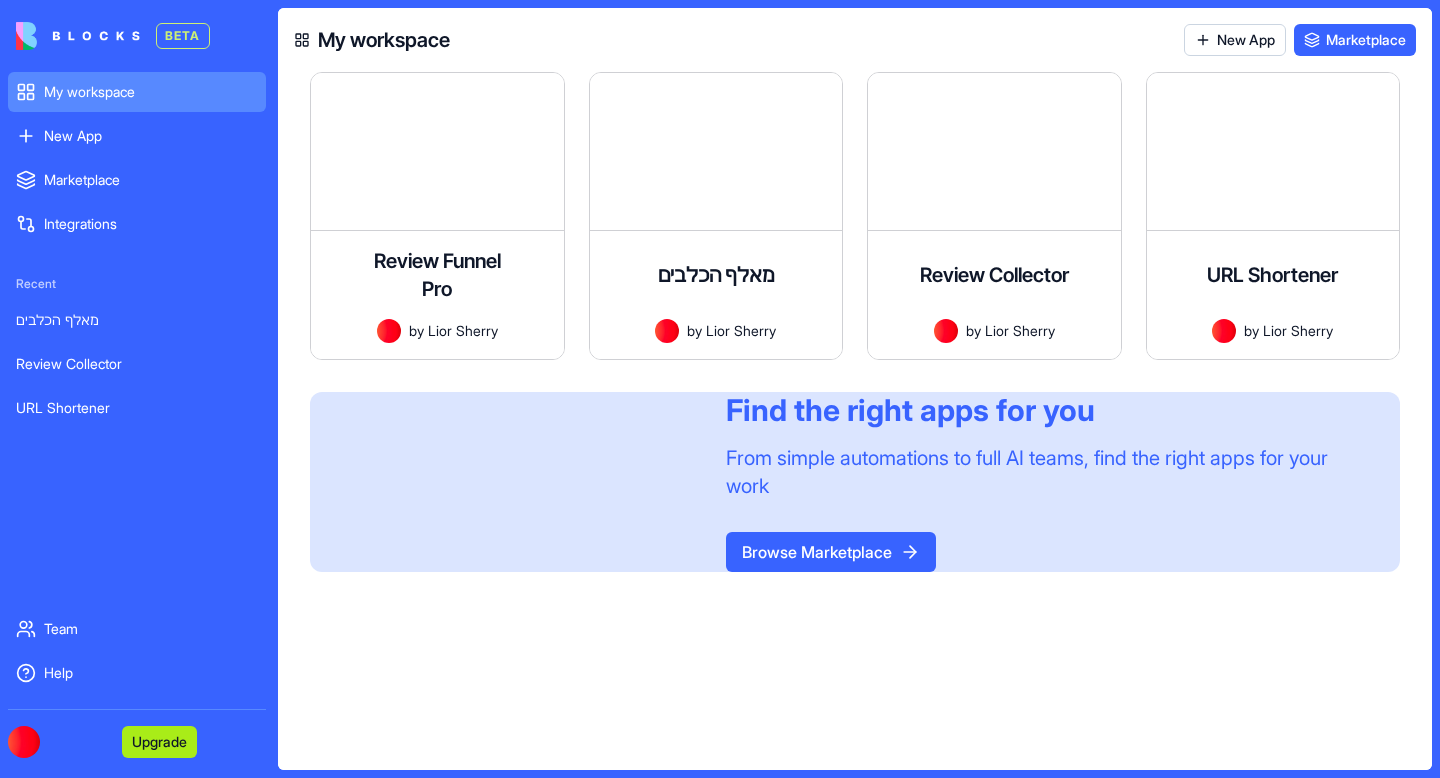 click on "Upgrade" at bounding box center [159, 742] 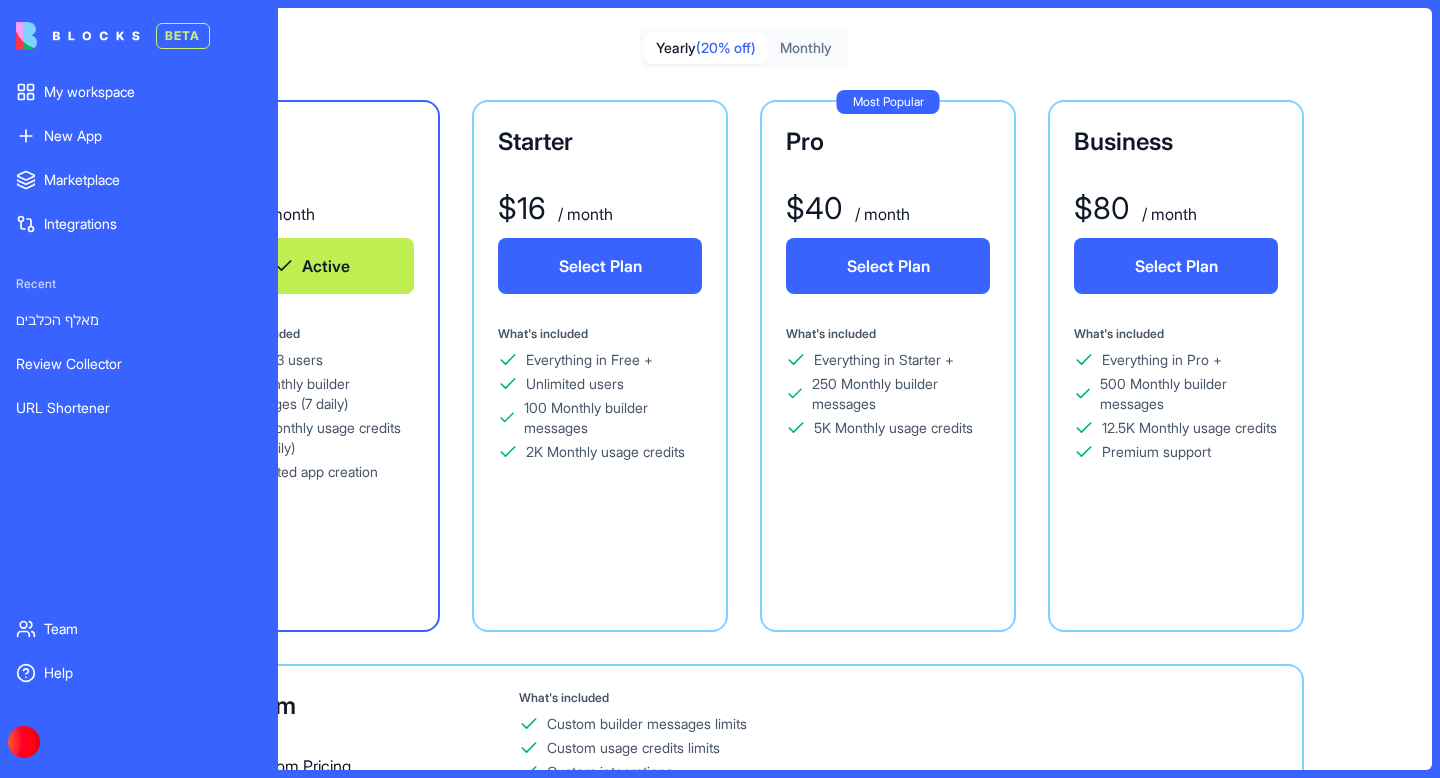 scroll, scrollTop: 44, scrollLeft: 0, axis: vertical 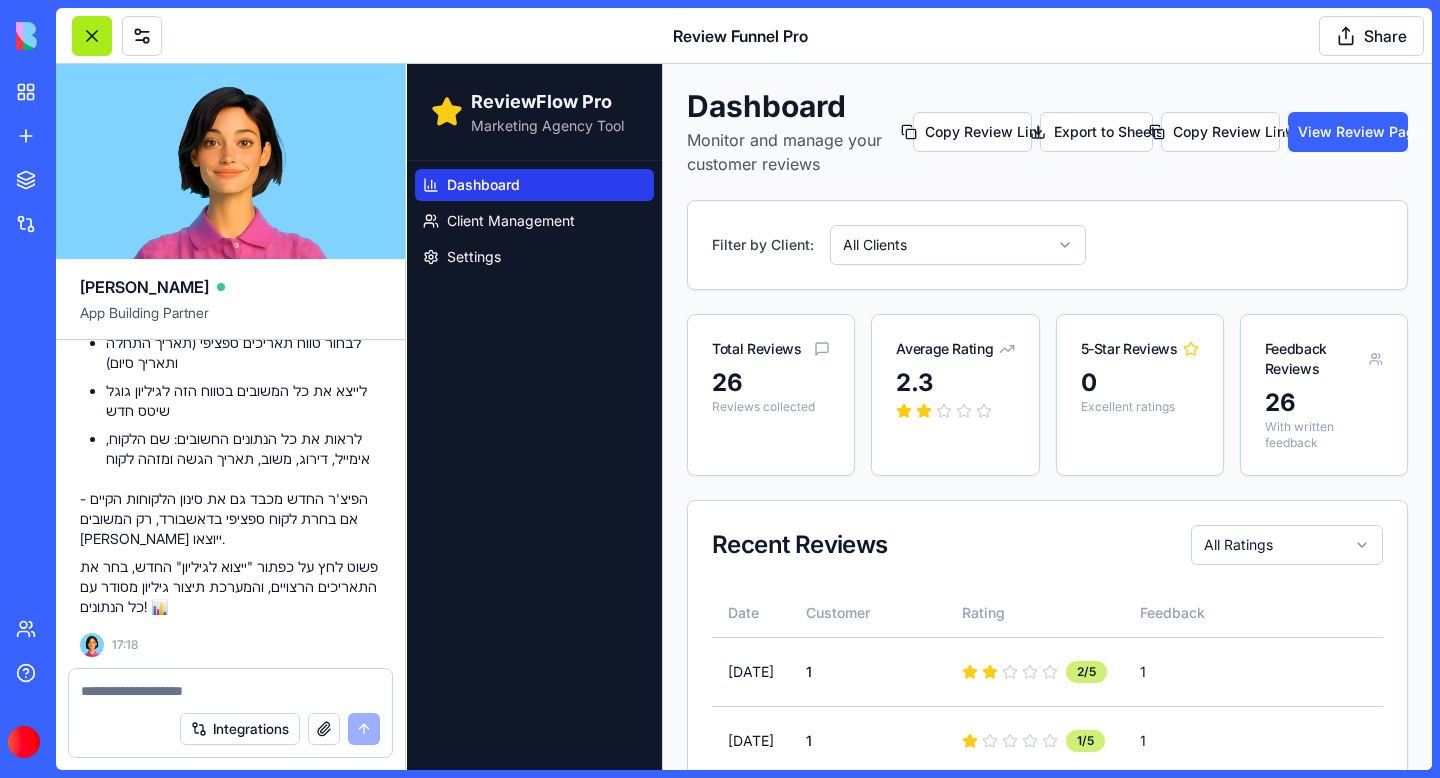 click at bounding box center [92, 36] 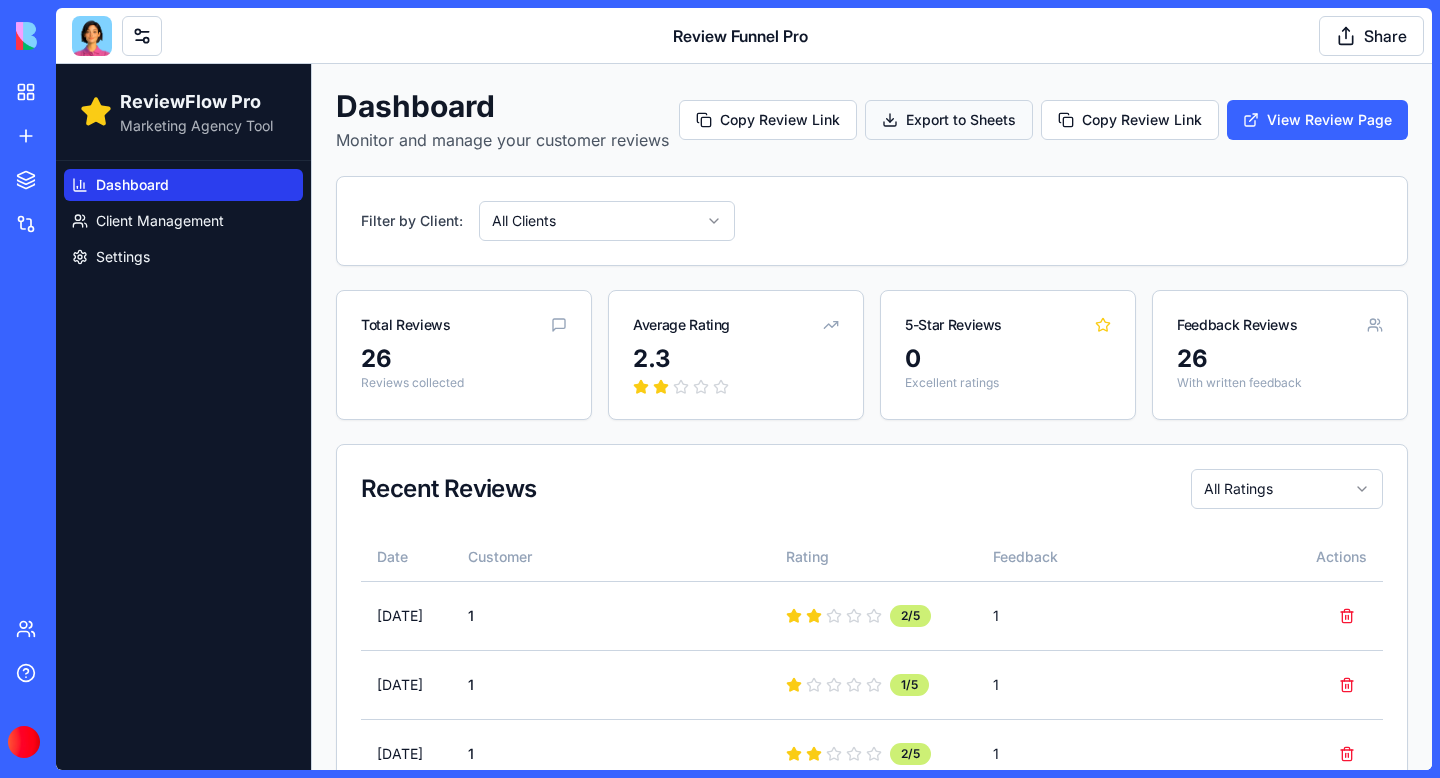 click on "Export to Sheets" at bounding box center (949, 120) 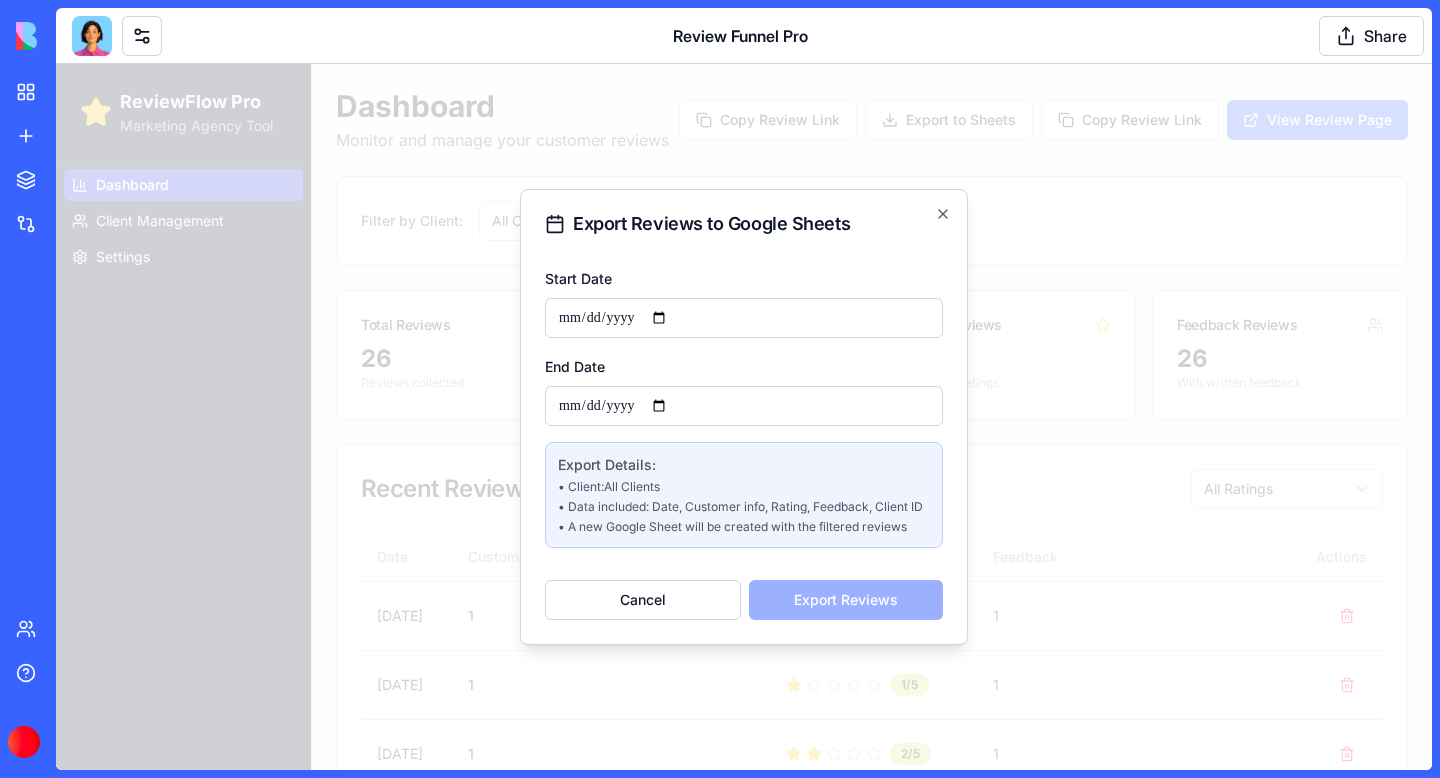 click on "Start Date" at bounding box center (744, 318) 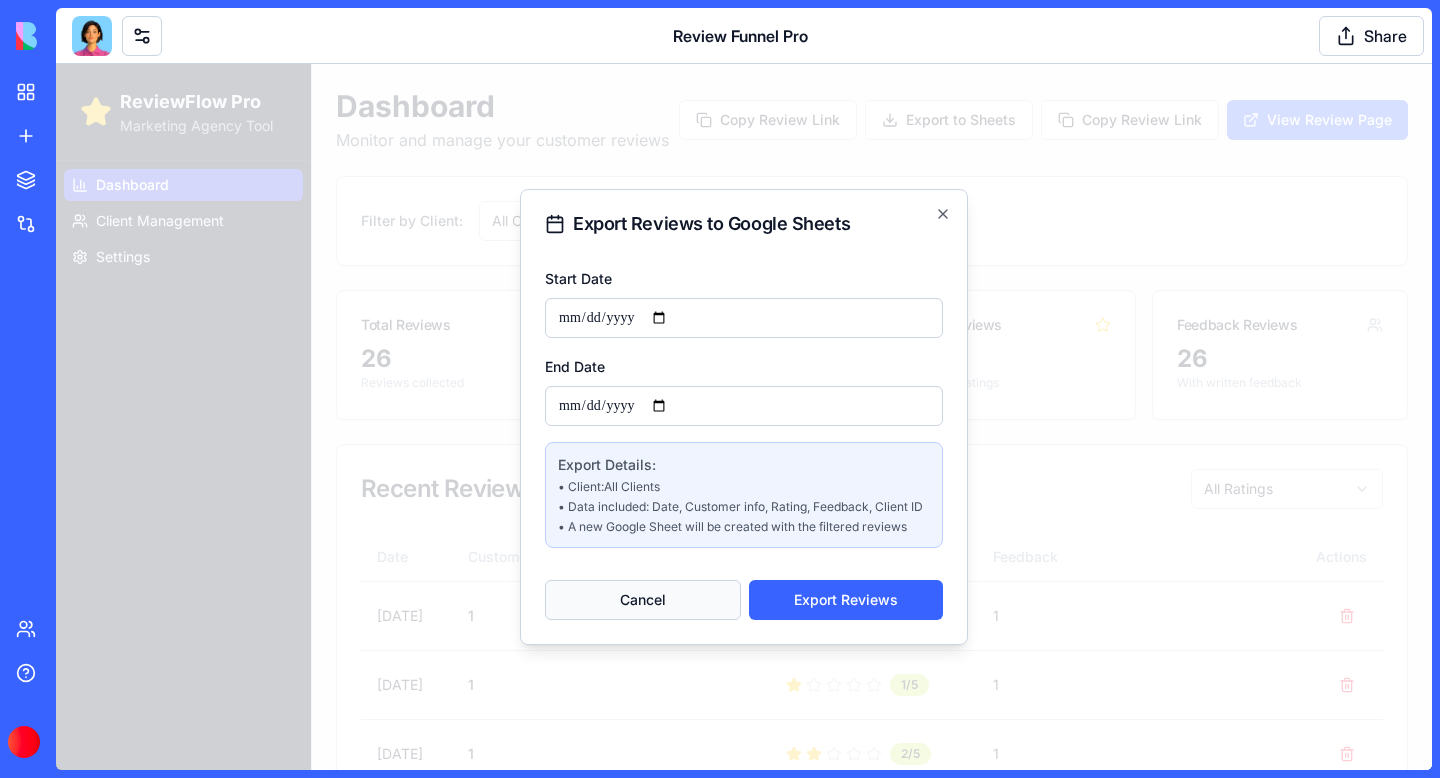 click on "Cancel" at bounding box center (643, 600) 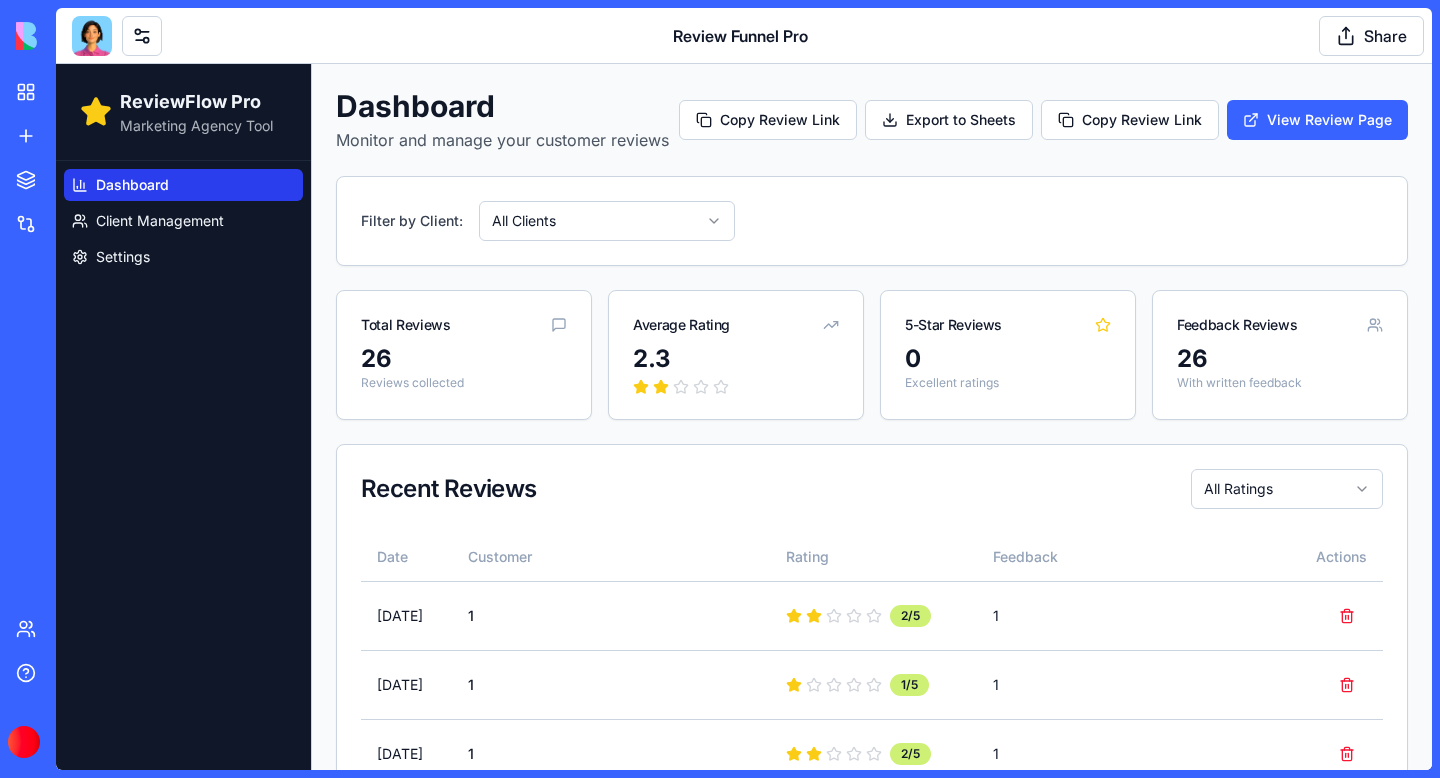 click on "ReviewFlow Pro Marketing Agency Tool Dashboard Client Management Settings Dashboard Monitor and manage your customer reviews Copy Review Link Export to Sheets Copy Review Link View Review Page Filter by Client: All Clients Total Reviews 26 Reviews collected Average Rating 2.3 5-Star Reviews 0 Excellent ratings Feedback Reviews 26 With written feedback Recent Reviews All Ratings Date Customer Rating Feedback Actions [DATE] 1 2 /5 1 [DATE] 1 1 /5 1 [DATE] 1 2 /5 1 [DATE] ח 1 /5 ח [DATE] 1 1 /5 1 [DATE] 1 2 /5 1 [DATE] 1 2 /5 1 [DATE] 1 3 /5 1 [DATE] 1 3 /5 1 [DATE] 1 3 /5 1 [DATE] 1 4 /5 1 [DATE] 1 1 /5 4 [DATE] 5 2 /5 6 [DATE] ק 3 /5 א [DATE] 1 2 /5 1 [DATE] 1 3 /5 1 [DATE] 1 2 /5 1 [DATE] 1 2 /5 1 [DATE] 1 2 /5 1 [DATE] [PERSON_NAME] נסיון 3 /5 2 [DATE] ח 2 /5 חחמ [DATE] [PERSON_NAME] נסיון 2 /5 כ [DATE] [PERSON_NAME] 2 /5 [PERSON_NAME] [PERSON_NAME] [DATE] 3 /5 3 /5" at bounding box center [744, 1246] 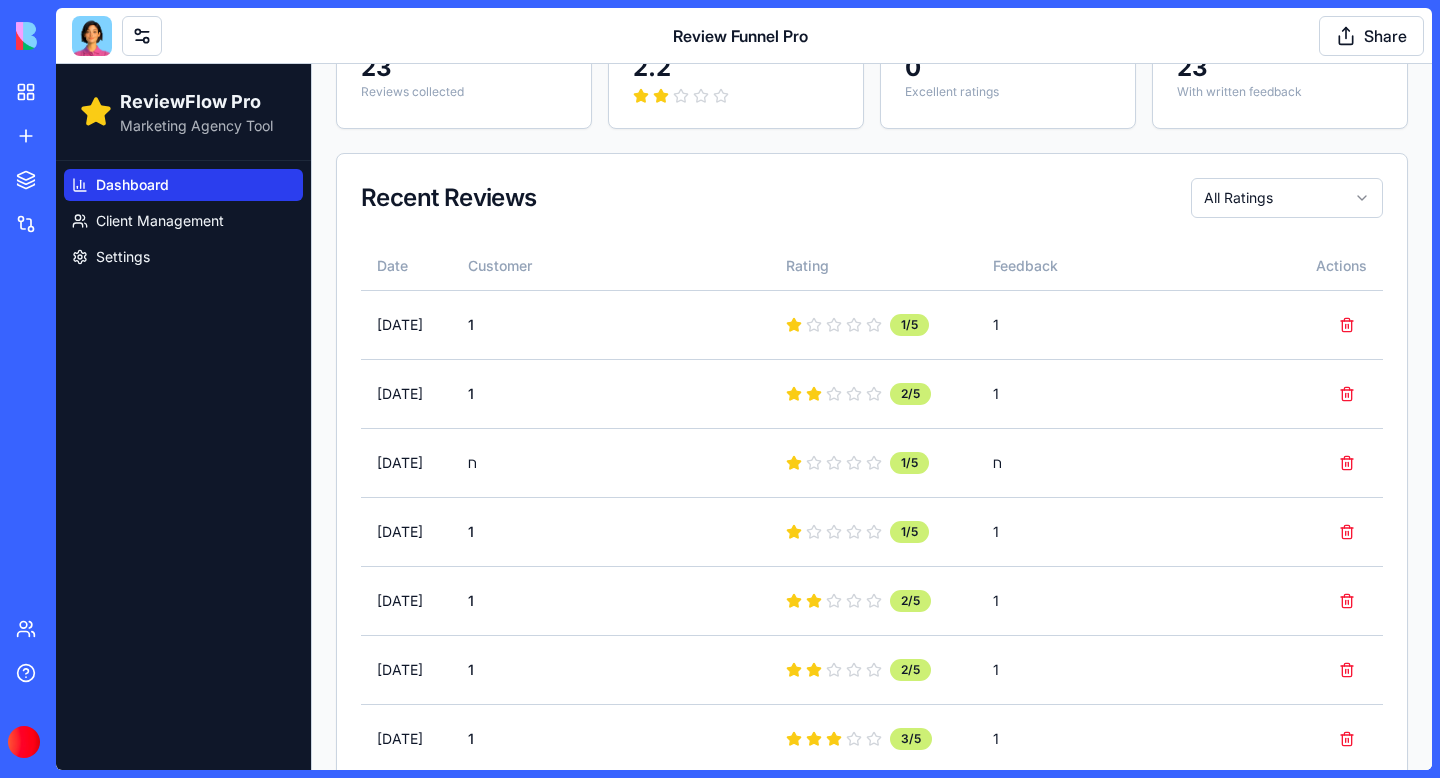scroll, scrollTop: 0, scrollLeft: 0, axis: both 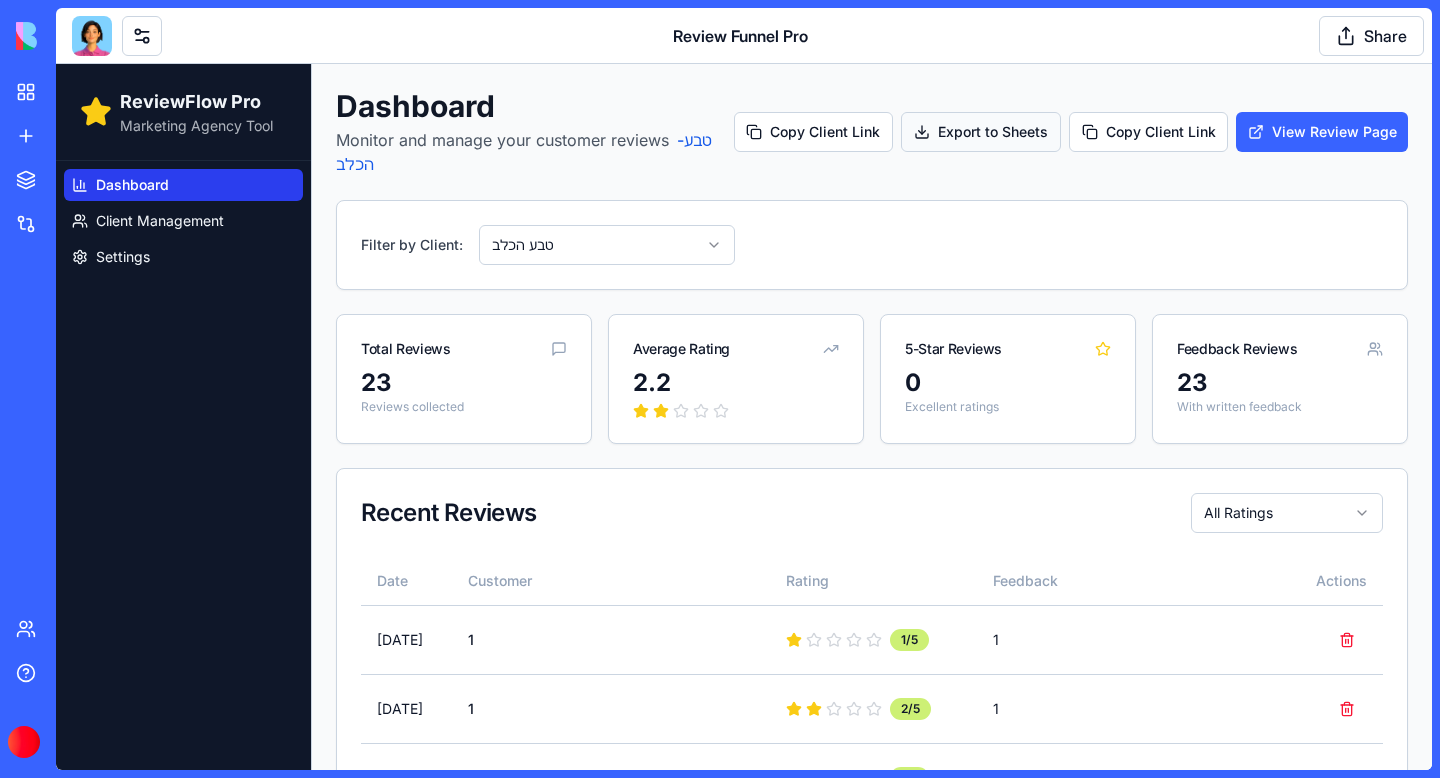 click on "Export to Sheets" at bounding box center (981, 132) 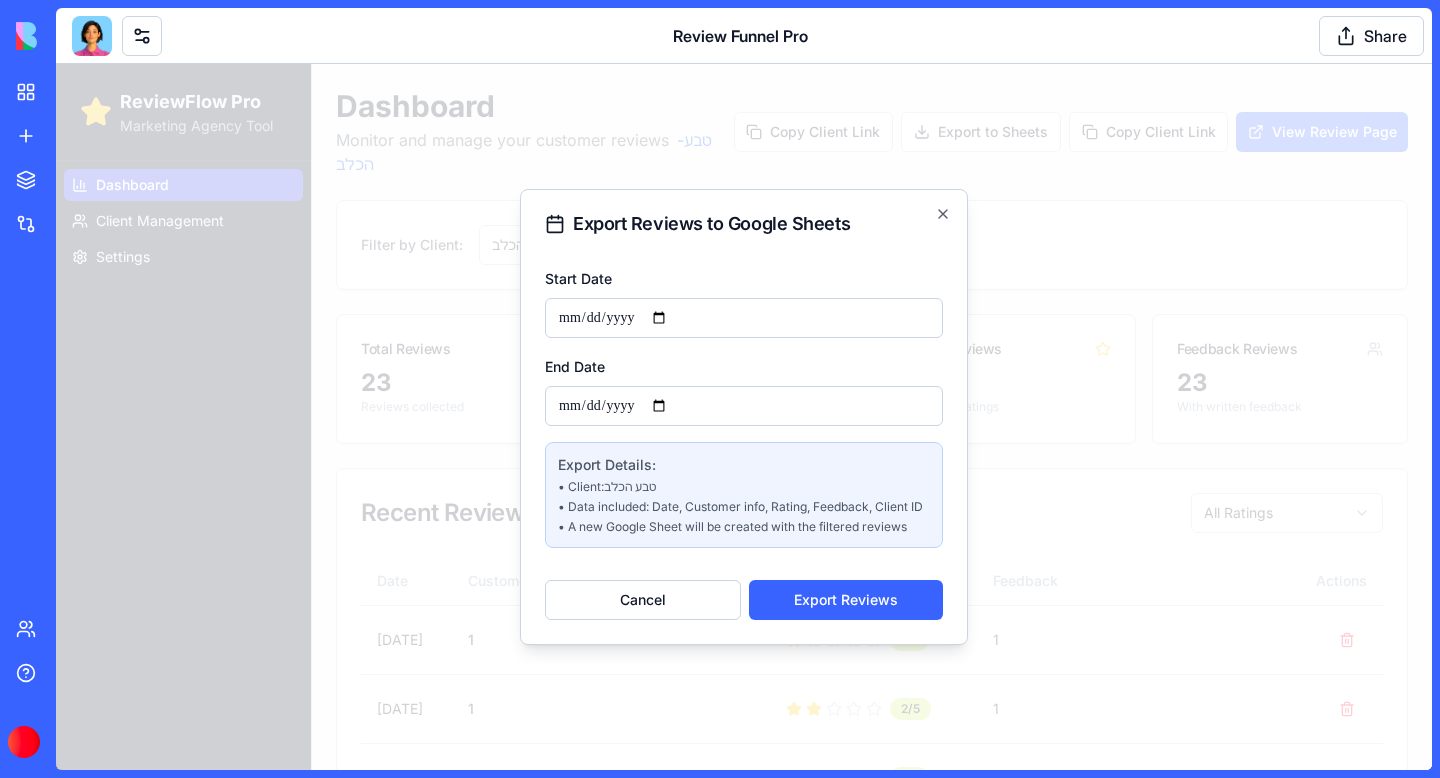 click on "**********" at bounding box center (744, 318) 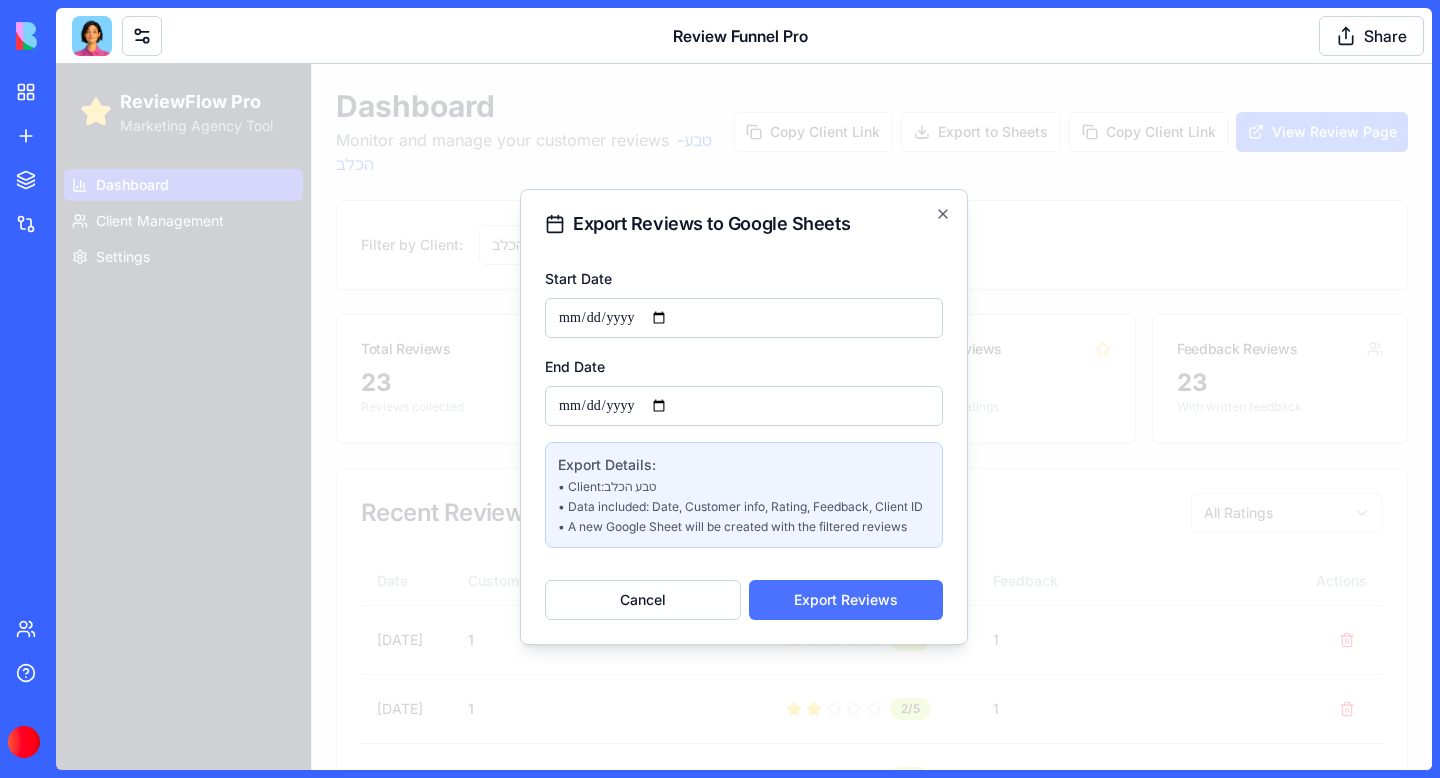 click on "Export Reviews" at bounding box center (846, 600) 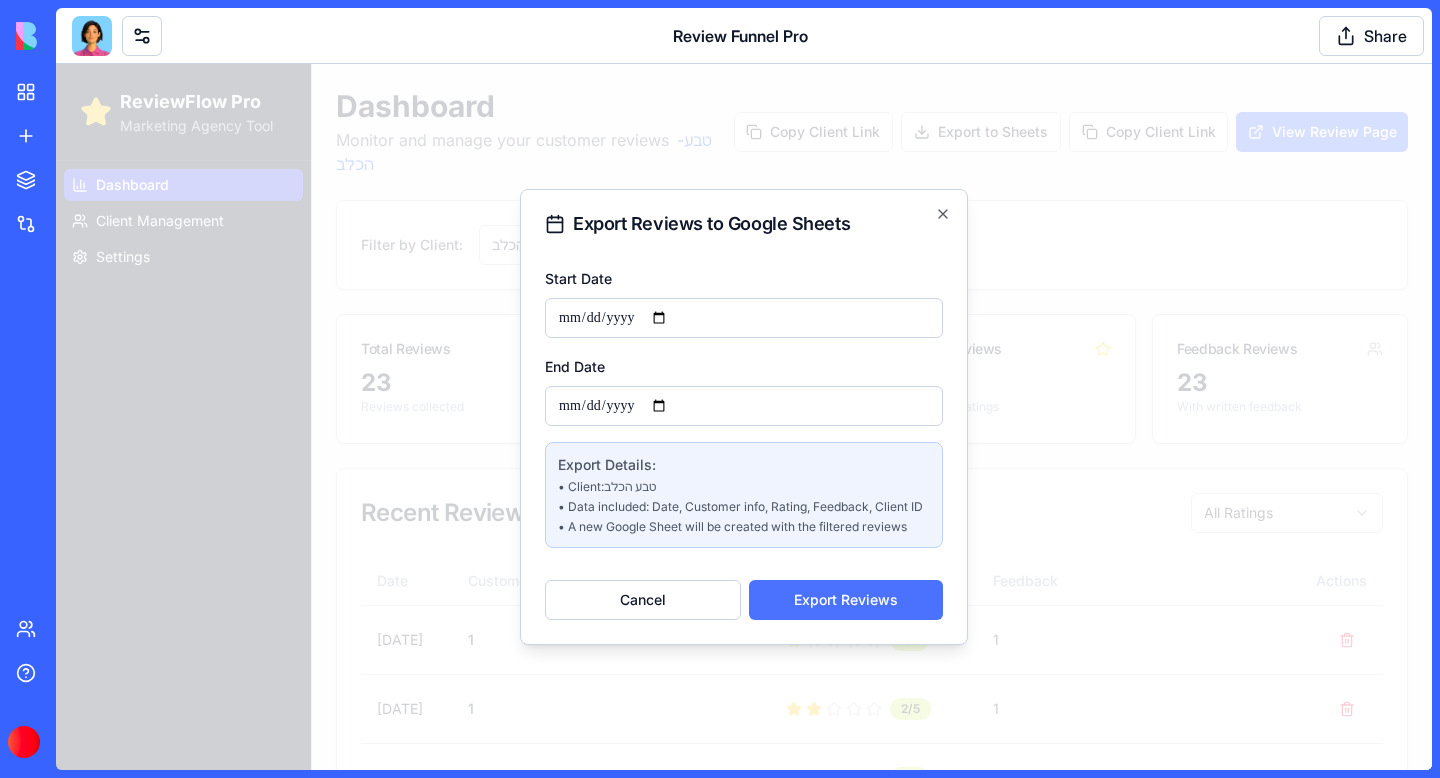 click on "Export Reviews" at bounding box center (846, 600) 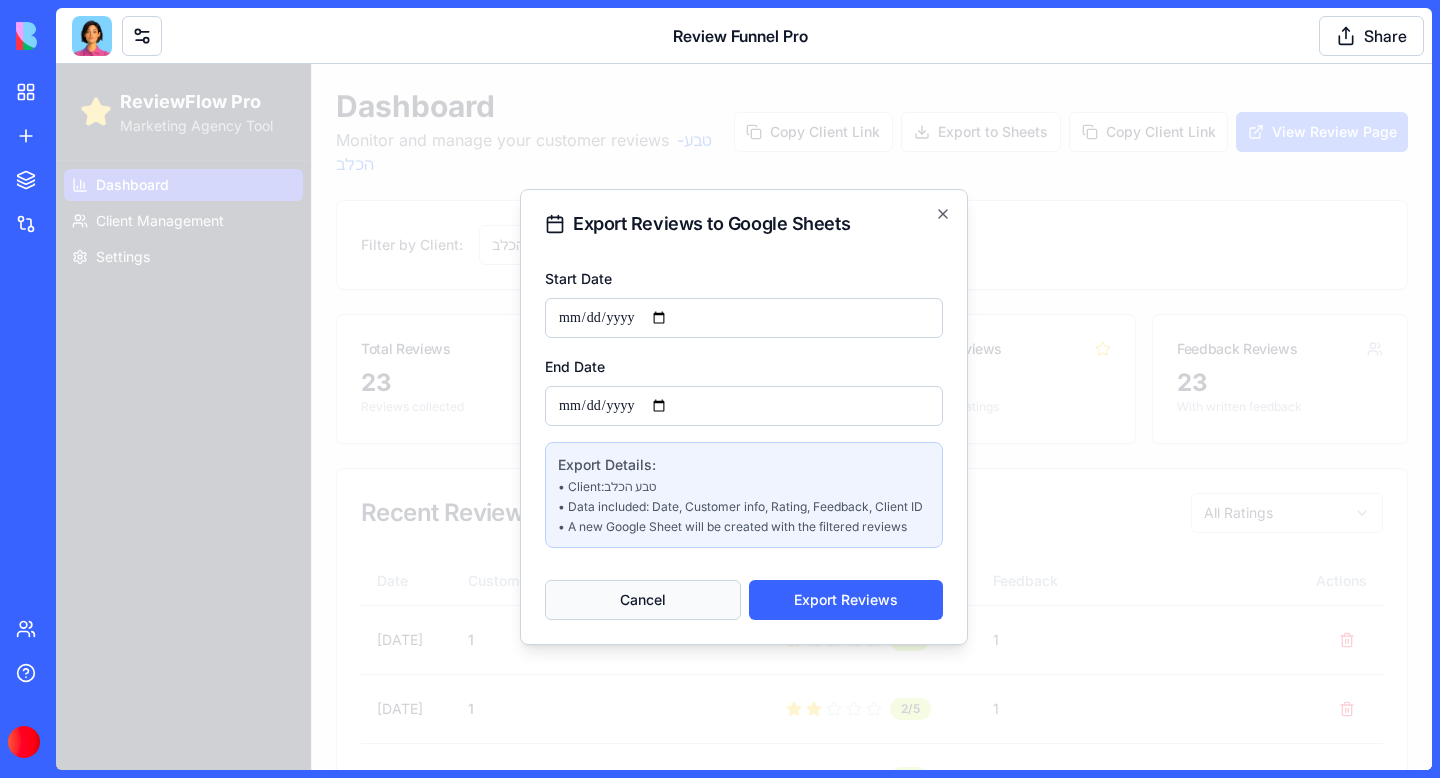 click on "Cancel" at bounding box center [643, 600] 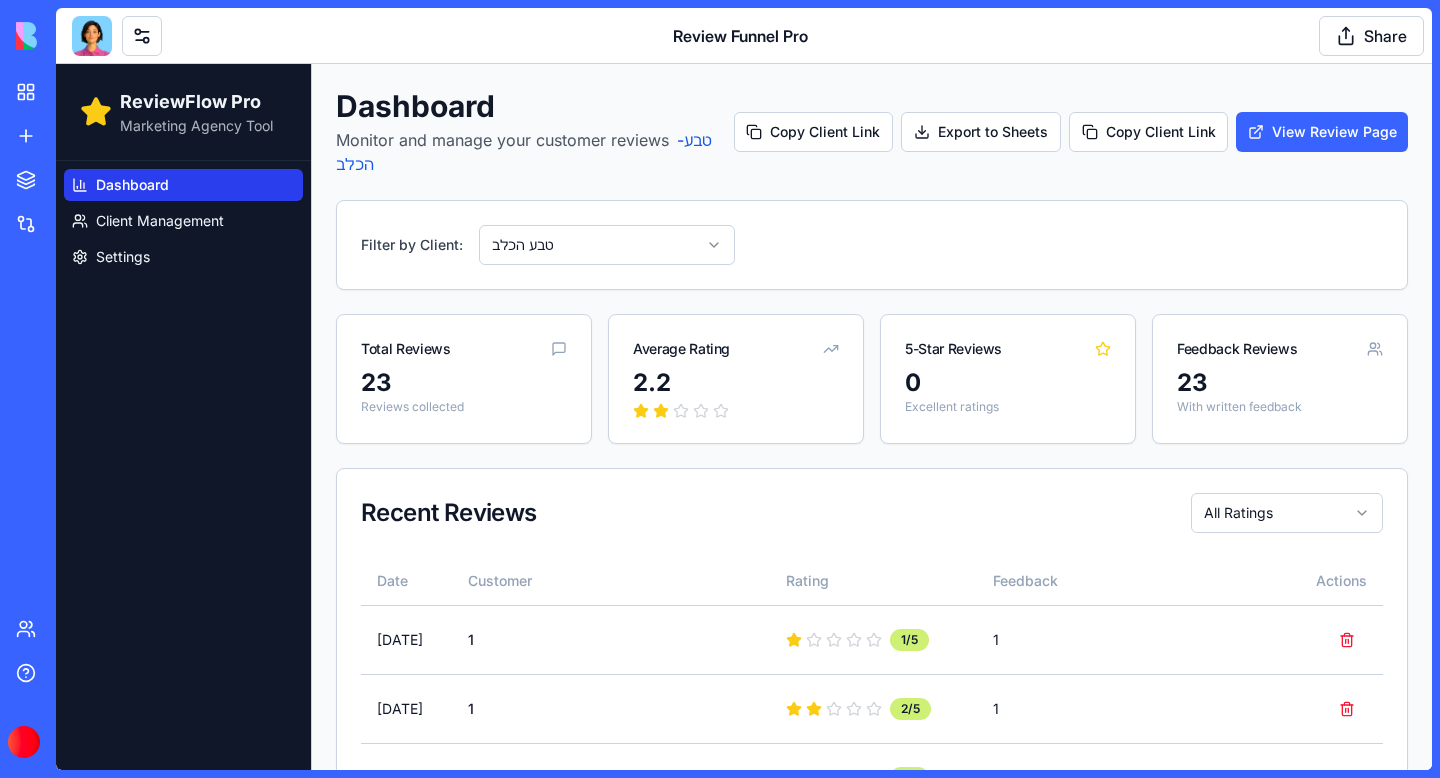 click on "ReviewFlow Pro Marketing Agency Tool Dashboard Client Management Settings Dashboard Monitor and manage your customer reviews -  טבע הכלב Copy Client Link Export to Sheets Copy Client Link View Review Page Filter by Client: טבע הכלב Total Reviews 23 Reviews collected Average Rating 2.2 5-Star Reviews 0 Excellent ratings Feedback Reviews 23 With written feedback Recent Reviews All Ratings Date Customer Rating Feedback Actions Jul 09, 2025 1 1 /5 1 Jul 09, 2025 1 2 /5 1 Jul 09, 2025 ח 1 /5 ח Jul 04, 2025 1 1 /5 1 Jul 04, 2025 1 2 /5 1 Jul 04, 2025 1 2 /5 1 Jul 04, 2025 1 3 /5 1 Jul 04, 2025 1 3 /5 1 Jul 04, 2025 1 3 /5 1 Jul 02, 2025 1 1 /5 4 Jul 02, 2025 5 2 /5 6 Jul 01, 2025 ק 3 /5 א Jul 01, 2025 1 2 /5 1 Jul 01, 2025 1 3 /5 1 Jul 01, 2025 1 2 /5 1 Jul 01, 2025 1 2 /5 1 Jul 01, 2025 1 2 /5 1 Jul 01, 2025 ליאור נסיון 3 /5 2 Jul 01, 2025 ח 2 /5 חחמ Jul 01, 2025 ליאור נסיון 2 /5 כ Jul 01, 2025 אבי 2 /5 אבי אבי Jul 01, 2025 ליאור נסיון 3 /5 3" at bounding box center (744, 1154) 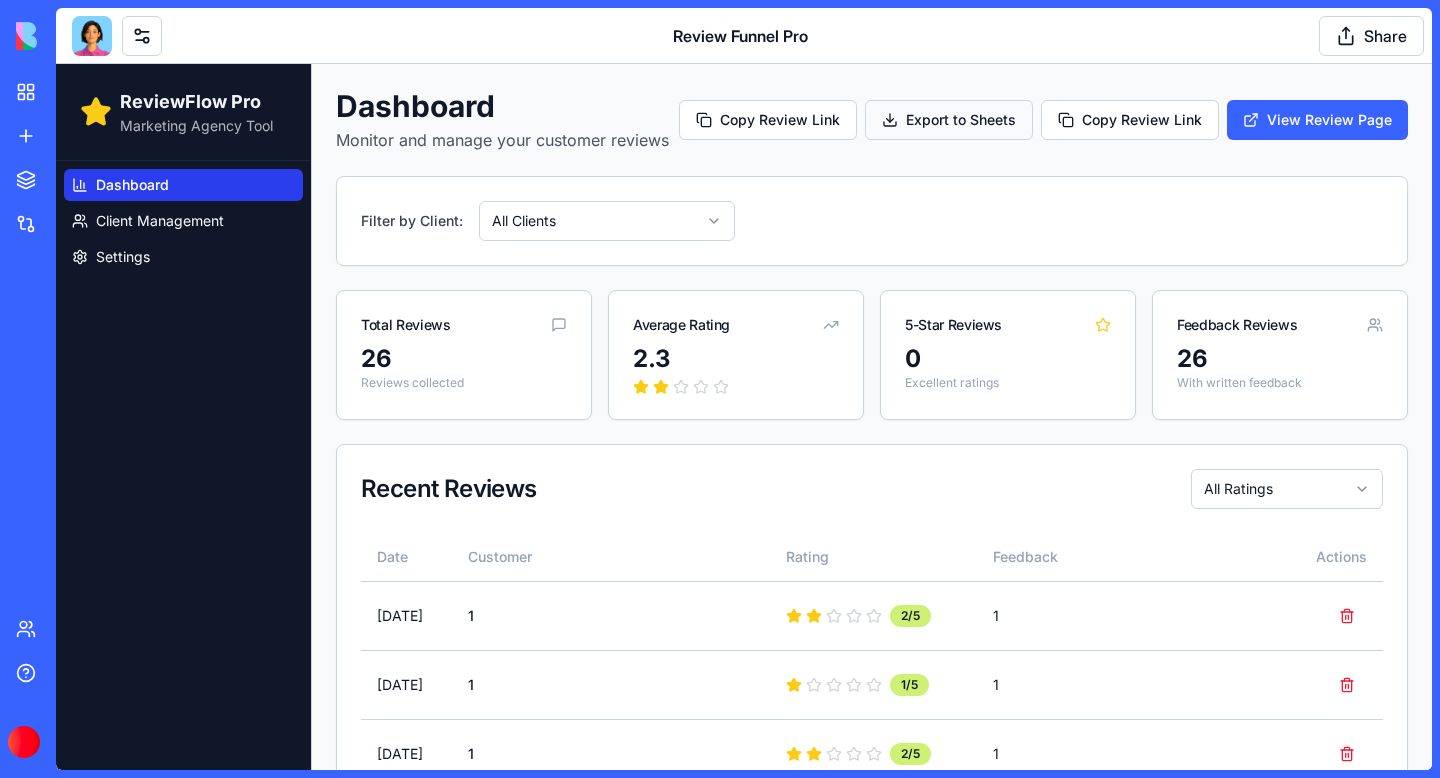 click on "Export to Sheets" at bounding box center (949, 120) 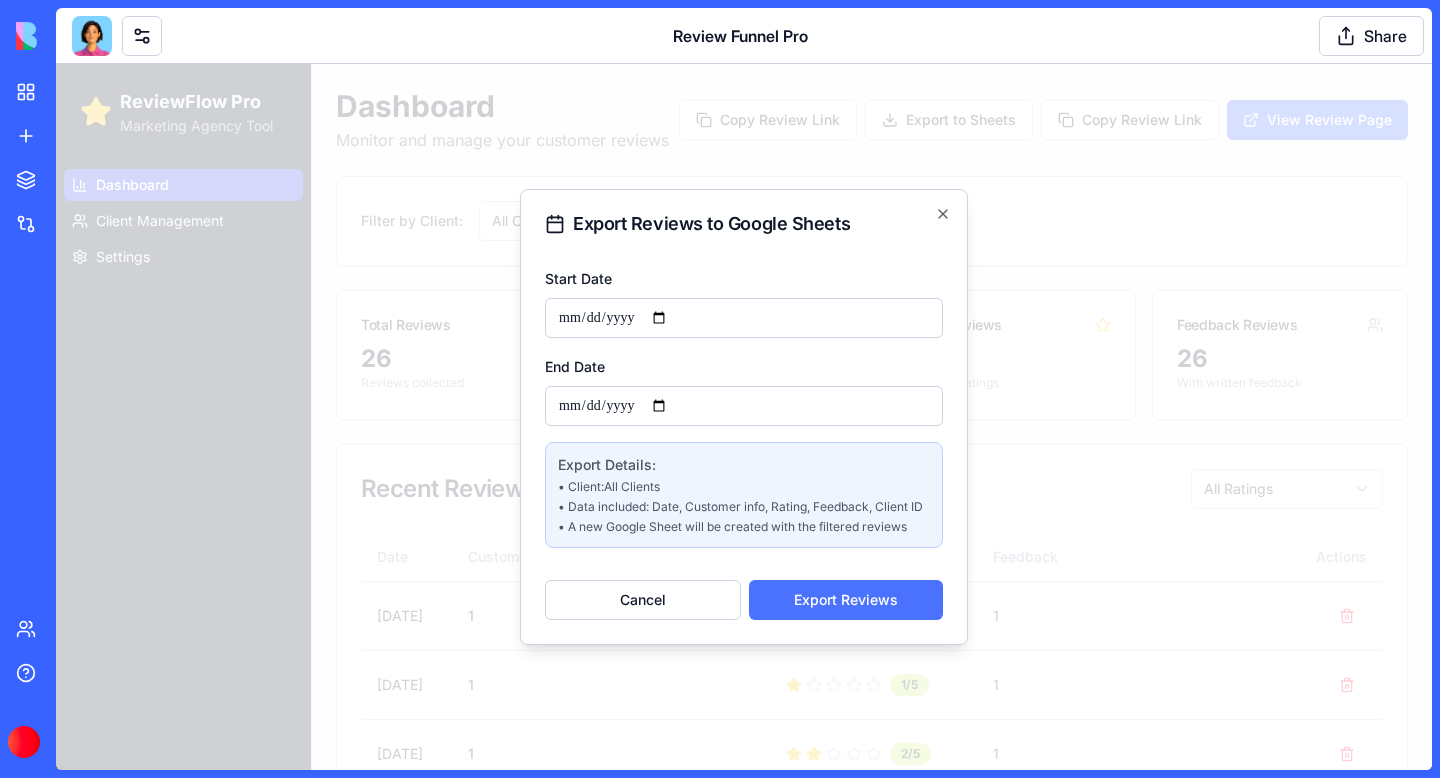 click on "Export Reviews" at bounding box center (846, 600) 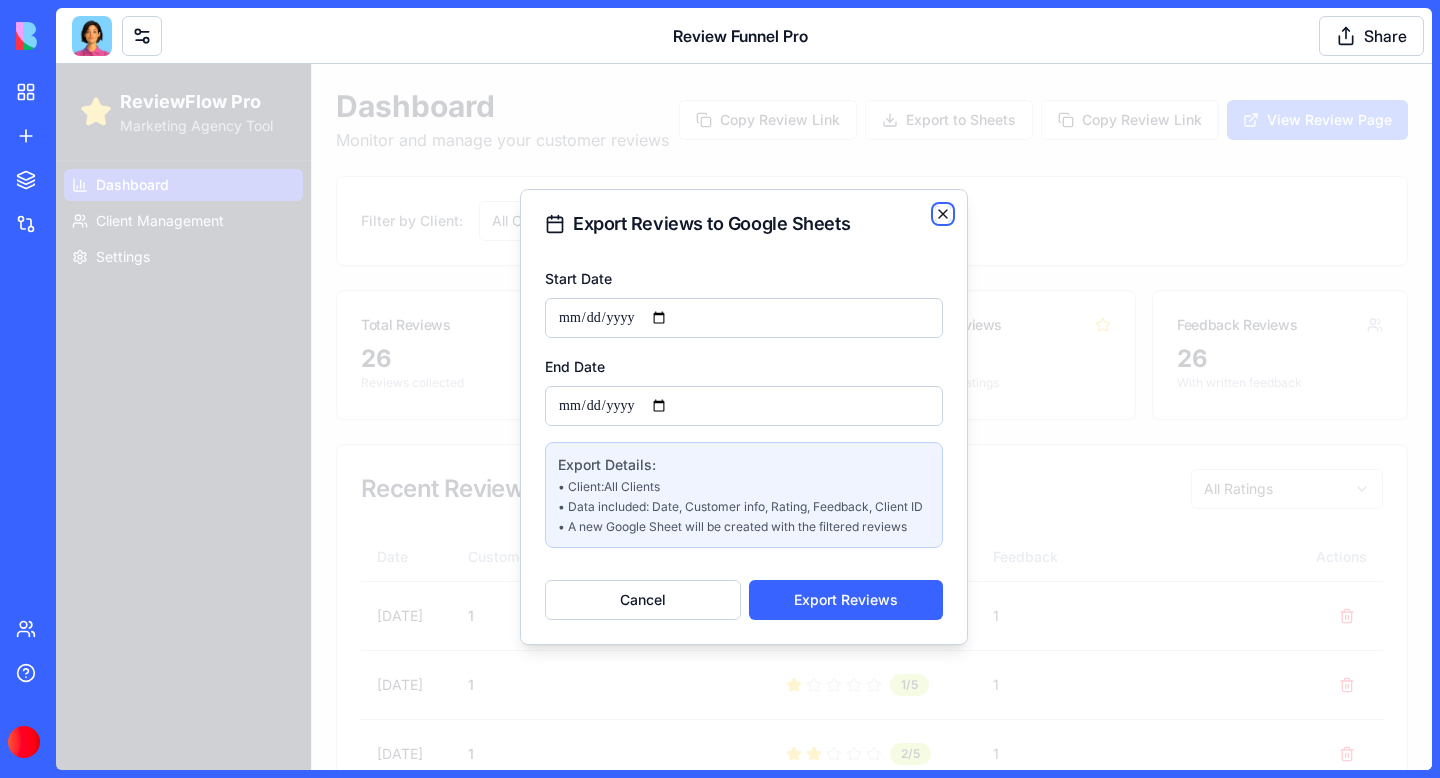click 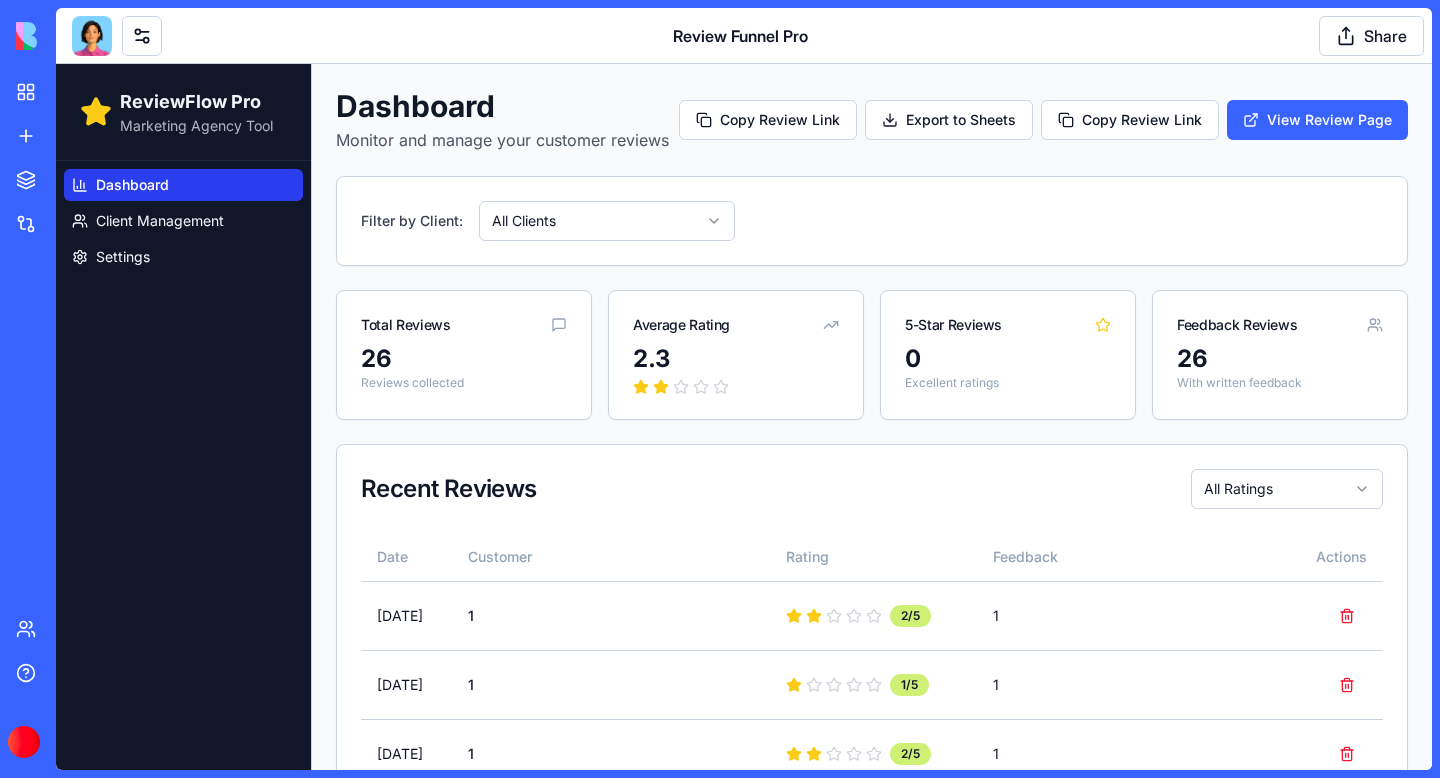 click at bounding box center [92, 36] 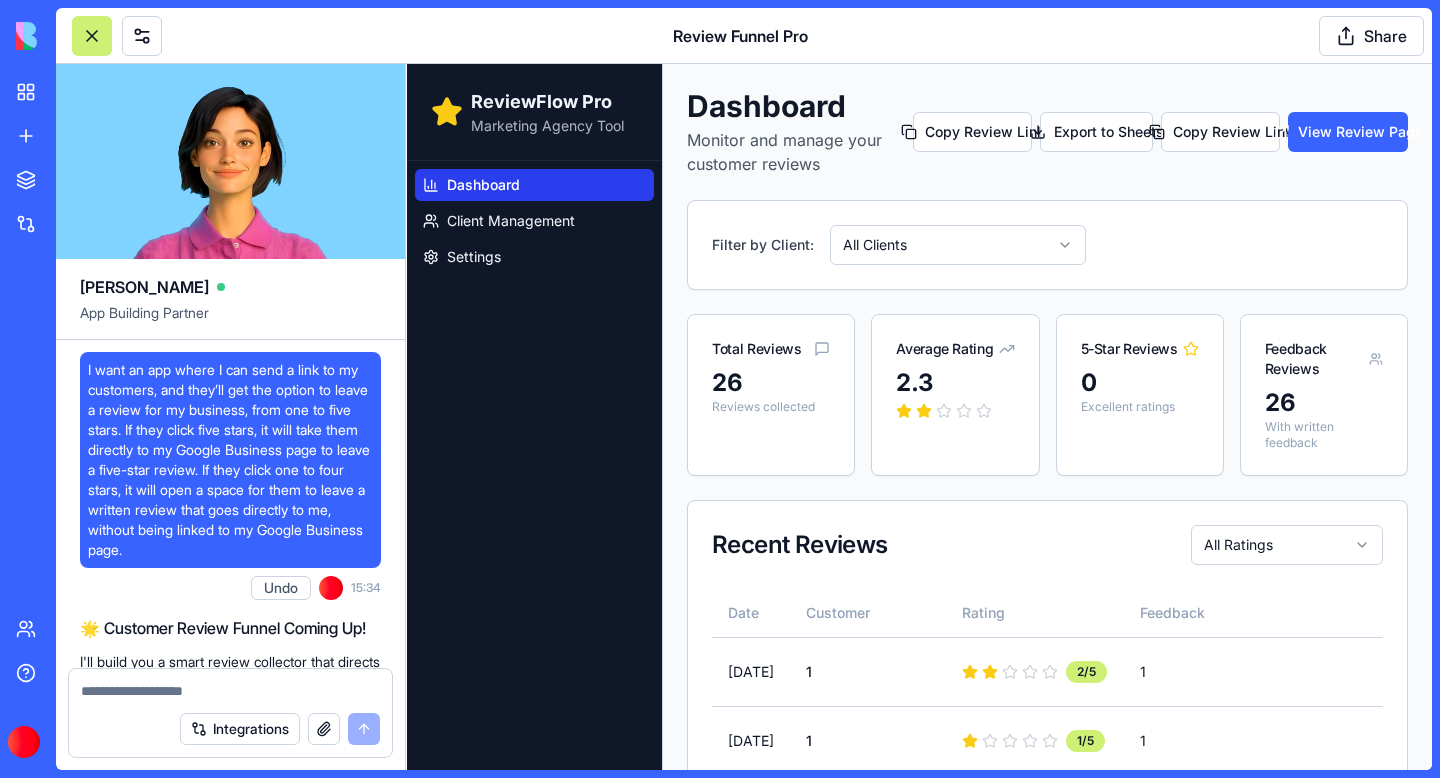 scroll, scrollTop: 49958, scrollLeft: 0, axis: vertical 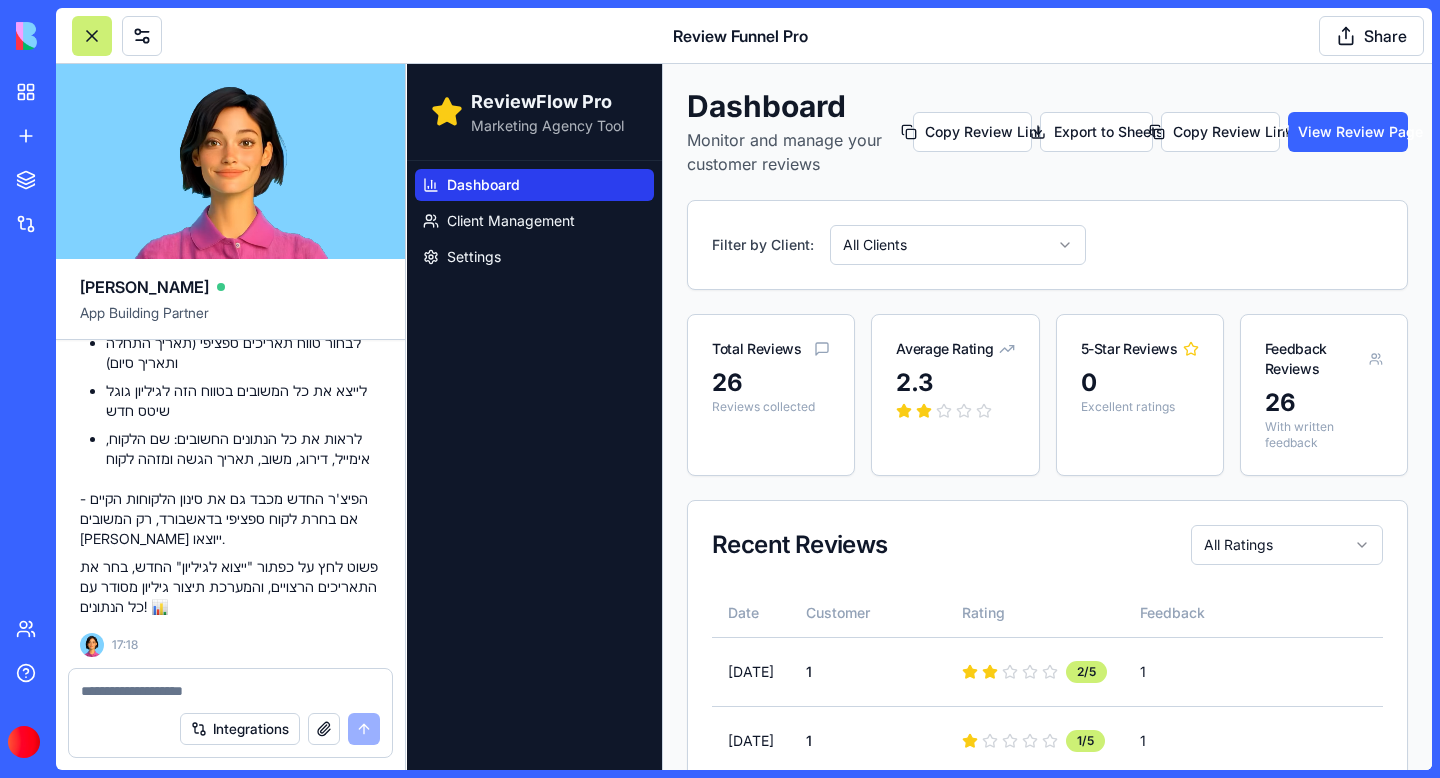 click at bounding box center [230, 691] 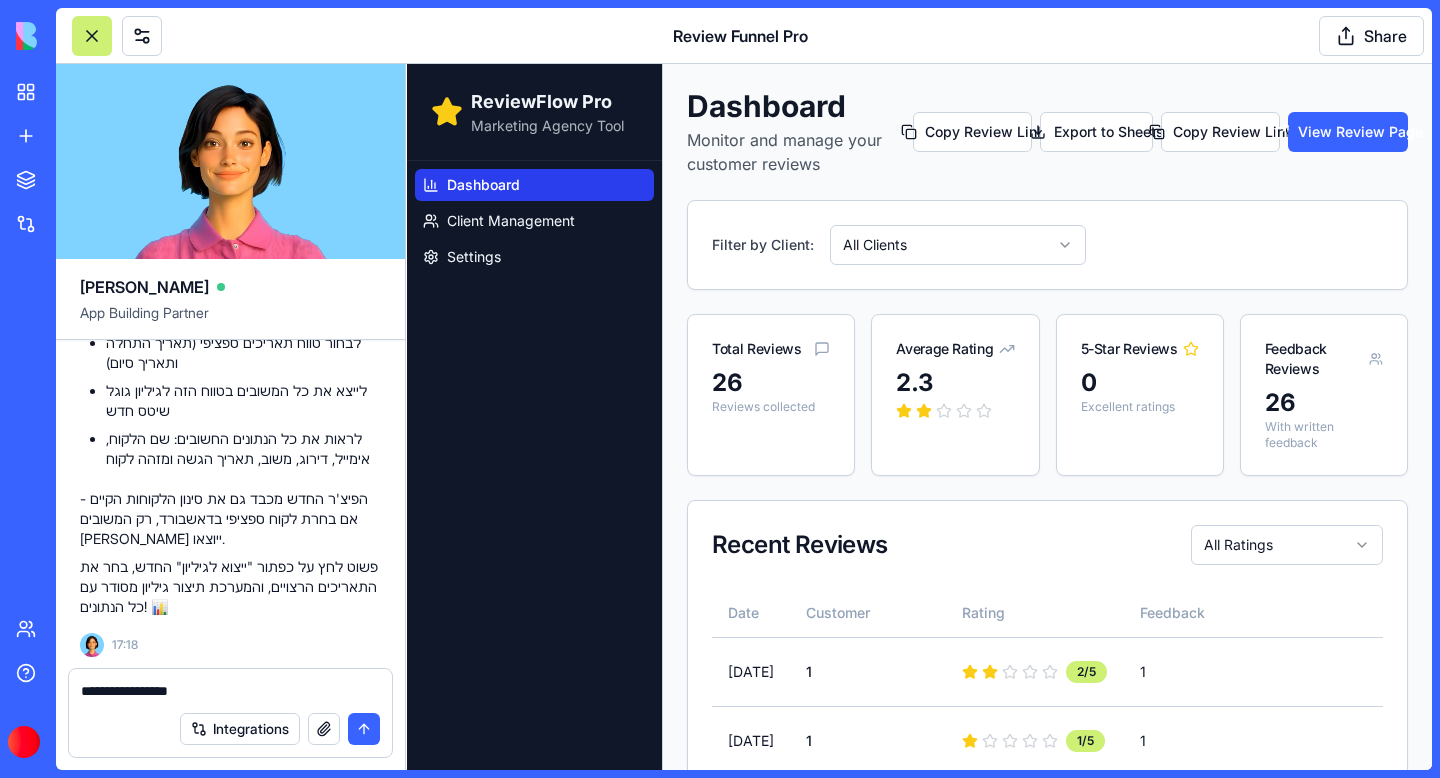type on "**********" 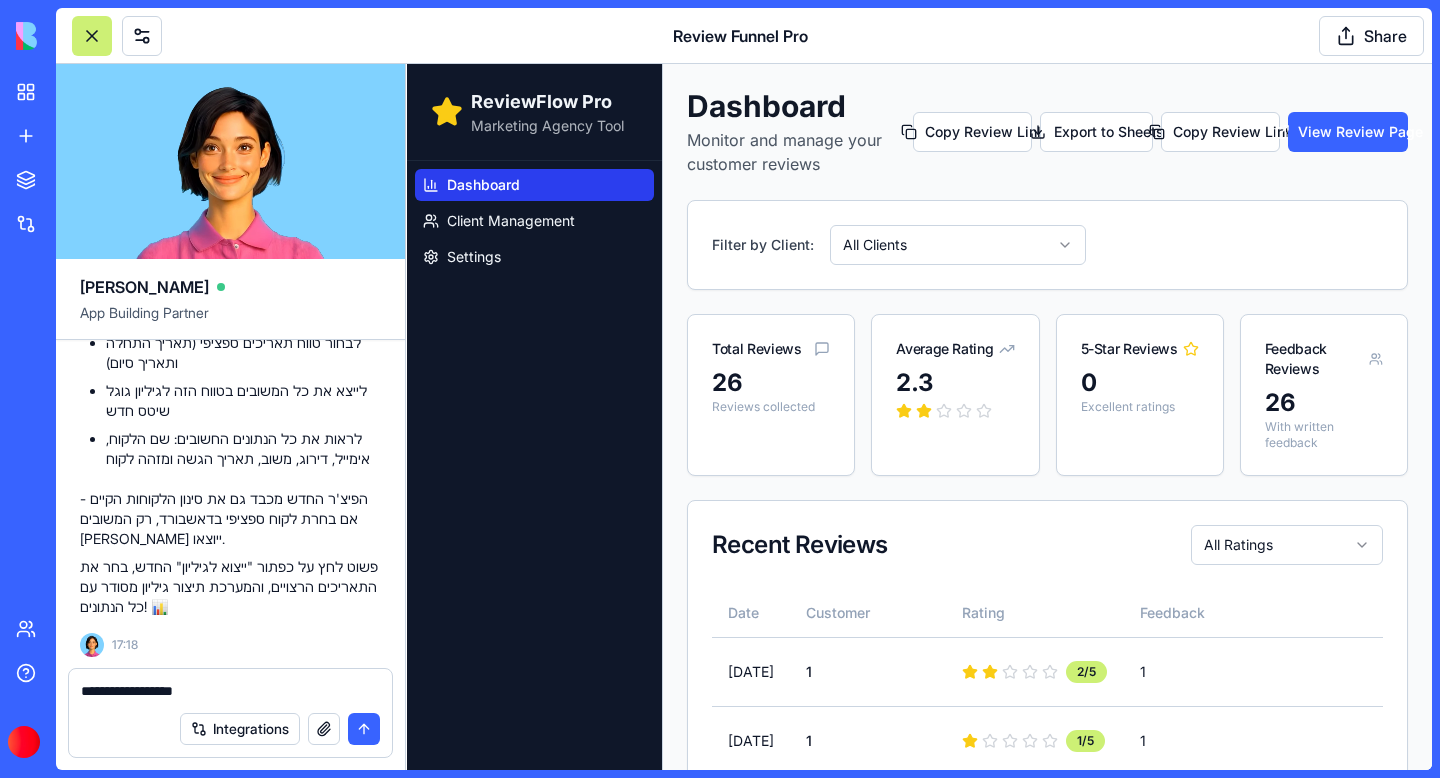 type 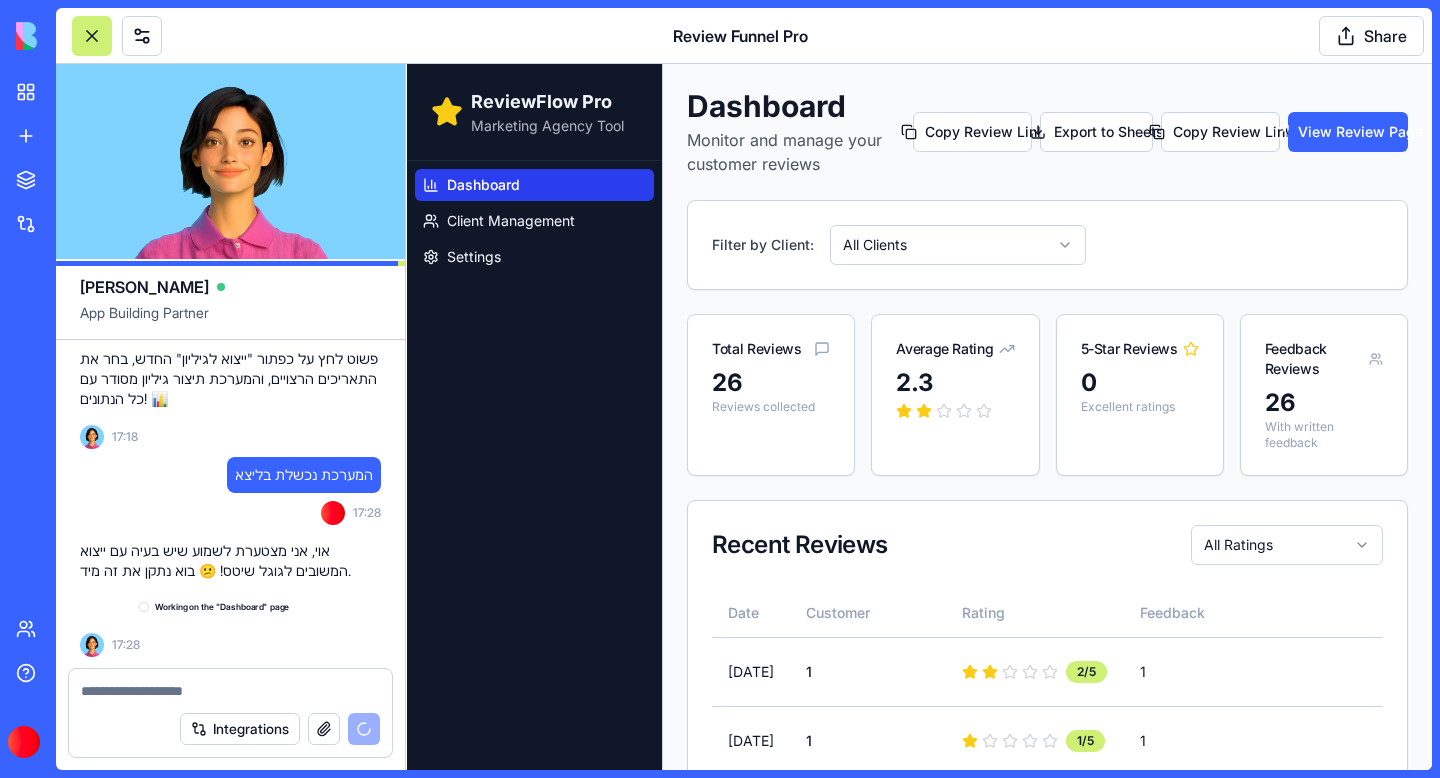 scroll, scrollTop: 50166, scrollLeft: 0, axis: vertical 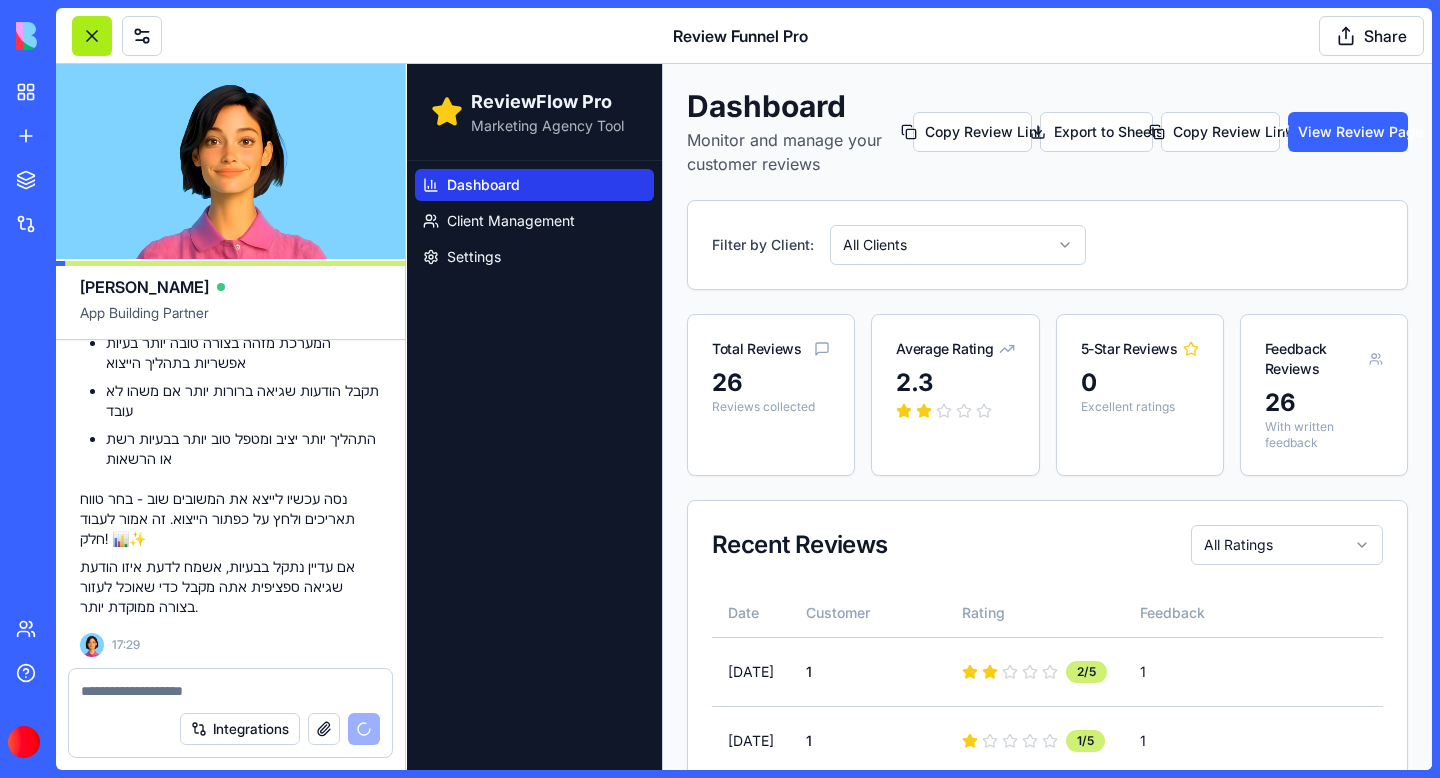 click at bounding box center (92, 36) 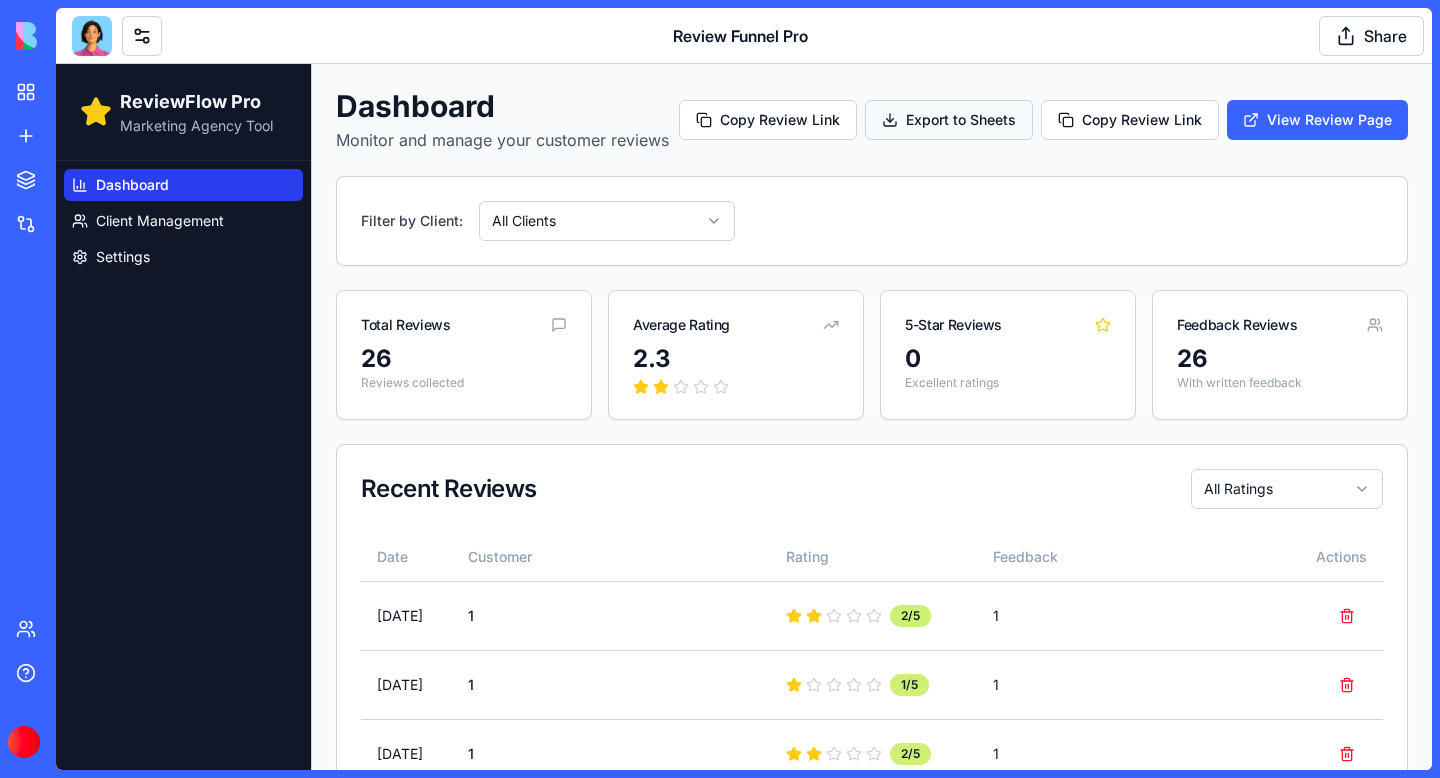 click on "Export to Sheets" at bounding box center (949, 120) 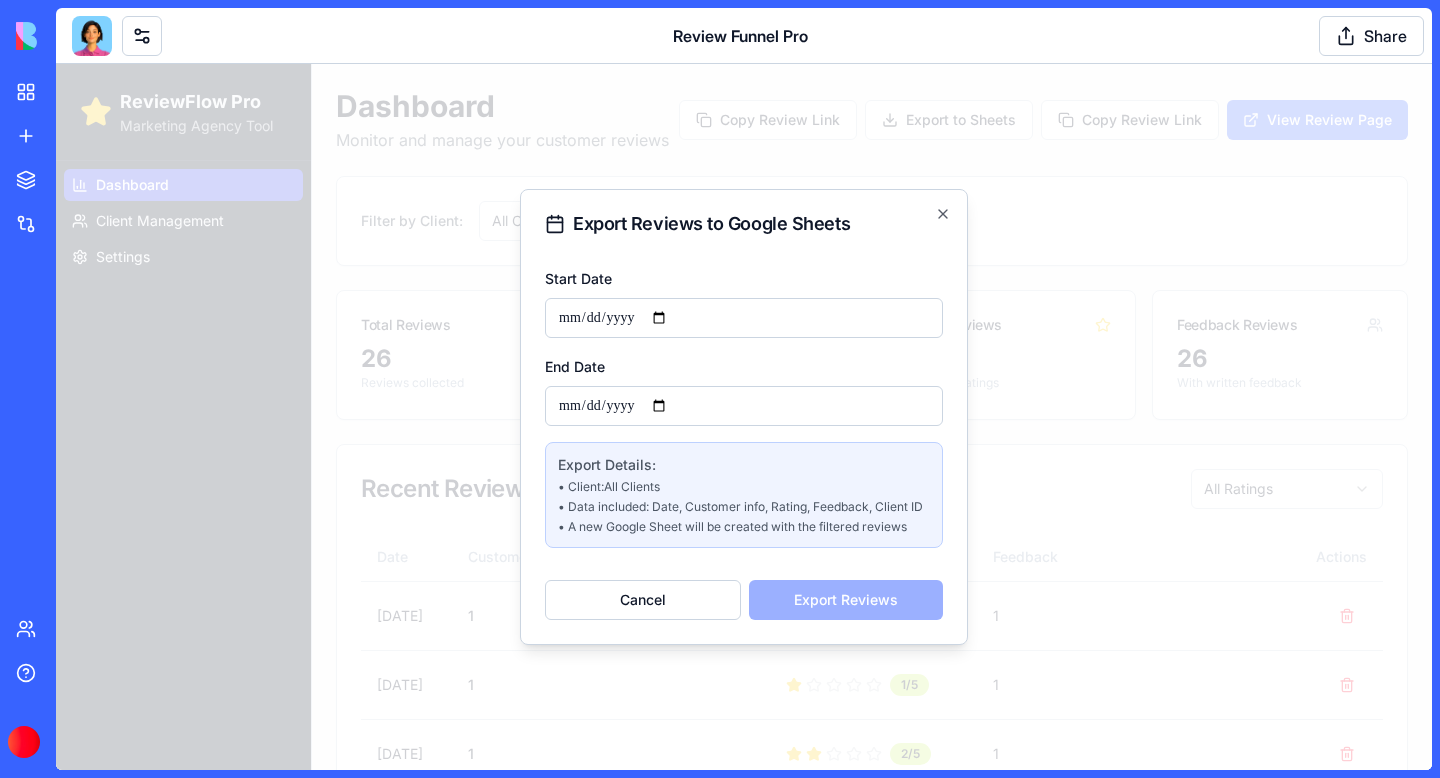 click on "Start Date" at bounding box center [744, 318] 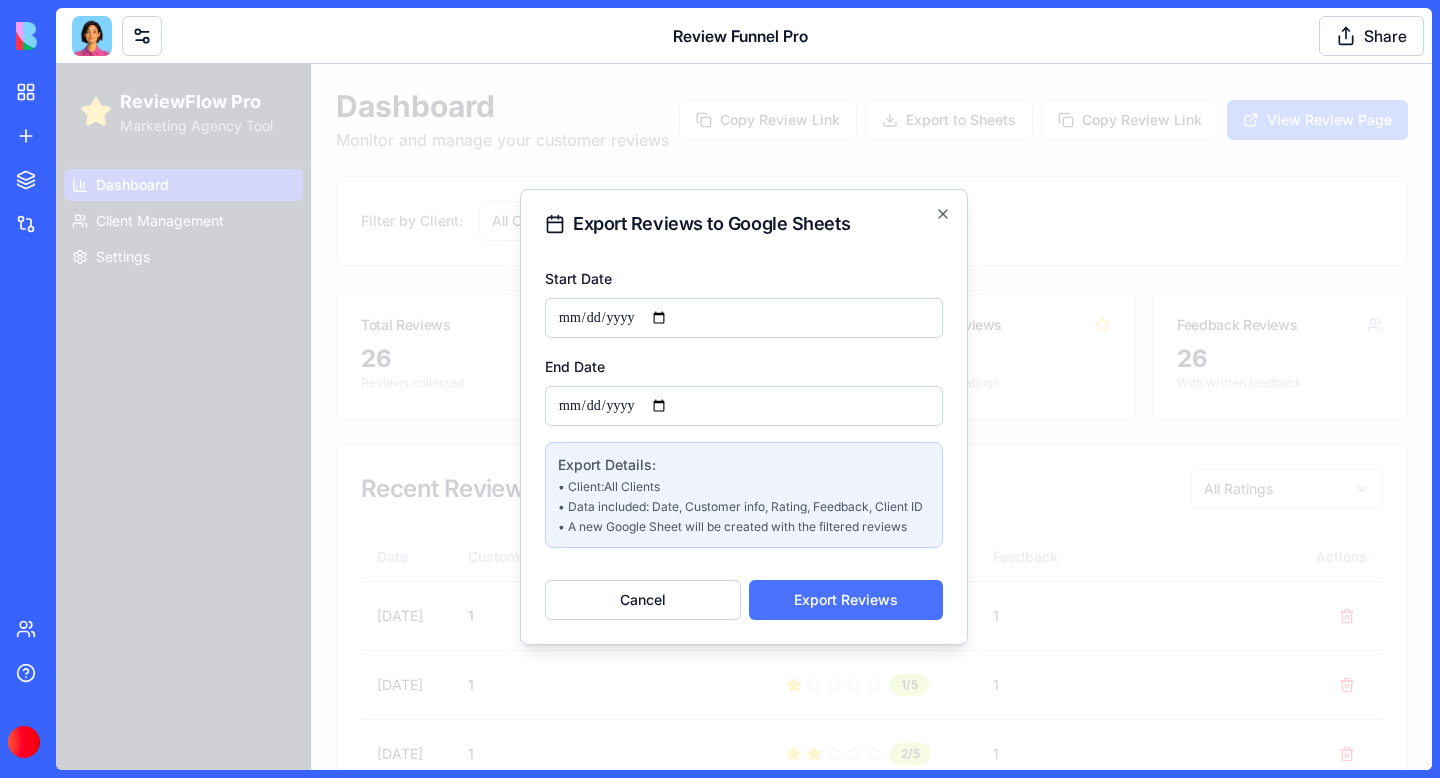 click on "Export Reviews" at bounding box center [846, 600] 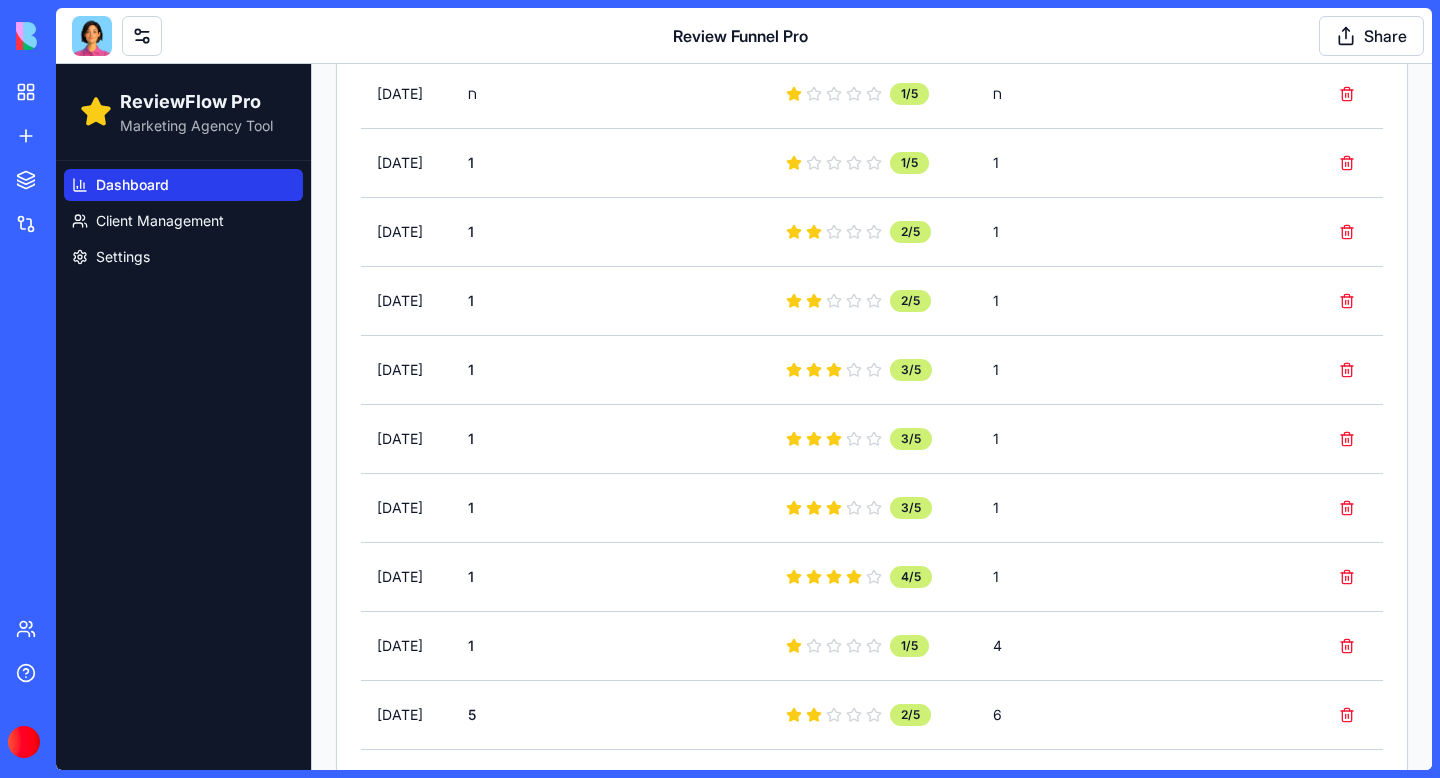 scroll, scrollTop: 0, scrollLeft: 0, axis: both 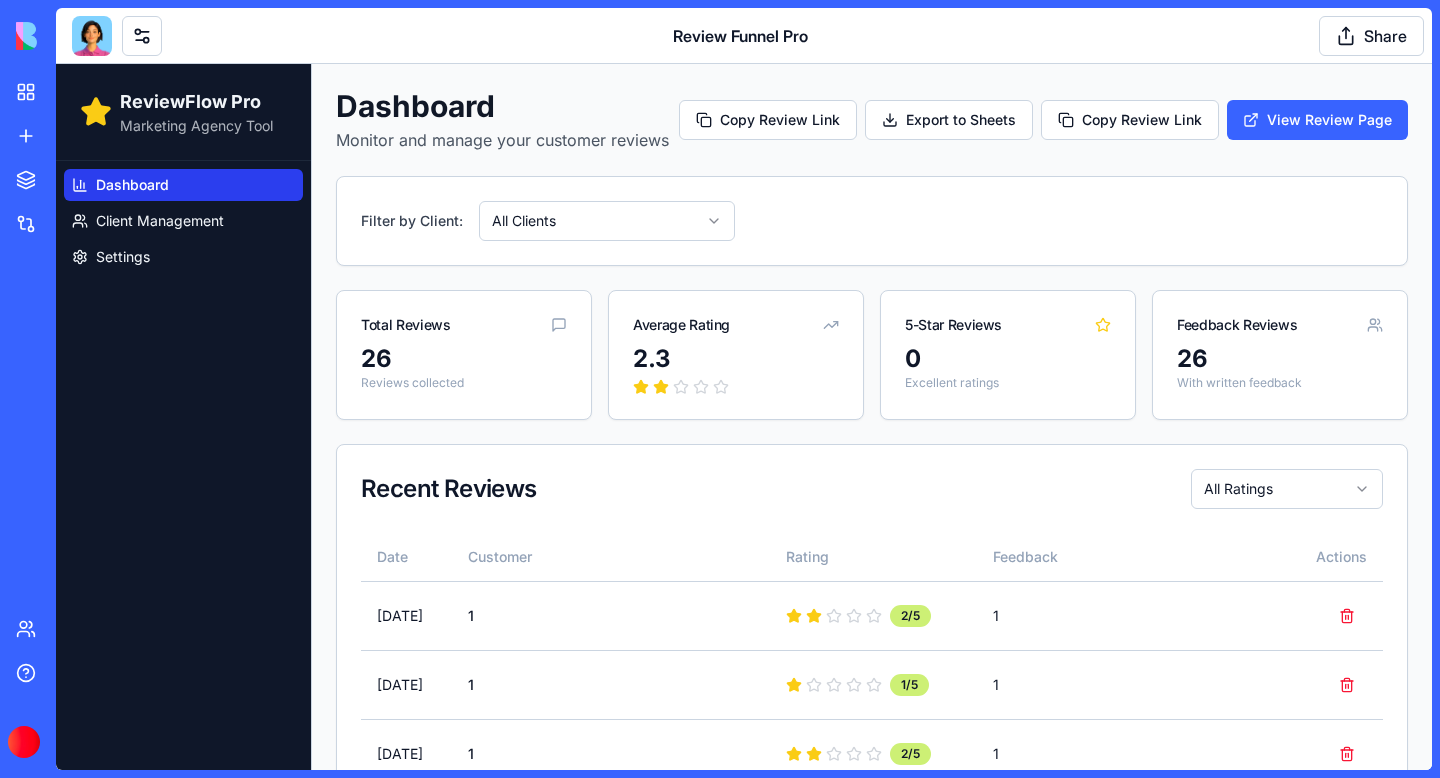 click at bounding box center (92, 36) 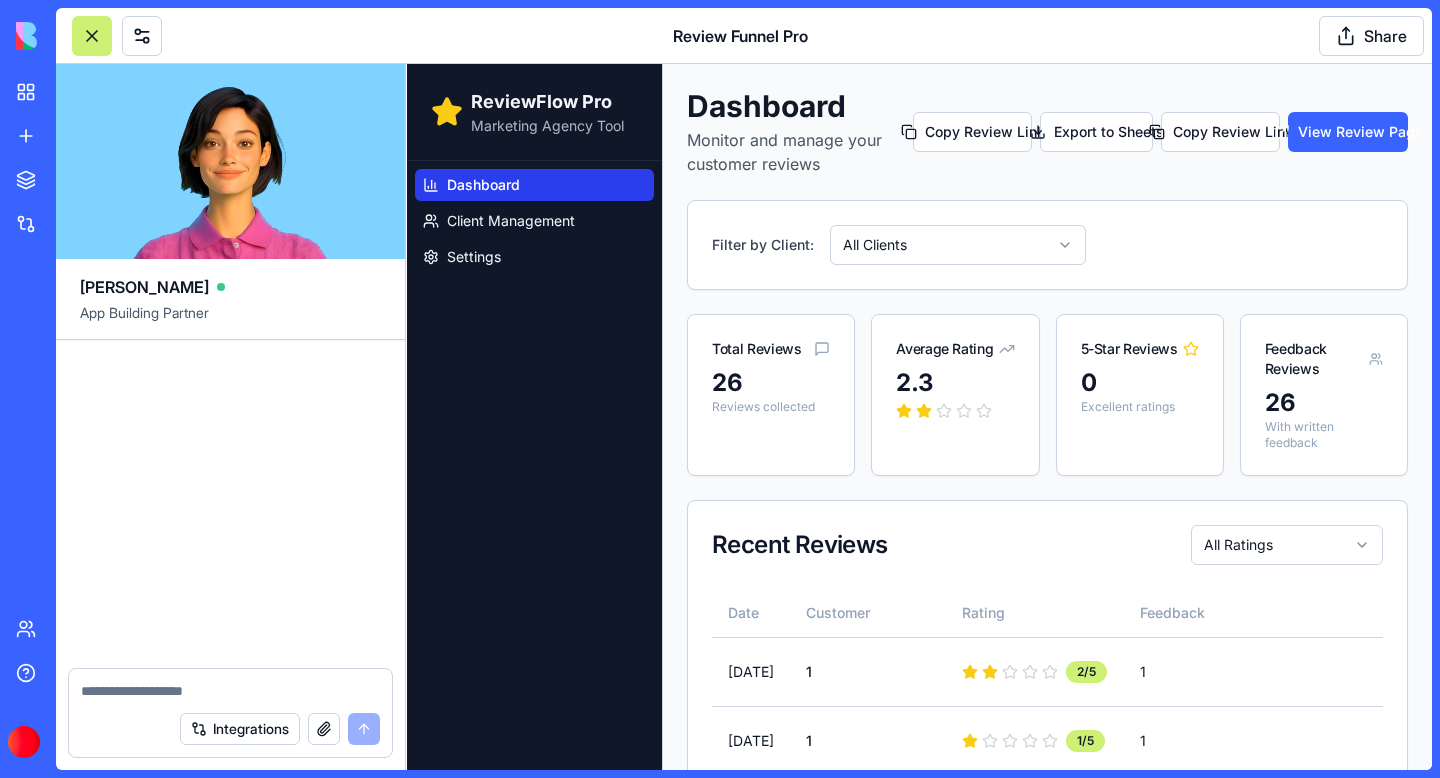 scroll, scrollTop: 51174, scrollLeft: 0, axis: vertical 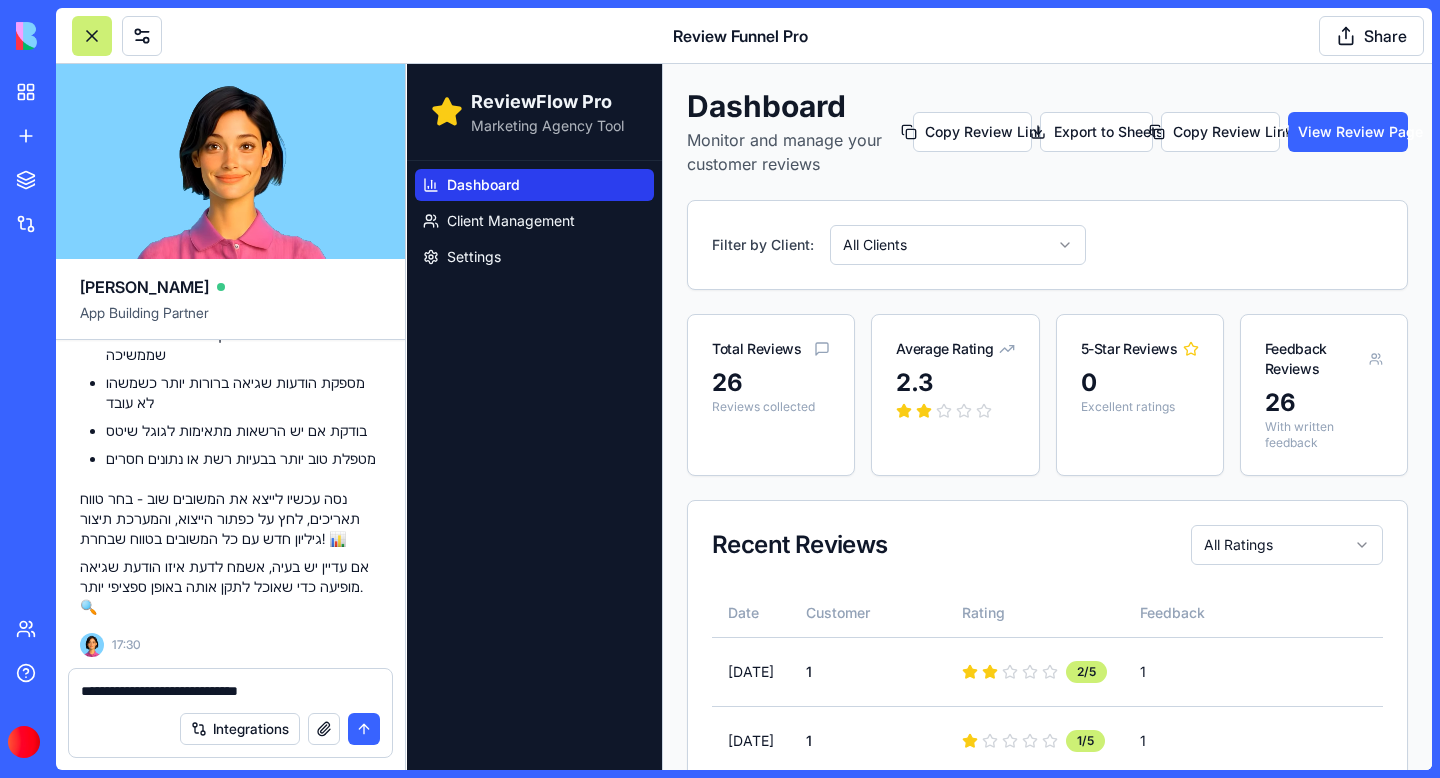 type on "**********" 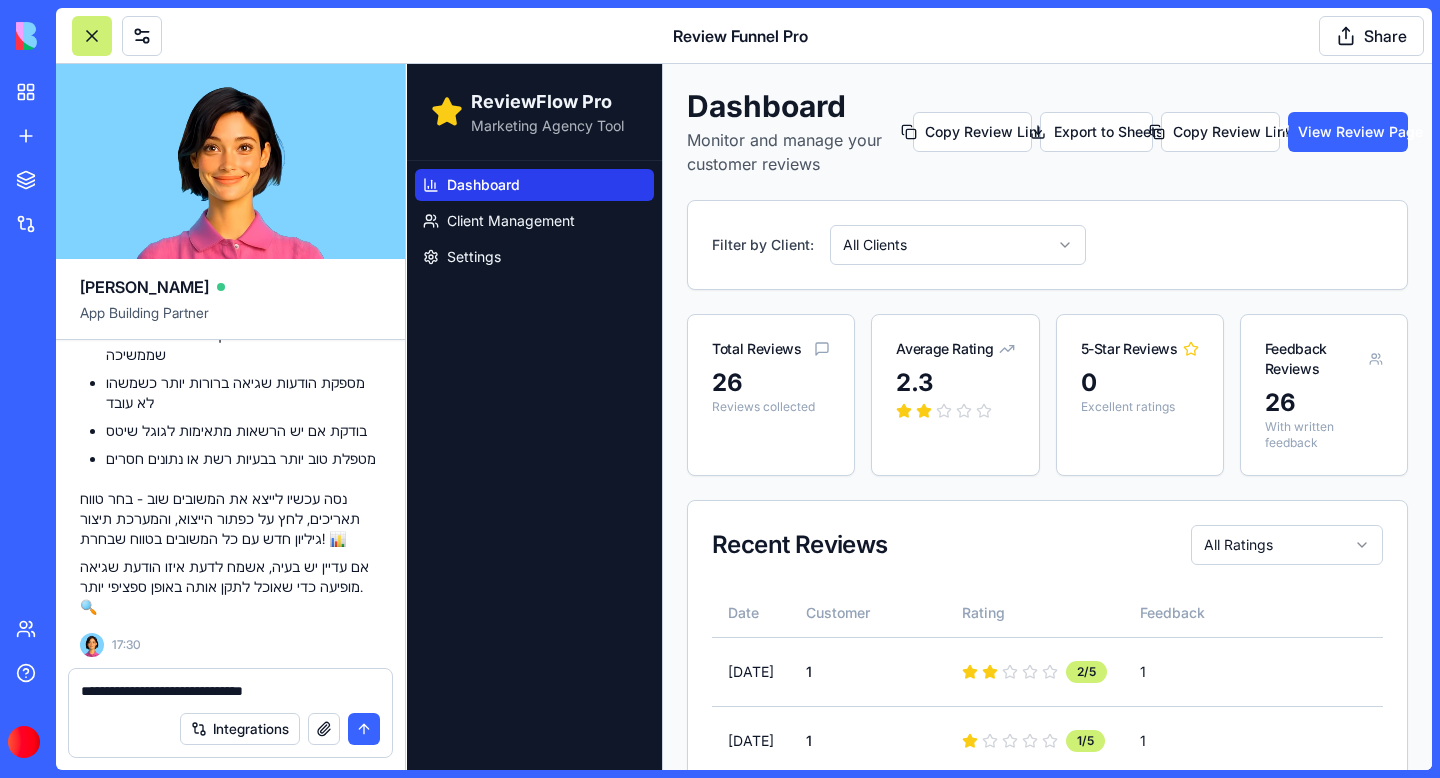 type 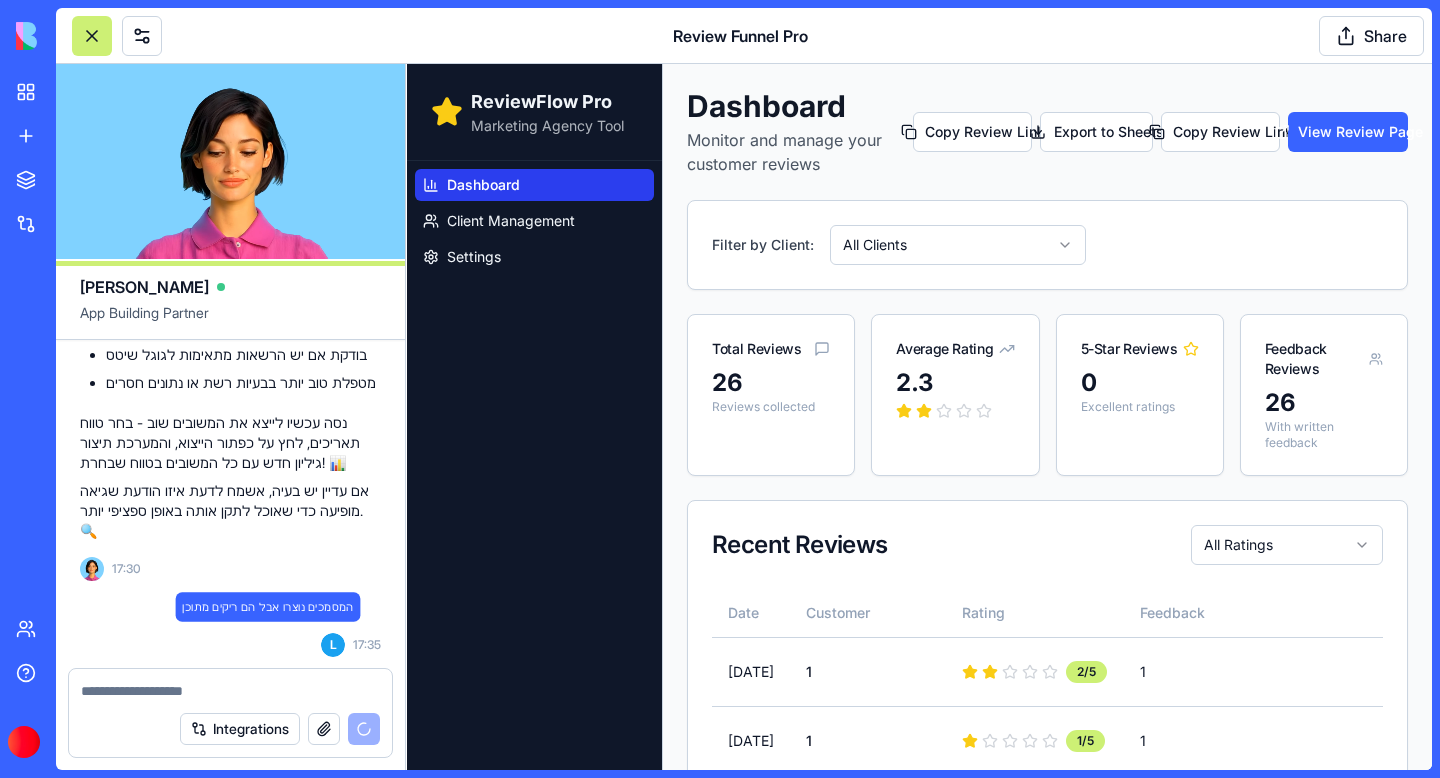 scroll, scrollTop: 51250, scrollLeft: 0, axis: vertical 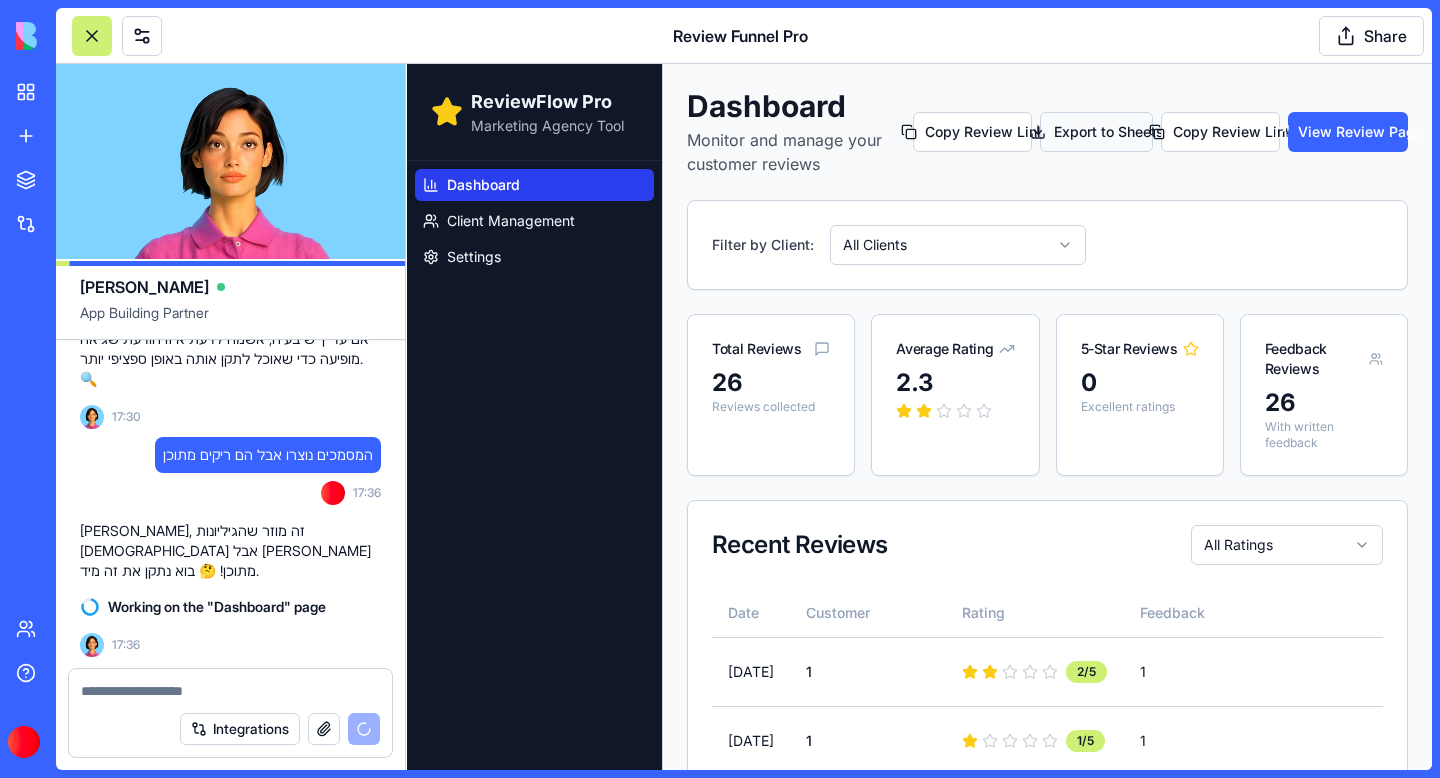 click on "Export to Sheets" at bounding box center [1096, 132] 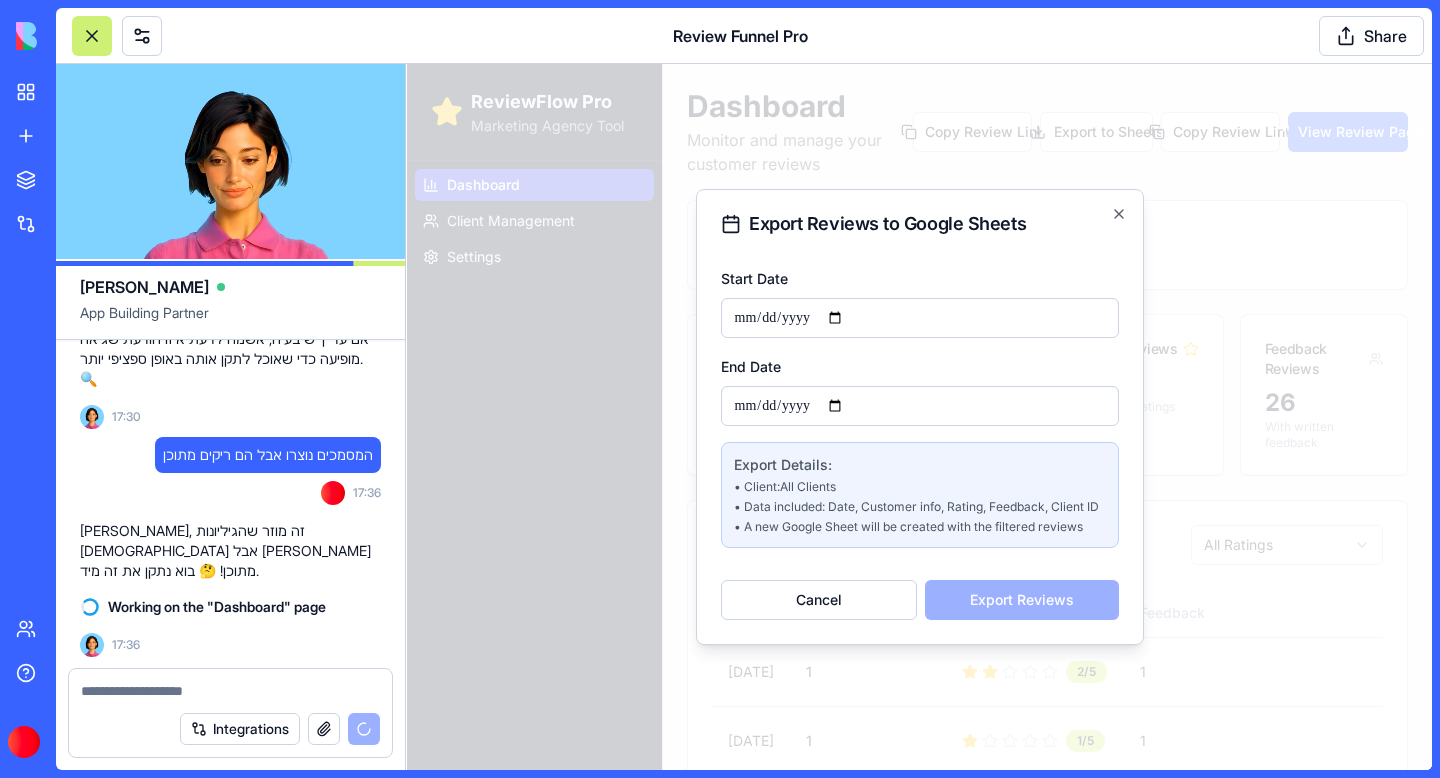 click on "Start Date" at bounding box center (920, 318) 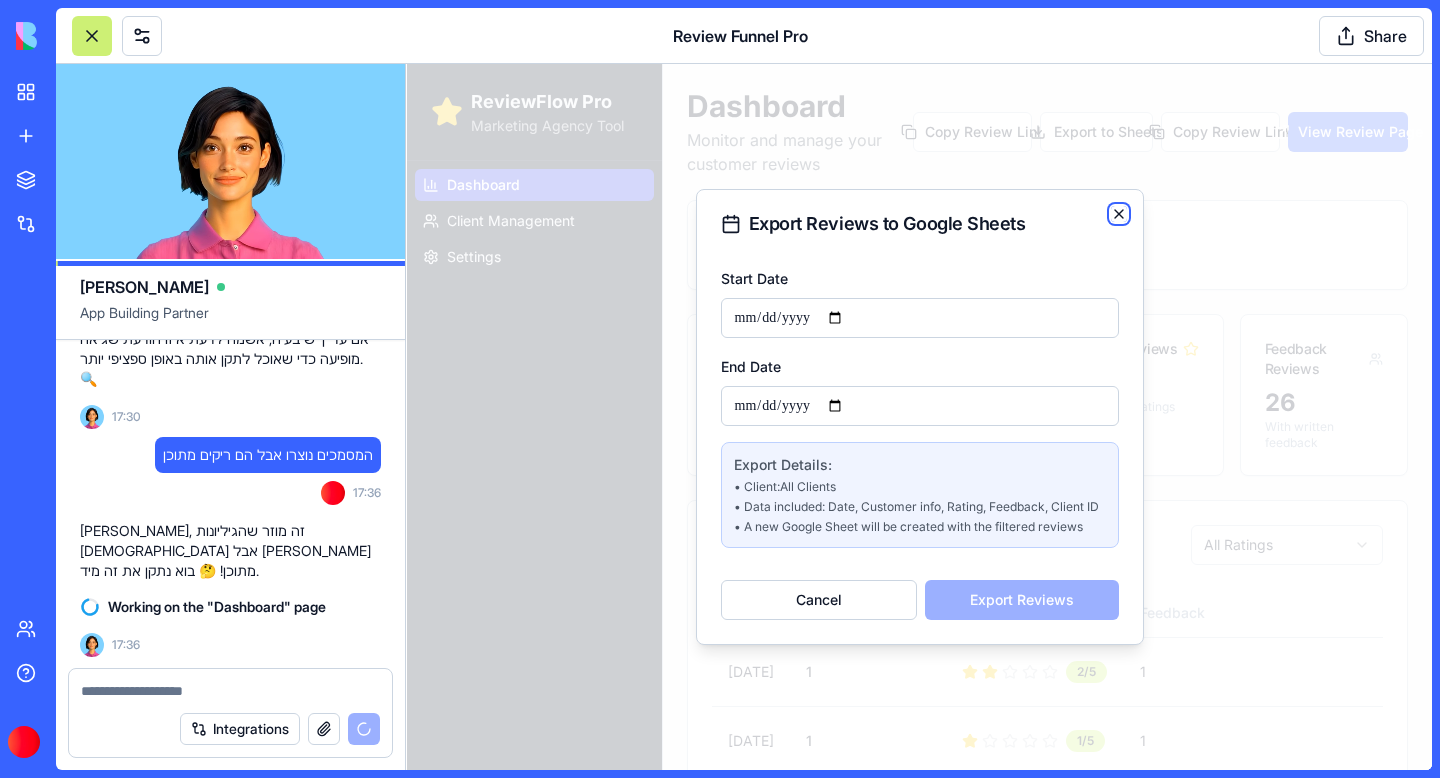 click 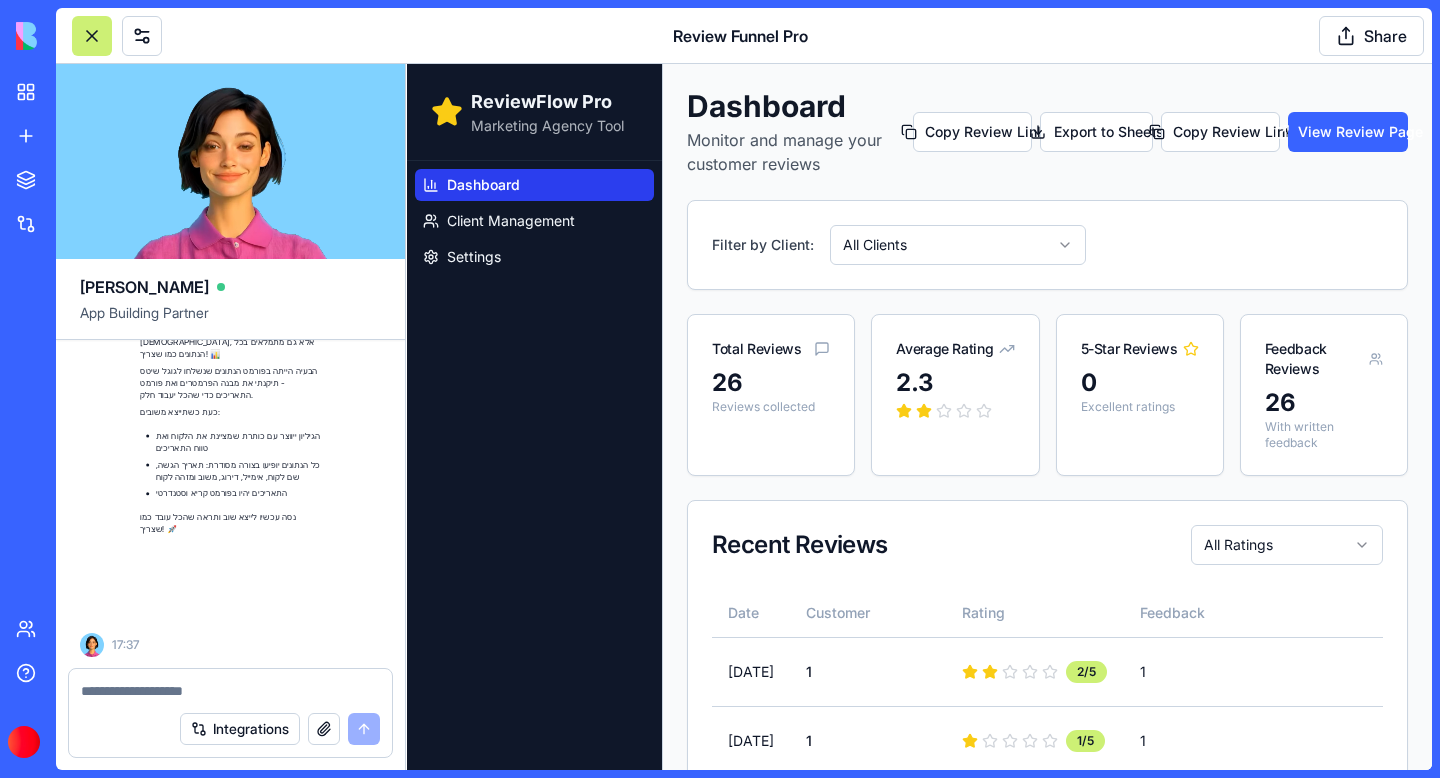 scroll, scrollTop: 51878, scrollLeft: 0, axis: vertical 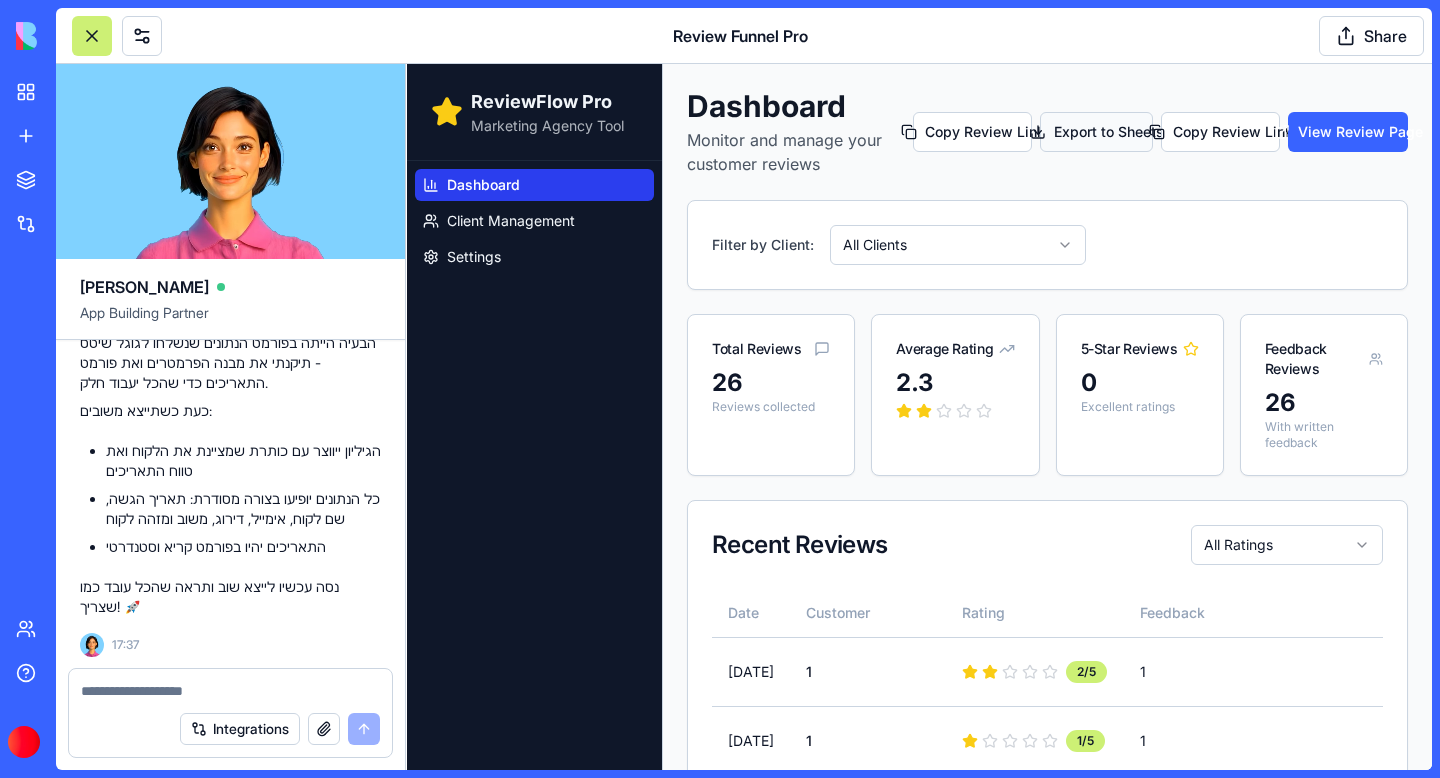 click on "Export to Sheets" at bounding box center (1096, 132) 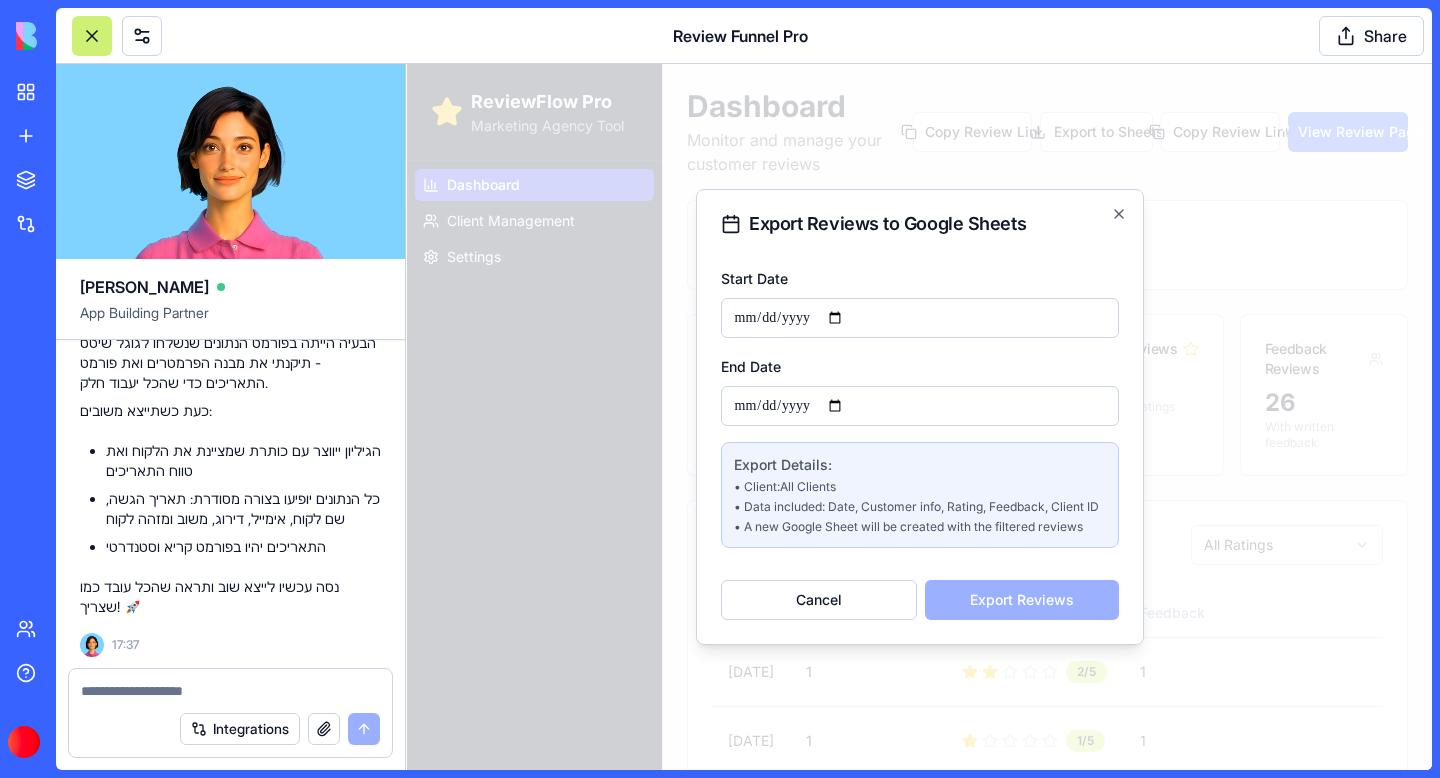 click on "Start Date" at bounding box center (920, 318) 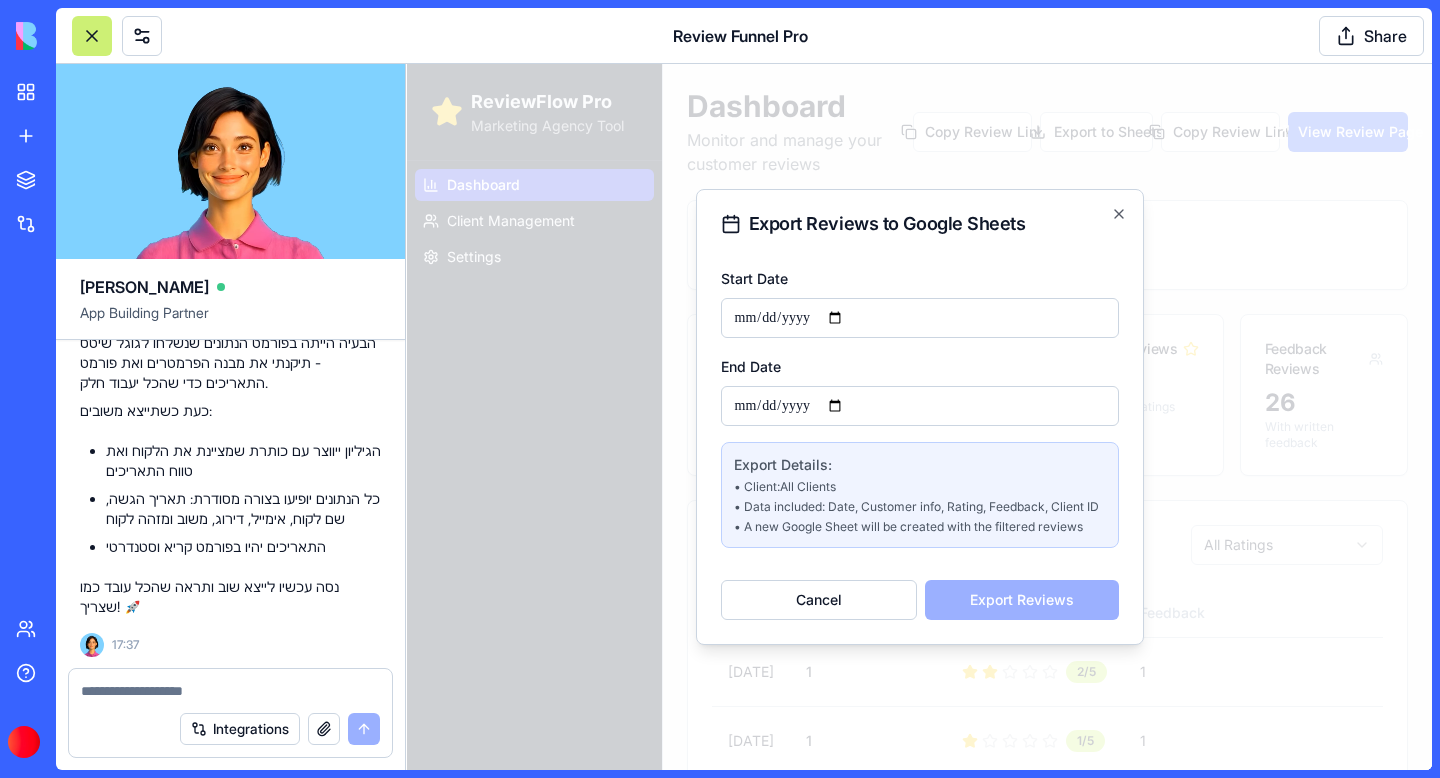 type on "**********" 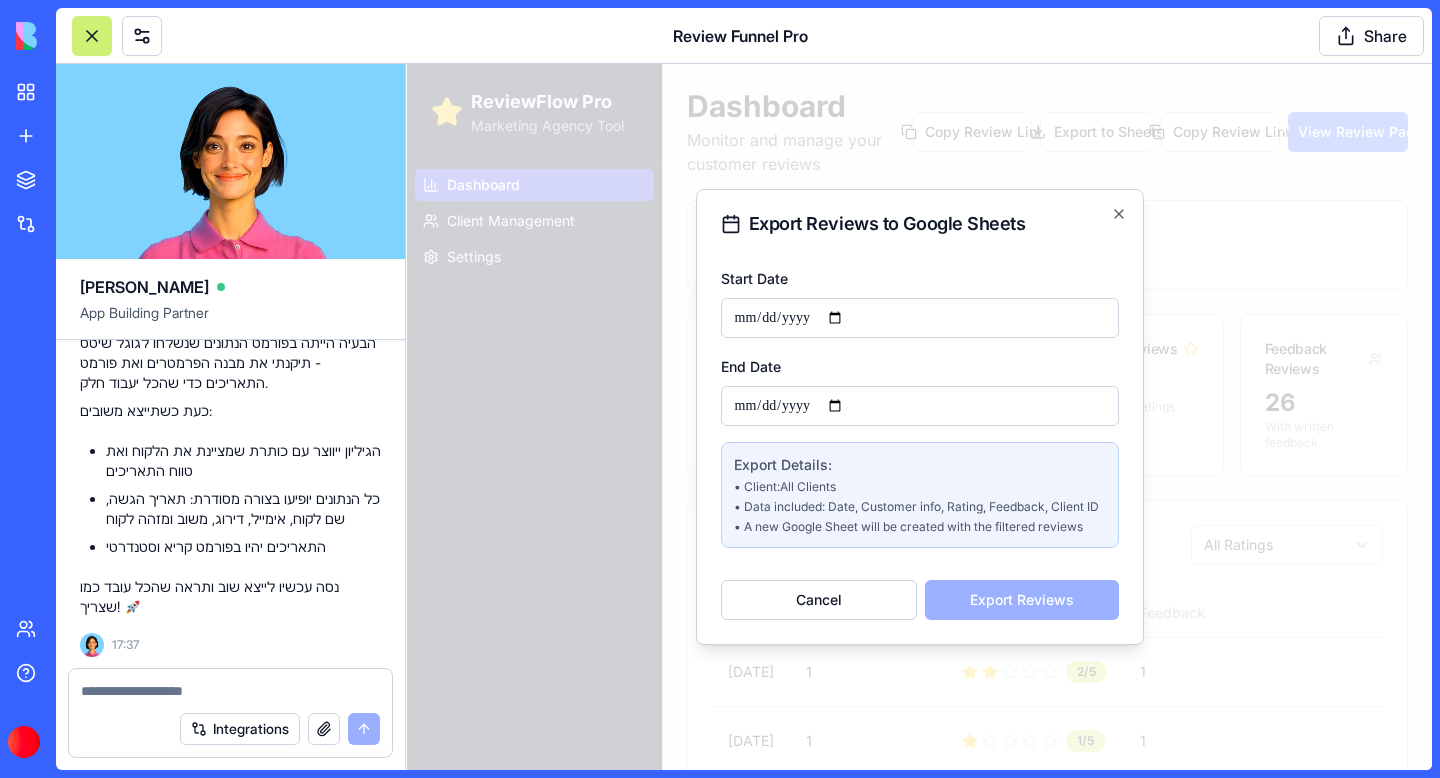 click on "End Date" at bounding box center (920, 406) 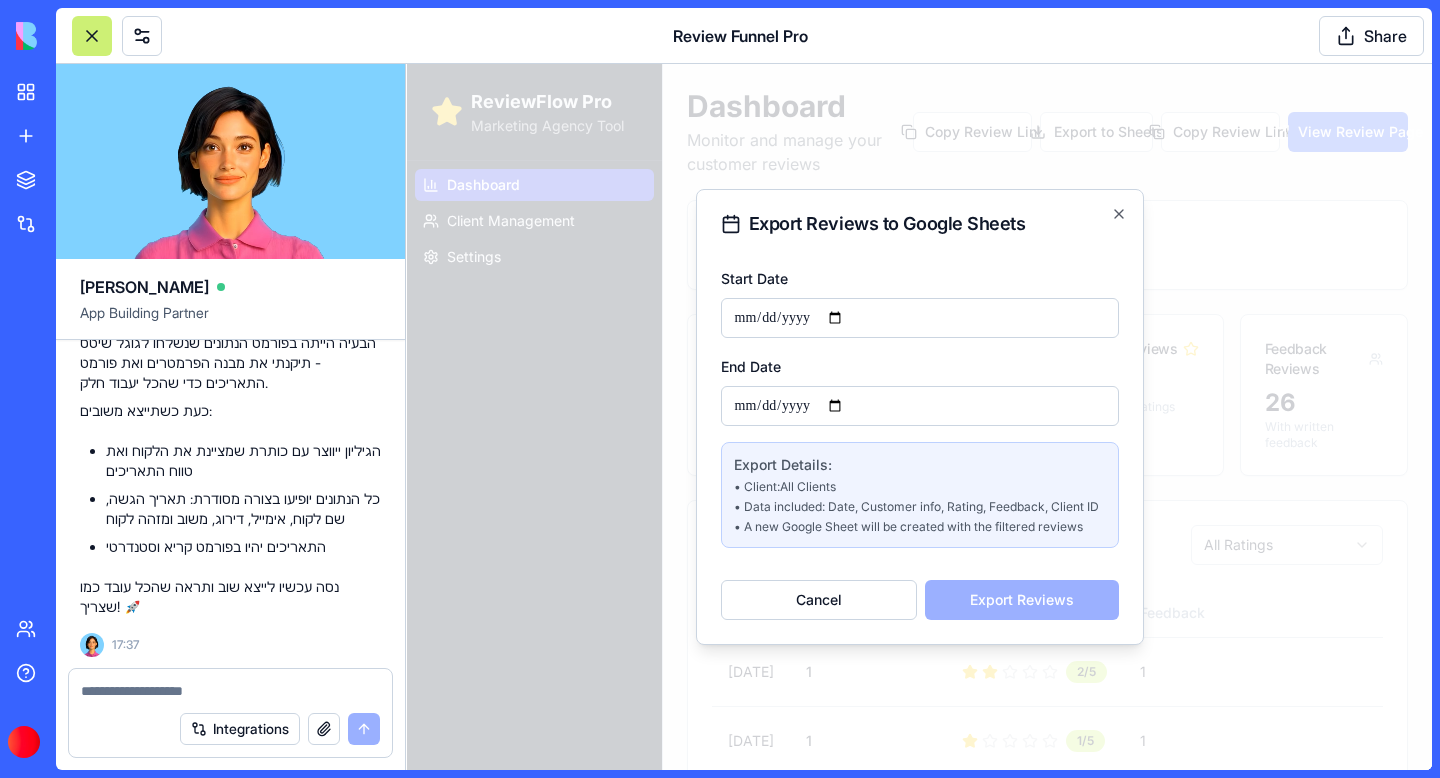 type on "**********" 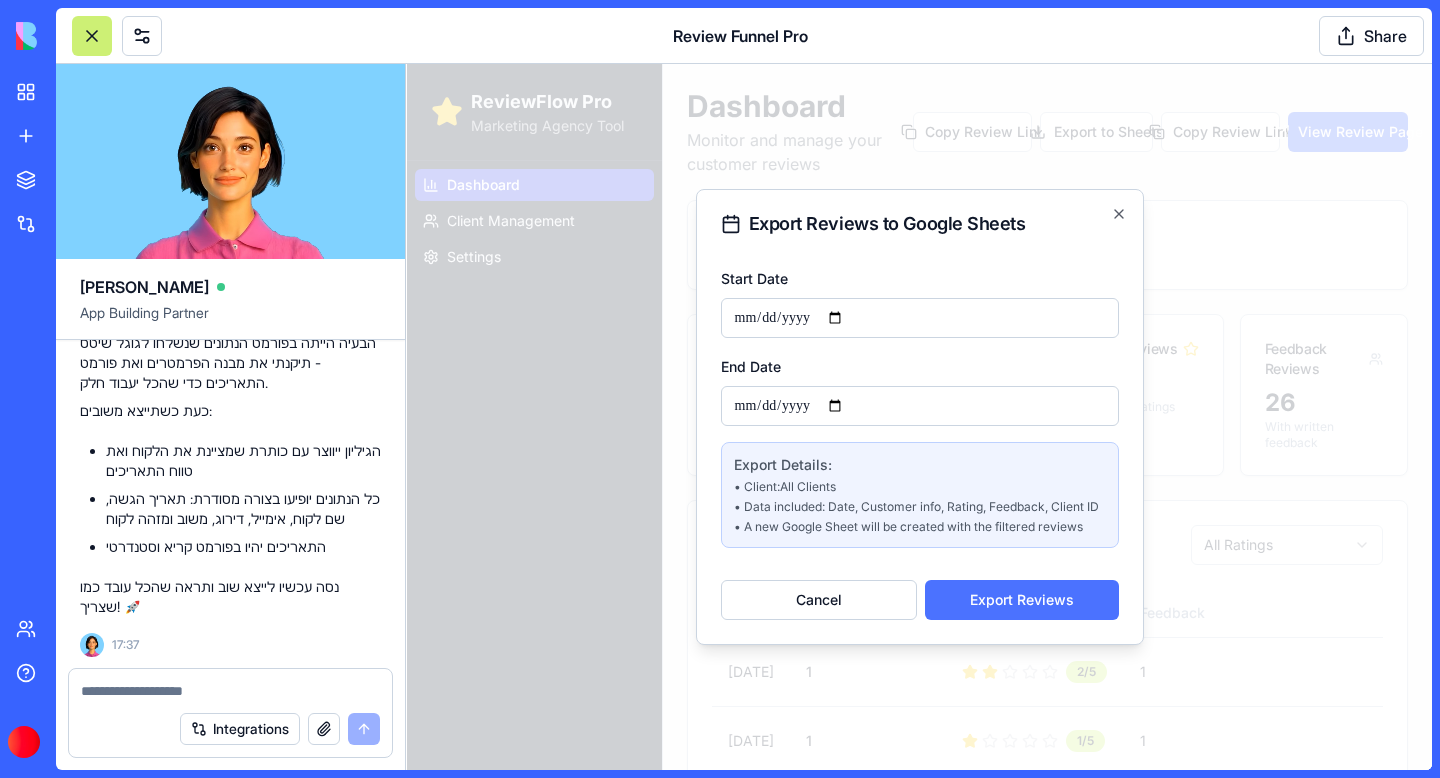 click on "Export Reviews" at bounding box center [1022, 600] 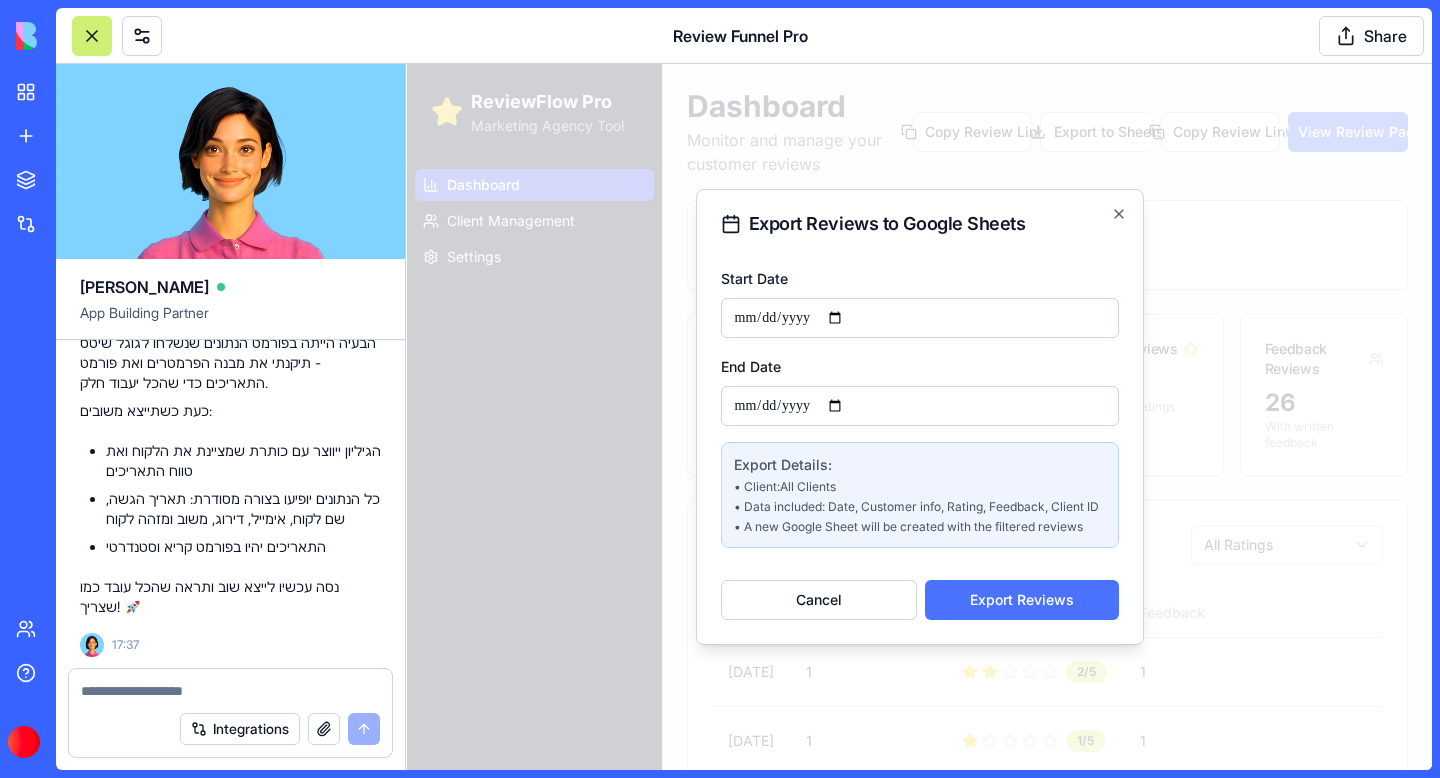 click on "Export Reviews" at bounding box center (1022, 600) 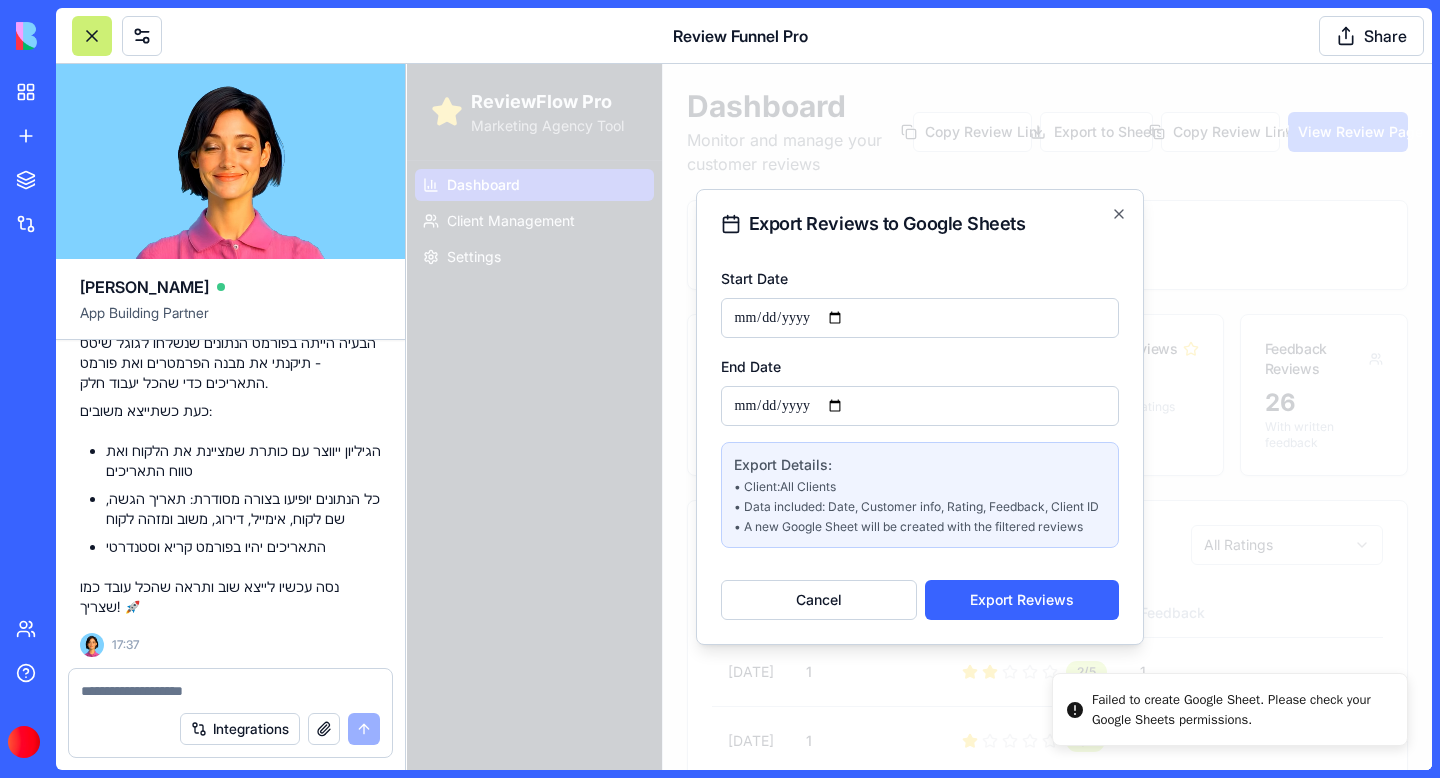 click at bounding box center (919, 417) 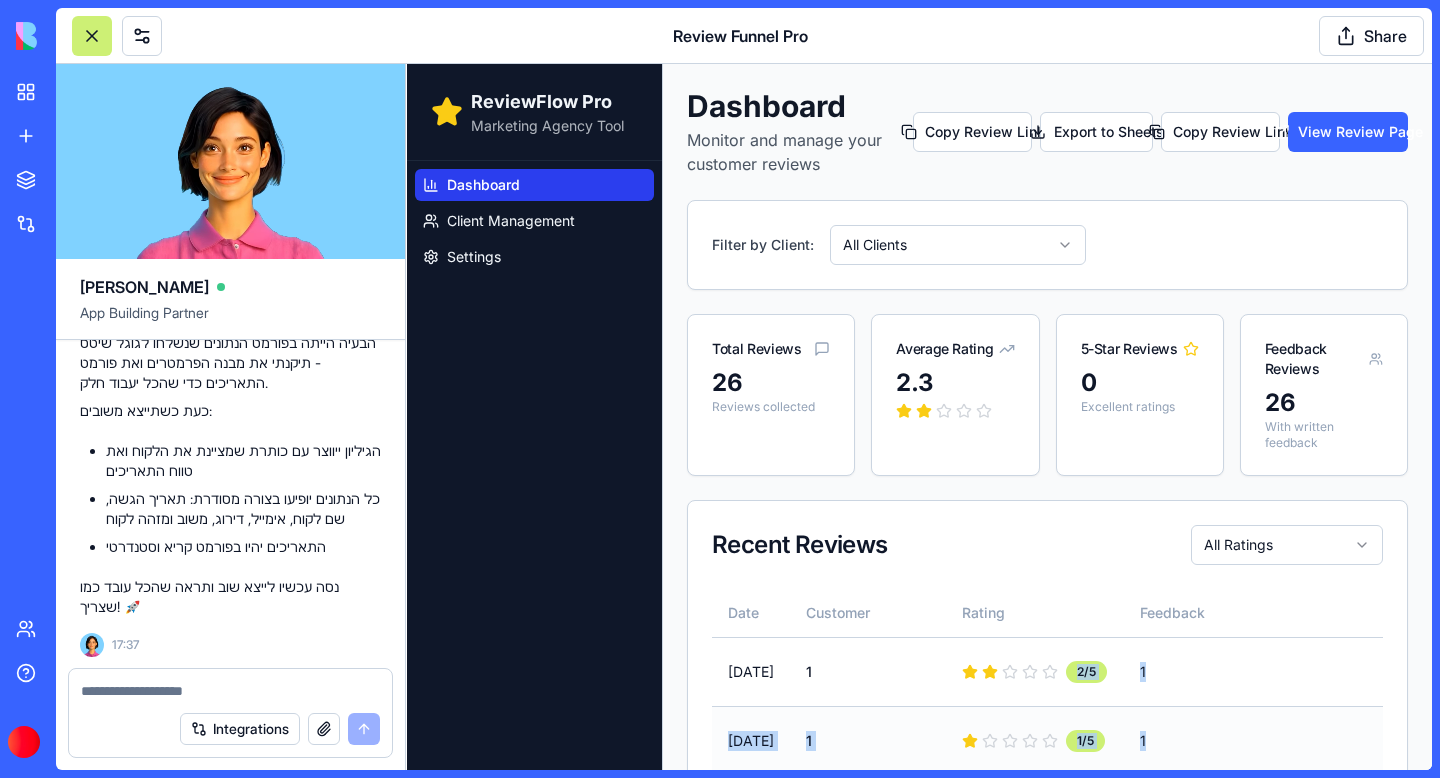 drag, startPoint x: 1050, startPoint y: 690, endPoint x: 1259, endPoint y: 742, distance: 215.37177 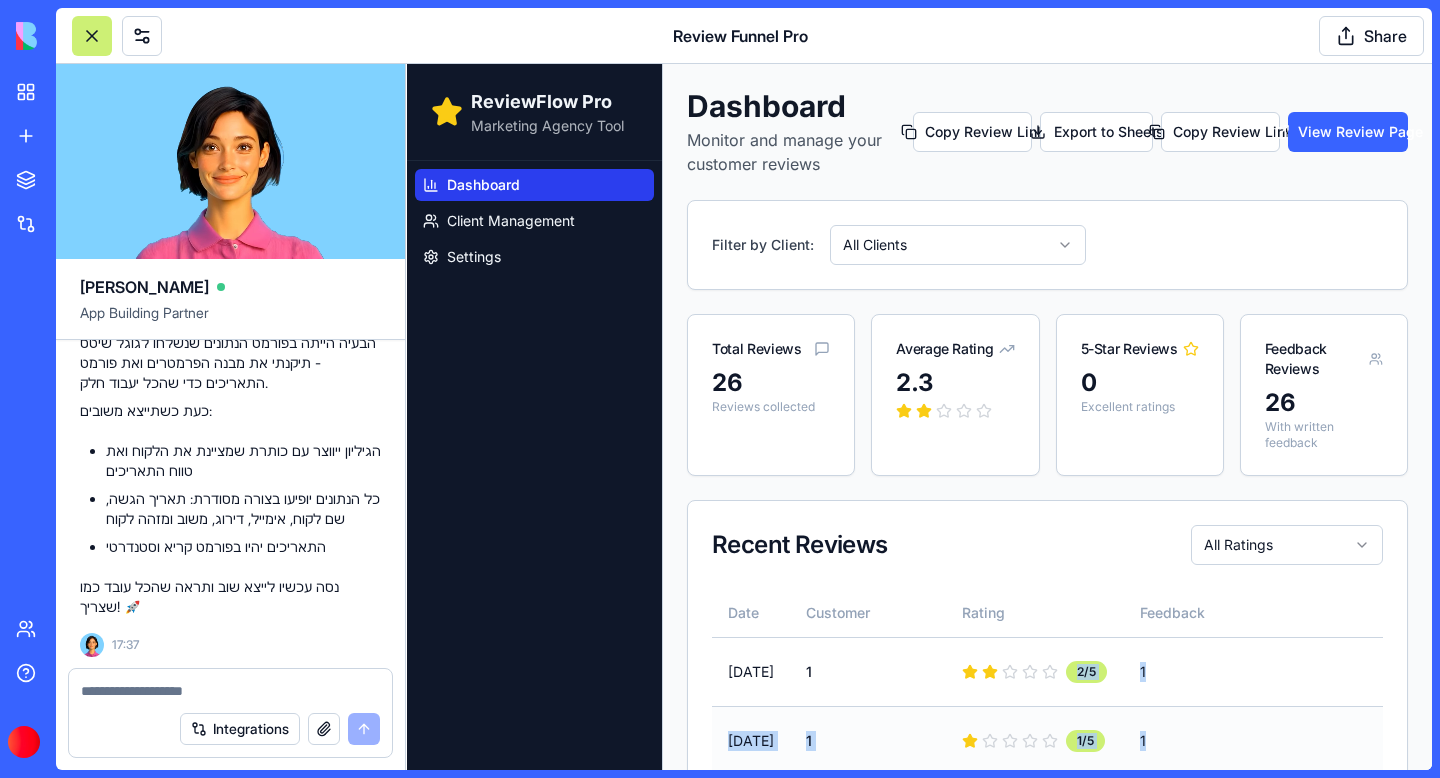 click on "Jul 09, 2025 1 2 /5 1 Jul 09, 2025 1 1 /5 1 Jul 09, 2025 1 2 /5 1 Jul 09, 2025 ח 1 /5 ח Jul 04, 2025 1 1 /5 1 Jul 04, 2025 1 2 /5 1 Jul 04, 2025 1 2 /5 1 Jul 04, 2025 1 3 /5 1 Jul 04, 2025 1 3 /5 1 Jul 04, 2025 1 3 /5 1 Jul 03, 2025 1 4 /5 1 Jul 02, 2025 1 1 /5 4 Jul 02, 2025 5 2 /5 6 Jul 01, 2025 ק 3 /5 א Jul 01, 2025 1 2 /5 1 Jul 01, 2025 1 3 /5 1 Jul 01, 2025 1 2 /5 1 Jul 01, 2025 1 2 /5 1 Jul 01, 2025 1 2 /5 1 Jul 01, 2025 ליאור נסיון 3 /5 2 Jul 01, 2025 ח 2 /5 חחמ Jul 01, 2025 ליאור נסיון 2 /5 כ Jul 01, 2025 אבי 2 /5 אבי אבי Jul 01, 2025 ליאור נסיון liorsherry@gmail.com 3 /5 נו נו Jul 01, 2025 Gilad 3 /5 אתם בסדר אתם Jun 30, 2025 ליאור נסיון 3 /5 בדיקה" at bounding box center [1092, 1546] 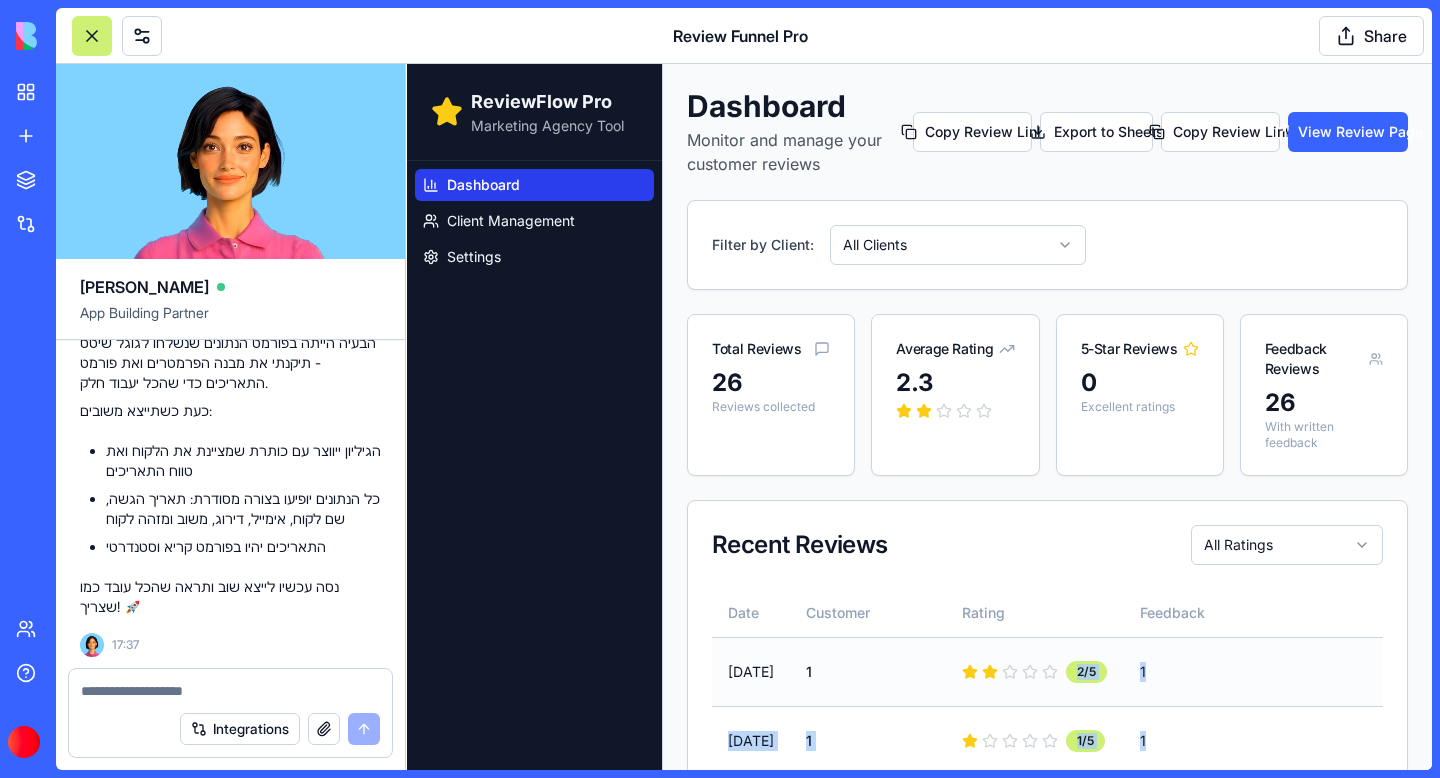 click on "1" at bounding box center [1257, 672] 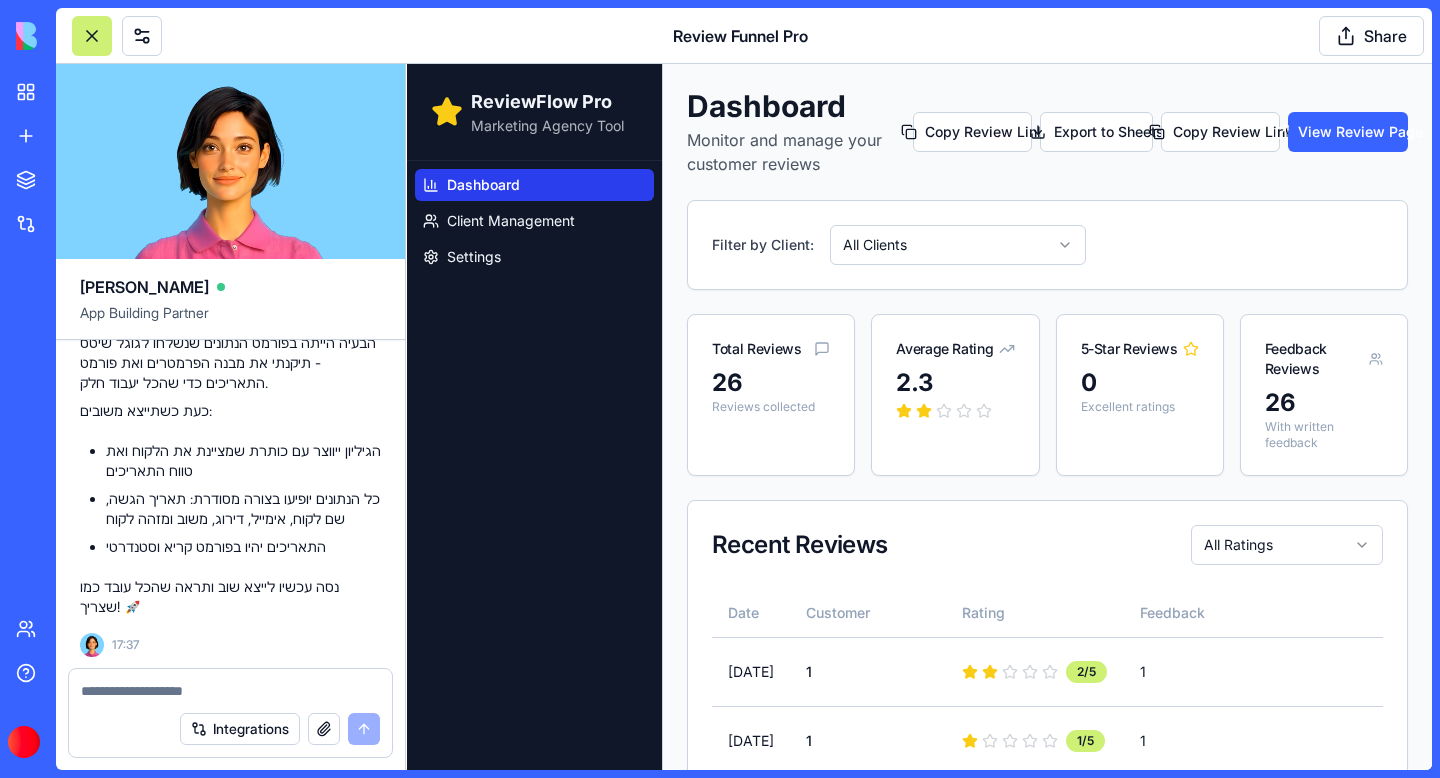 scroll, scrollTop: 51321, scrollLeft: 0, axis: vertical 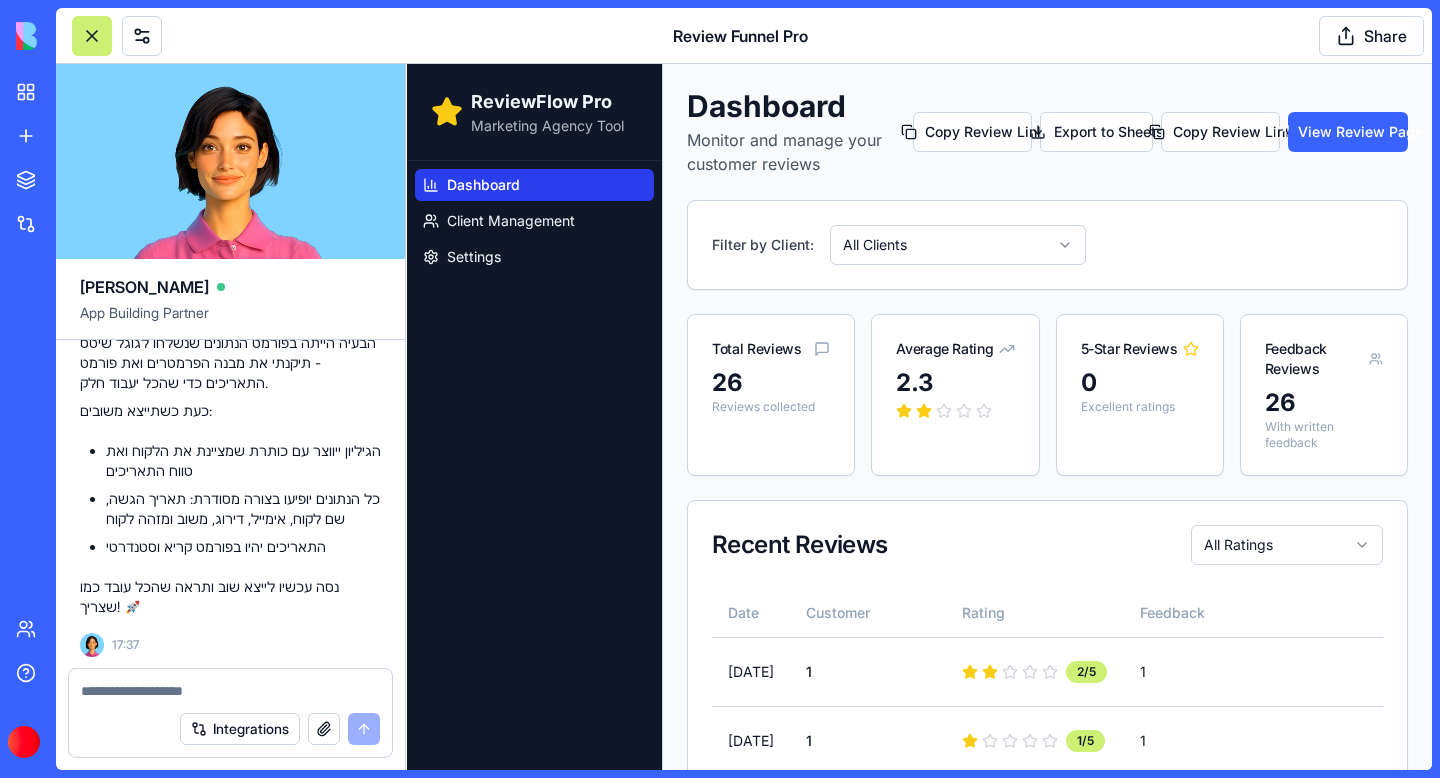 click on "Undo" at bounding box center (283, -3) 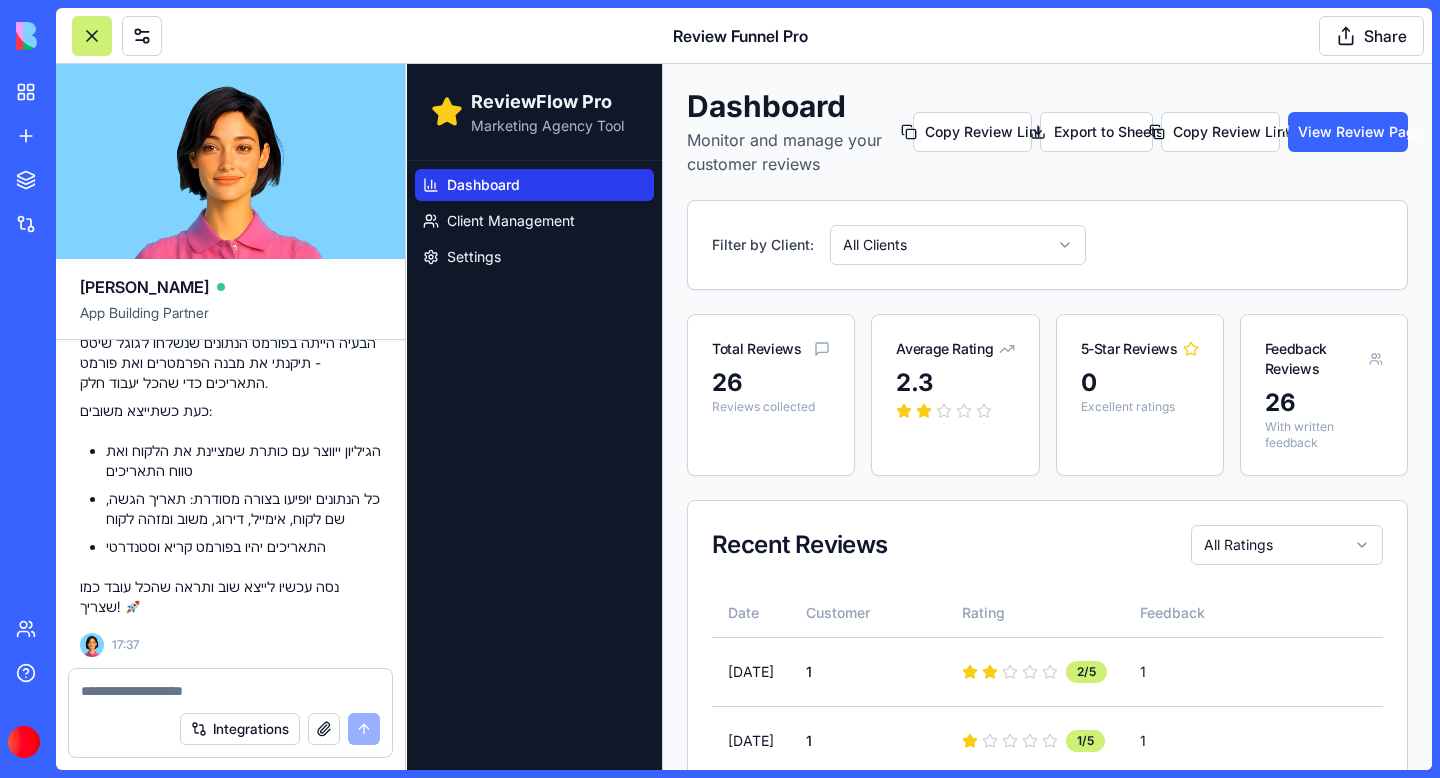 scroll, scrollTop: 50139, scrollLeft: 0, axis: vertical 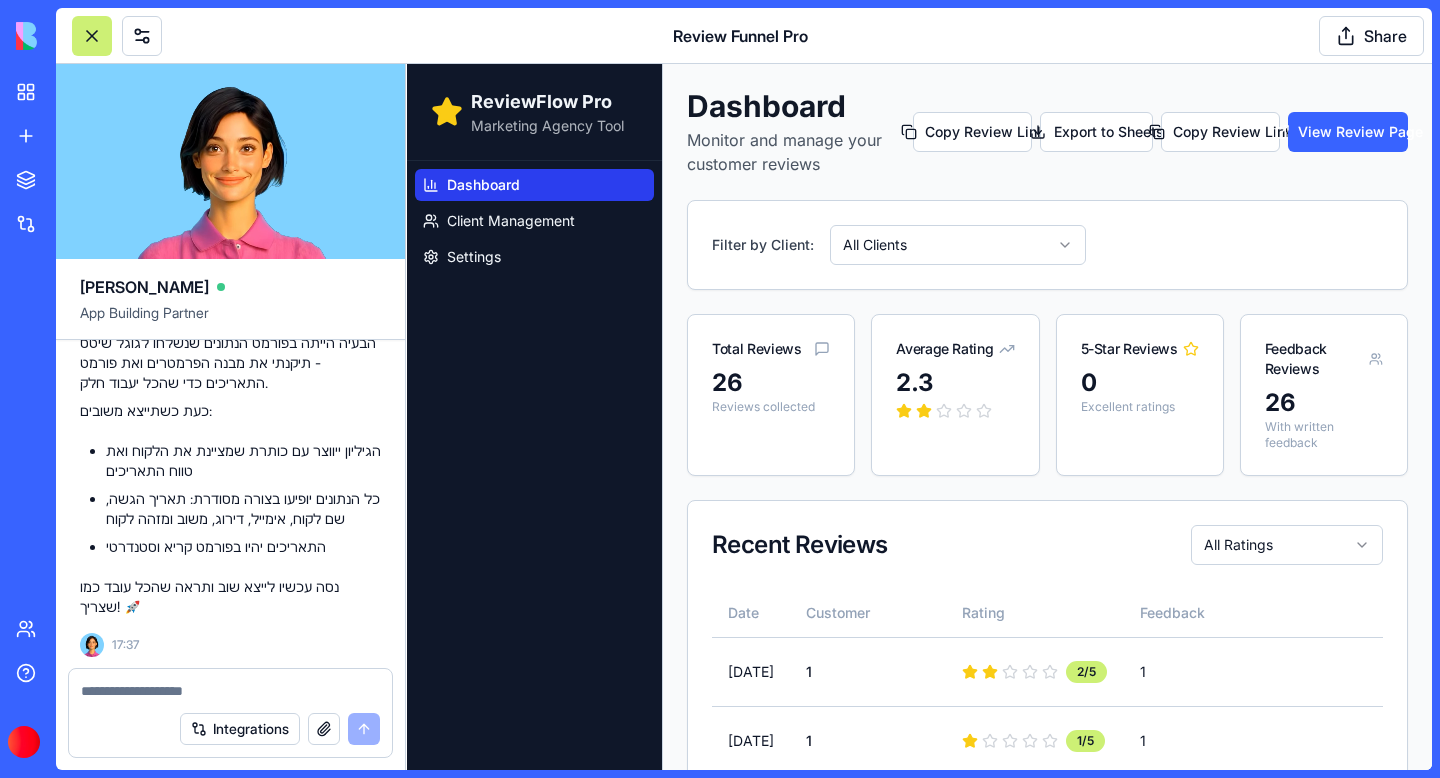 click on "Undo" at bounding box center [283, -1199] 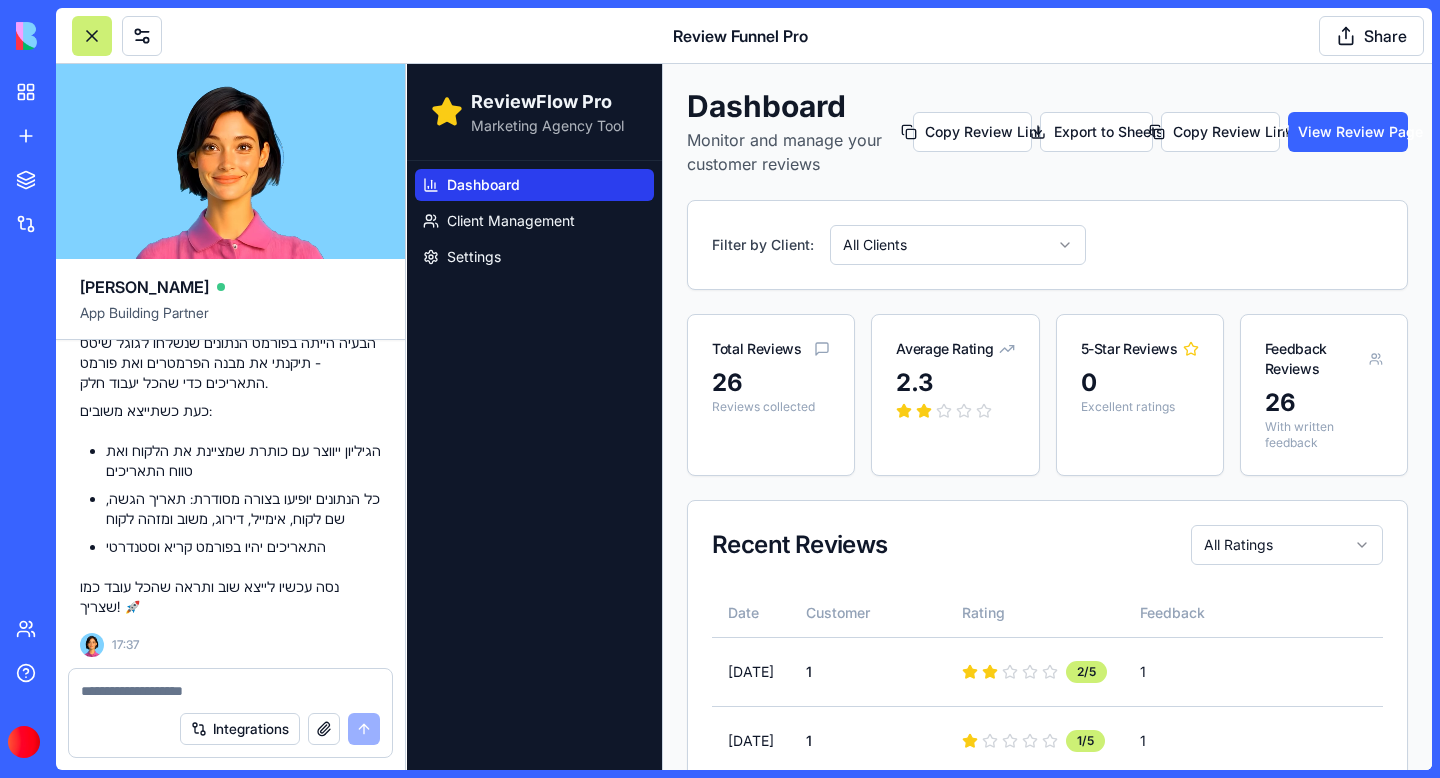 scroll, scrollTop: 51878, scrollLeft: 0, axis: vertical 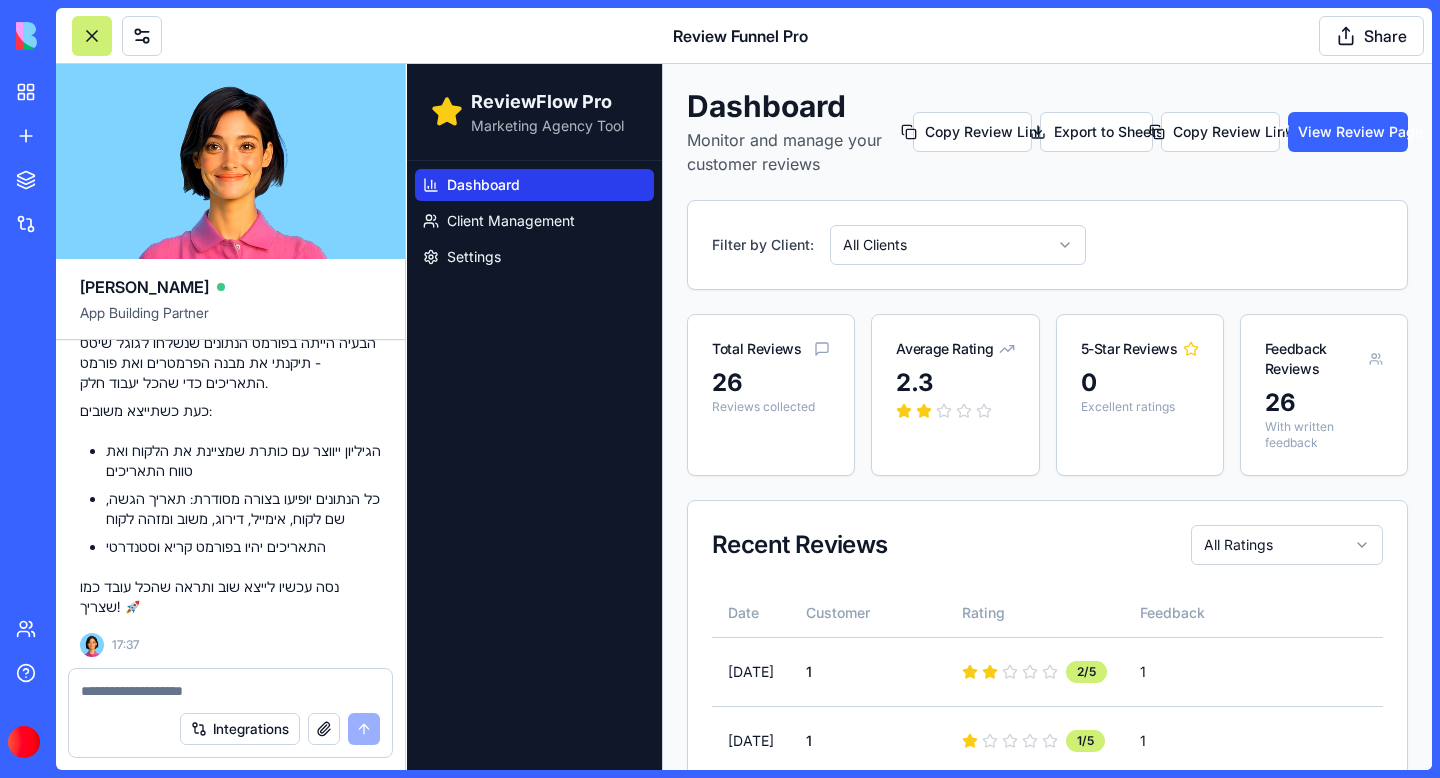 click at bounding box center [230, 691] 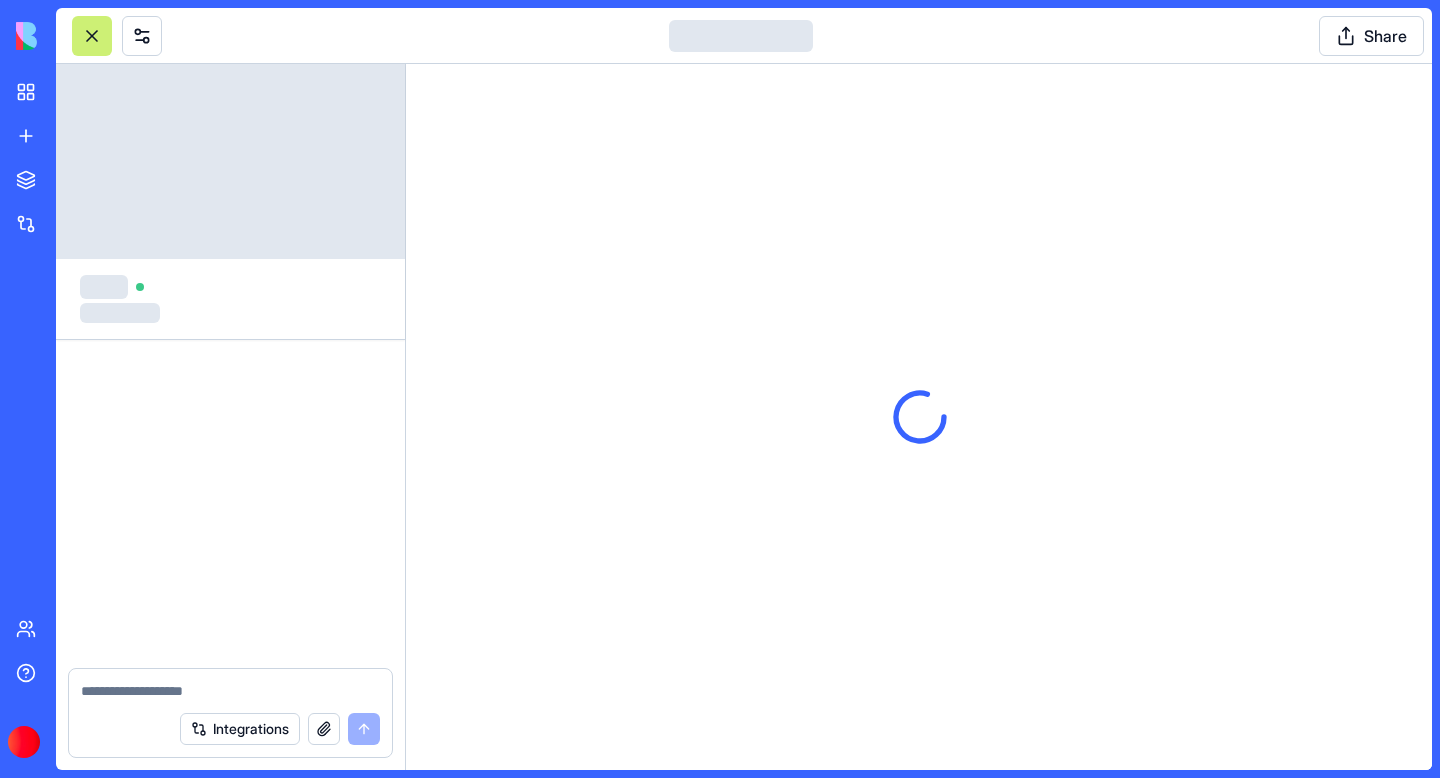 scroll, scrollTop: 0, scrollLeft: 0, axis: both 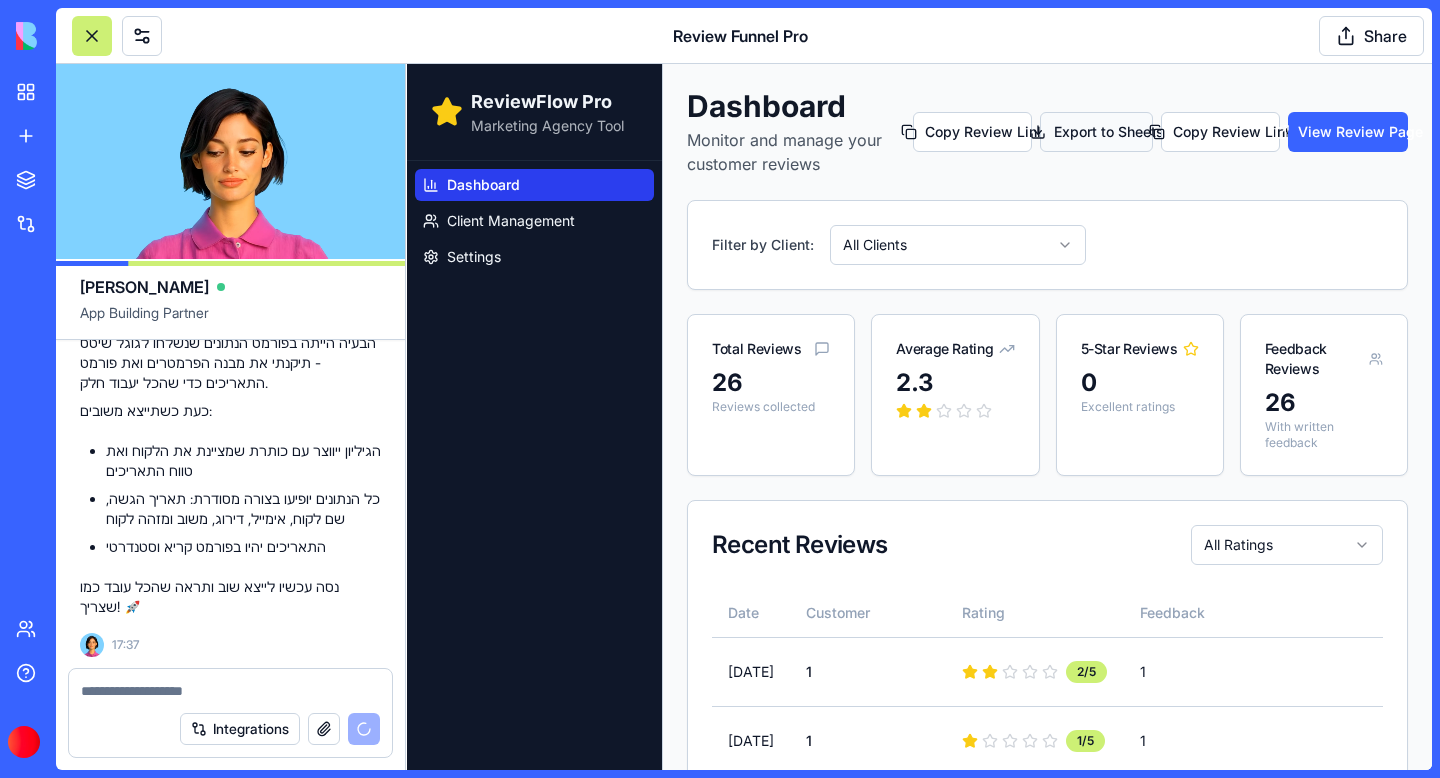 click on "Export to Sheets" at bounding box center [1096, 132] 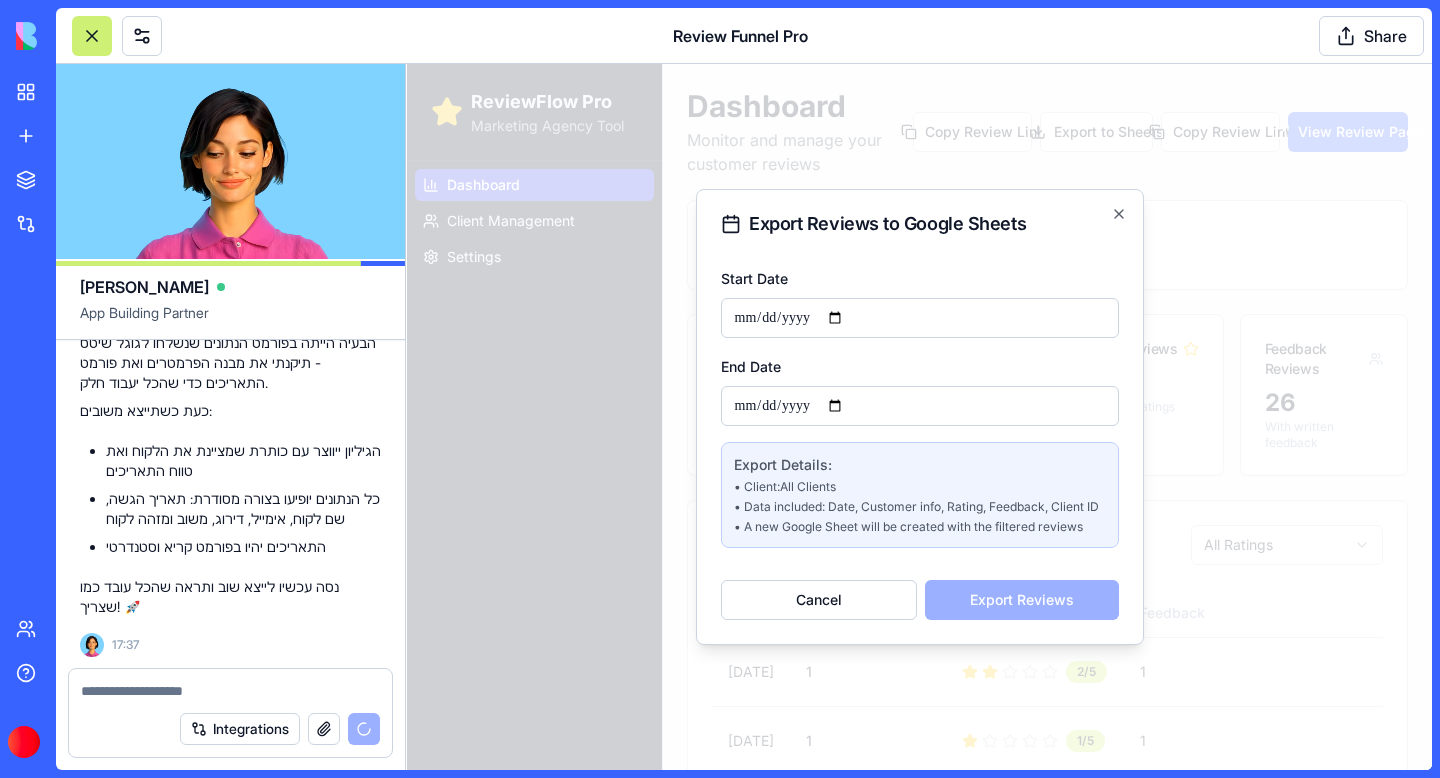 click on "Start Date" at bounding box center [920, 318] 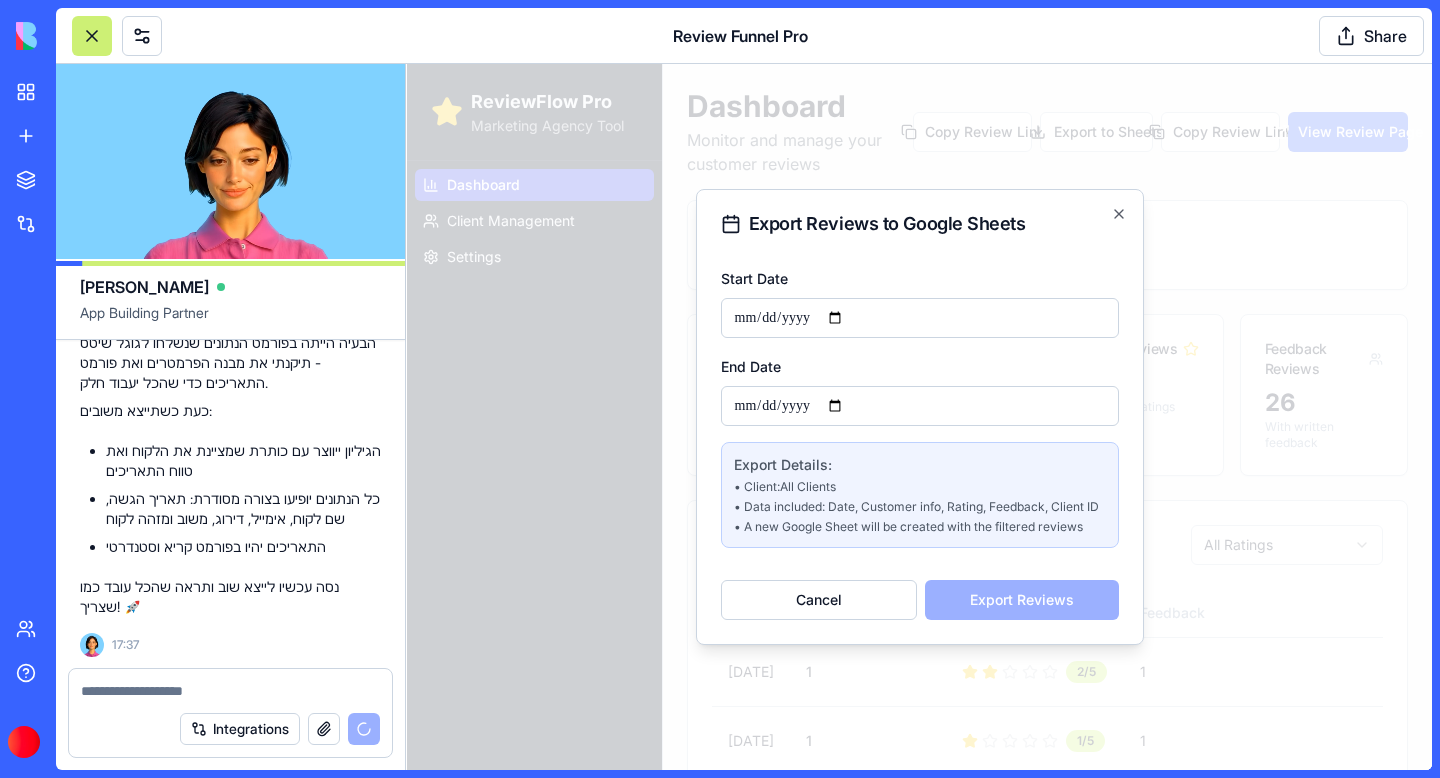 type on "**********" 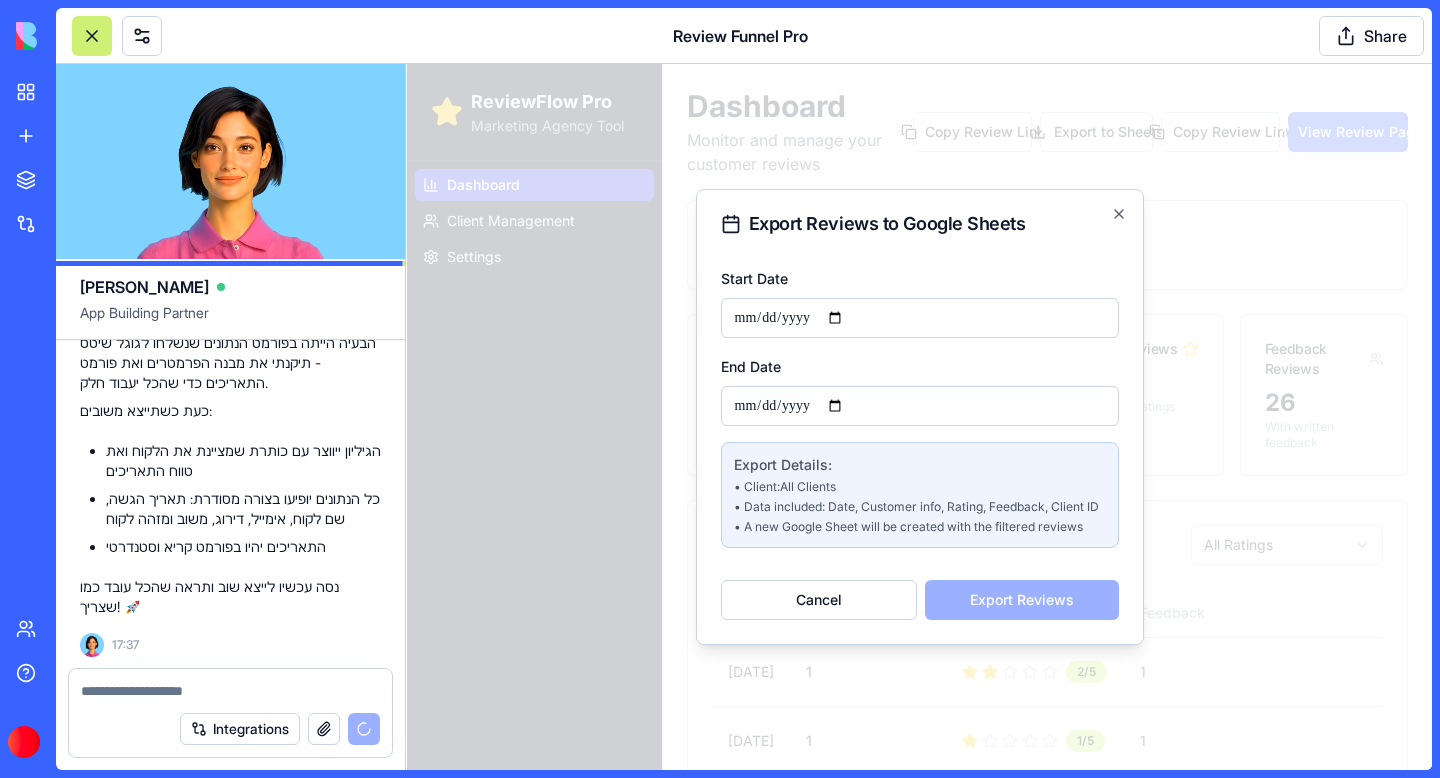click on "End Date" at bounding box center (920, 406) 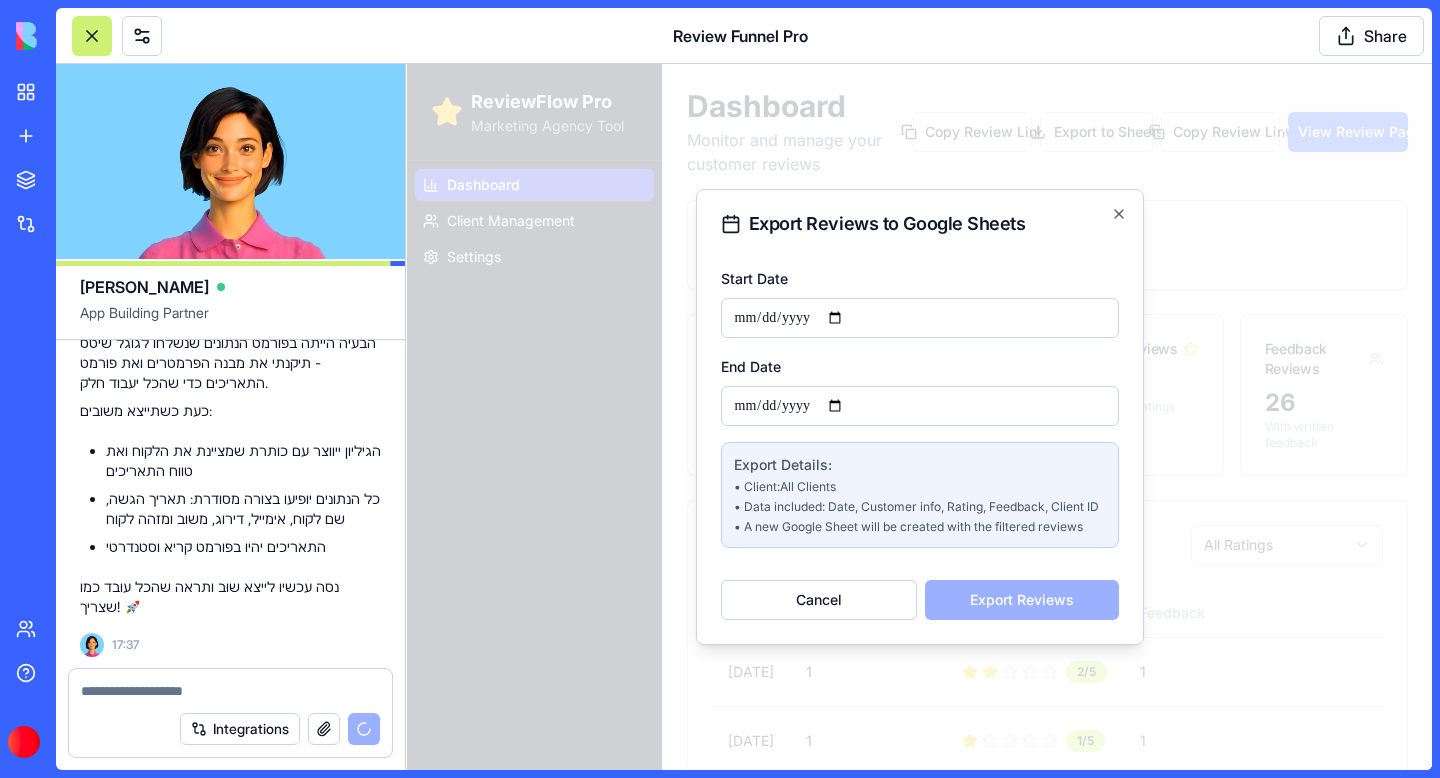 click on "End Date" at bounding box center (920, 406) 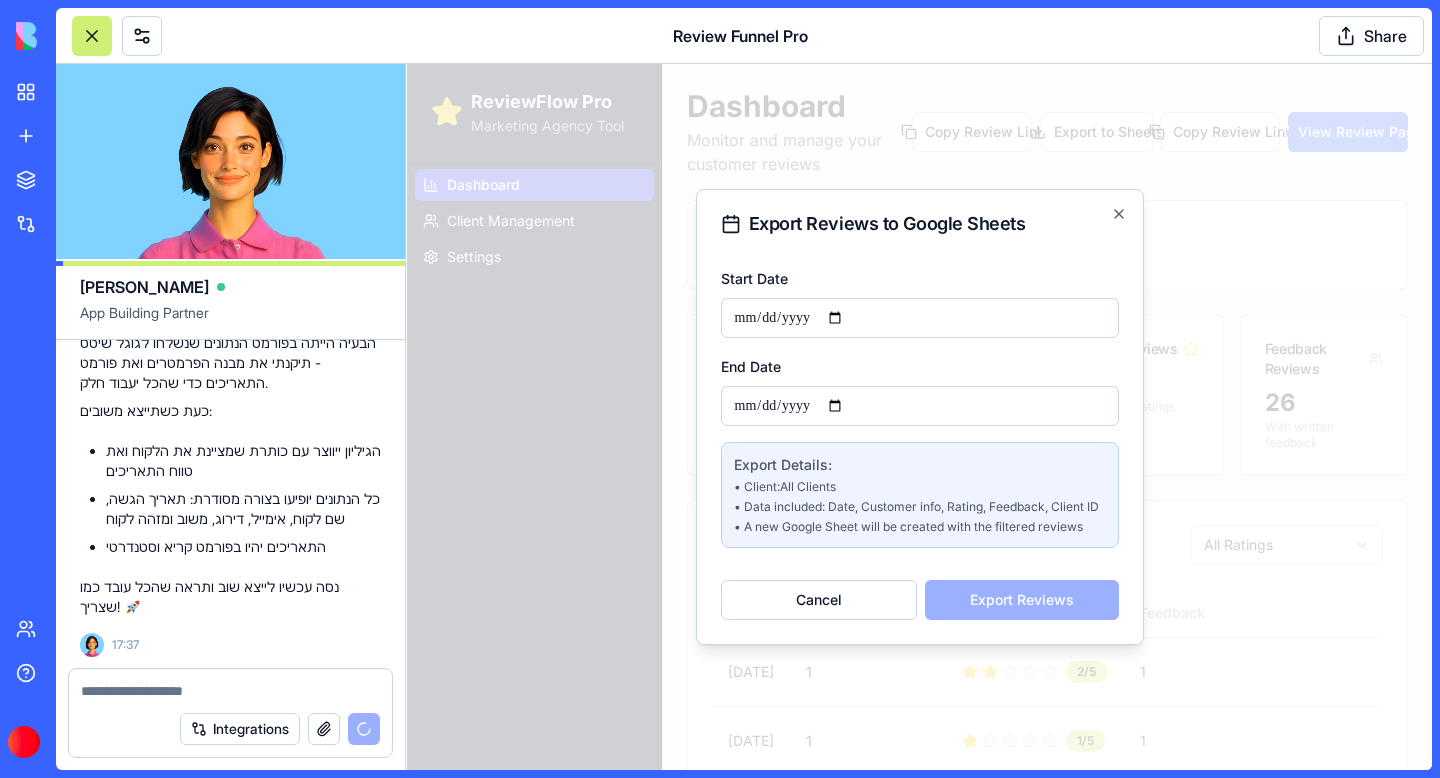 type on "**********" 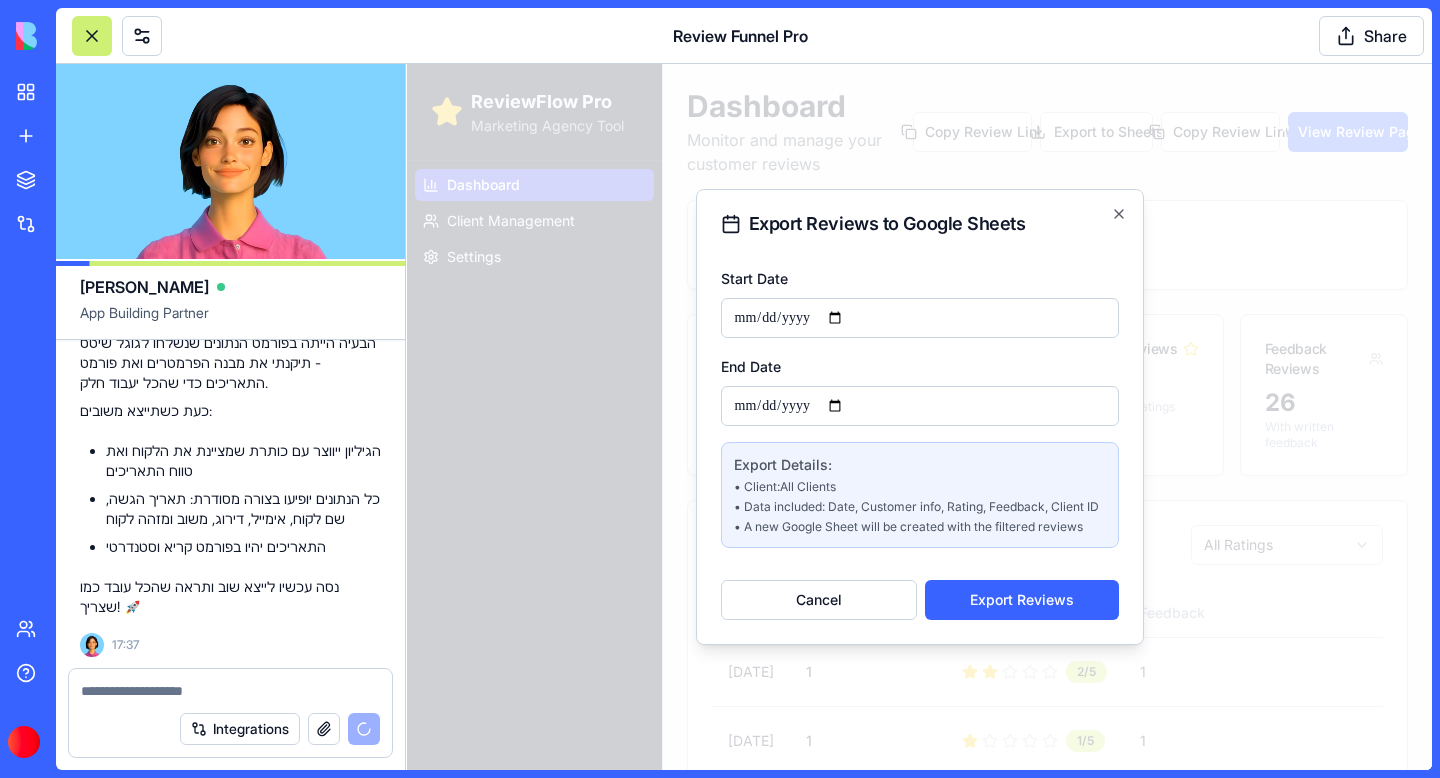 scroll, scrollTop: 51914, scrollLeft: 0, axis: vertical 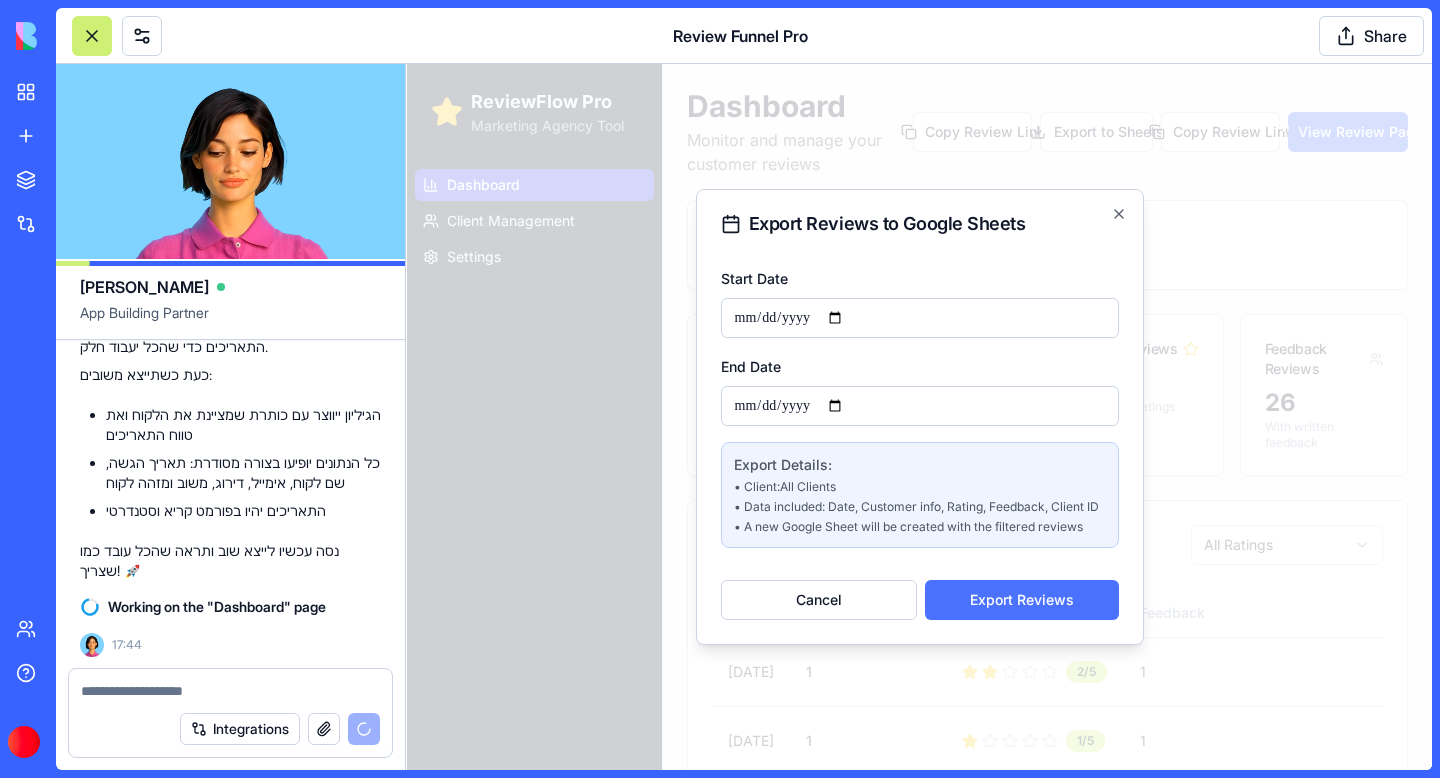 click on "Export Reviews" at bounding box center (1022, 600) 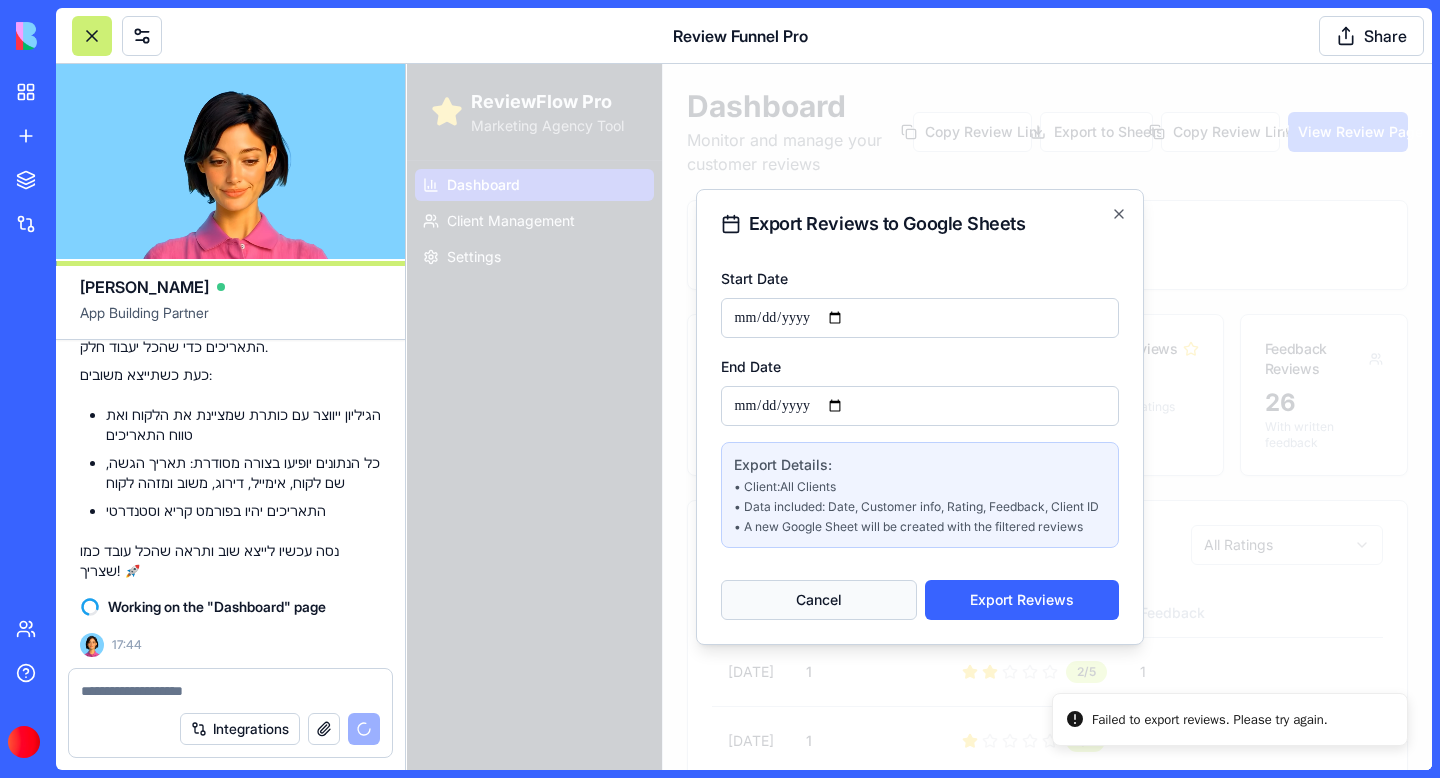 click on "Cancel" at bounding box center [819, 600] 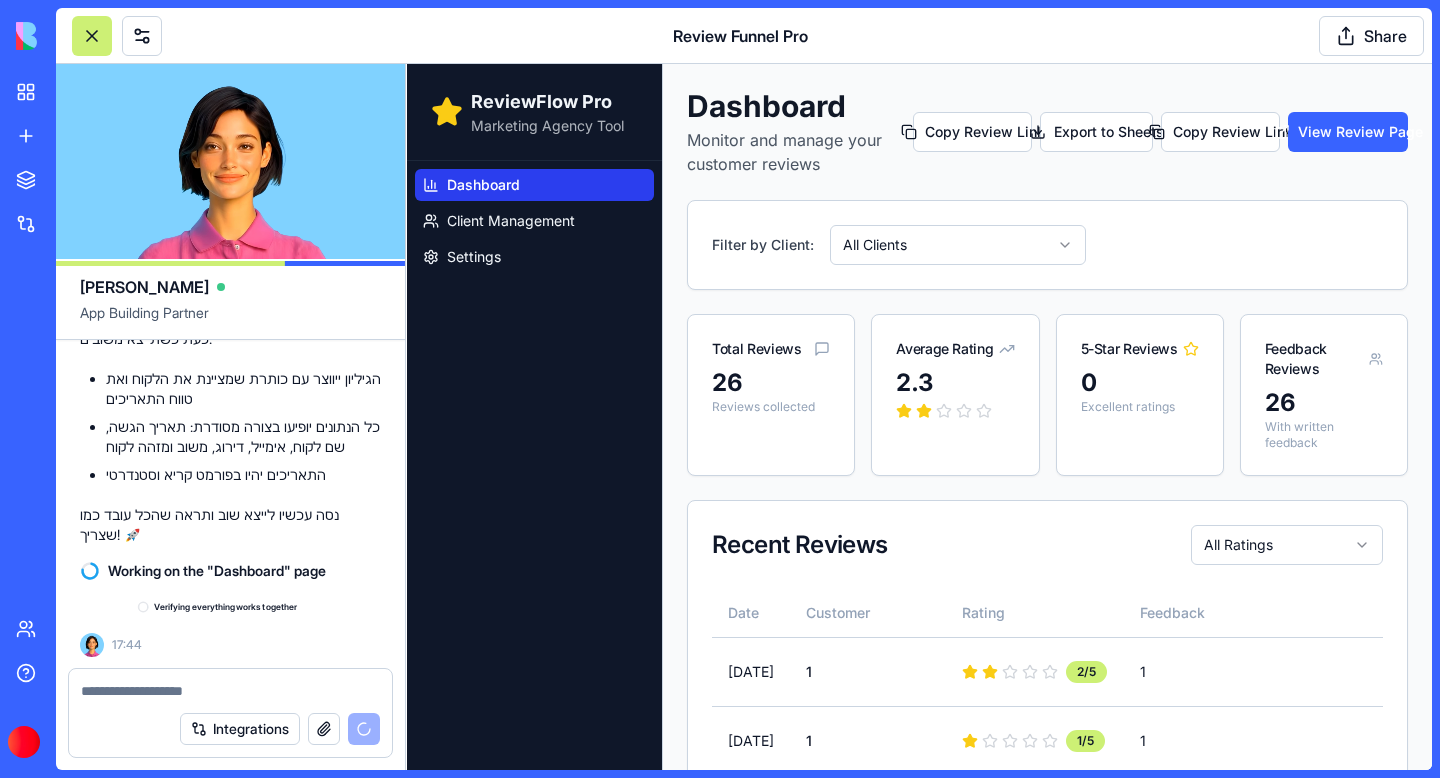 scroll, scrollTop: 51950, scrollLeft: 0, axis: vertical 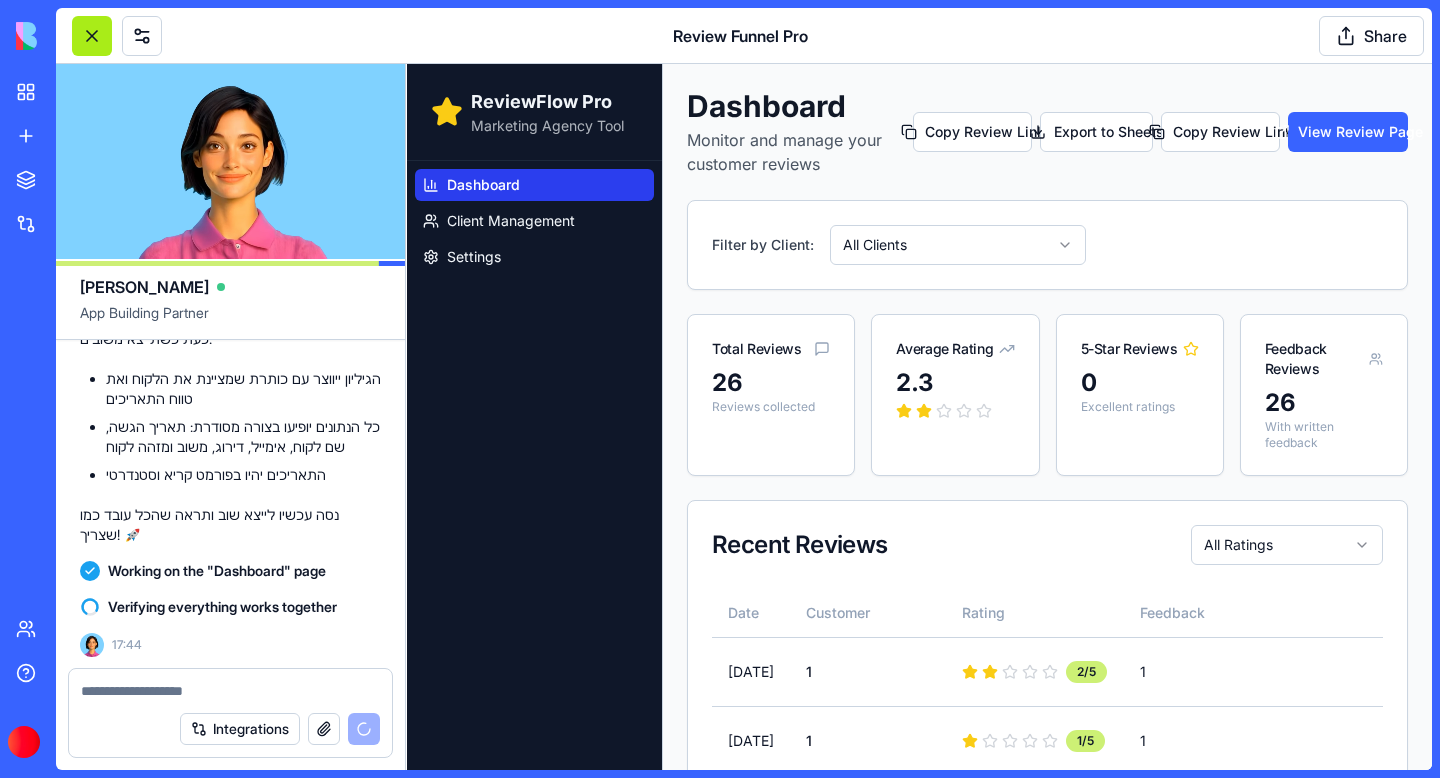 click at bounding box center [92, 36] 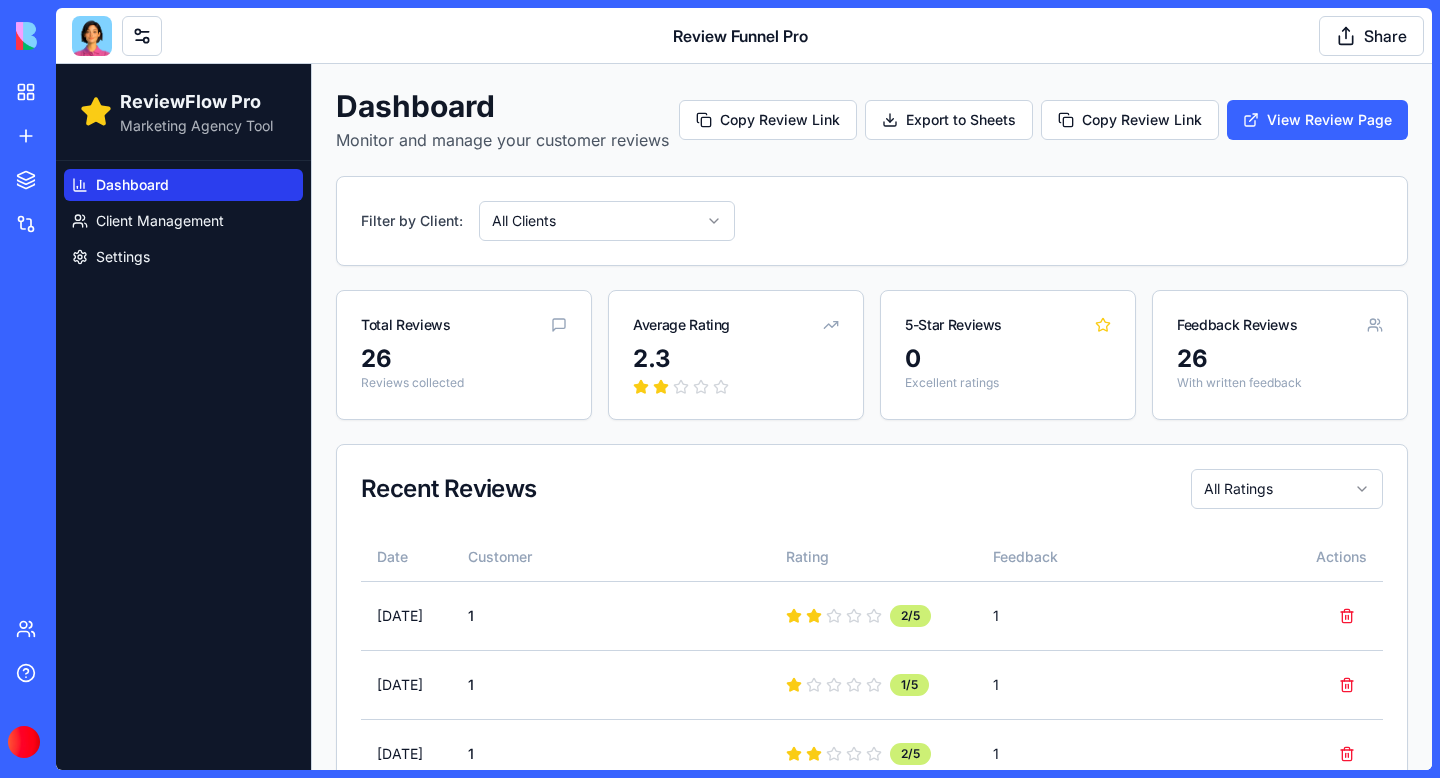 click at bounding box center (92, 36) 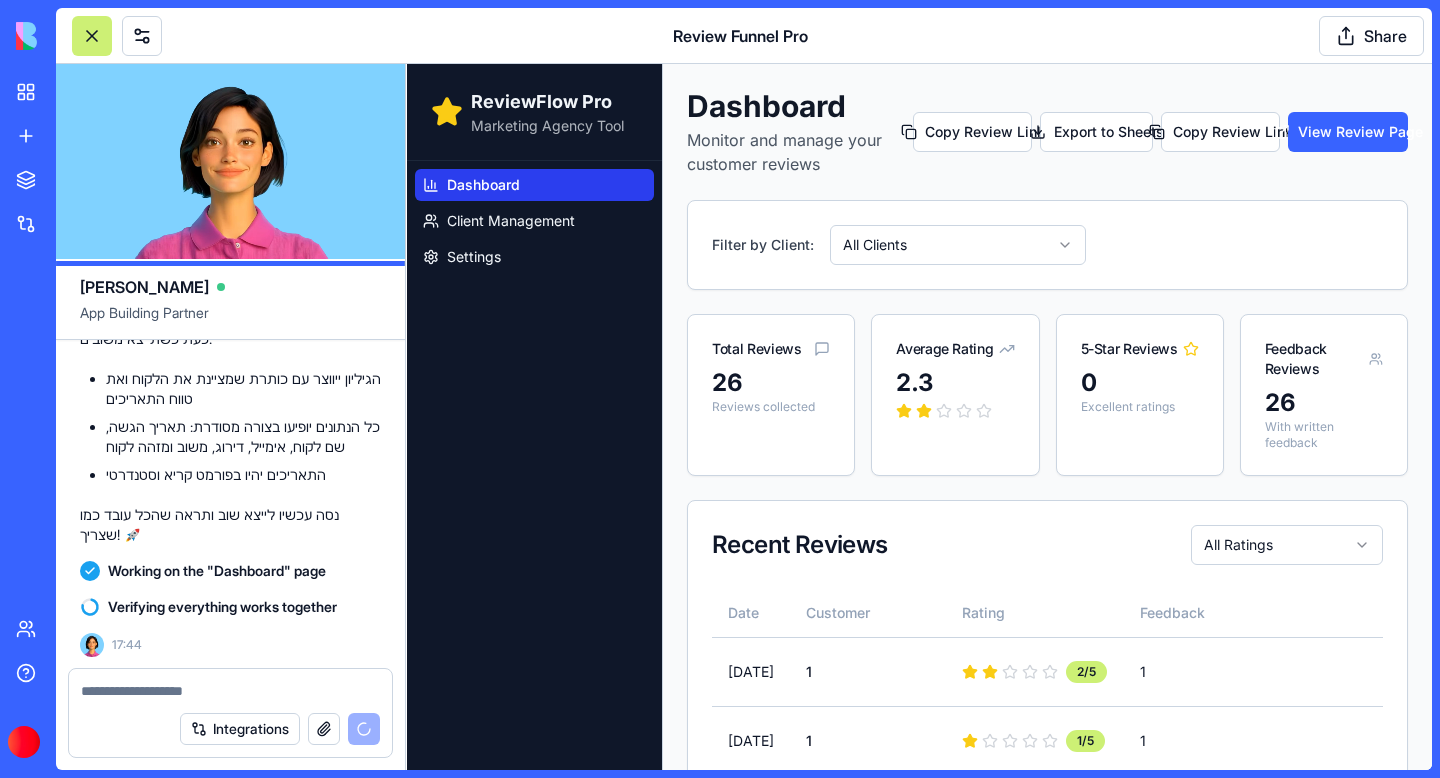 scroll, scrollTop: 51950, scrollLeft: 0, axis: vertical 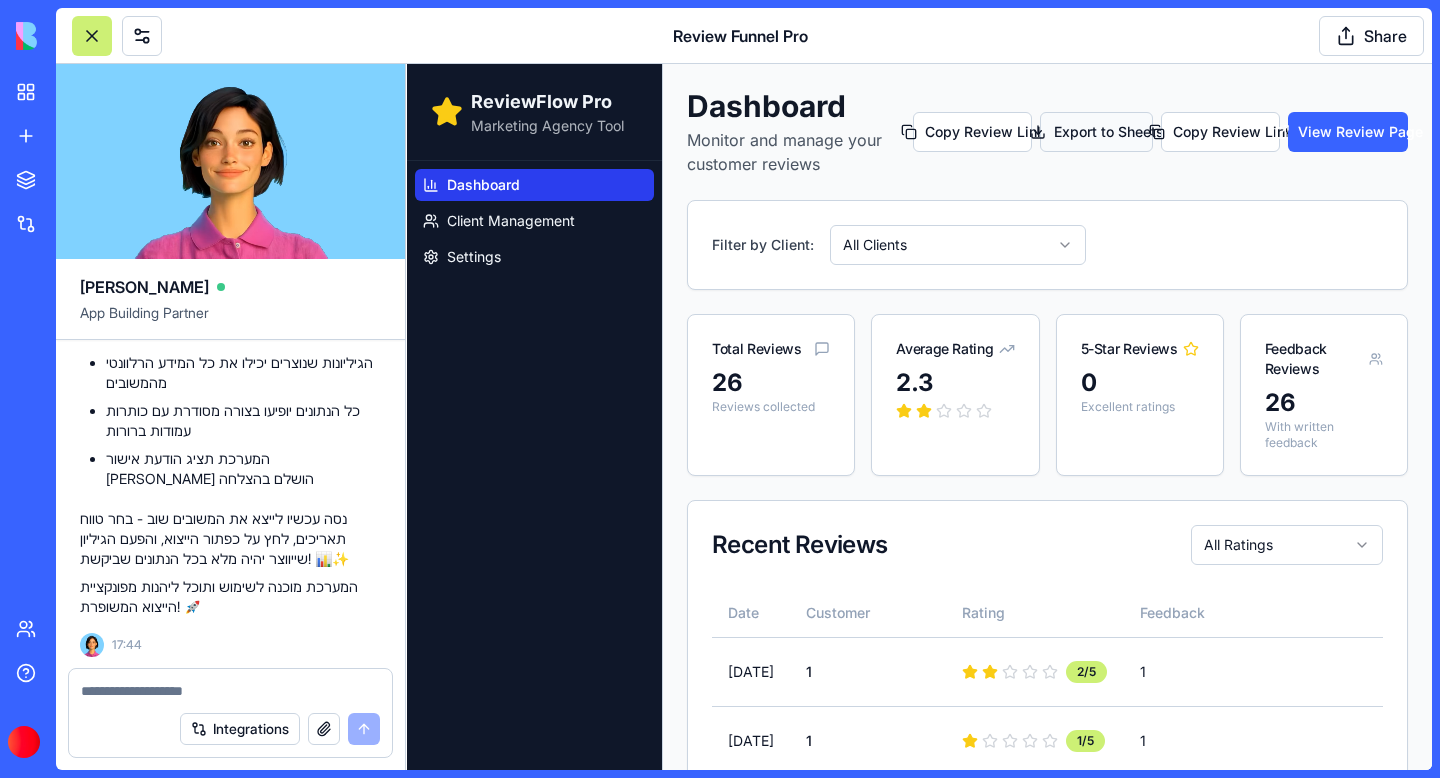 click on "Export to Sheets" at bounding box center [1096, 132] 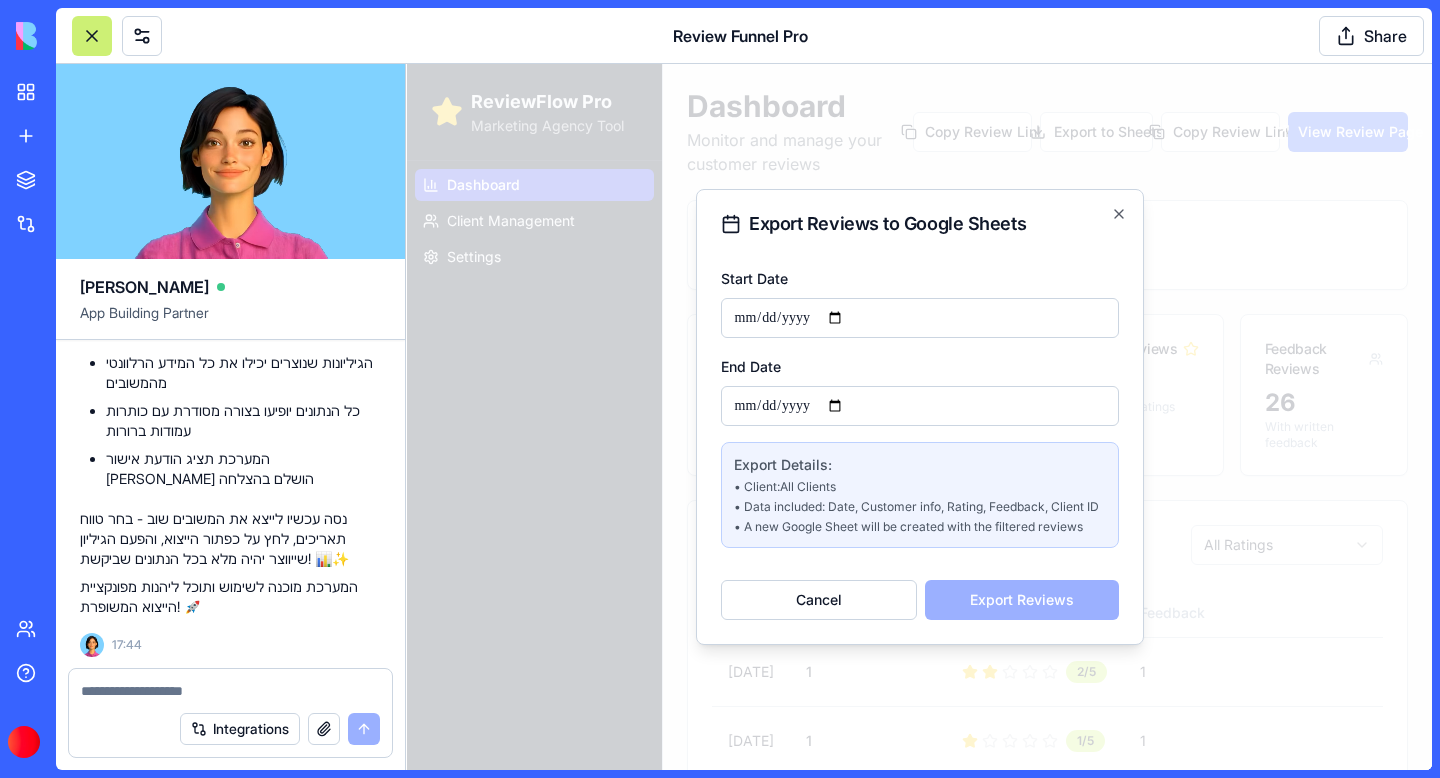 click on "Start Date" at bounding box center (920, 318) 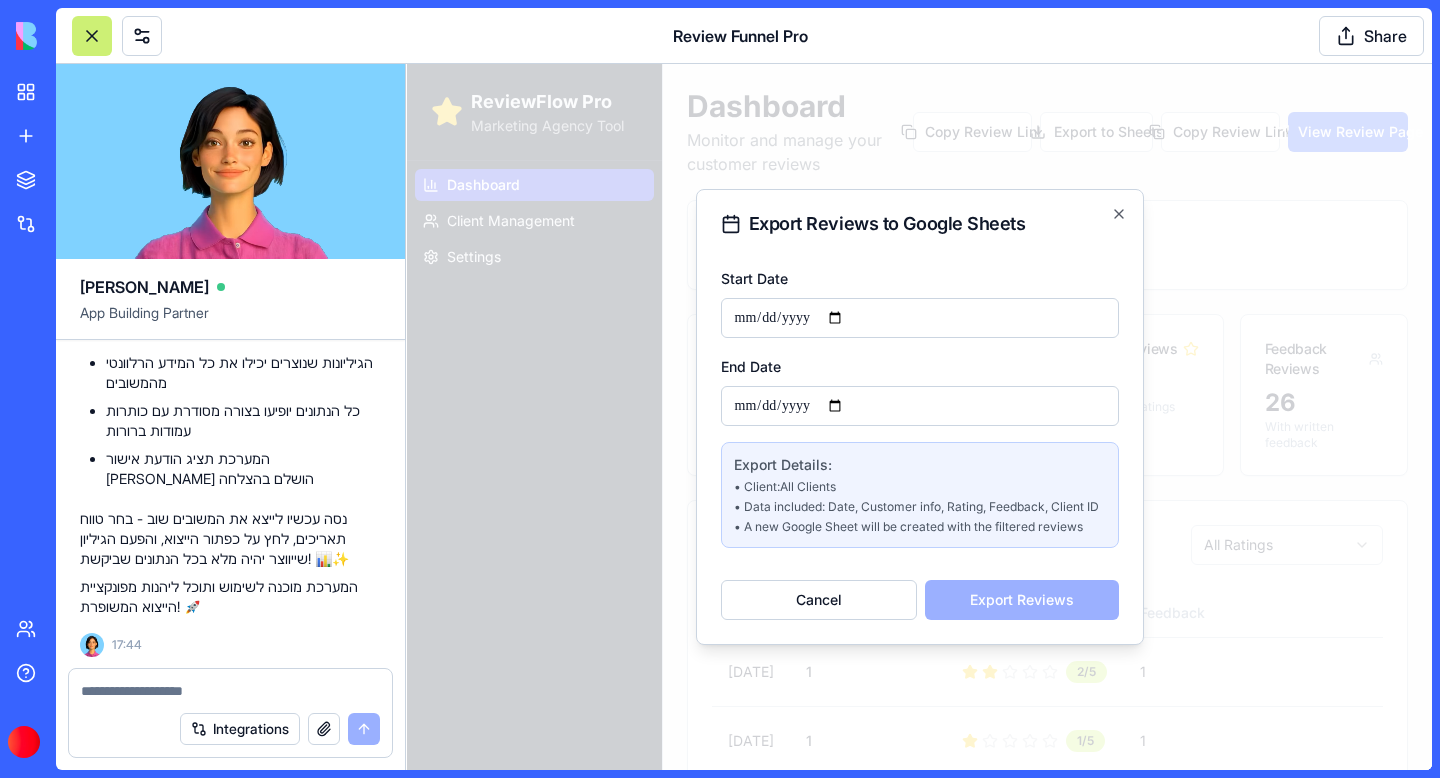type on "**********" 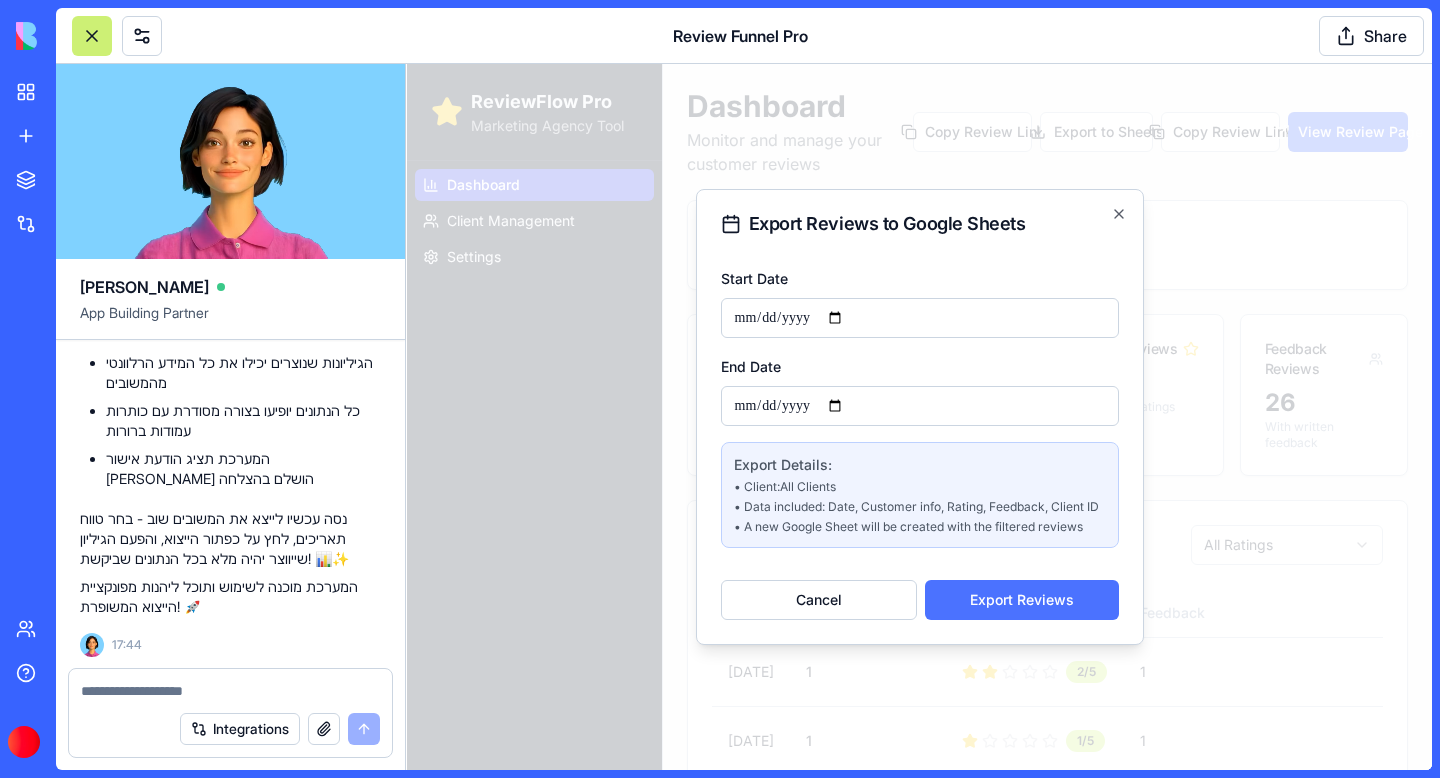 click on "Export Reviews" at bounding box center (1022, 600) 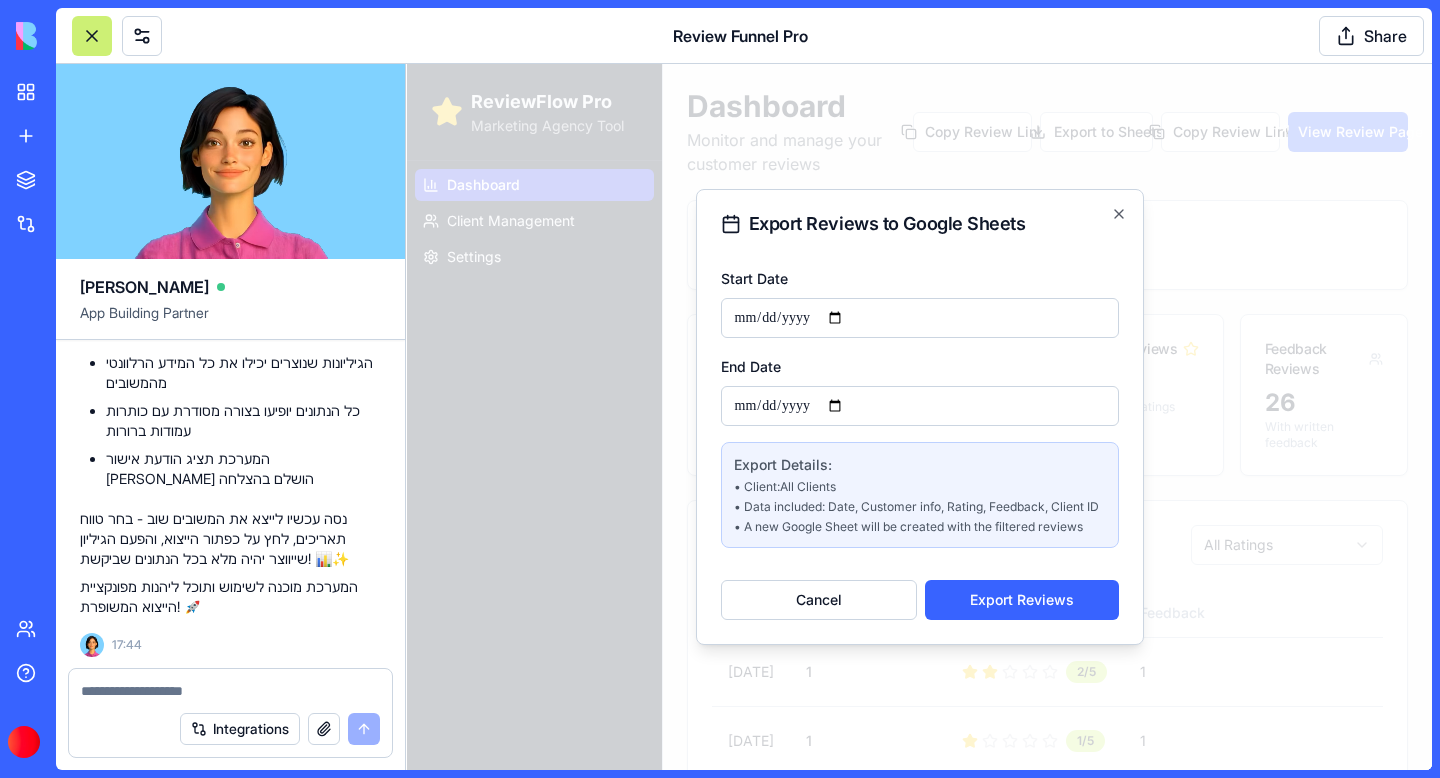 click at bounding box center [230, 691] 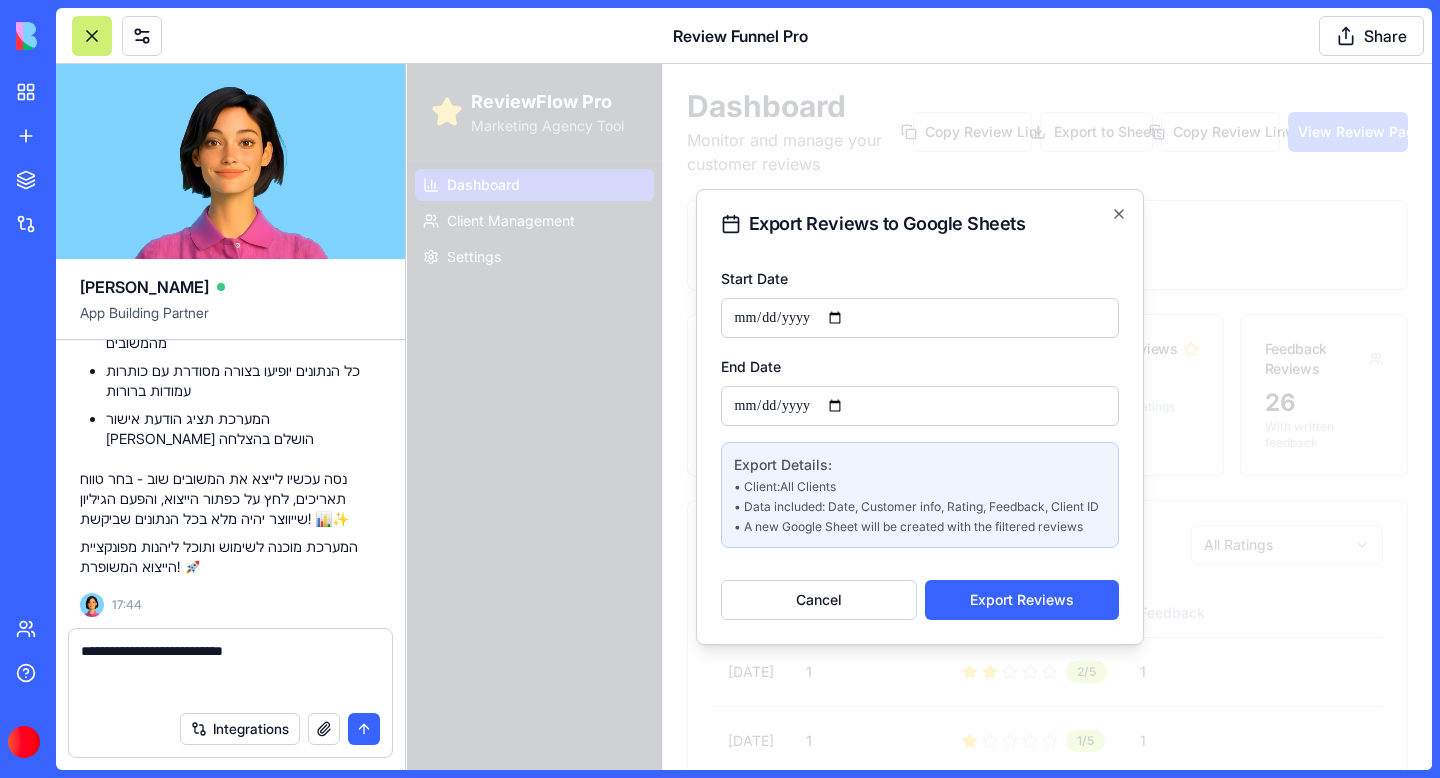 paste on "**********" 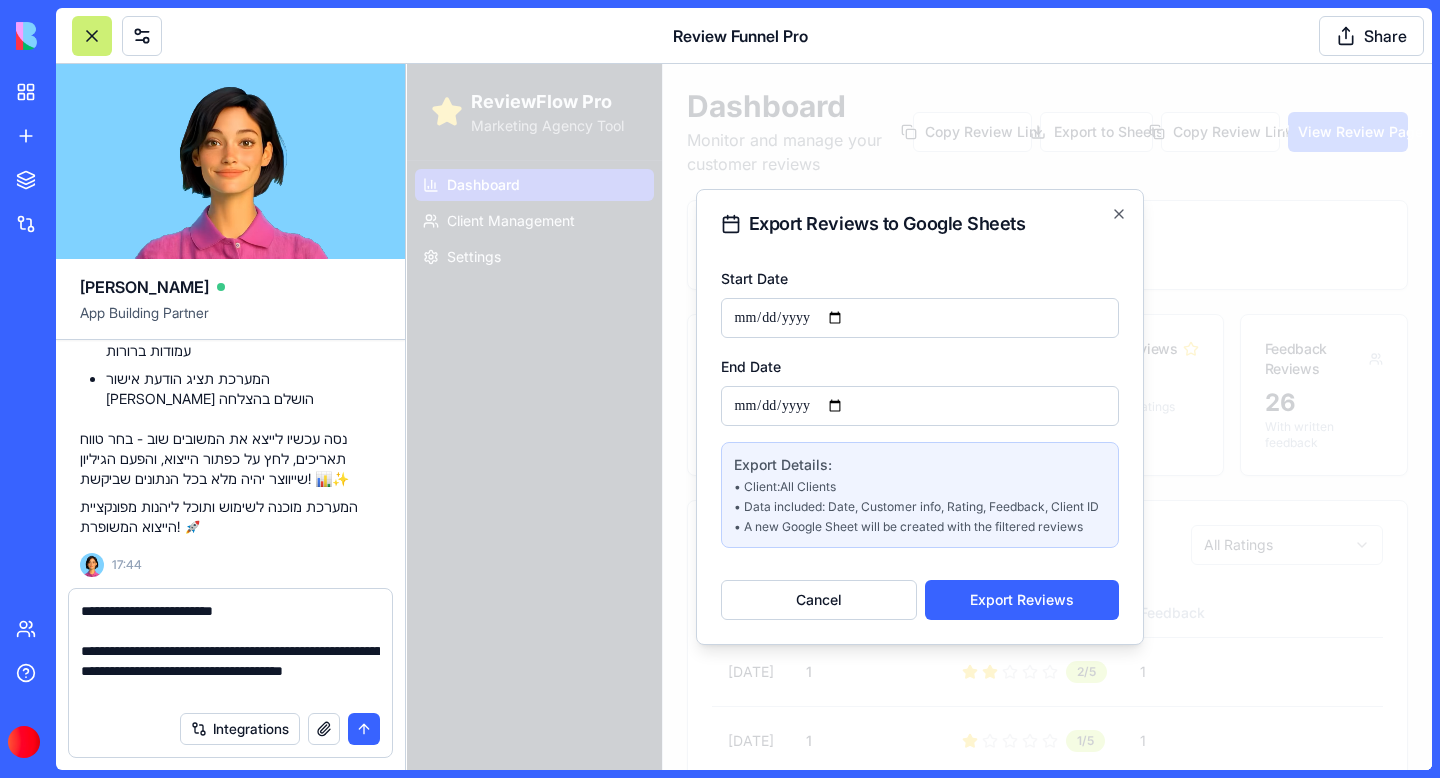 type 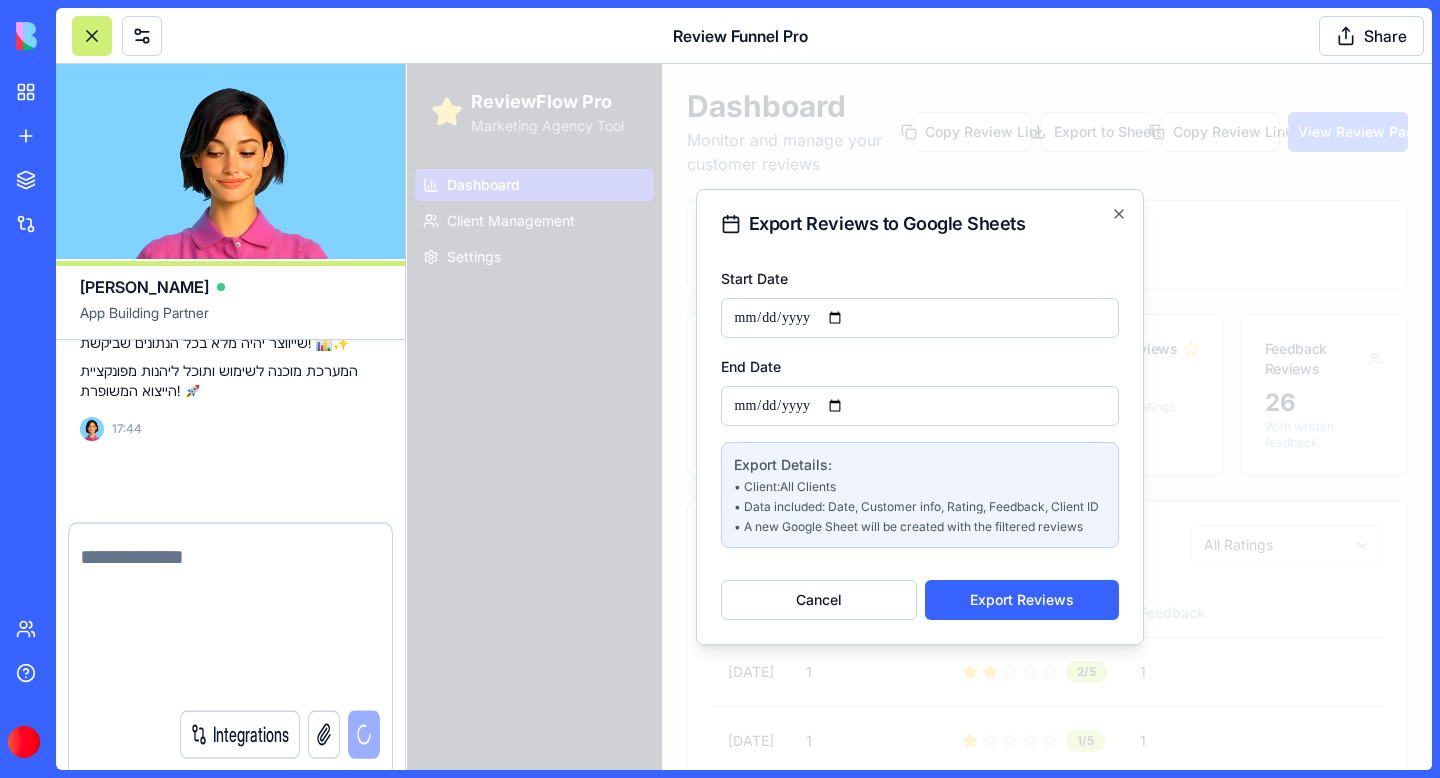 scroll, scrollTop: 52494, scrollLeft: 0, axis: vertical 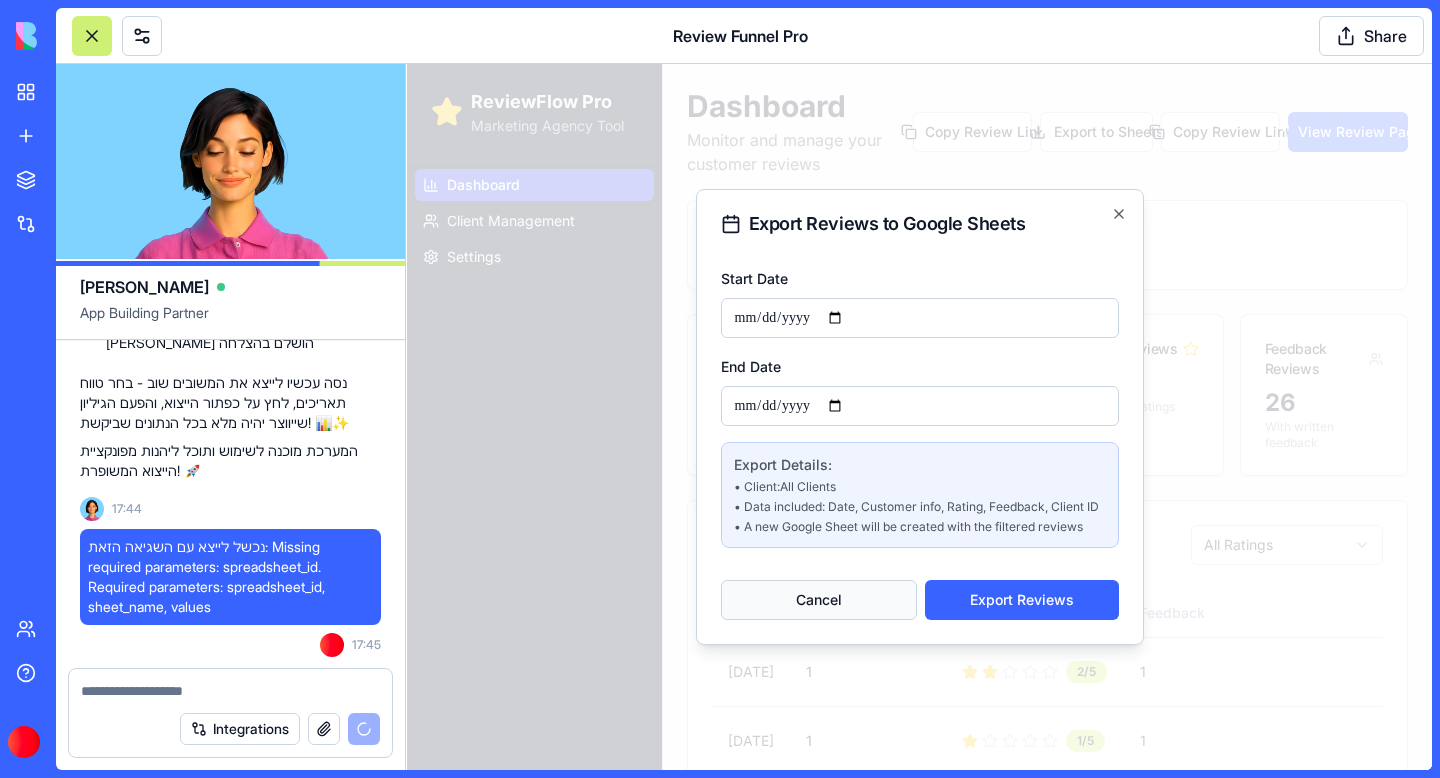 click on "Cancel" at bounding box center [819, 600] 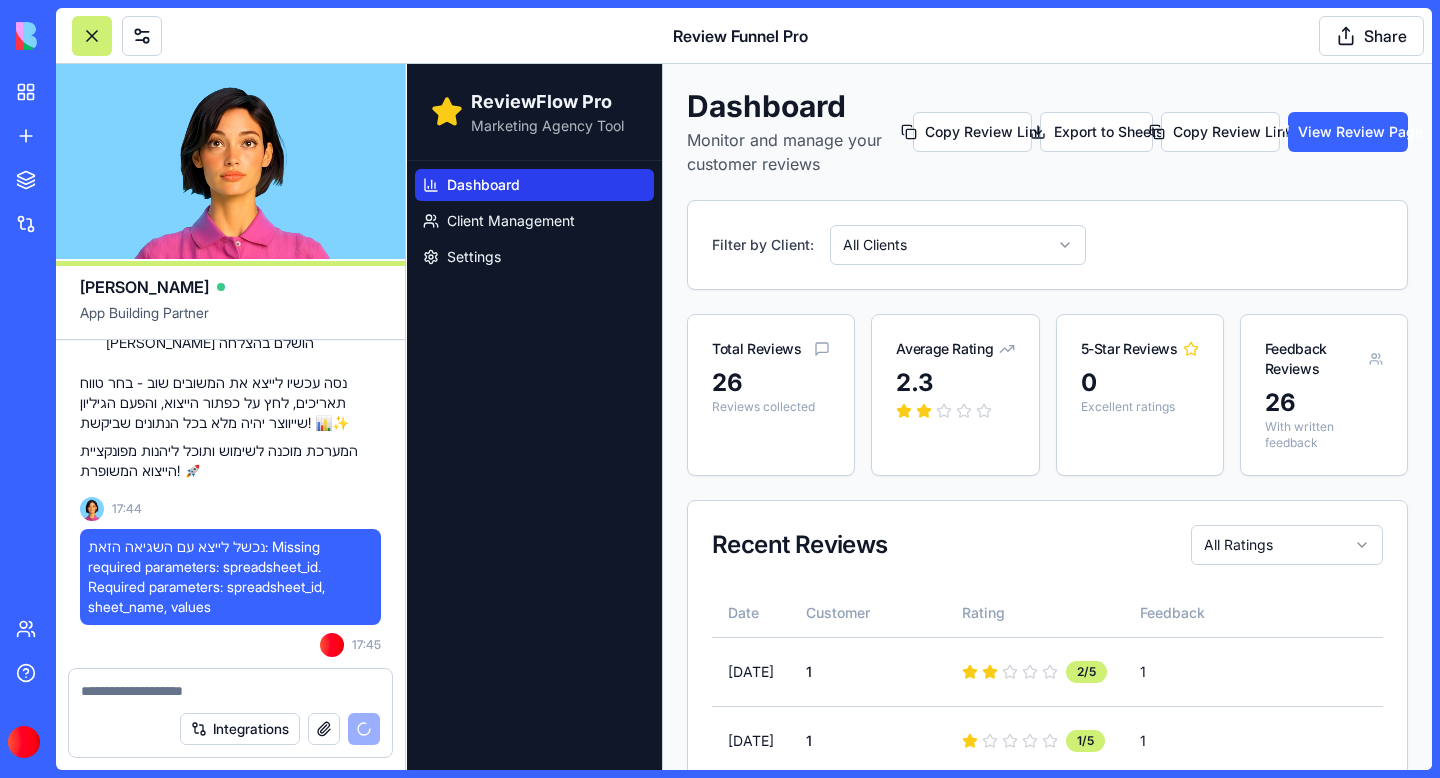 click on "ReviewFlow Pro Marketing Agency Tool Dashboard Client Management Settings Dashboard Monitor and manage your customer reviews Copy Review Link Export to Sheets Copy Review Link View Review Page Filter by Client: All Clients Total Reviews 26 Reviews collected Average Rating 2.3 5-Star Reviews 0 Excellent ratings Feedback Reviews 26 With written feedback Recent Reviews All Ratings Date Customer Rating Feedback Actions [DATE] 1 2 /5 1 [DATE] 1 1 /5 1 [DATE] 1 2 /5 1 [DATE] ח 1 /5 ח [DATE] 1 1 /5 1 [DATE] 1 2 /5 1 [DATE] 1 2 /5 1 [DATE] 1 3 /5 1 [DATE] 1 3 /5 1 [DATE] 1 3 /5 1 [DATE] 1 4 /5 1 [DATE] 1 1 /5 4 [DATE] 5 2 /5 6 [DATE] ק 3 /5 א [DATE] 1 2 /5 1 [DATE] 1 3 /5 1 [DATE] 1 2 /5 1 [DATE] 1 2 /5 1 [DATE] 1 2 /5 1 [DATE] [PERSON_NAME] נסיון 3 /5 2 [DATE] ח 2 /5 חחמ [DATE] [PERSON_NAME] נסיון 2 /5 כ [DATE] [PERSON_NAME] 2 /5 [PERSON_NAME] [PERSON_NAME] [DATE] 3 /5 3 /5" at bounding box center [919, 1284] 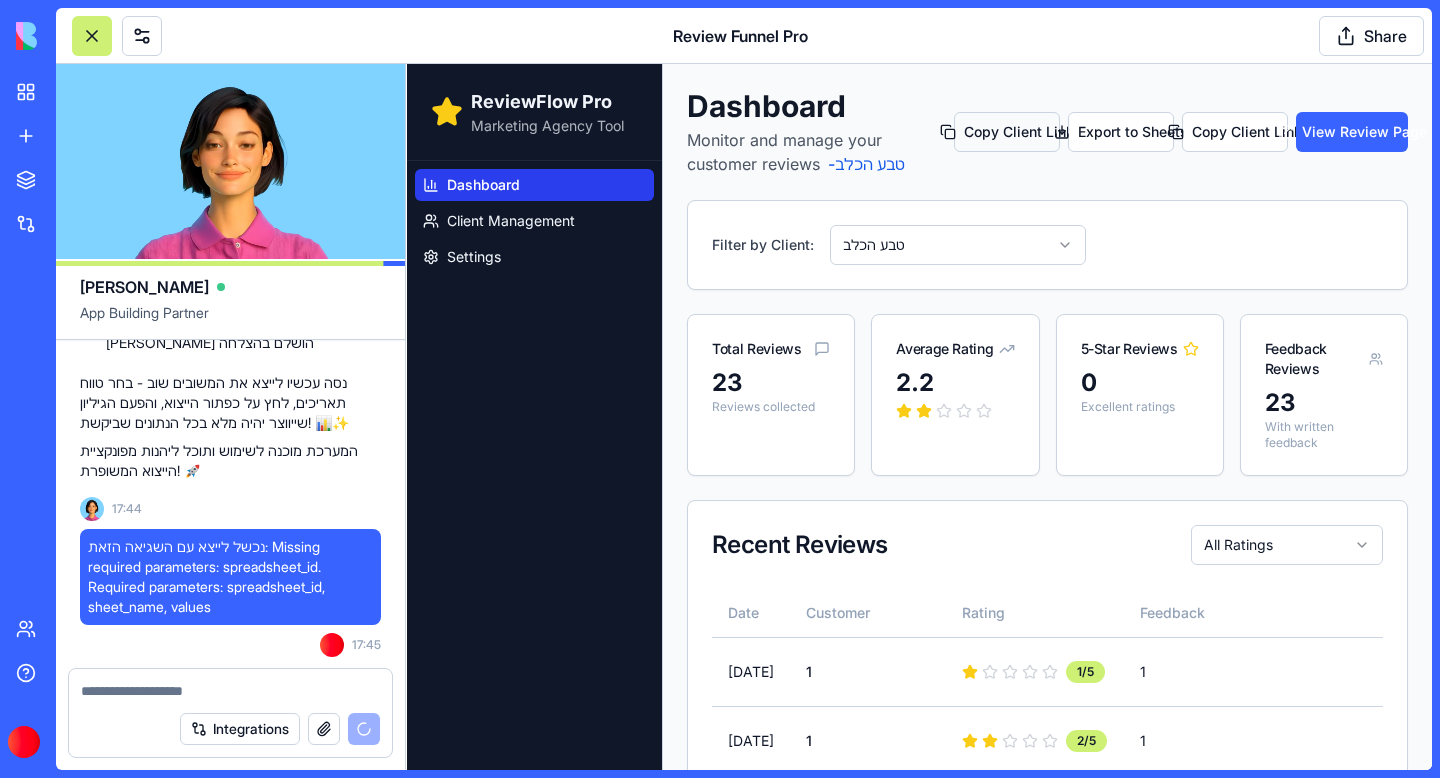 click on "Copy Client Link" at bounding box center (1007, 132) 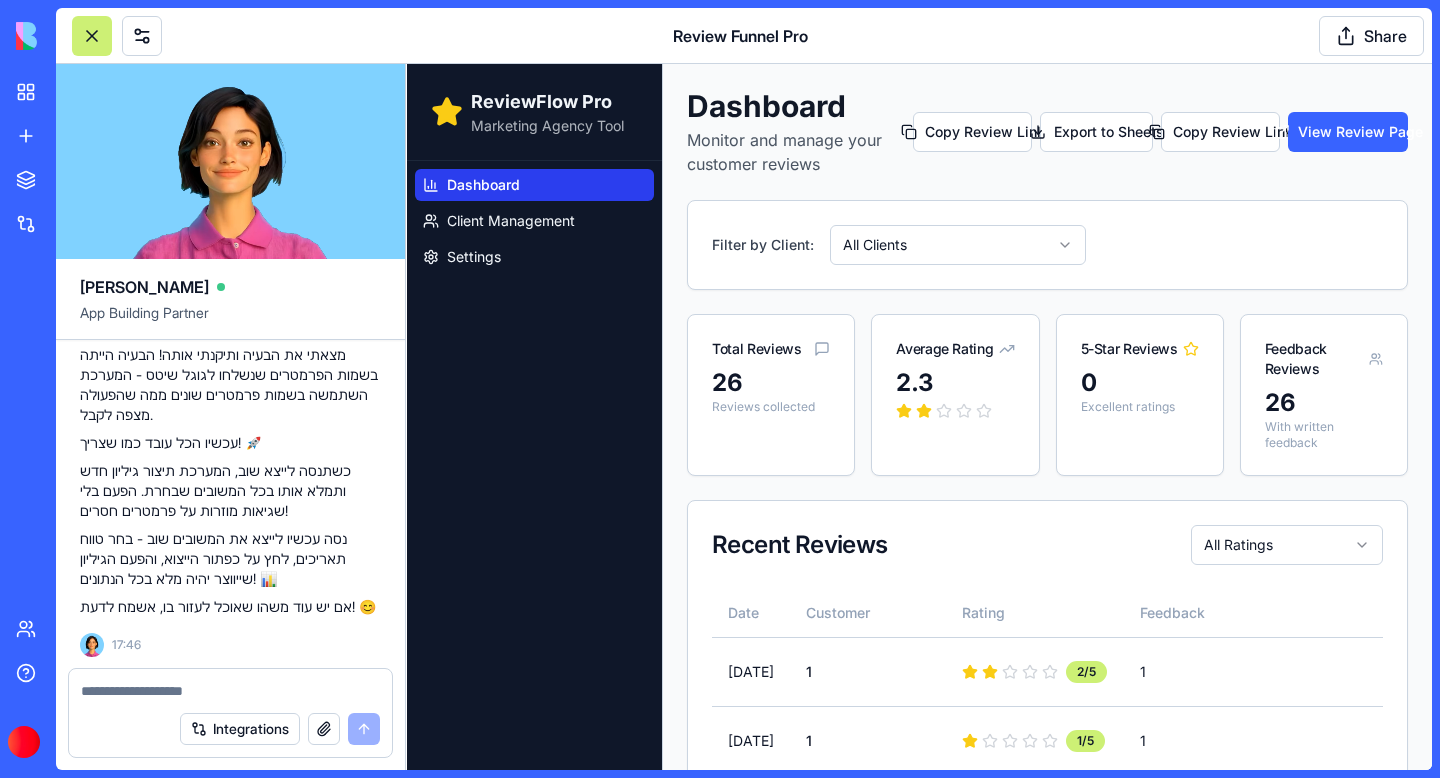 scroll, scrollTop: 52938, scrollLeft: 0, axis: vertical 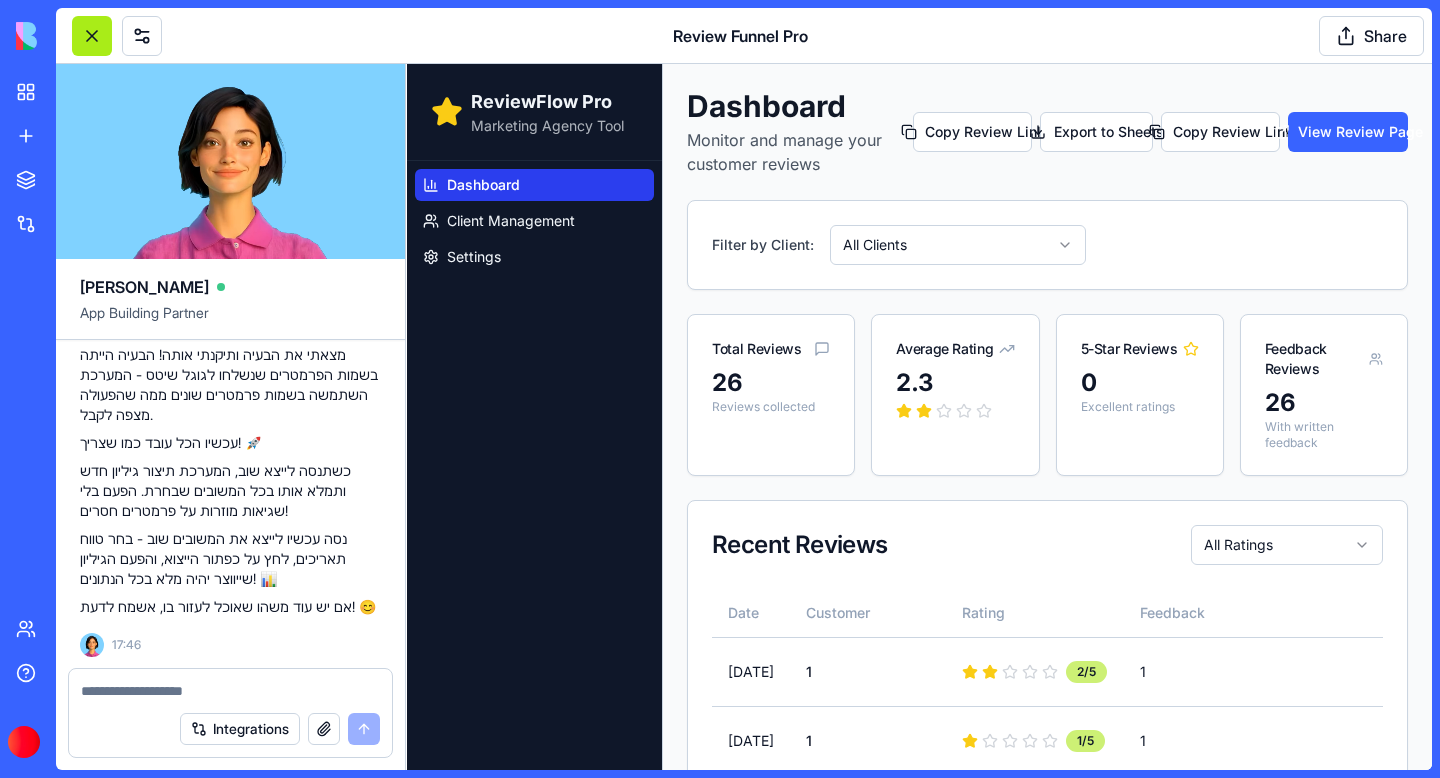 click at bounding box center (92, 36) 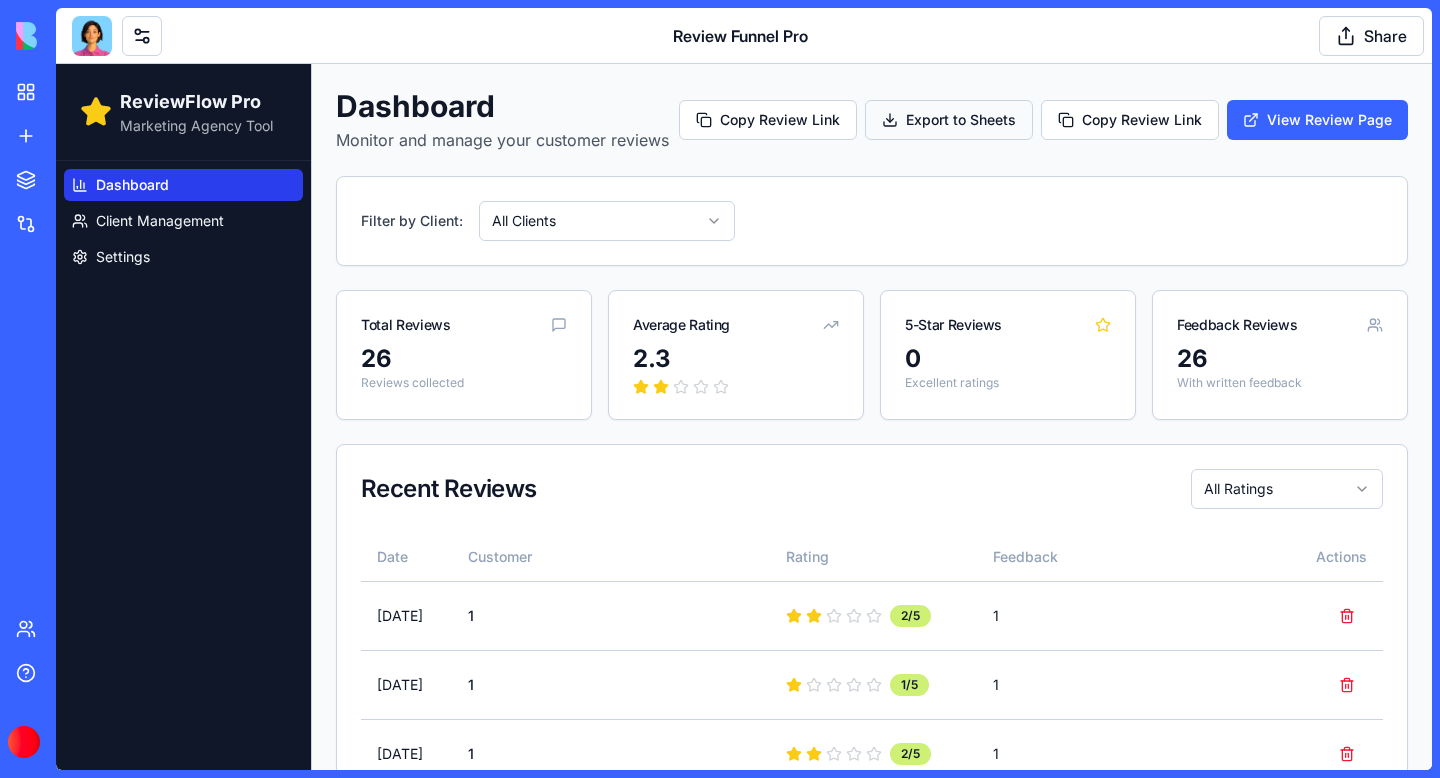 click on "Export to Sheets" at bounding box center [949, 120] 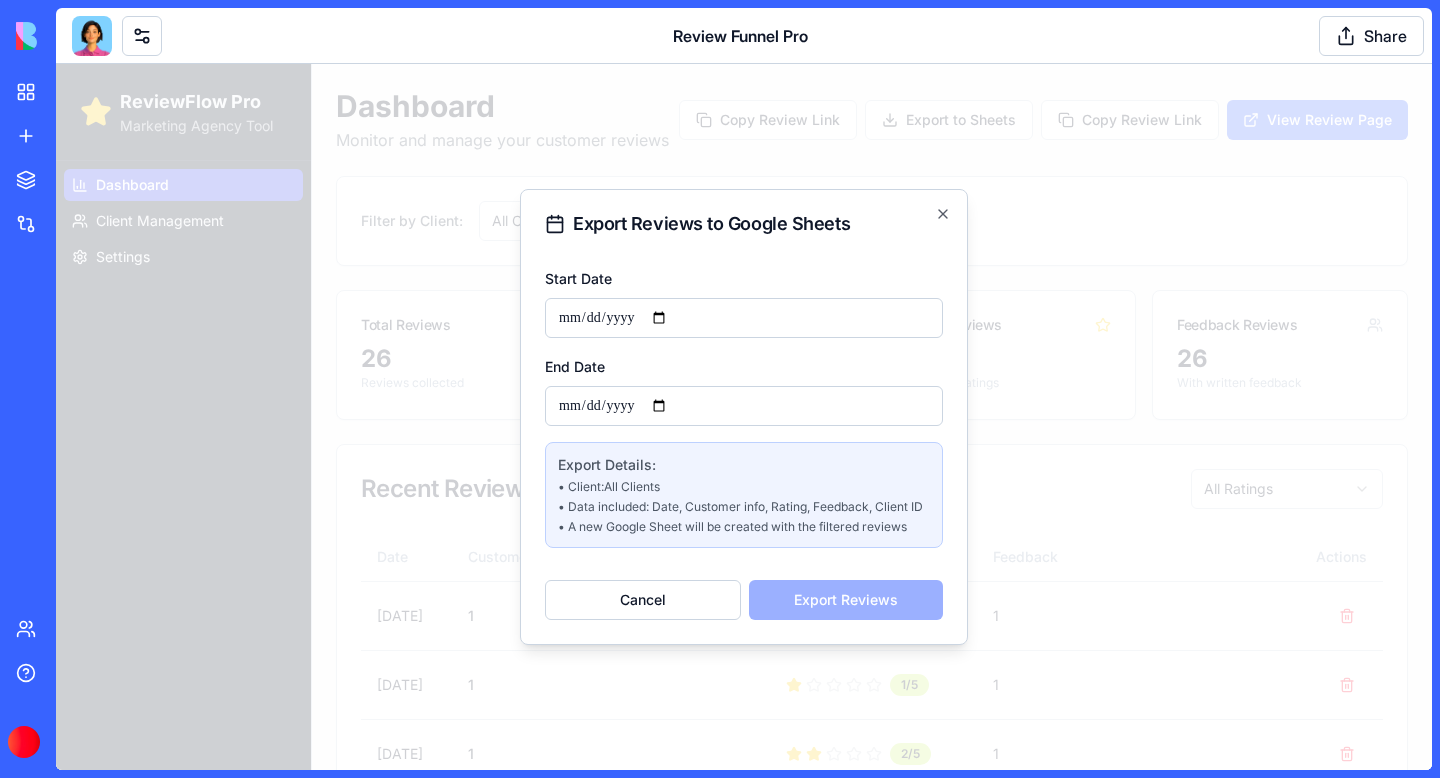 click on "Start Date" at bounding box center [744, 318] 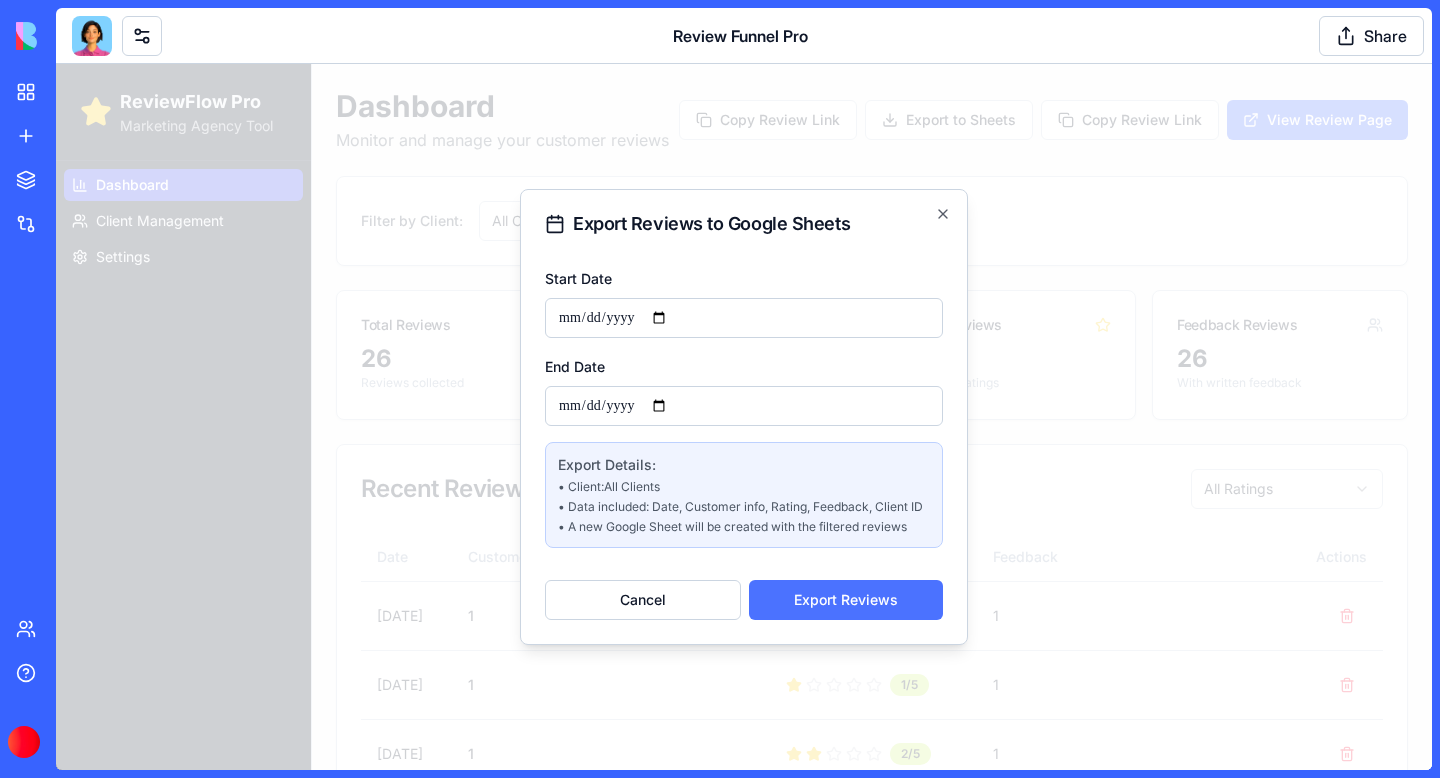 click on "Export Reviews" at bounding box center (846, 600) 